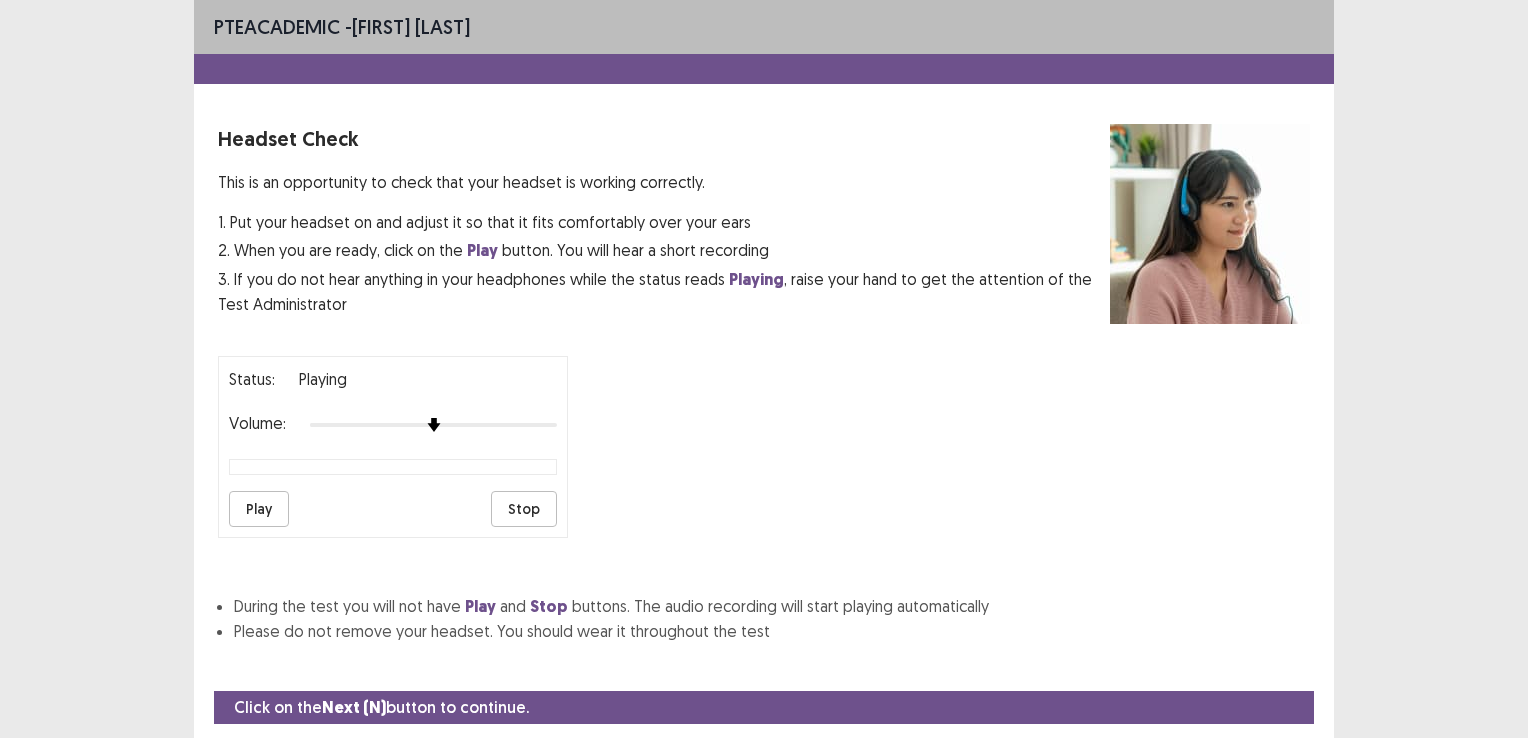 drag, startPoint x: 0, startPoint y: 0, endPoint x: 265, endPoint y: 525, distance: 588.09015 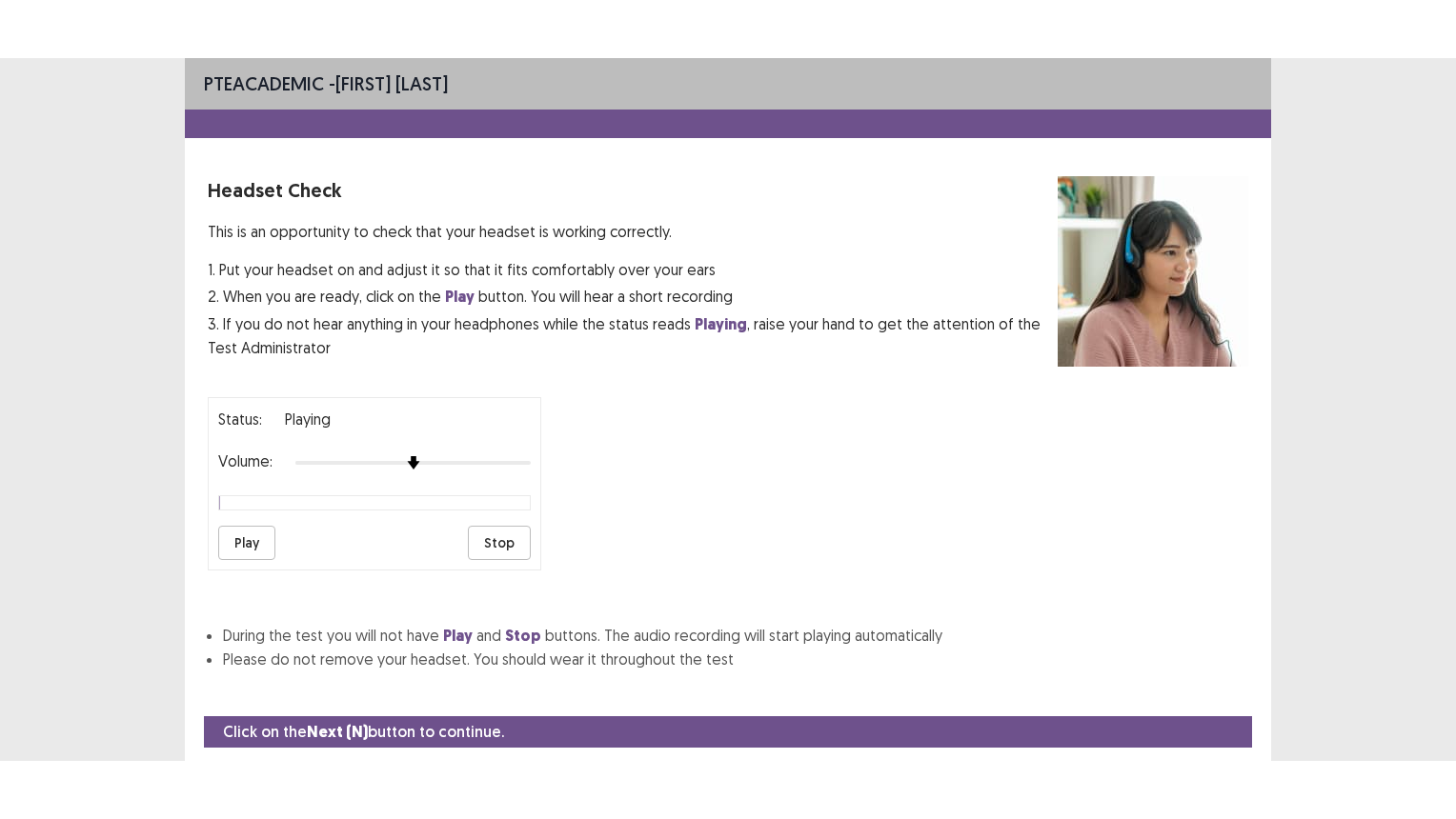 scroll, scrollTop: 0, scrollLeft: 0, axis: both 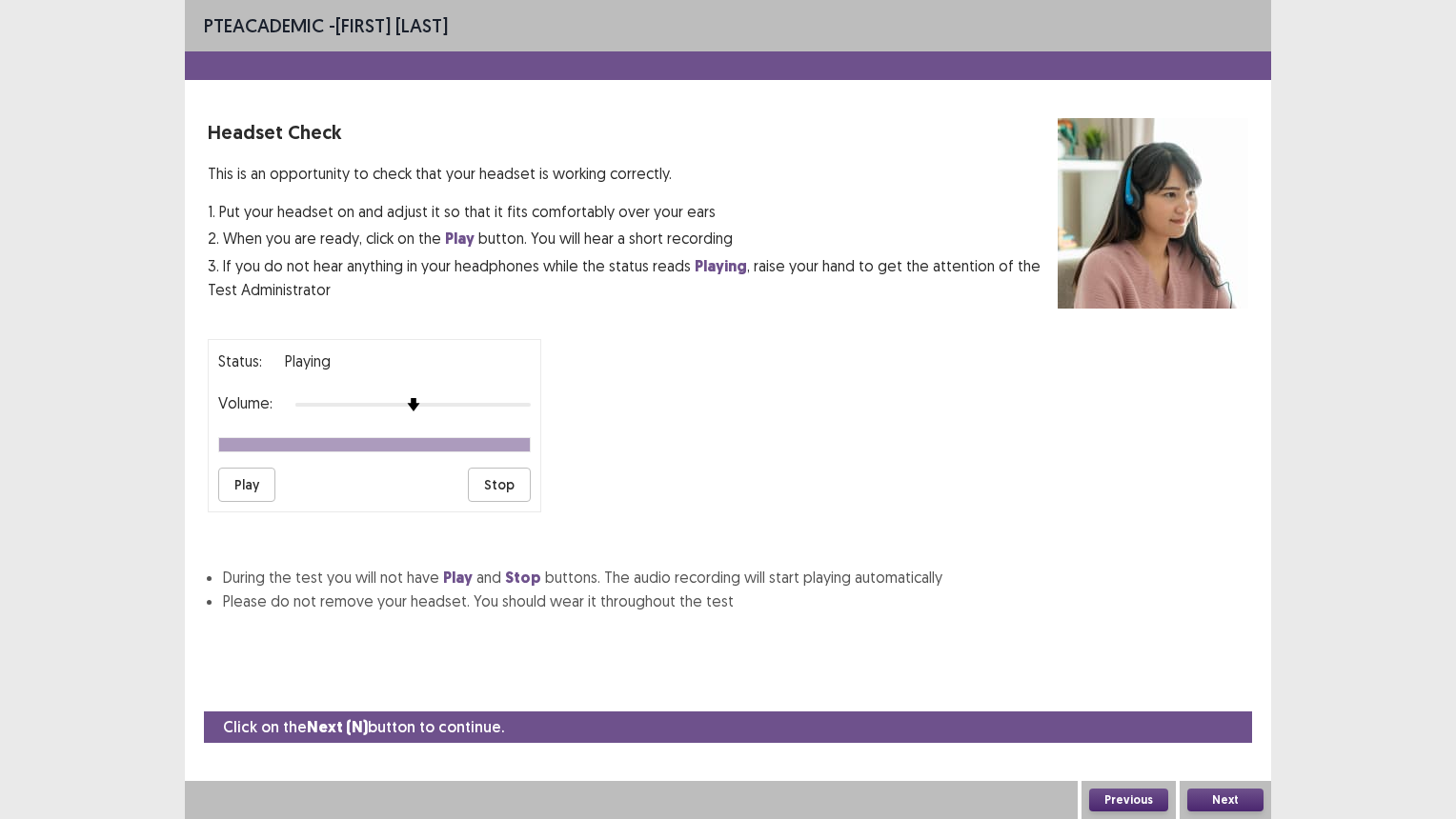 click on "Next" at bounding box center [1225, 800] 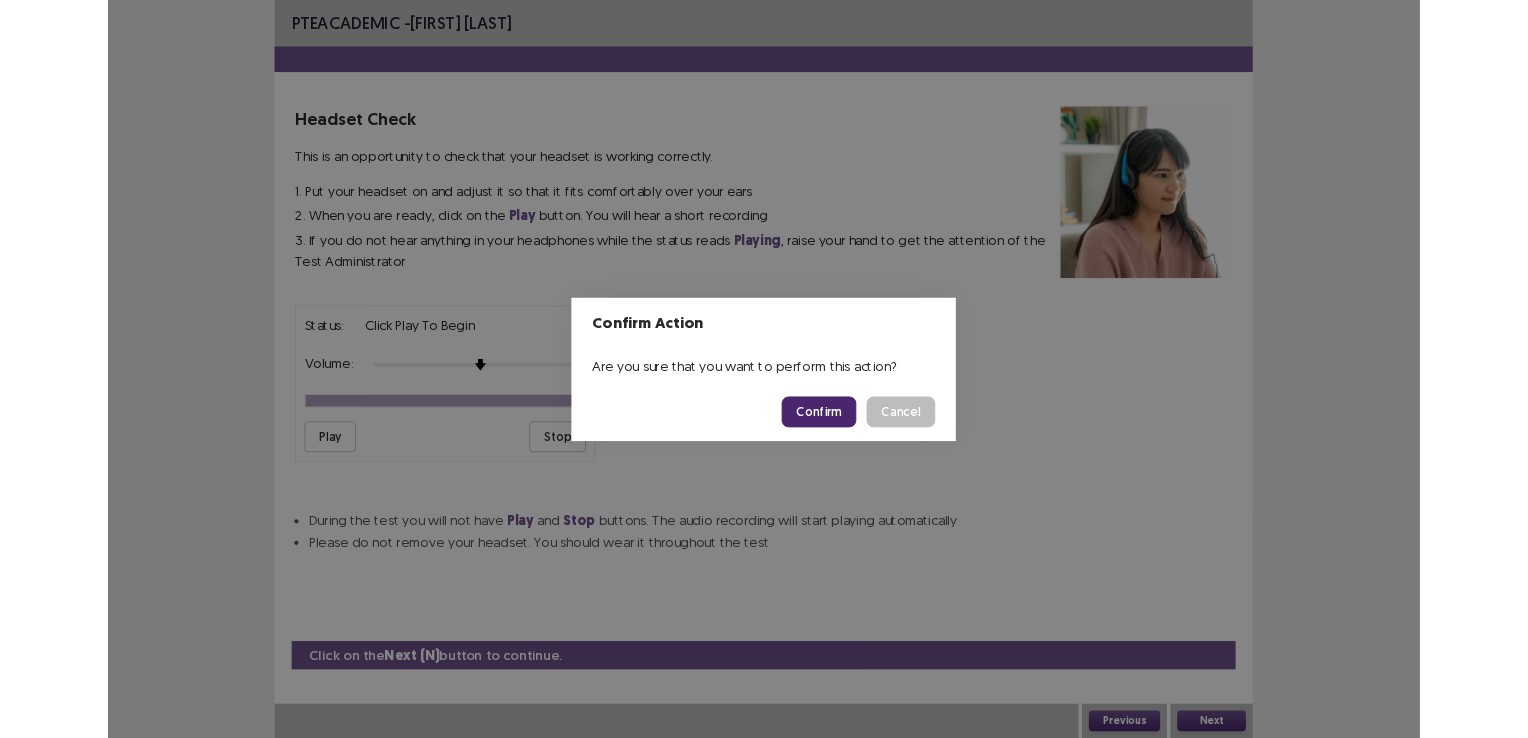 scroll, scrollTop: 53, scrollLeft: 0, axis: vertical 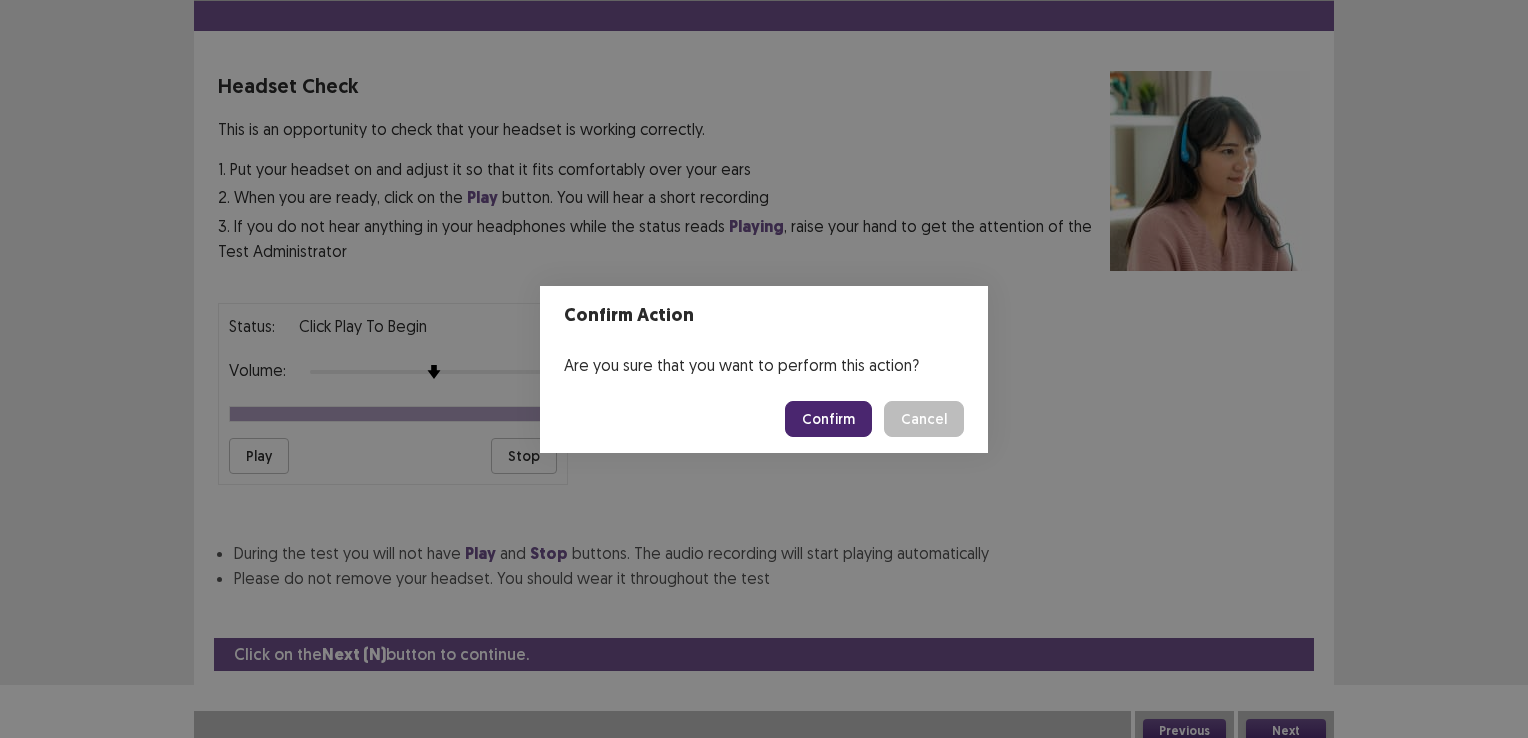 click on "Confirm" at bounding box center [828, 419] 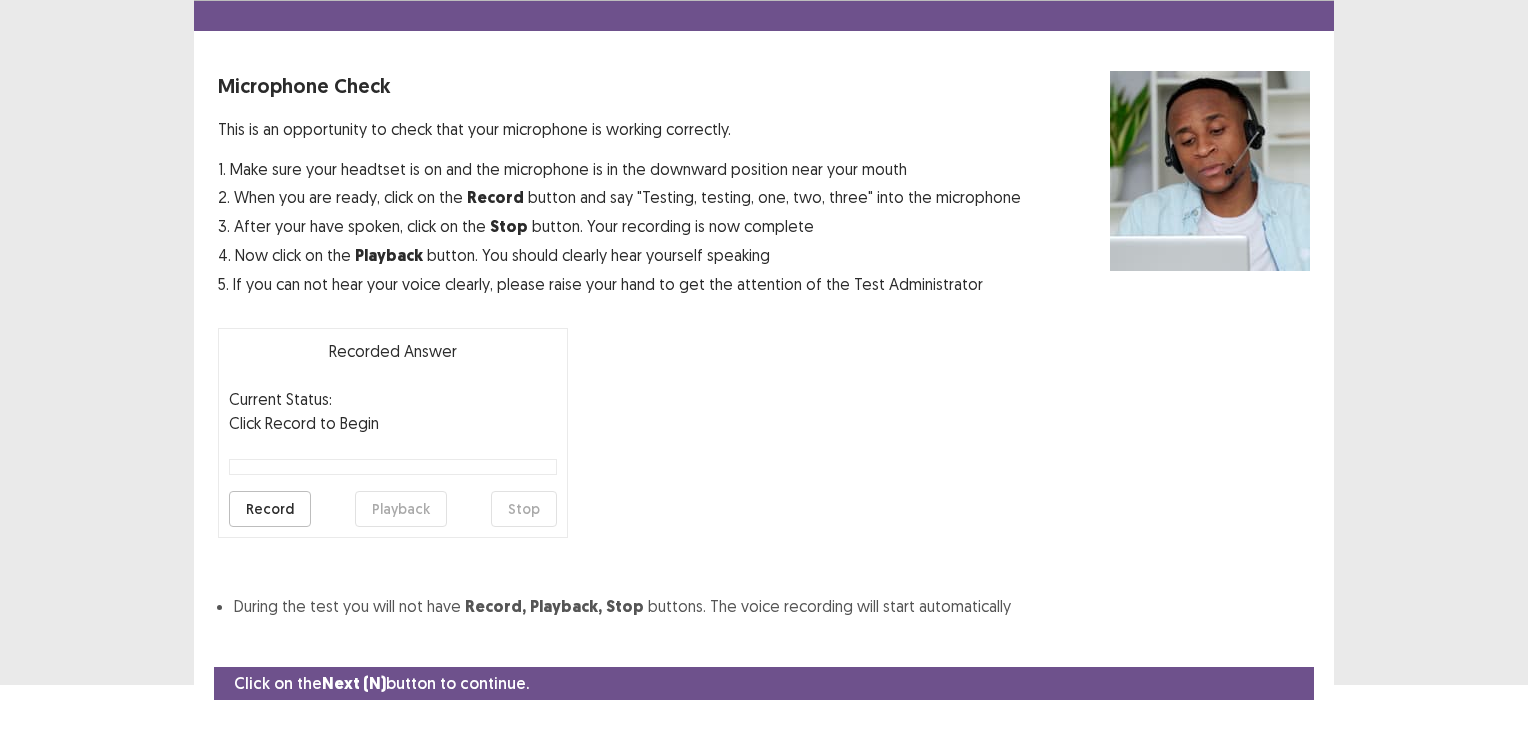 click on "Confirm Action Are you sure that you want to perform this action? Confirm Cancel" at bounding box center (764, 369) 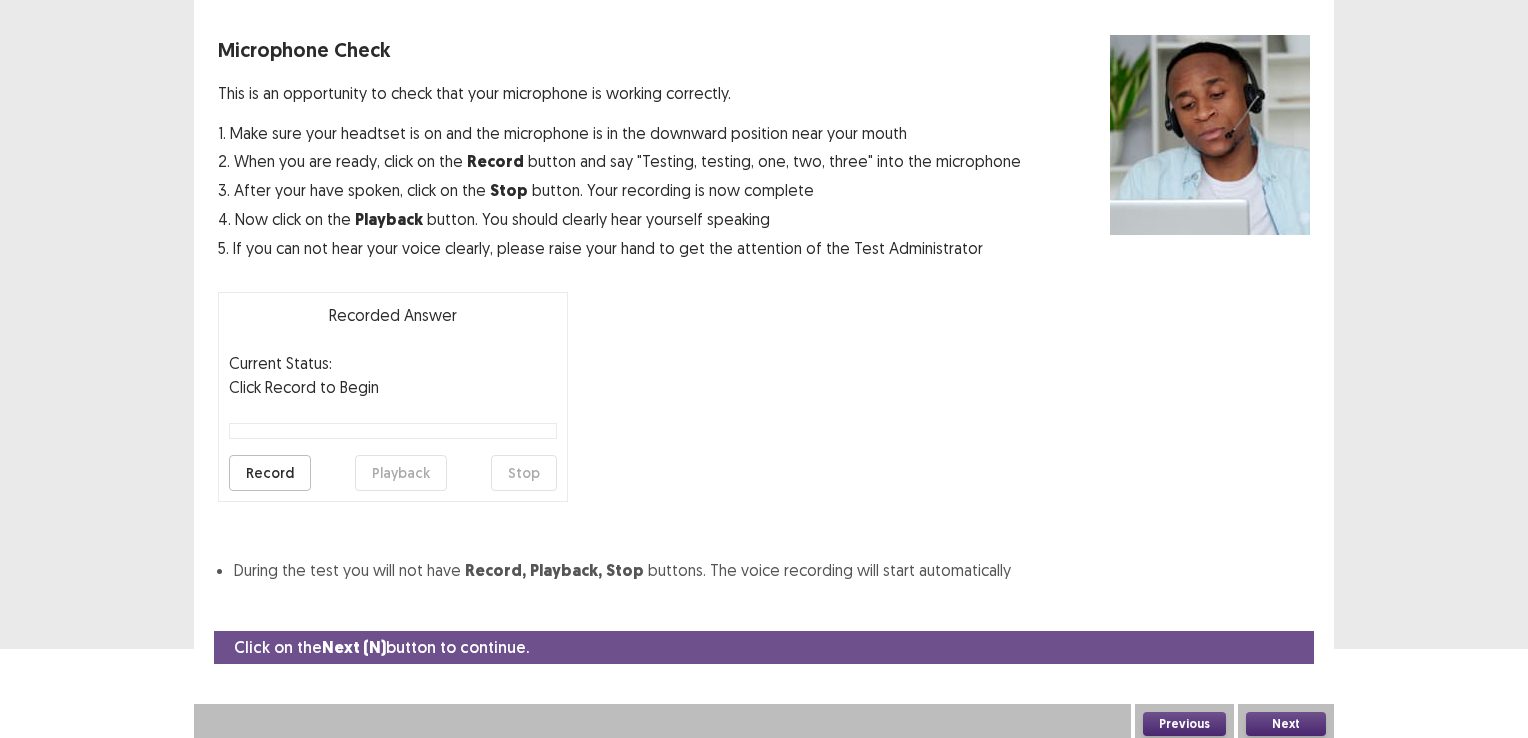 click on "Record" at bounding box center (270, 473) 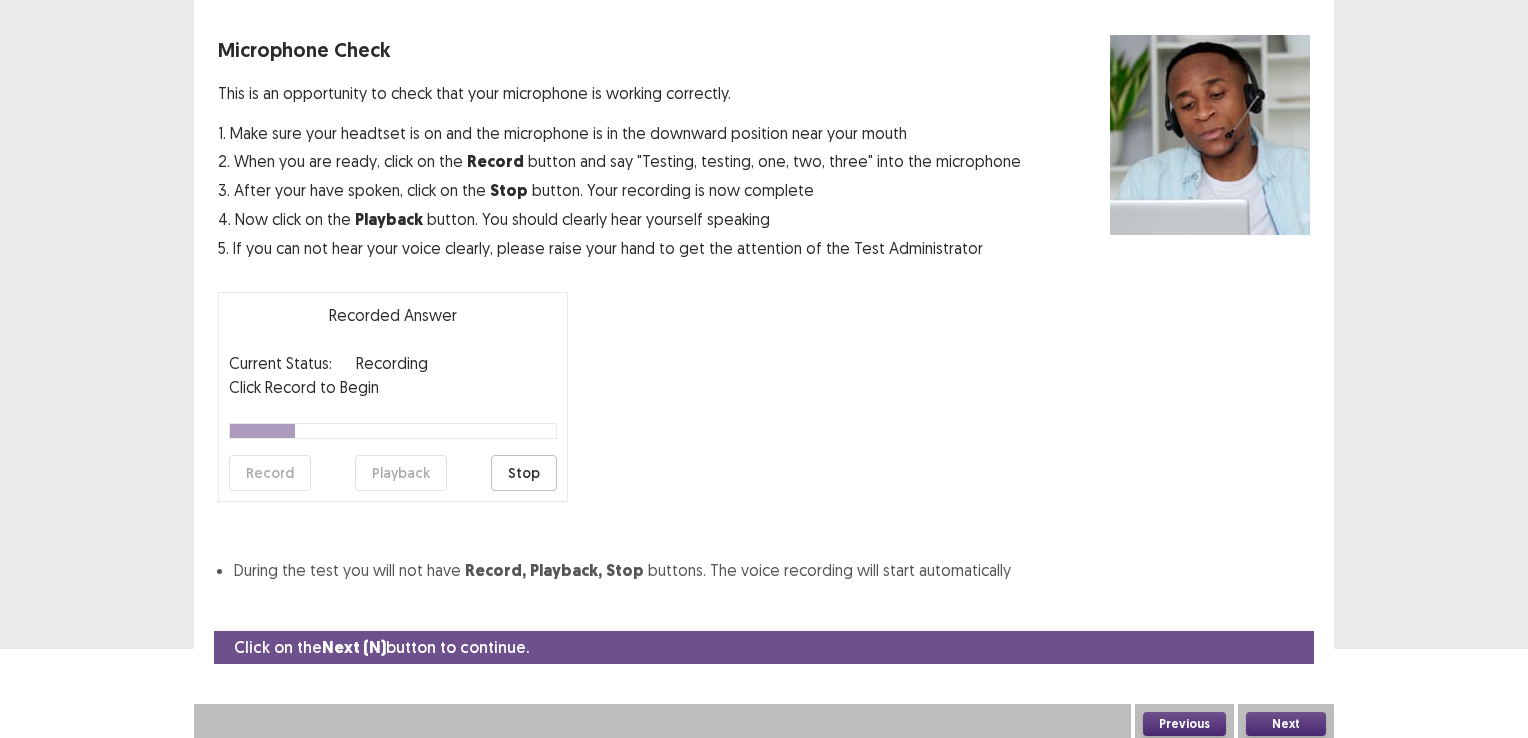 click on "Stop" at bounding box center (524, 473) 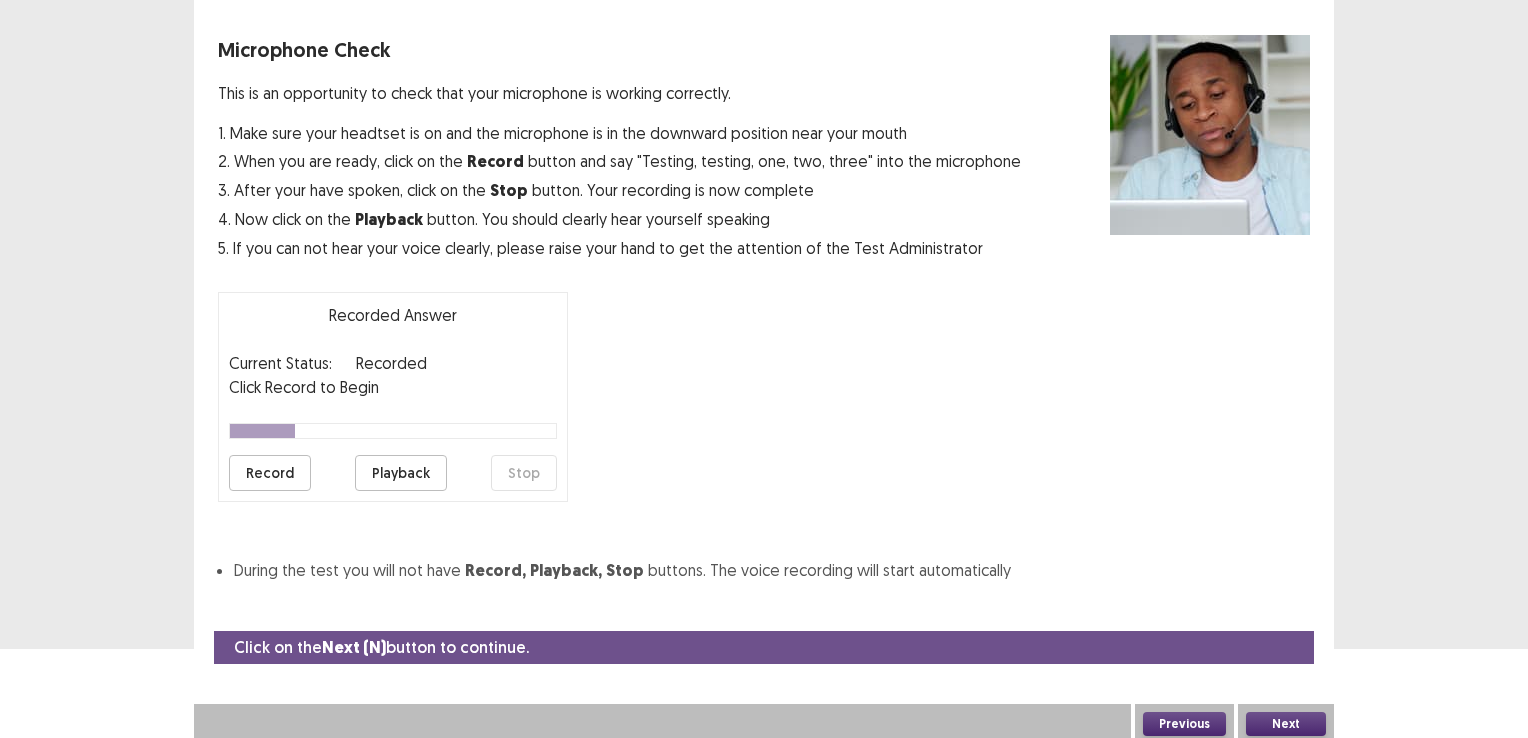 click on "Playback" at bounding box center [401, 473] 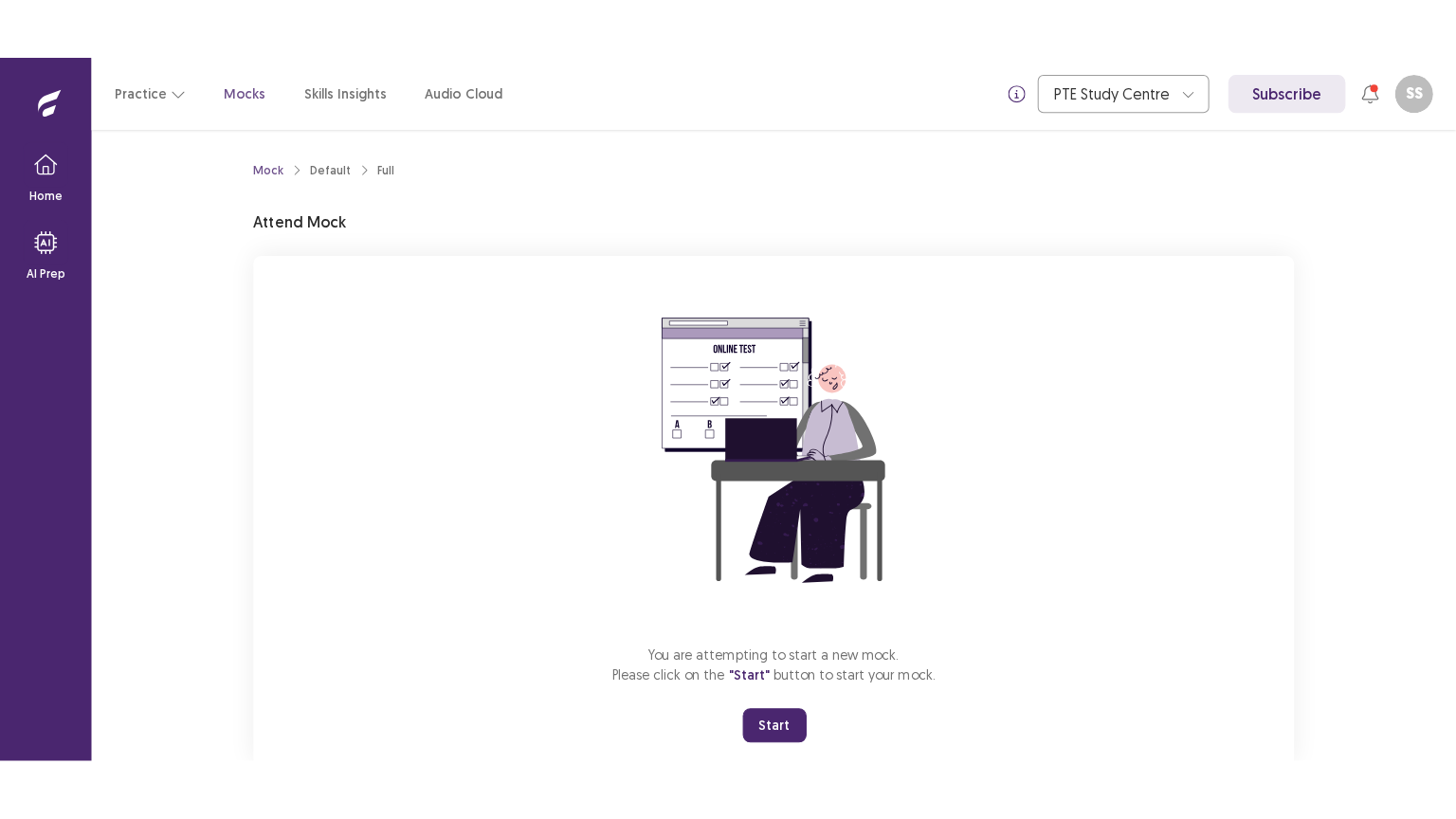 scroll, scrollTop: 0, scrollLeft: 0, axis: both 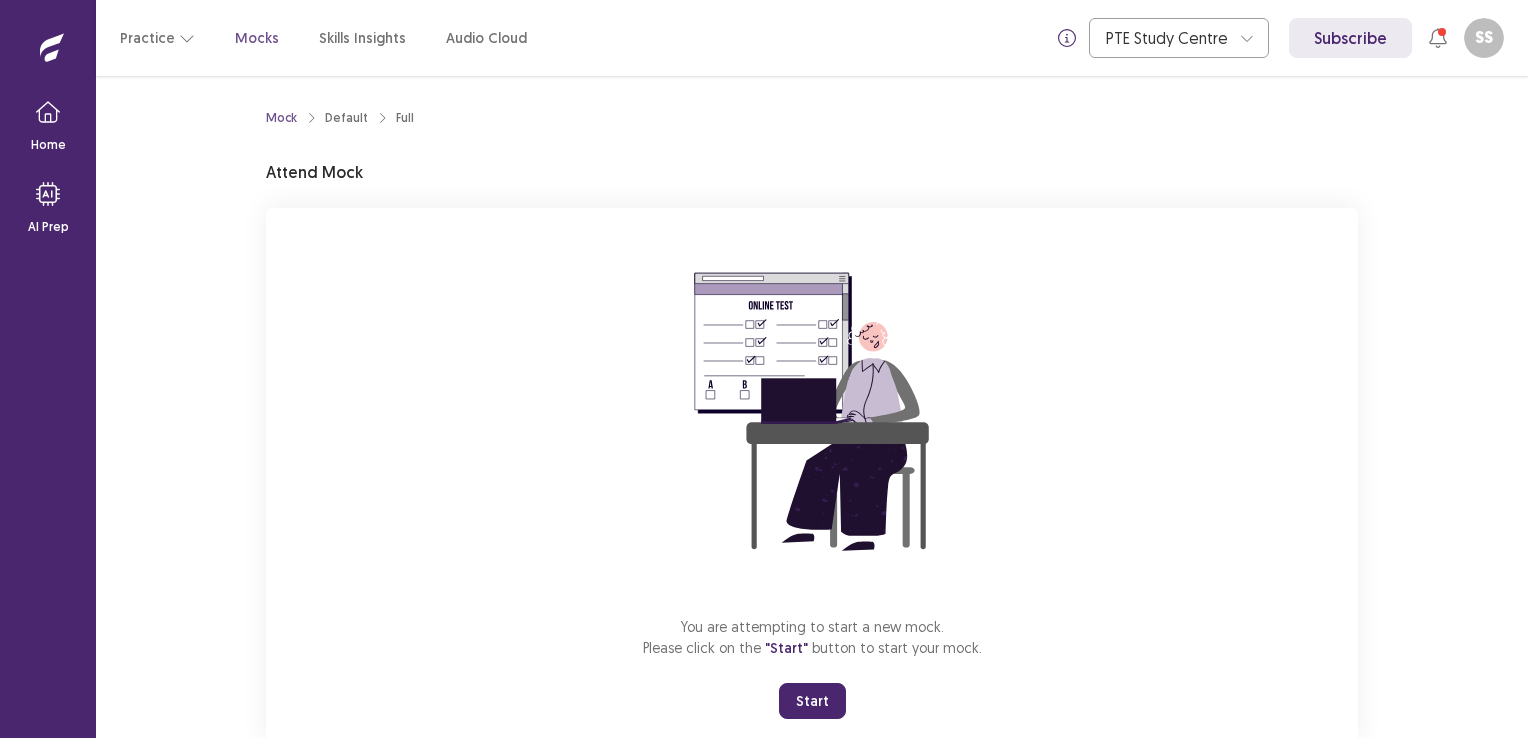 click on "Start" at bounding box center [812, 701] 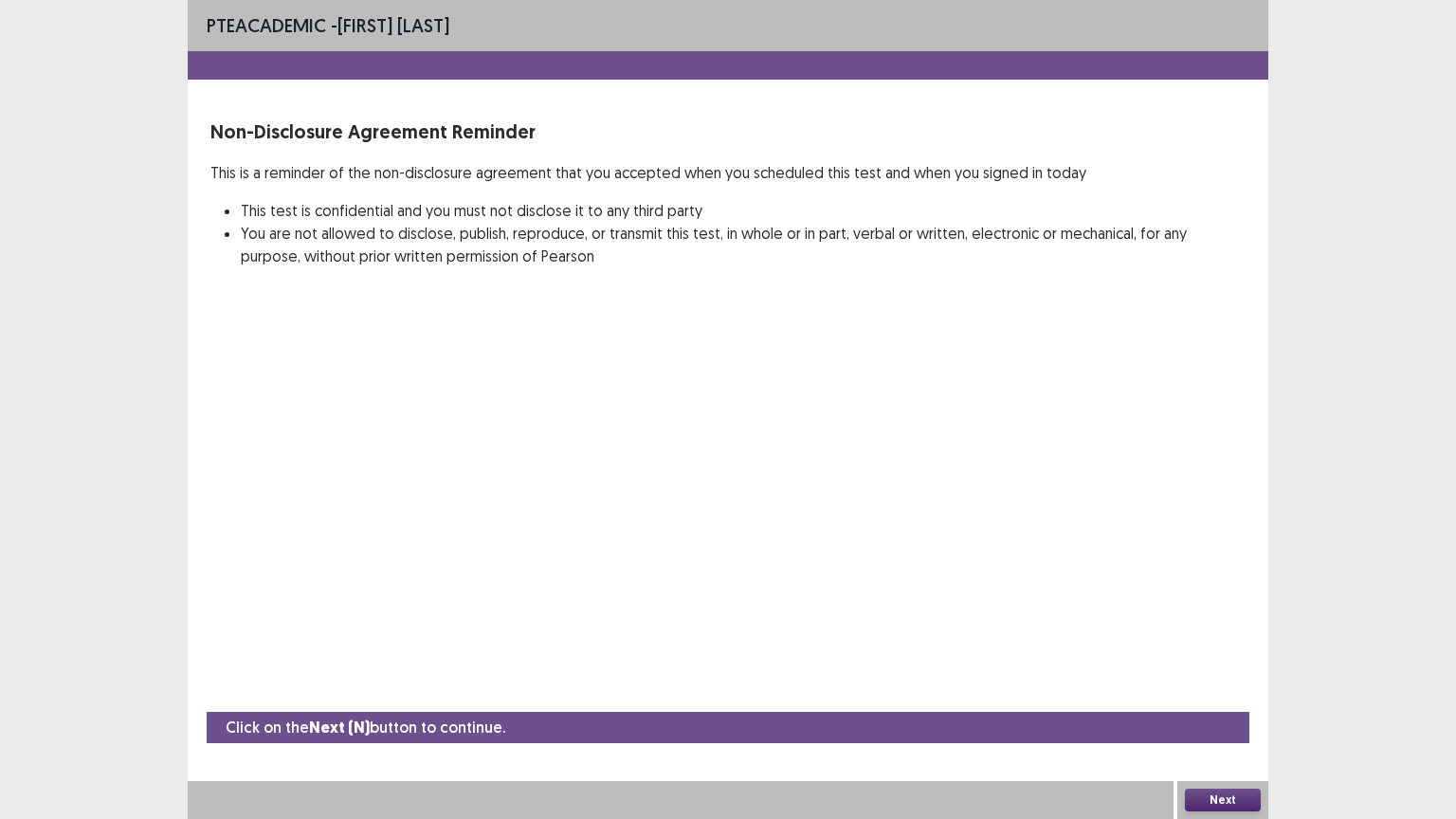 click on "Next" at bounding box center (1223, 800) 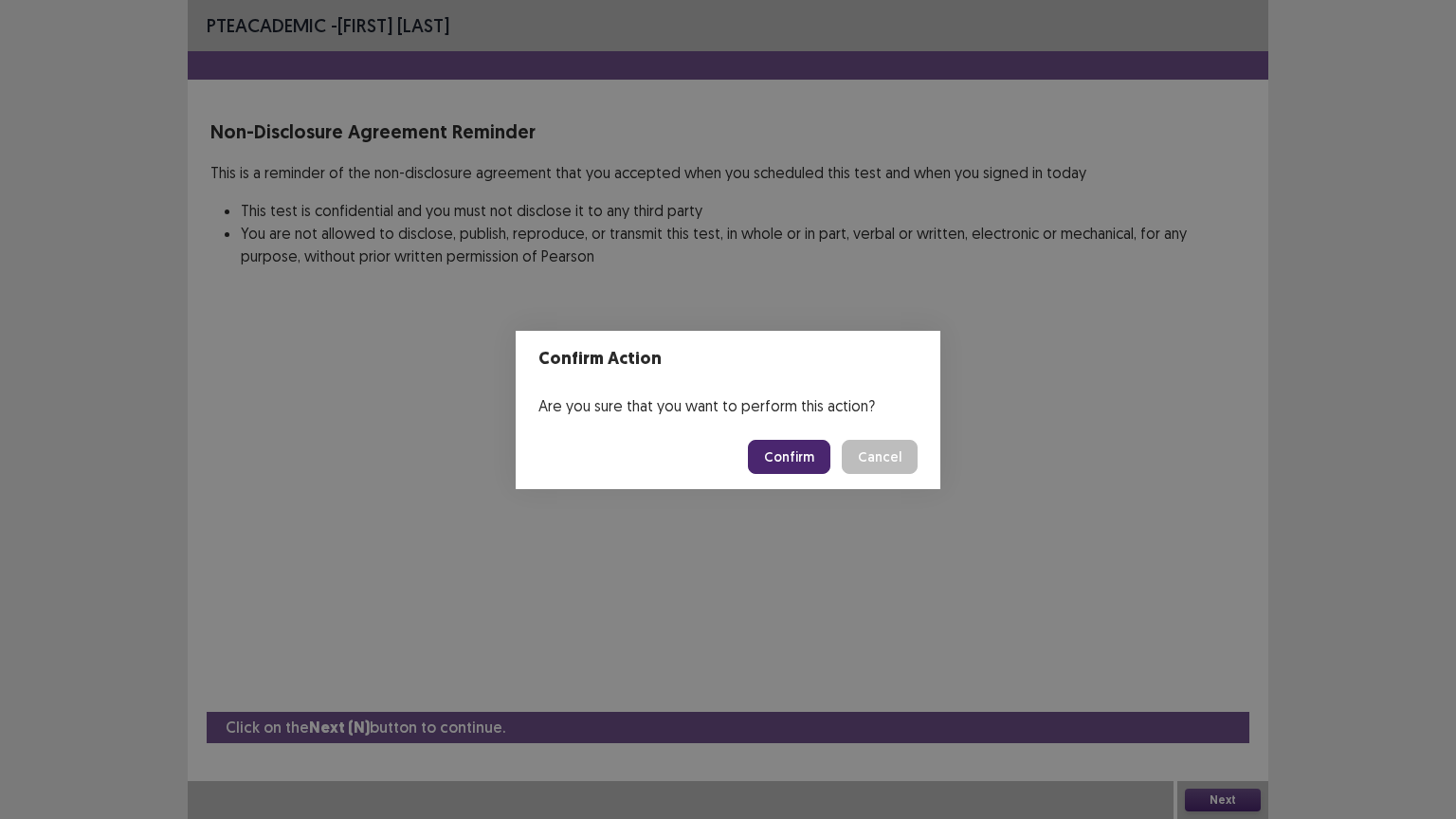 click on "Confirm" at bounding box center (789, 457) 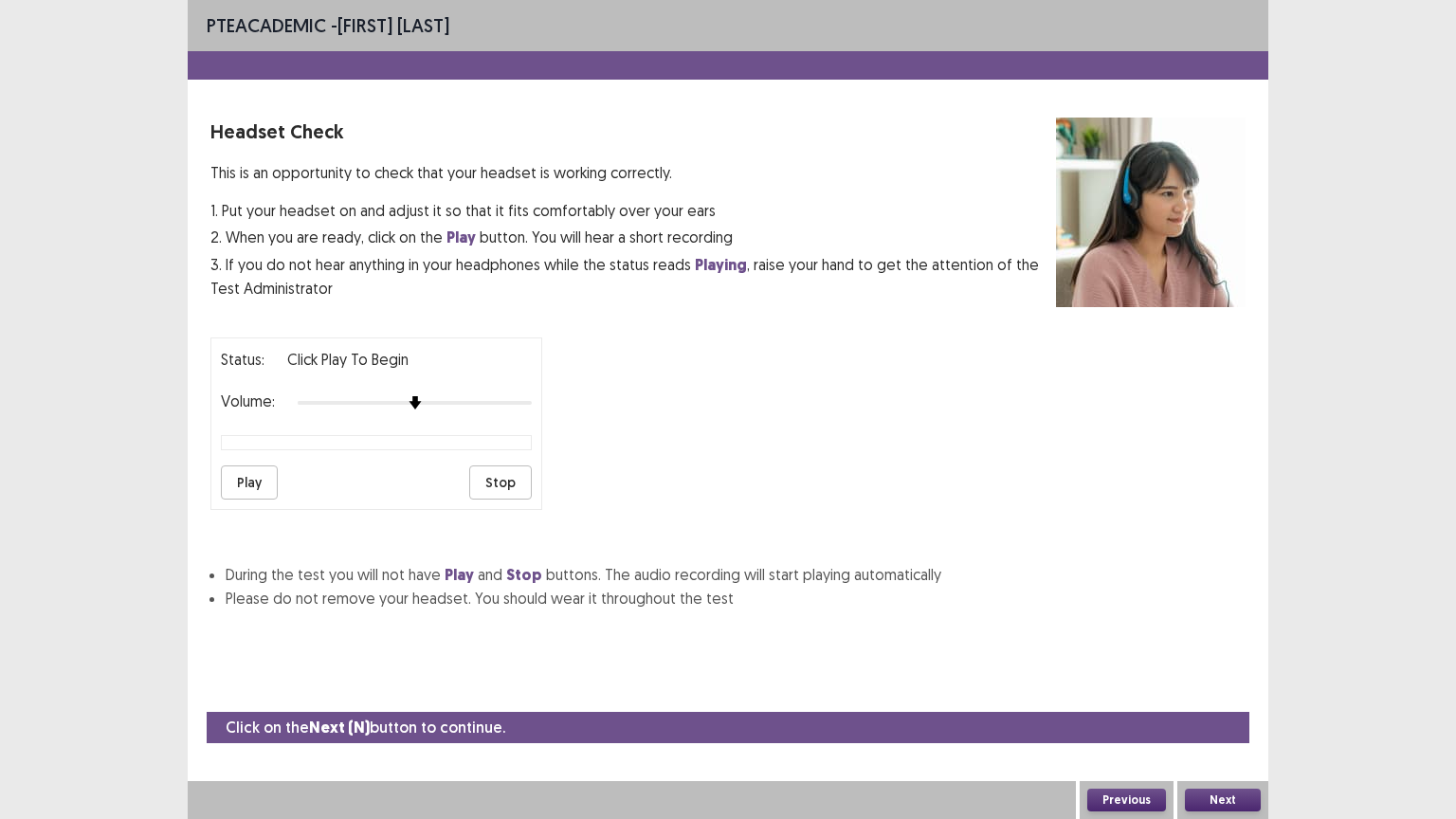 click on "Next" at bounding box center [1223, 800] 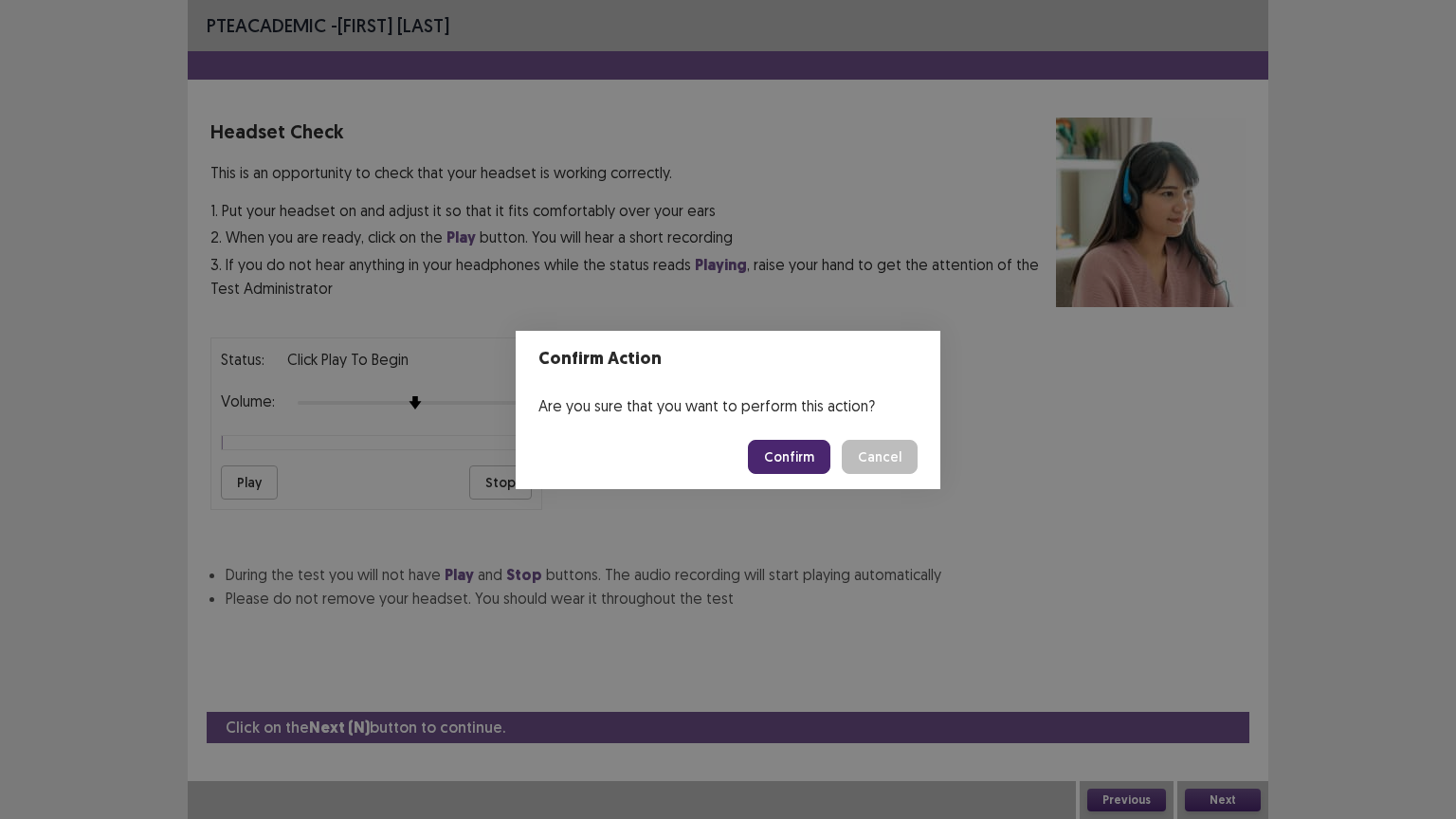 click on "Confirm" at bounding box center (789, 457) 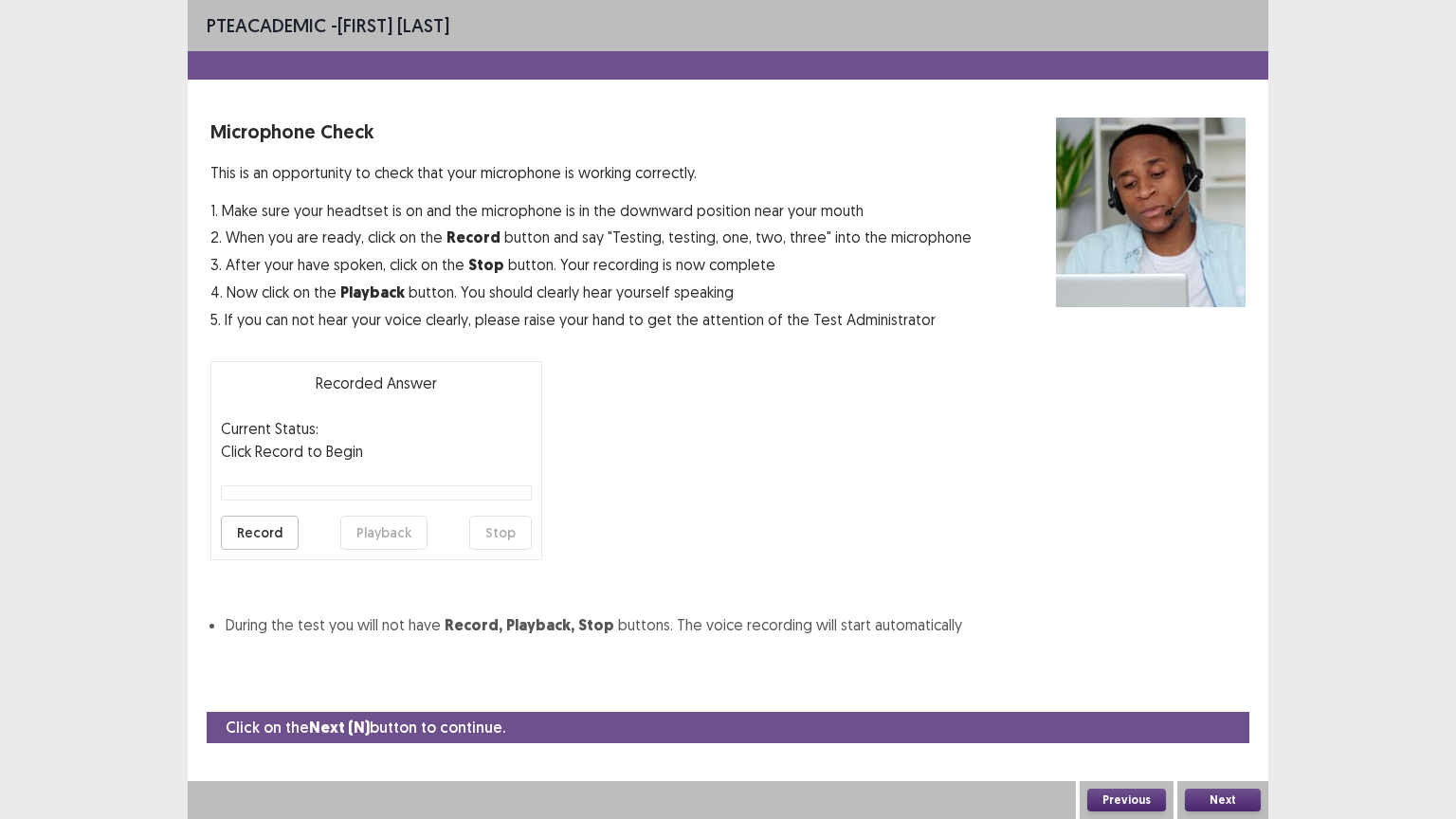 click on "Next" at bounding box center [1223, 800] 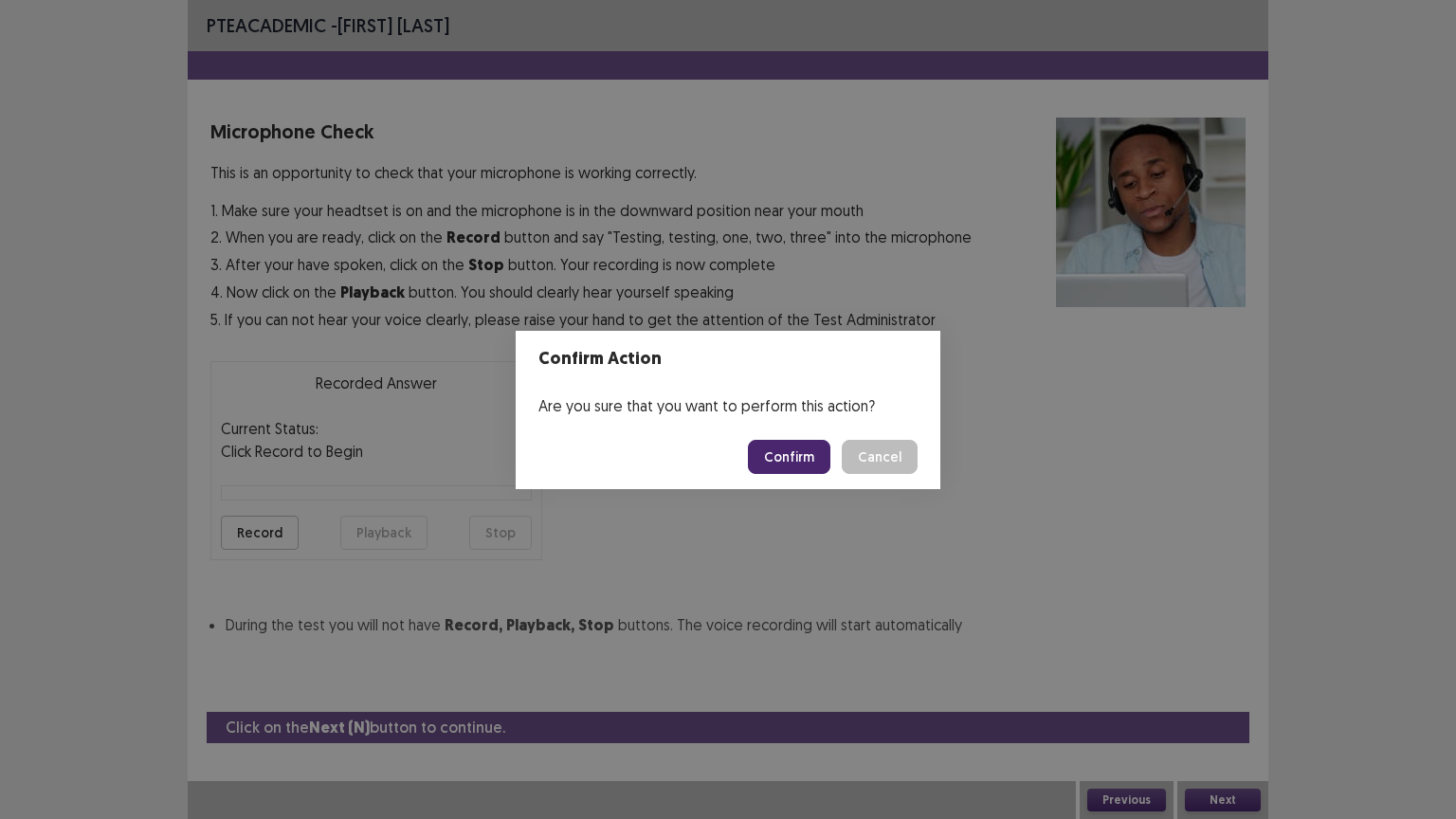 click on "Confirm" at bounding box center (789, 457) 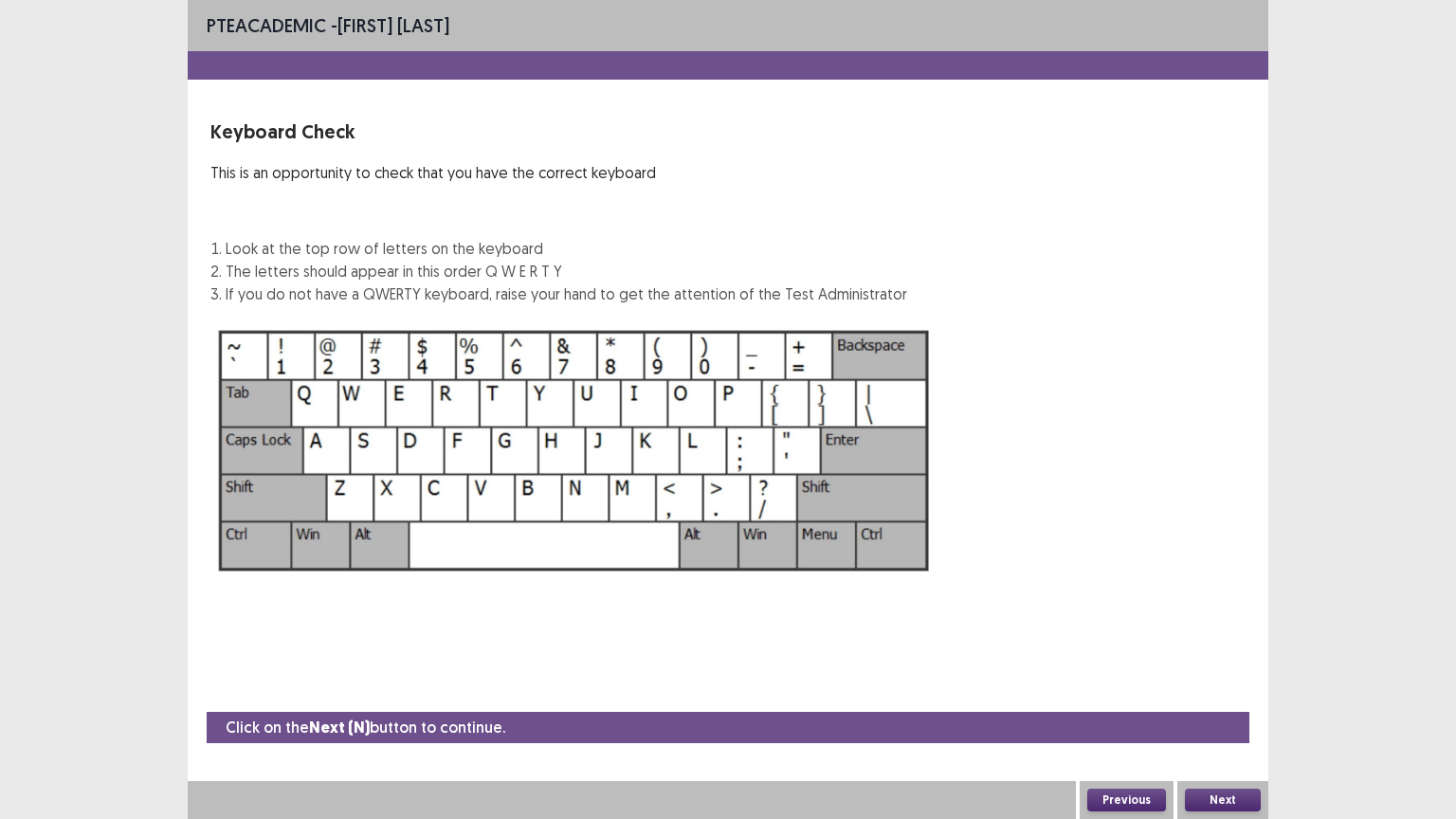 click on "Next" at bounding box center (1223, 800) 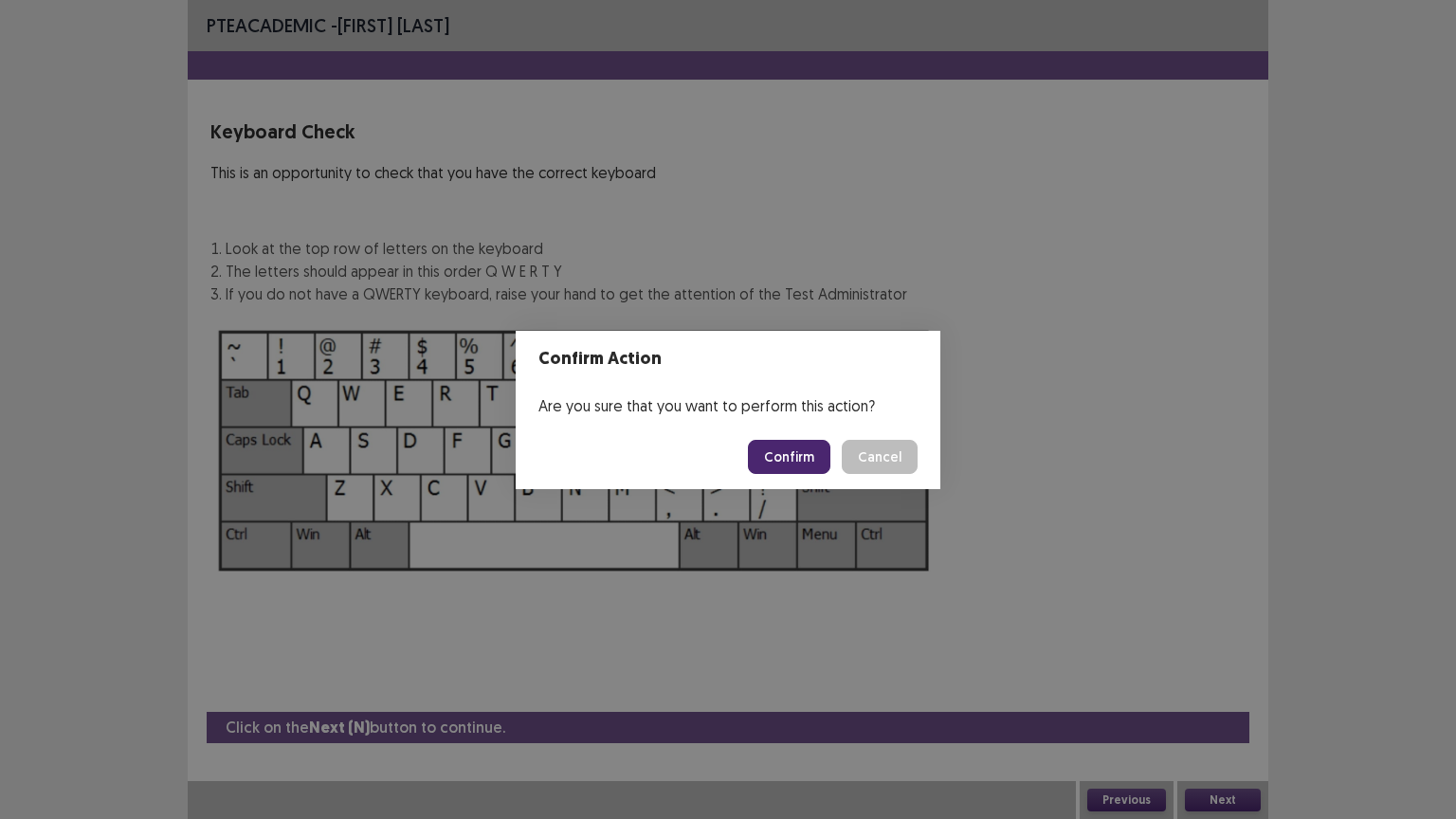 click on "Confirm" at bounding box center [789, 457] 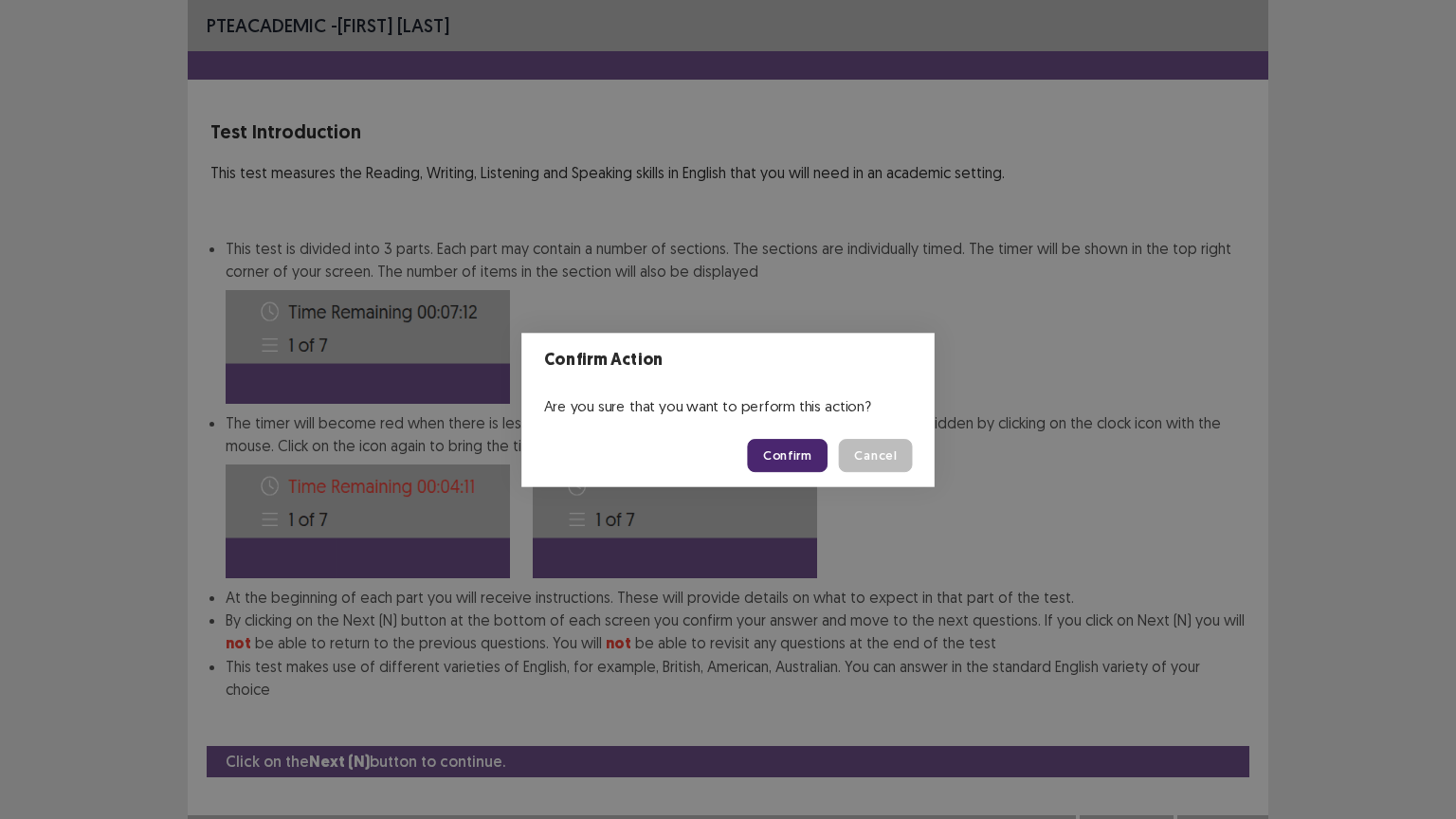 scroll, scrollTop: 2, scrollLeft: 0, axis: vertical 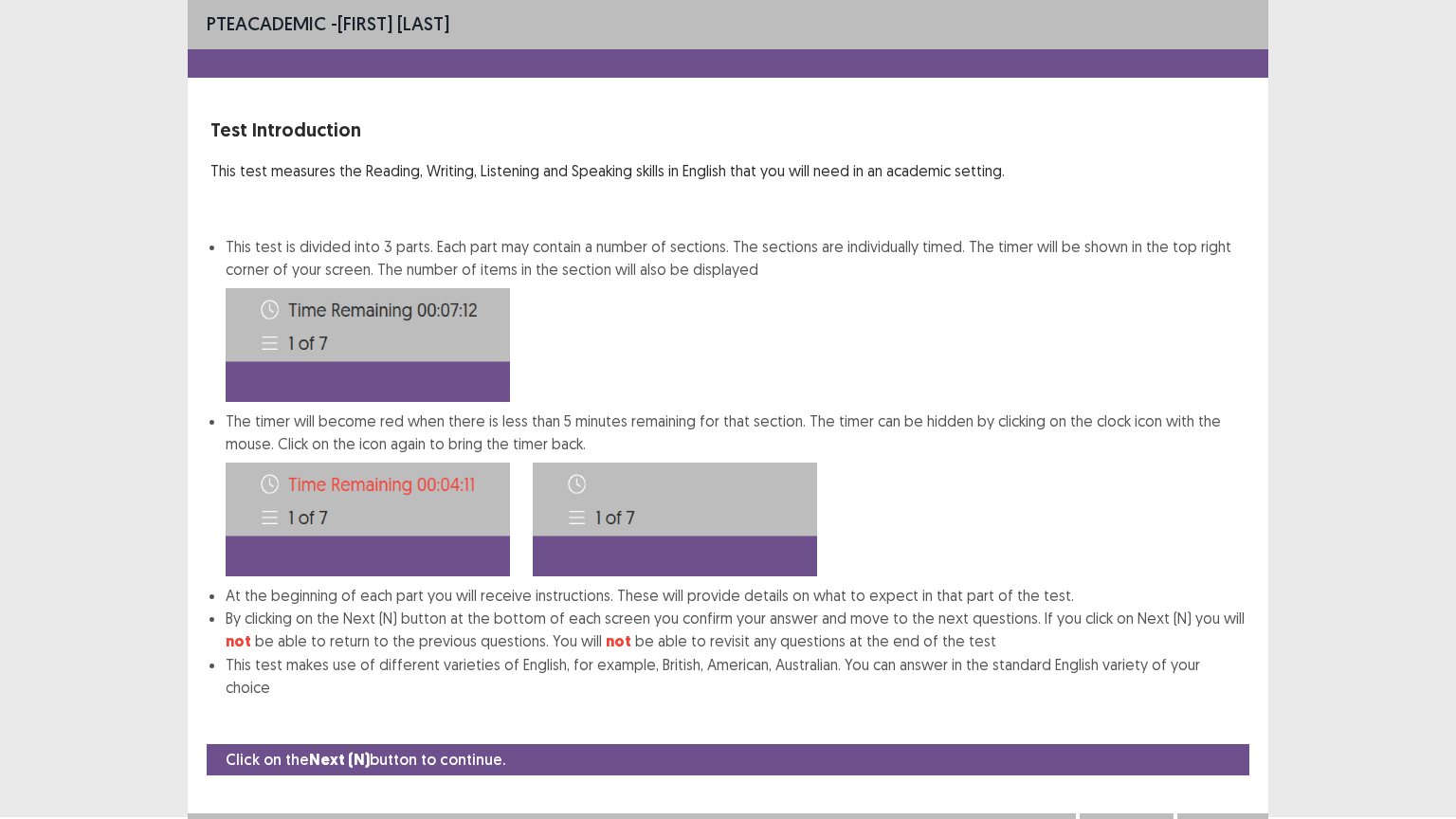 click on "Next" at bounding box center [1223, 832] 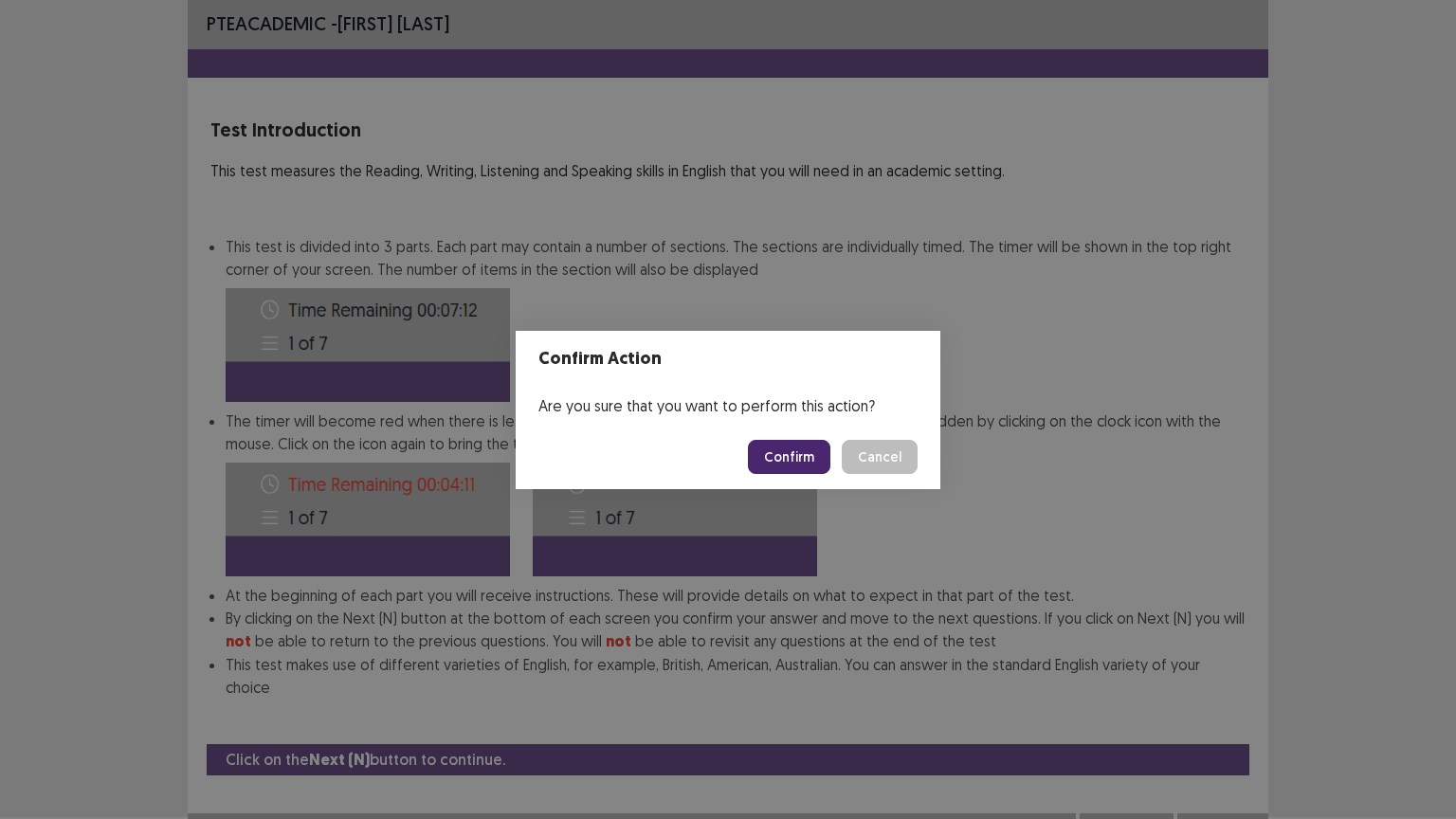 click on "Confirm" at bounding box center [789, 457] 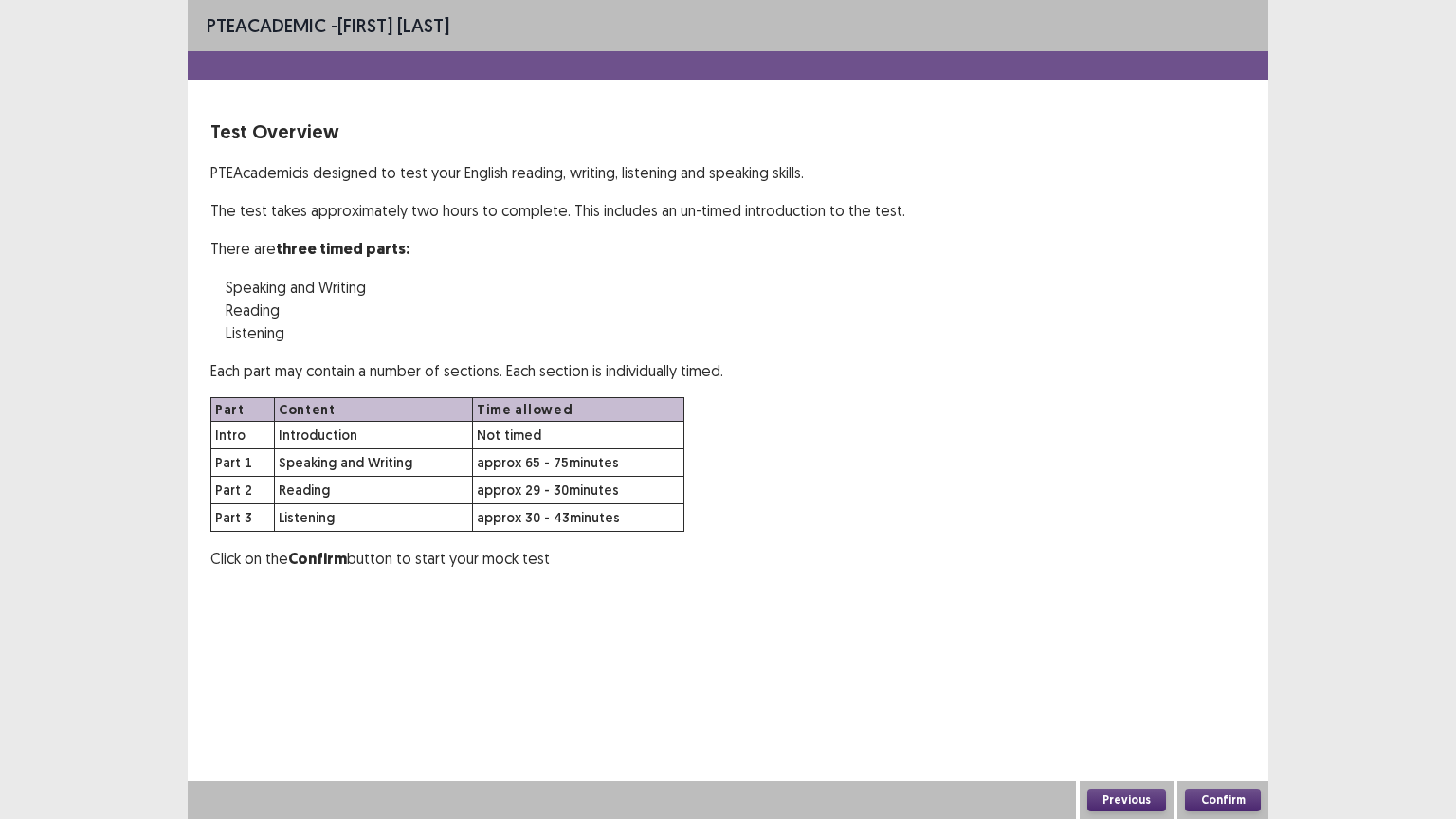 scroll, scrollTop: 0, scrollLeft: 0, axis: both 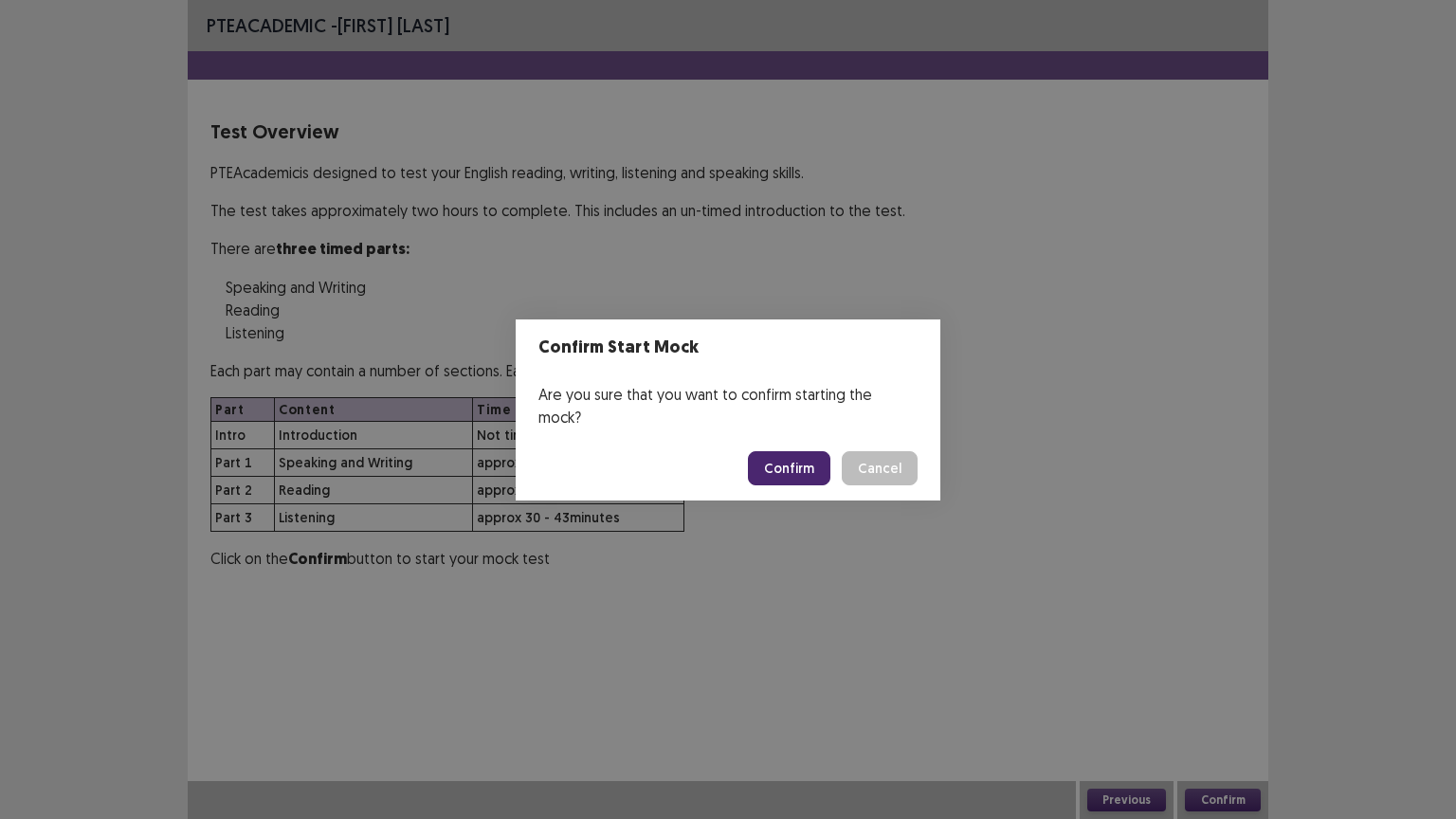 click on "Confirm" at bounding box center (789, 468) 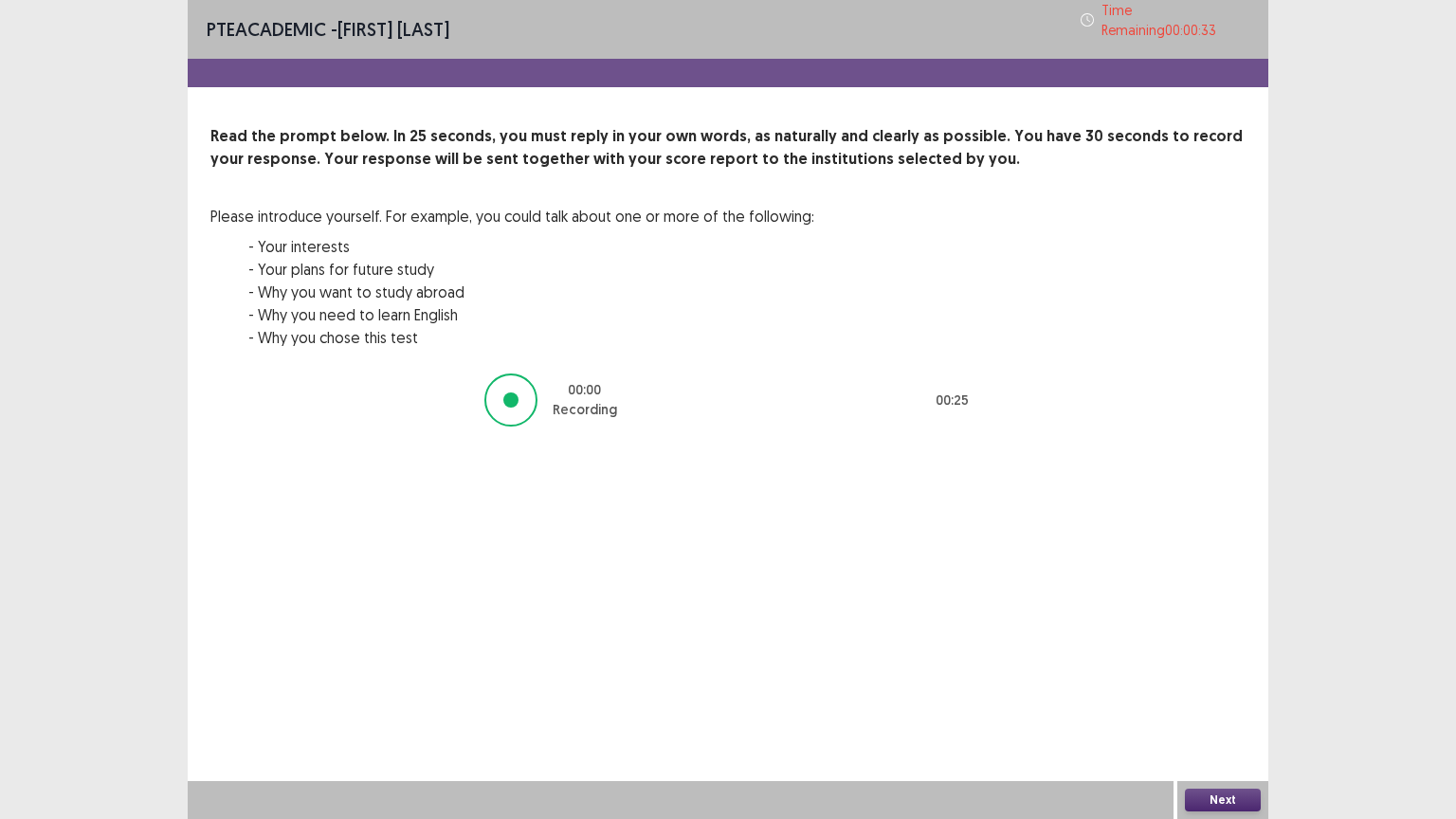 click on "Next" at bounding box center (1223, 800) 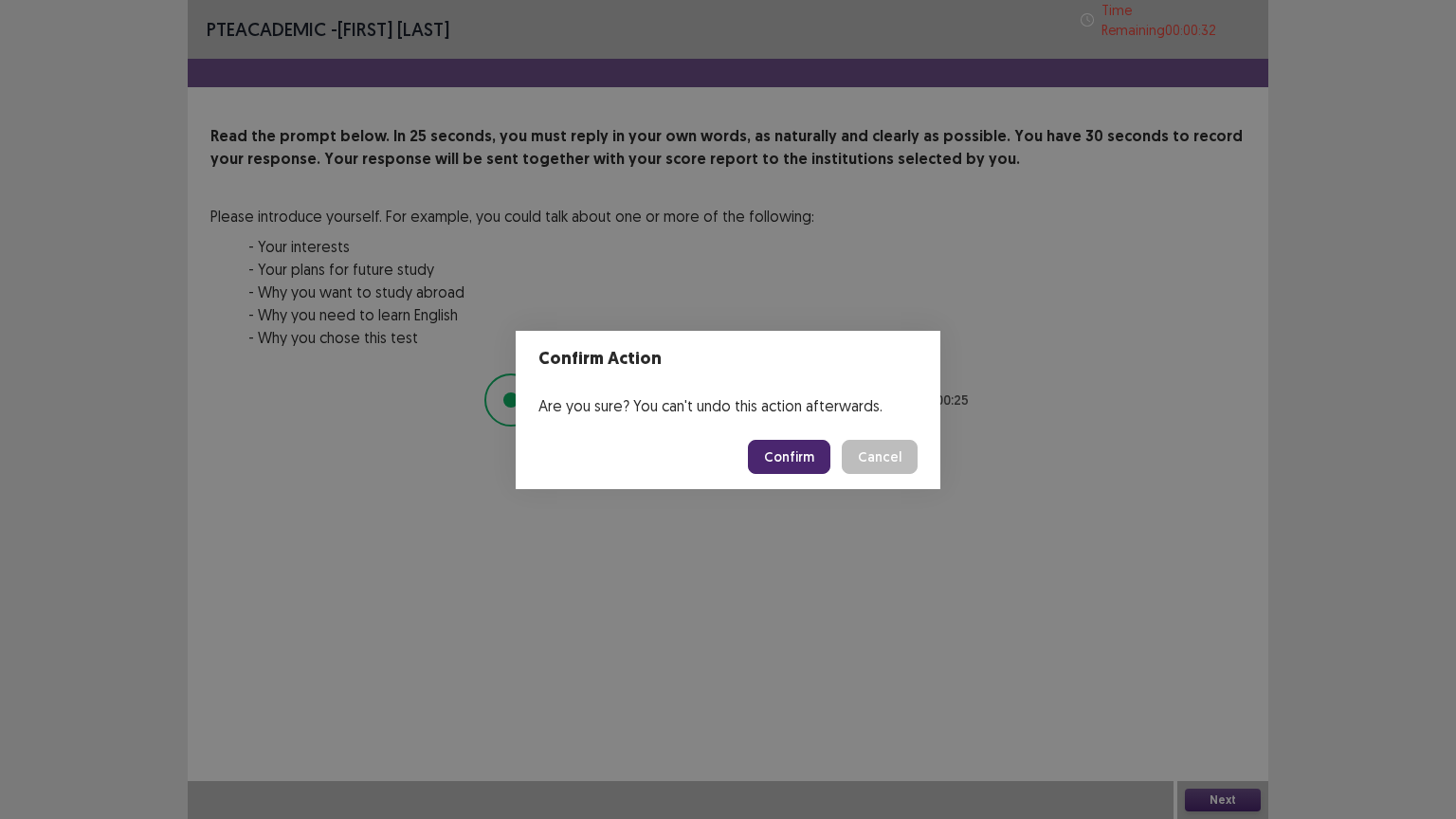 click on "Confirm" at bounding box center [789, 457] 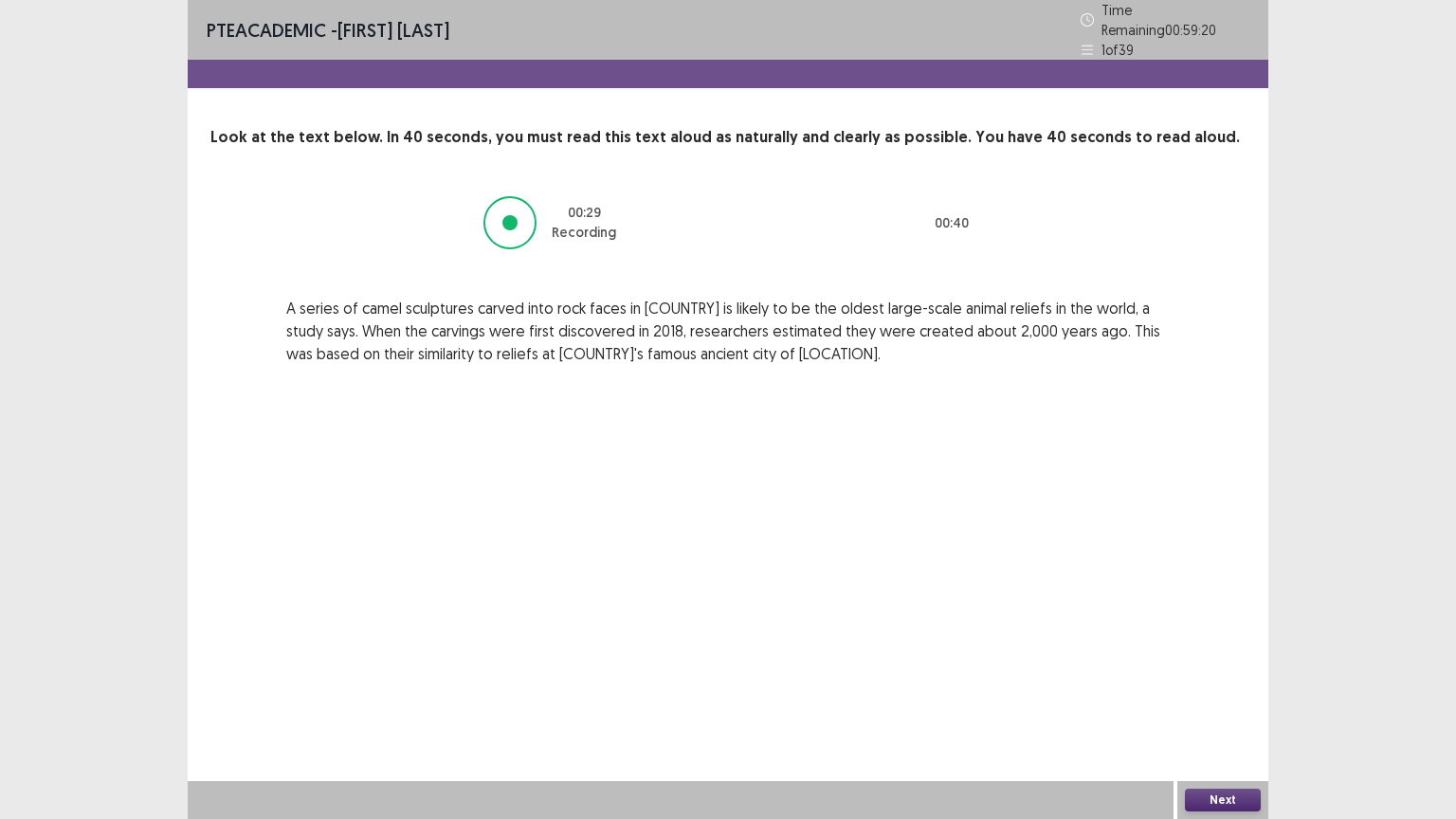 click on "Next" at bounding box center [1223, 800] 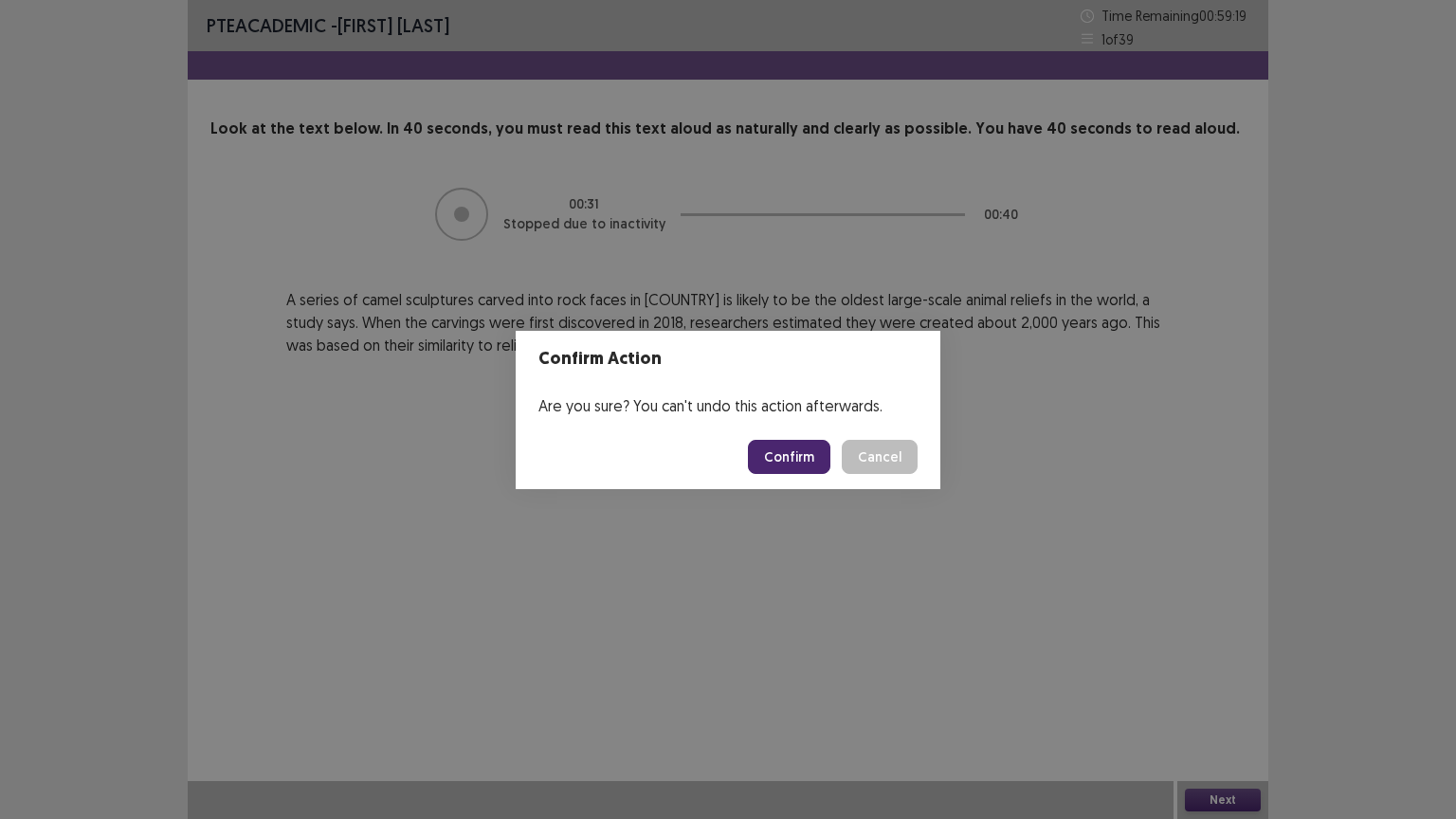 click on "Confirm" at bounding box center (789, 457) 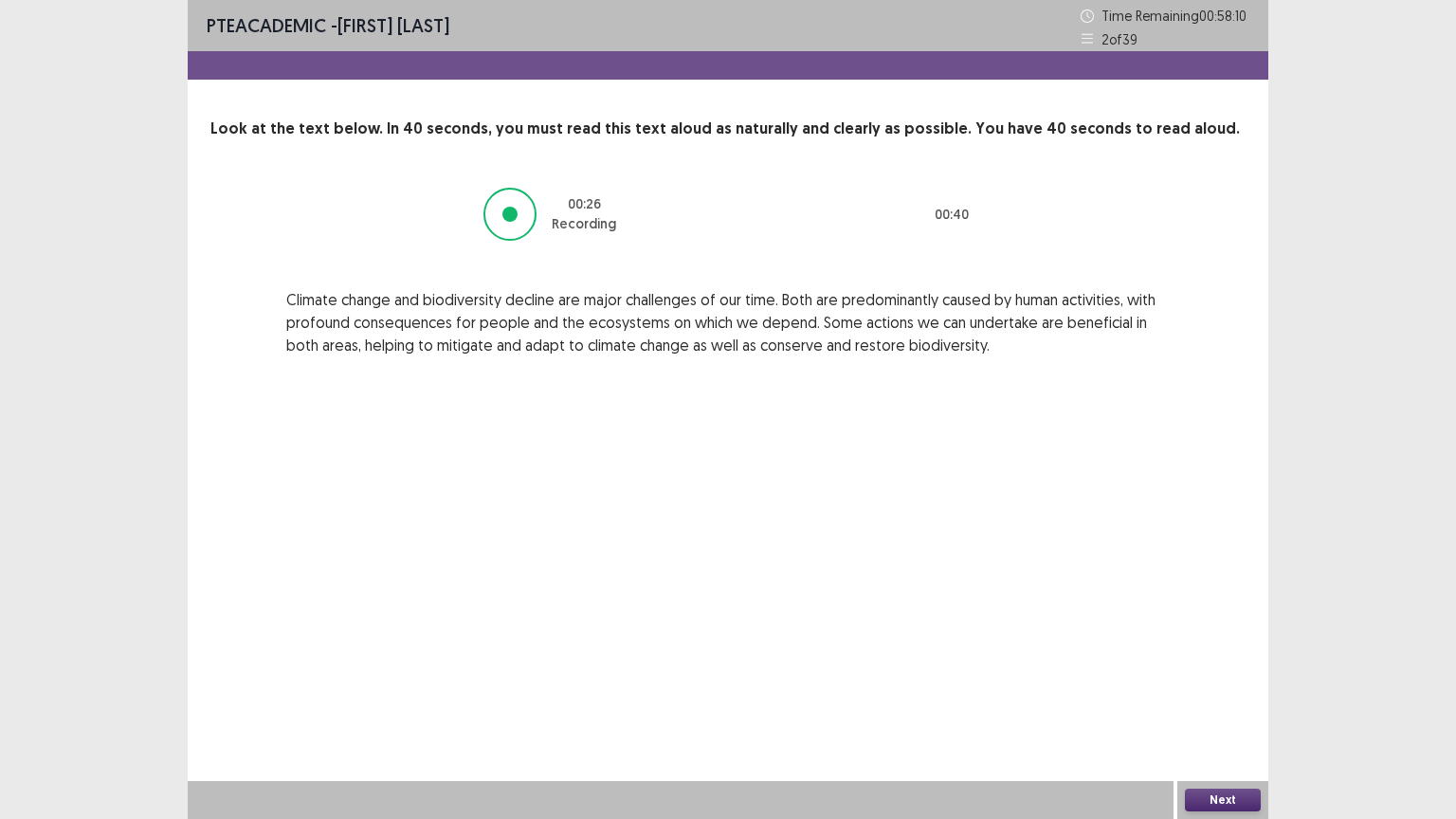 click on "Next" at bounding box center [1223, 800] 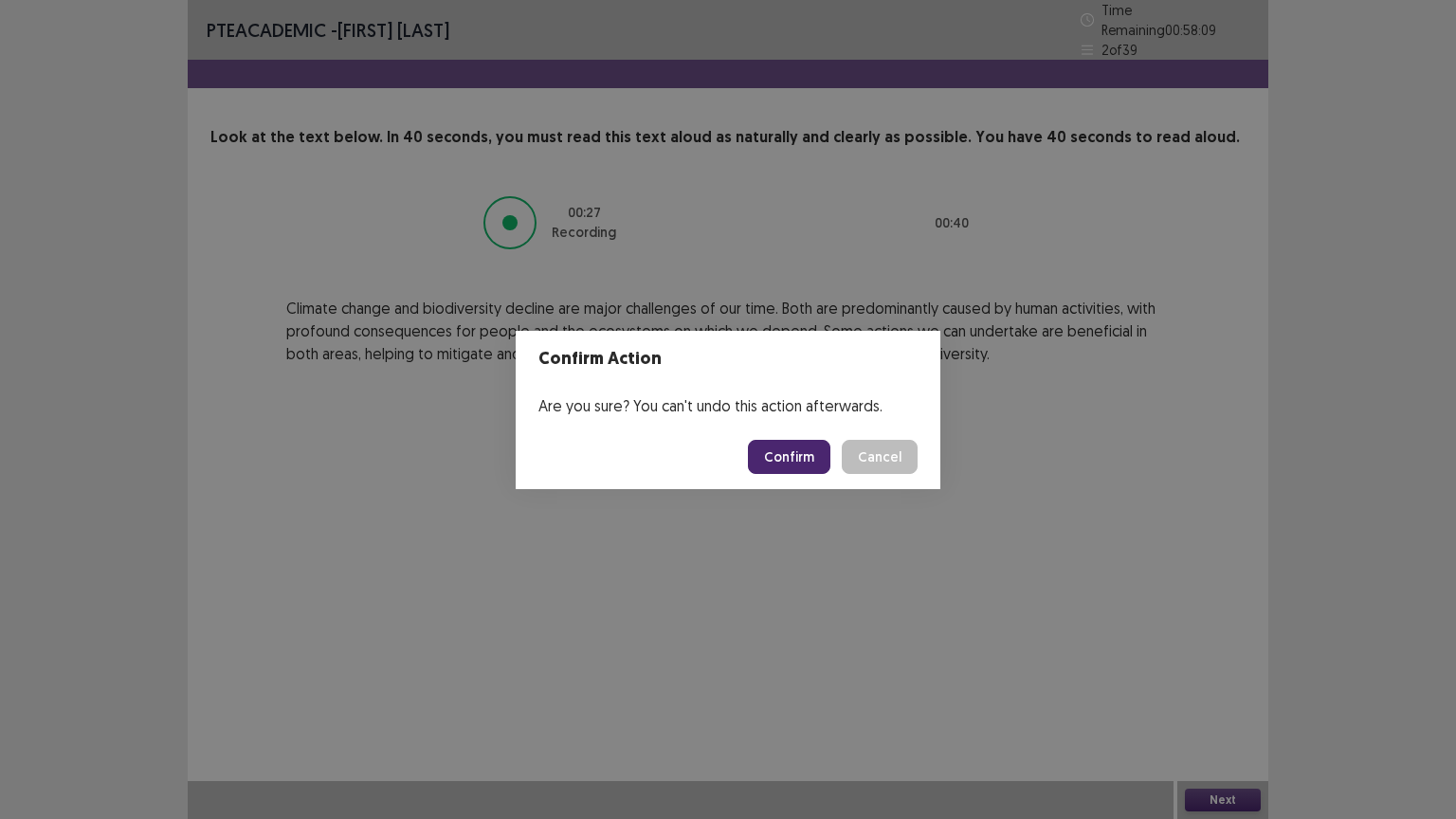 click on "Confirm" at bounding box center (789, 457) 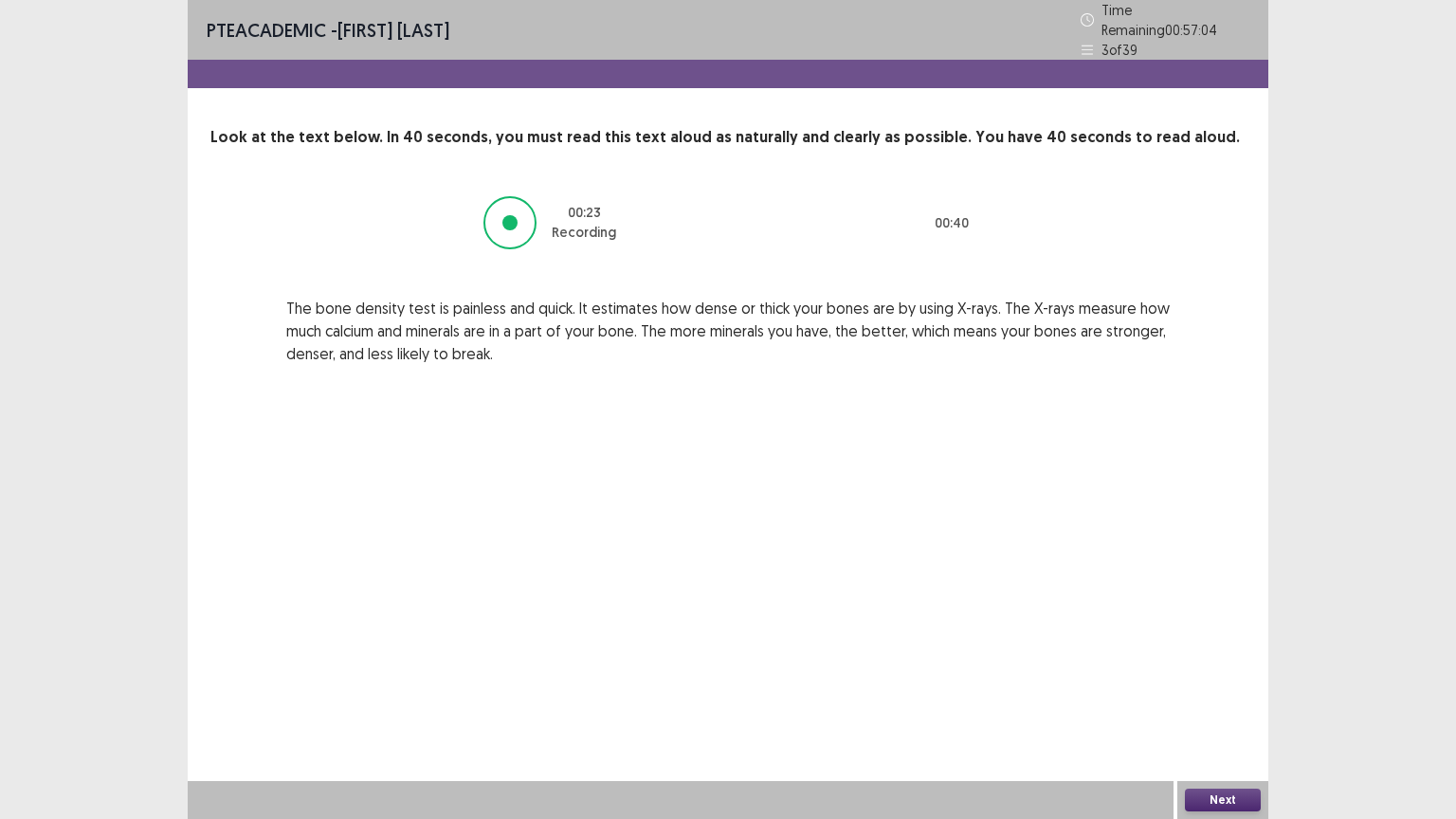 click on "Next" at bounding box center (1223, 800) 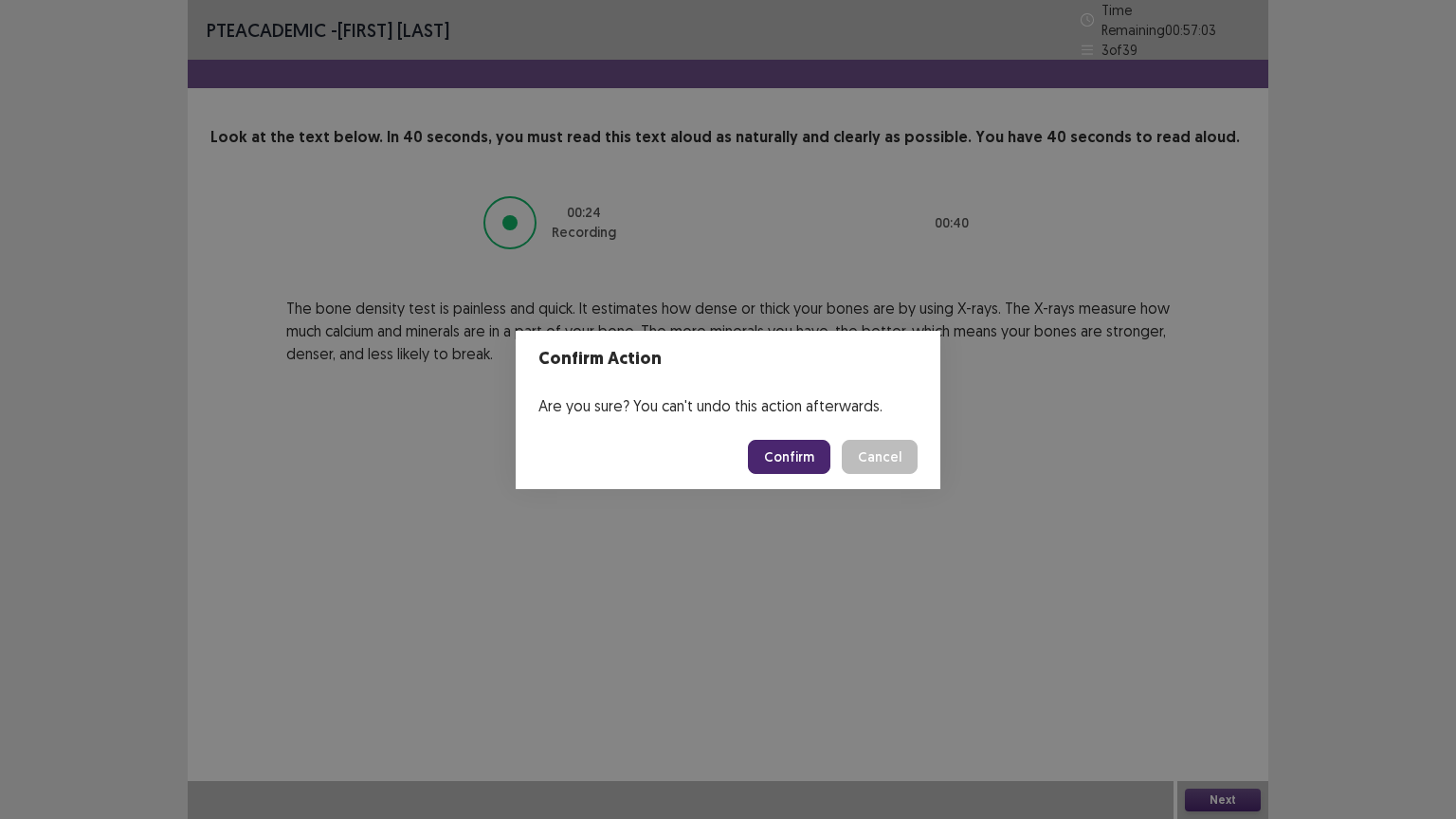click on "Confirm" at bounding box center [789, 457] 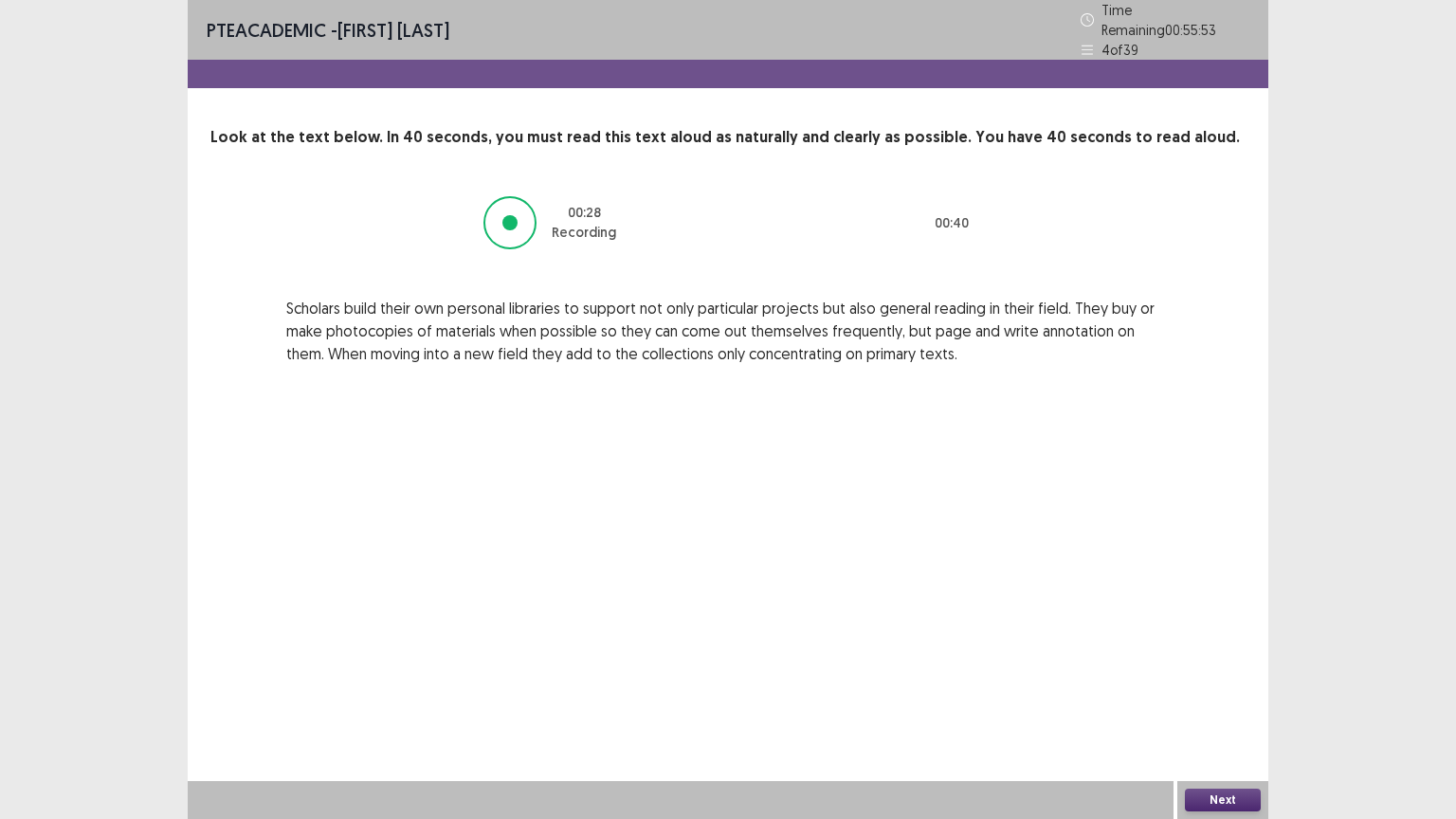 click on "Next" at bounding box center [1223, 800] 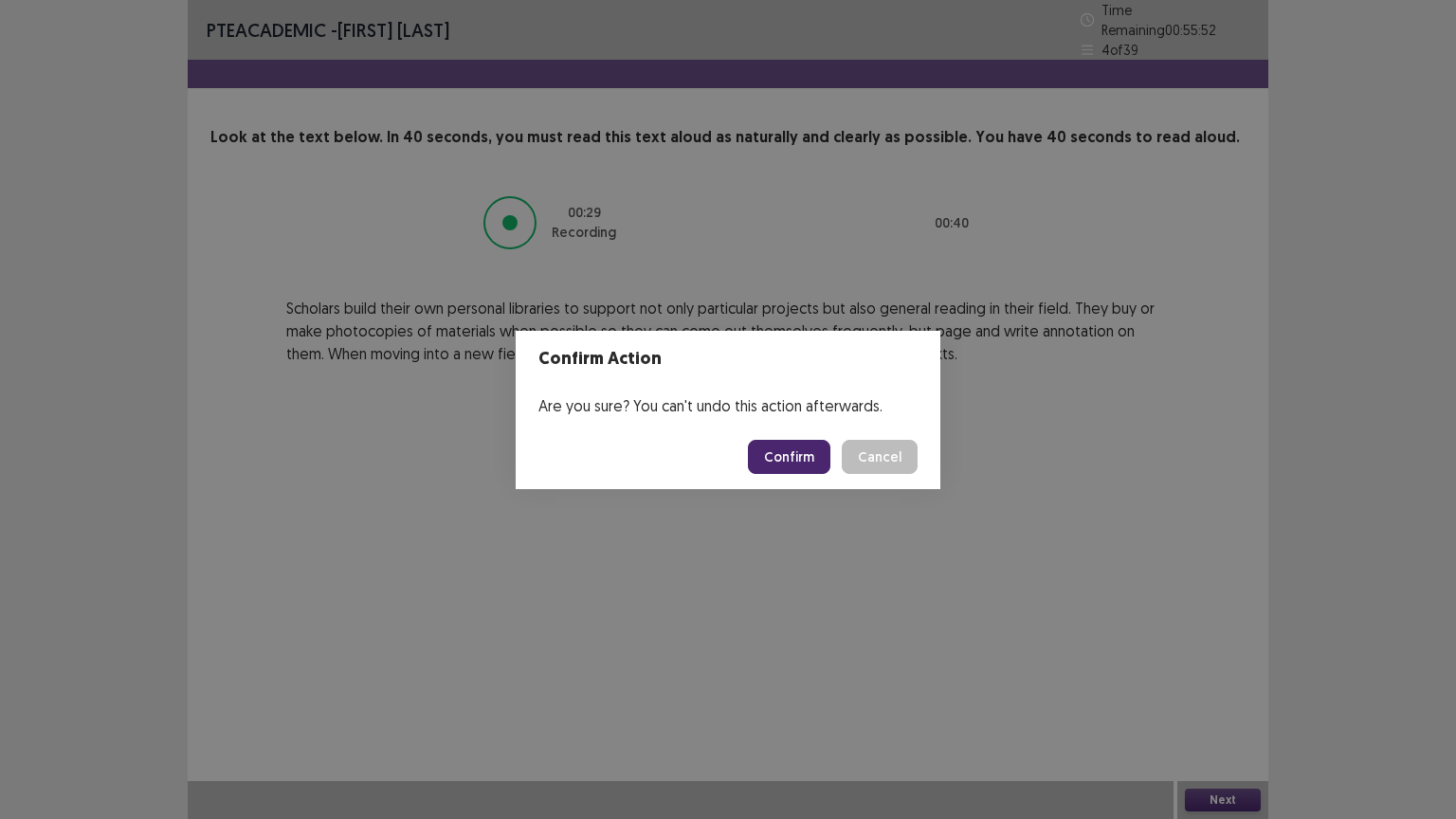 click on "Confirm" at bounding box center (789, 457) 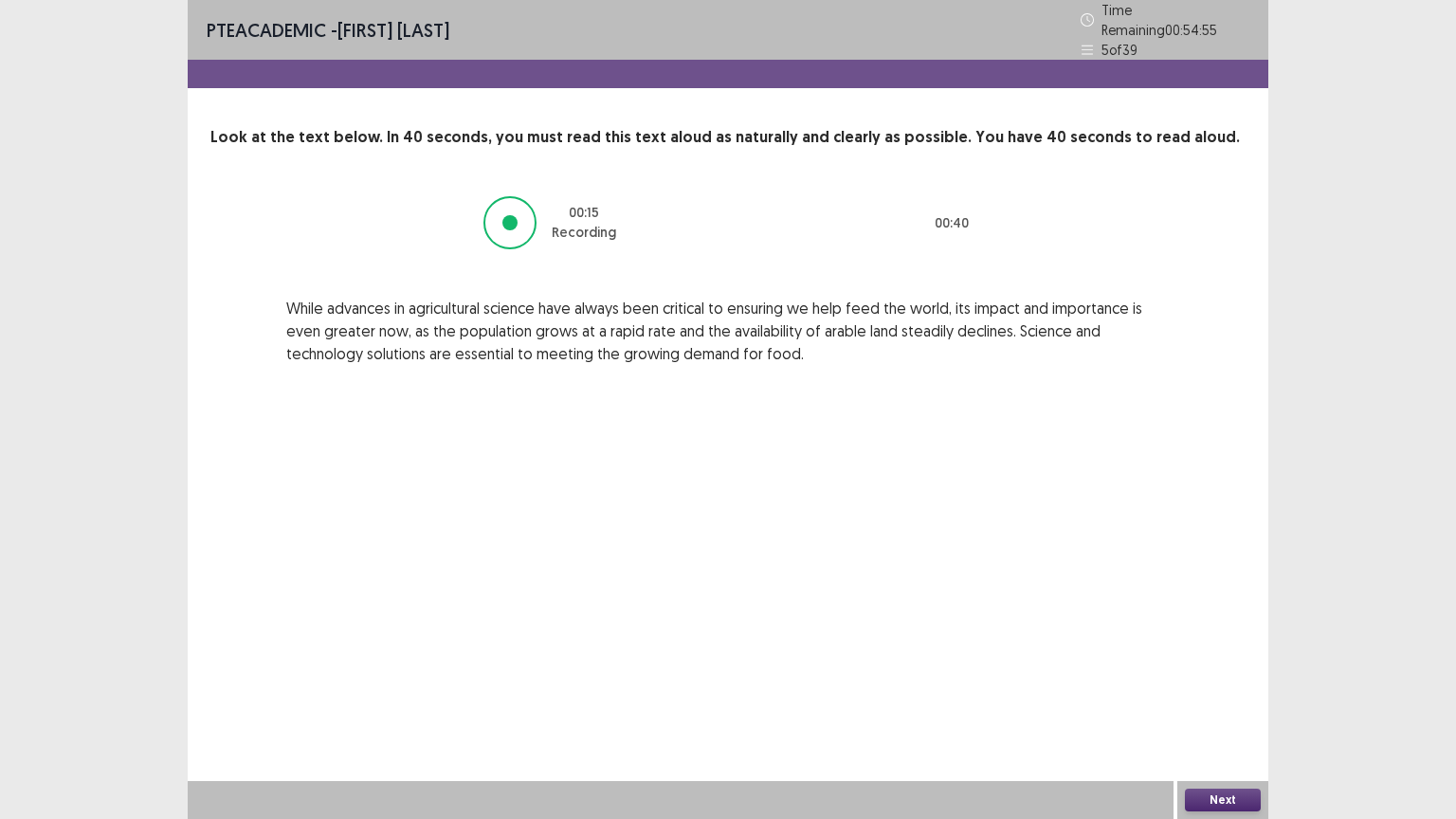 click on "PTE  academic   -  [FIRST] [LAST] Time Remaining  00 : 54 : 55 5  of  39 Look at the text below. In 40 seconds, you must read this text aloud as naturally and clearly as possible. You have 40 seconds to read aloud. 00 : 15 Recording 00 : 40 While advances in agricultural science have always been critical to ensuring we help feed the world, its impact and importance is even greater now, as the population grows at a rapid rate and the availability of arable land steadily declines. Science and technology solutions are essential to meeting the growing demand for food." at bounding box center (728, 201) 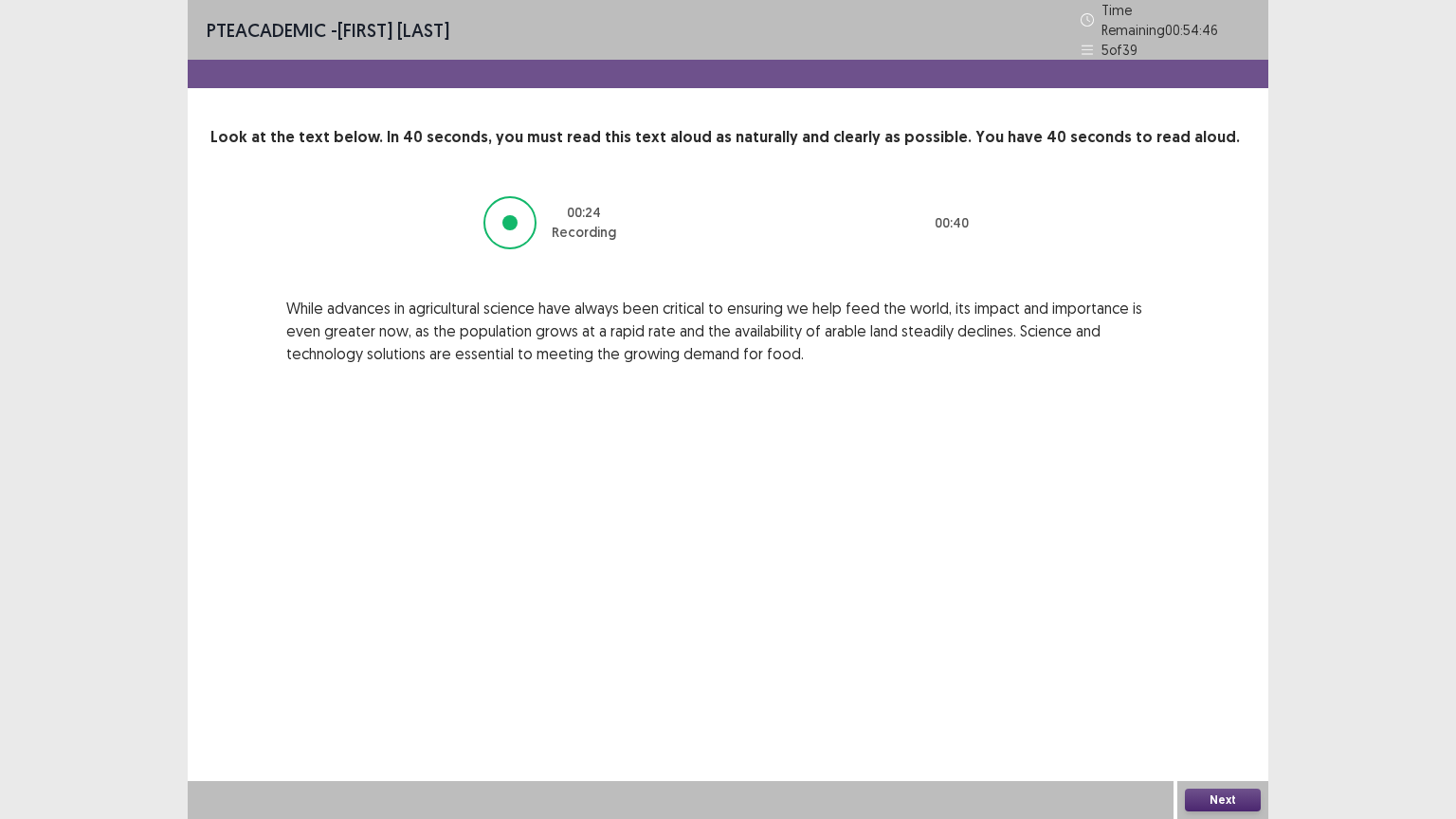 click on "Next" at bounding box center [1223, 800] 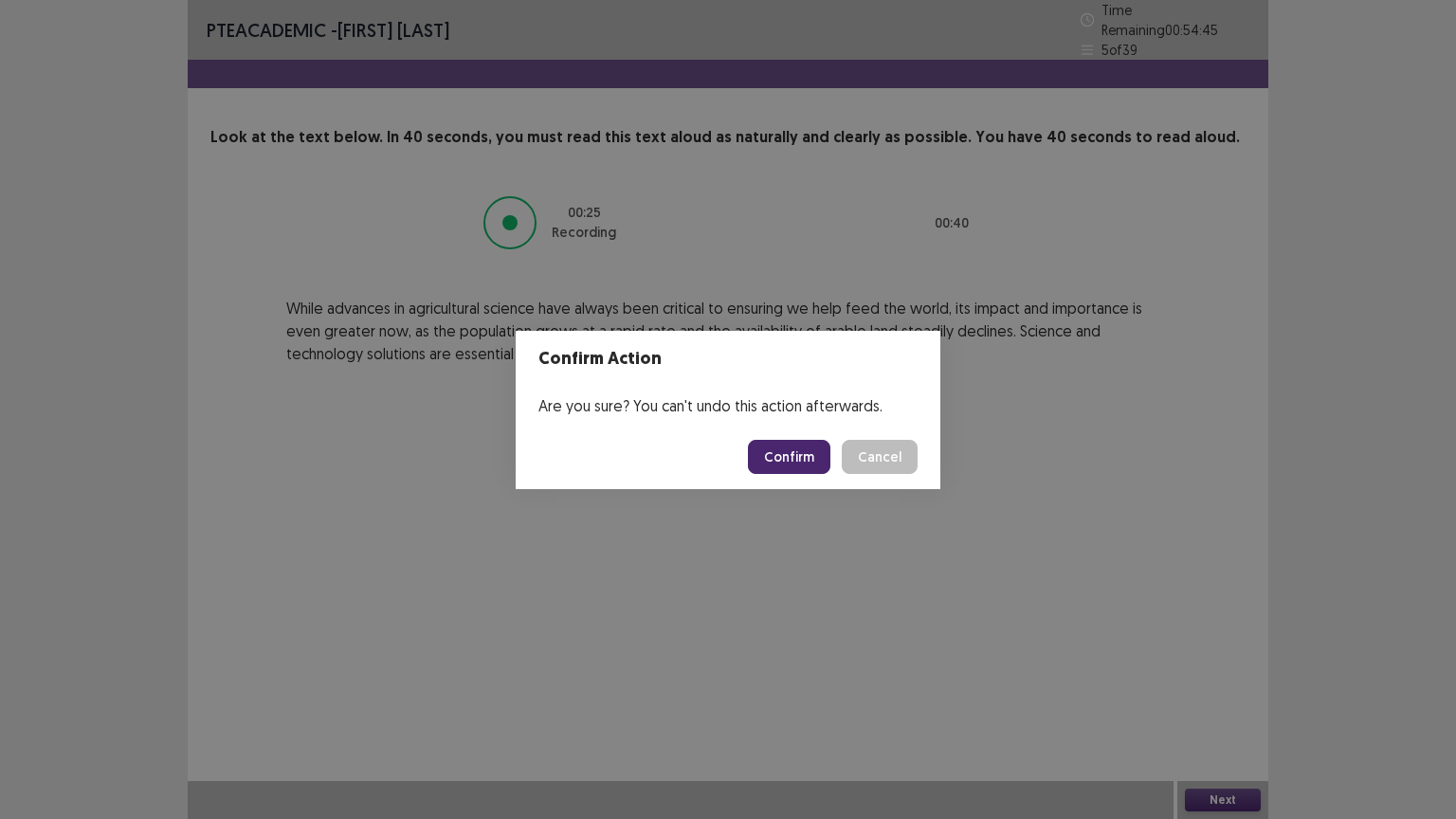 click on "Confirm" at bounding box center (789, 457) 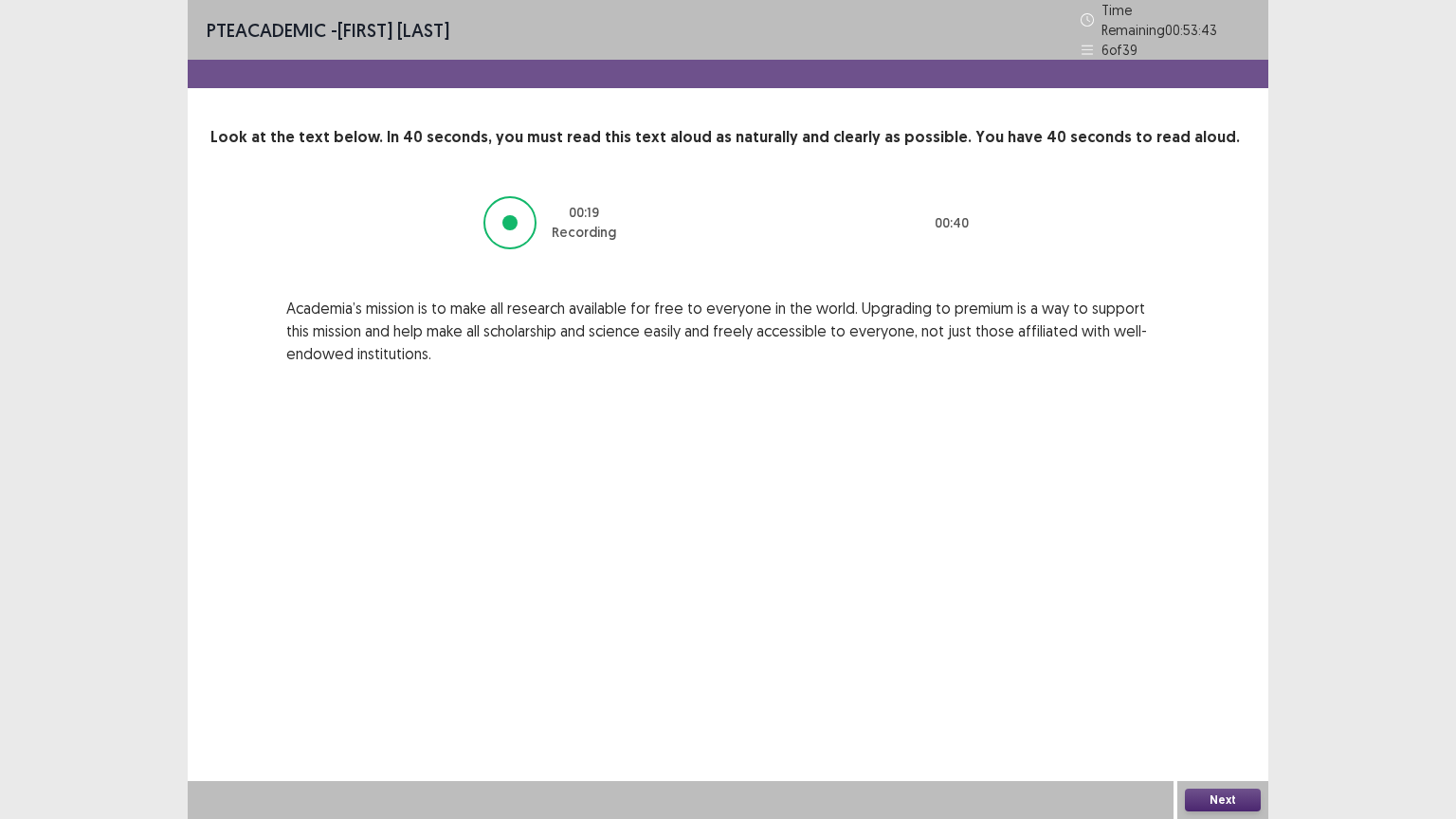 click on "Next" at bounding box center [1223, 800] 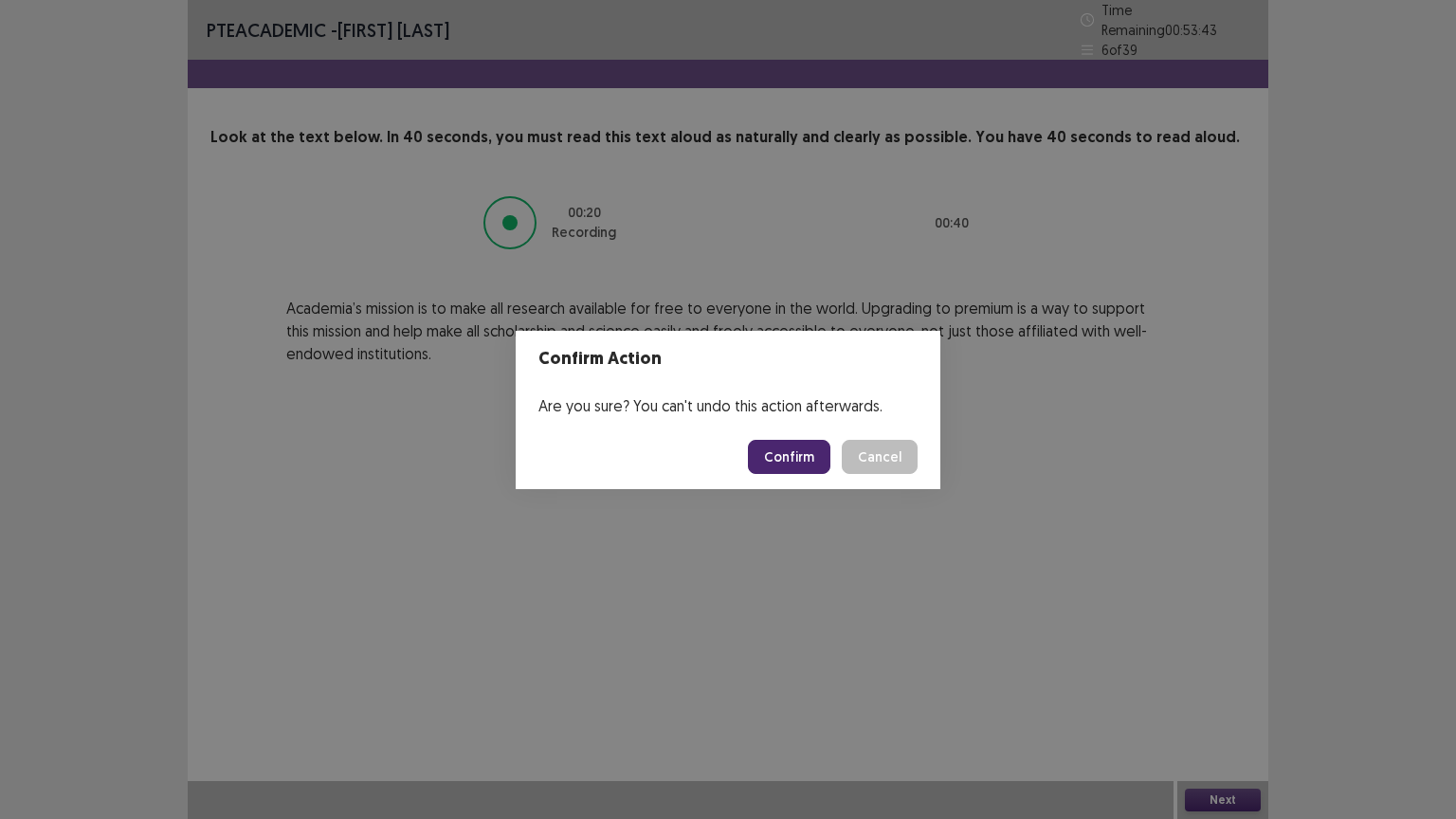 click on "Confirm" at bounding box center (789, 457) 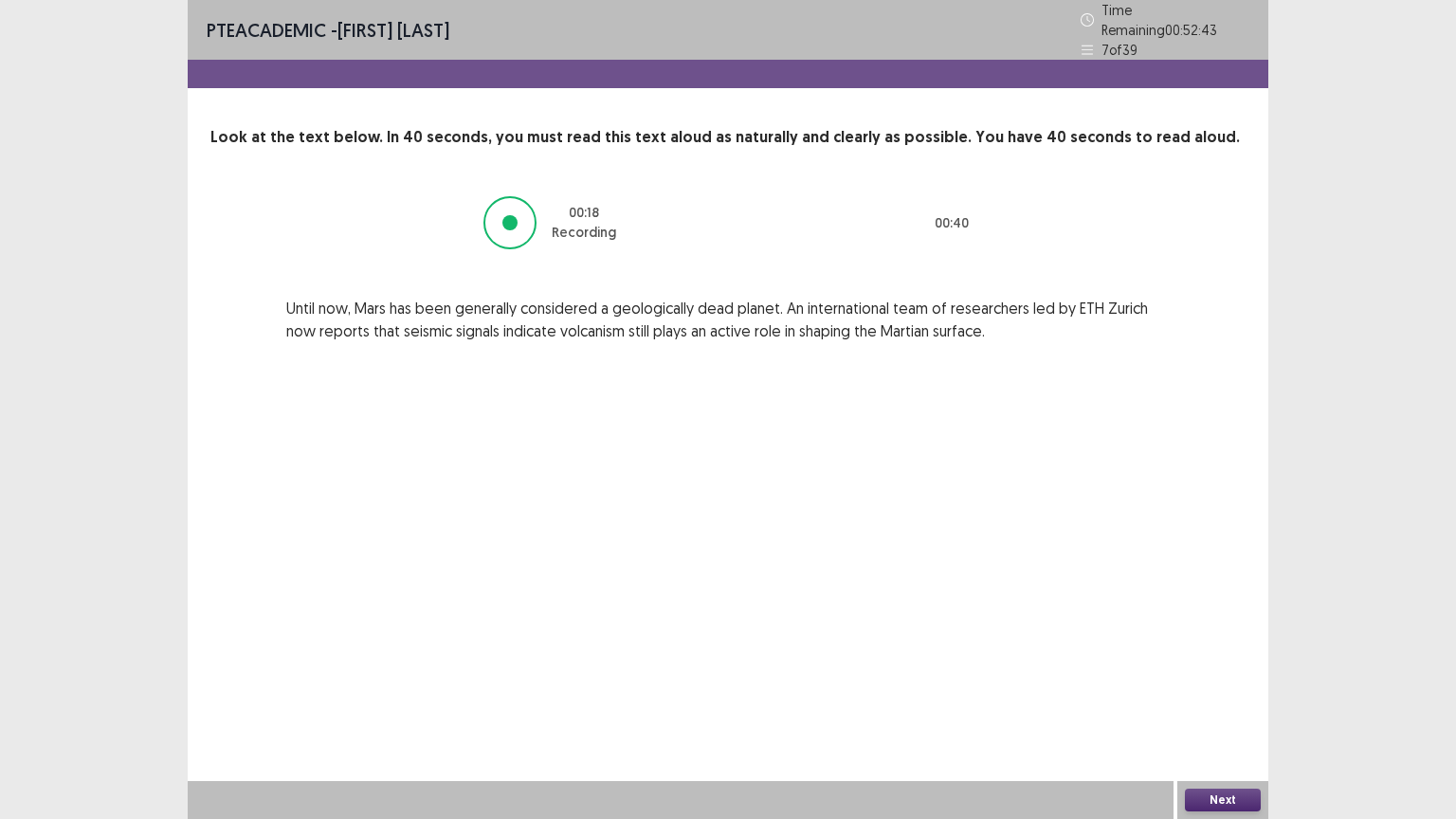 click on "Next" at bounding box center [1223, 800] 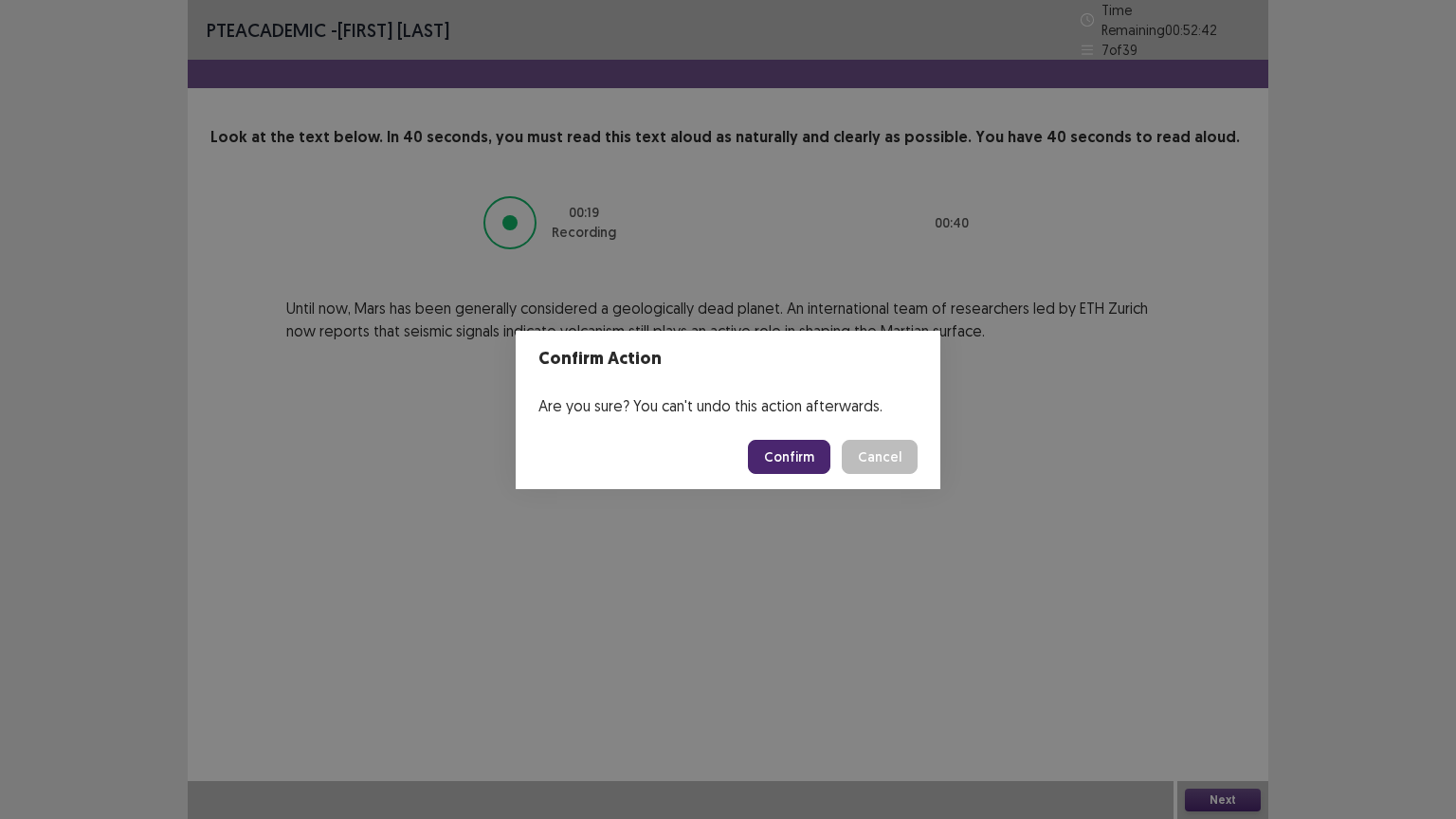 click on "Confirm" at bounding box center (789, 457) 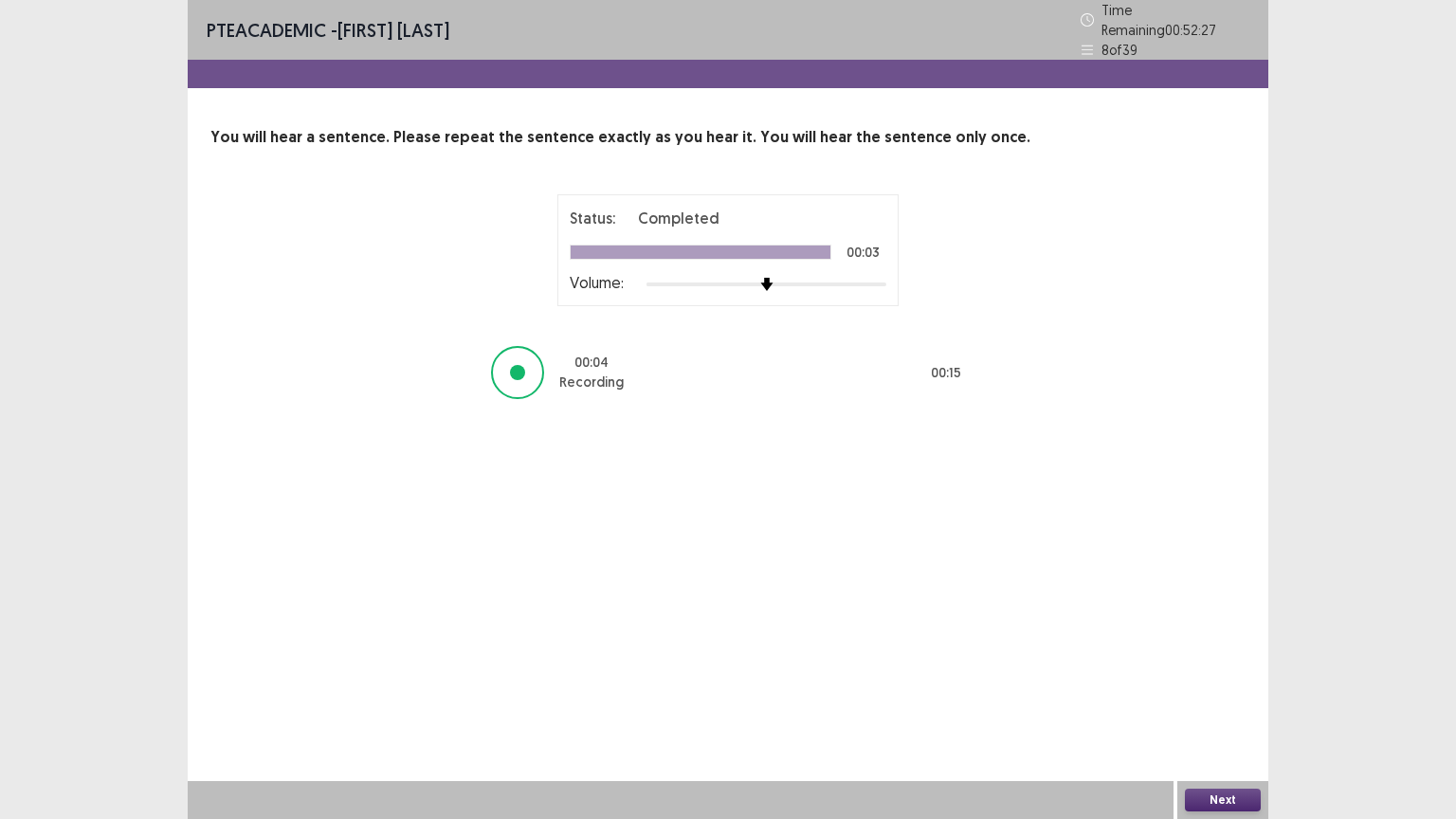 click on "Next" at bounding box center [1223, 800] 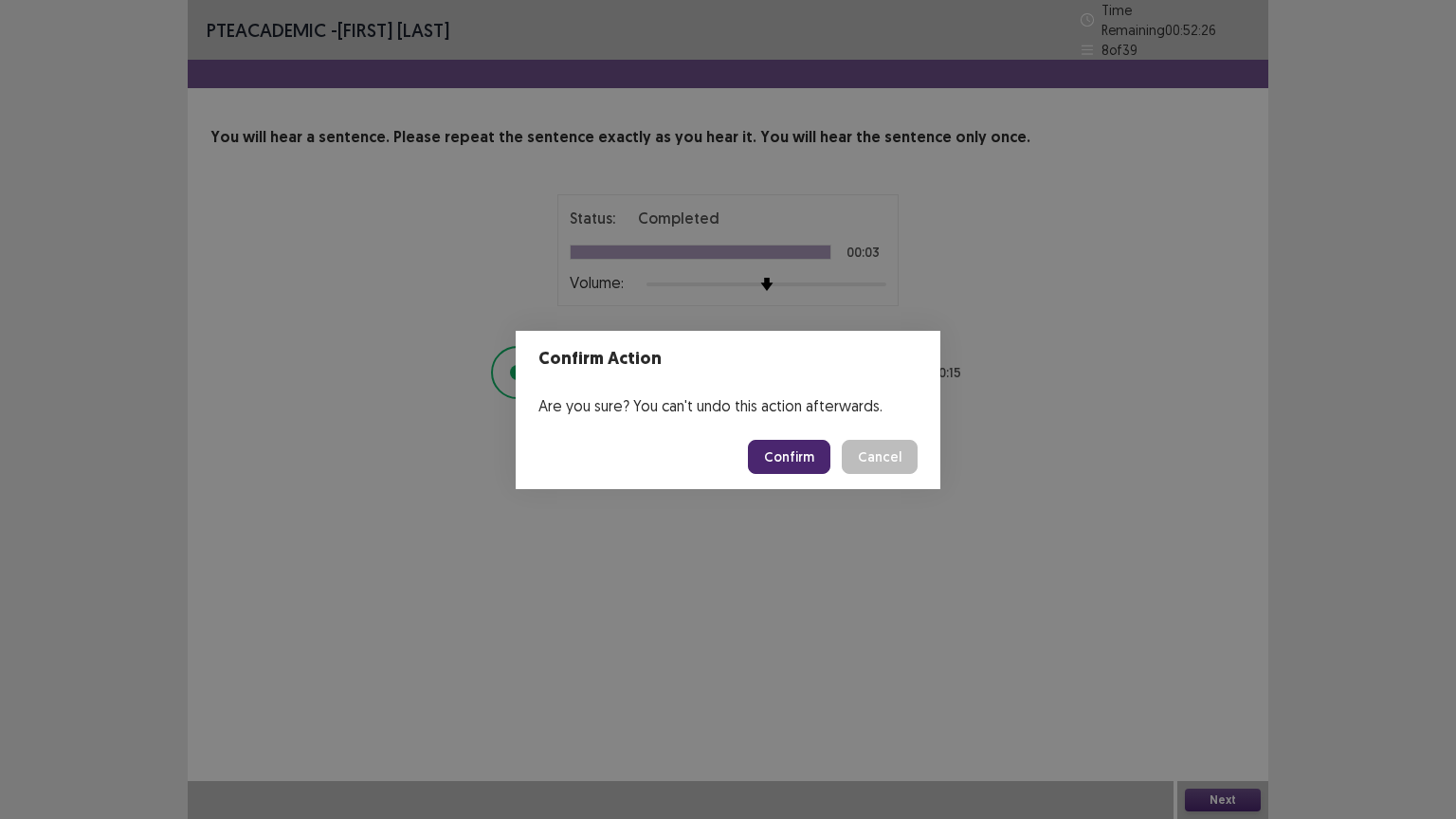 click on "Confirm" at bounding box center [789, 457] 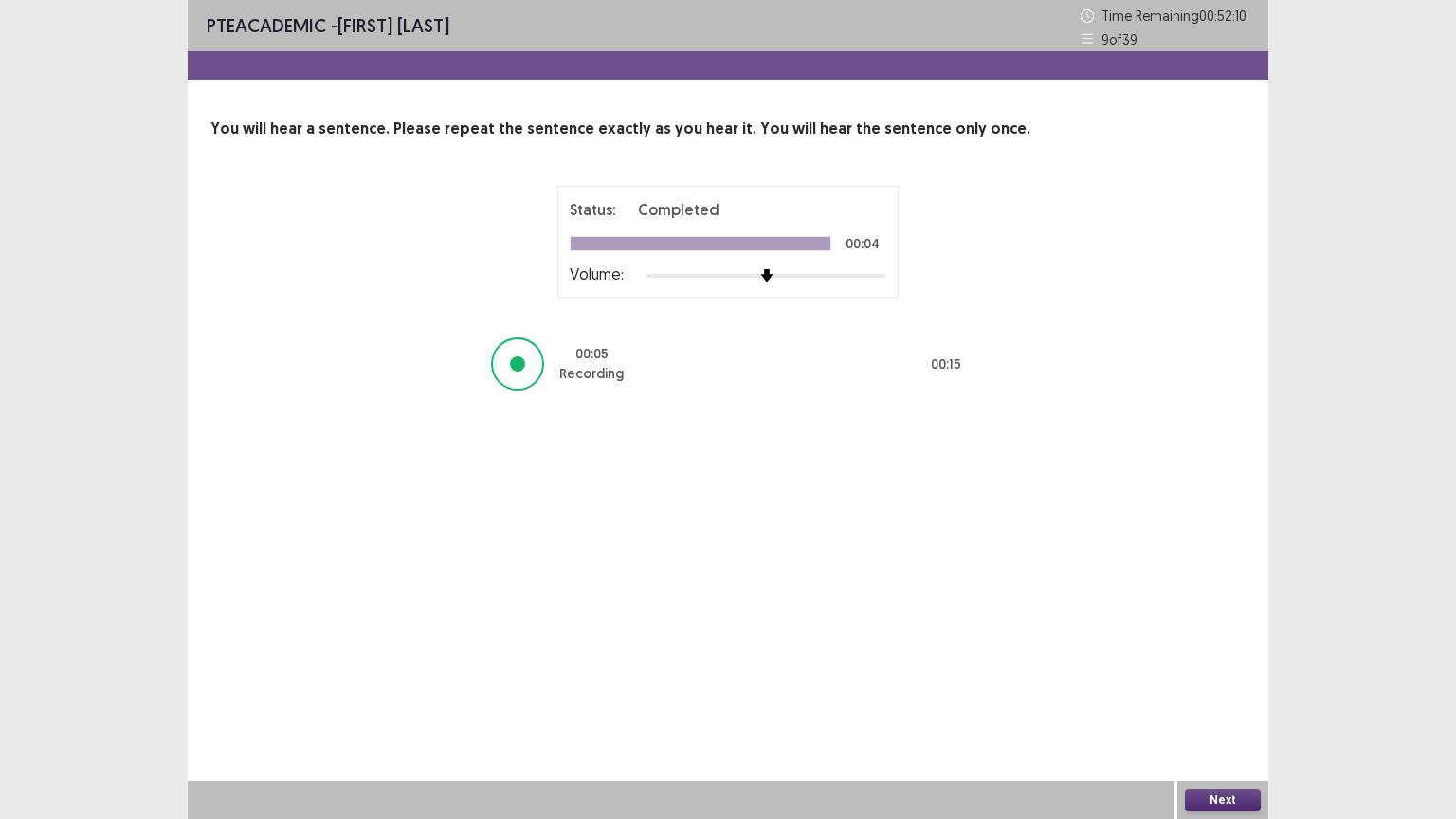 click on "Next" at bounding box center (1223, 800) 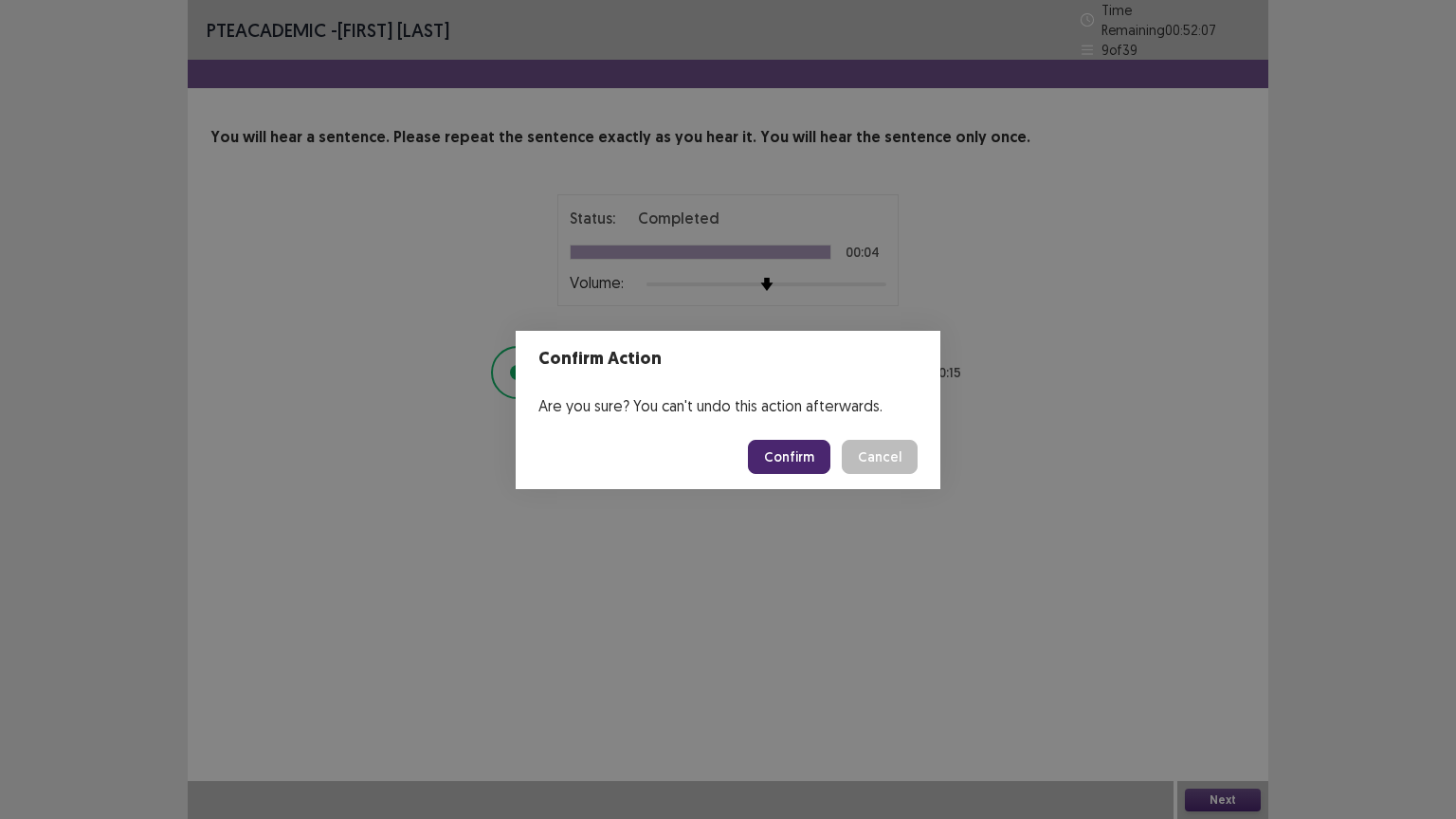 click on "Confirm" at bounding box center [789, 457] 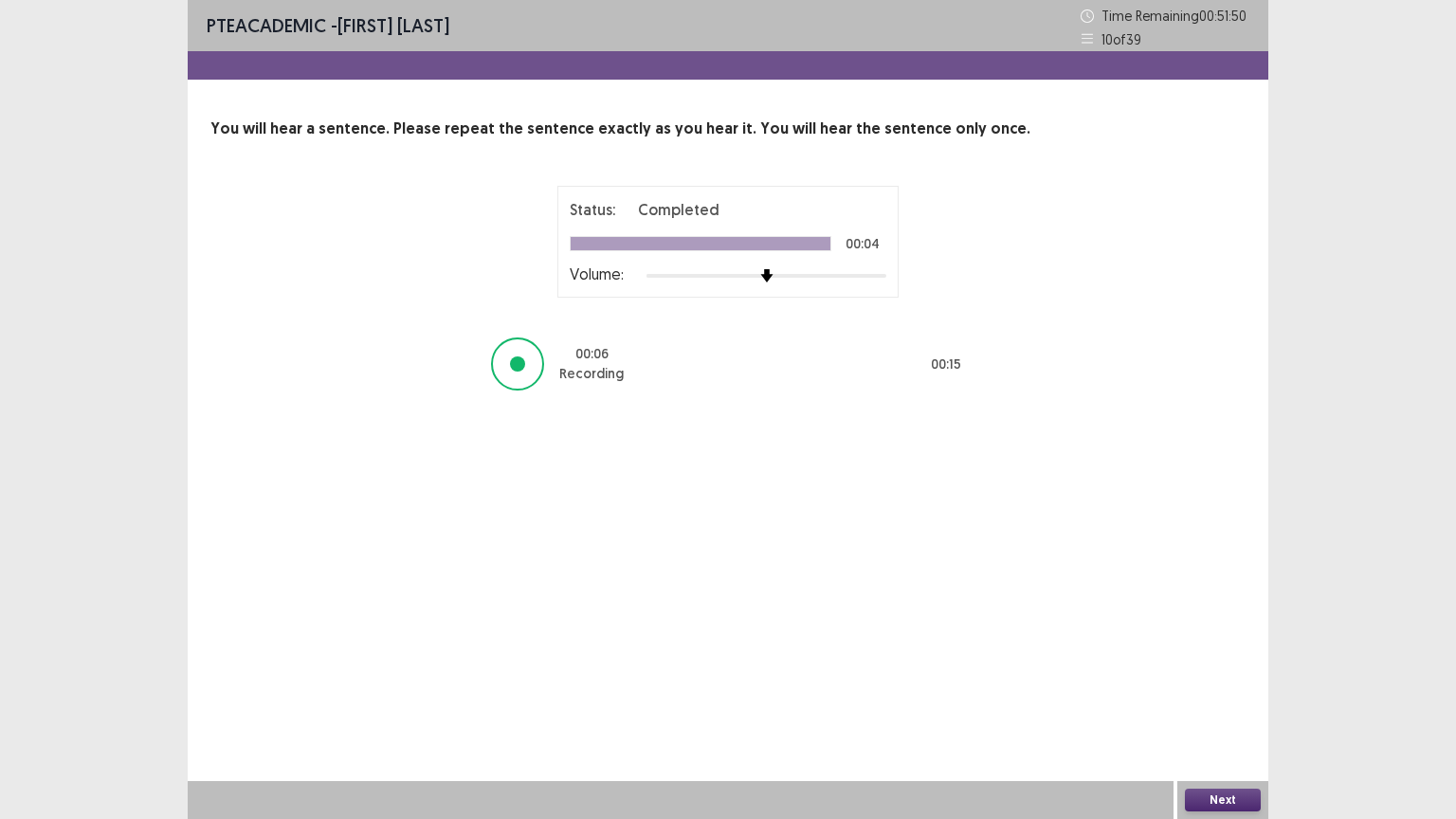 click on "Next" at bounding box center [1223, 800] 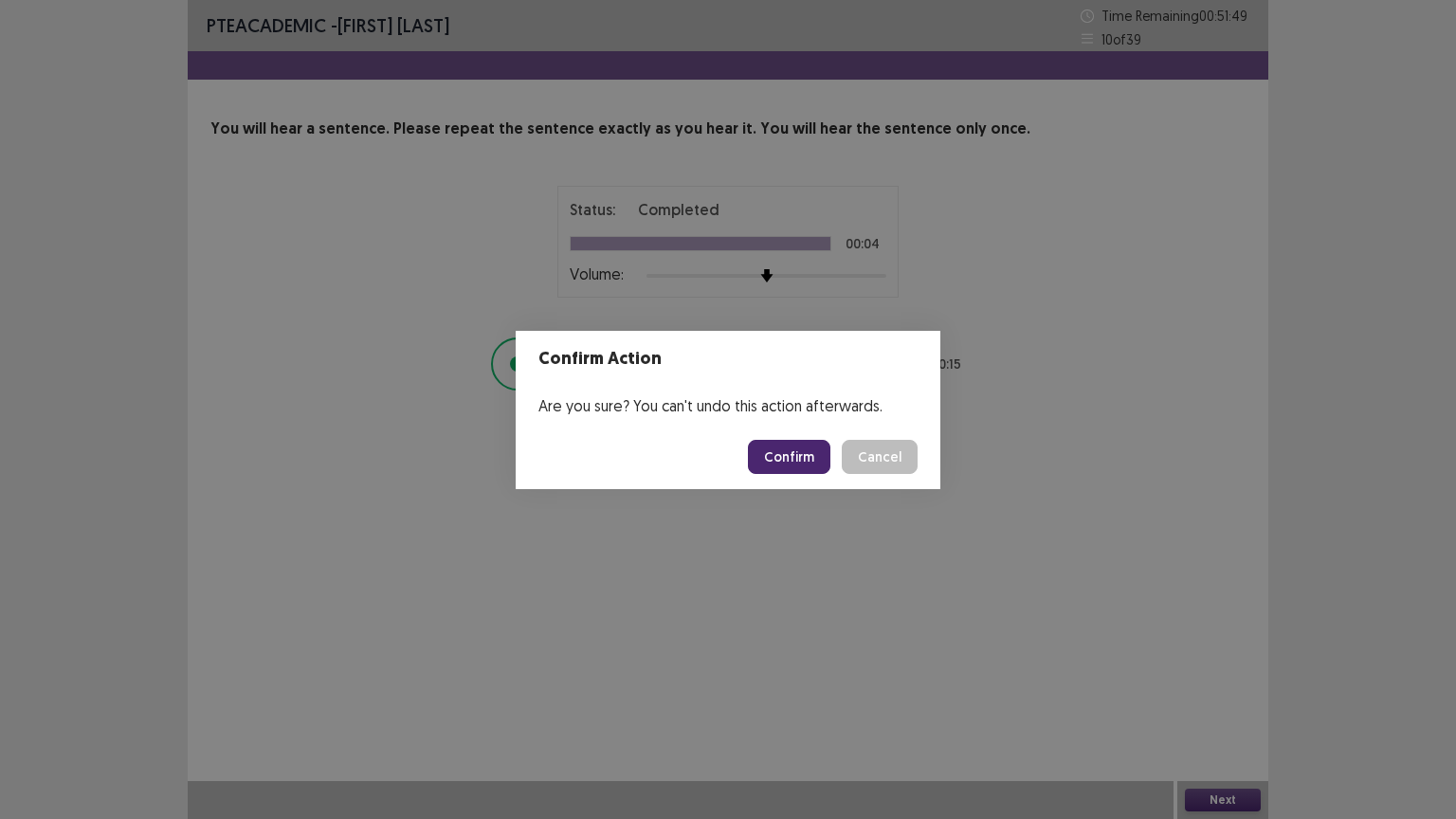 click on "Confirm" at bounding box center [789, 457] 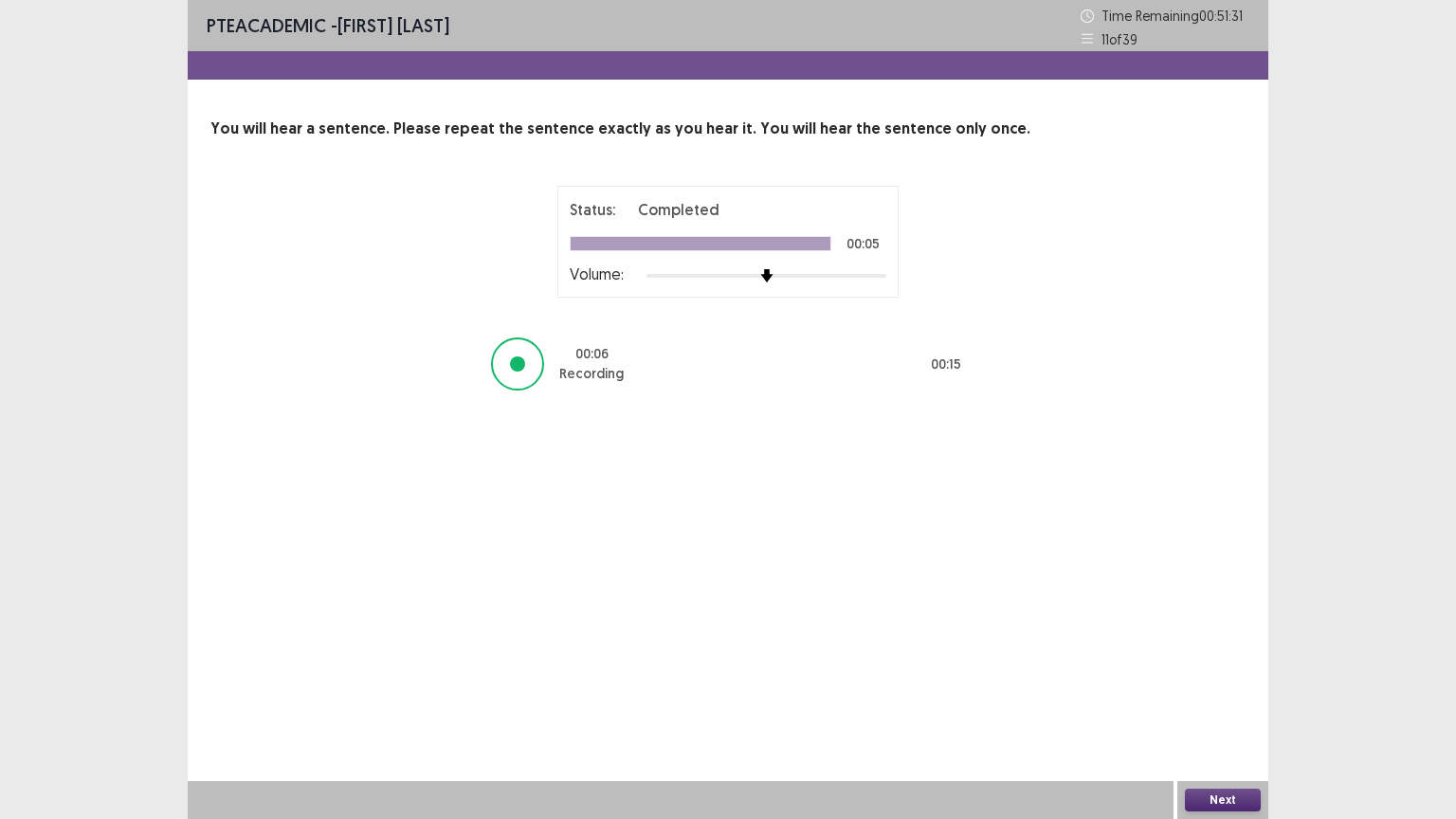 click on "Next" at bounding box center (1223, 800) 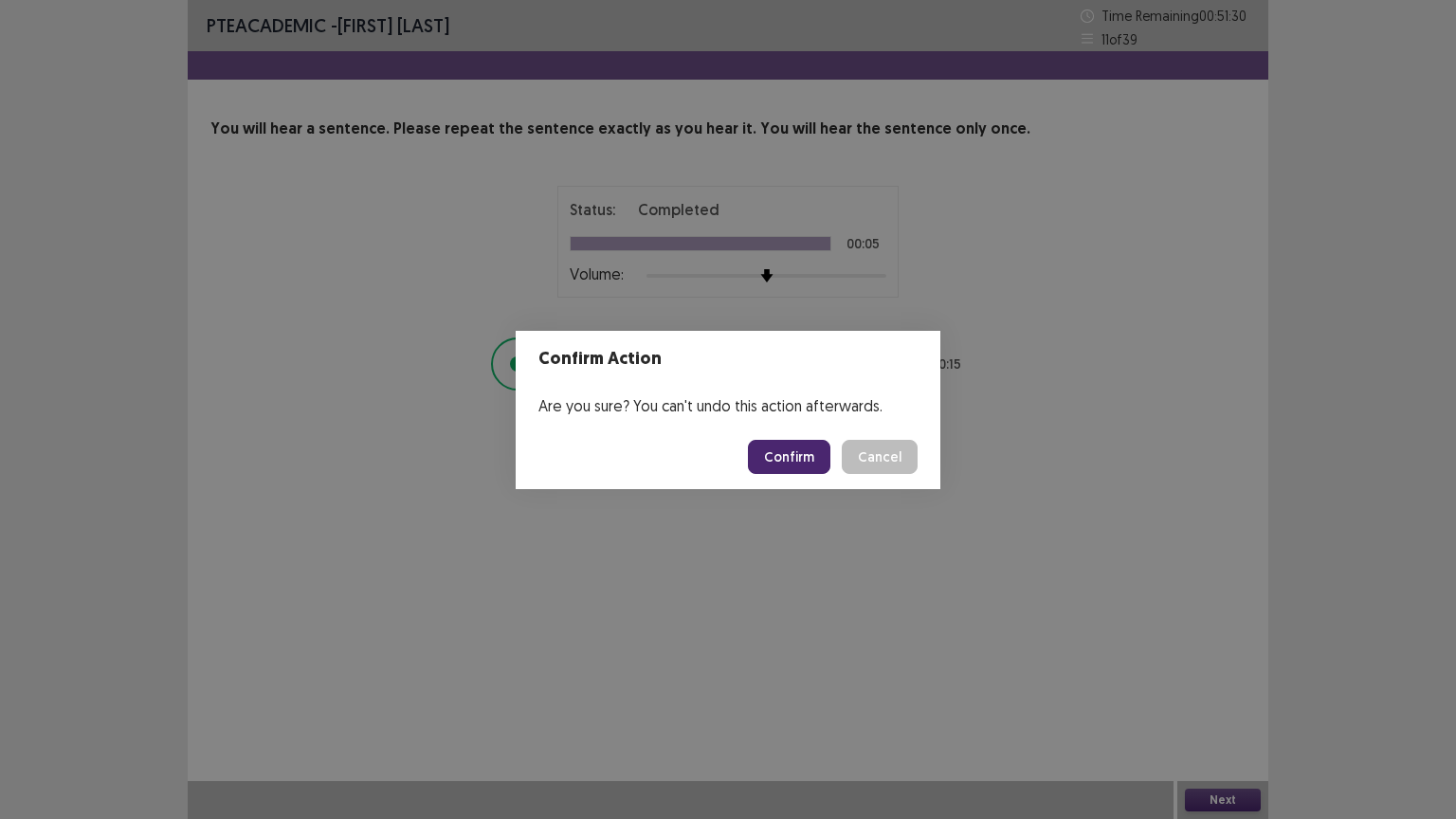 click on "Confirm" at bounding box center [789, 457] 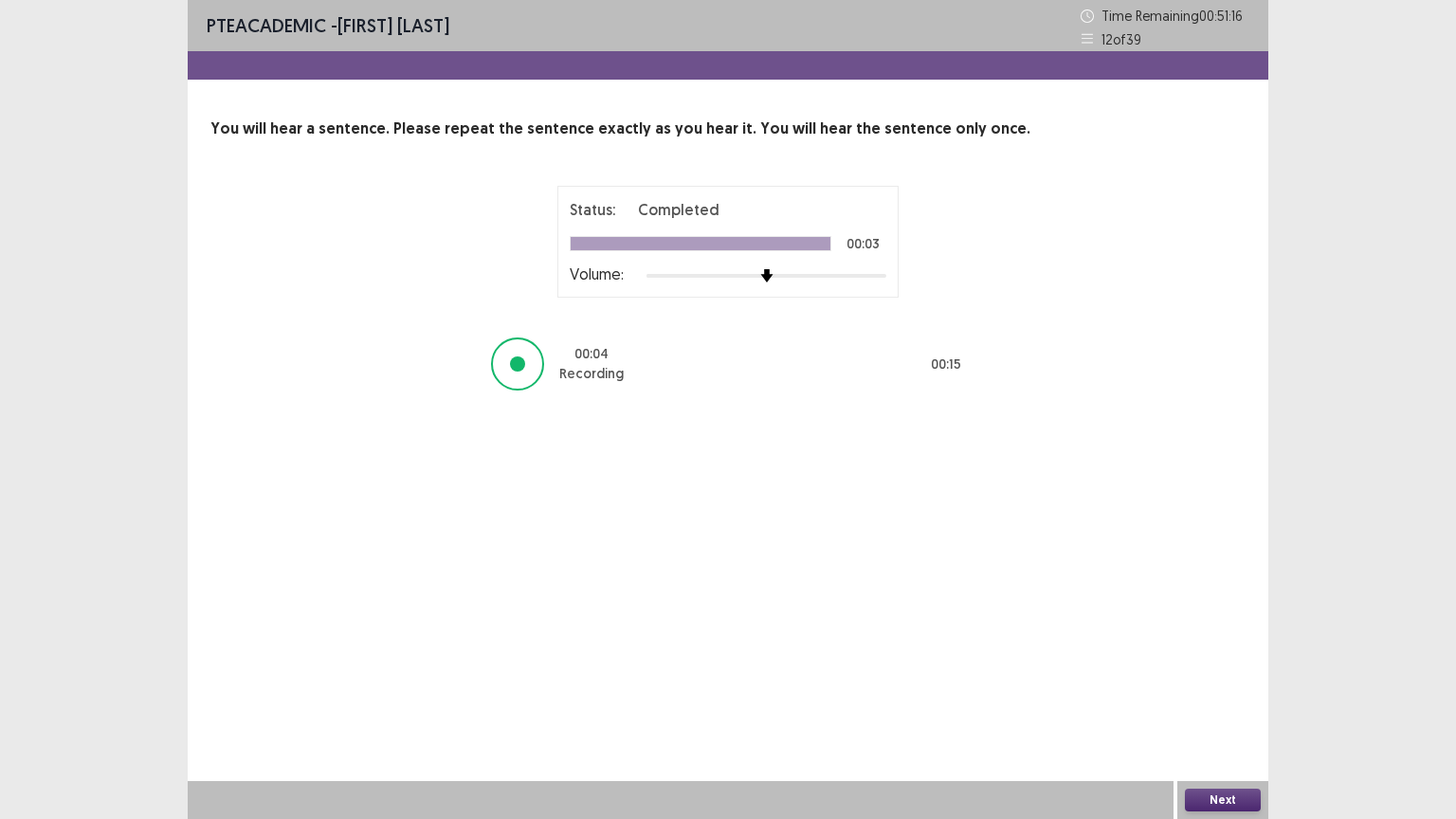 click on "Next" at bounding box center [1223, 800] 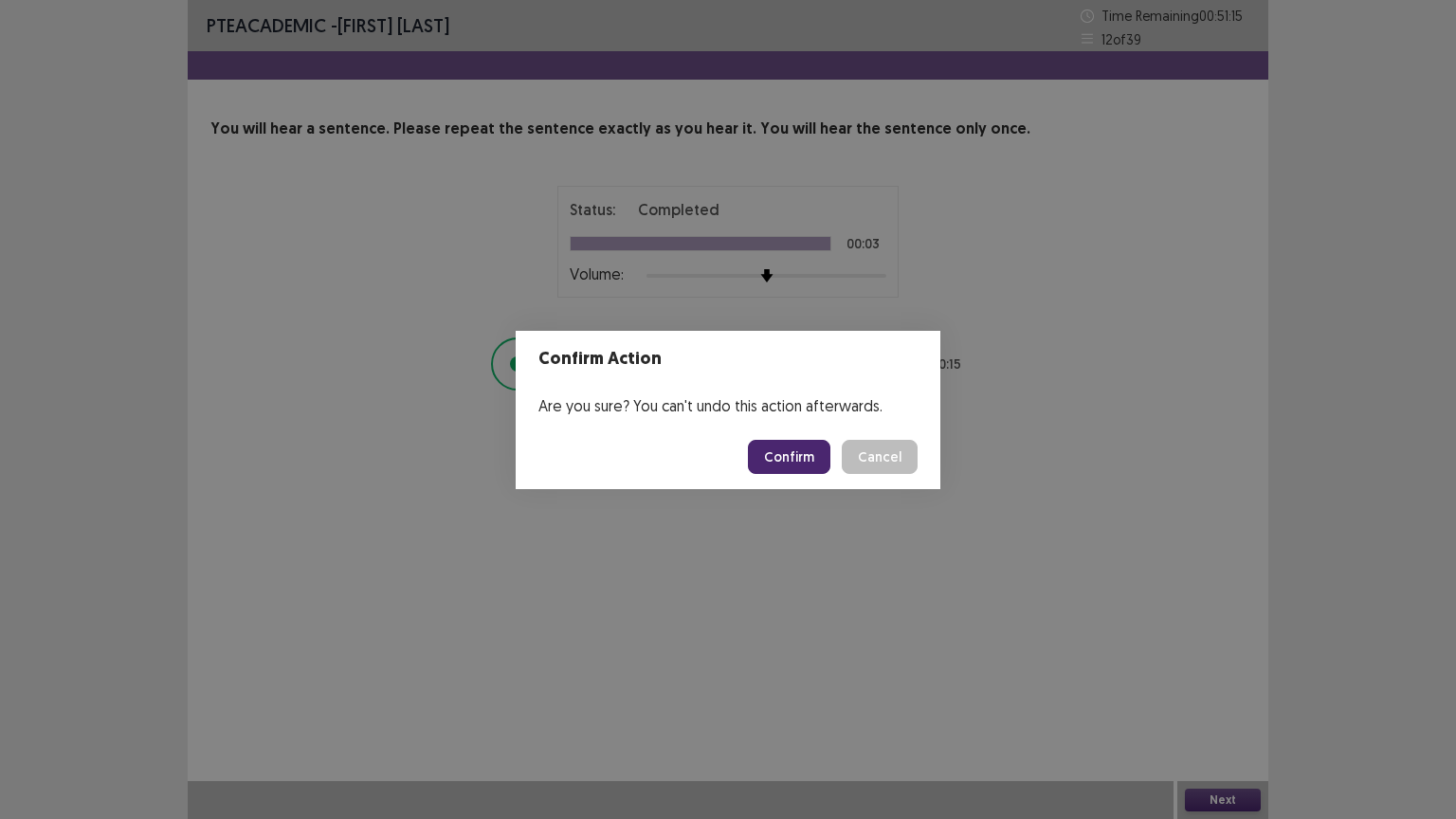 click on "Confirm" at bounding box center [789, 457] 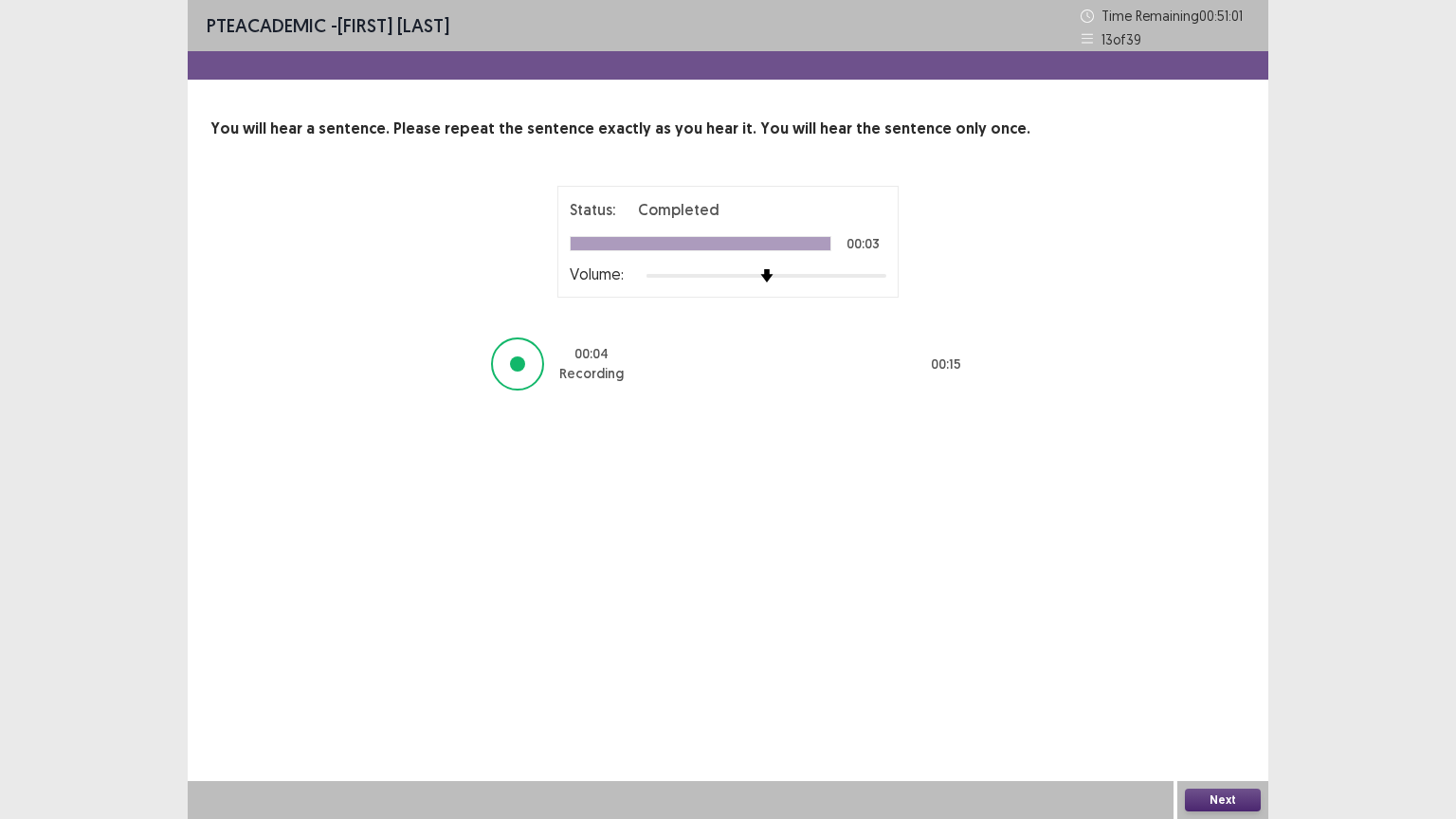 click on "Next" at bounding box center (1223, 800) 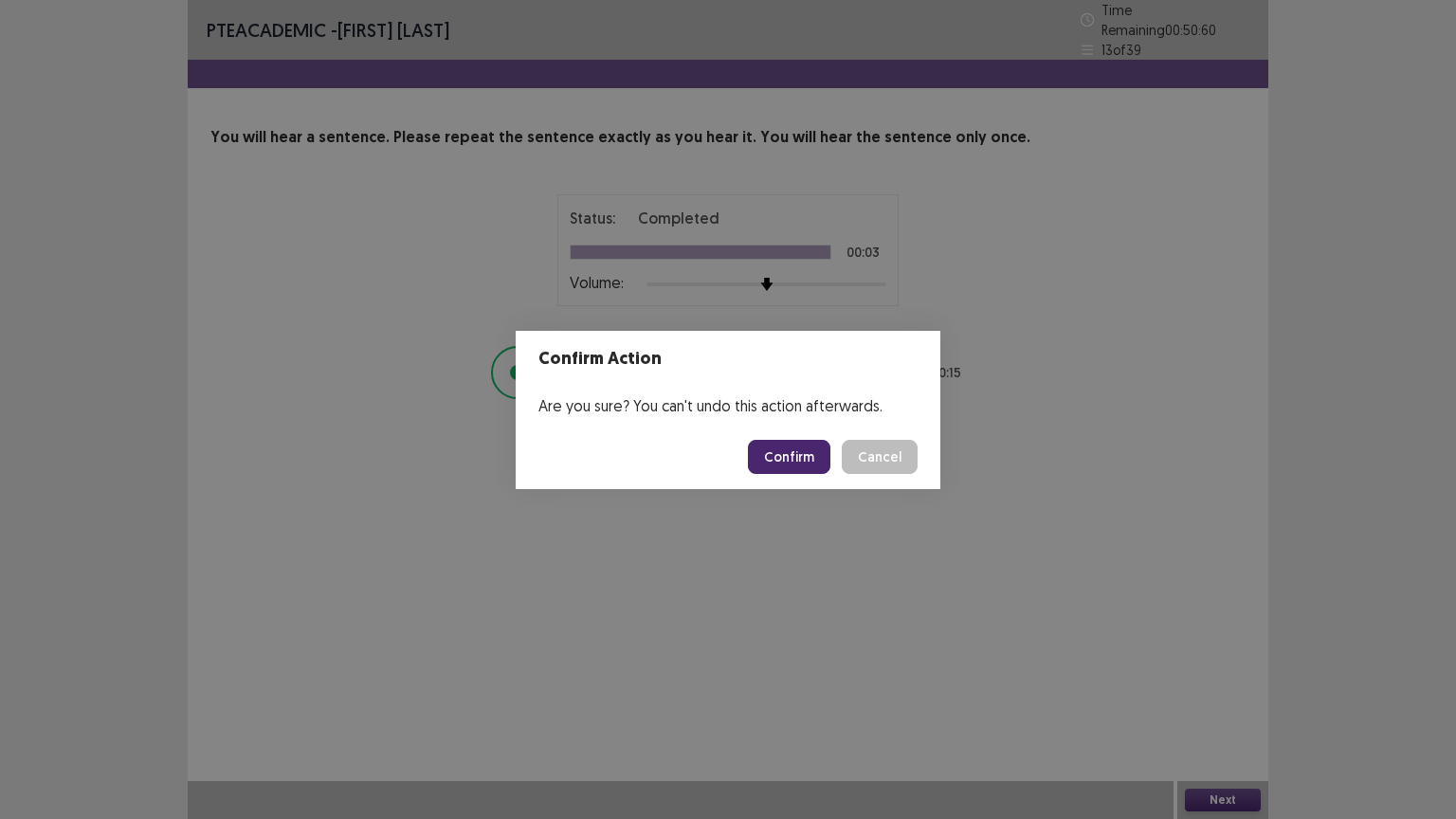 click on "Confirm" at bounding box center (789, 457) 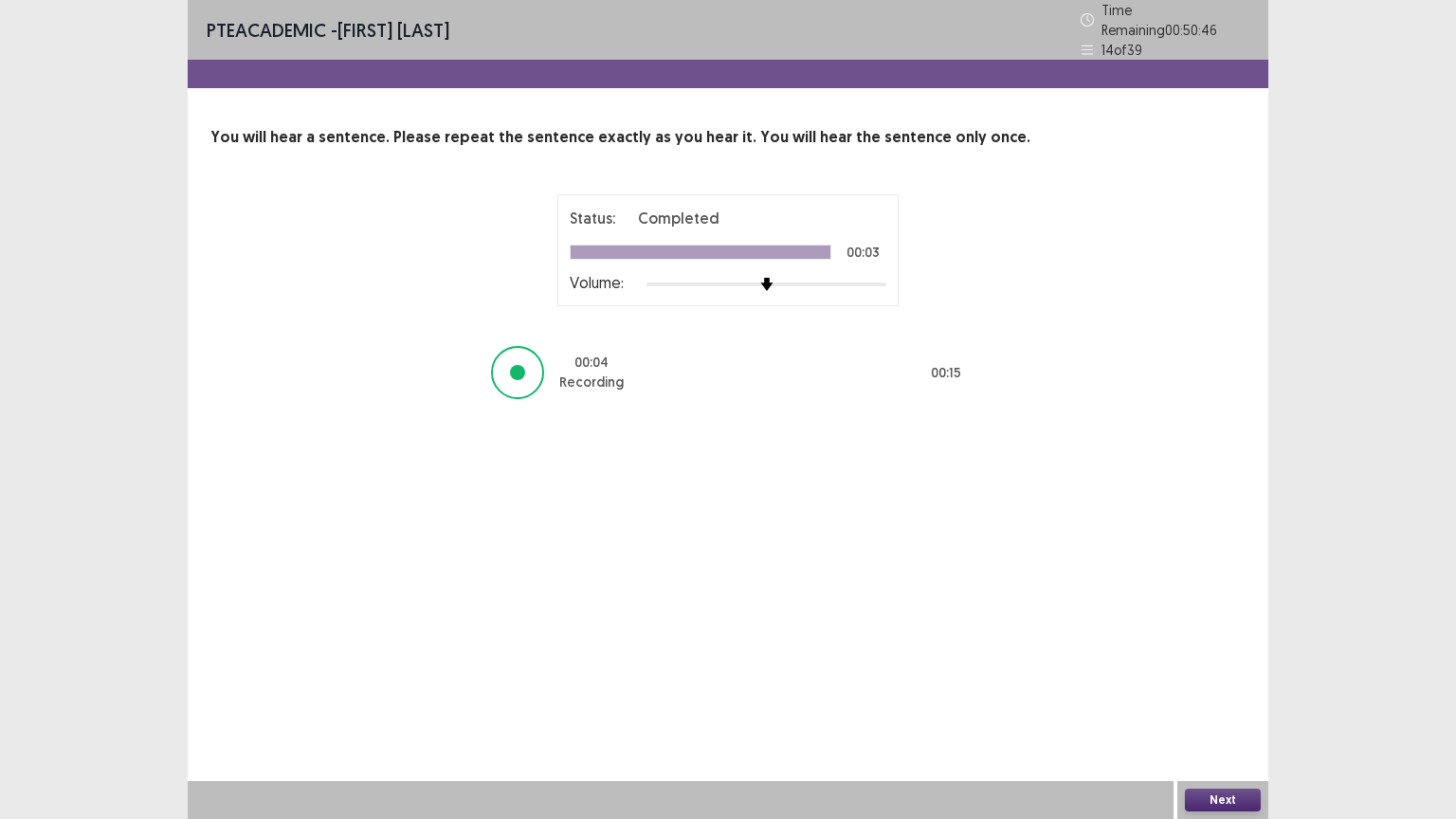 click on "Next" at bounding box center [1223, 800] 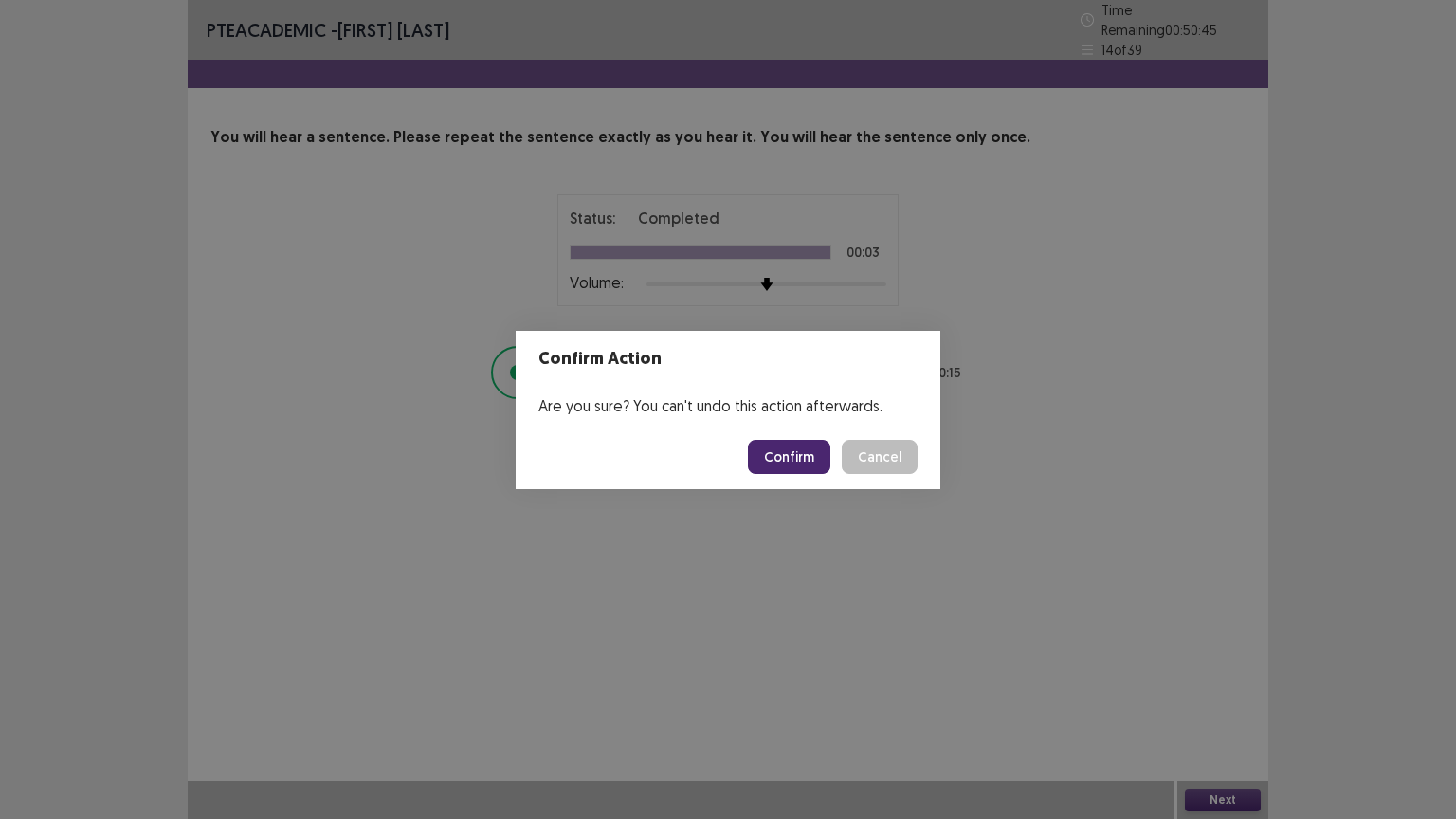 click on "Confirm" at bounding box center [789, 457] 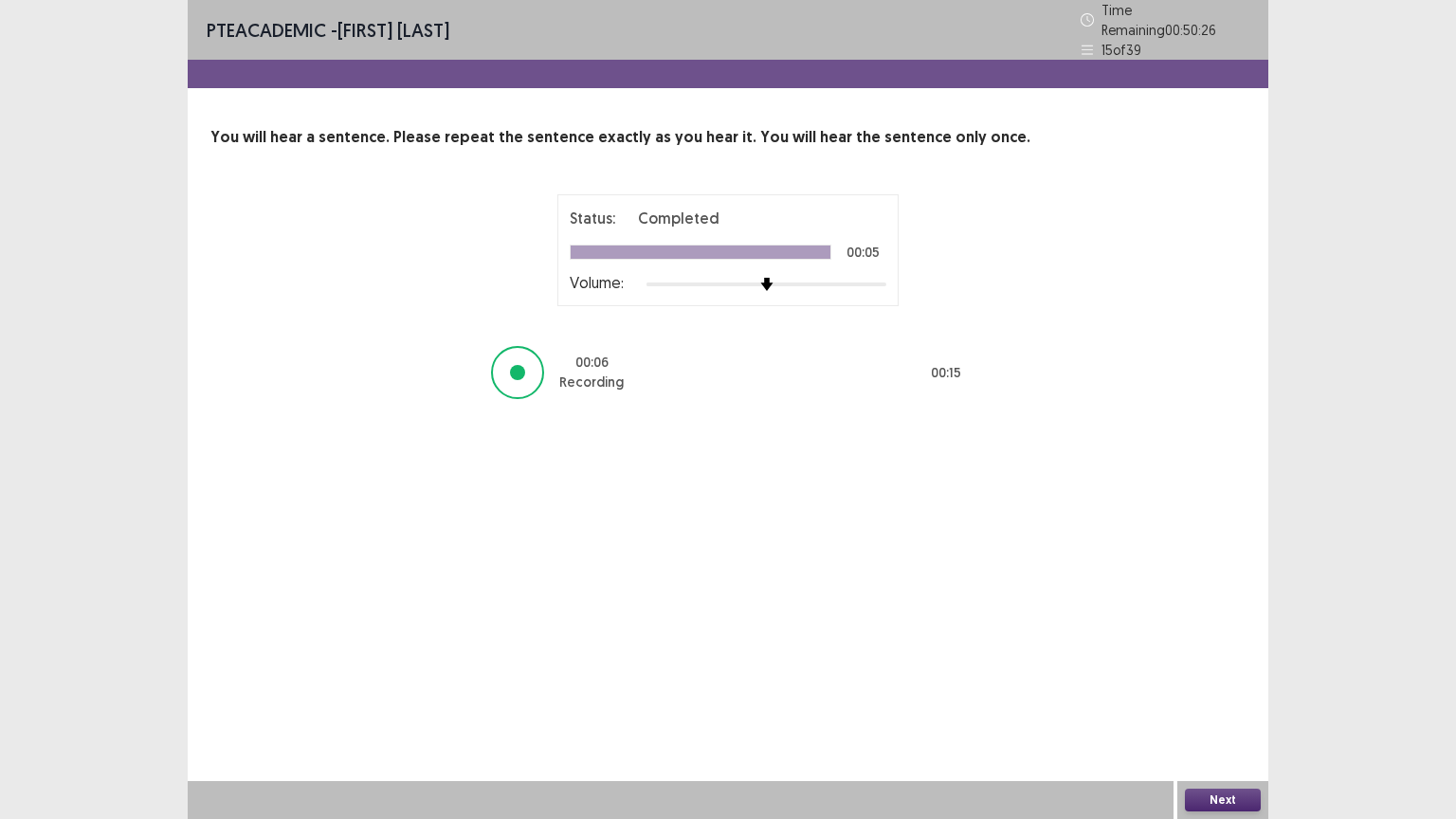 click on "Next" at bounding box center (1223, 800) 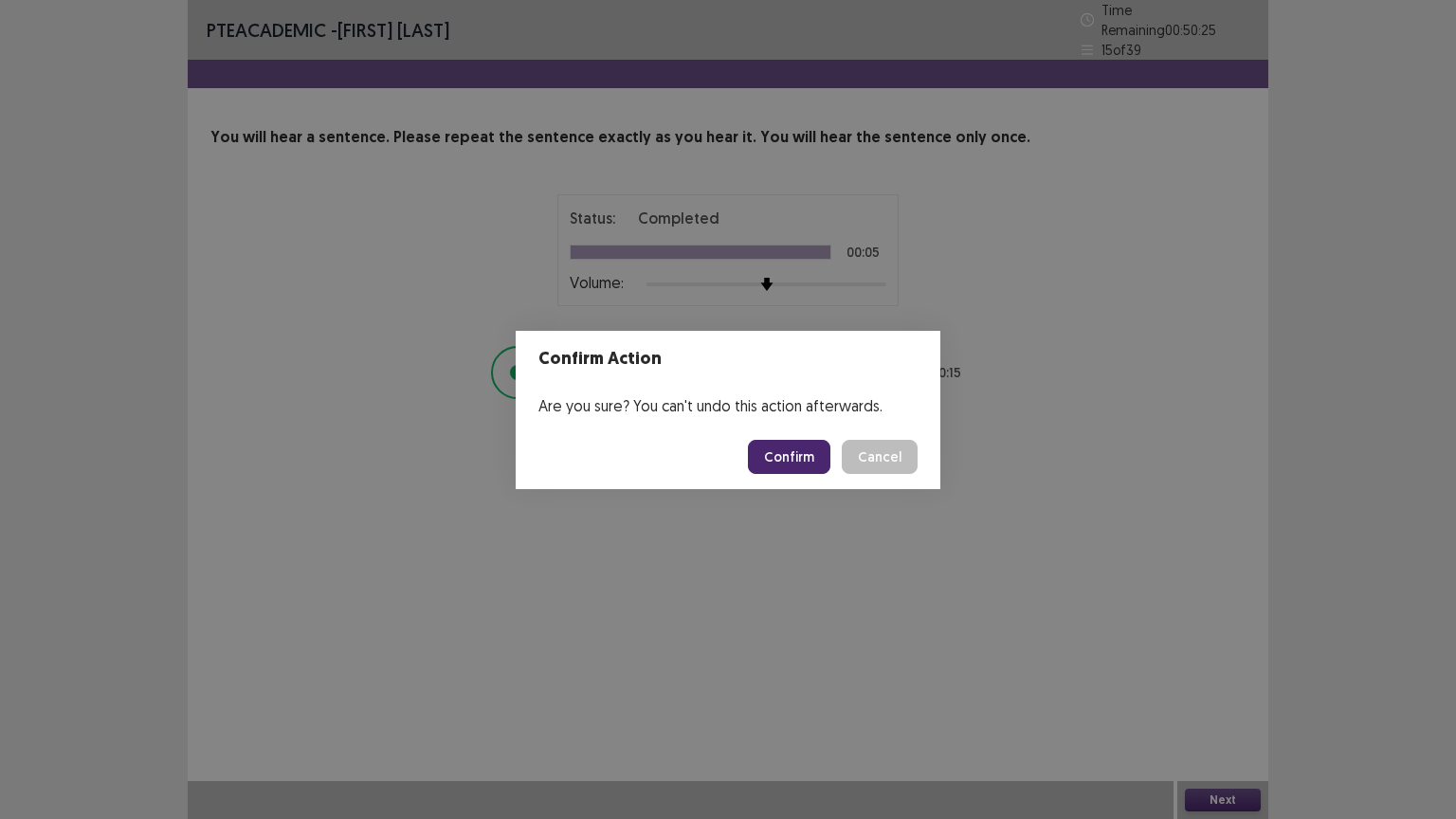 click on "Confirm" at bounding box center (789, 457) 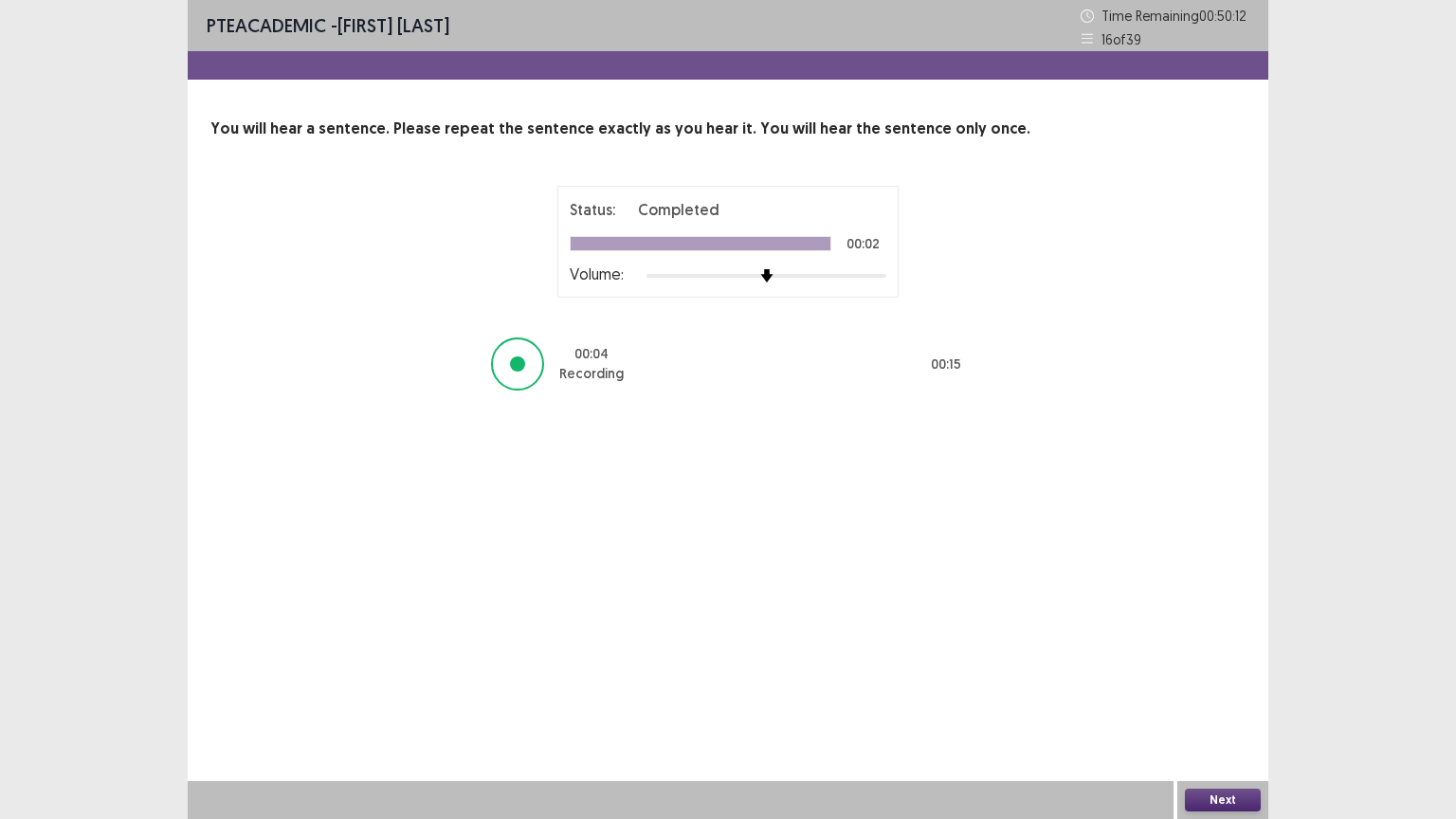 click on "Next" at bounding box center [1223, 800] 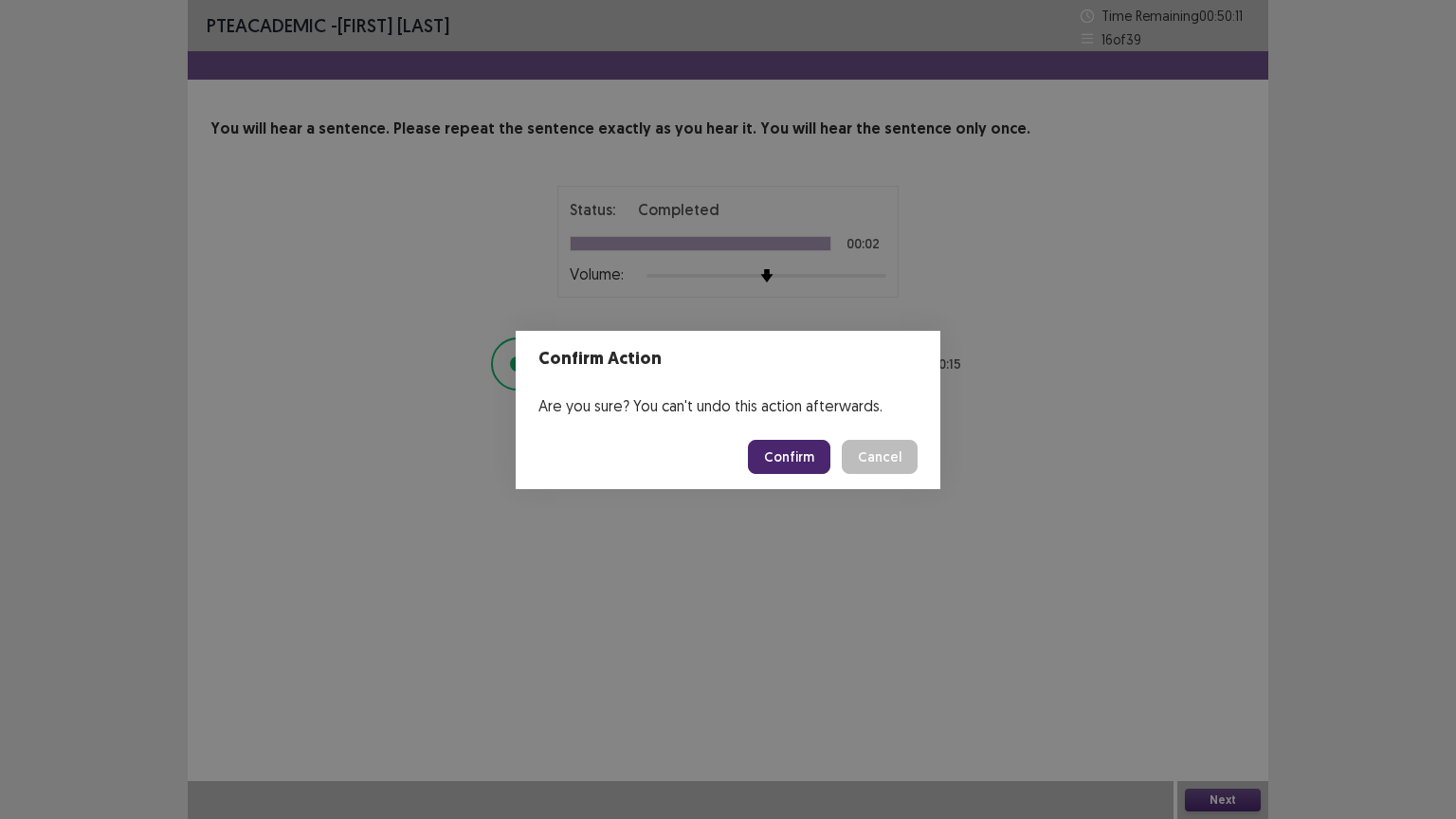 click on "Confirm" at bounding box center [789, 457] 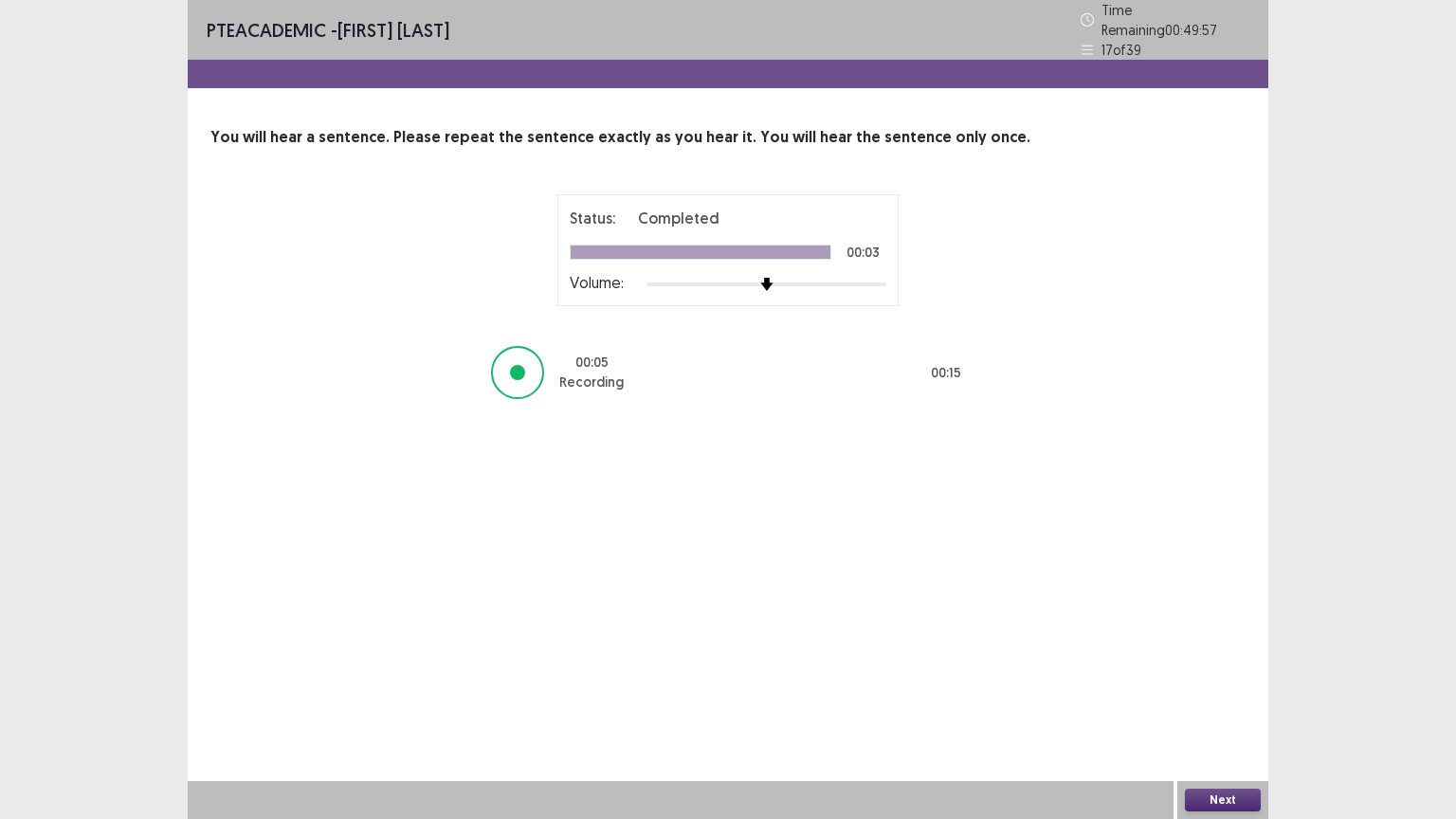 click on "Next" at bounding box center [1223, 800] 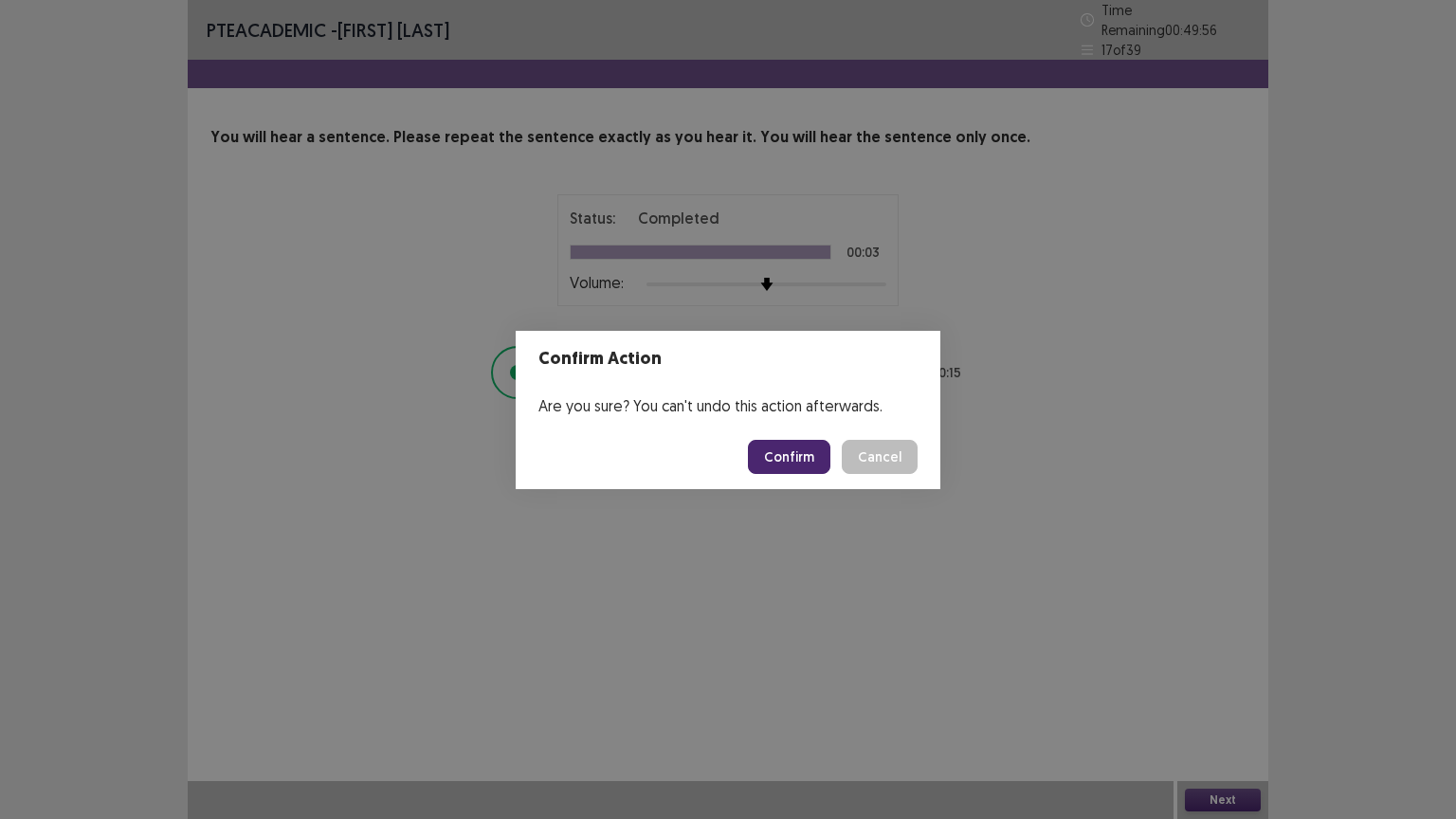 click on "Confirm" at bounding box center (789, 457) 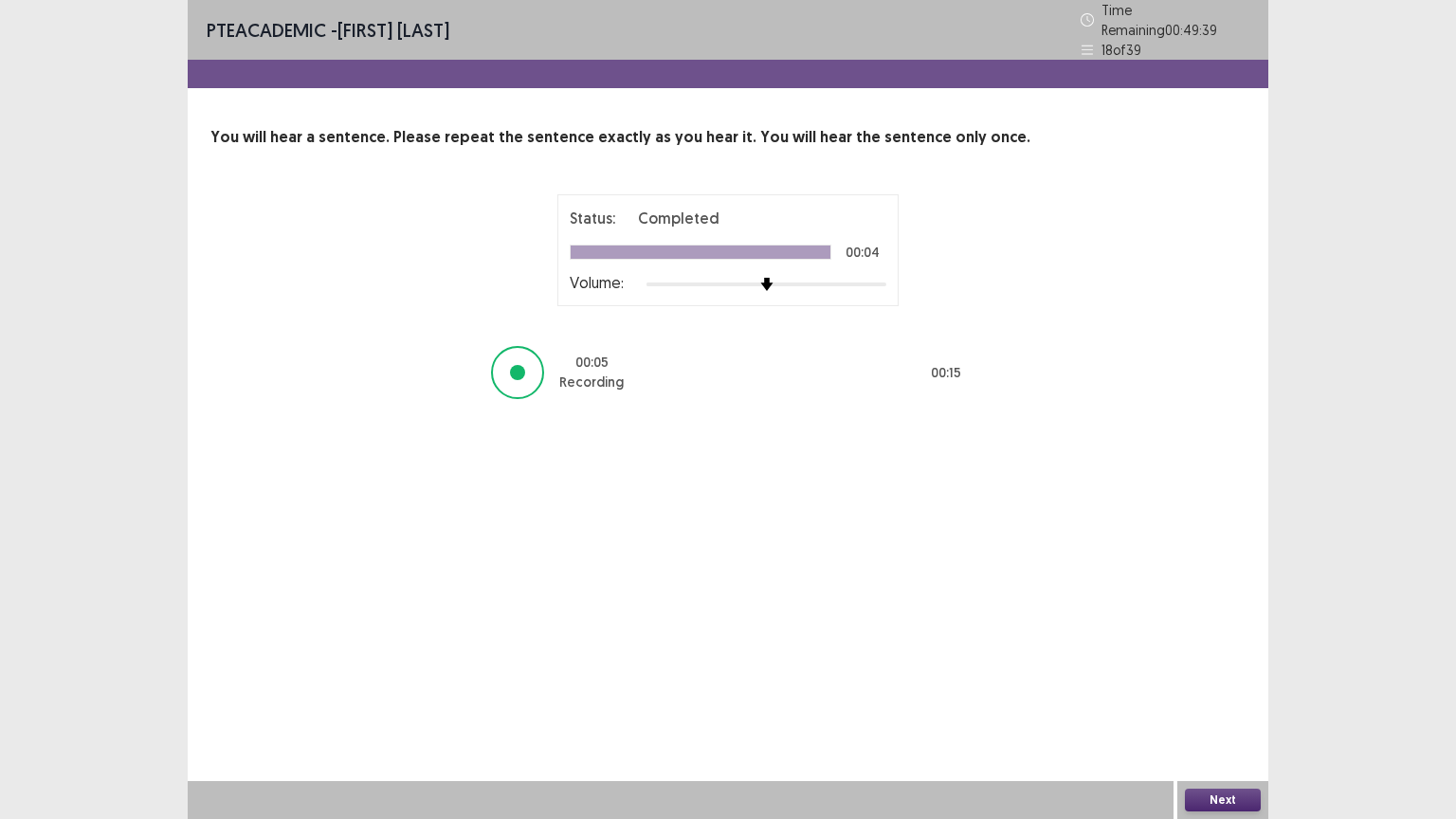 click on "Next" at bounding box center (1223, 800) 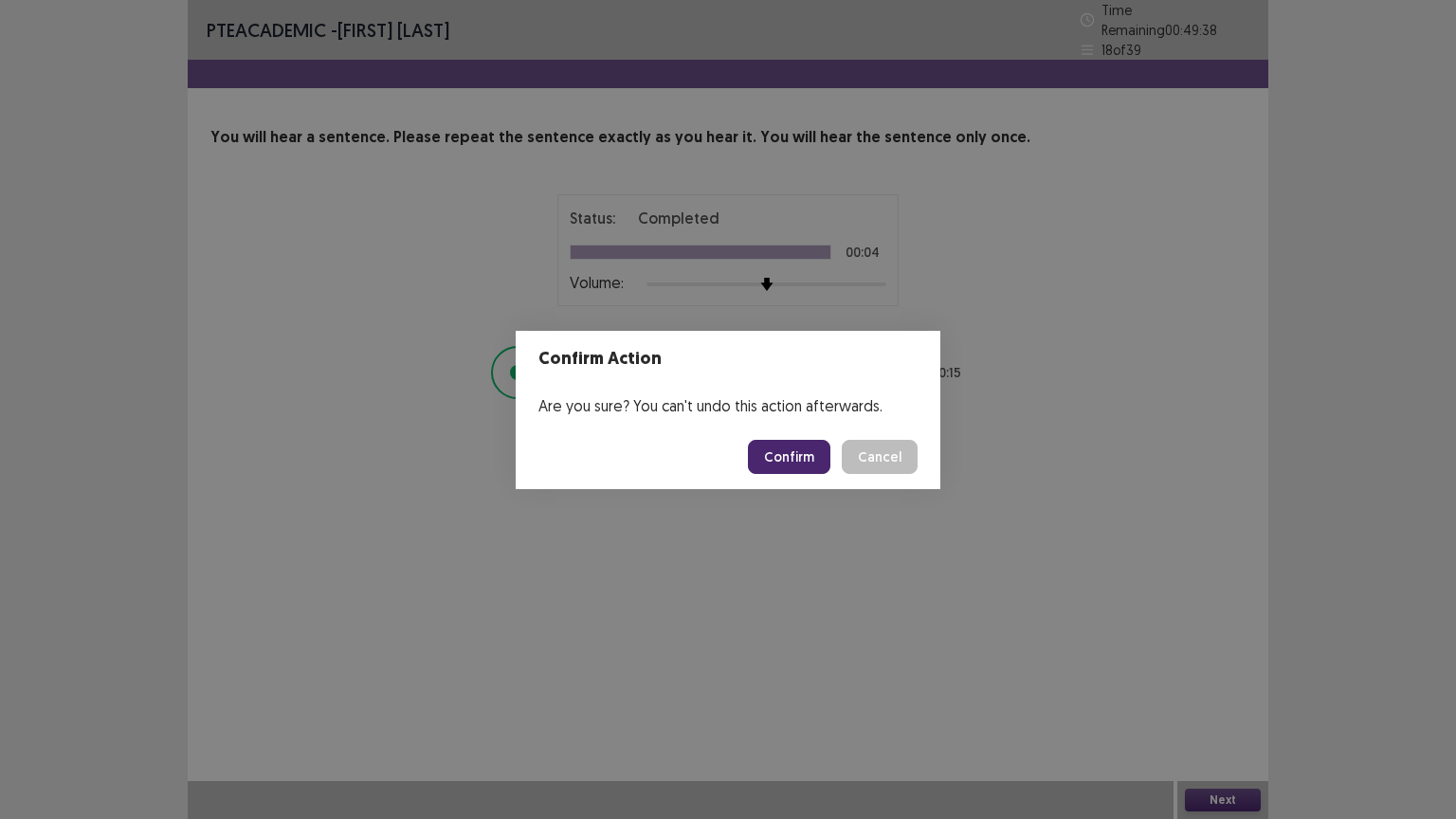 click on "Confirm" at bounding box center [789, 457] 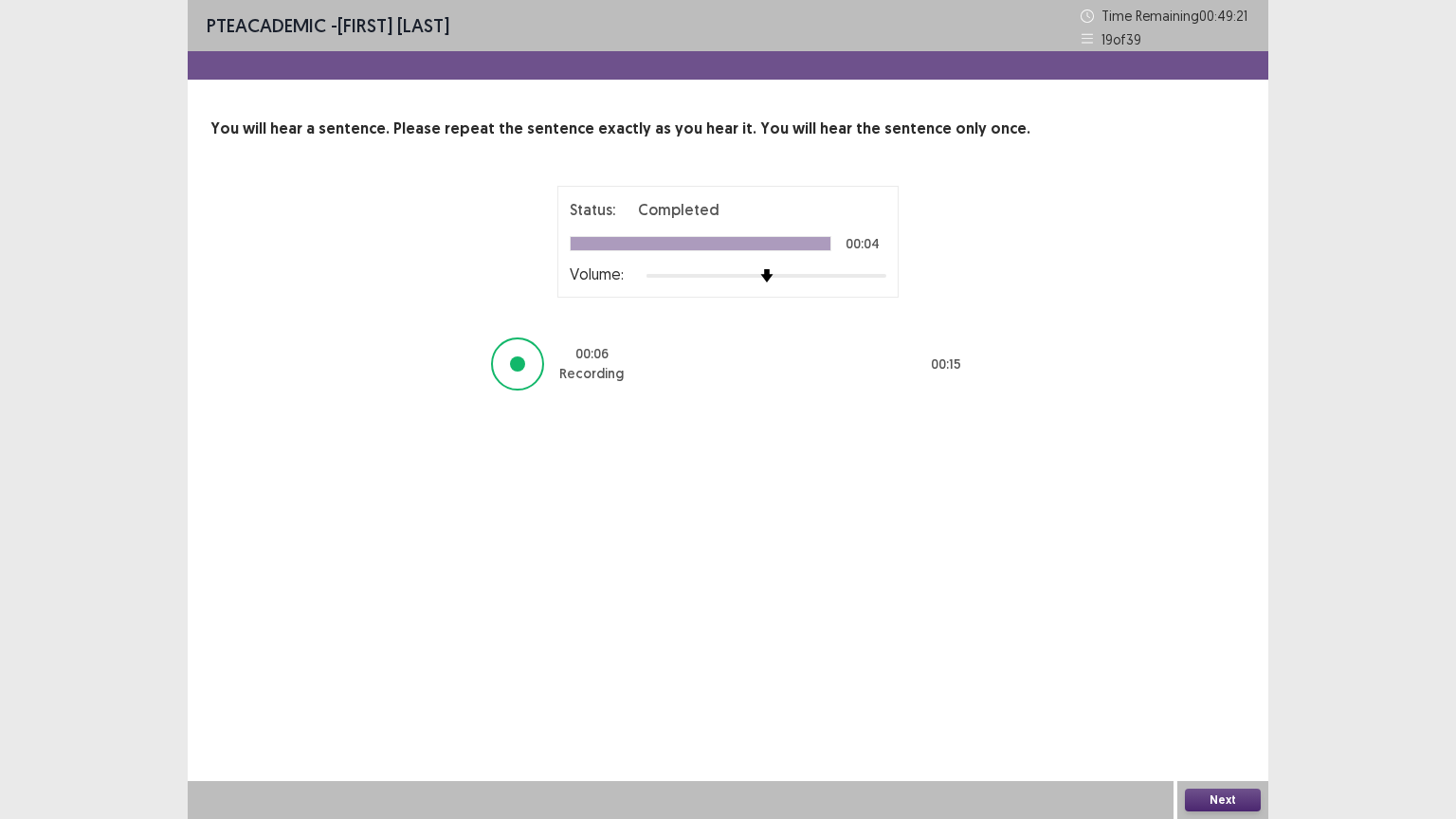 click on "Next" at bounding box center (1223, 800) 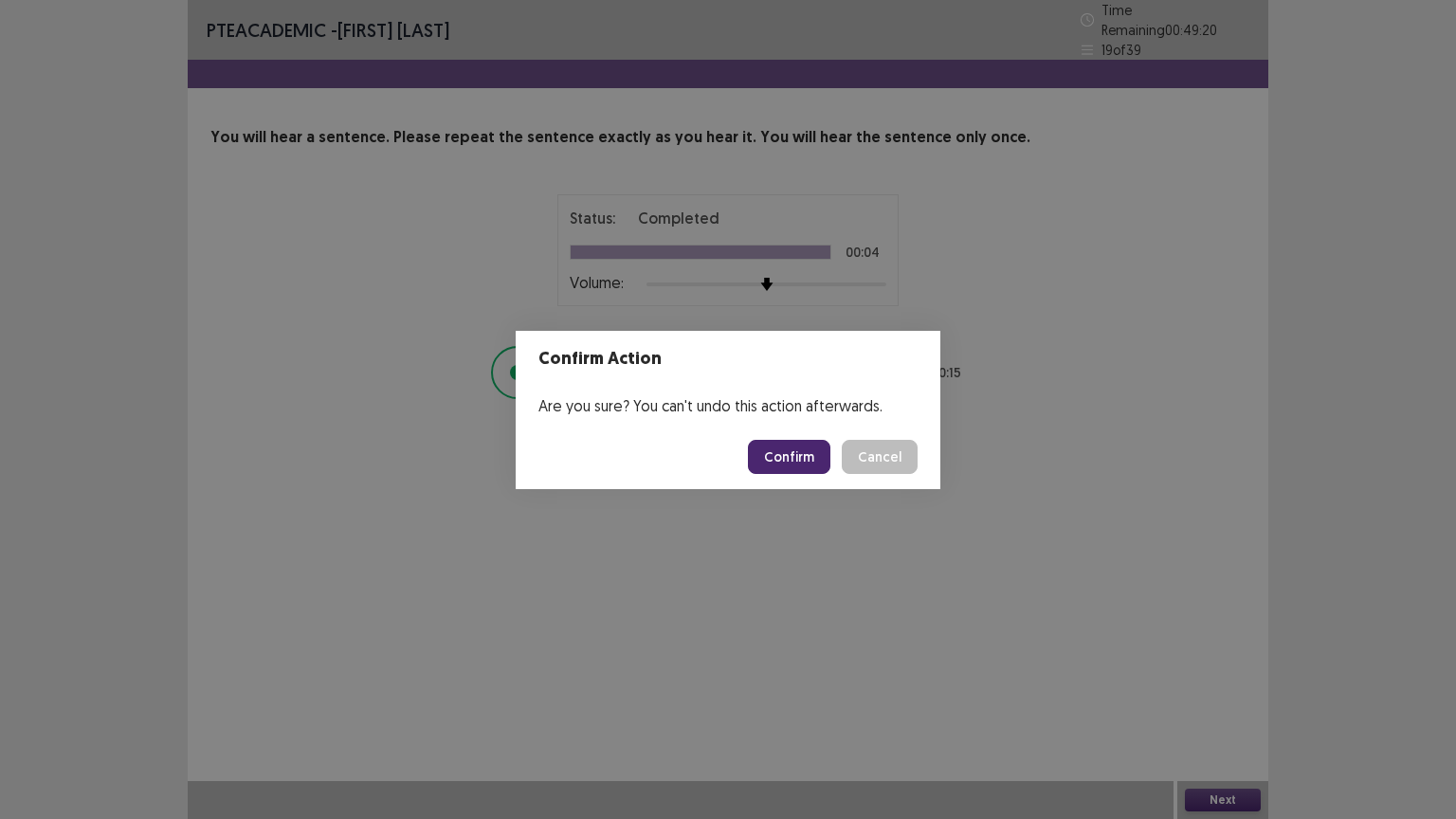 click on "Confirm" at bounding box center [789, 457] 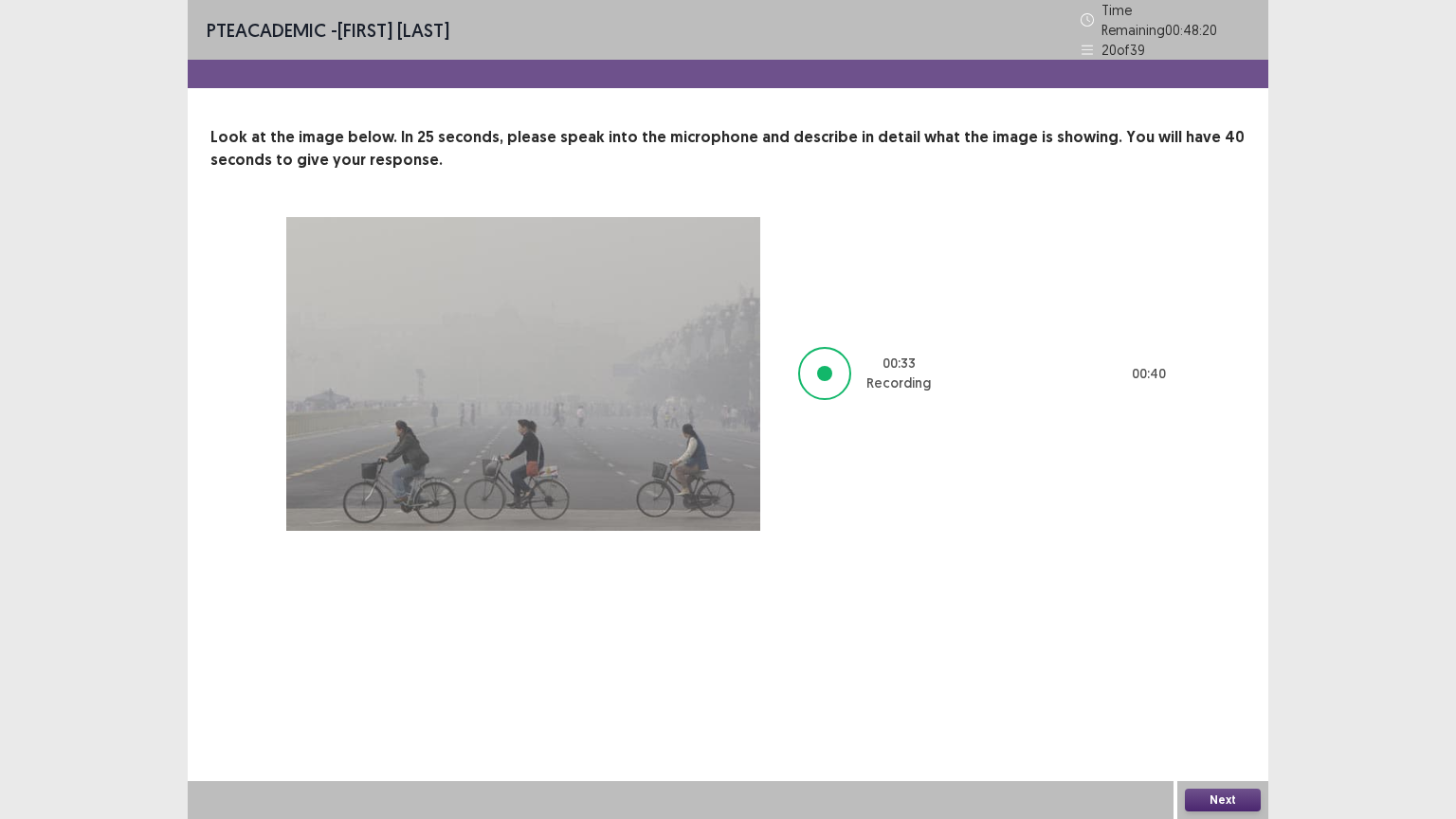 click on "Next" at bounding box center (1223, 800) 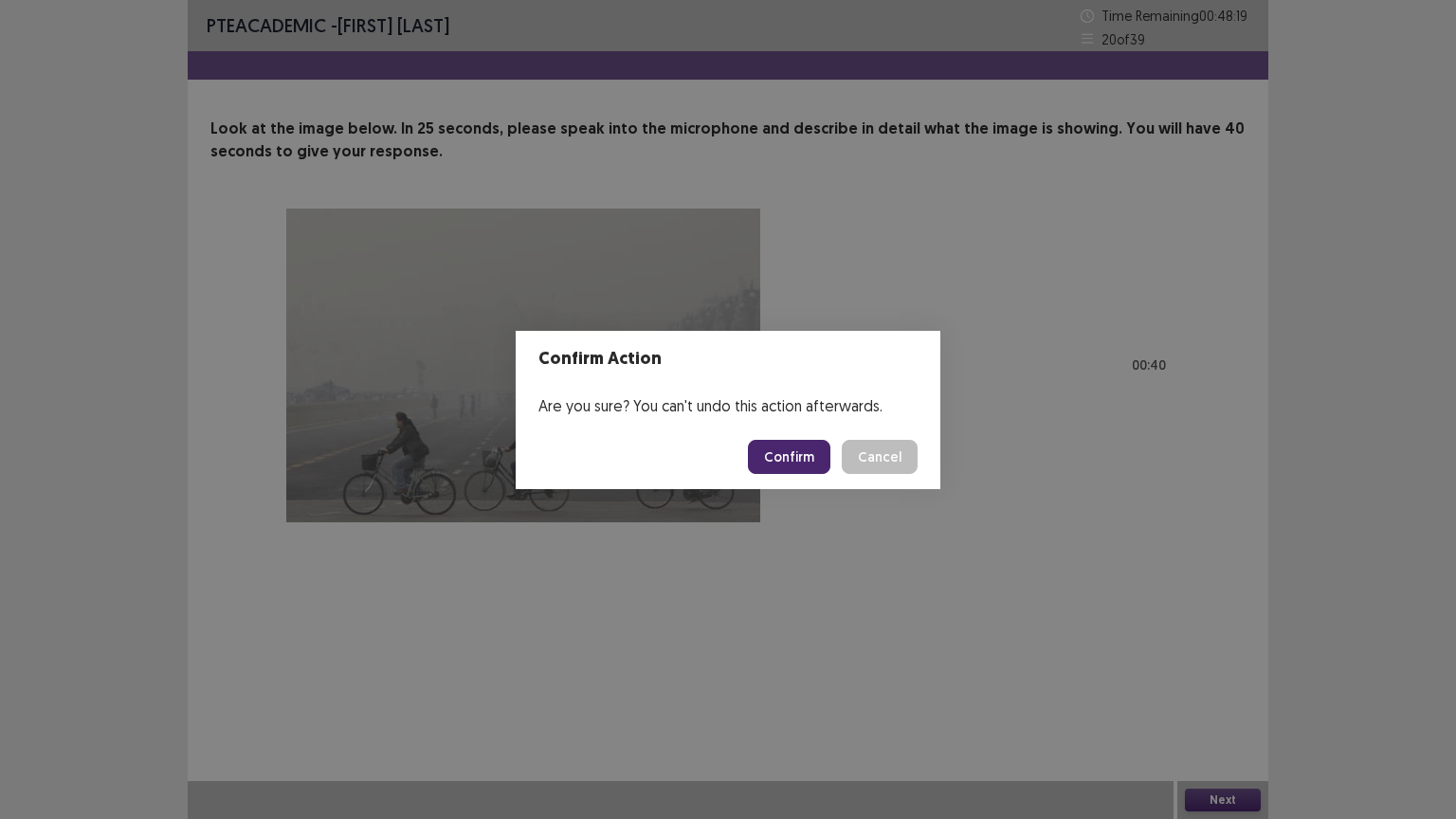 click on "Confirm" at bounding box center [789, 457] 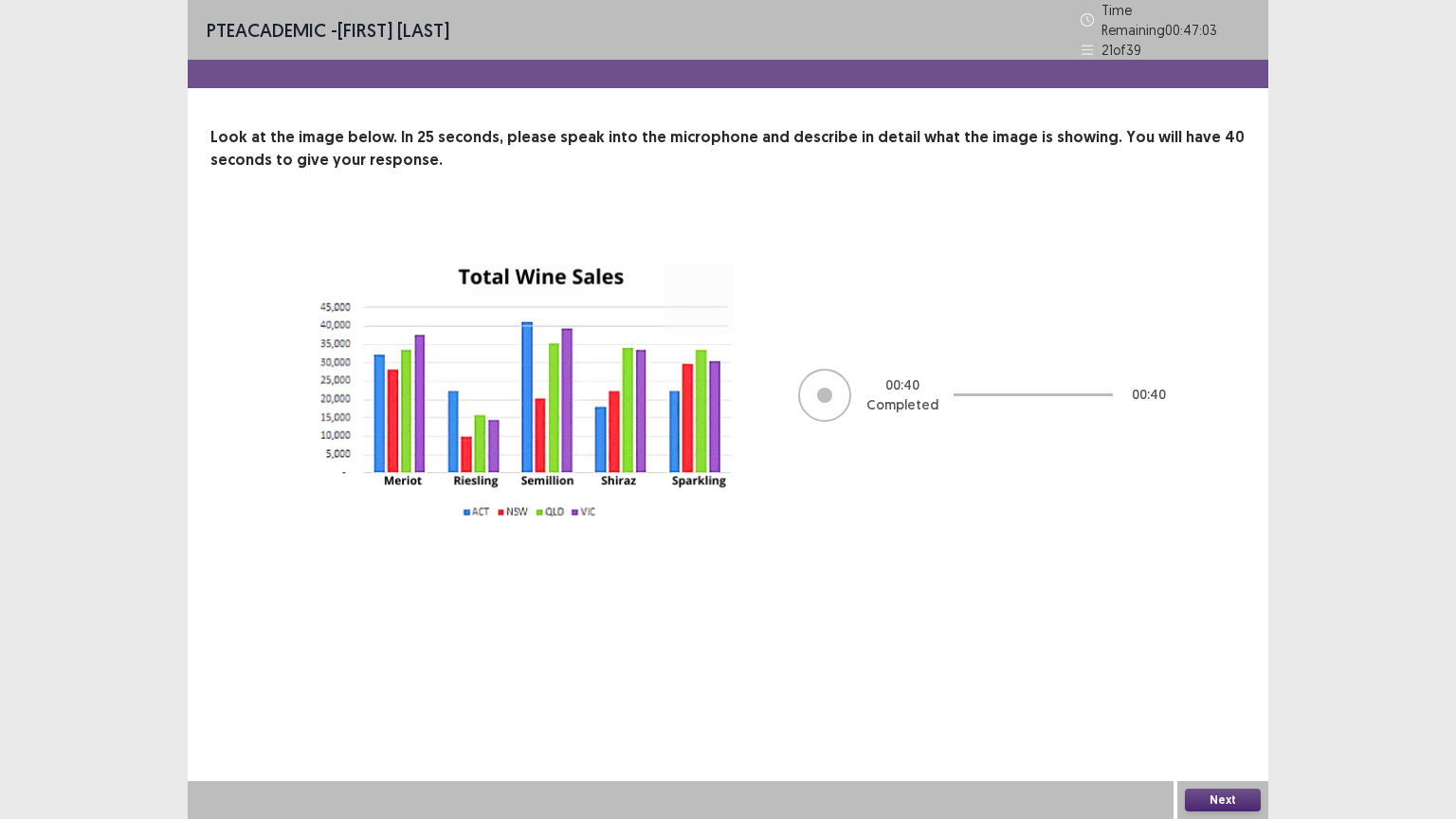click on "Next" at bounding box center (1223, 800) 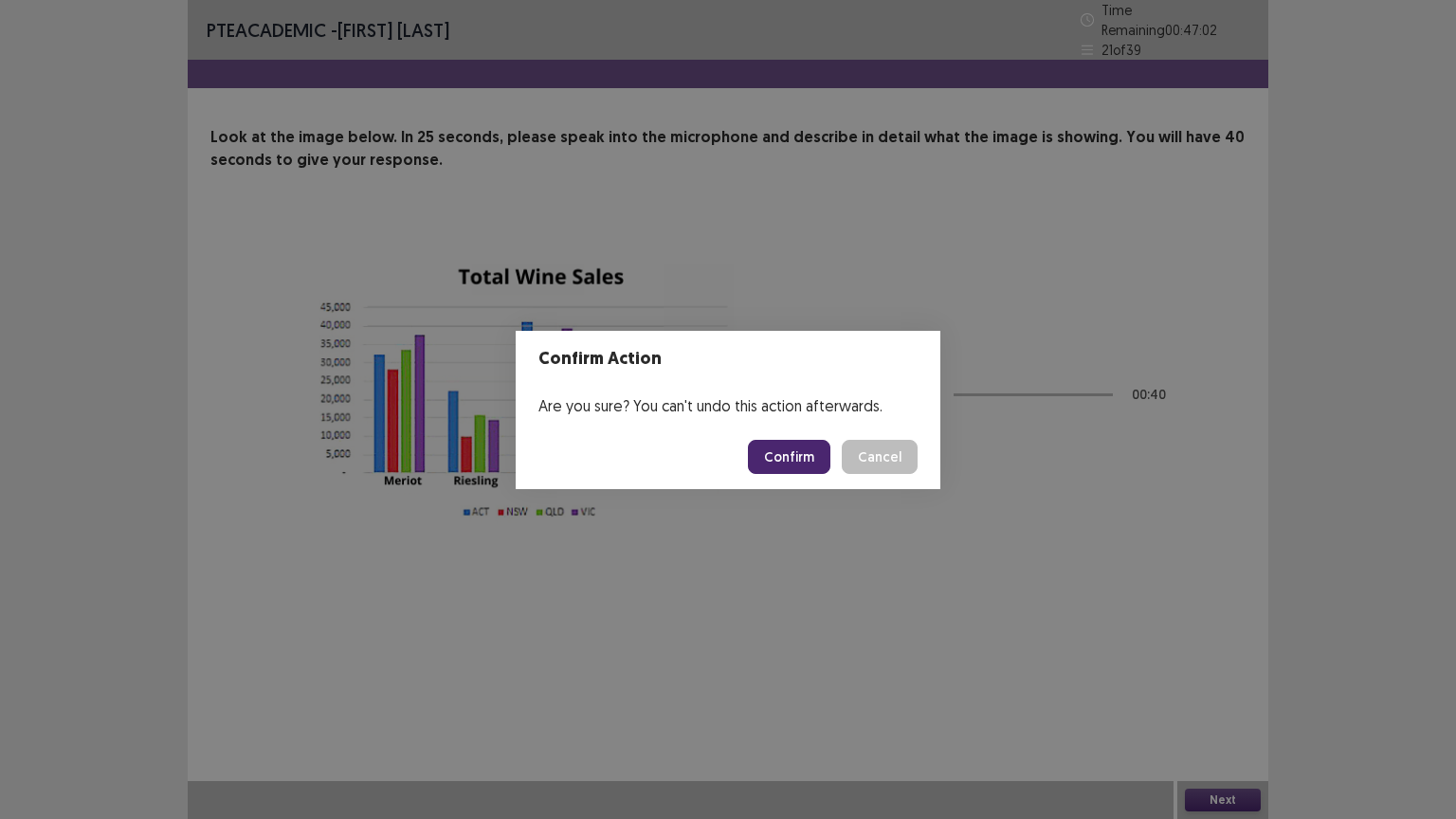 click on "Confirm" at bounding box center [789, 457] 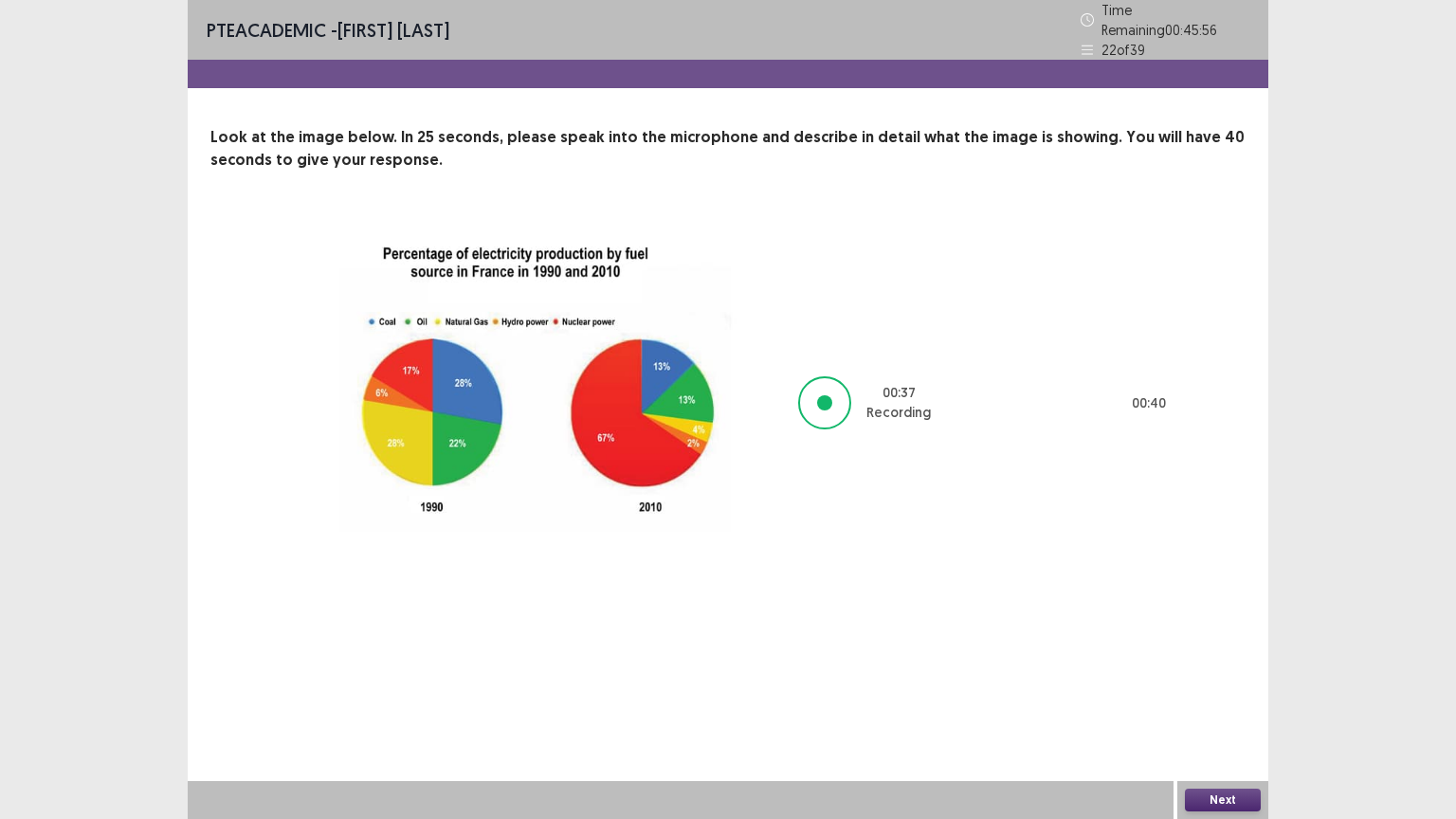 click on "Next" at bounding box center [1223, 800] 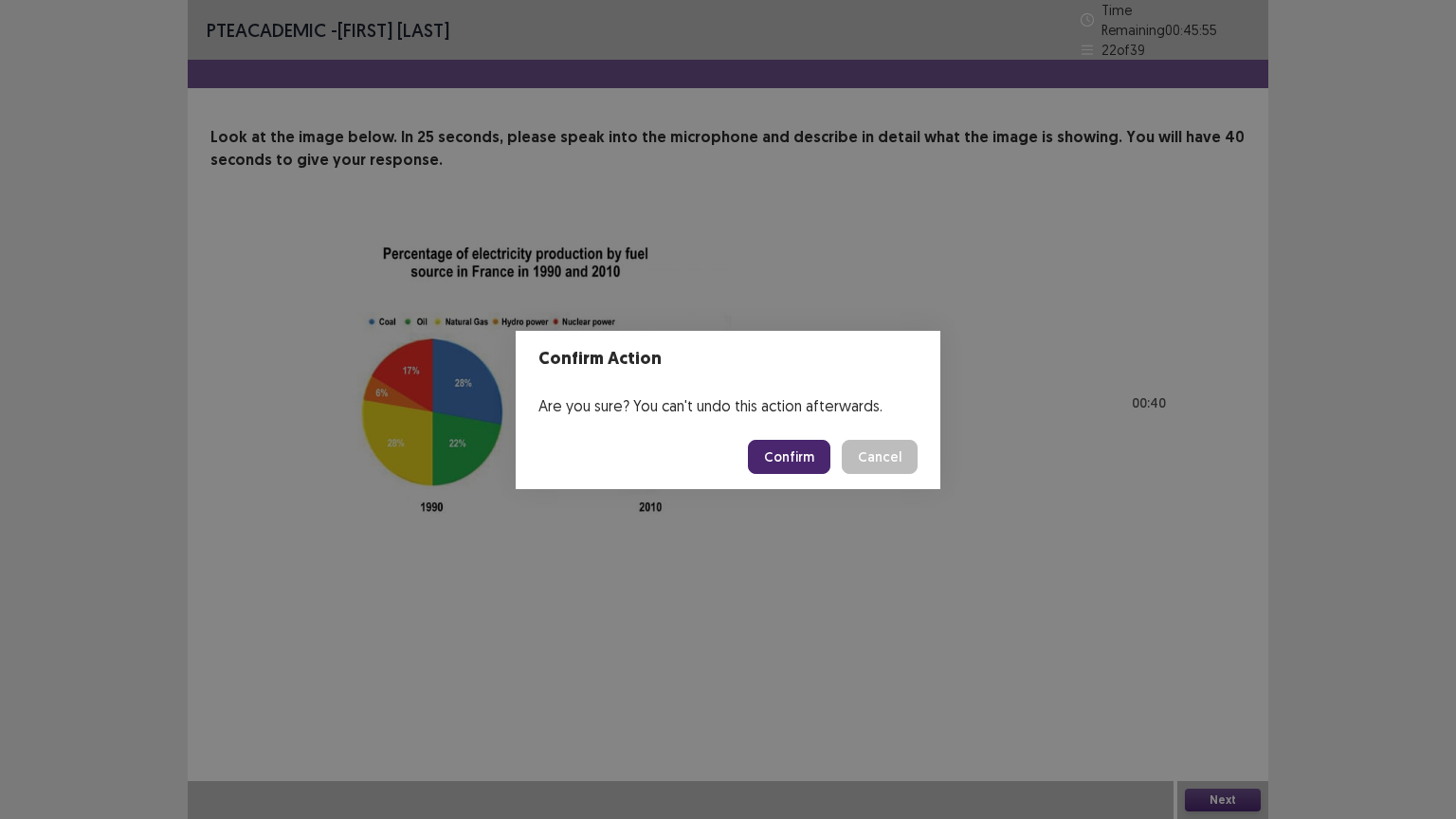 click on "Confirm" at bounding box center [789, 457] 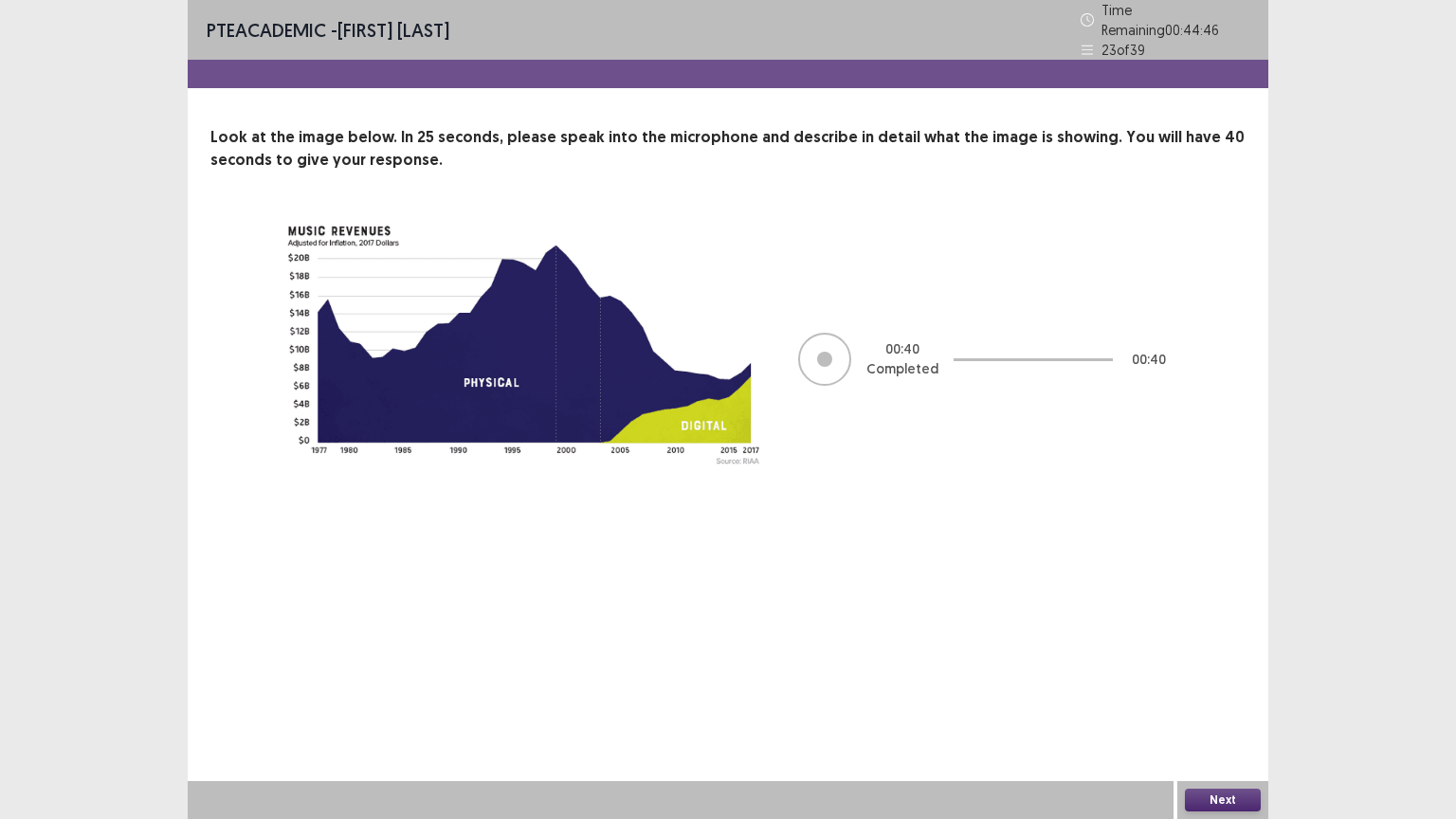 click on "Next" at bounding box center [1223, 800] 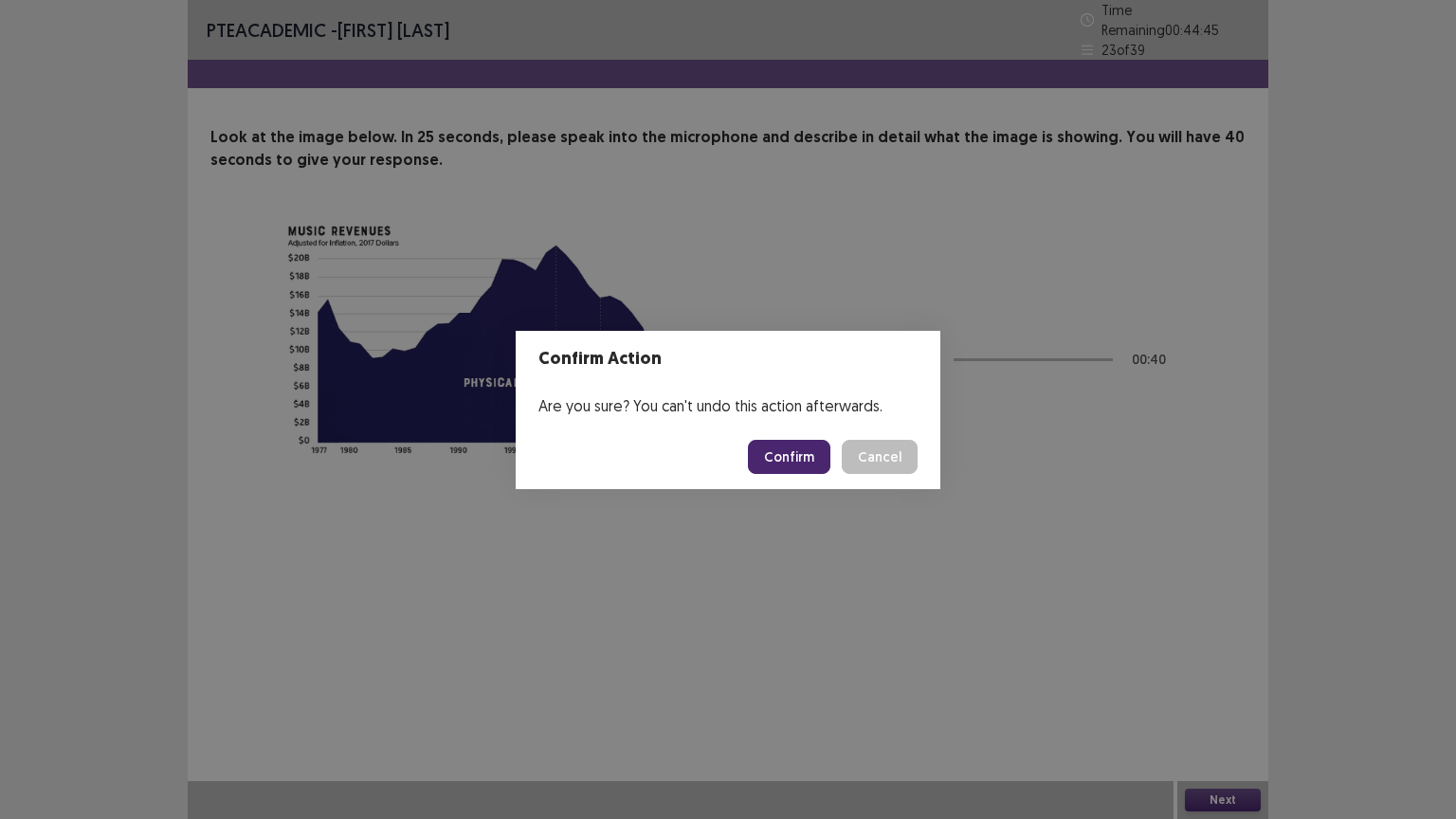 click on "Confirm" at bounding box center [789, 457] 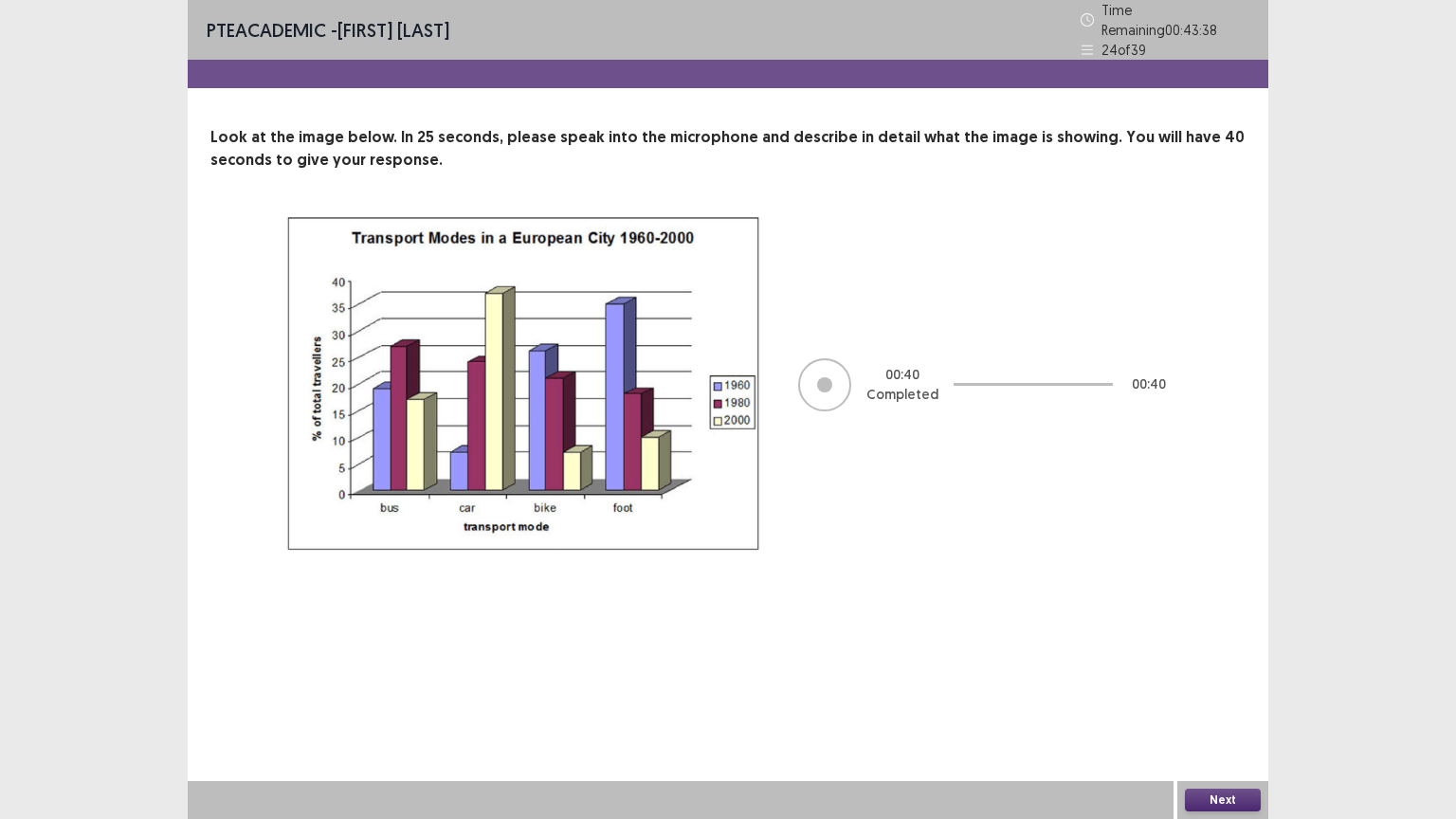 click on "Next" at bounding box center [1223, 800] 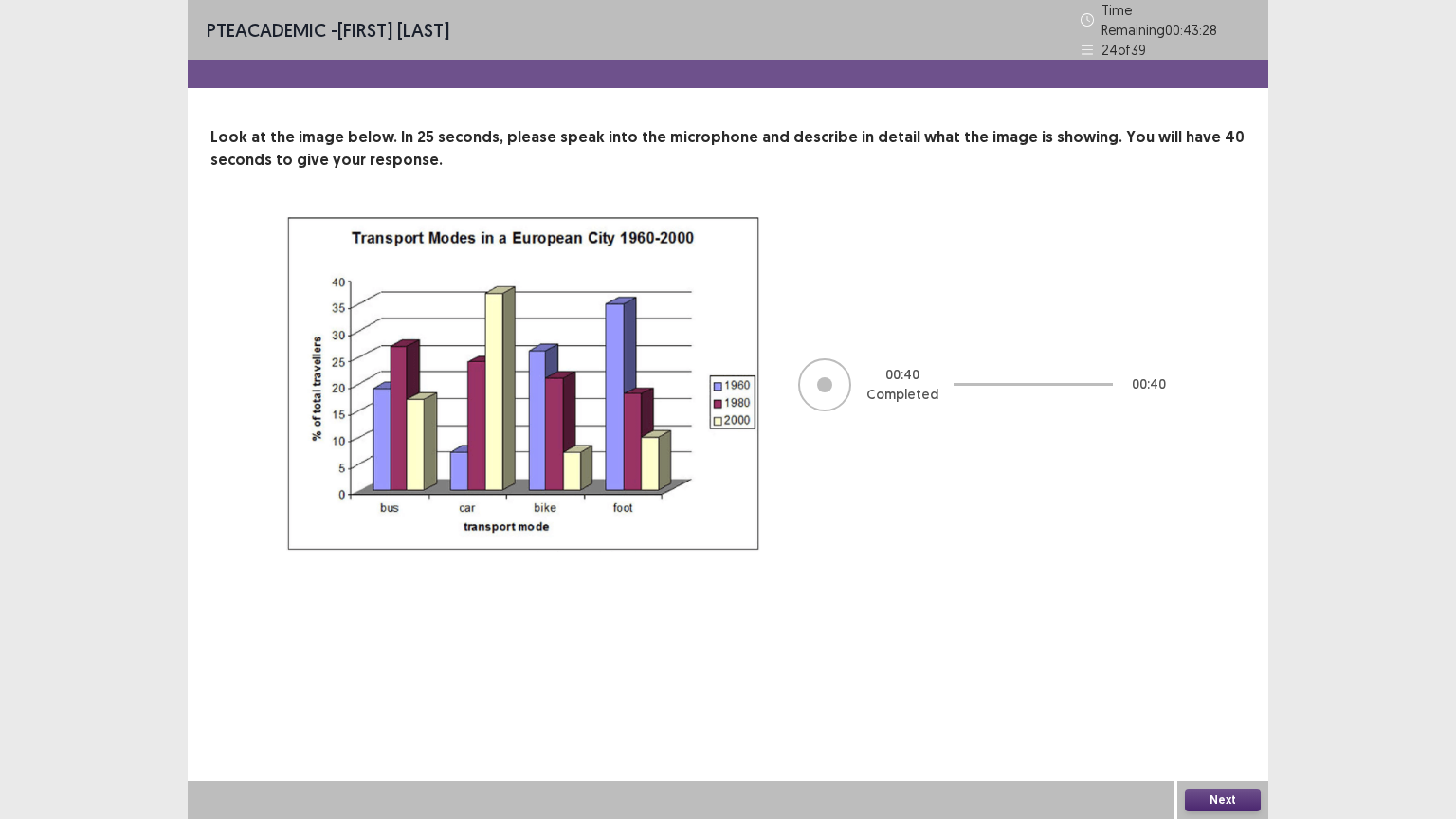 click on "Next" at bounding box center (1223, 800) 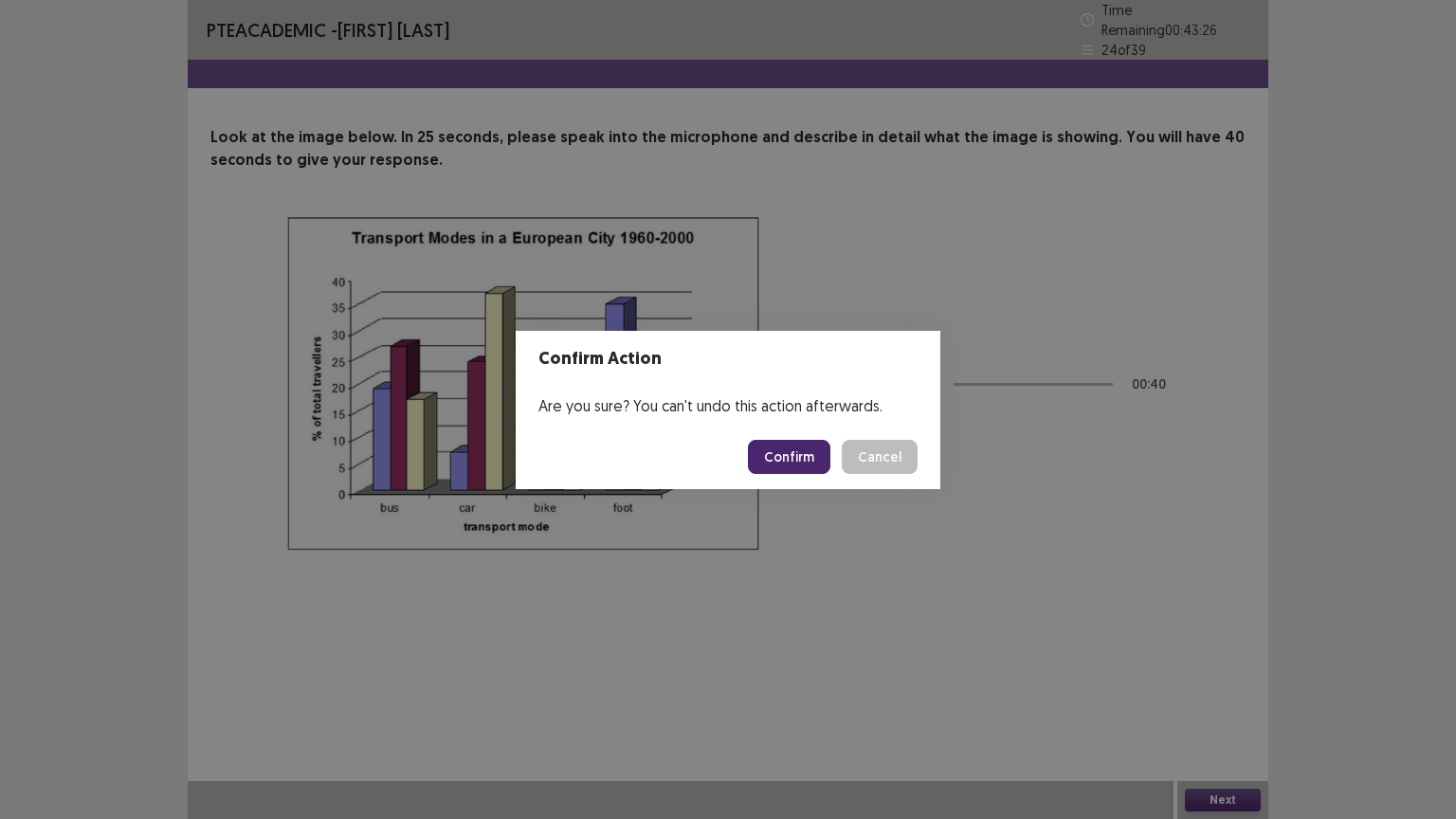 click on "Confirm" at bounding box center [789, 457] 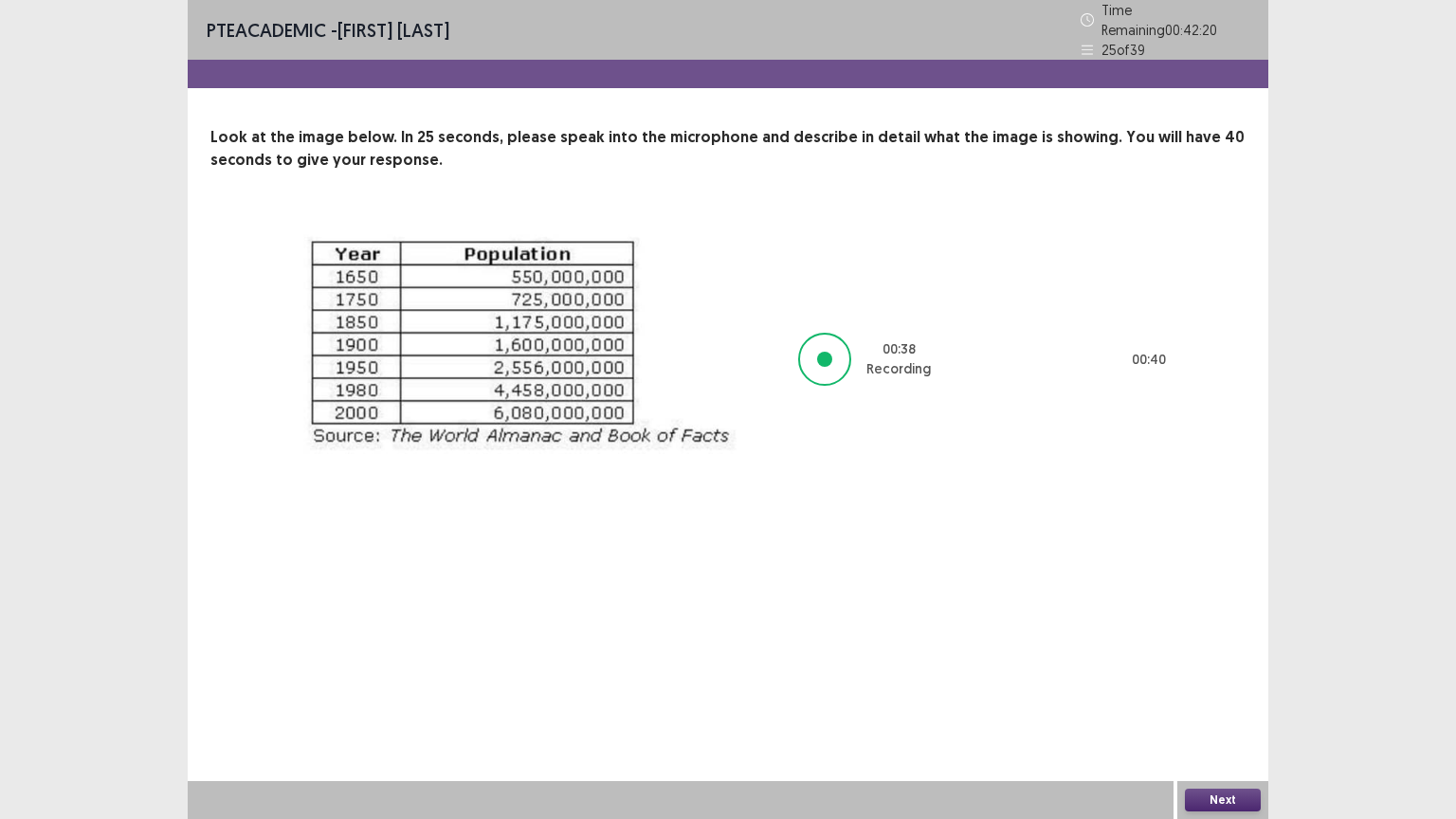click on "Next" at bounding box center [1223, 800] 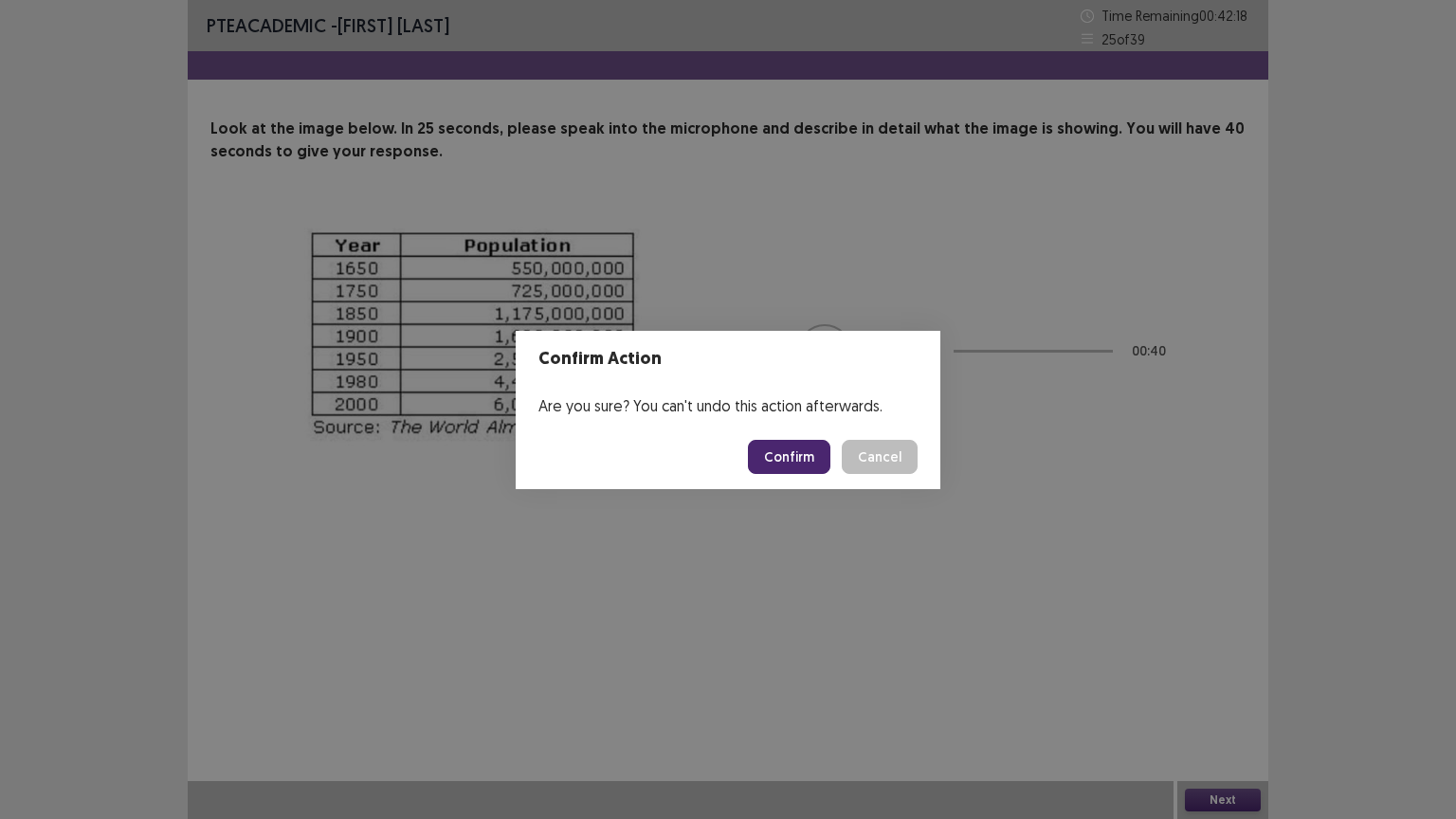 click on "Confirm" at bounding box center (789, 457) 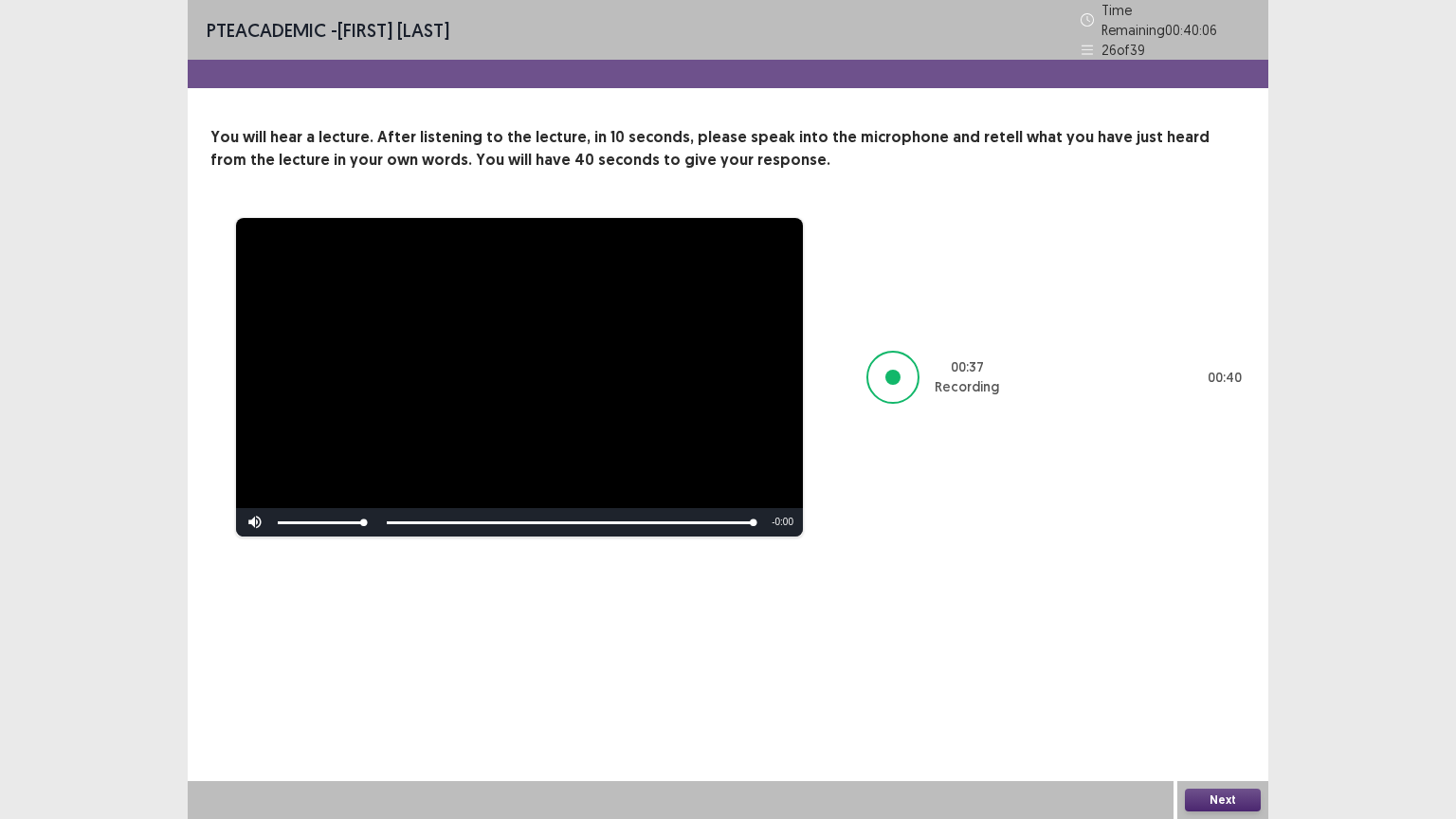 click on "Next" at bounding box center [1223, 800] 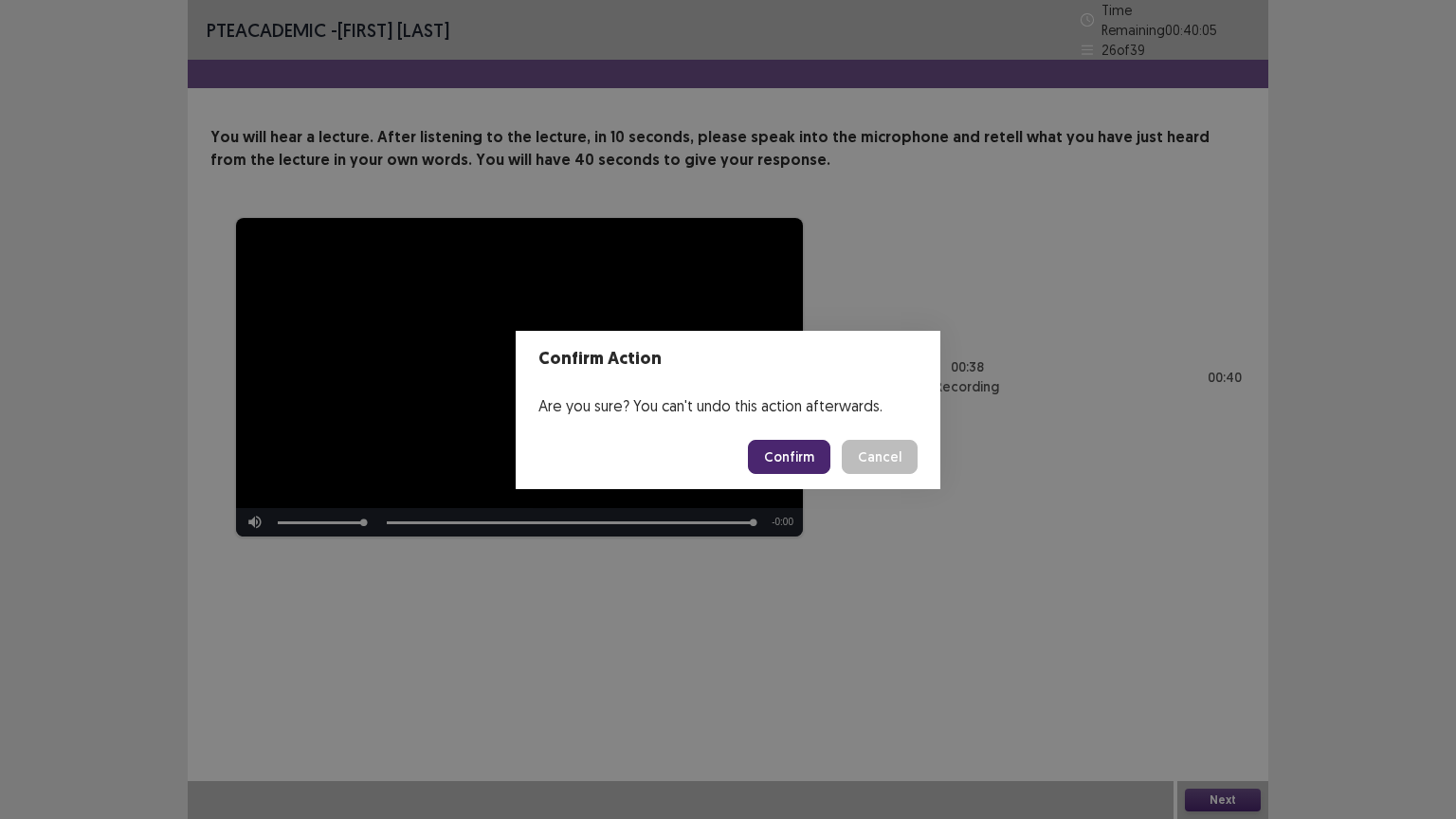 click on "Confirm" at bounding box center (789, 457) 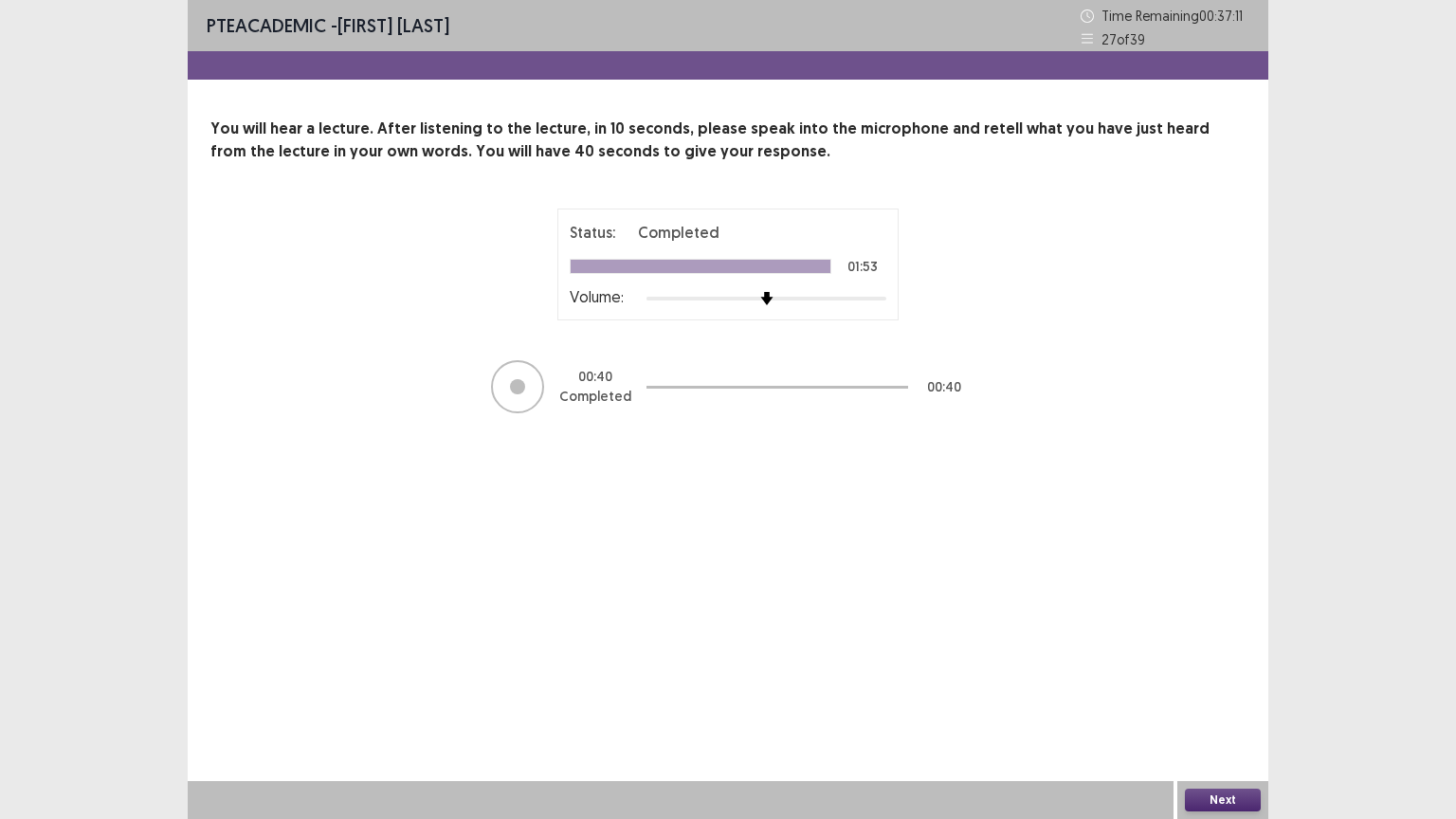 click on "Next" at bounding box center [1223, 800] 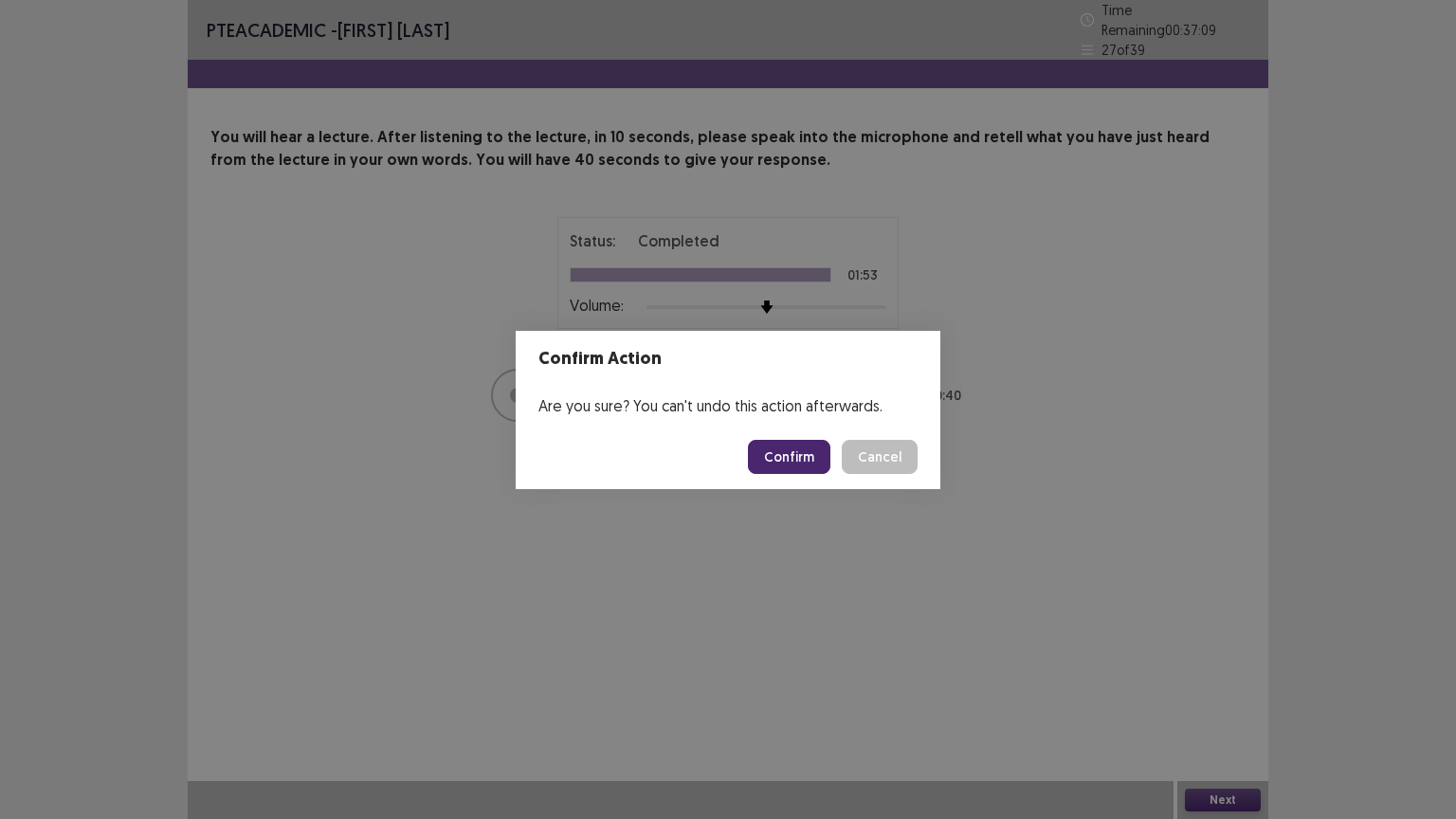 click on "Confirm" at bounding box center [789, 457] 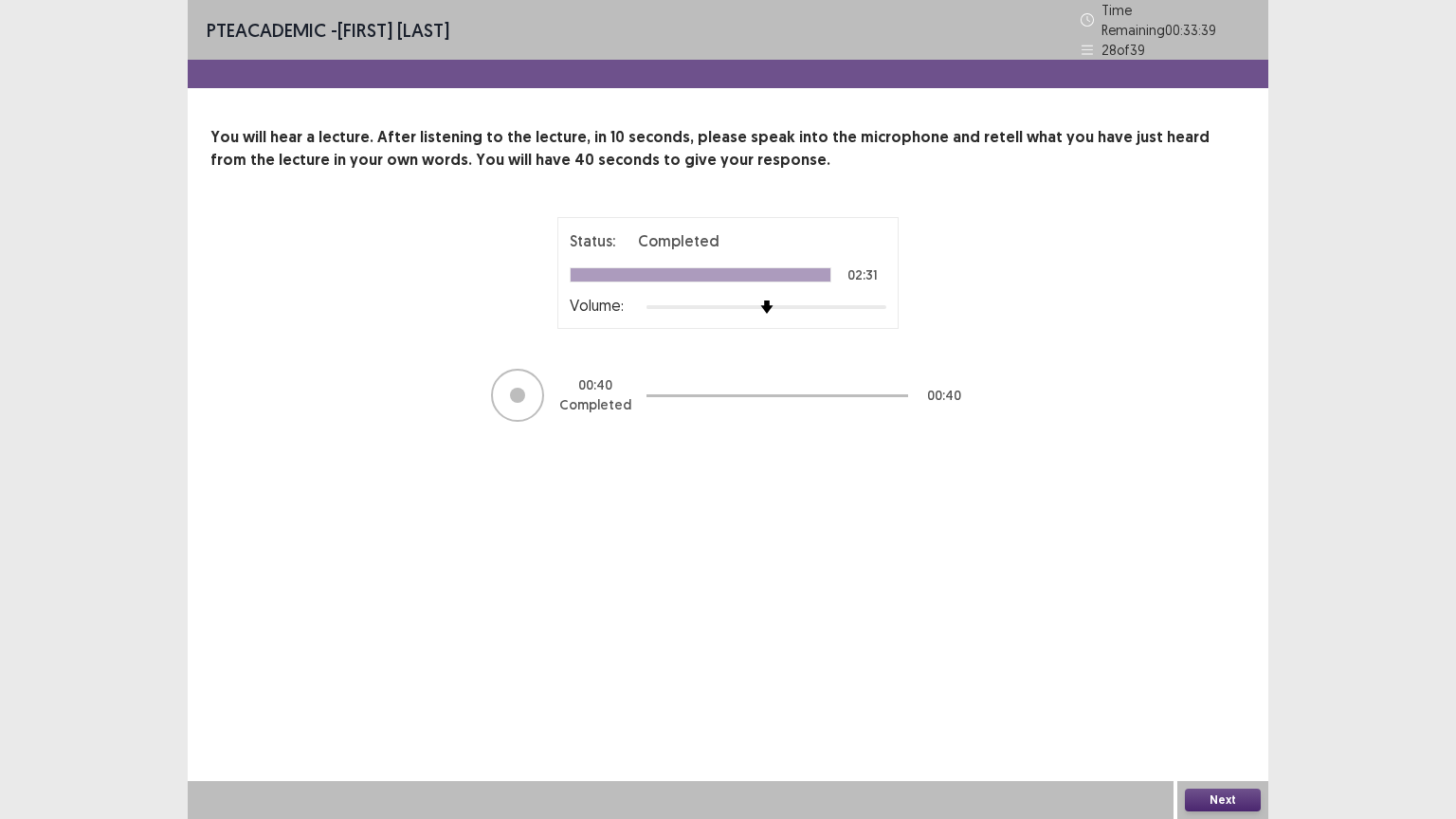 click on "Next" at bounding box center (1223, 800) 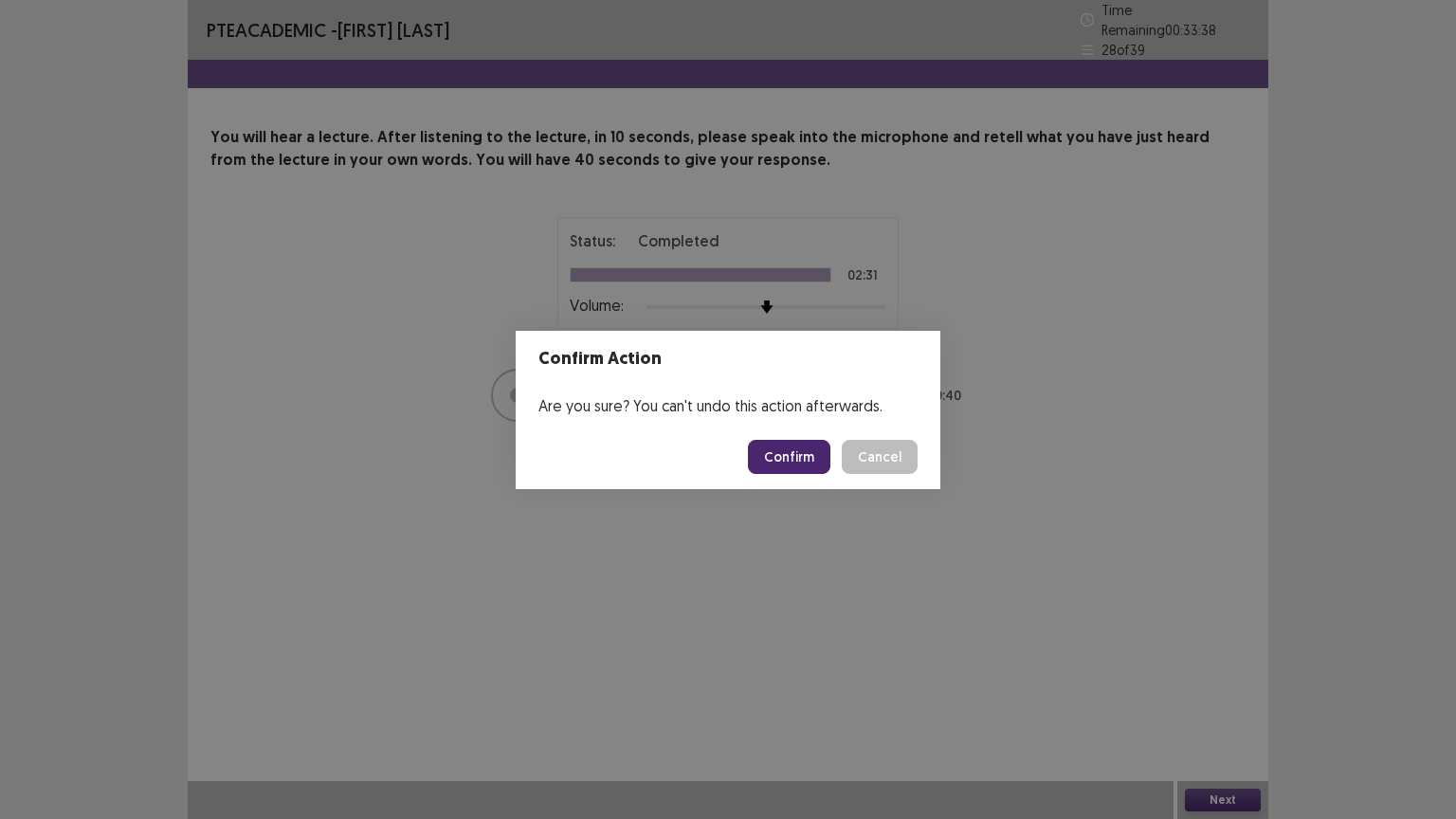 click on "Confirm" at bounding box center [789, 457] 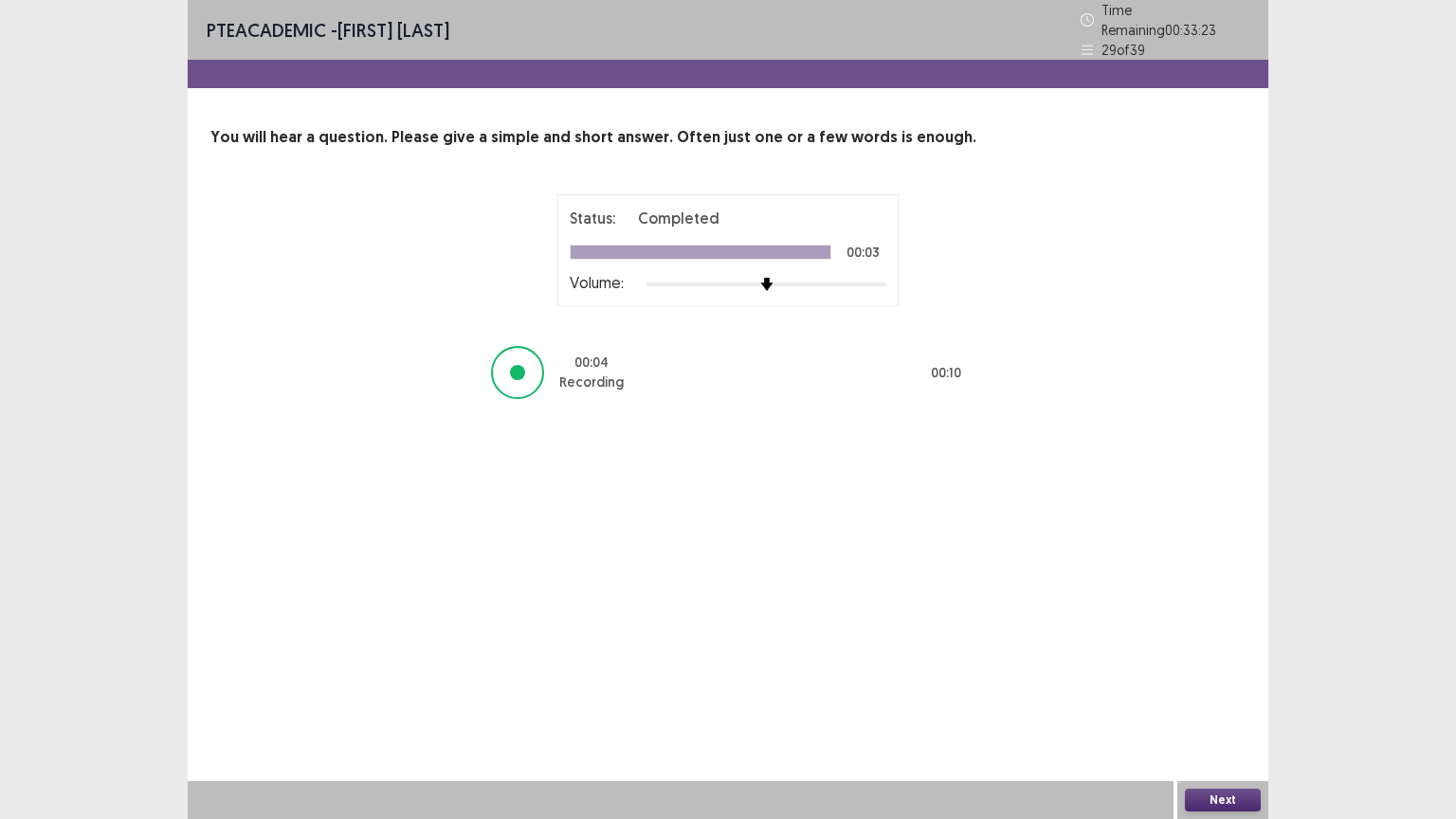 click on "Next" at bounding box center (1223, 800) 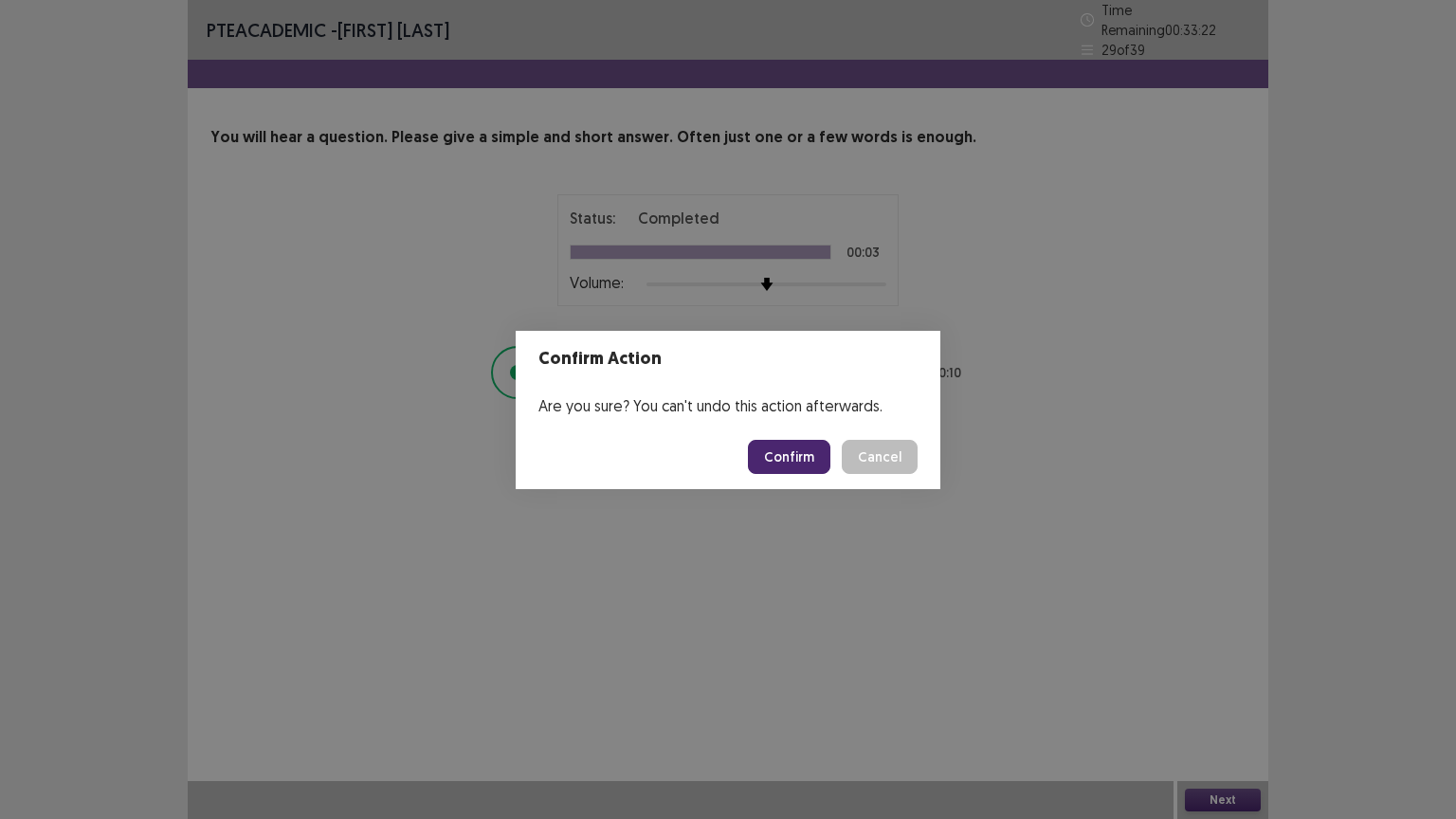 click on "Confirm" at bounding box center (789, 457) 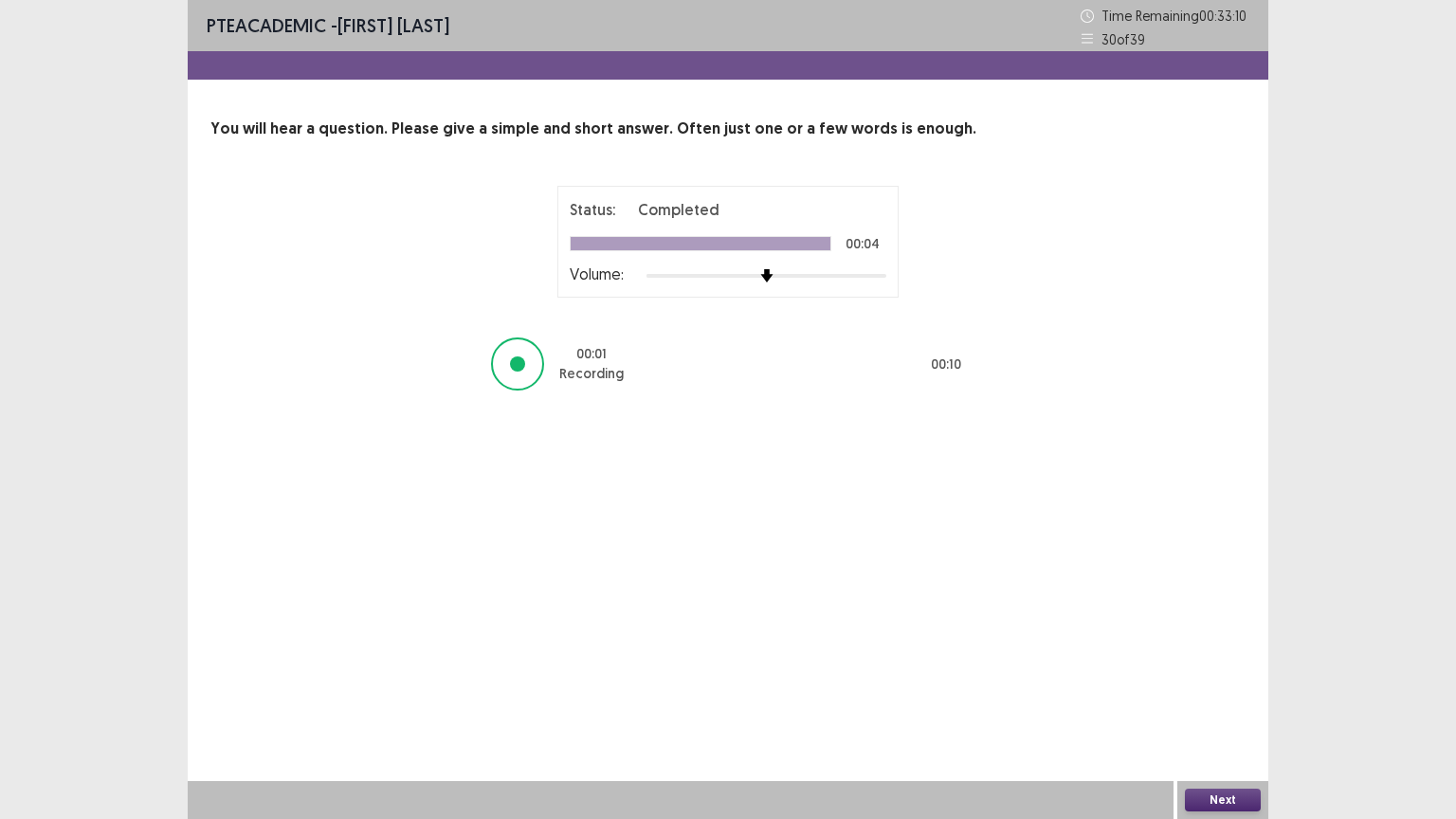 click on "Next" at bounding box center (1223, 800) 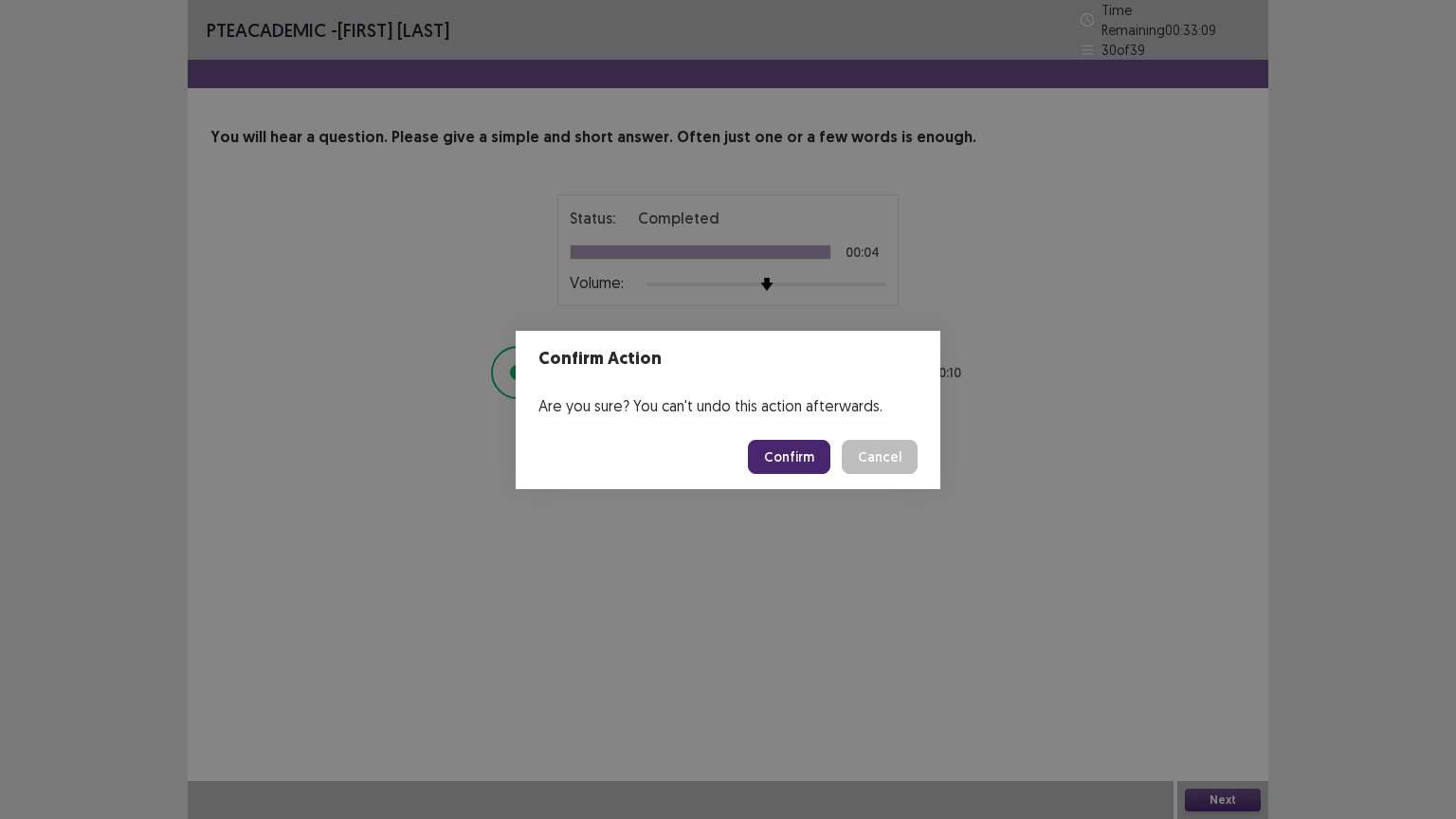click on "Confirm" at bounding box center (789, 457) 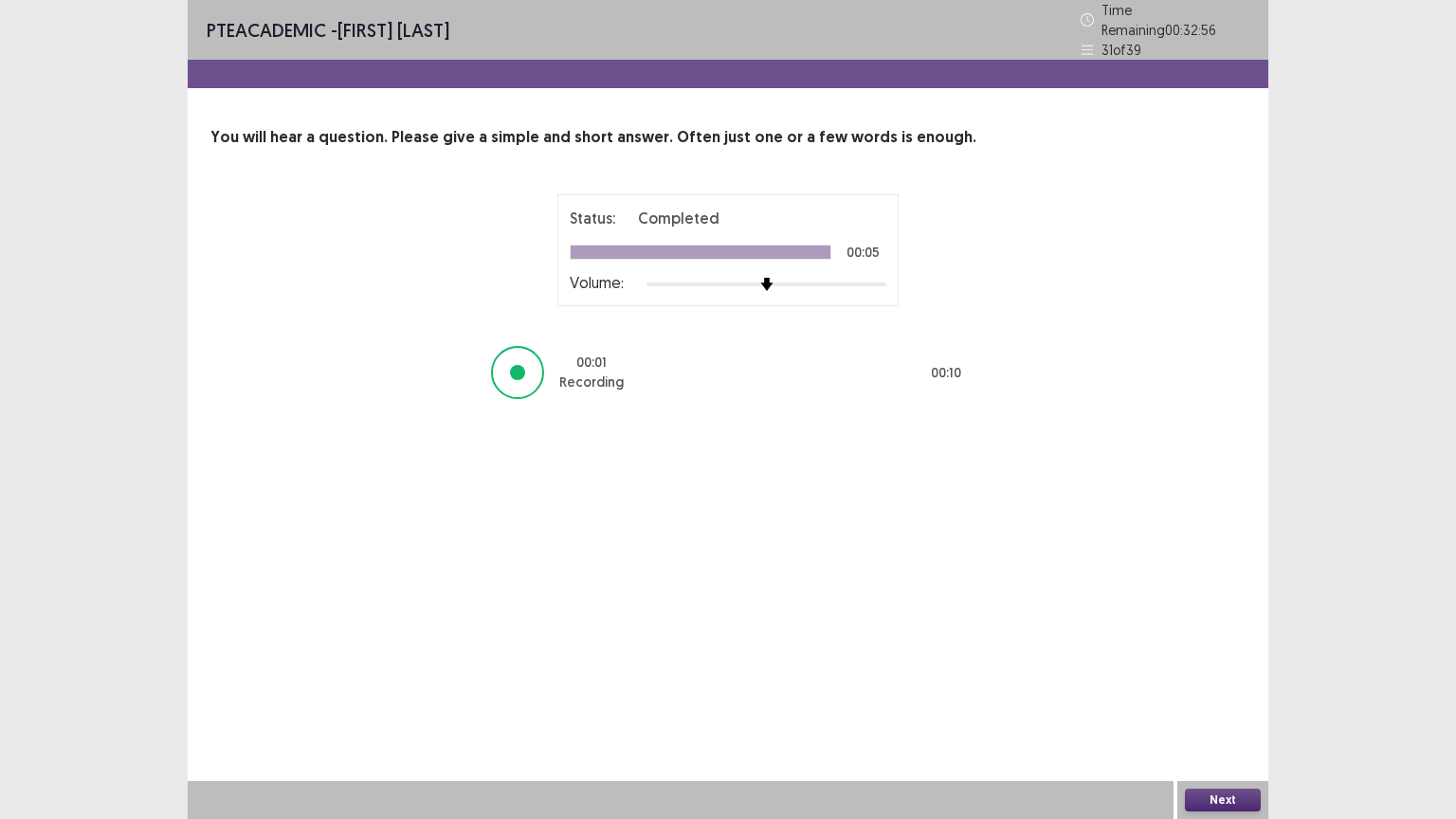 click on "Next" at bounding box center [1223, 800] 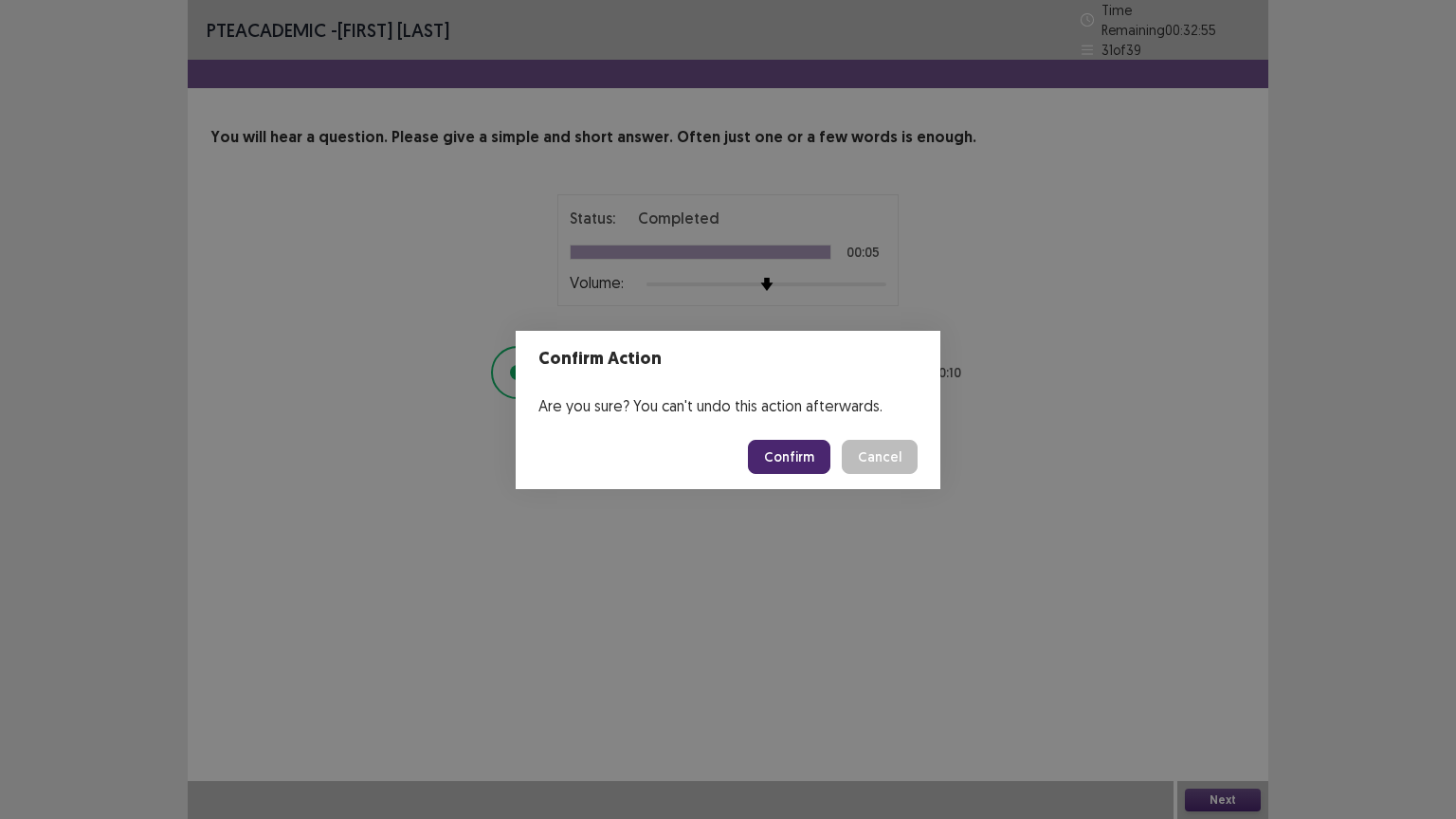 click on "Confirm" at bounding box center [789, 457] 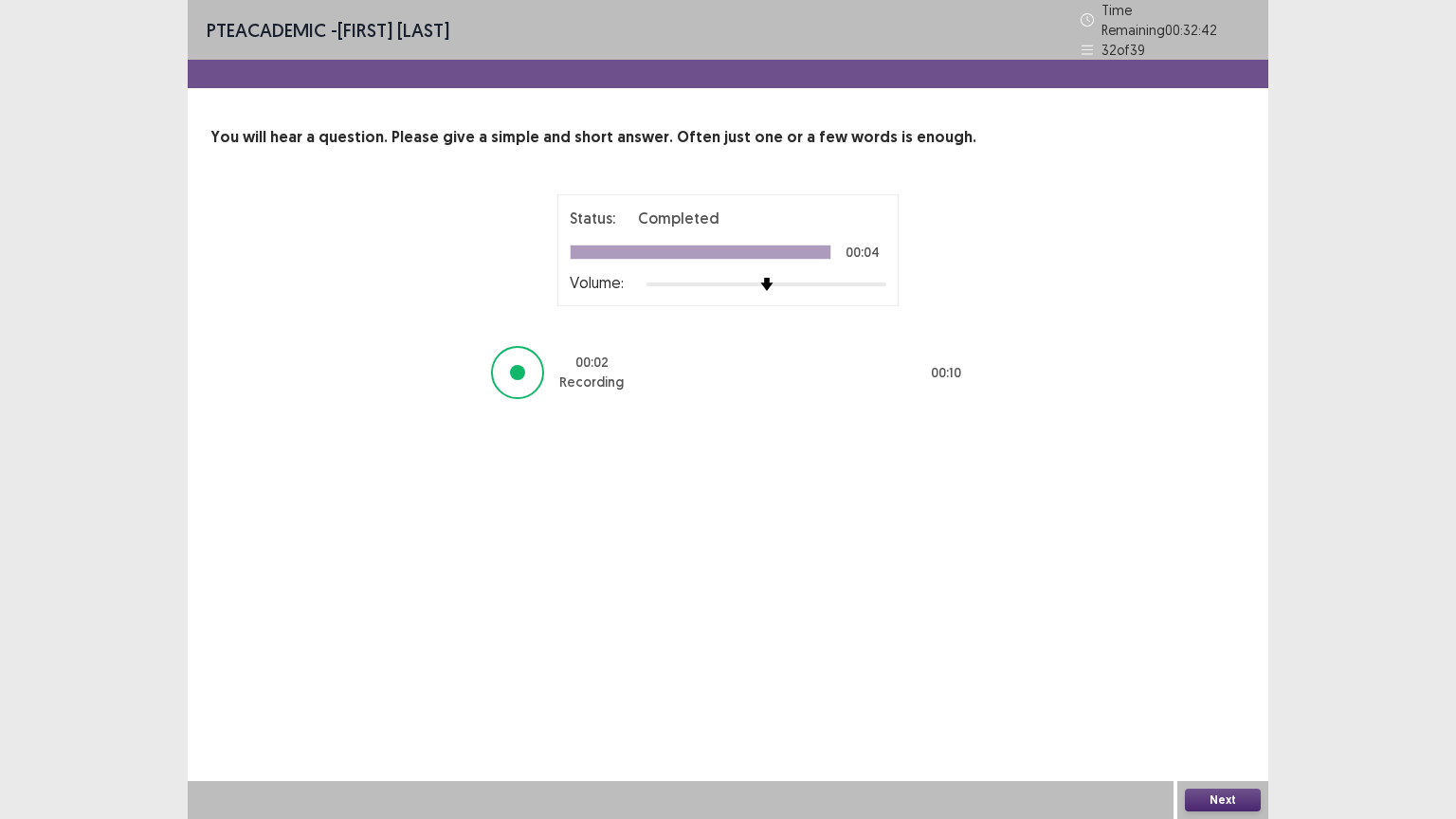 click on "Next" at bounding box center (1223, 800) 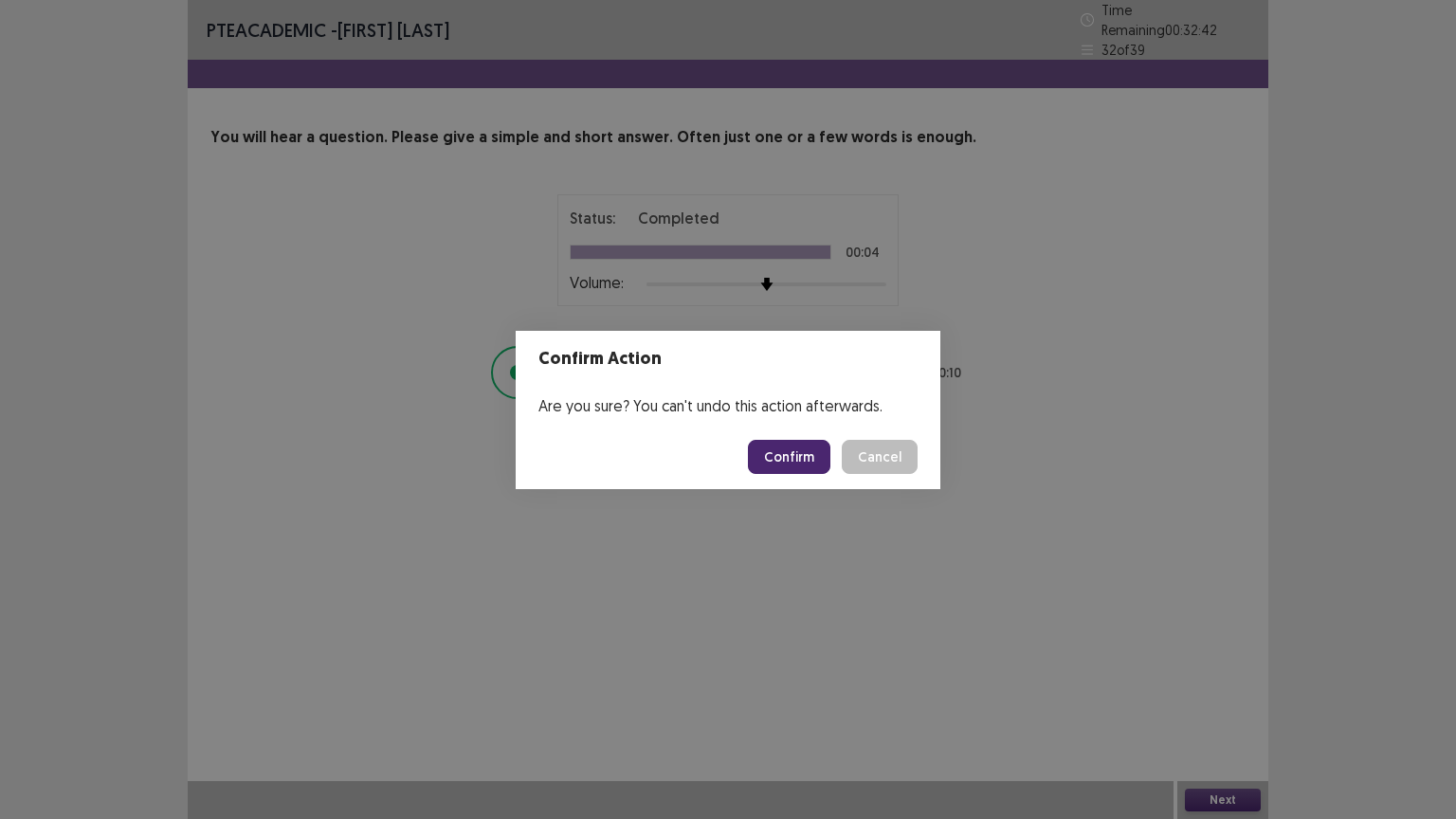 click on "Confirm" at bounding box center (789, 457) 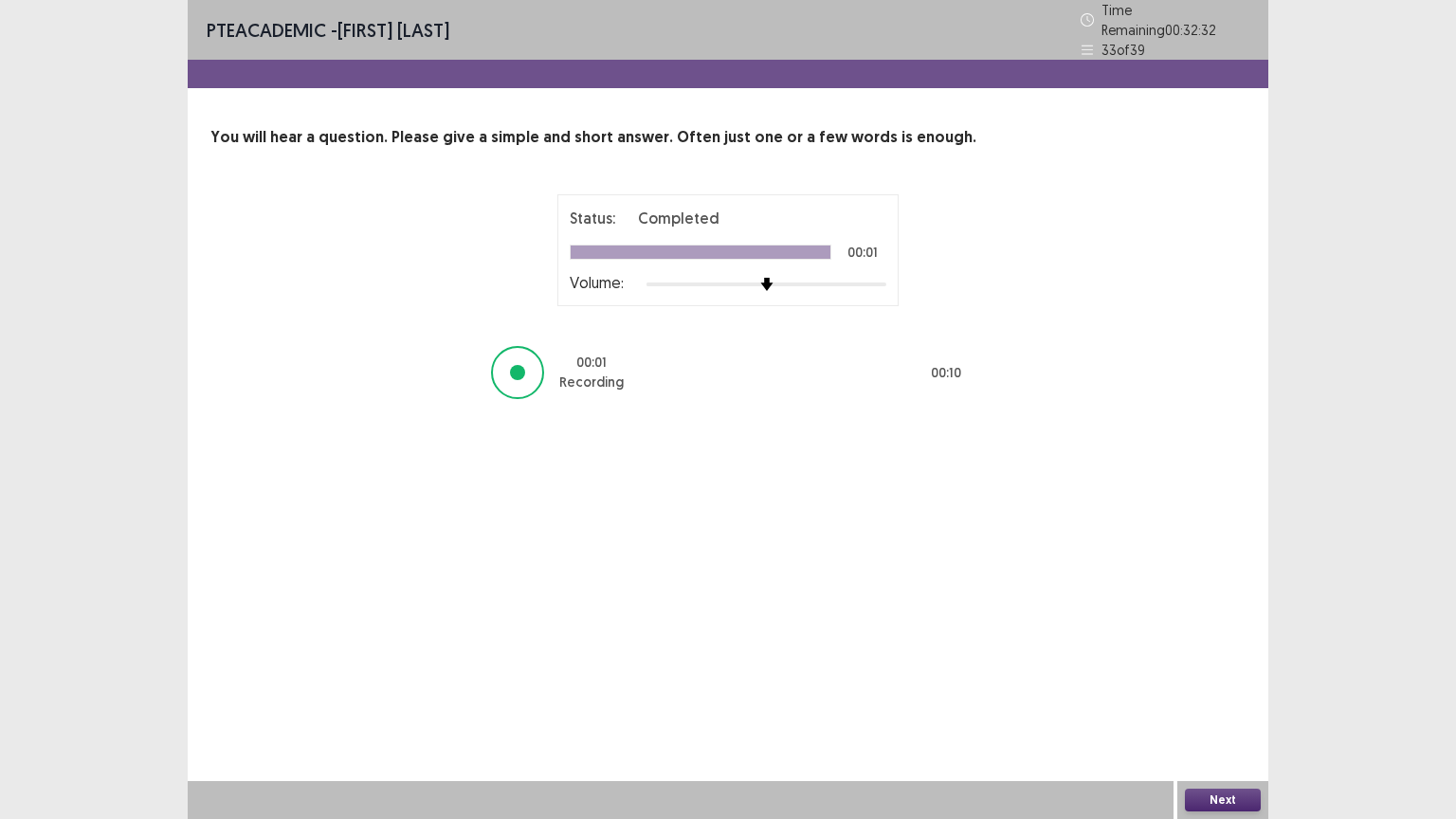 click on "Next" at bounding box center [1223, 800] 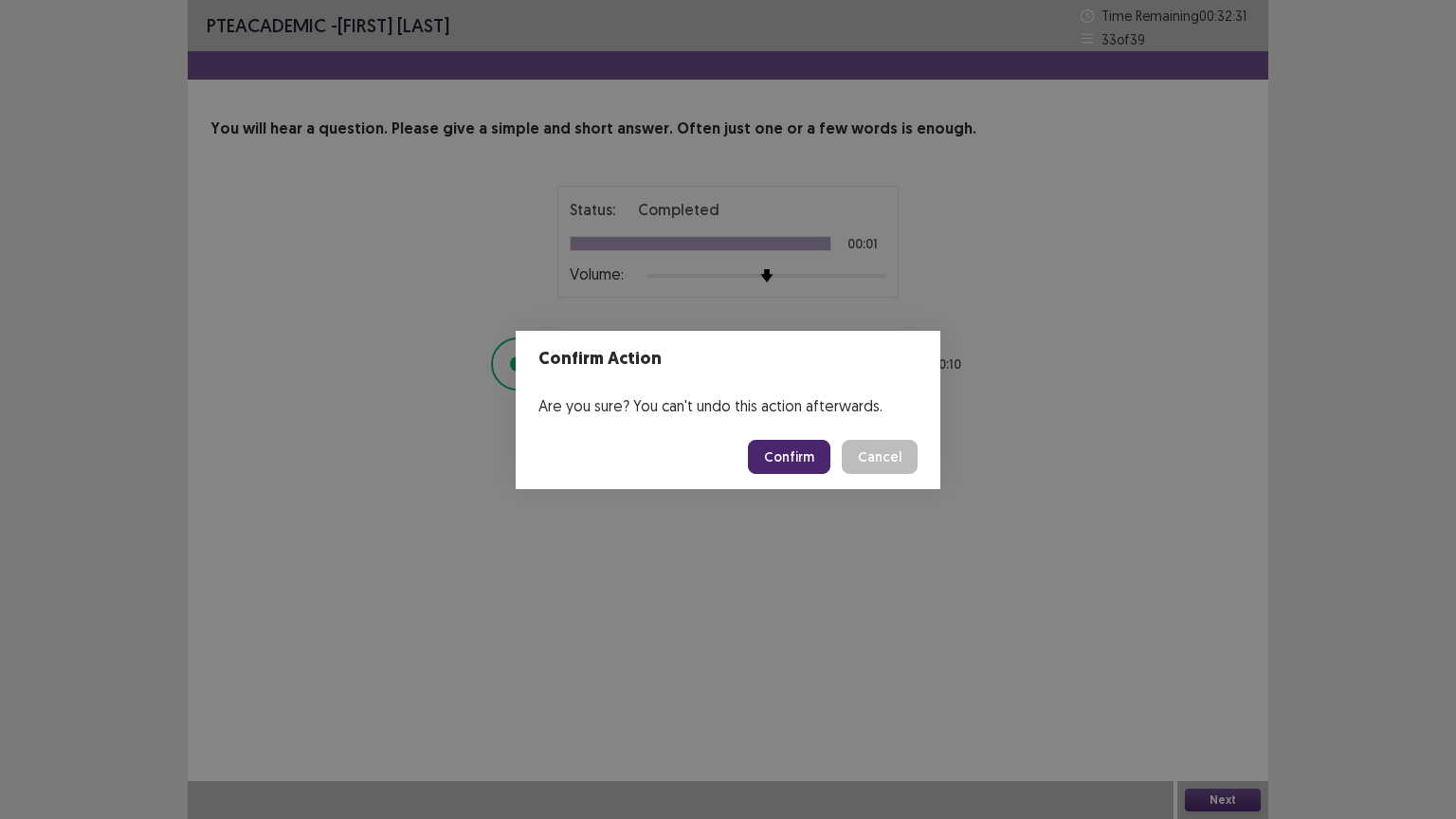 click on "Confirm" at bounding box center [789, 457] 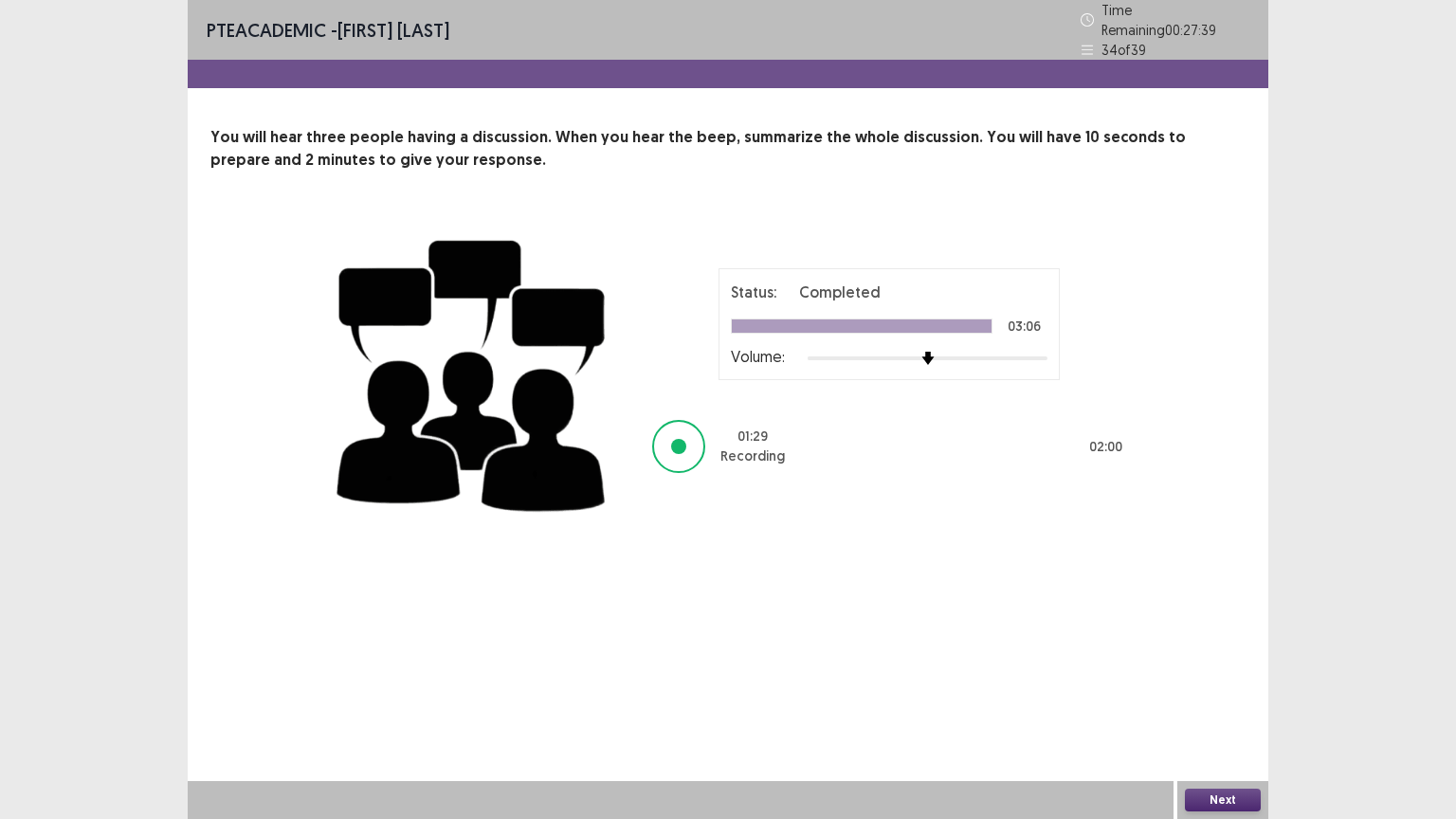 click on "Next" at bounding box center (1223, 800) 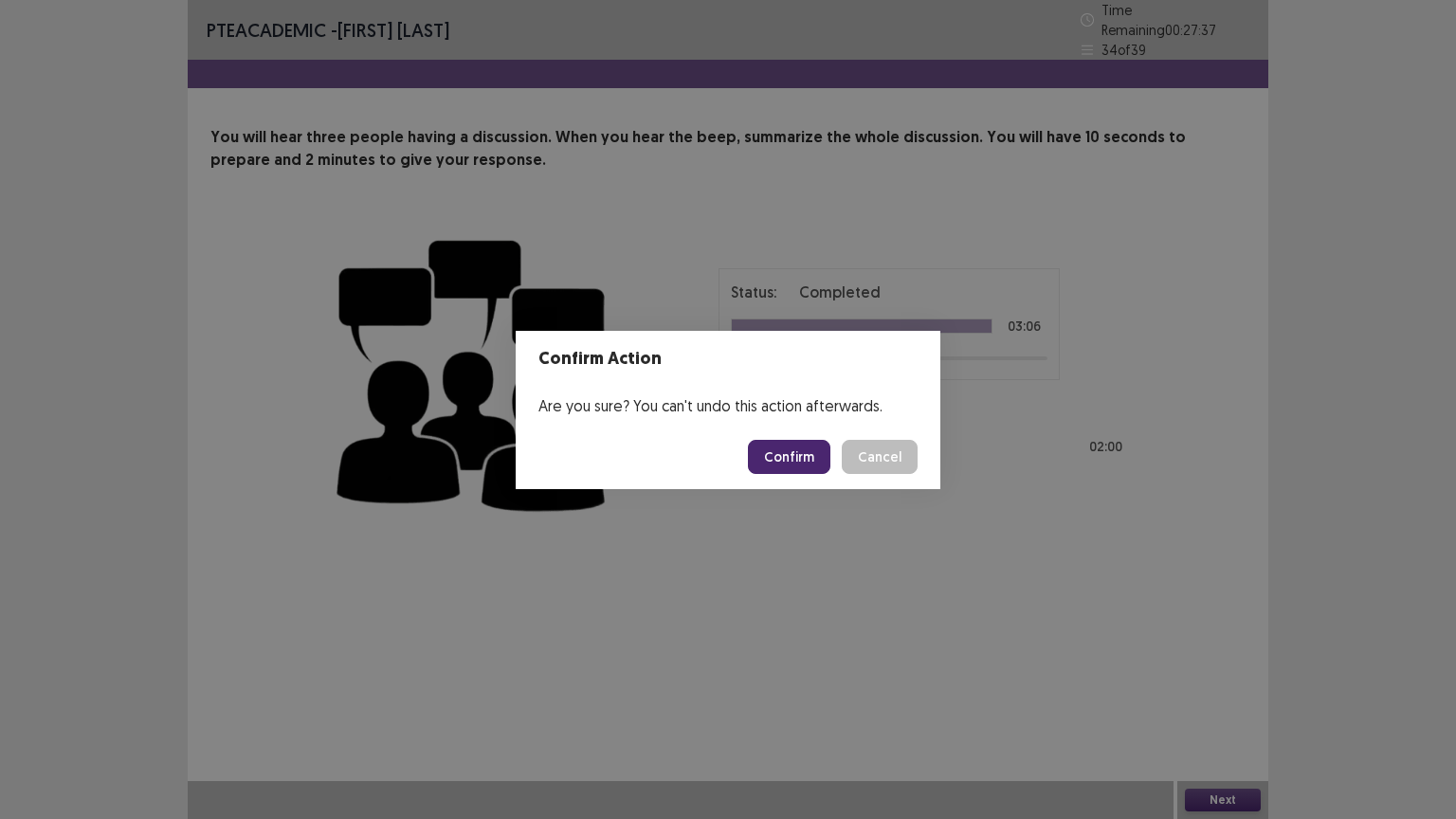 click on "Confirm" at bounding box center (789, 457) 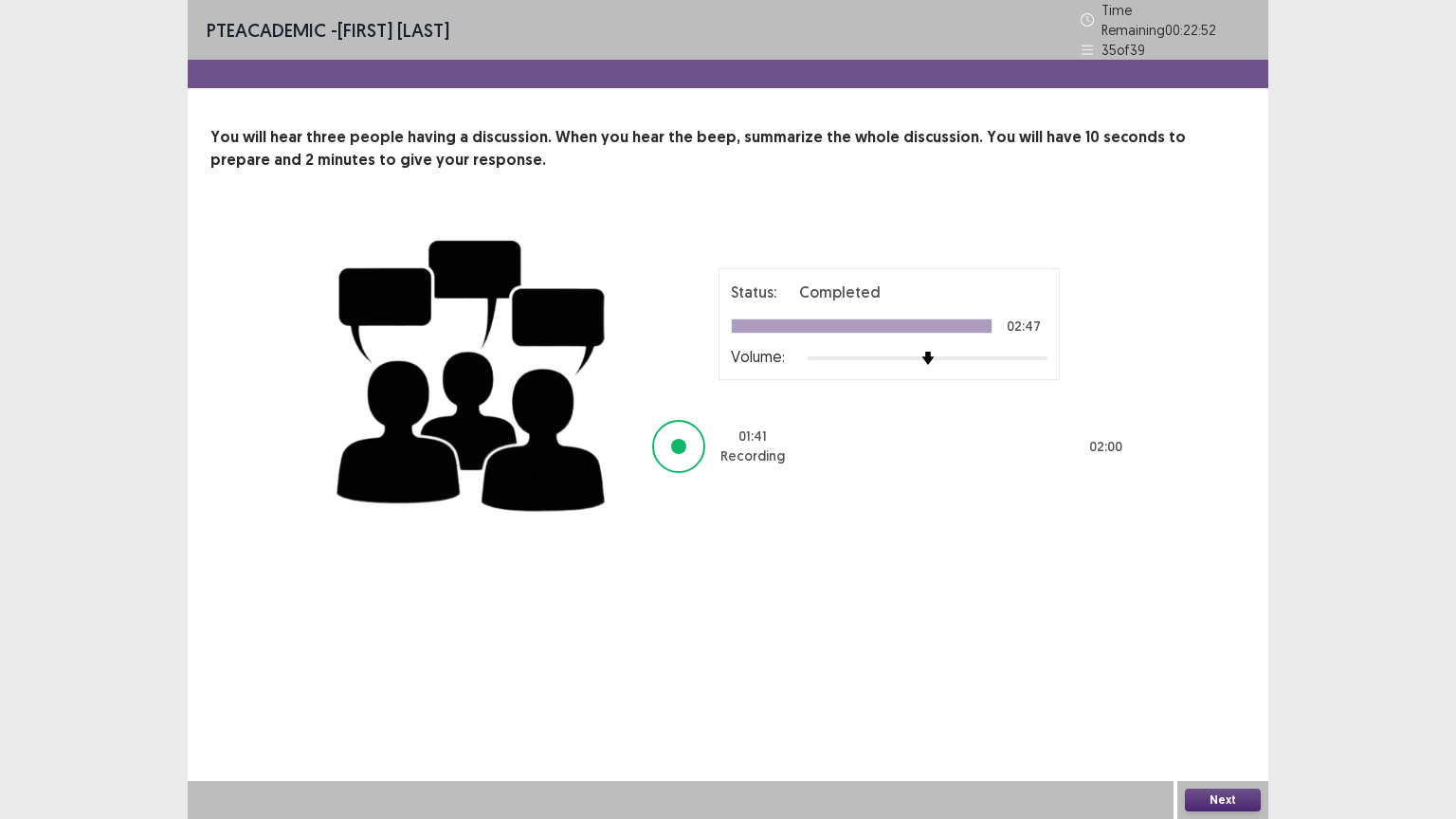 click on "Next" at bounding box center [1223, 800] 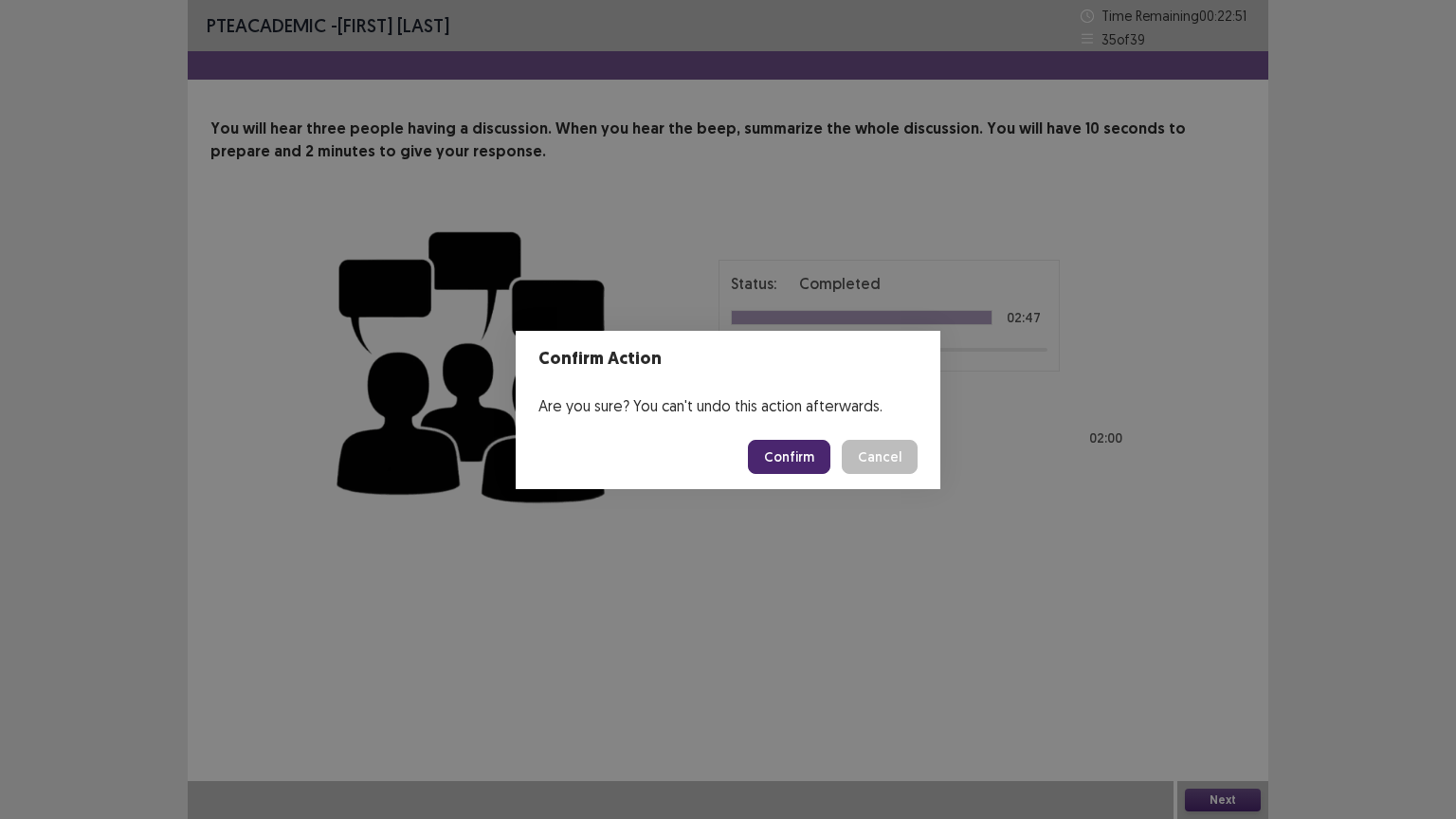 click on "Confirm" at bounding box center [789, 457] 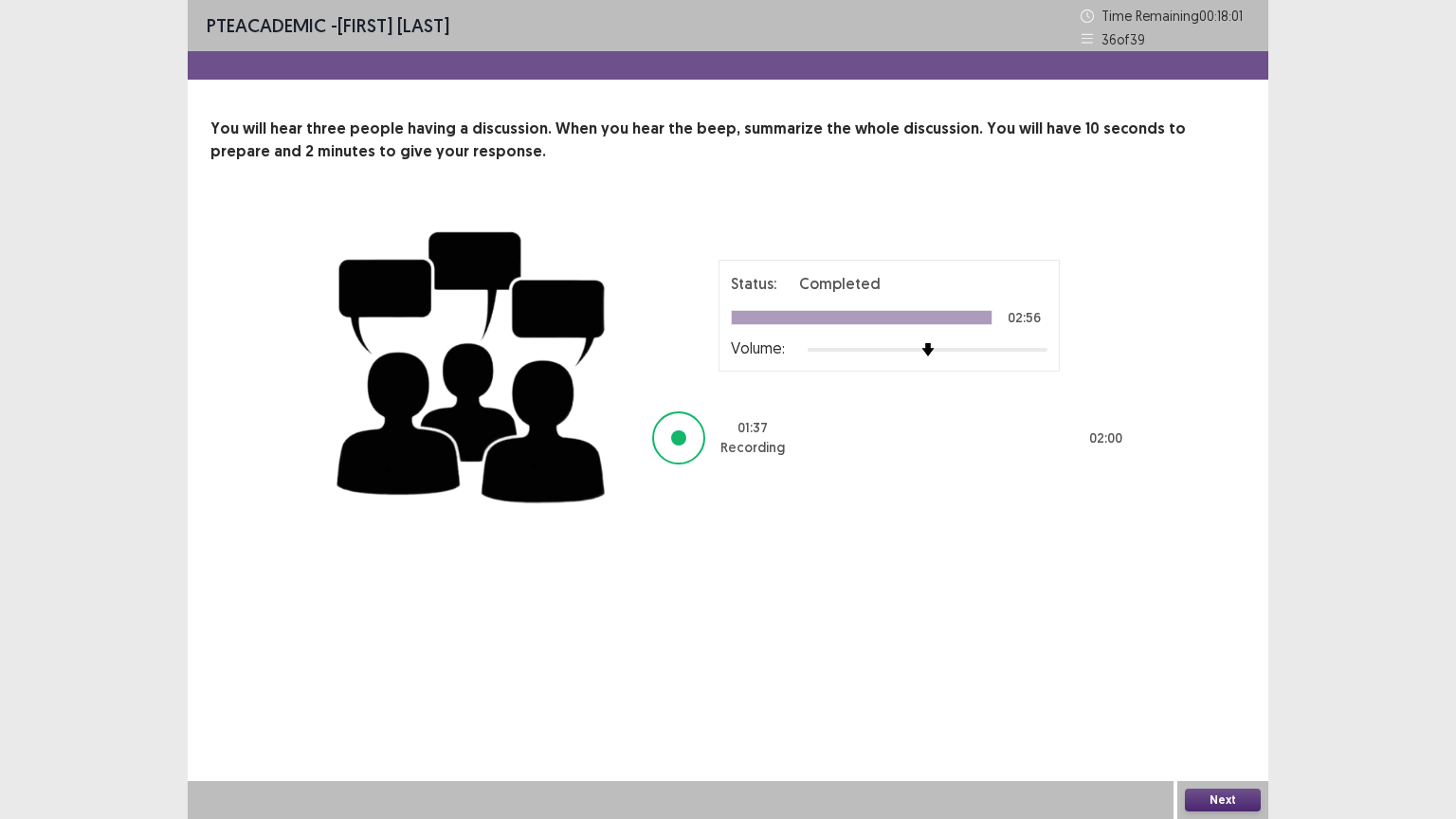 click on "Next" at bounding box center [1223, 800] 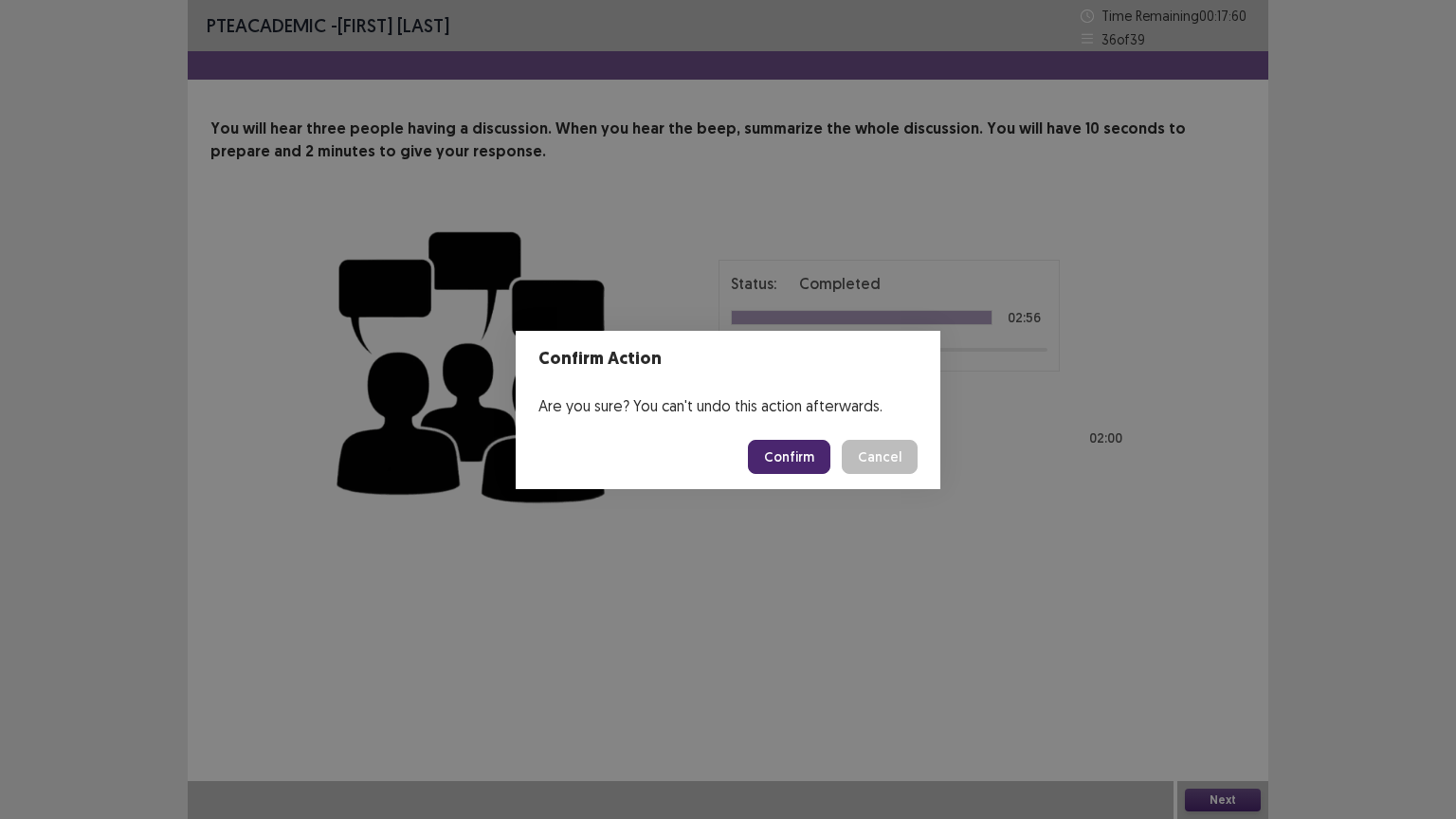 click on "Confirm" at bounding box center [789, 457] 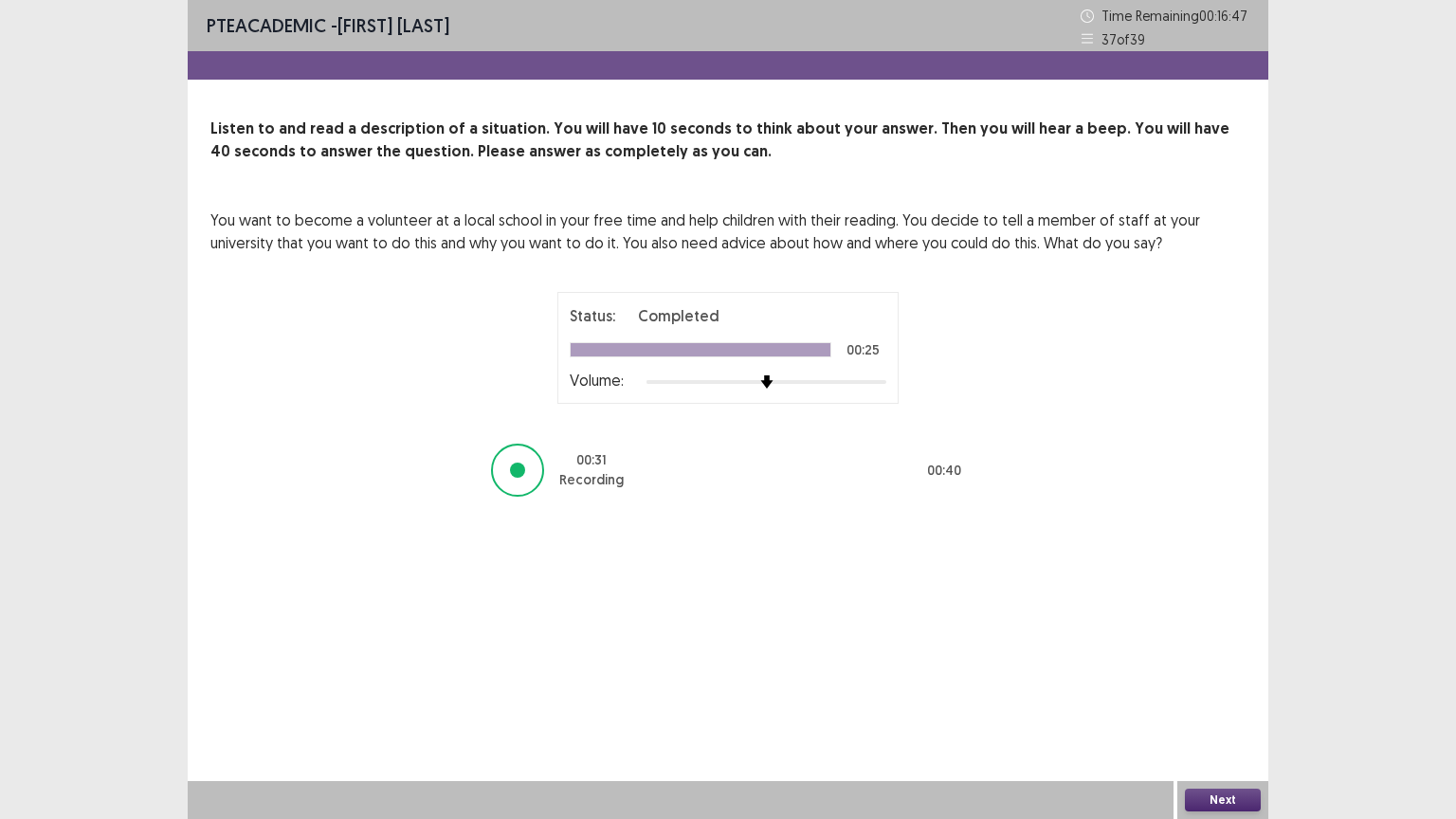 click on "Next" at bounding box center (1223, 800) 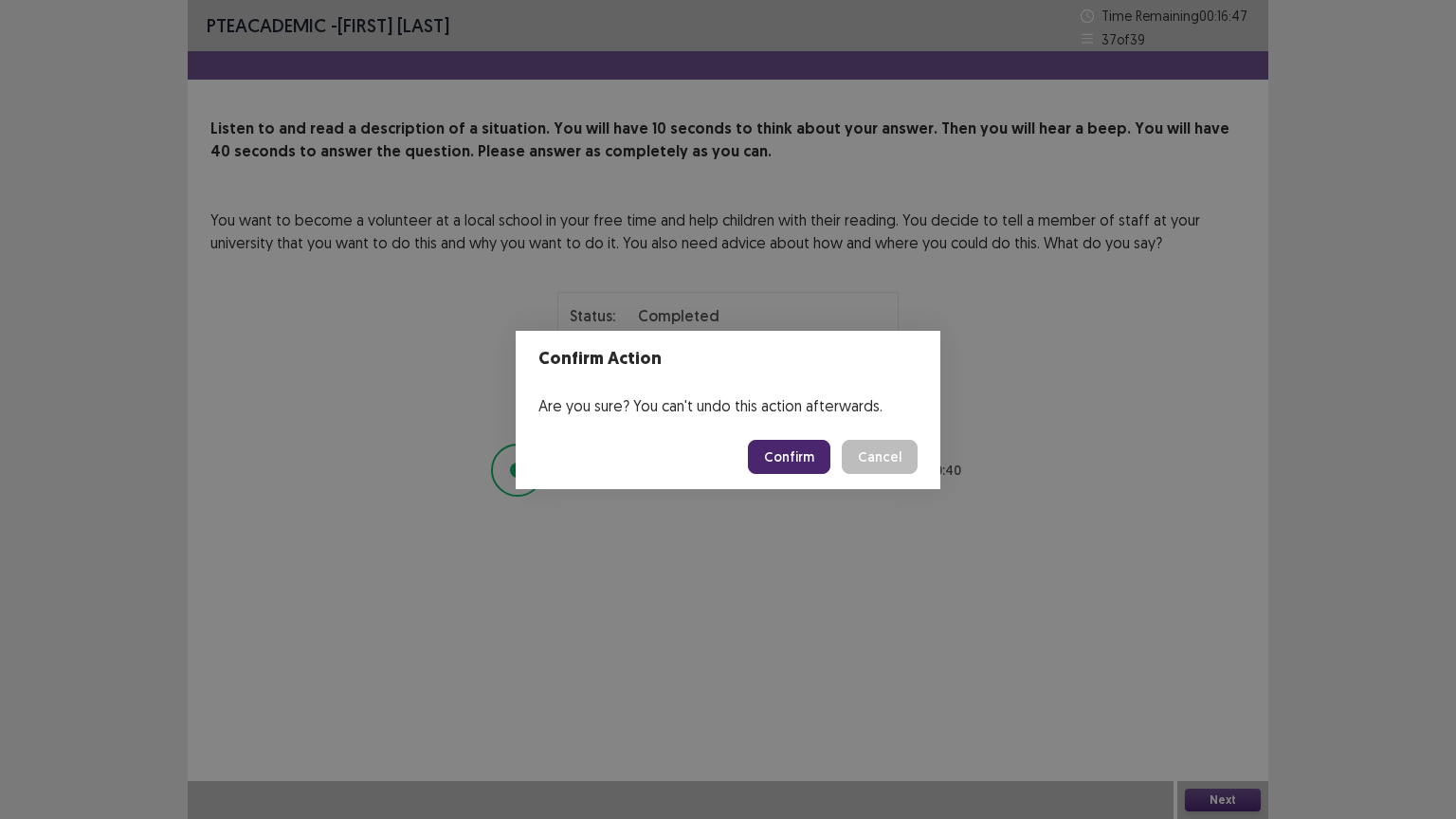 click on "Confirm" at bounding box center (789, 457) 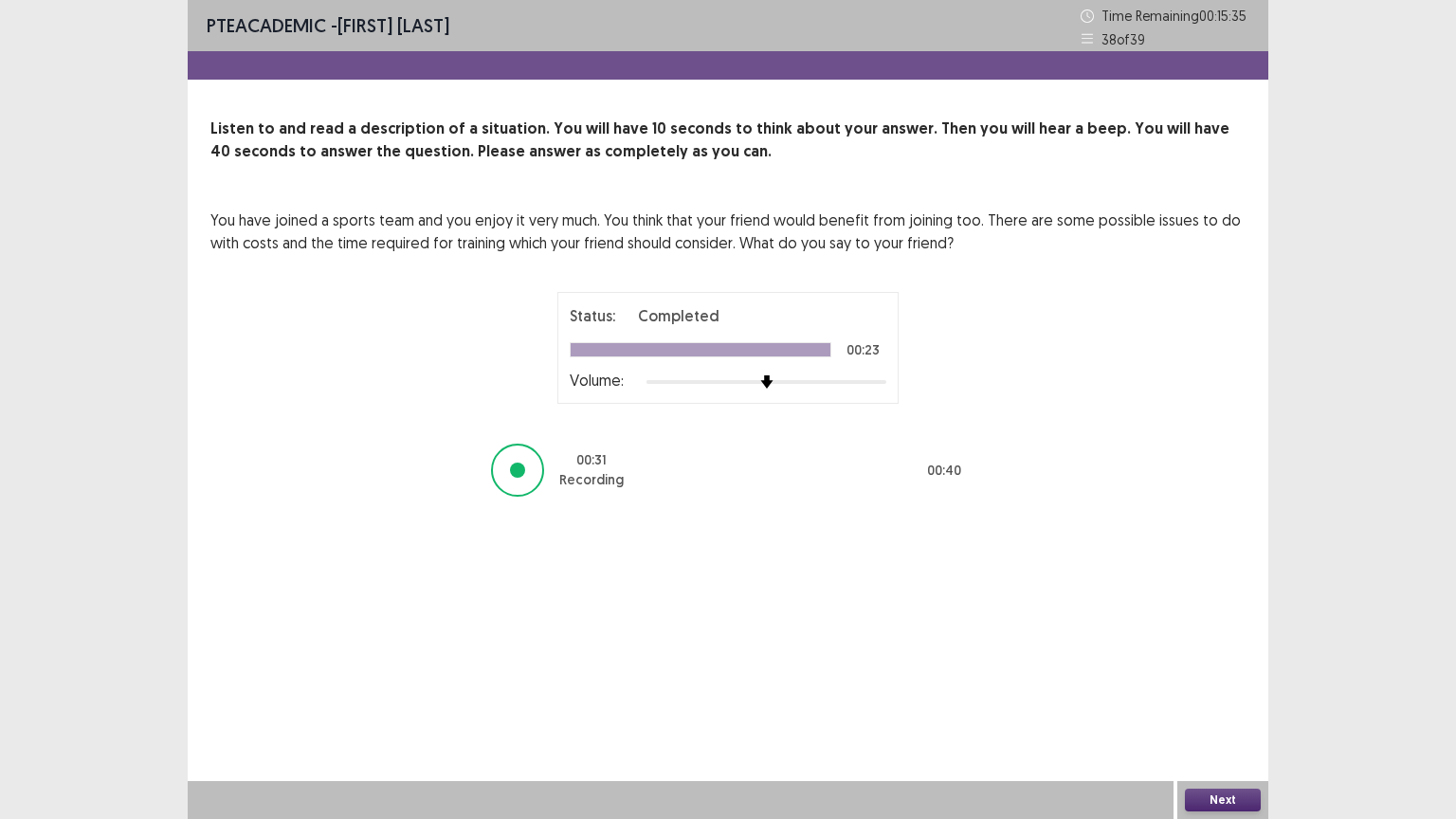 click on "Next" at bounding box center [1223, 800] 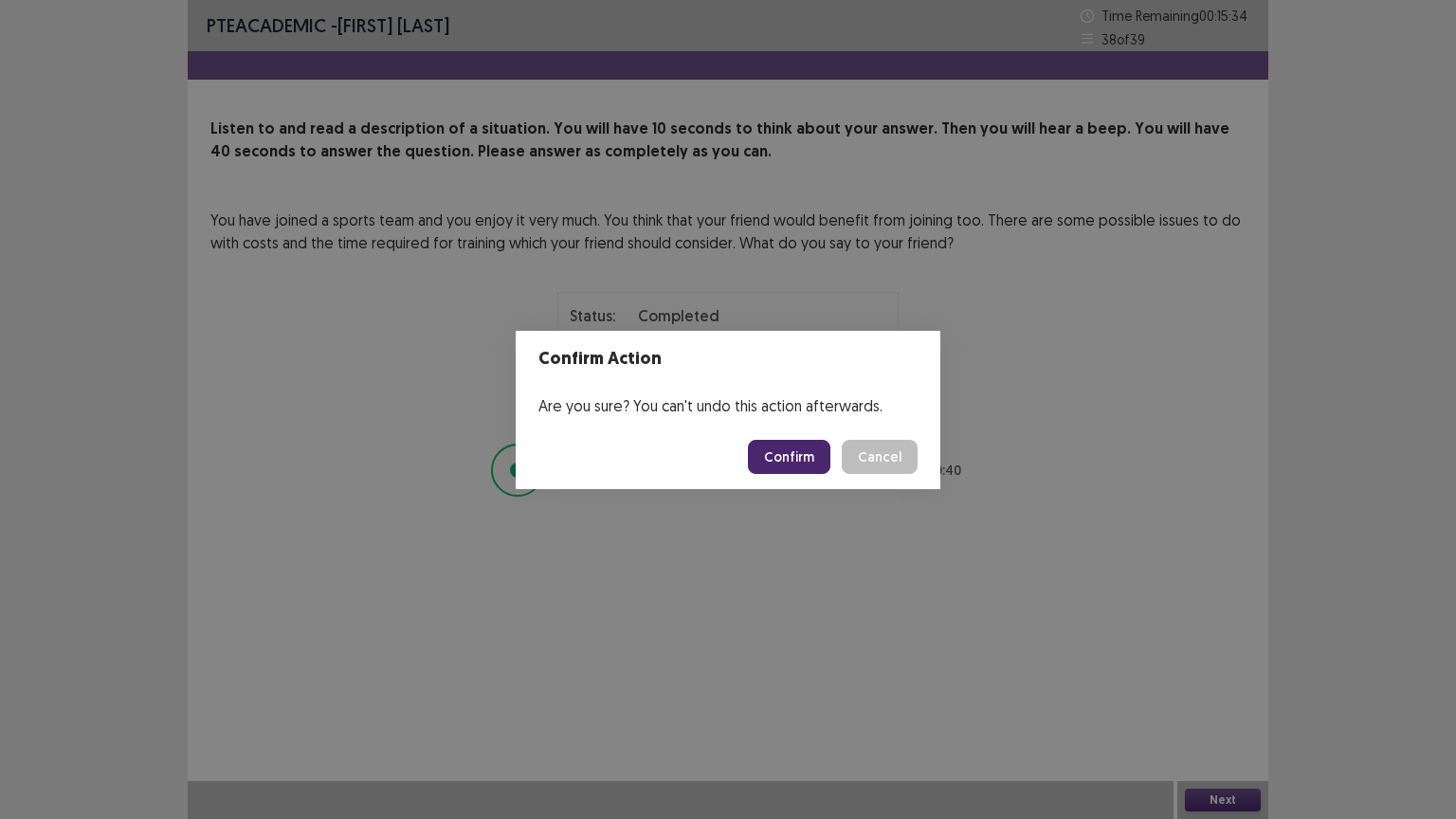 click on "Confirm" at bounding box center [789, 457] 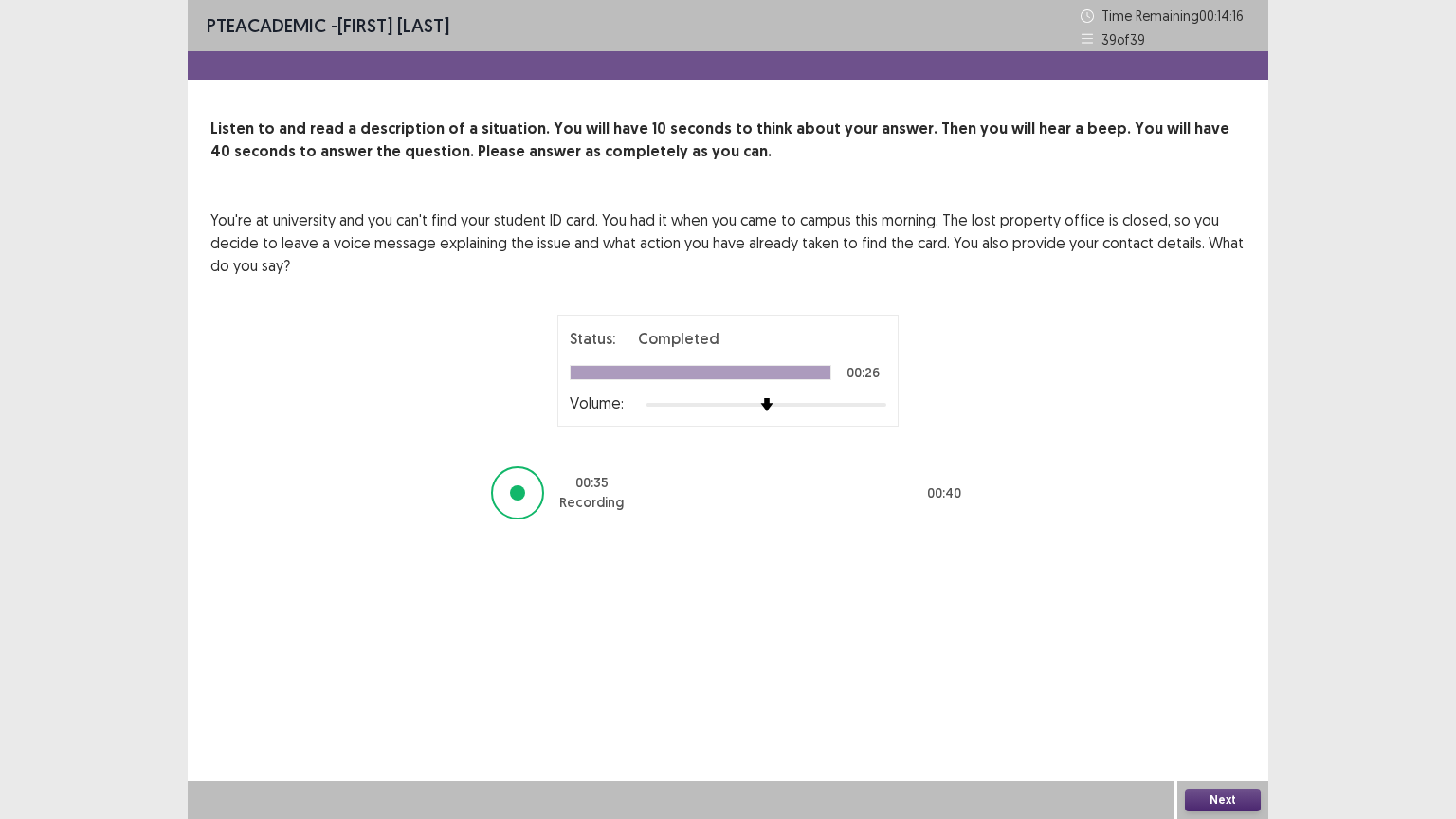 click on "Next" at bounding box center [1223, 800] 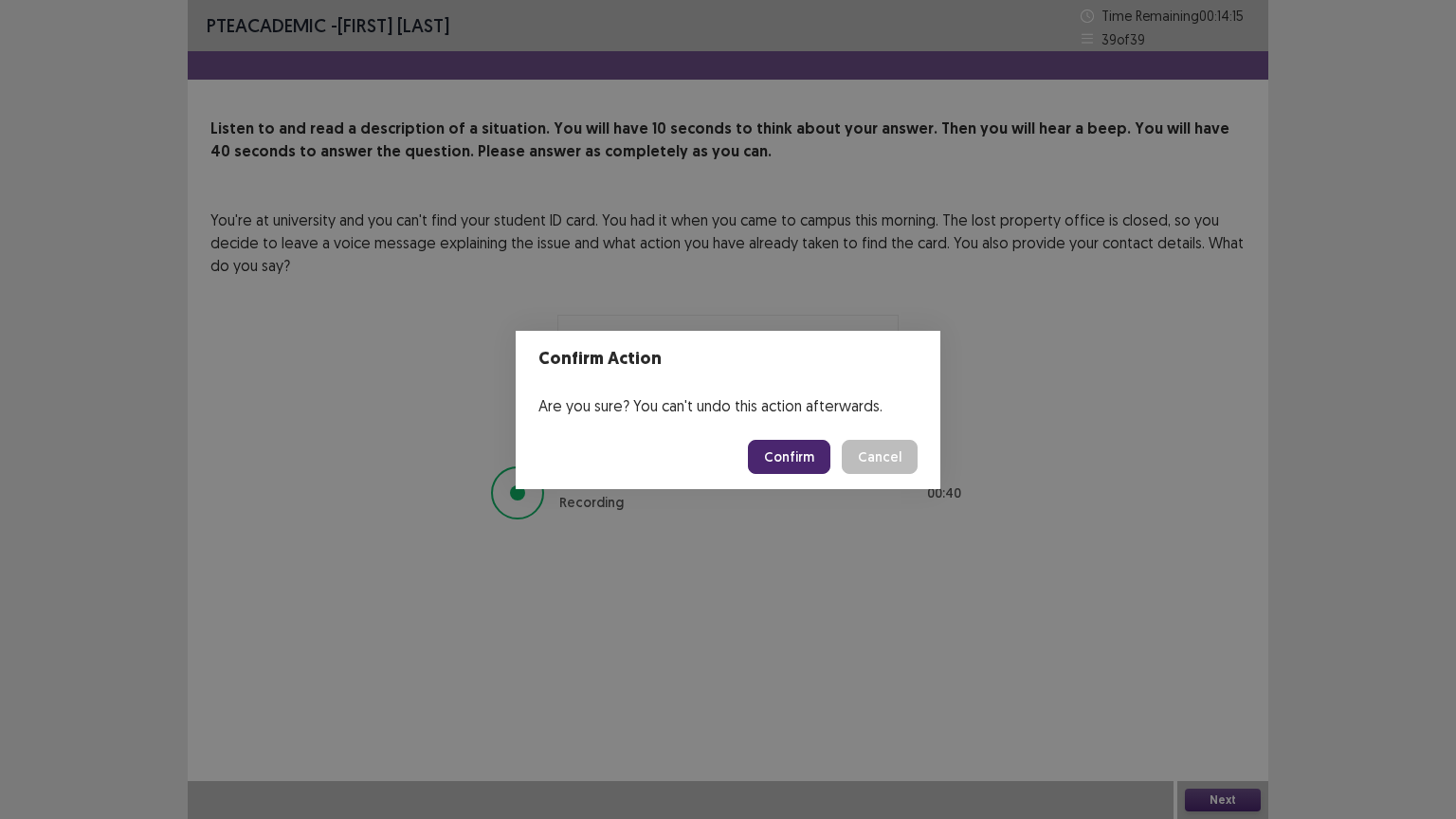 click on "Confirm" at bounding box center (789, 457) 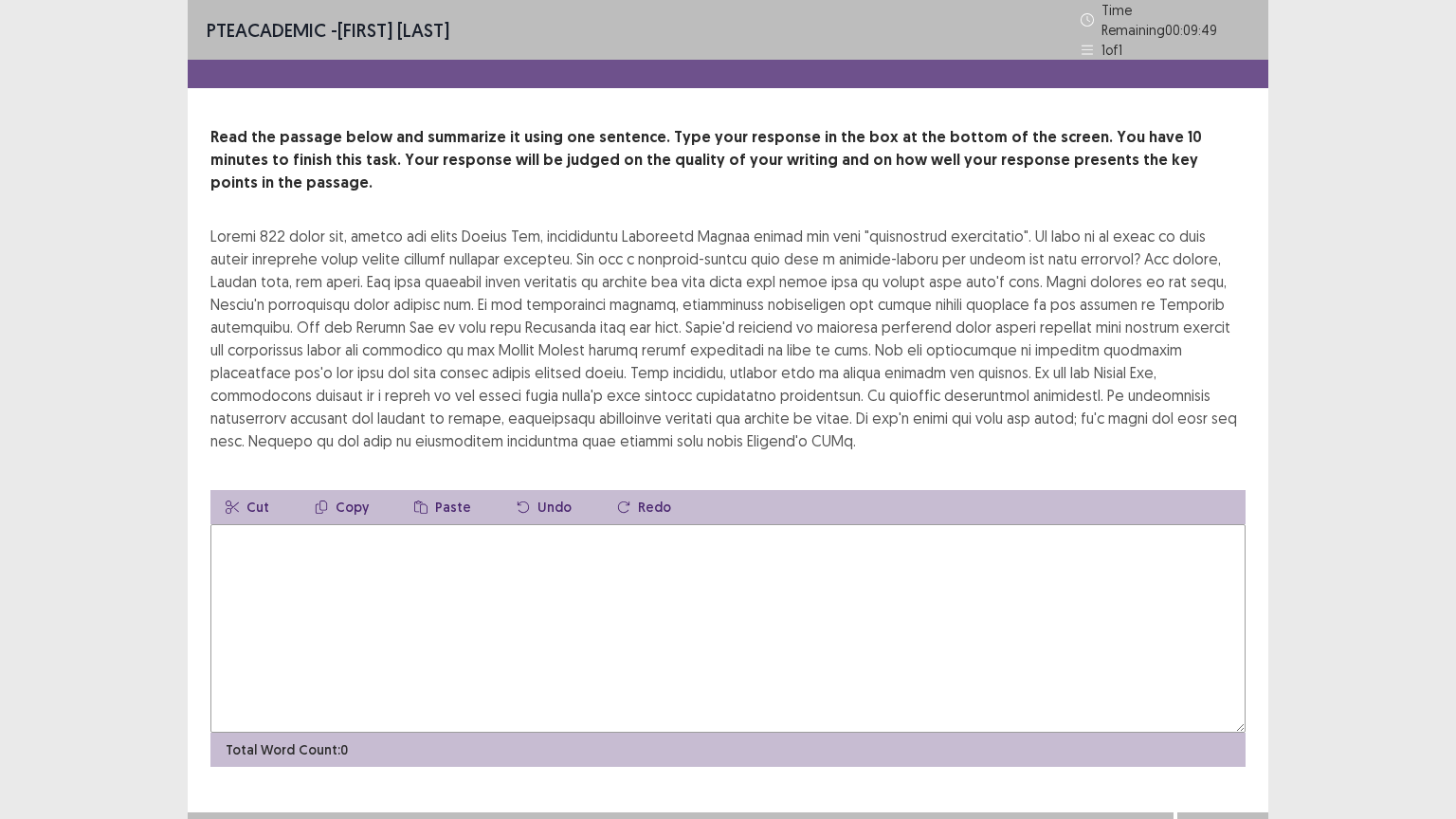 click at bounding box center [728, 628] 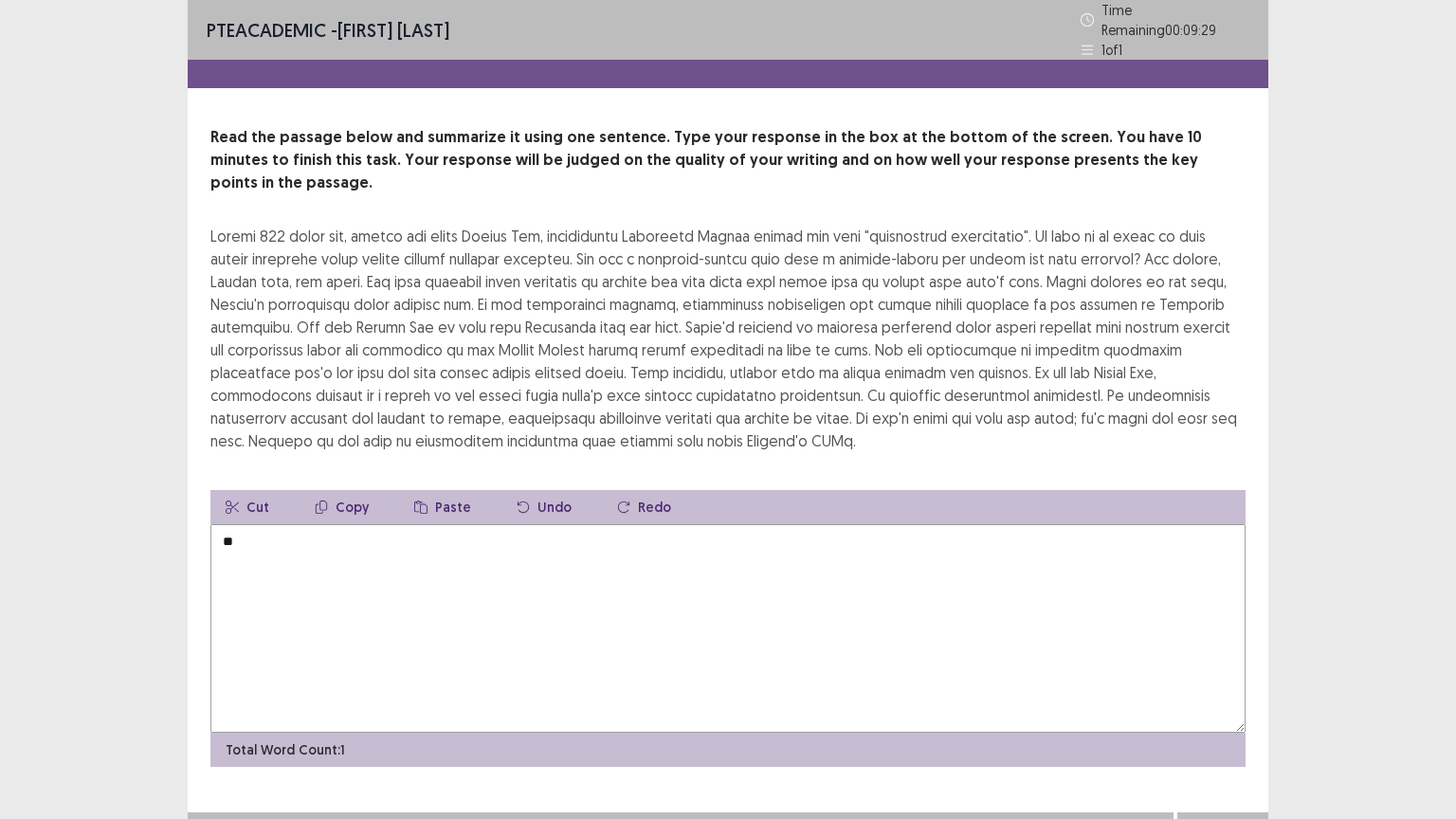 type on "*" 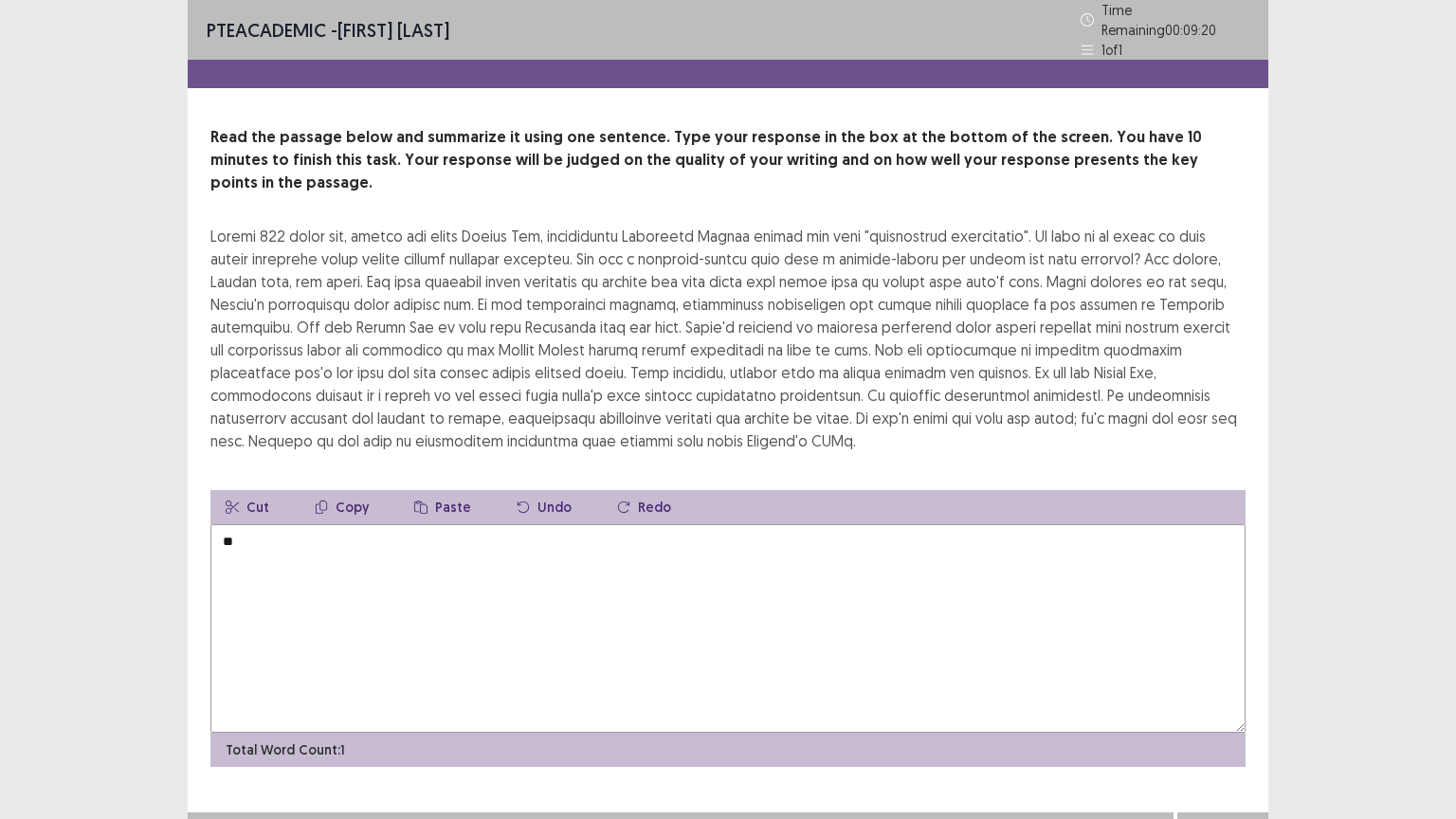 type on "*" 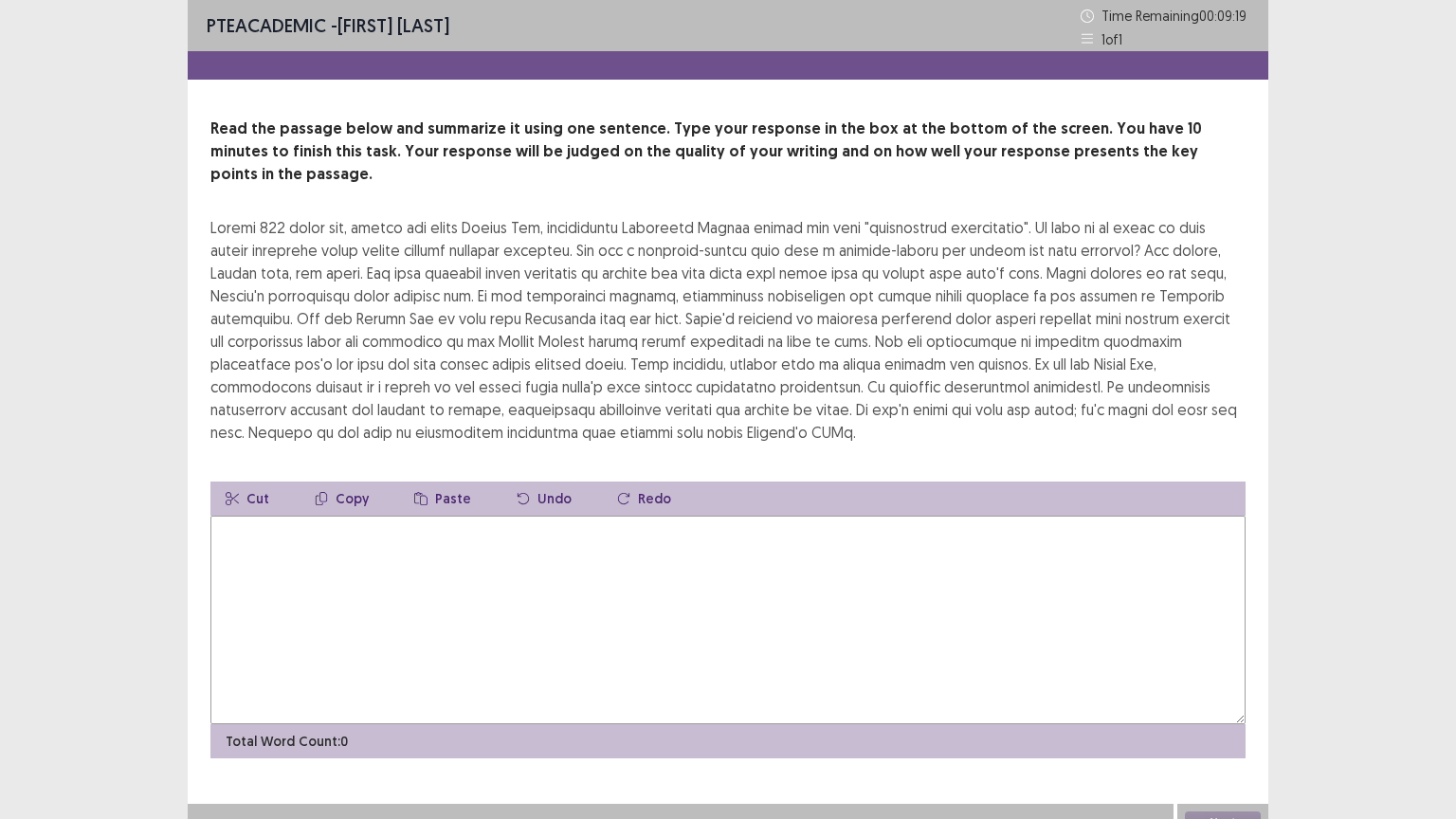 type on "*" 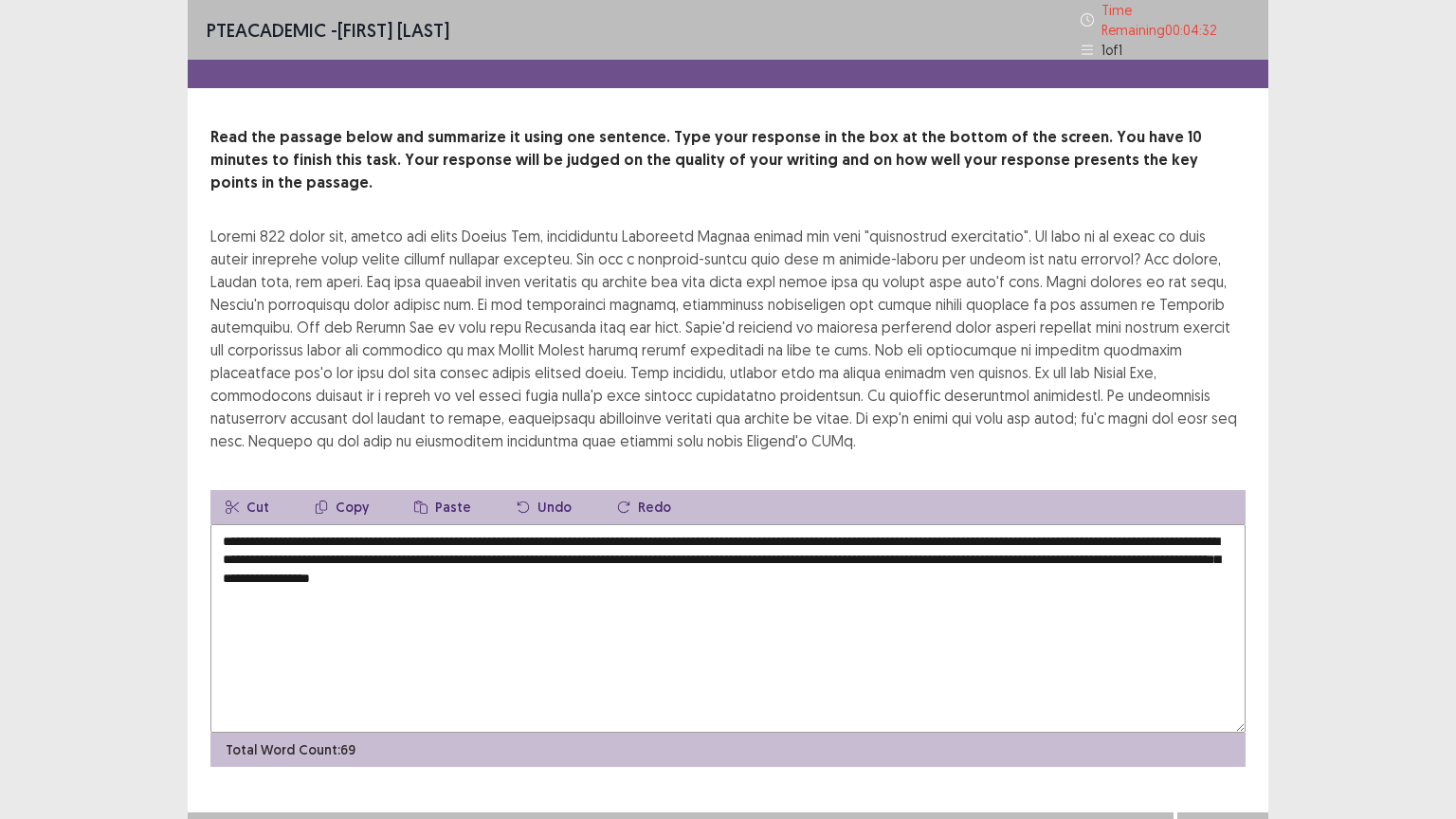 type on "**********" 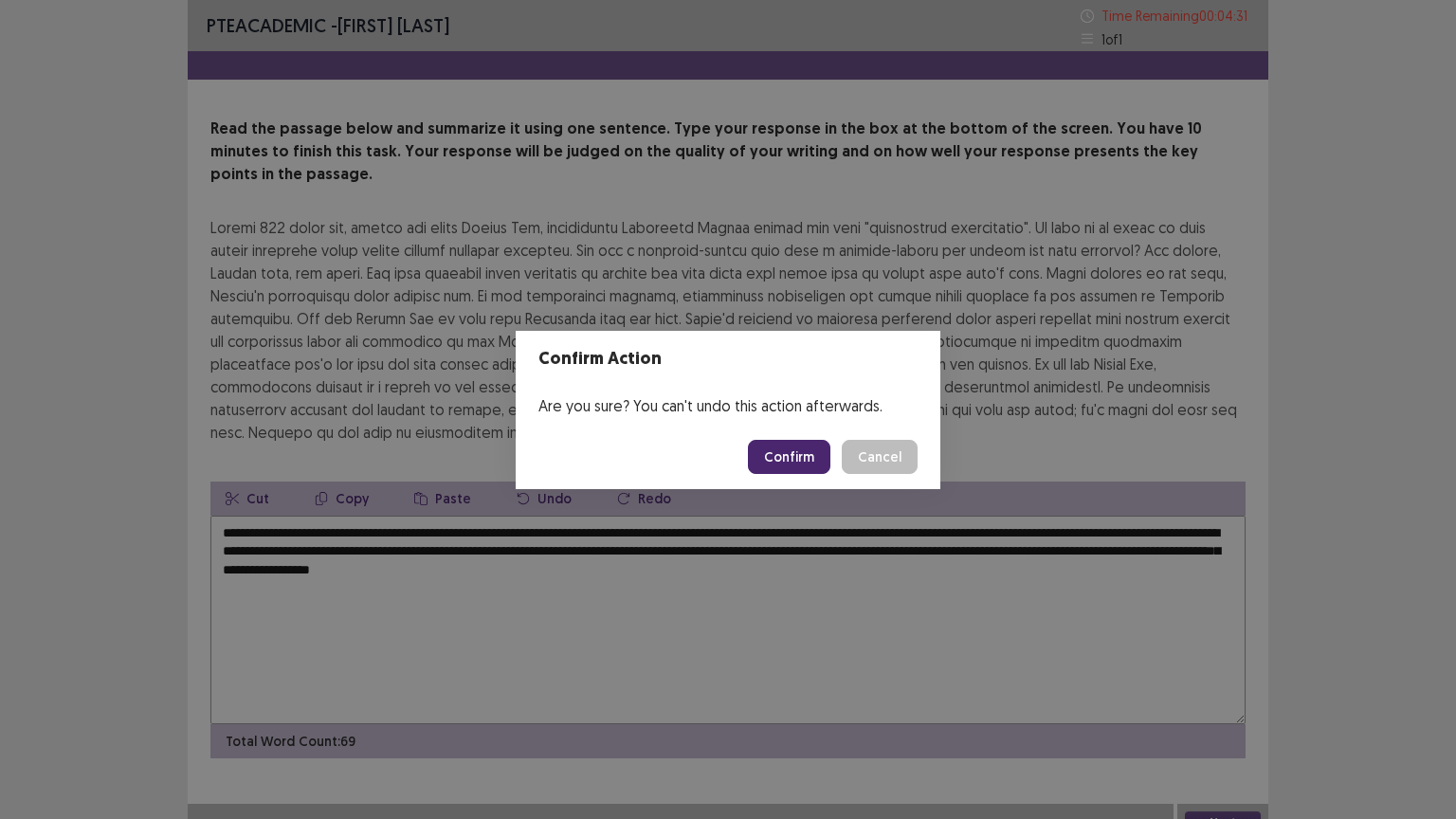 click on "Confirm" at bounding box center (789, 457) 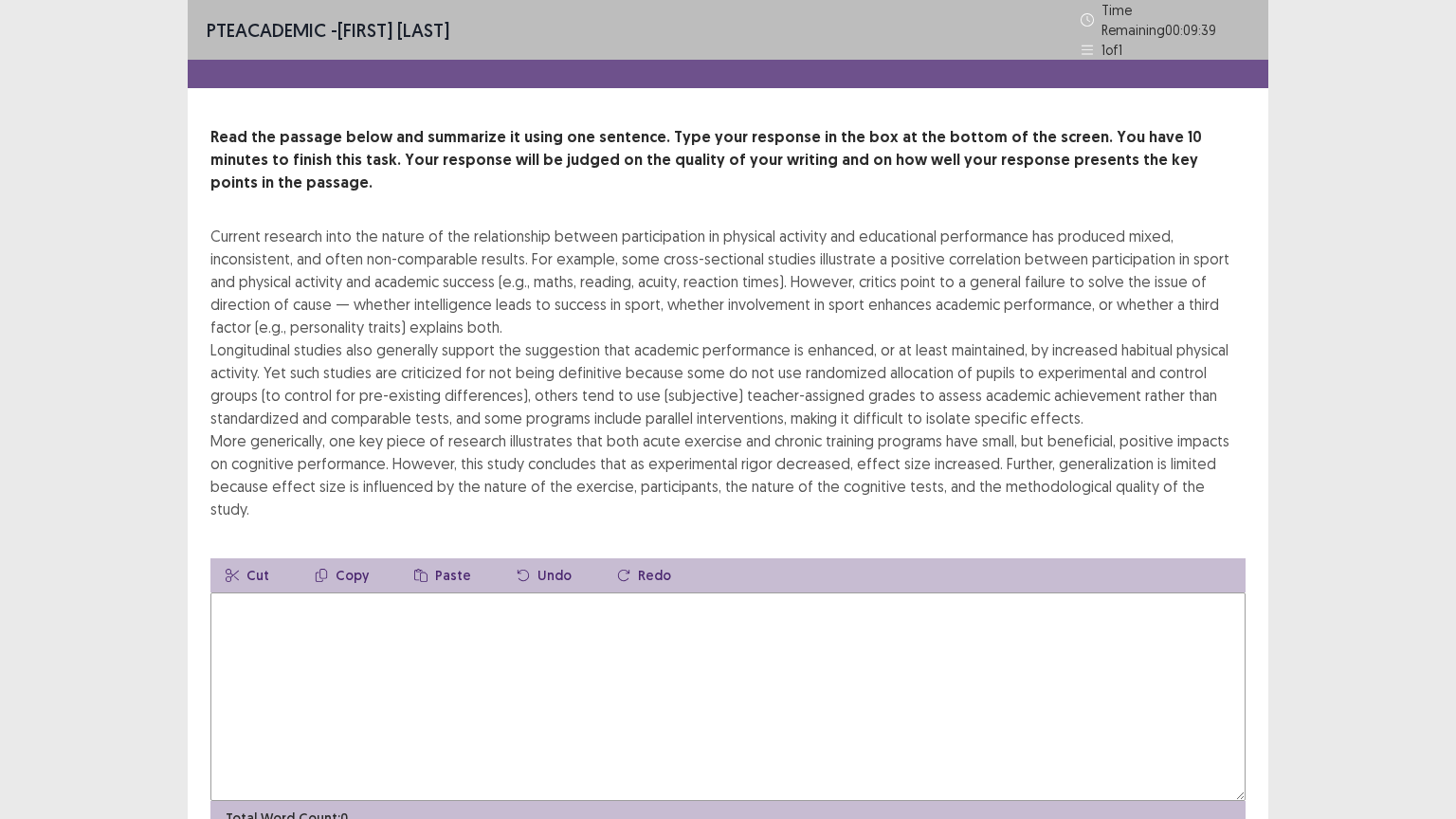 click at bounding box center [728, 697] 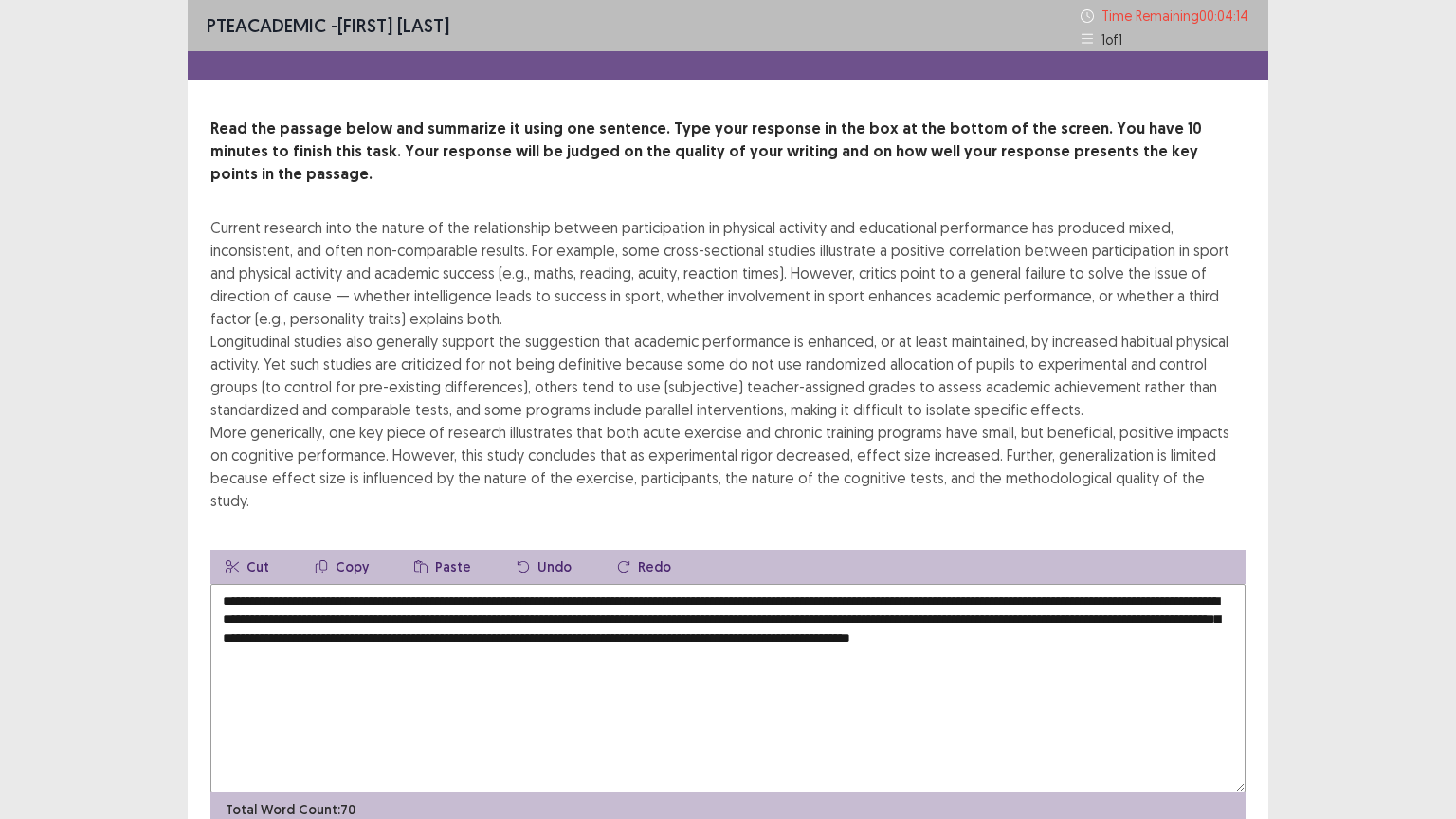 click on "**********" at bounding box center (728, 688) 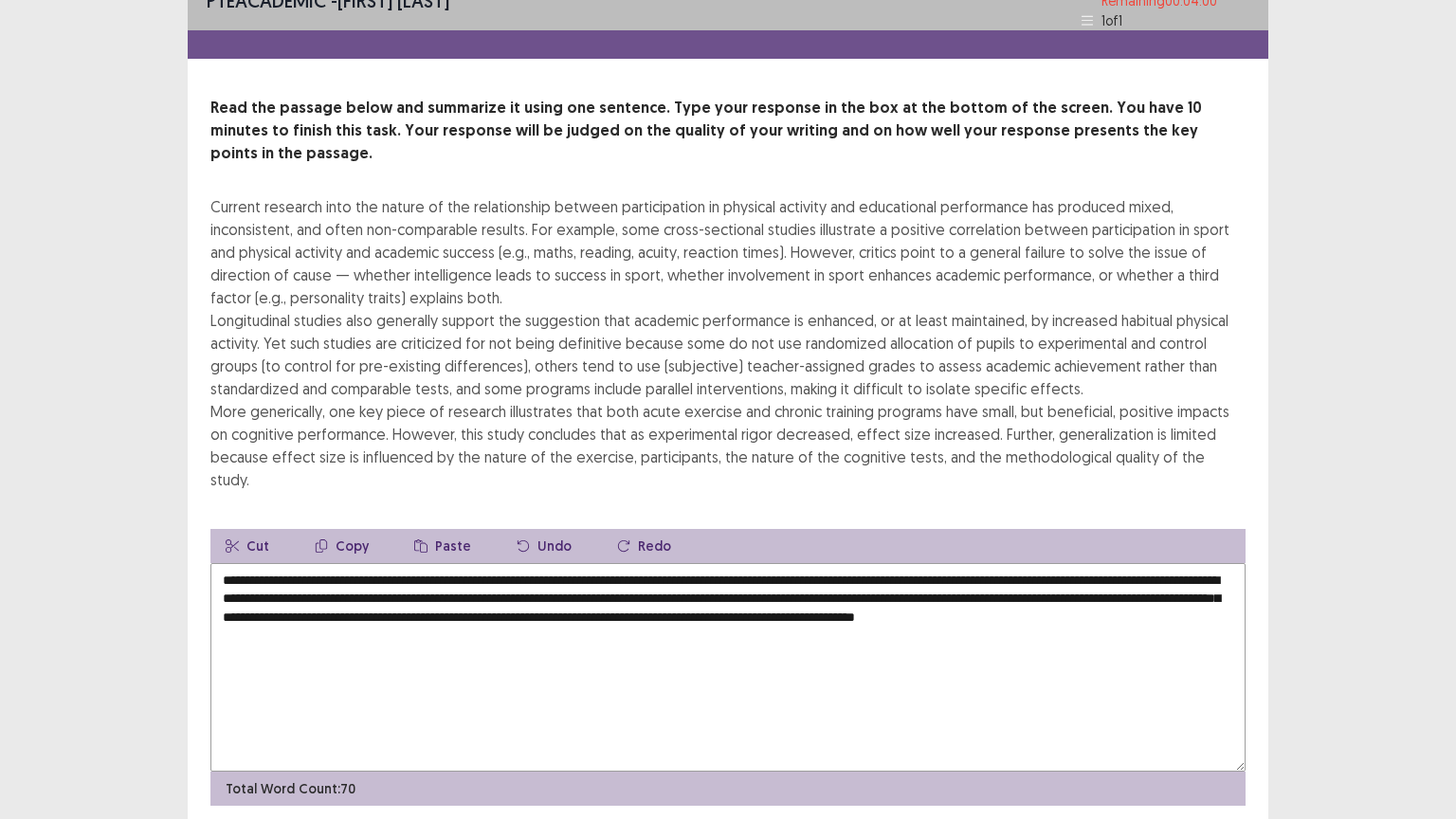 scroll, scrollTop: 46, scrollLeft: 0, axis: vertical 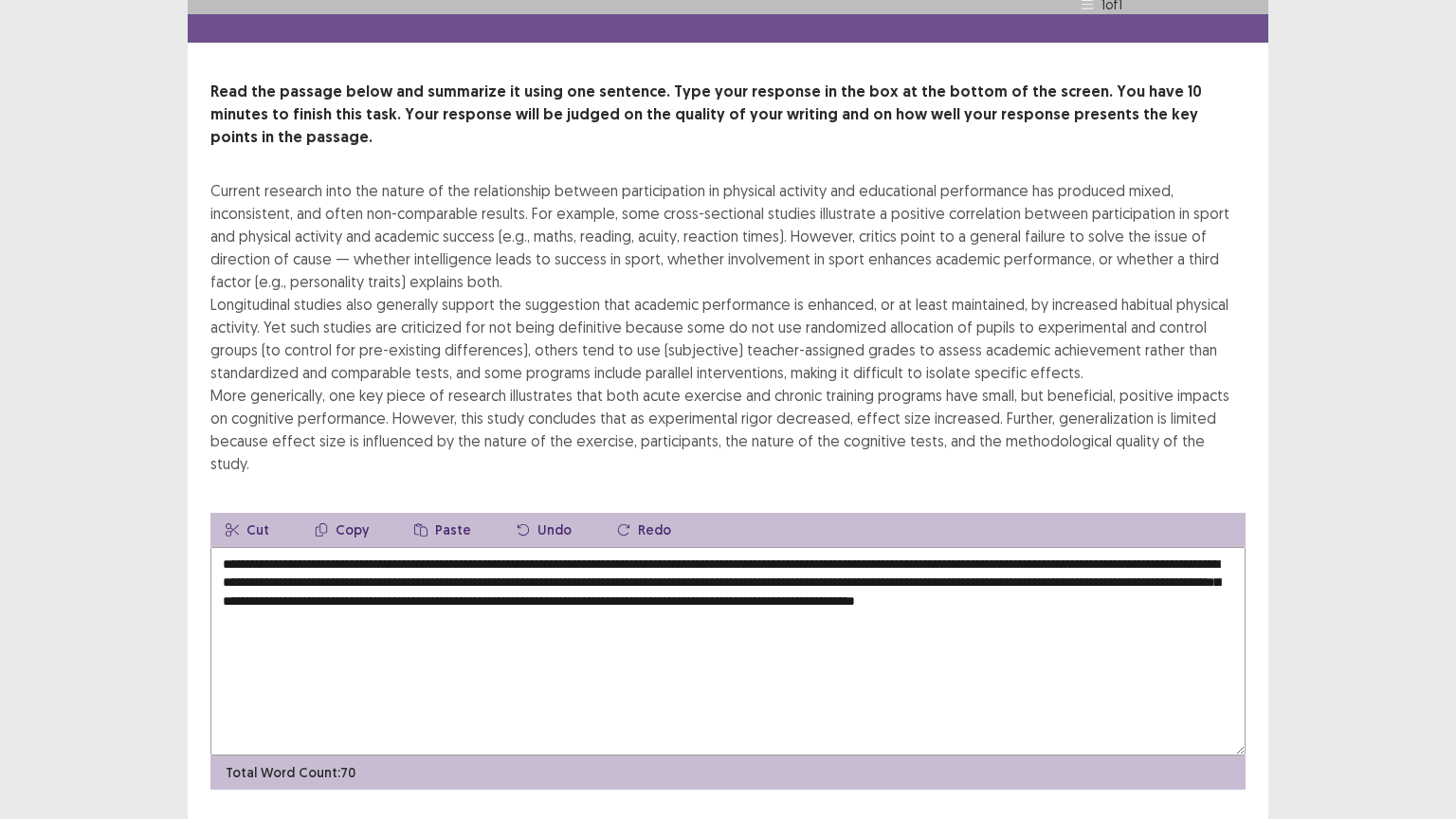type on "**********" 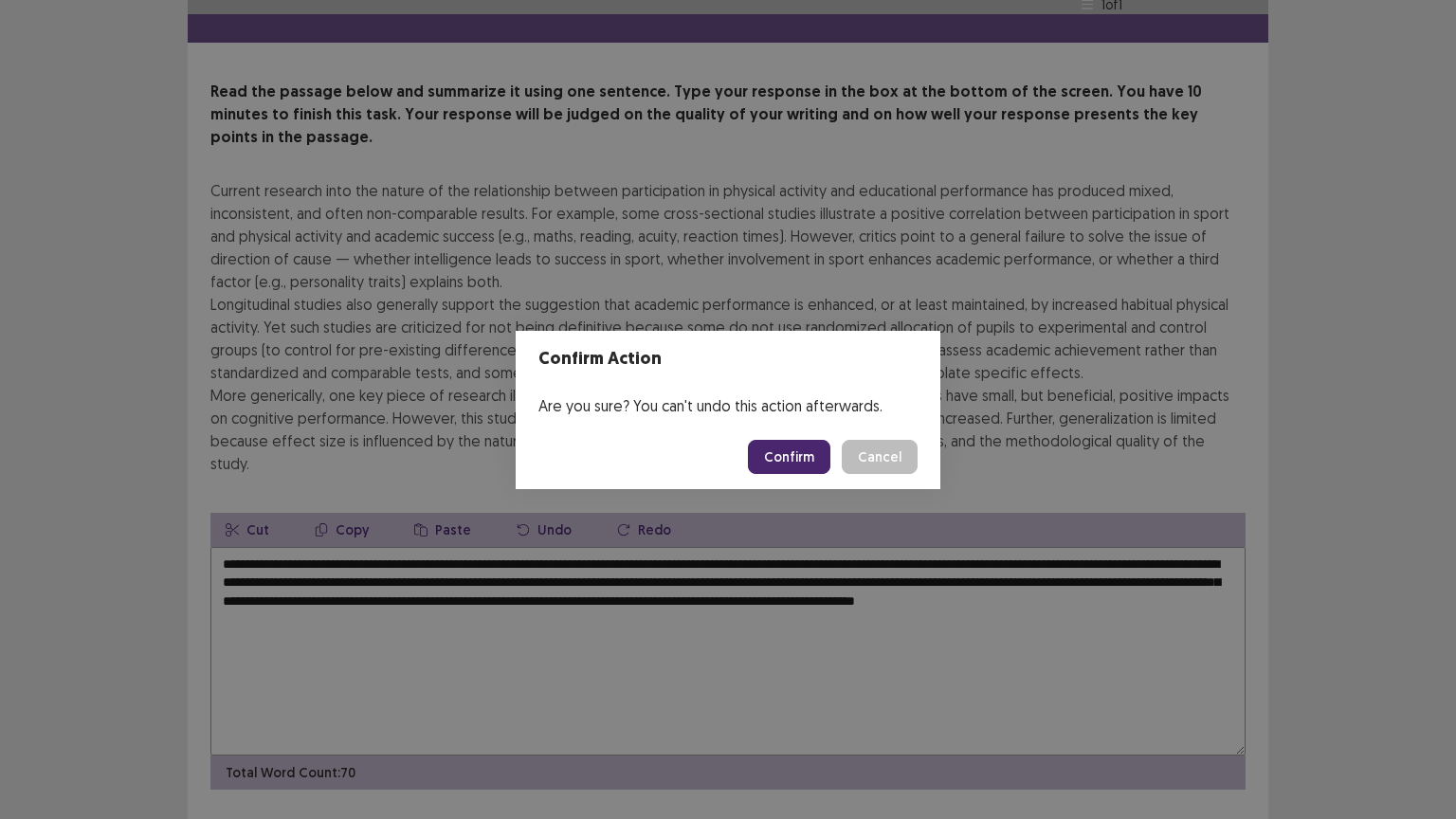 click on "Confirm" at bounding box center [789, 457] 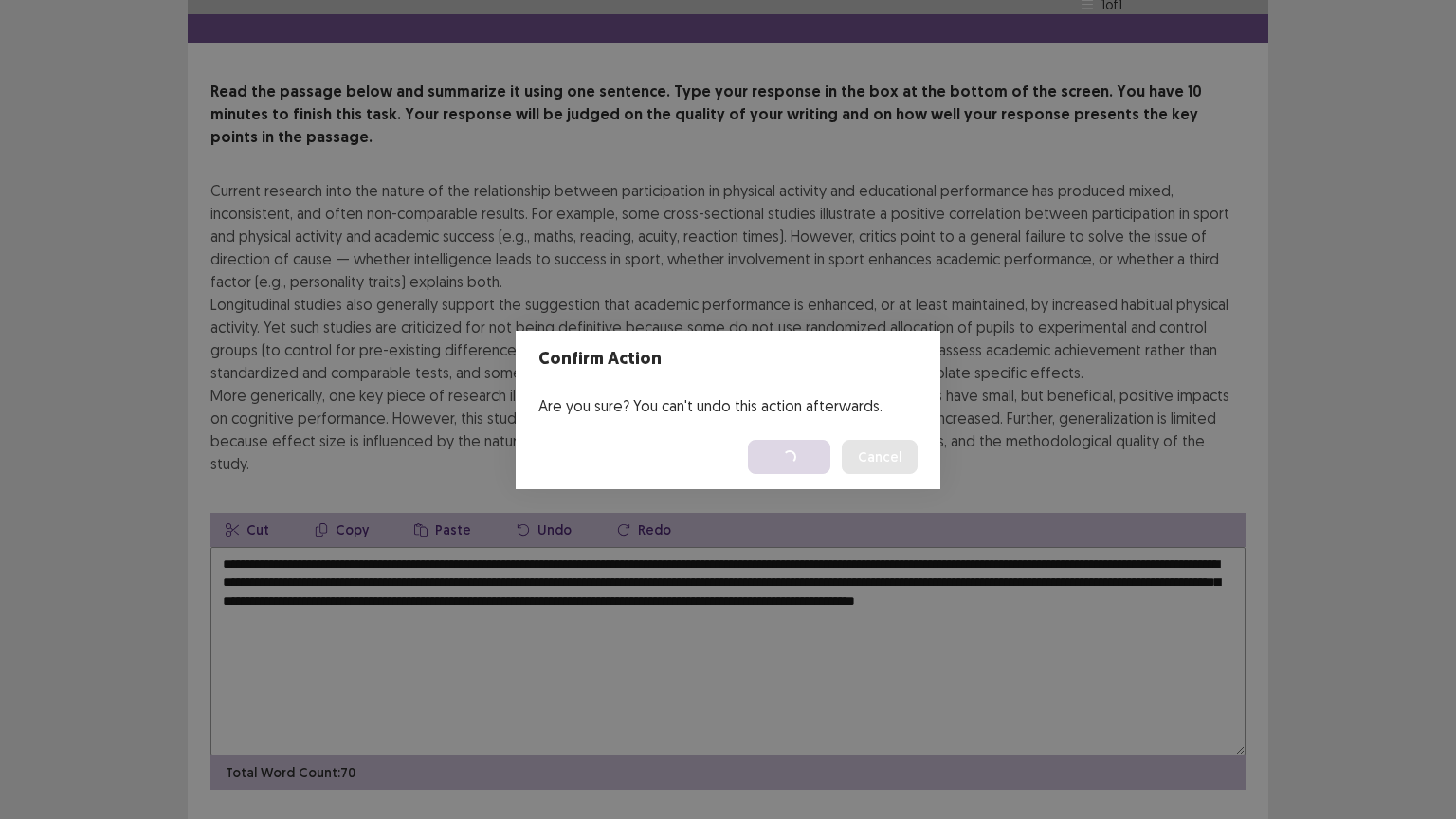 scroll, scrollTop: 0, scrollLeft: 0, axis: both 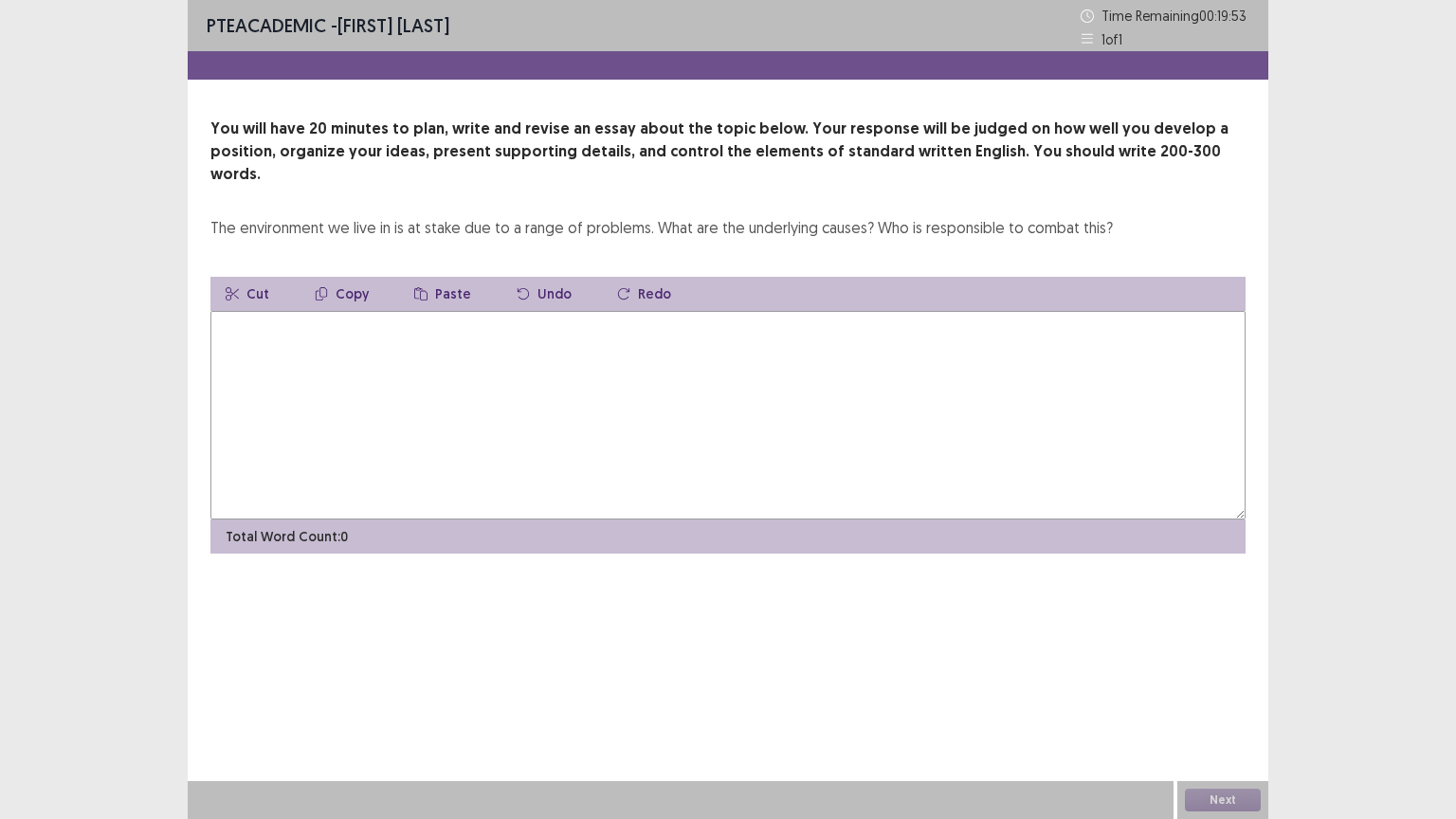 click at bounding box center [728, 415] 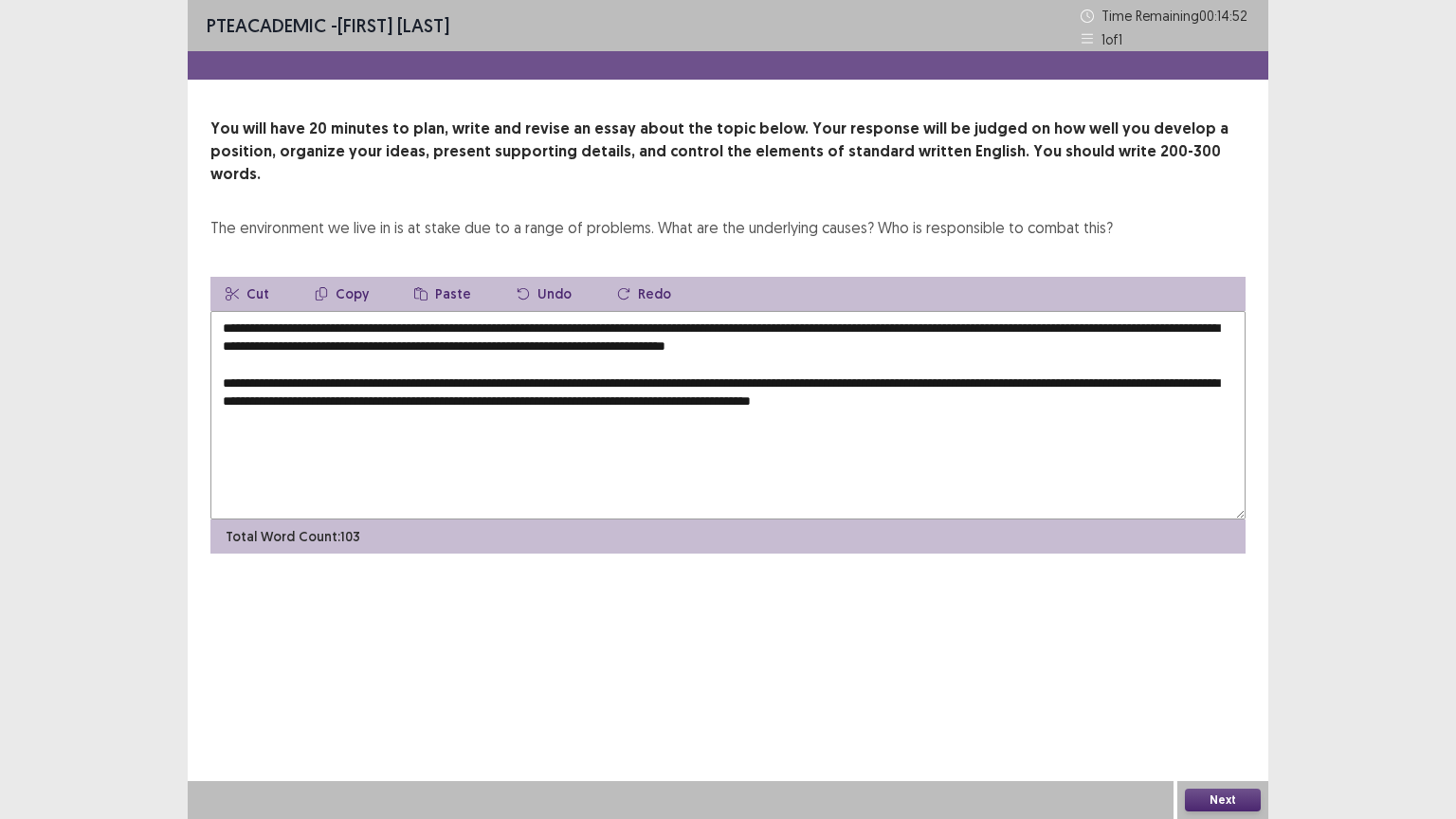 click on "**********" at bounding box center [728, 415] 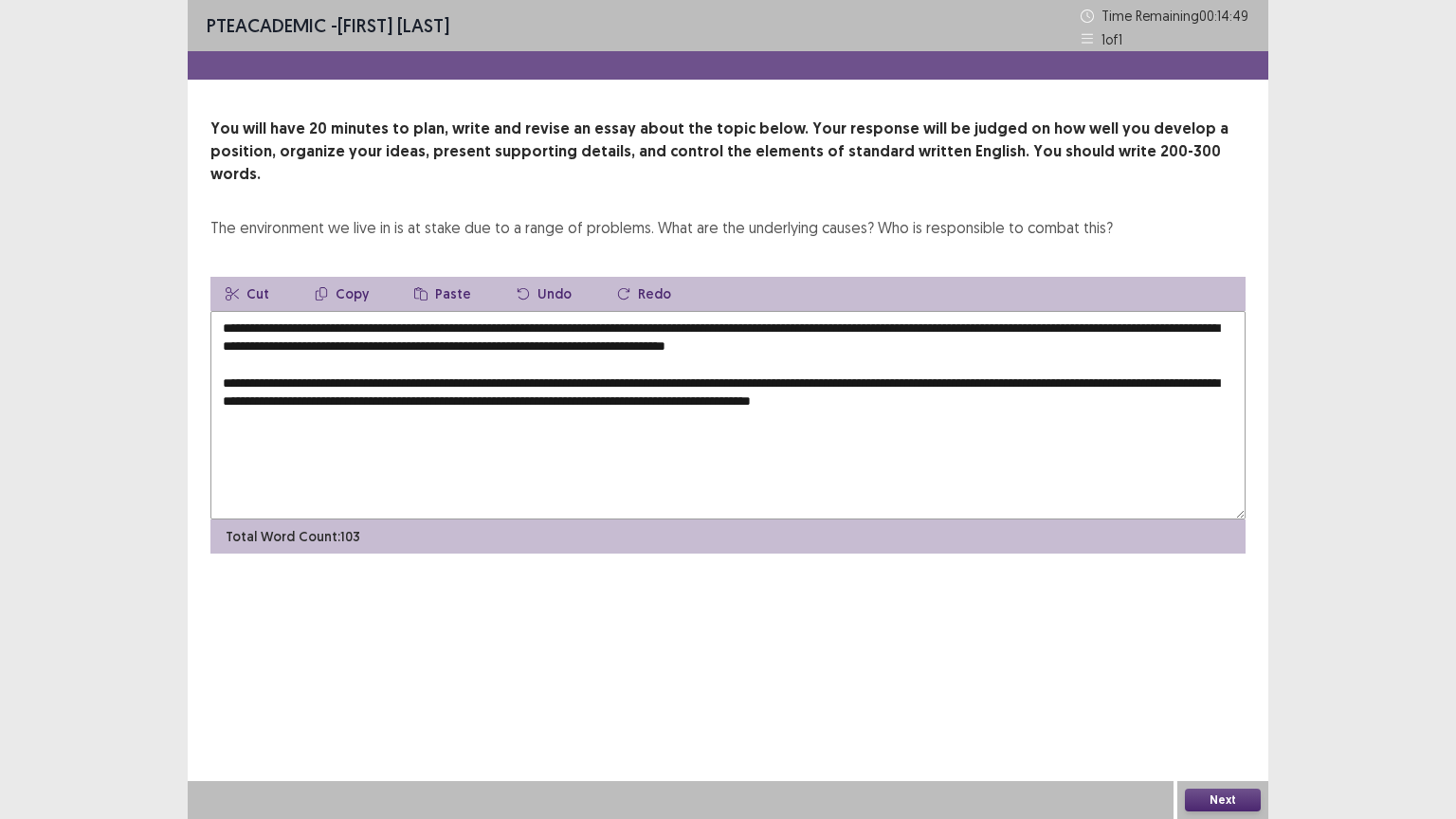 click on "**********" at bounding box center (728, 415) 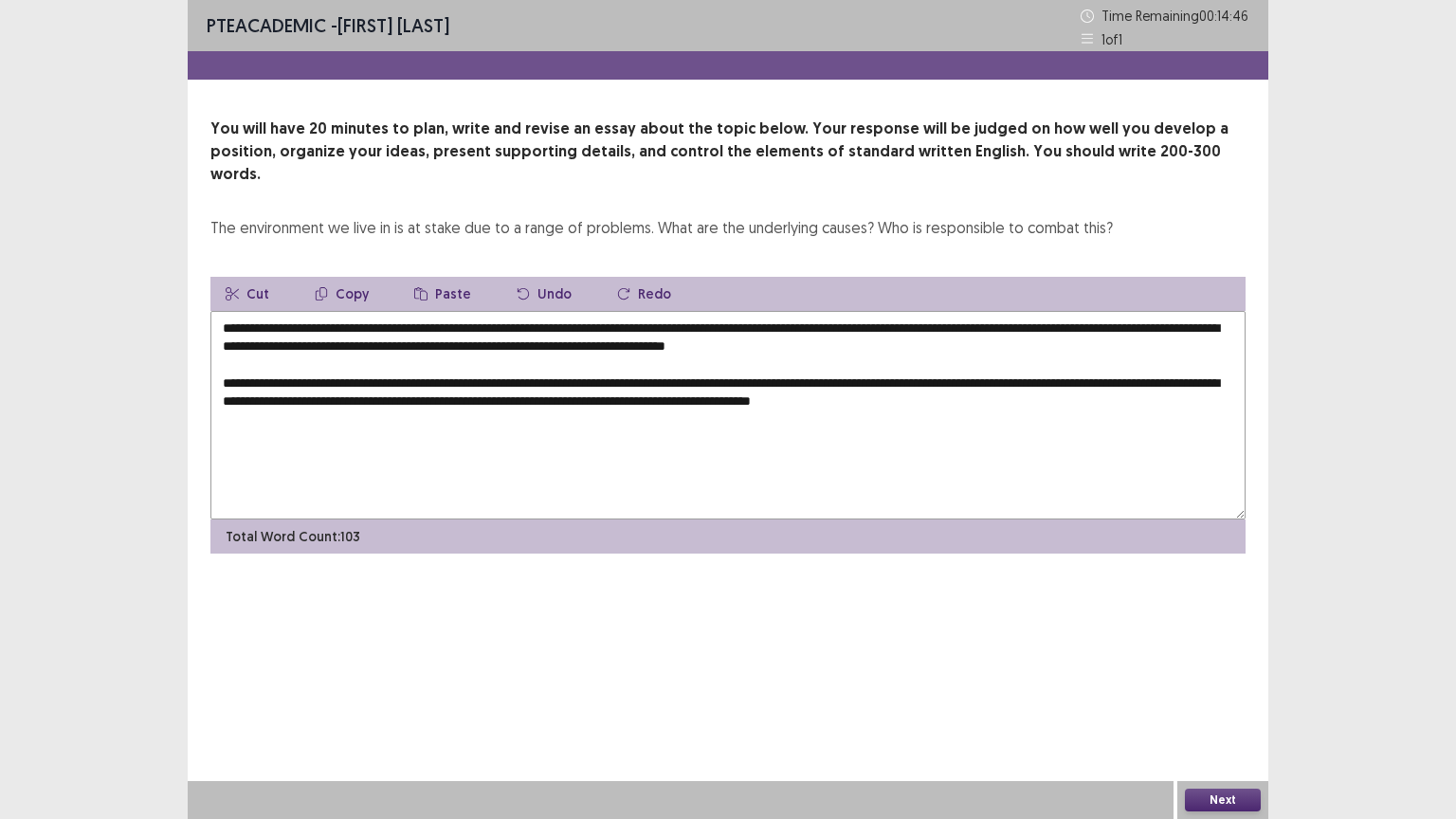 click on "**********" at bounding box center (728, 415) 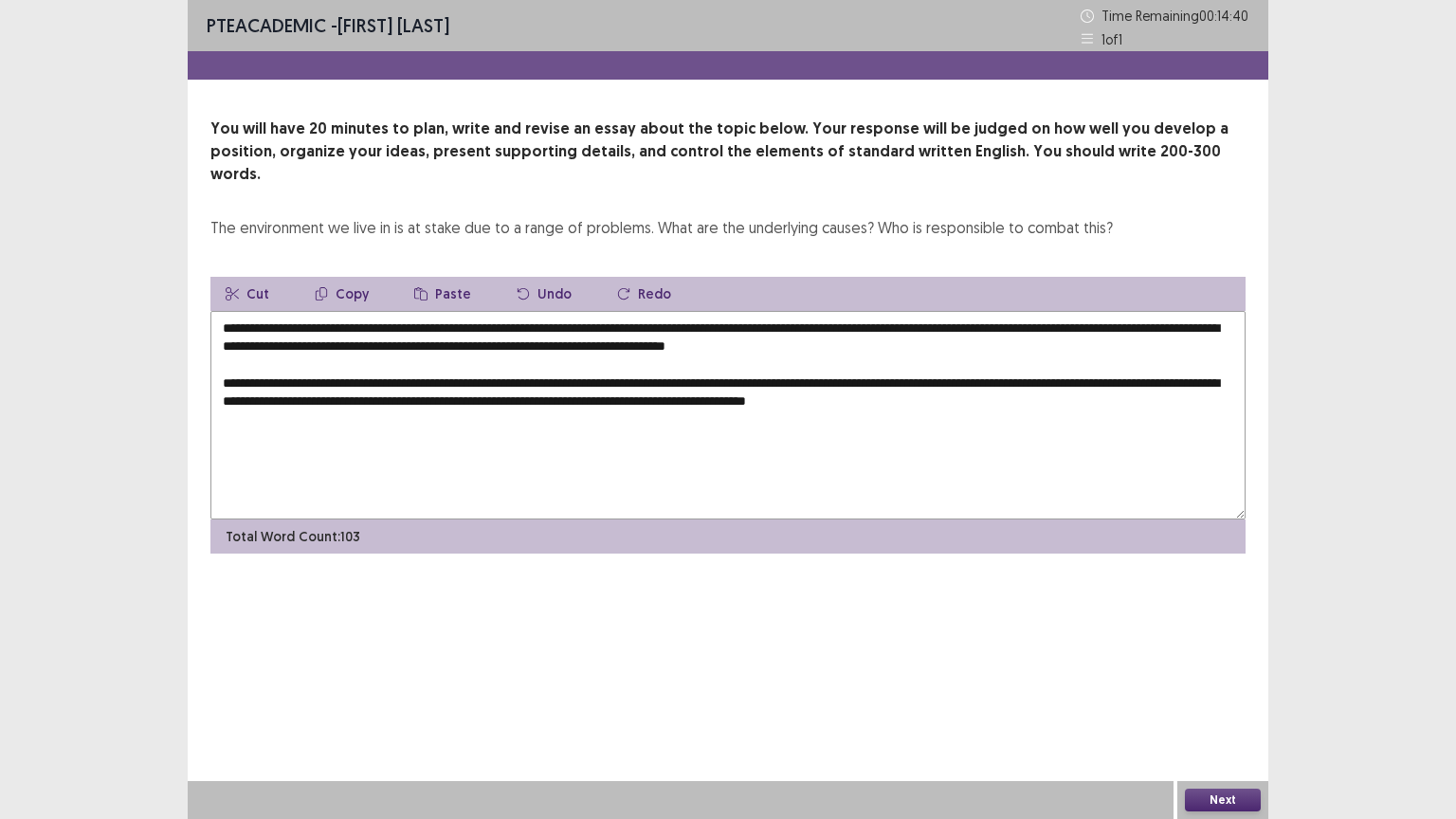 click on "**********" at bounding box center [728, 415] 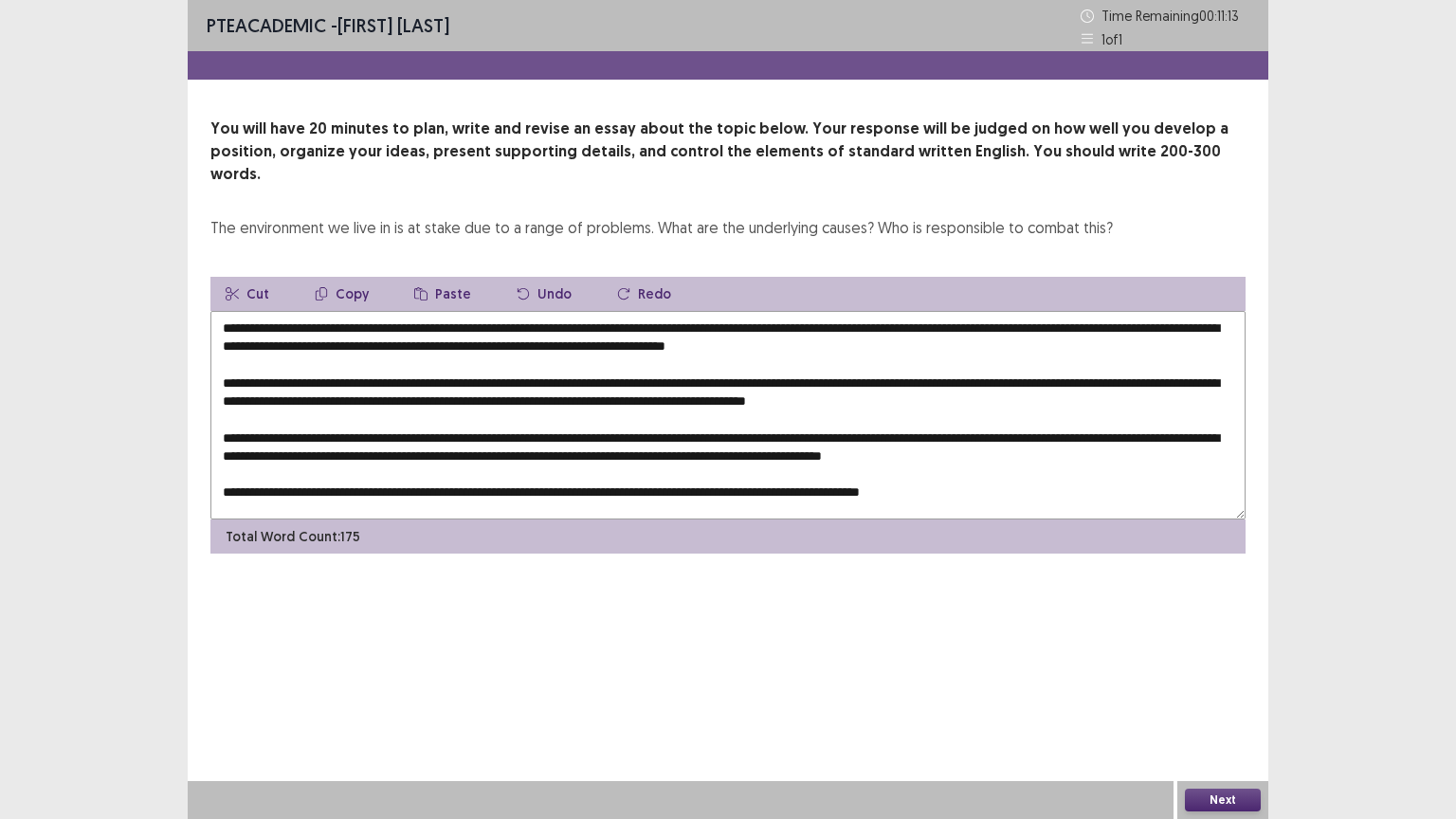 click at bounding box center (728, 415) 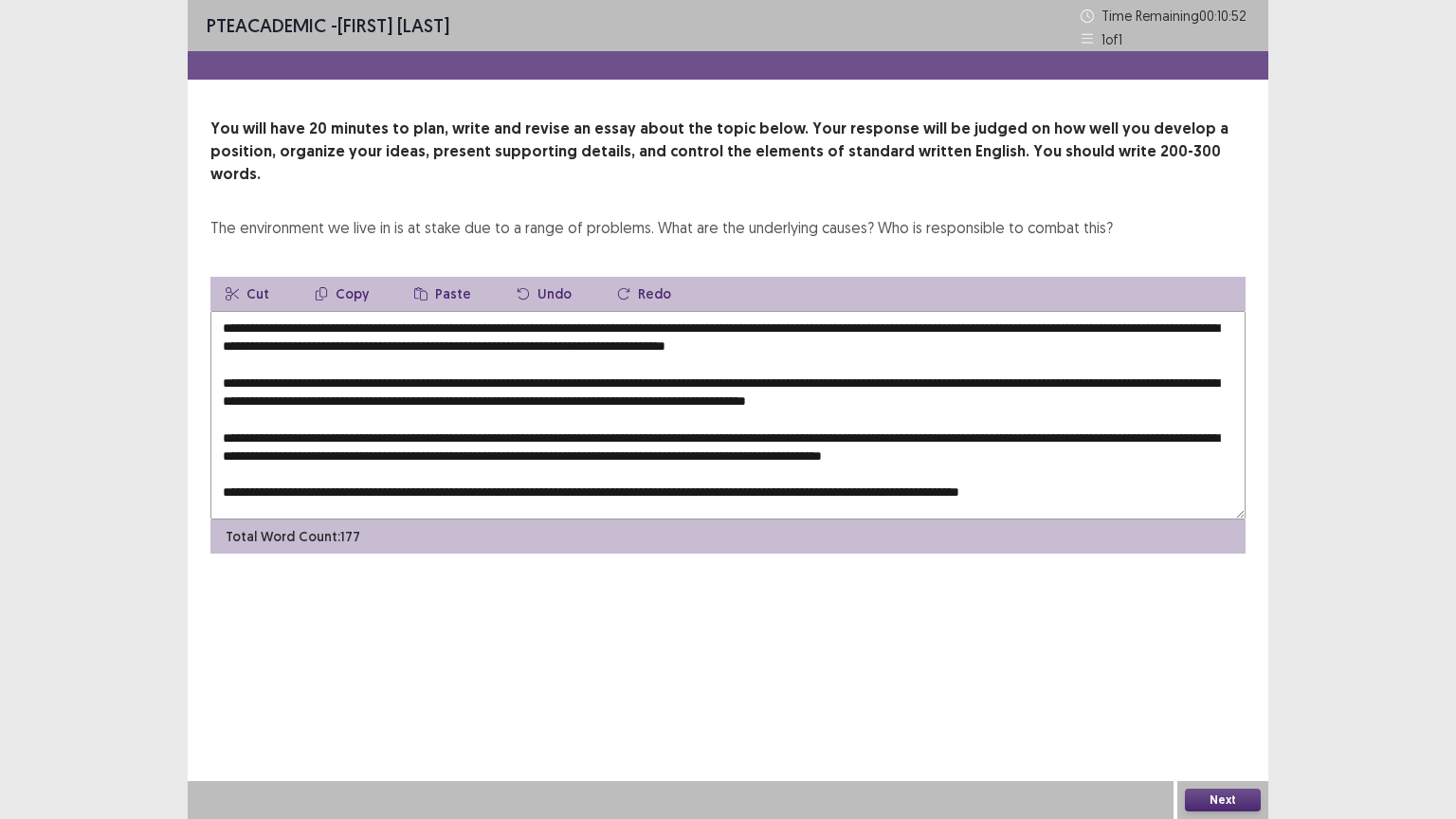 click at bounding box center [728, 415] 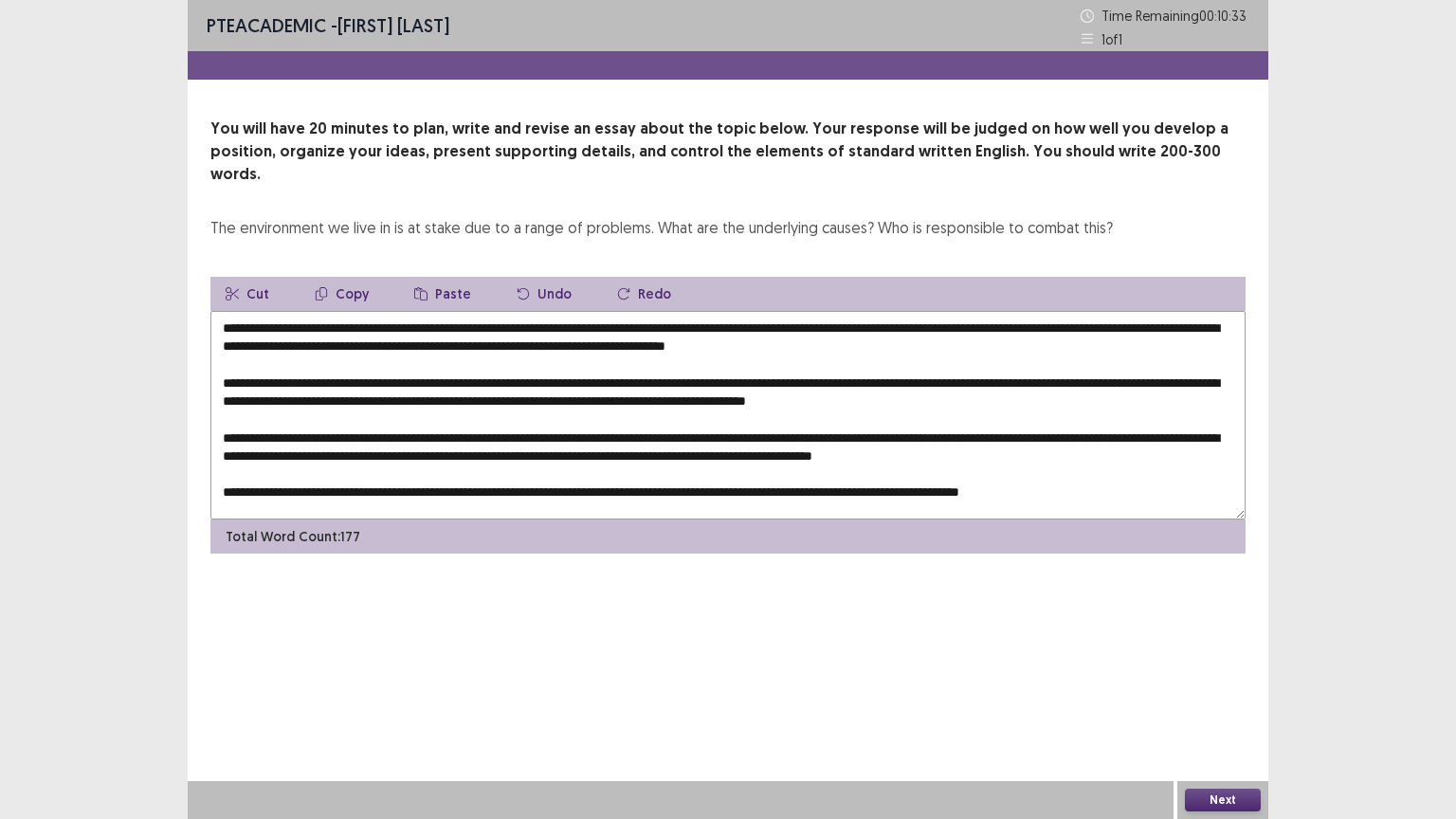 click at bounding box center [728, 415] 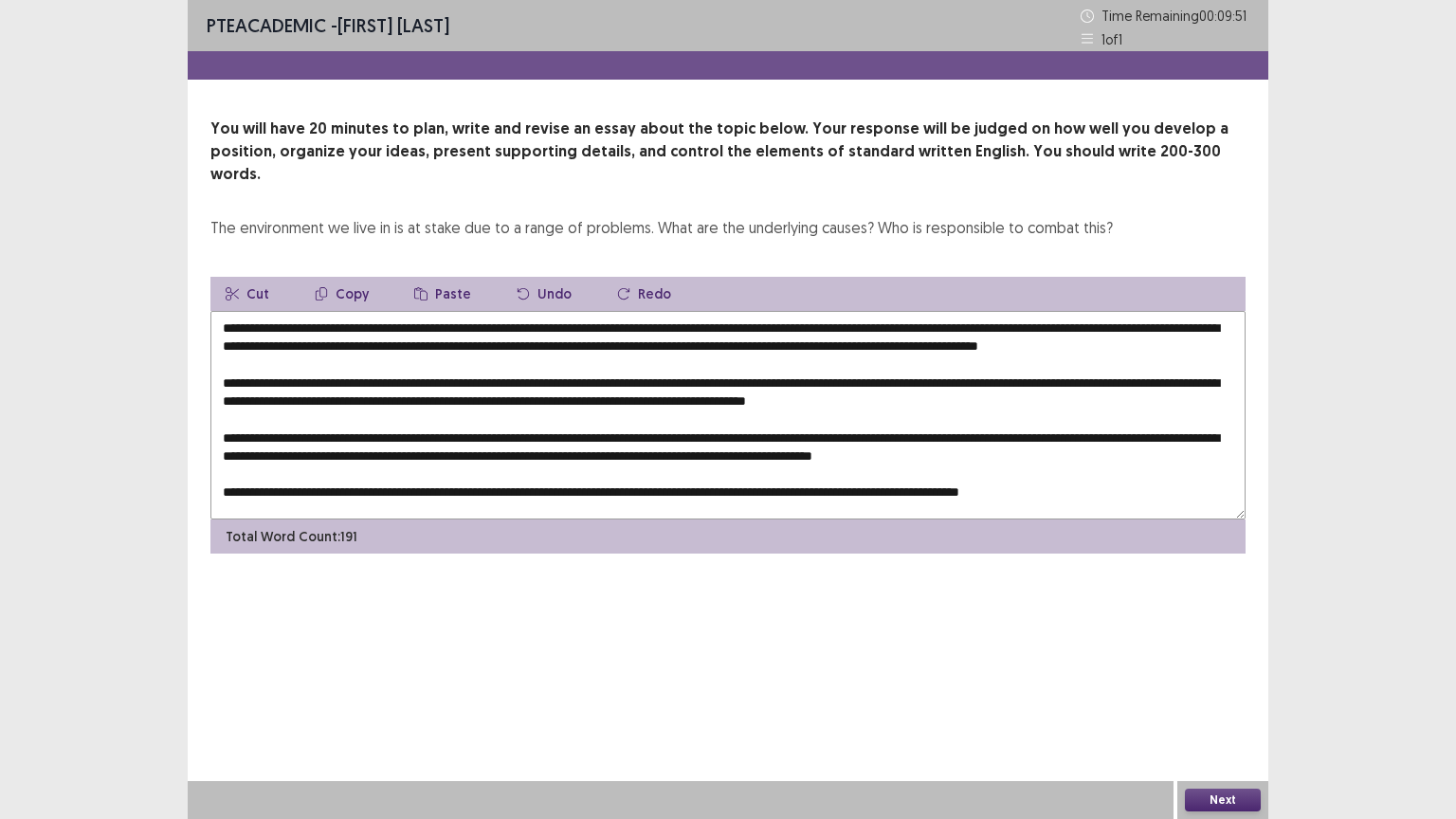 click at bounding box center [728, 415] 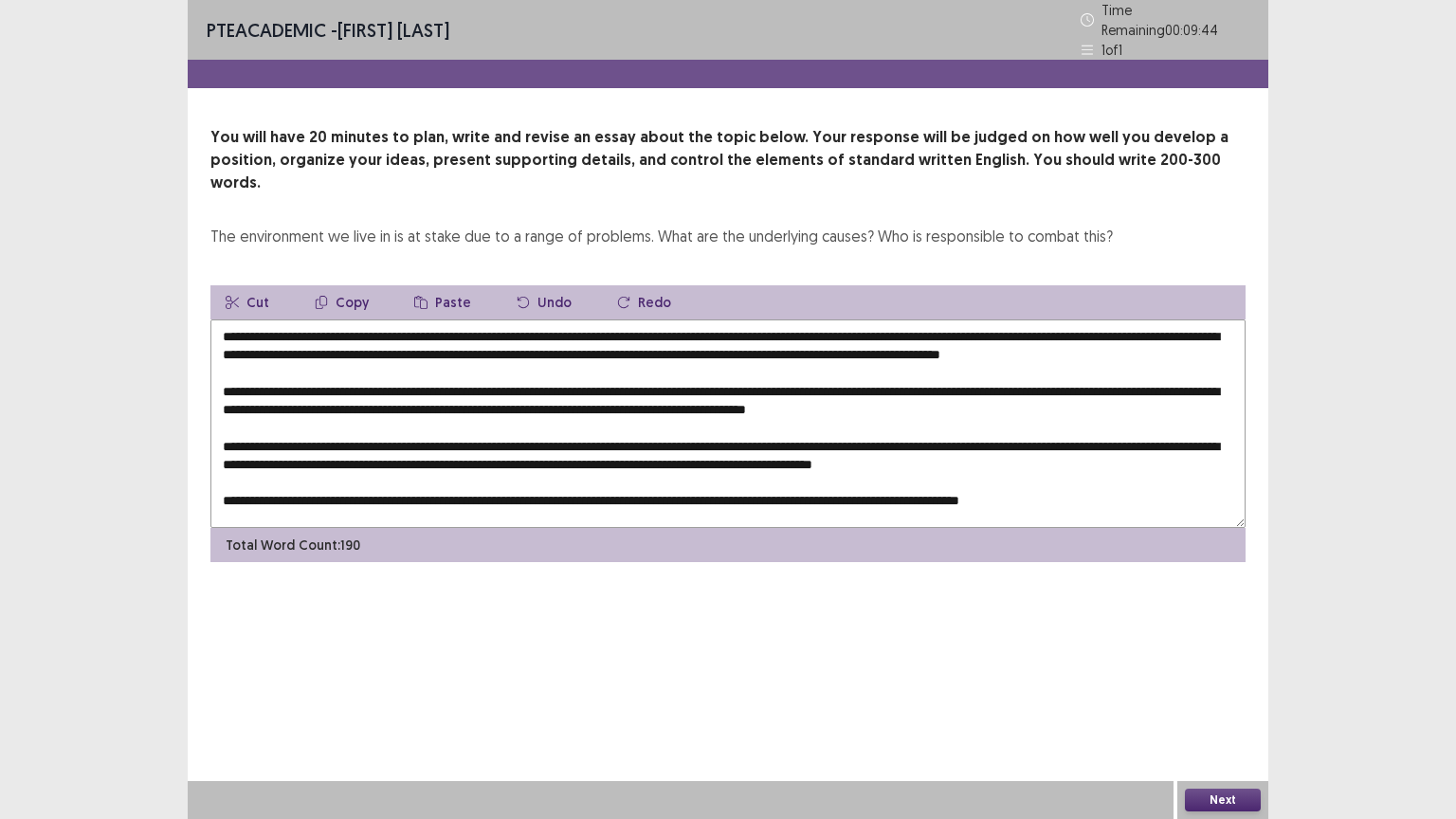 click at bounding box center [728, 424] 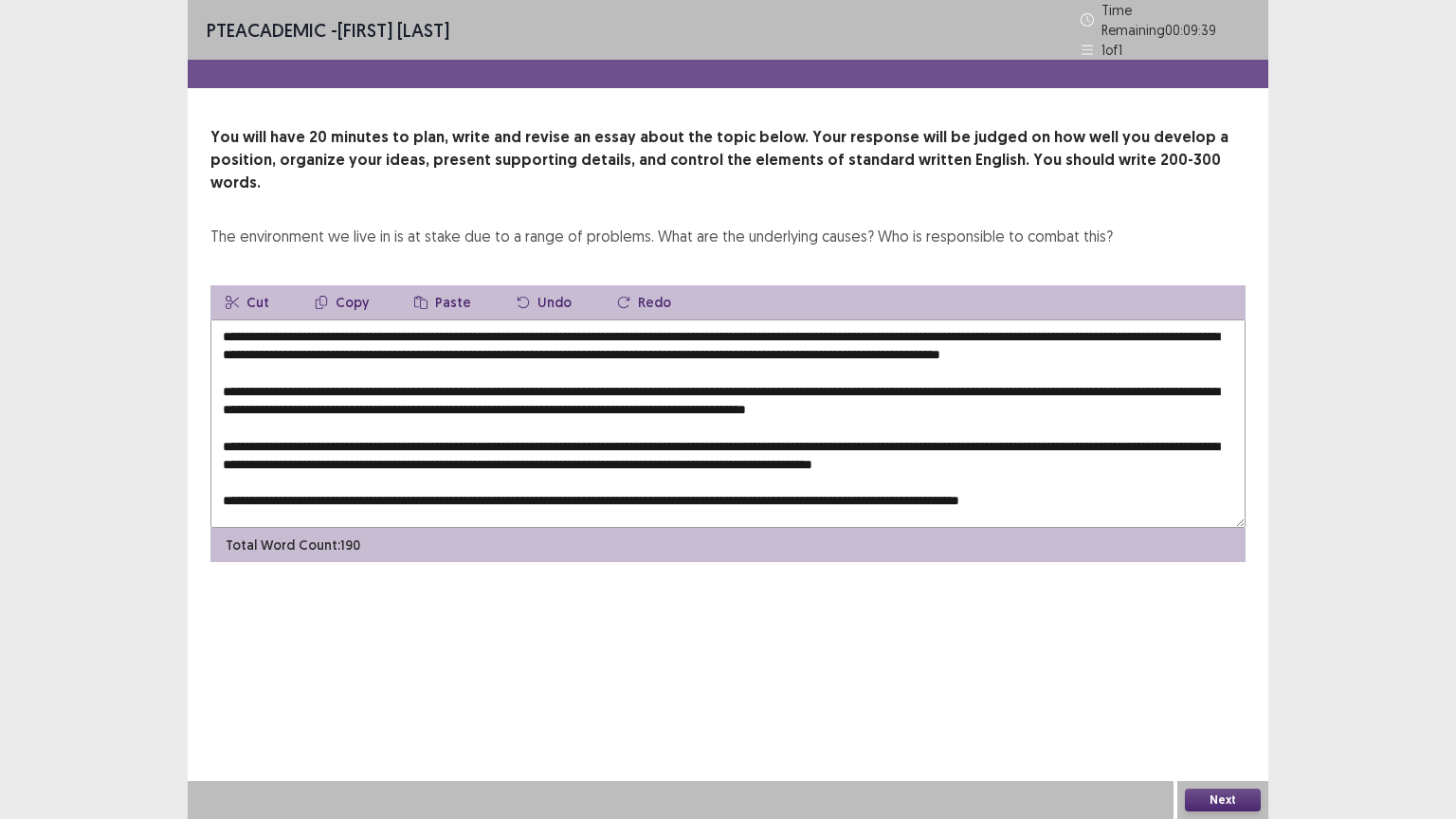 drag, startPoint x: 330, startPoint y: 302, endPoint x: 742, endPoint y: 308, distance: 412.04369 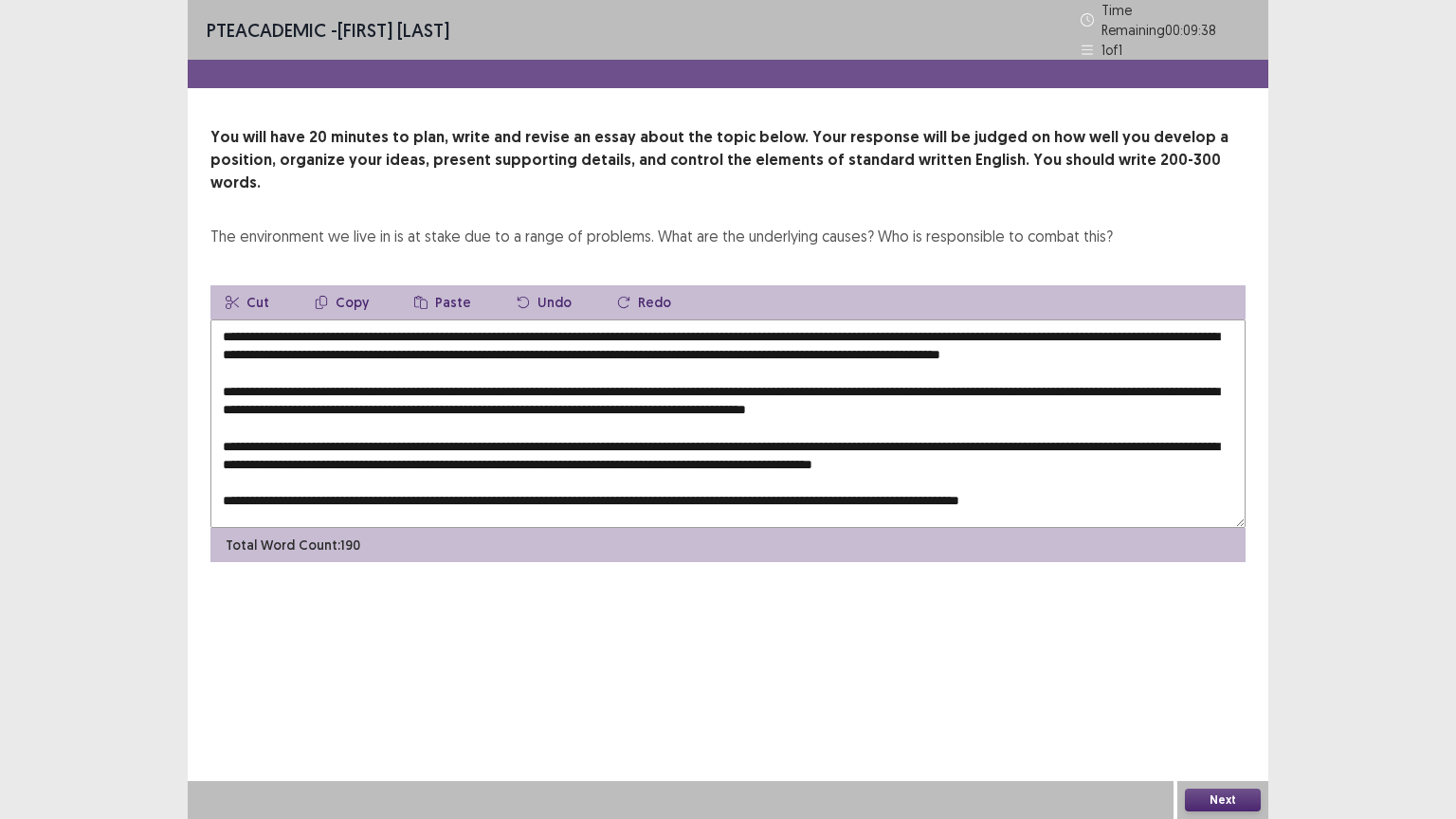 click on "Copy" at bounding box center [341, 302] 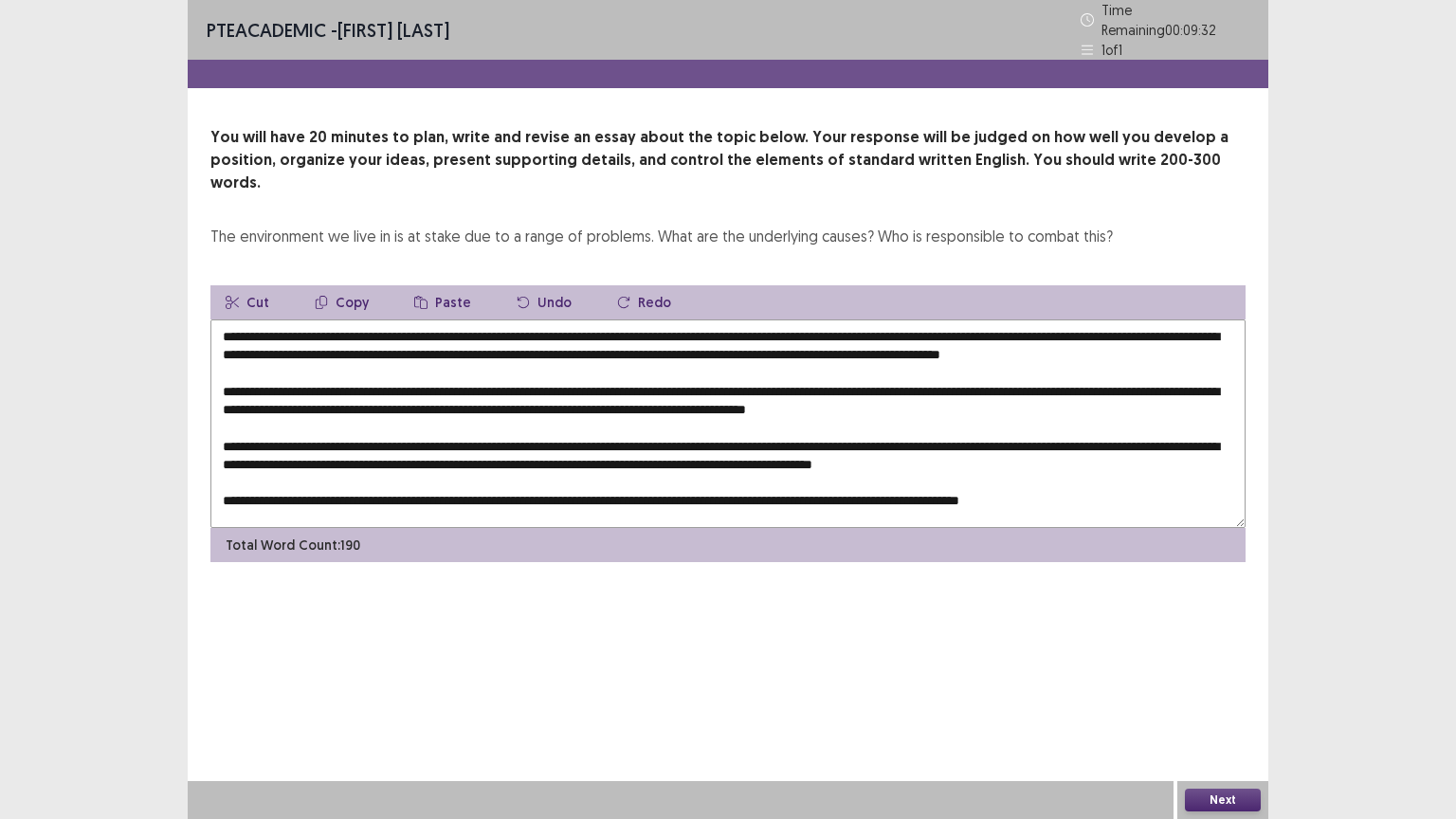 drag, startPoint x: 560, startPoint y: 378, endPoint x: 530, endPoint y: 375, distance: 30.149627 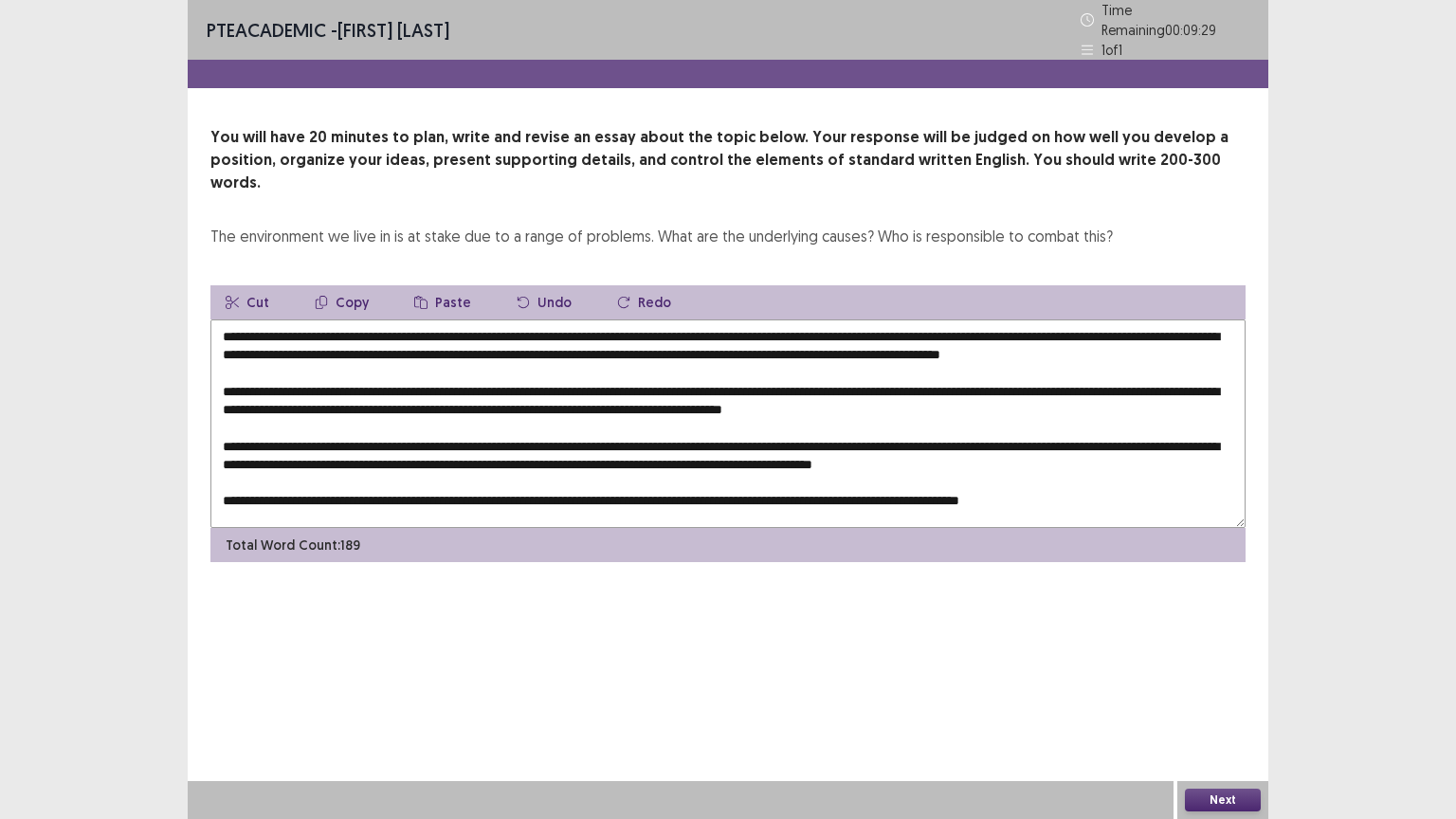 click on "Paste" at bounding box center [443, 302] 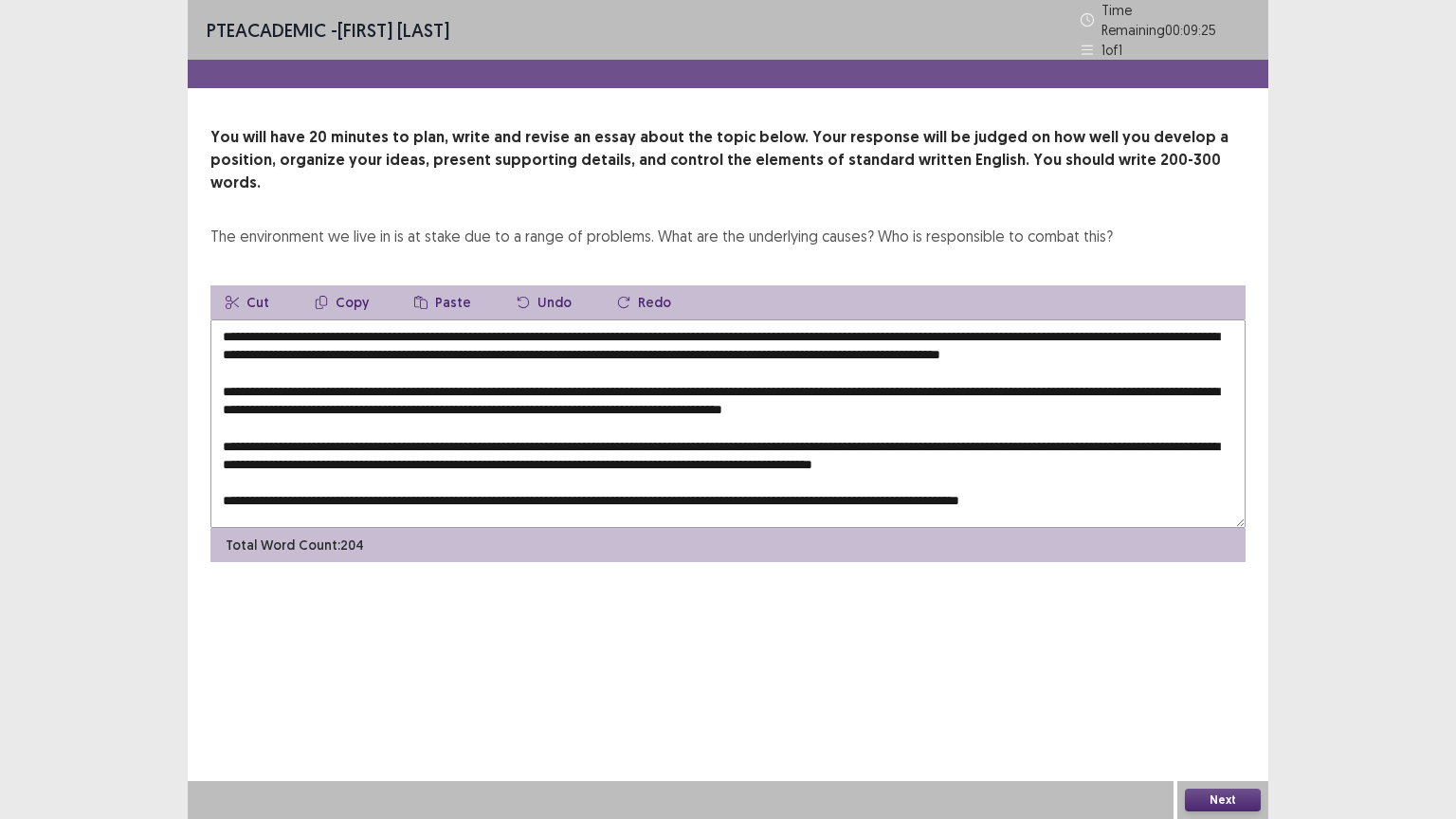 scroll, scrollTop: 27, scrollLeft: 0, axis: vertical 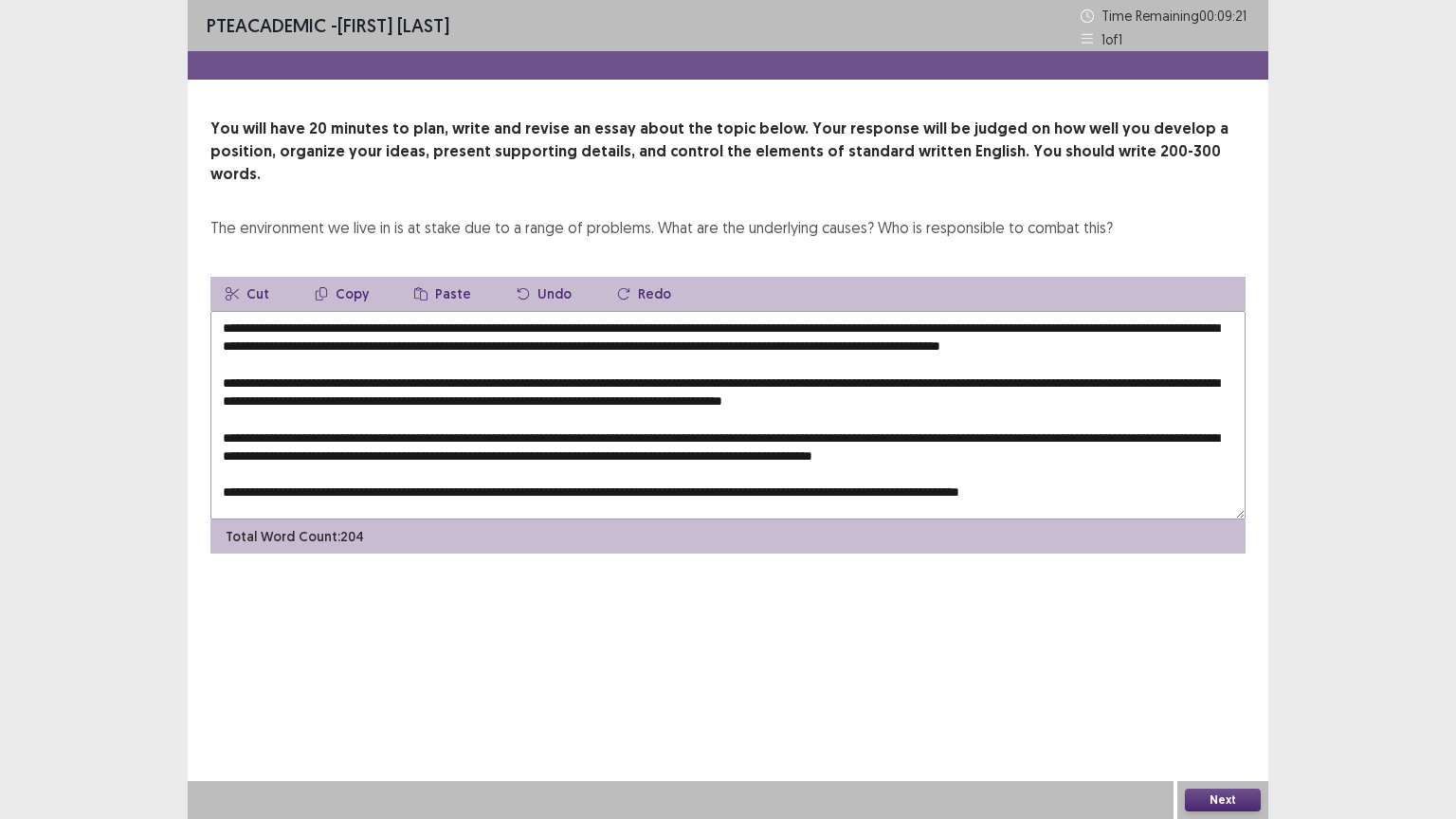 drag, startPoint x: 337, startPoint y: 391, endPoint x: 306, endPoint y: 390, distance: 31.01612 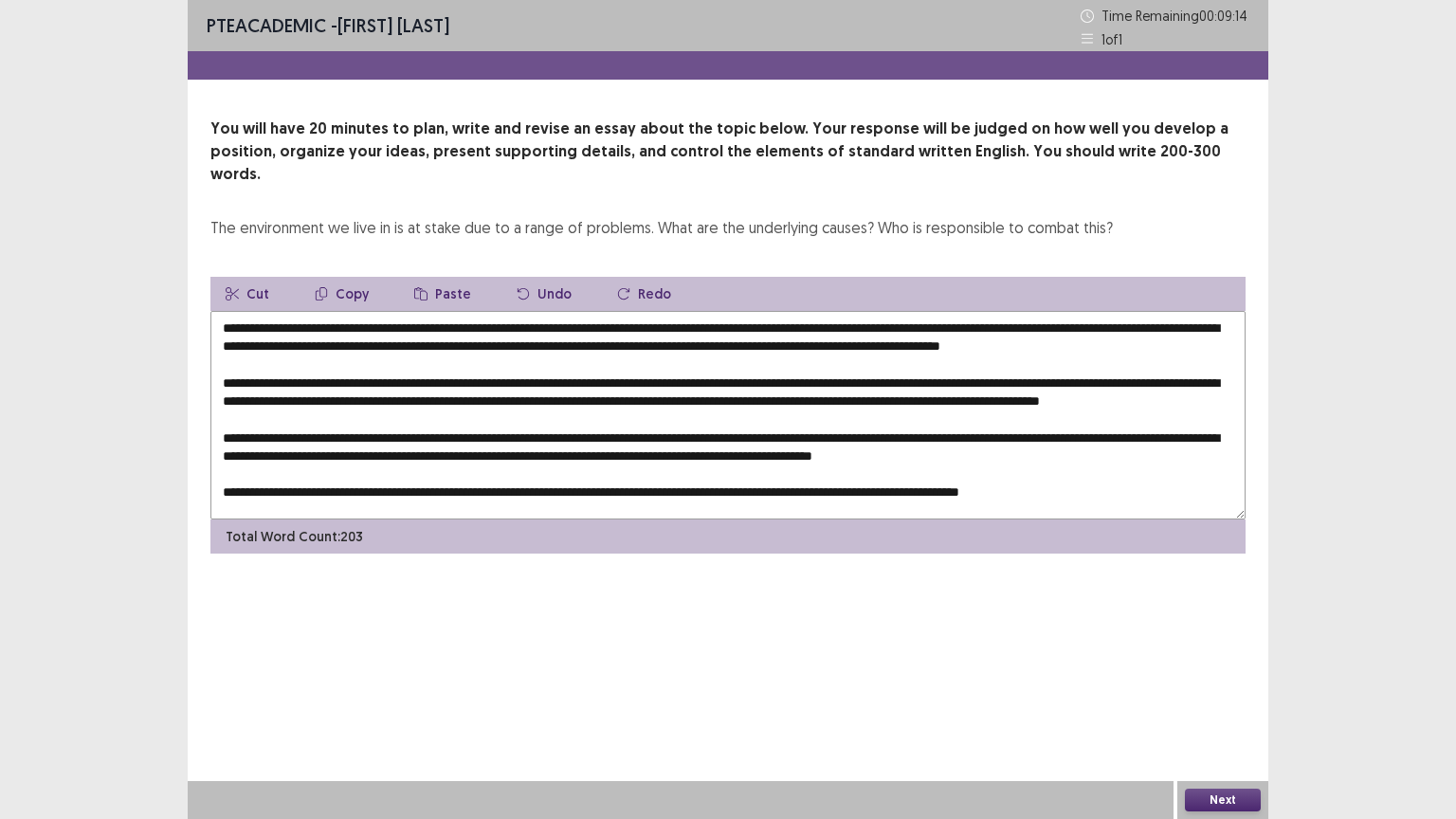 click on "Paste" at bounding box center (443, 294) 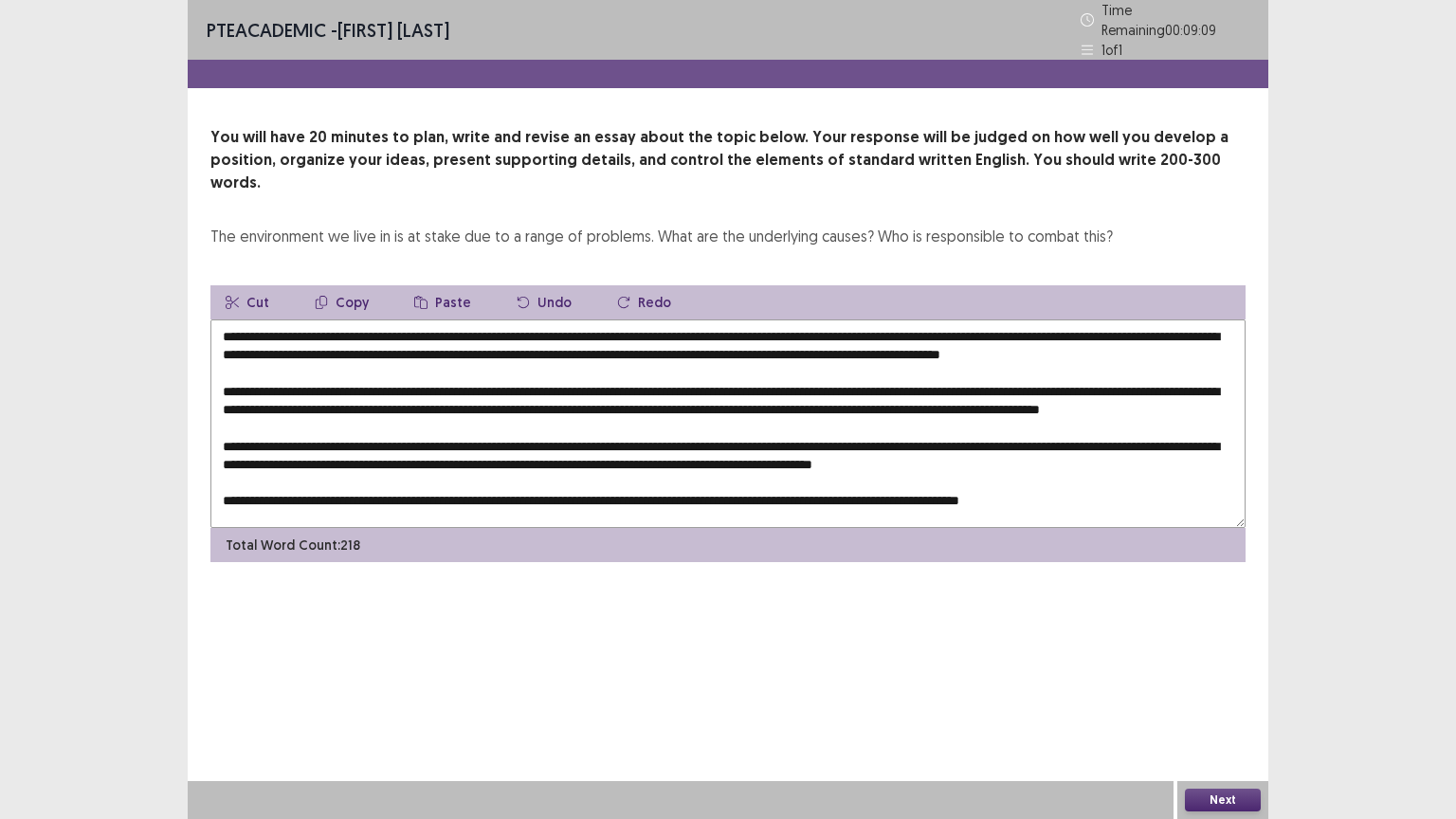 drag, startPoint x: 528, startPoint y: 406, endPoint x: 501, endPoint y: 406, distance: 27 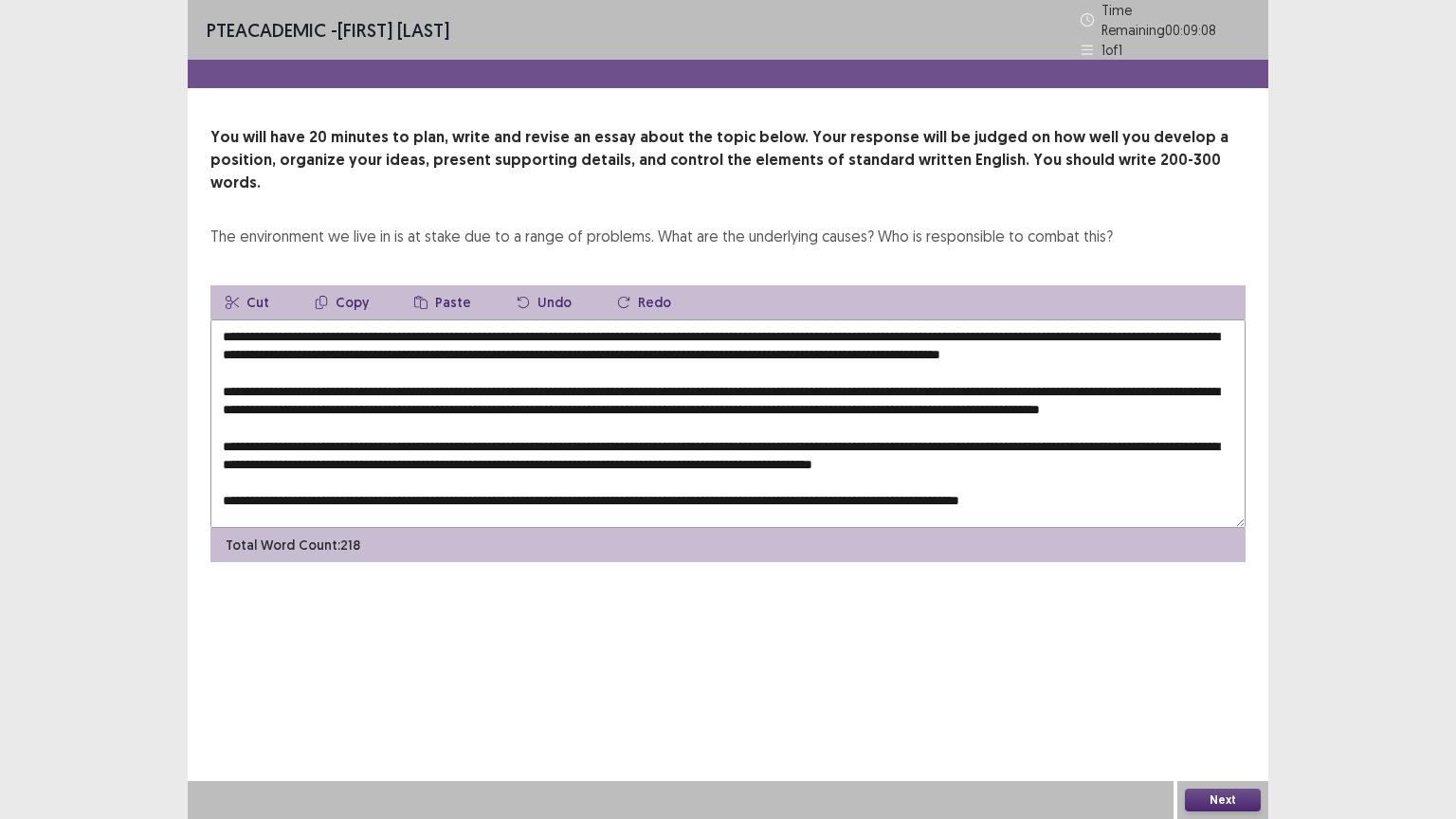 click at bounding box center (728, 424) 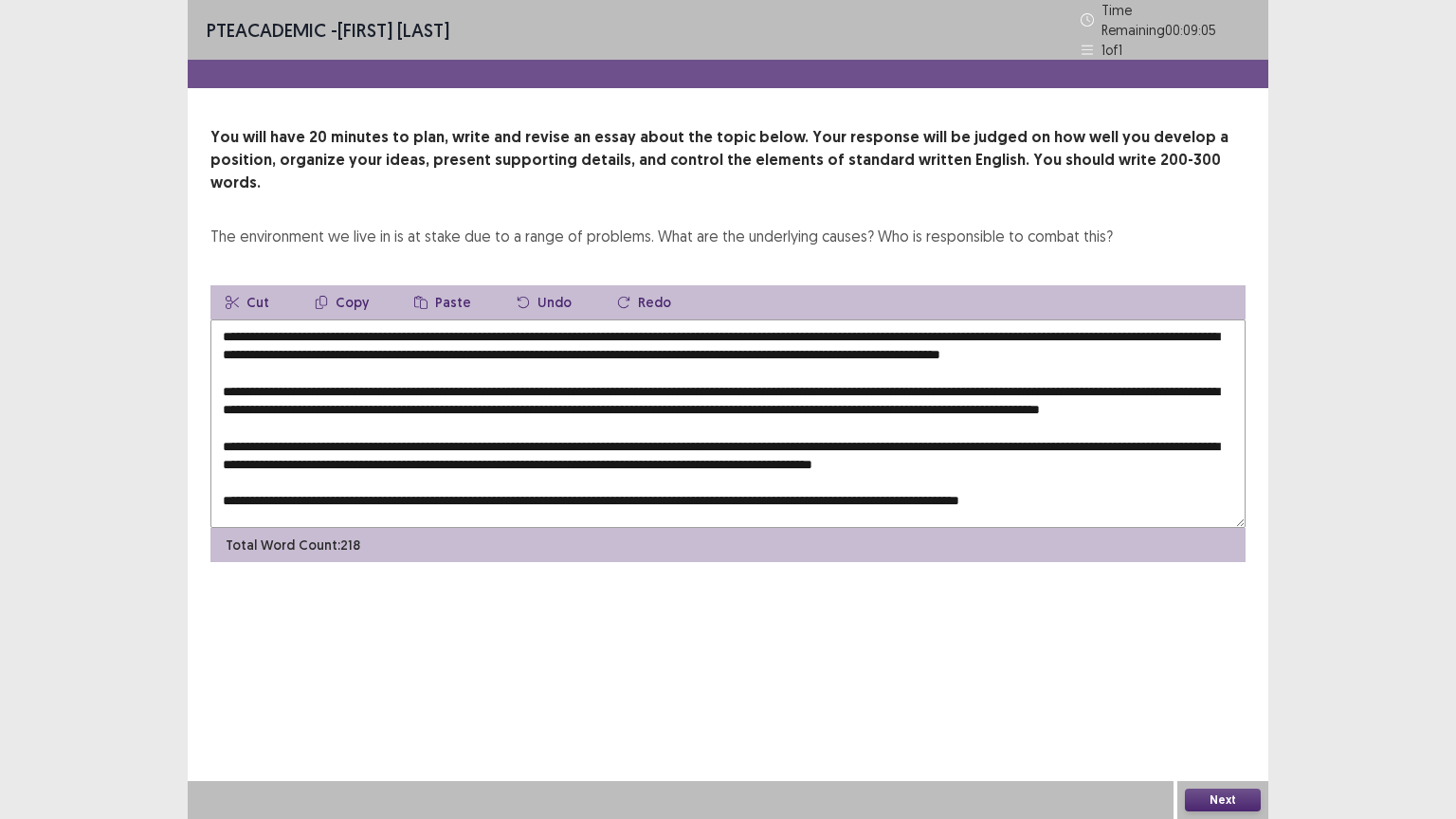 drag, startPoint x: 533, startPoint y: 420, endPoint x: 504, endPoint y: 423, distance: 29.154759 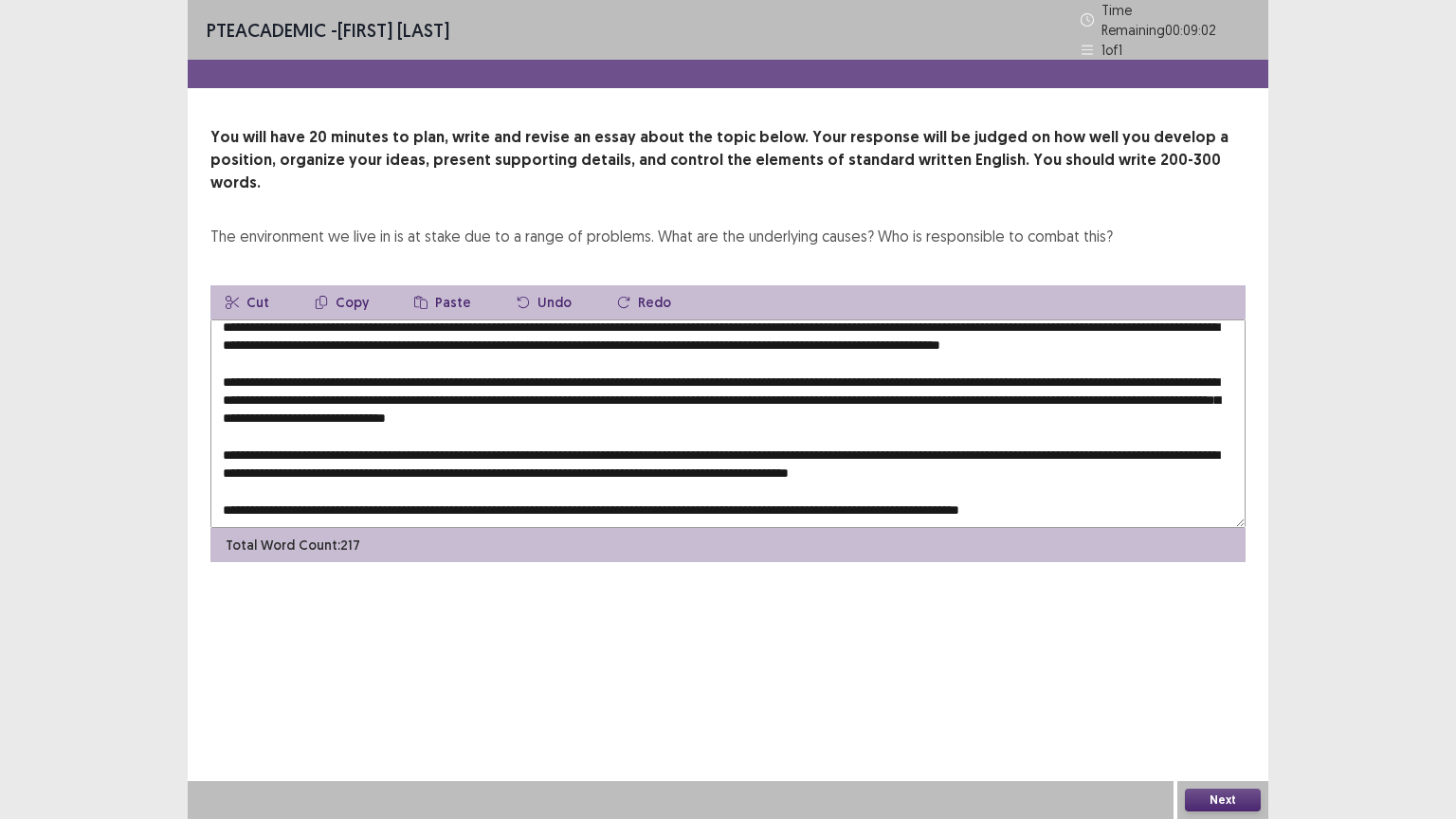 click on "Paste" at bounding box center (443, 302) 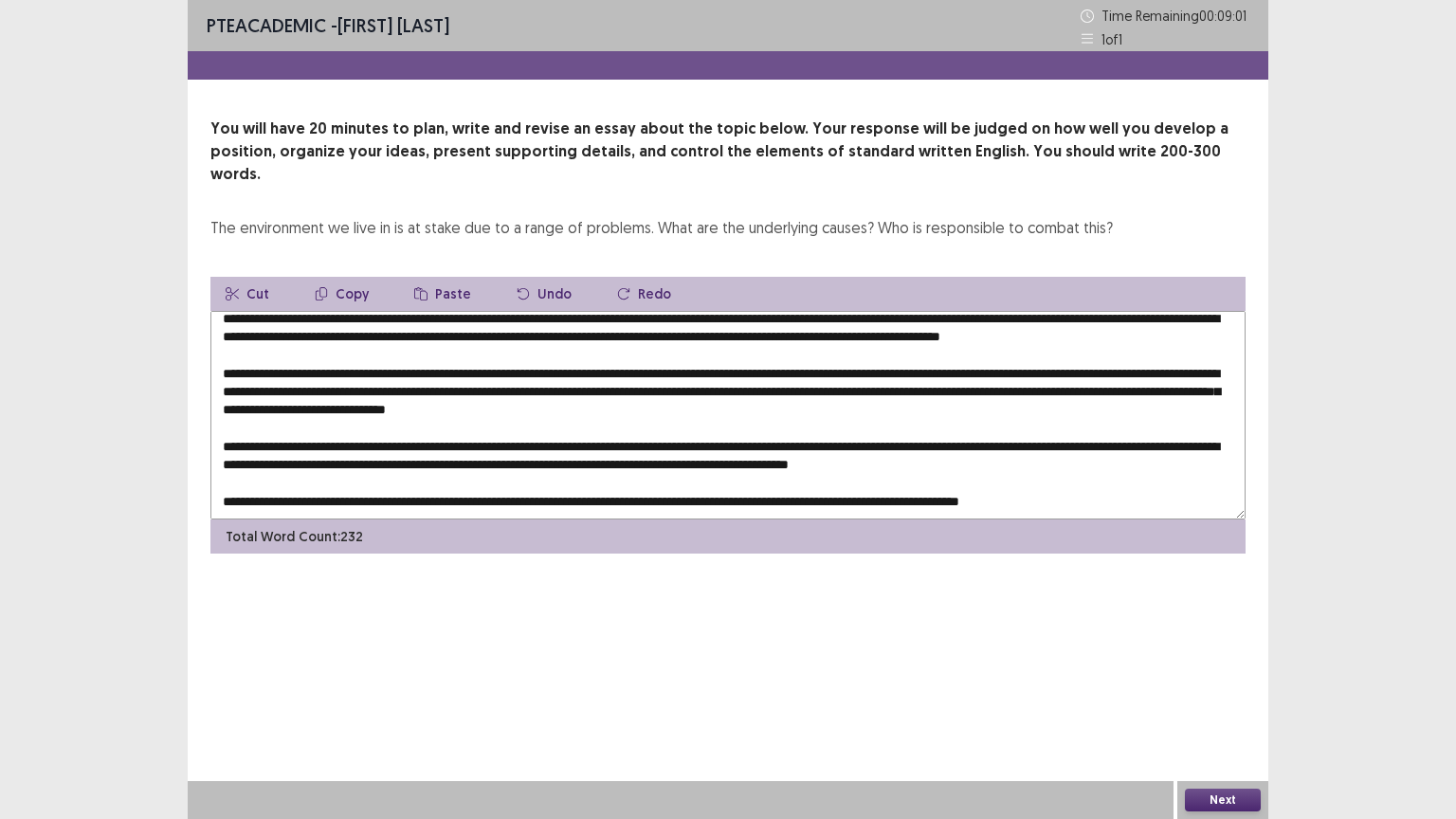 scroll, scrollTop: 46, scrollLeft: 0, axis: vertical 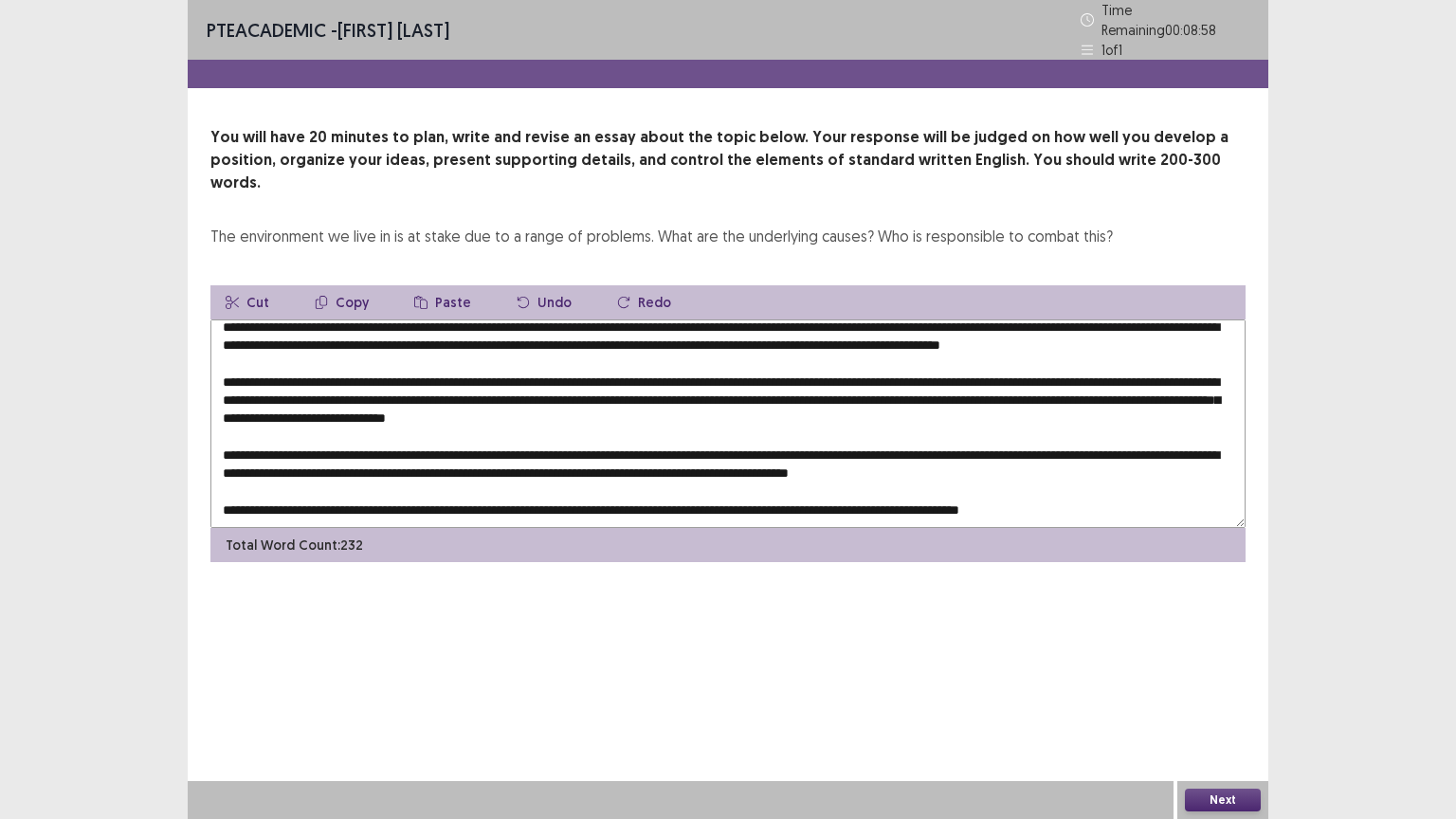 click at bounding box center [728, 424] 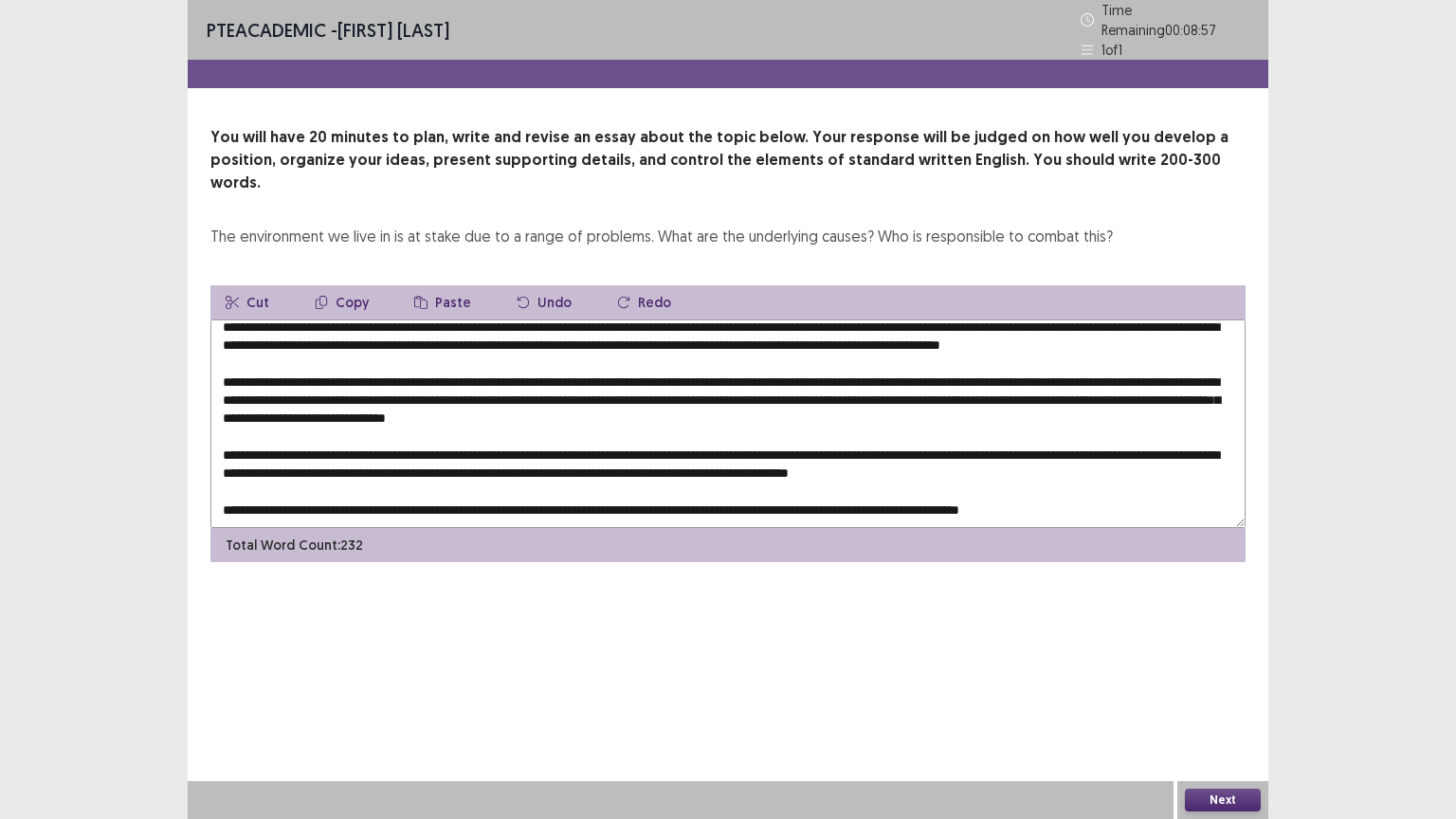 click at bounding box center (728, 424) 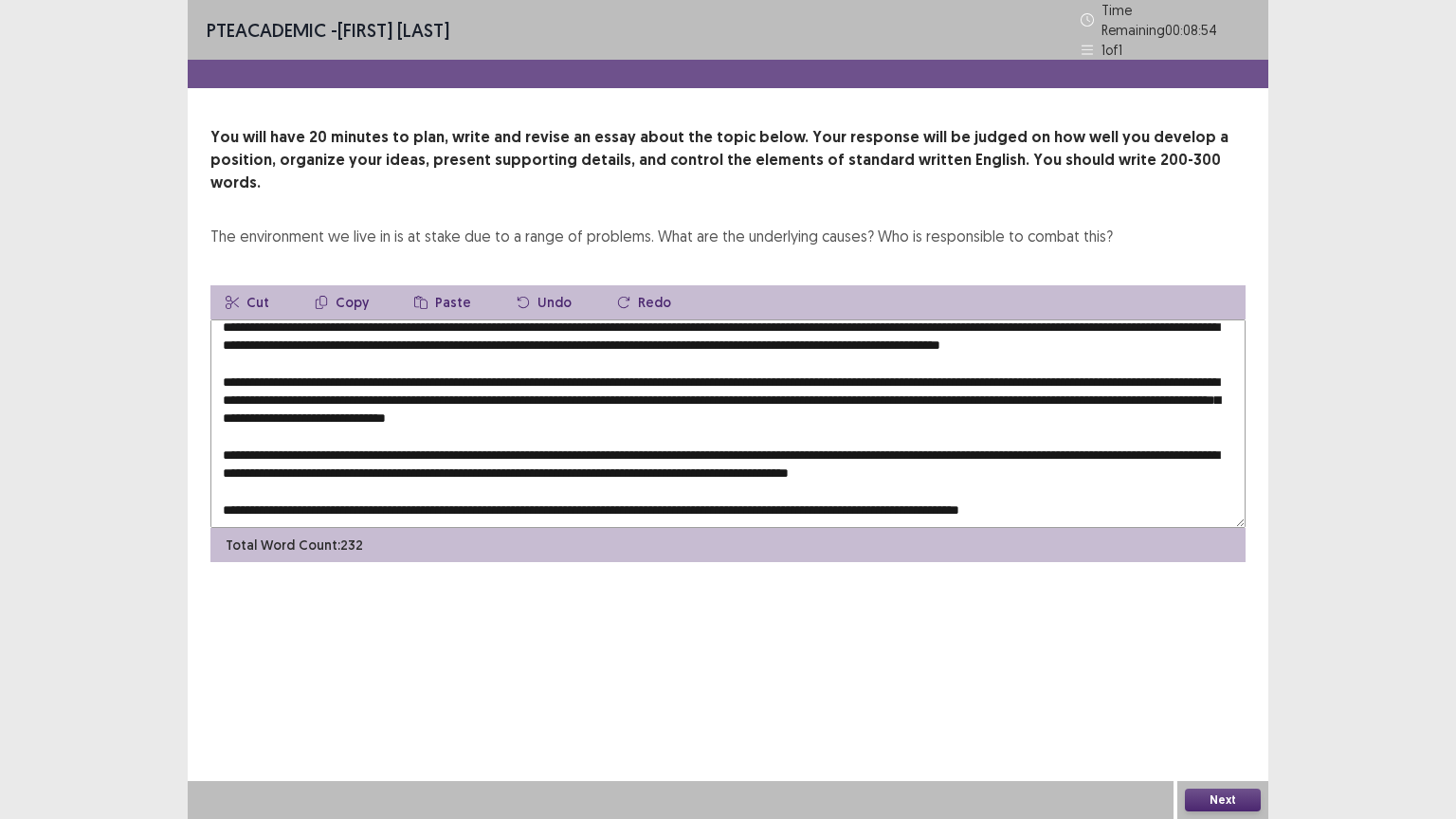 click at bounding box center [728, 424] 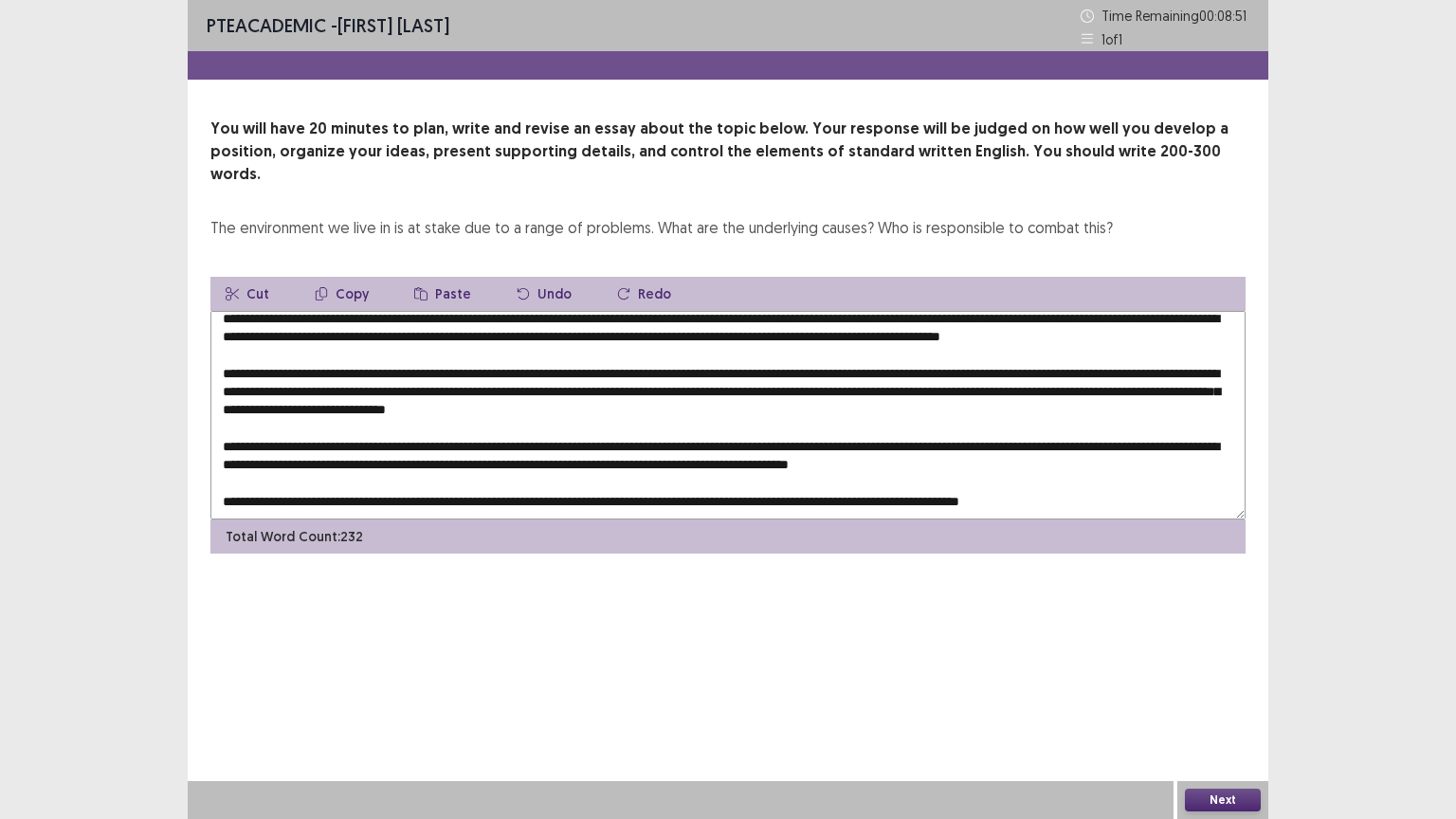 drag, startPoint x: 651, startPoint y: 484, endPoint x: 624, endPoint y: 479, distance: 27.45906 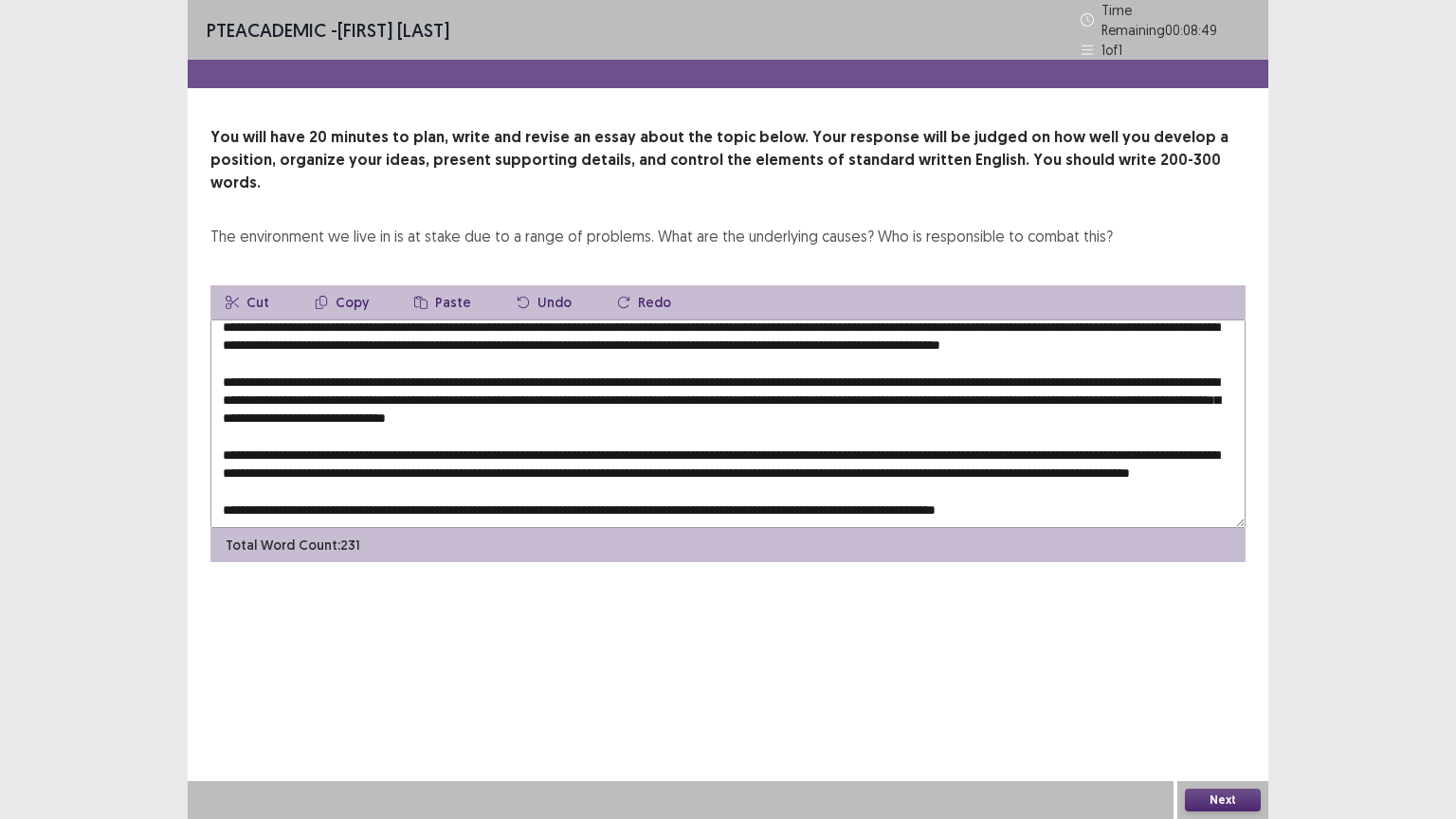 click on "Paste" at bounding box center (443, 302) 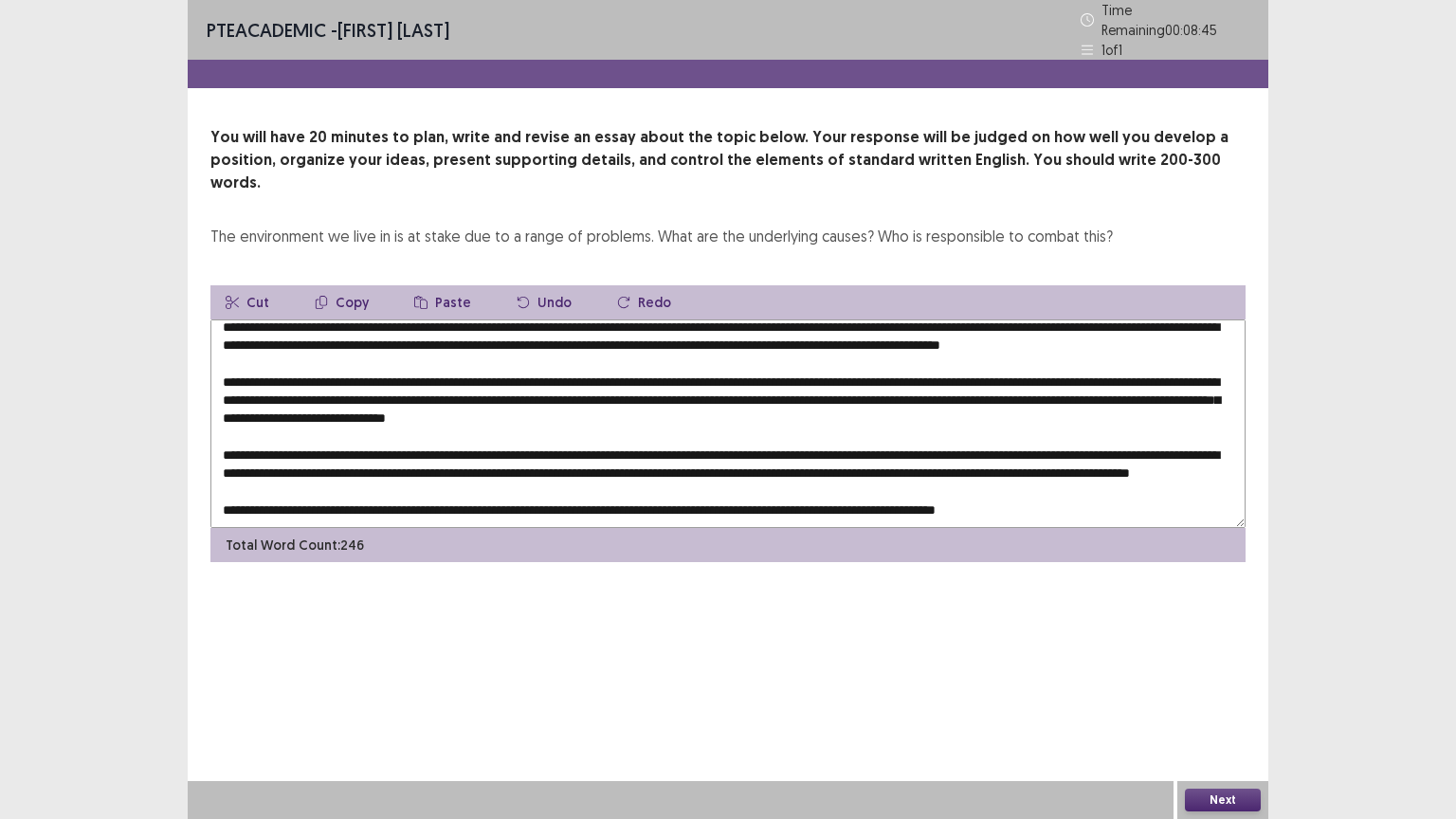 scroll, scrollTop: 0, scrollLeft: 0, axis: both 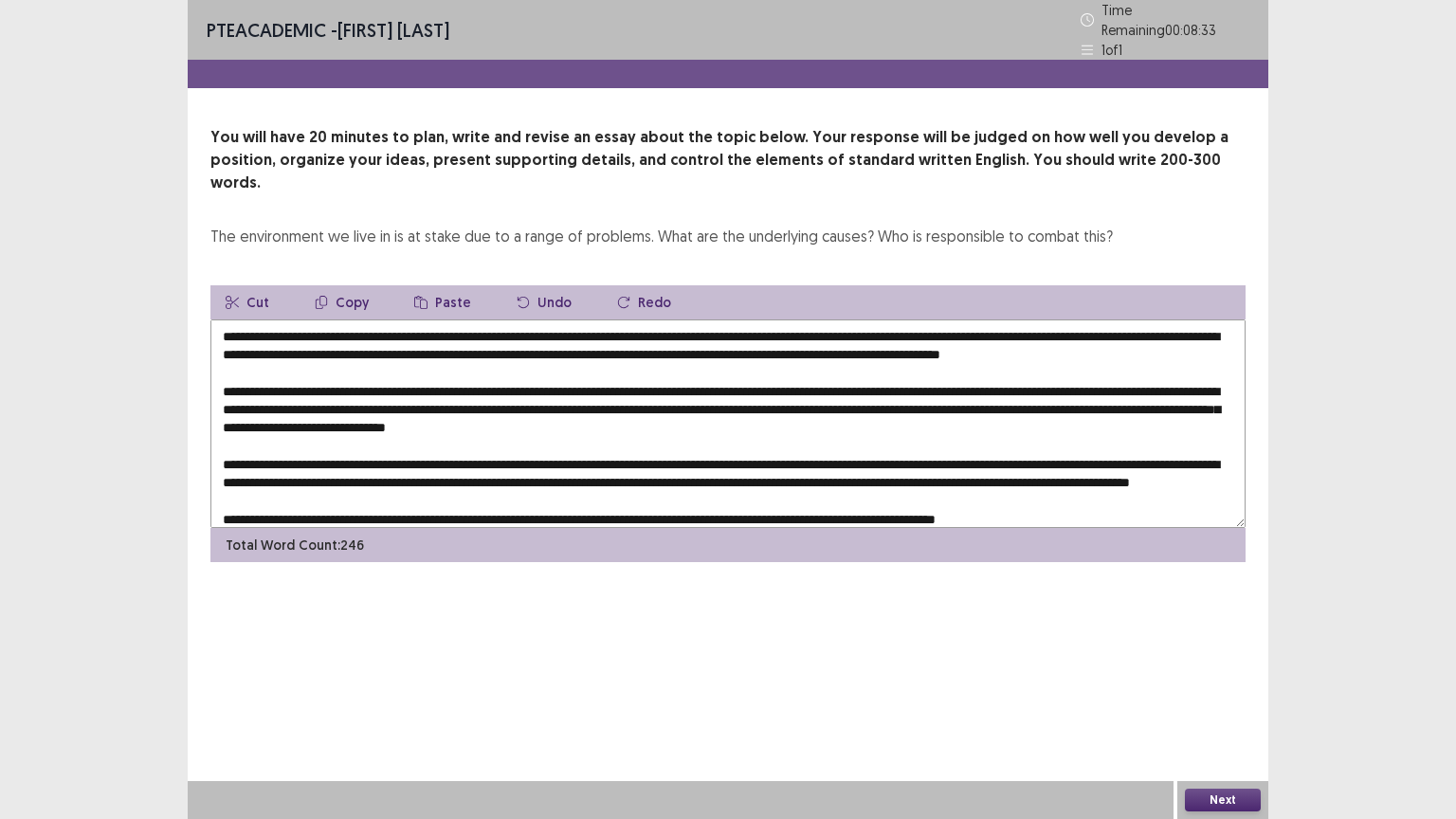 click at bounding box center (728, 424) 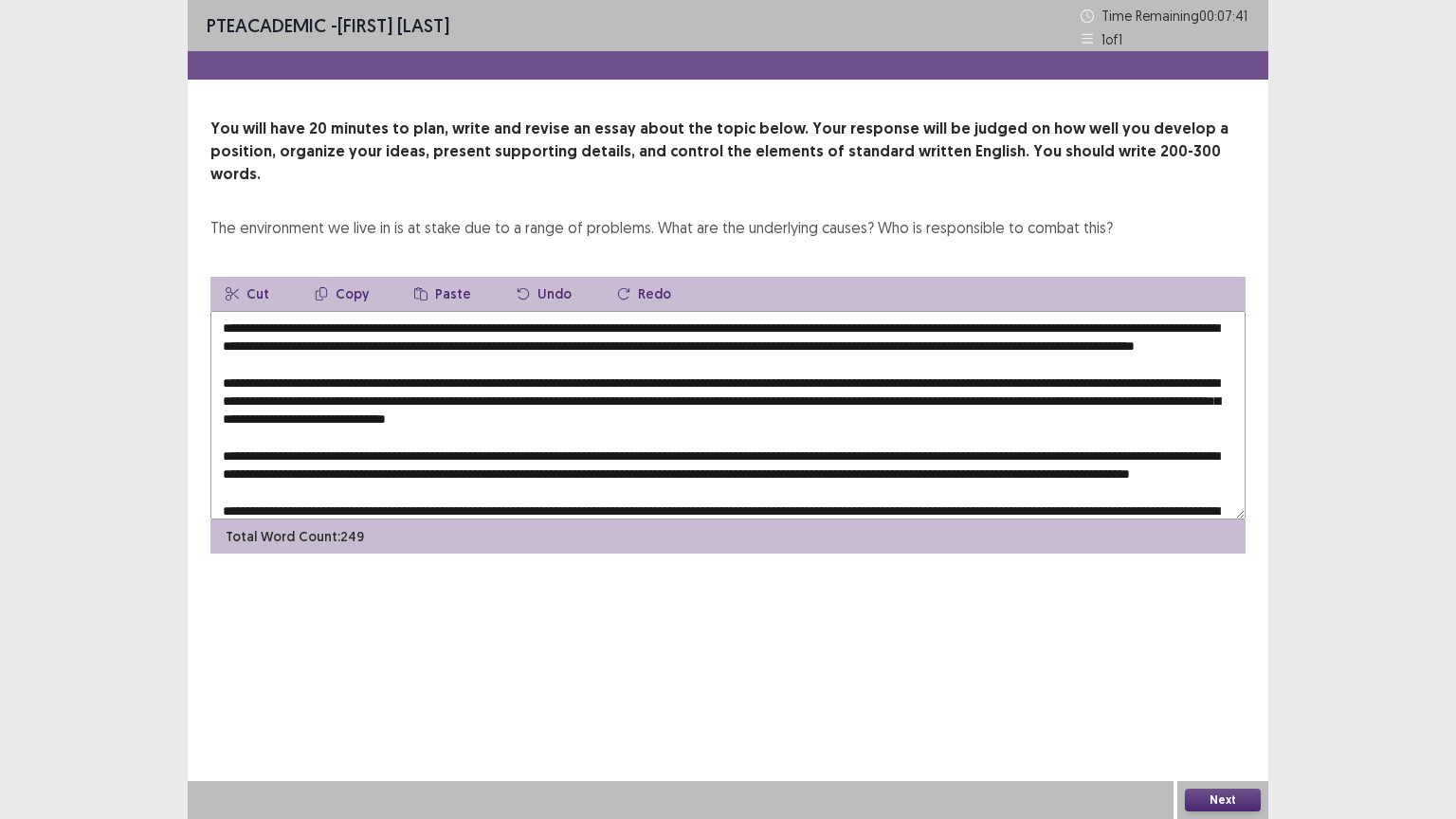 click at bounding box center [728, 415] 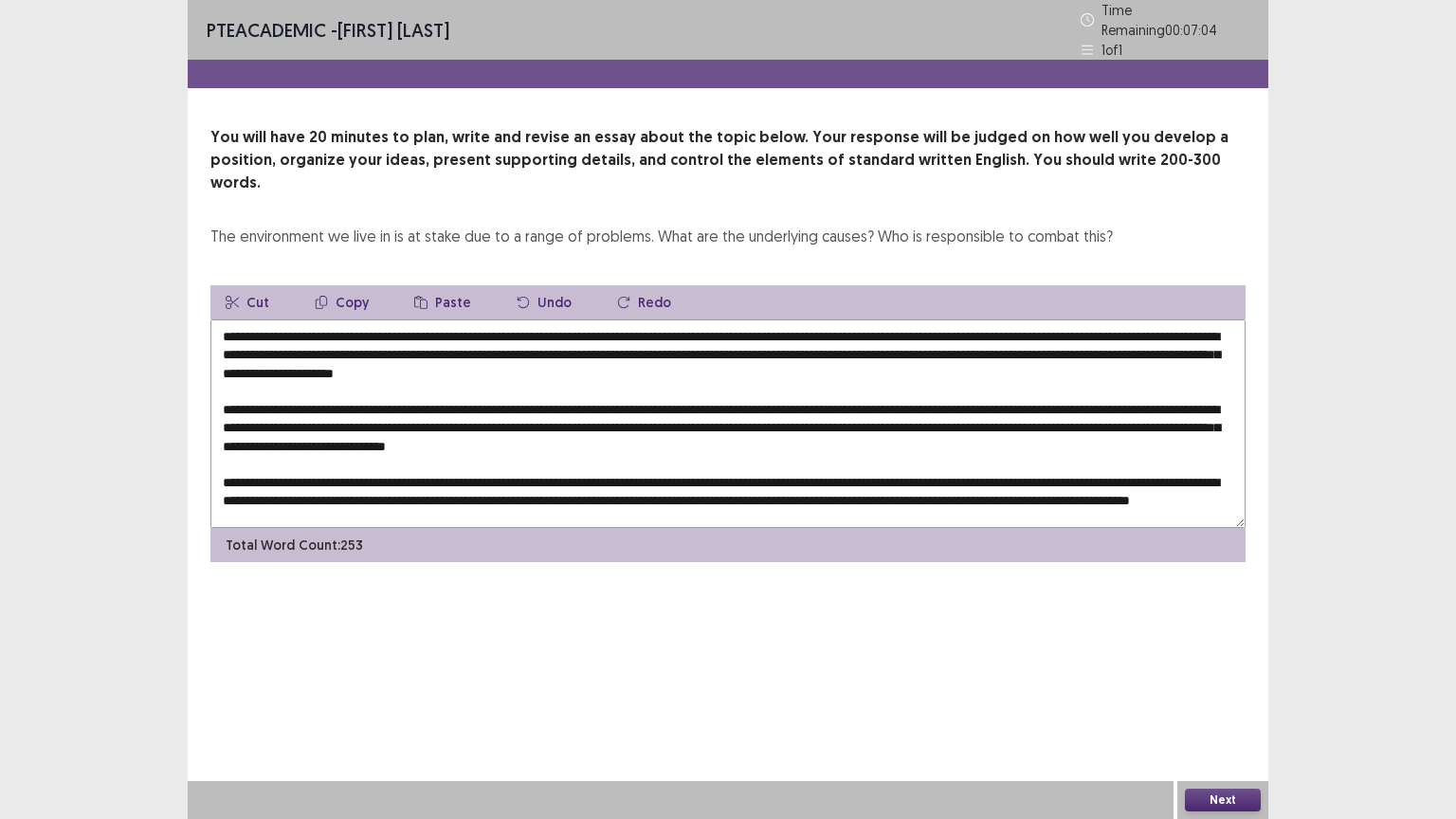click at bounding box center (728, 424) 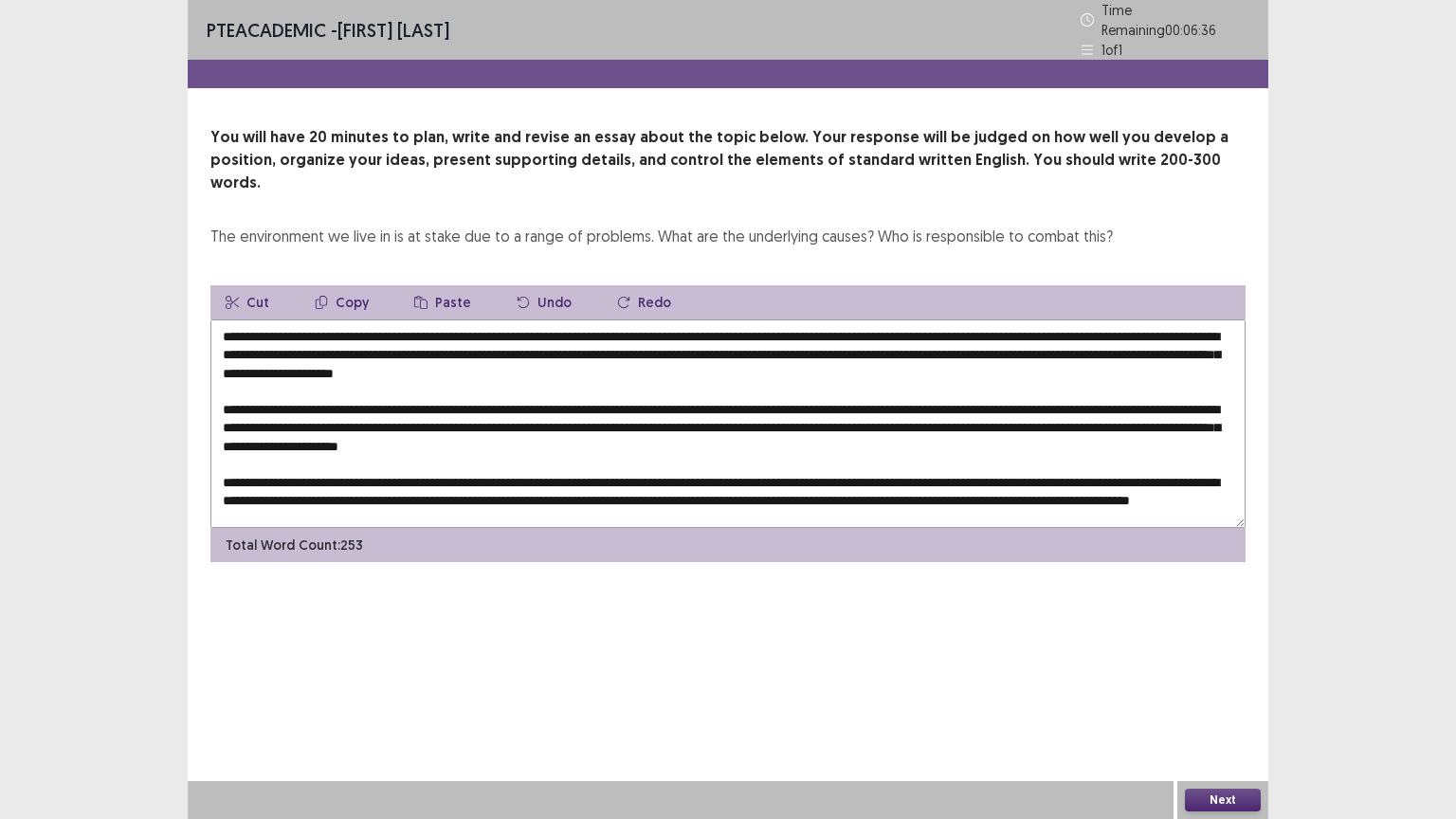 drag, startPoint x: 987, startPoint y: 330, endPoint x: 294, endPoint y: 349, distance: 693.26041 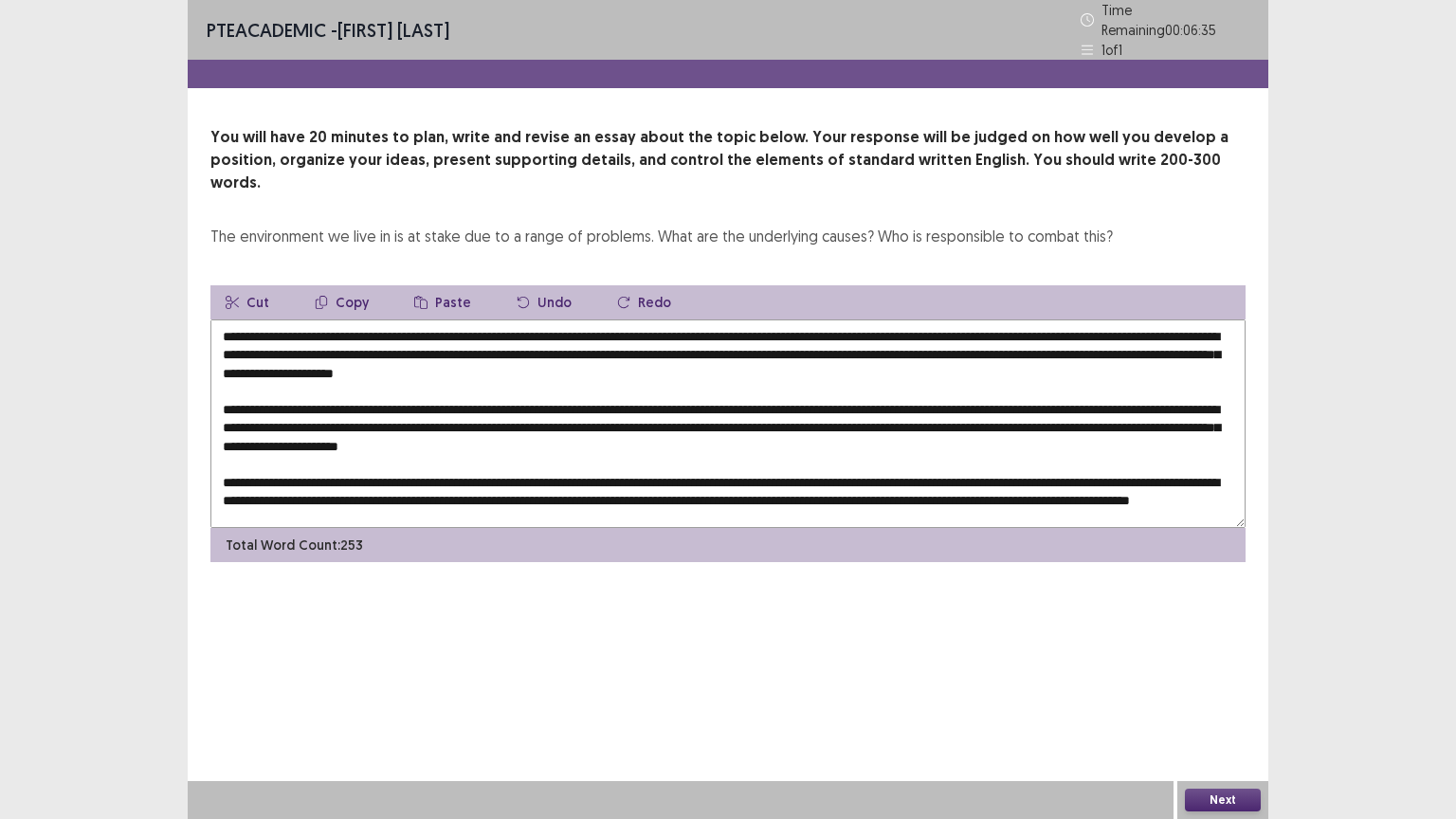 click on "Copy" at bounding box center (341, 302) 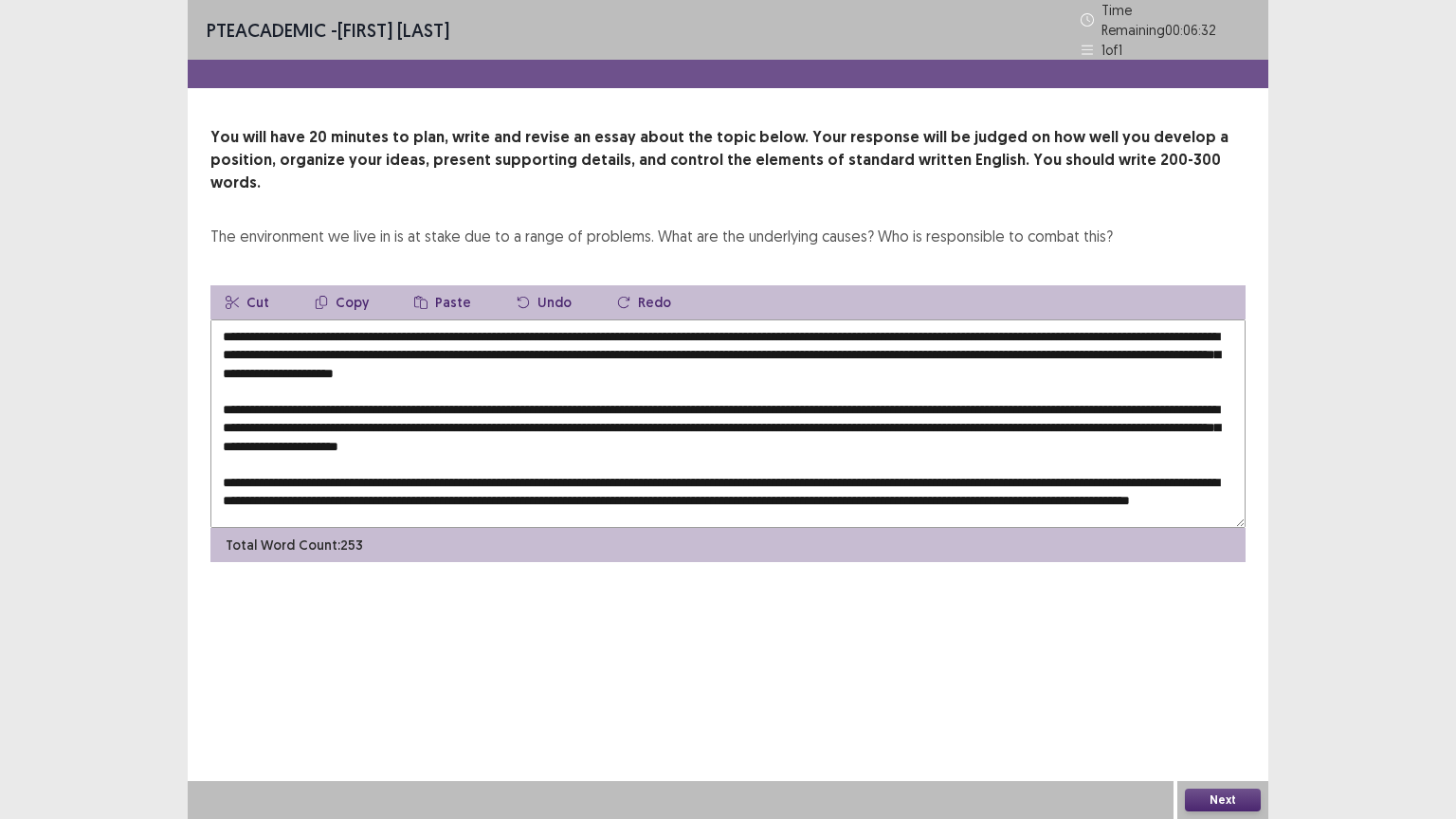 drag, startPoint x: 259, startPoint y: 391, endPoint x: 290, endPoint y: 390, distance: 31.01612 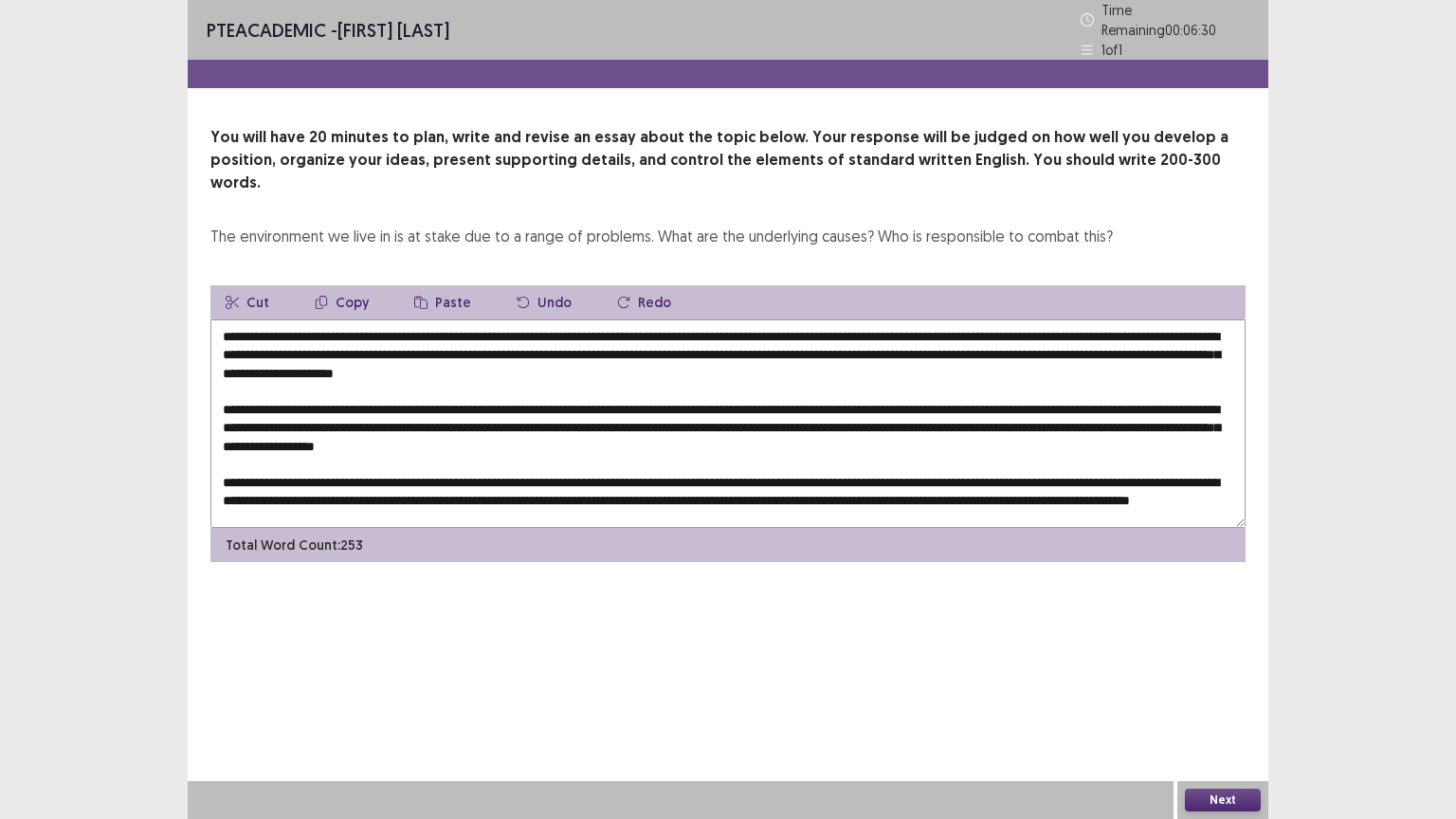 click on "Paste" at bounding box center (443, 302) 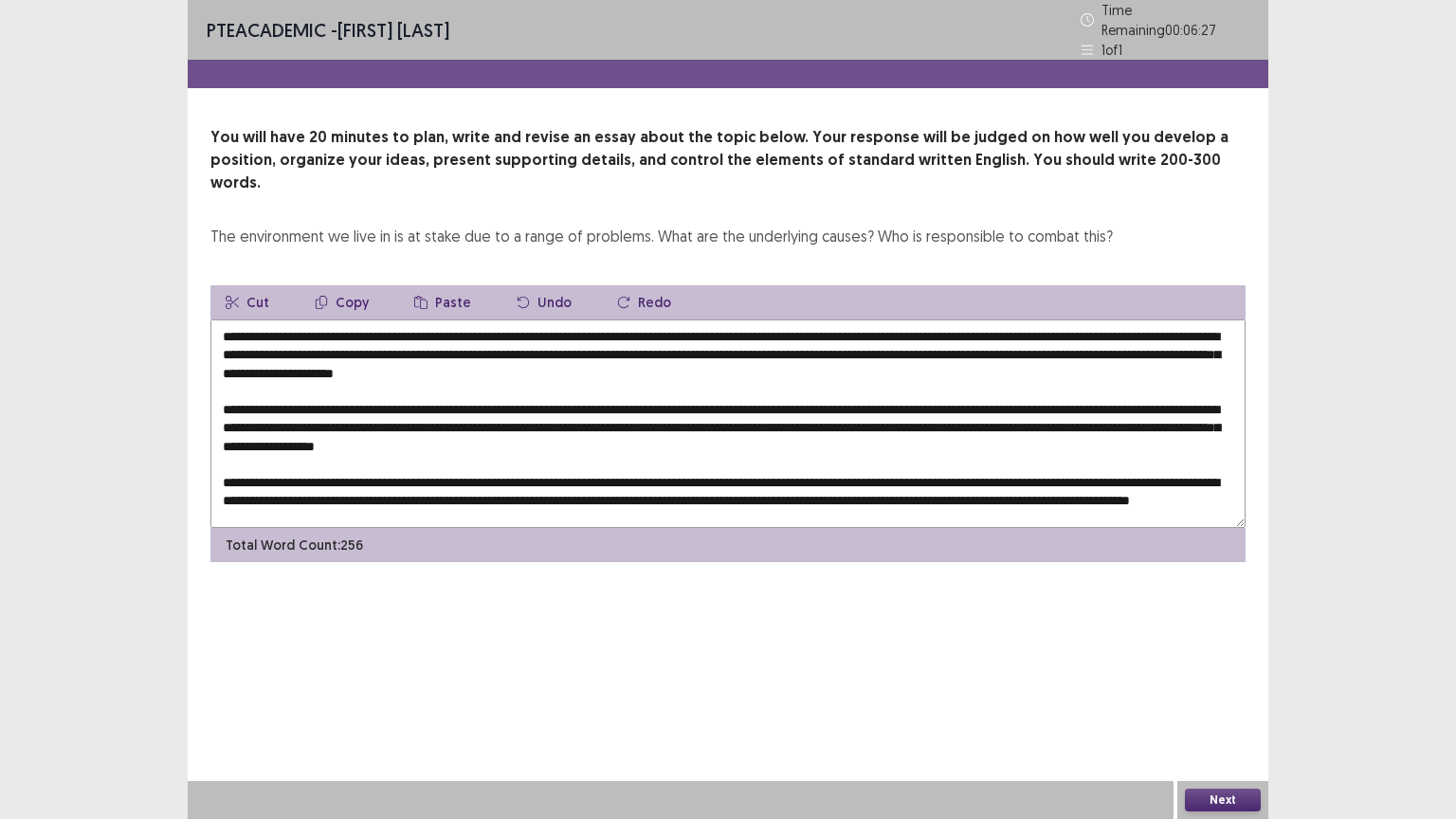 click at bounding box center [728, 424] 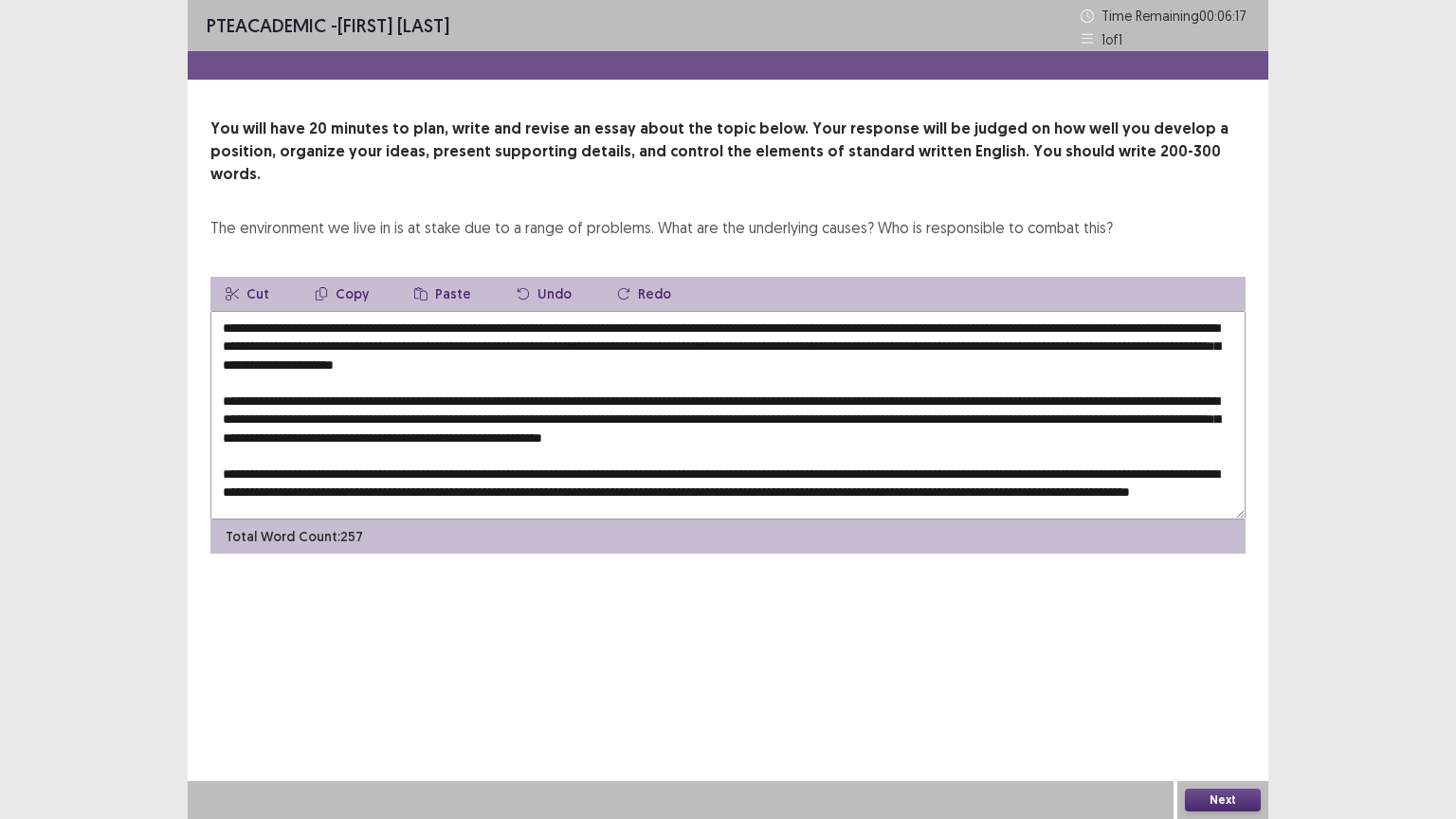 click at bounding box center (728, 415) 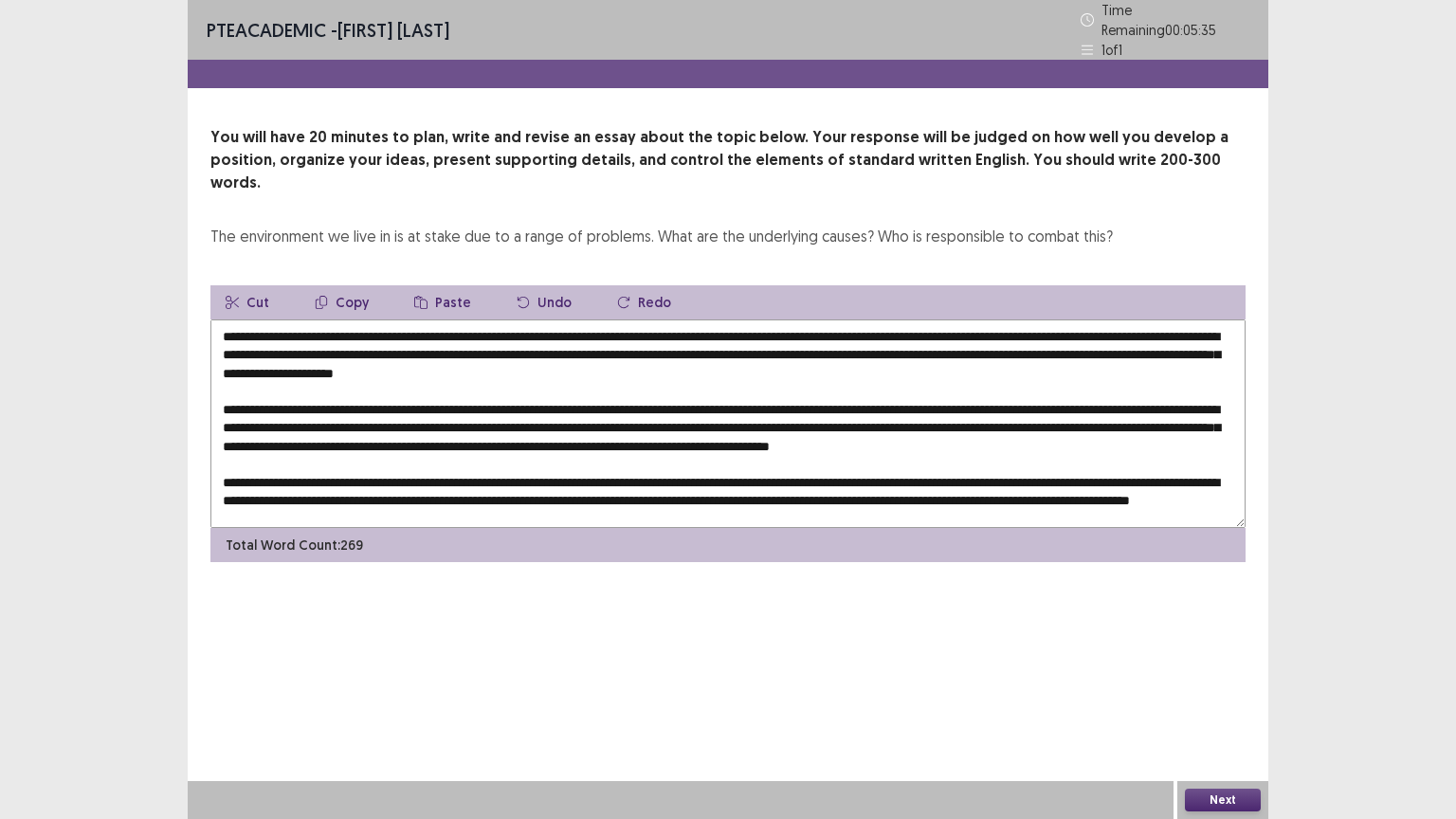 click at bounding box center [728, 424] 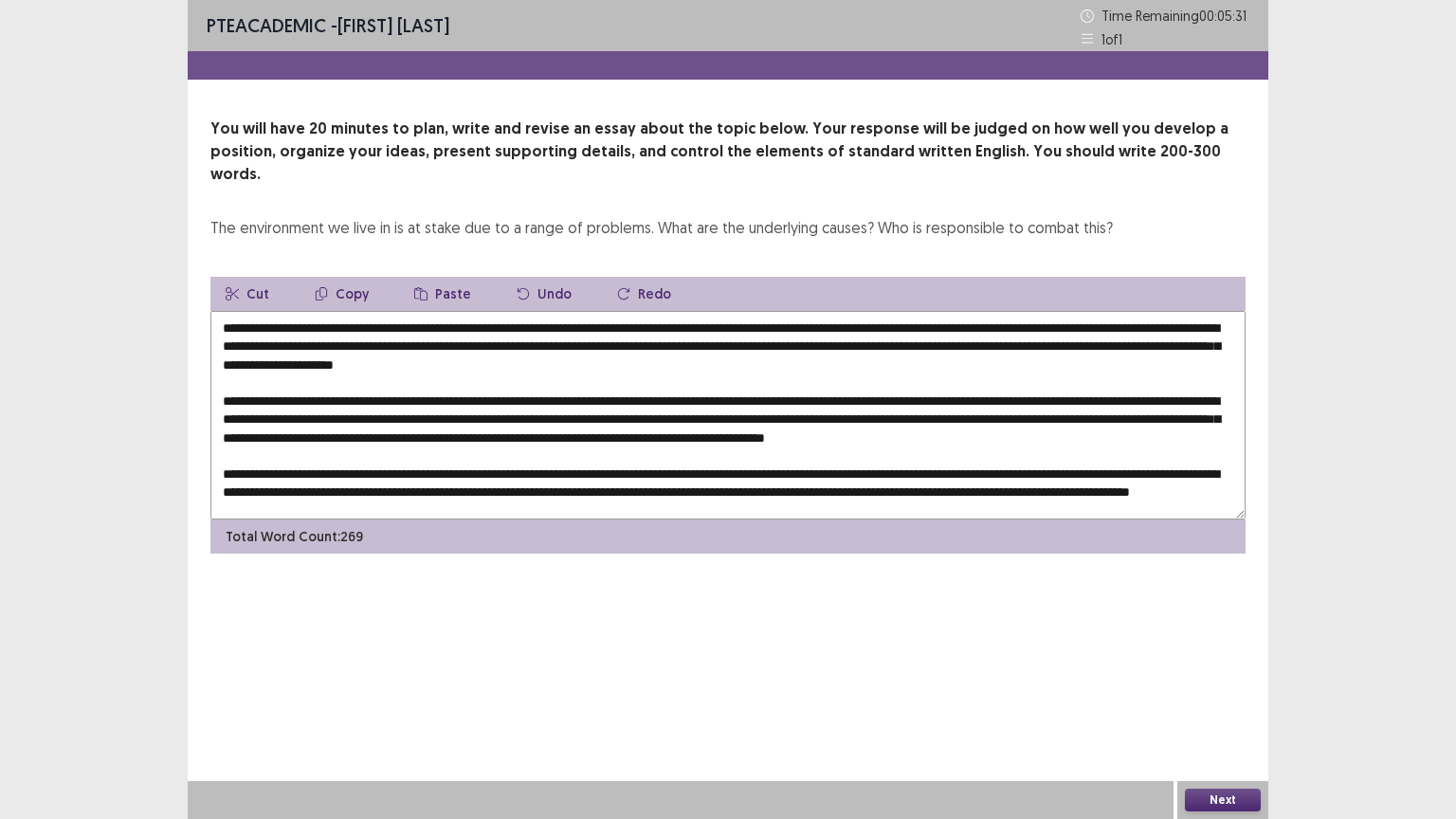 click at bounding box center [728, 415] 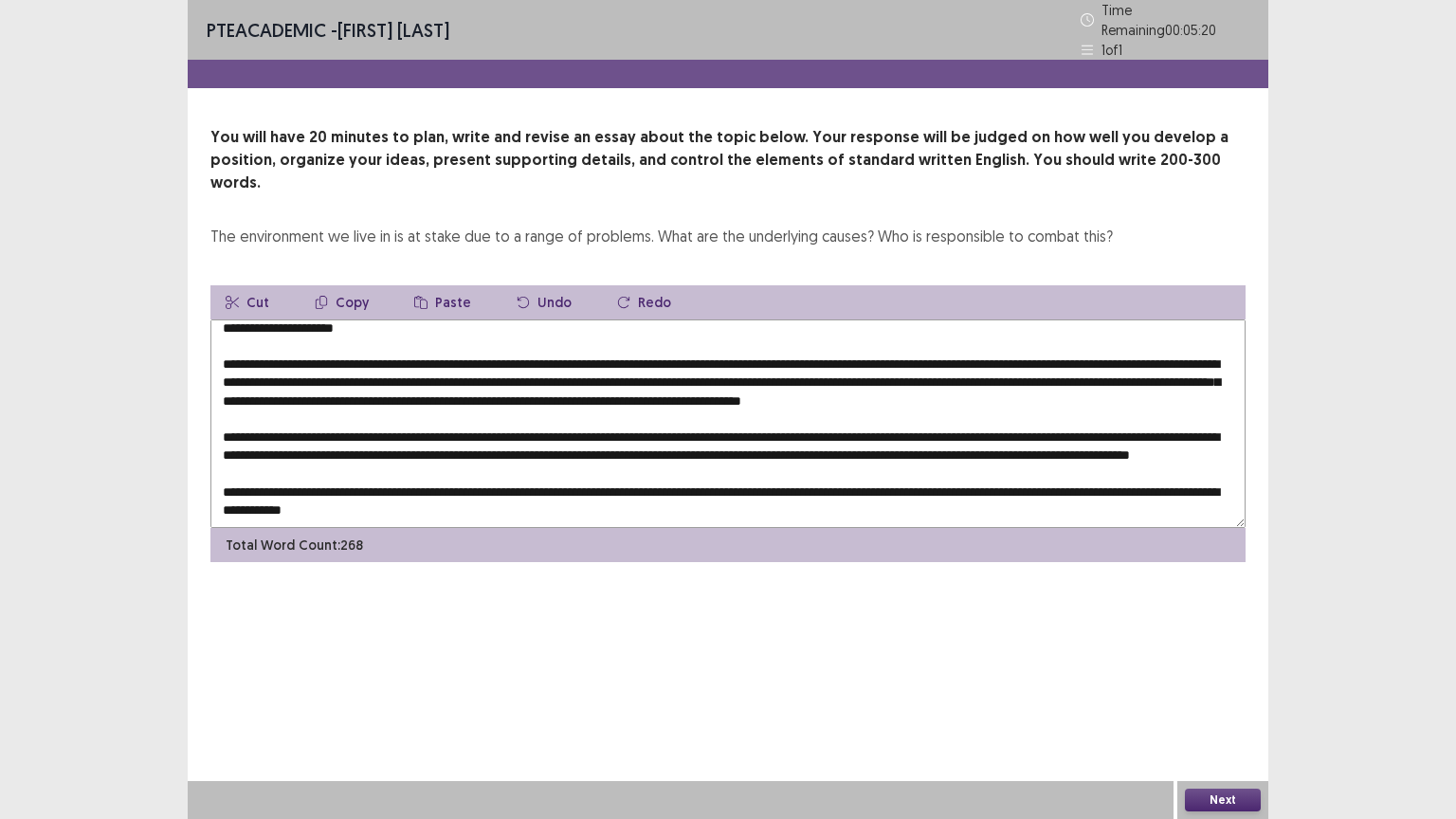 scroll, scrollTop: 0, scrollLeft: 0, axis: both 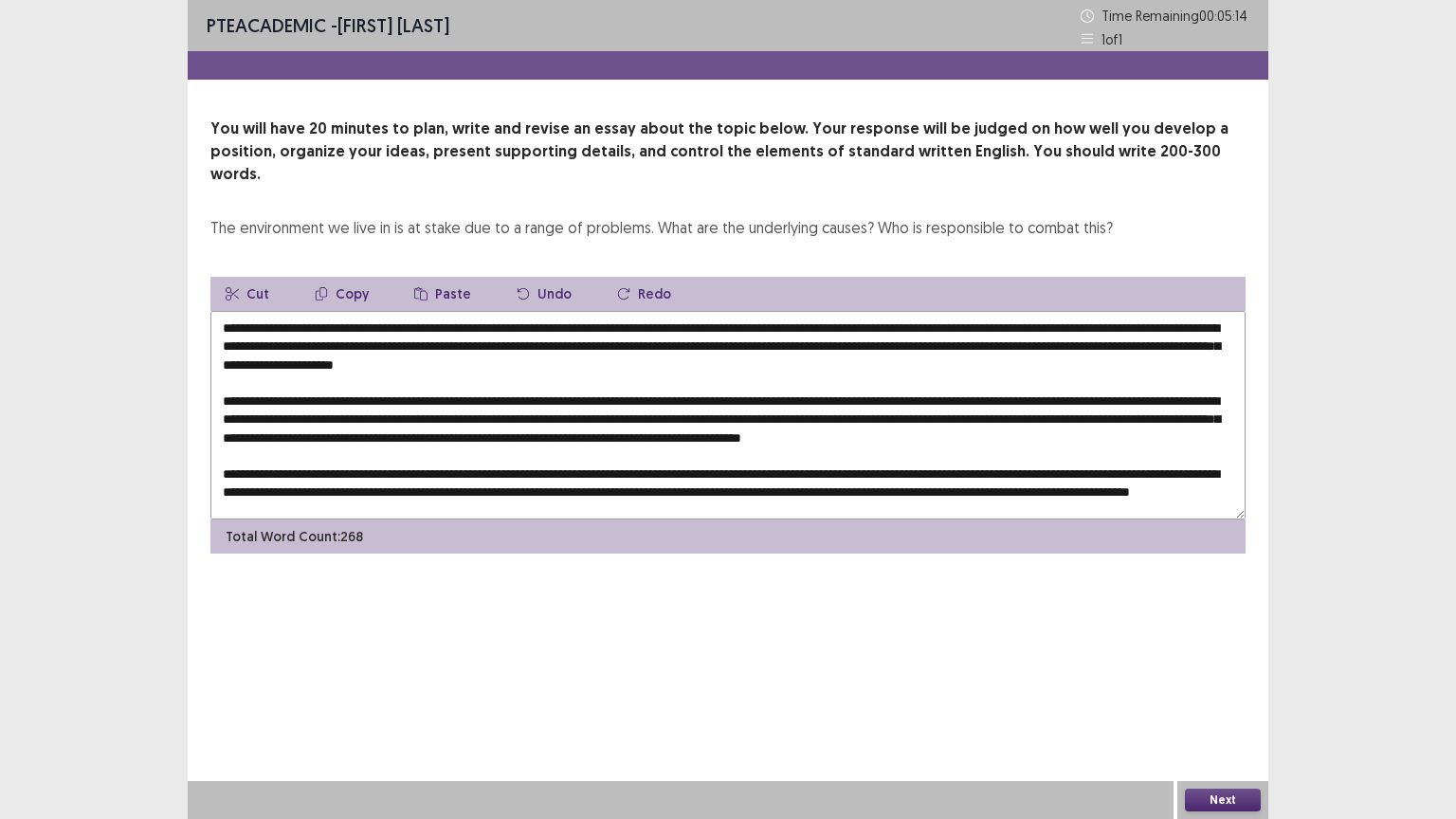 drag, startPoint x: 353, startPoint y: 344, endPoint x: 645, endPoint y: 346, distance: 292.0068 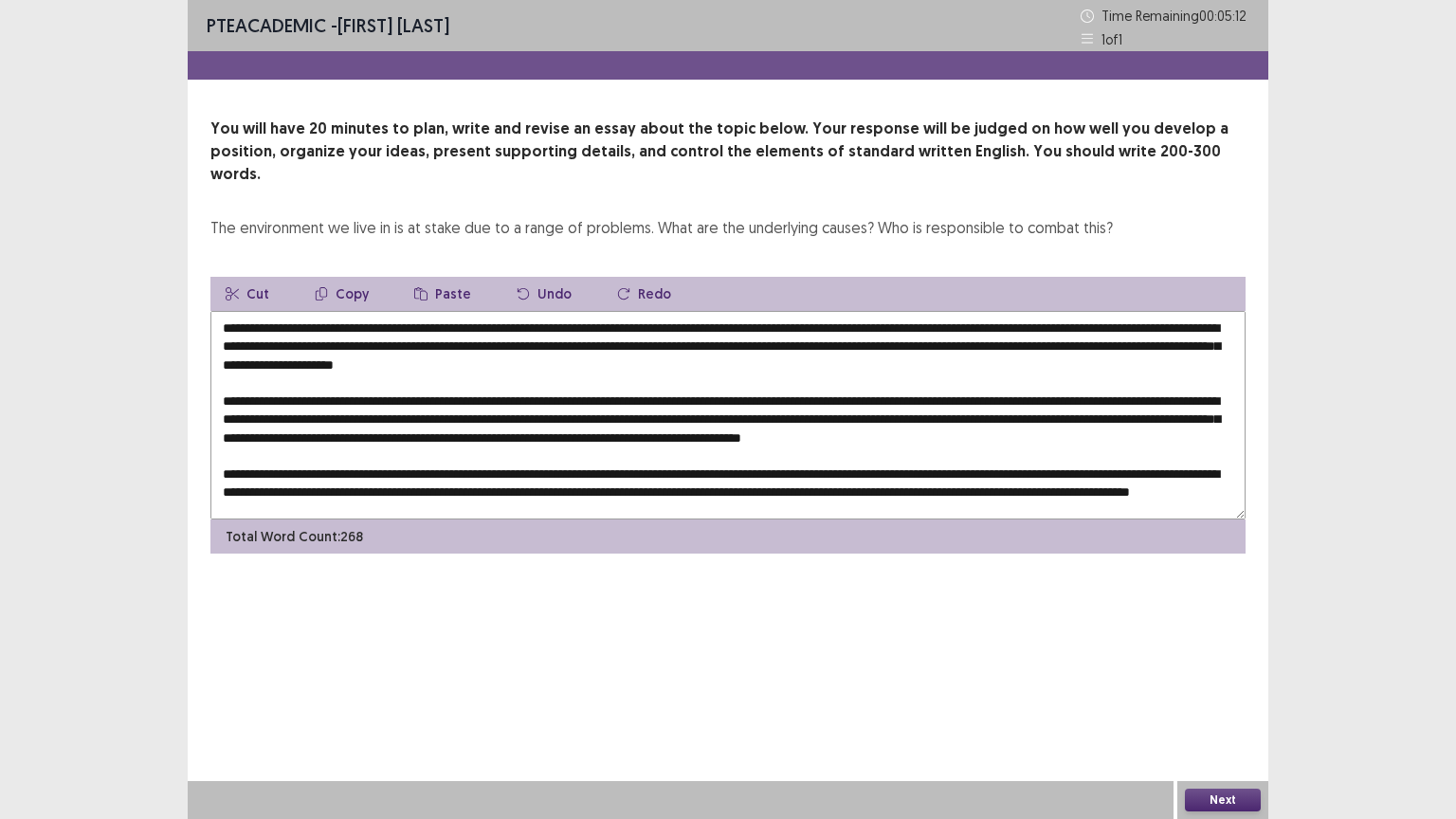 click on "Copy" at bounding box center (341, 294) 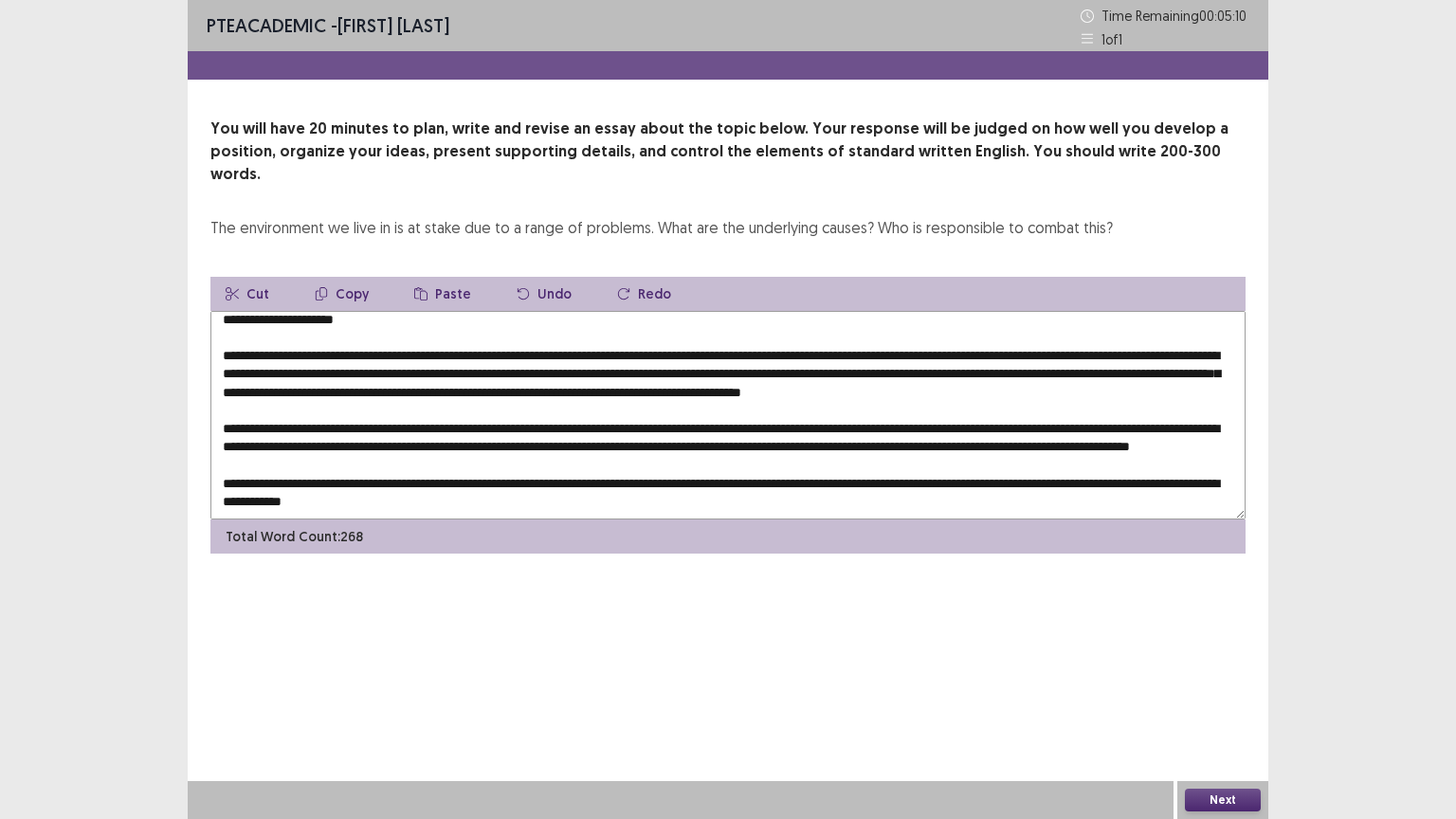 drag, startPoint x: 546, startPoint y: 406, endPoint x: 584, endPoint y: 402, distance: 38.2099 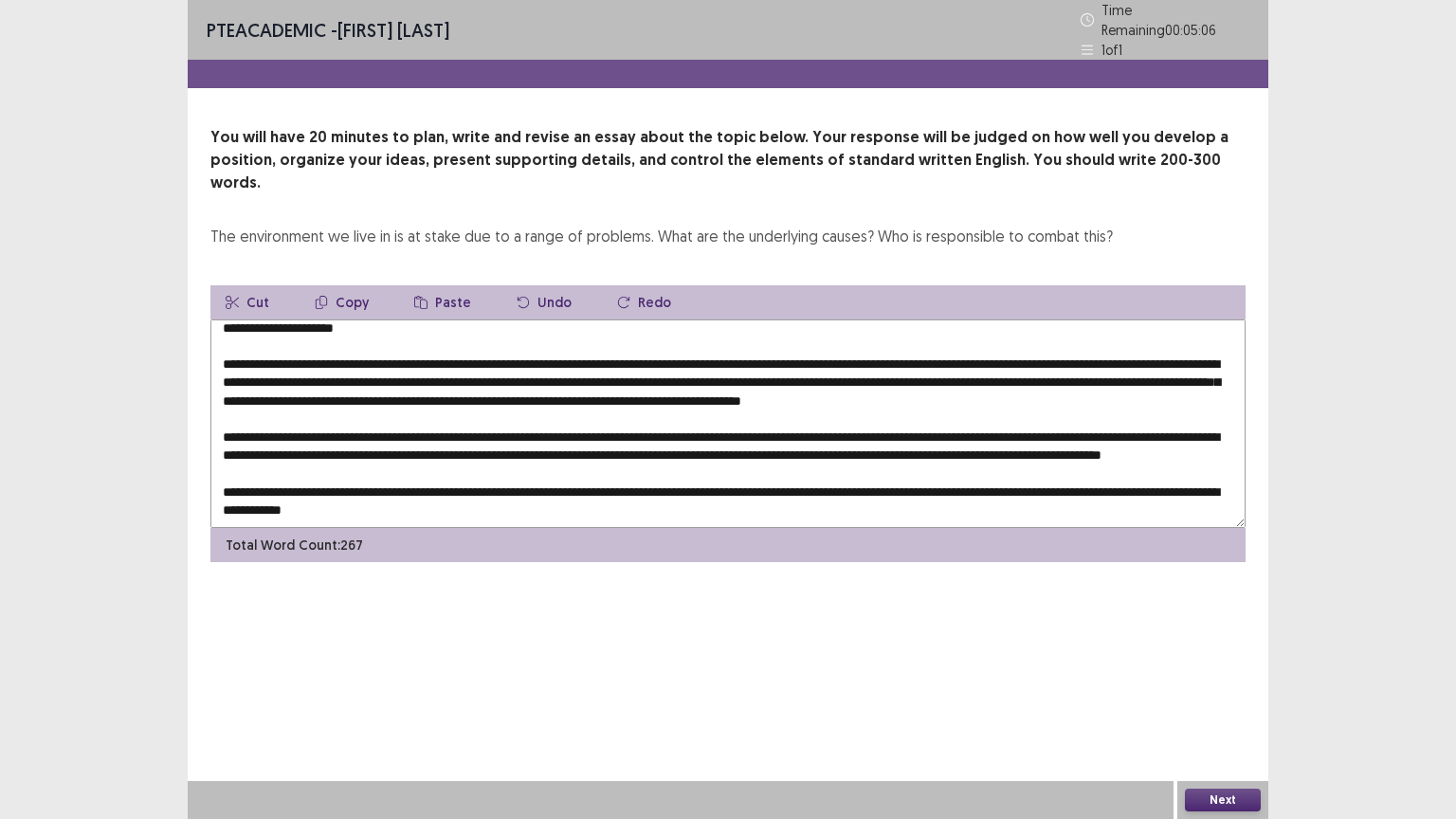 click on "Paste" at bounding box center (443, 302) 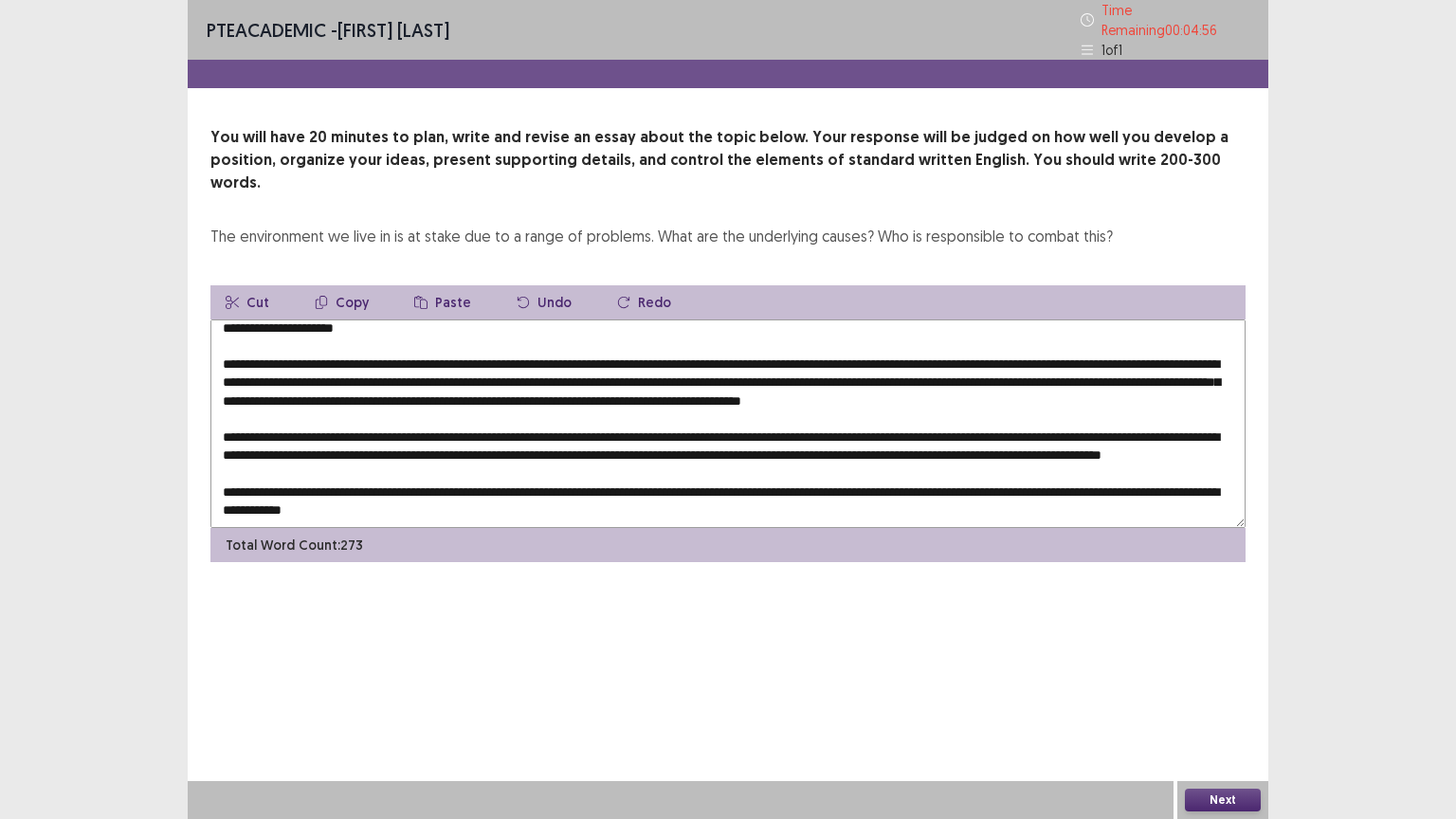 click at bounding box center [728, 424] 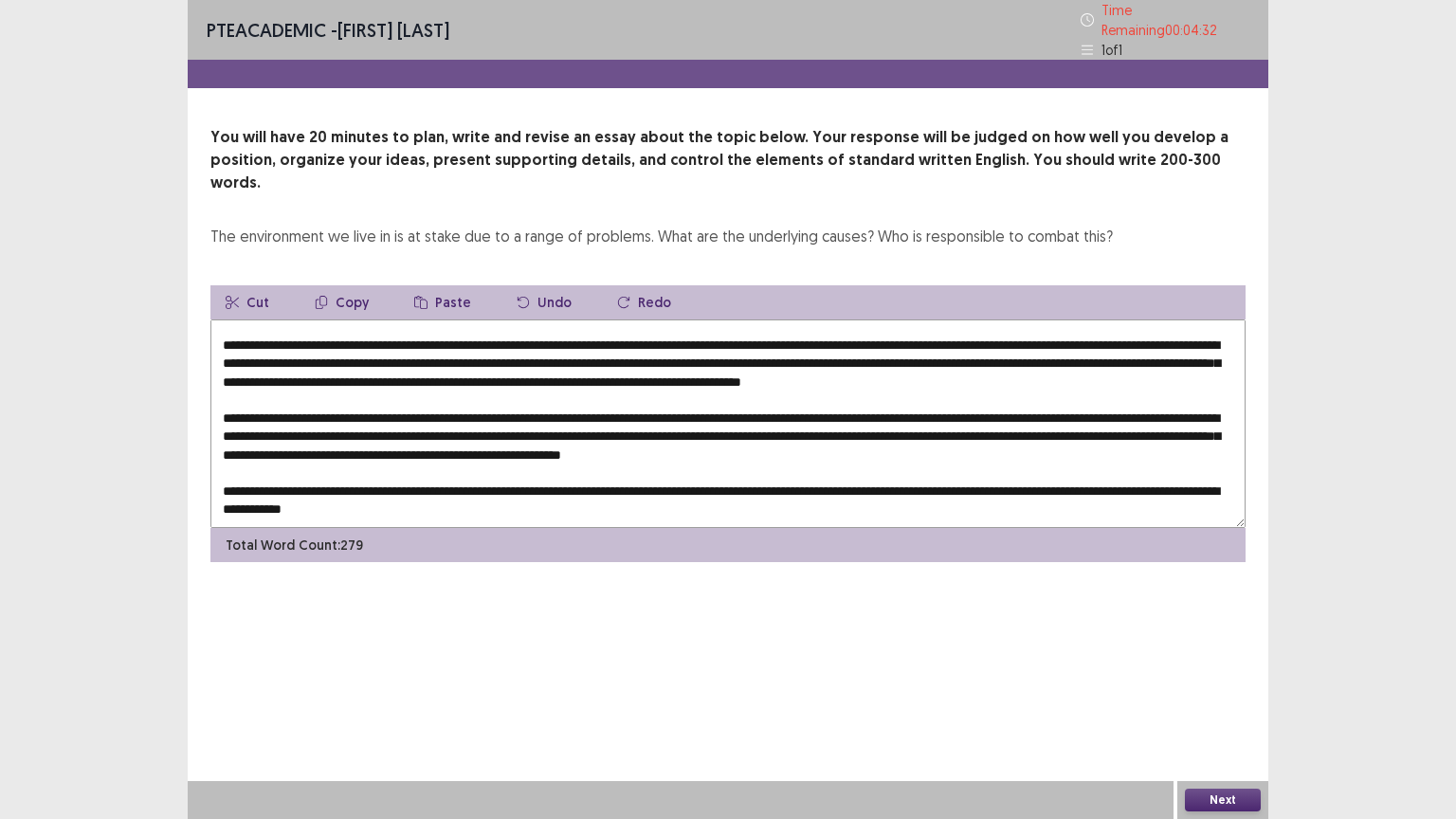 click at bounding box center [728, 424] 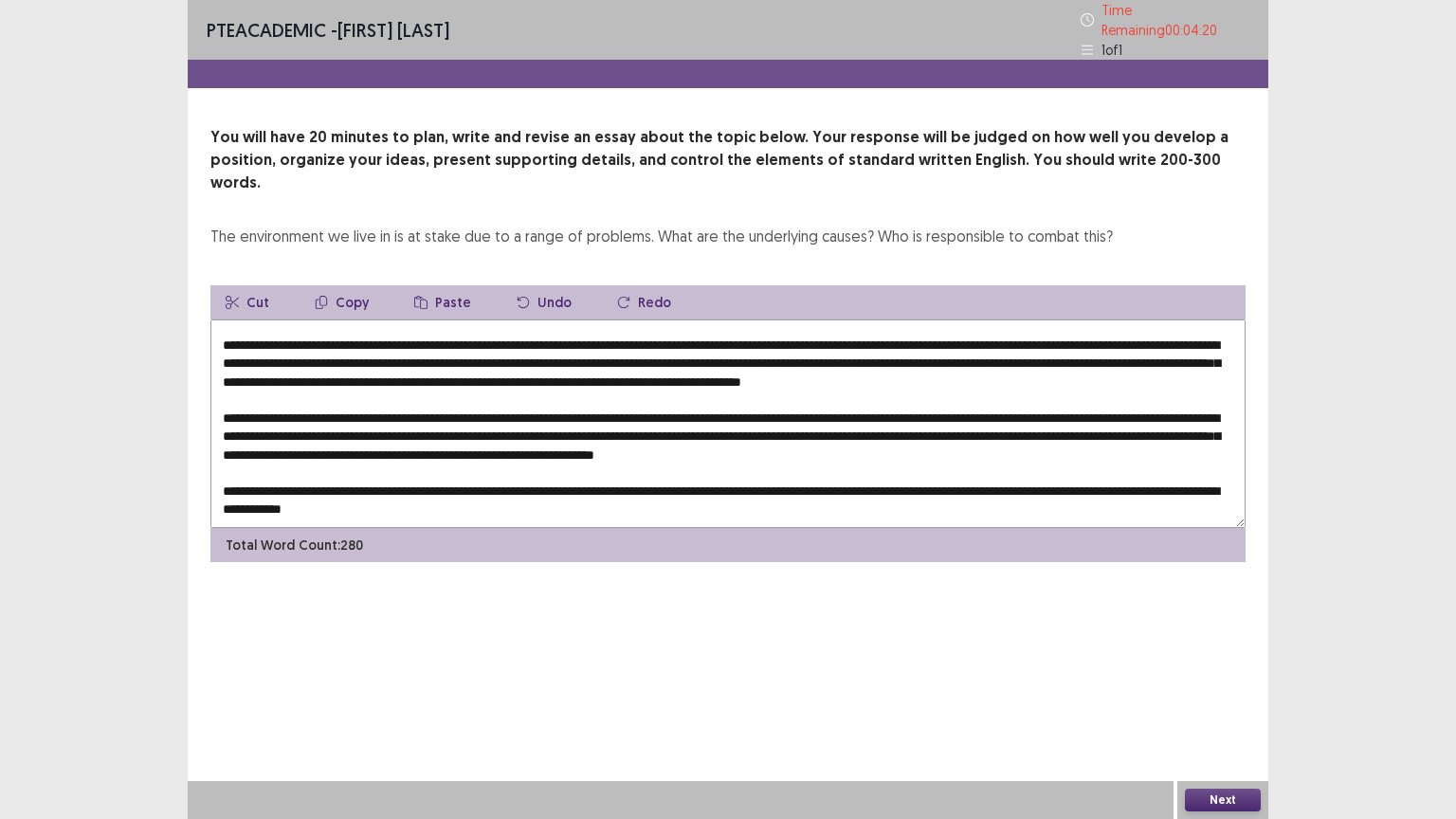 click at bounding box center [728, 424] 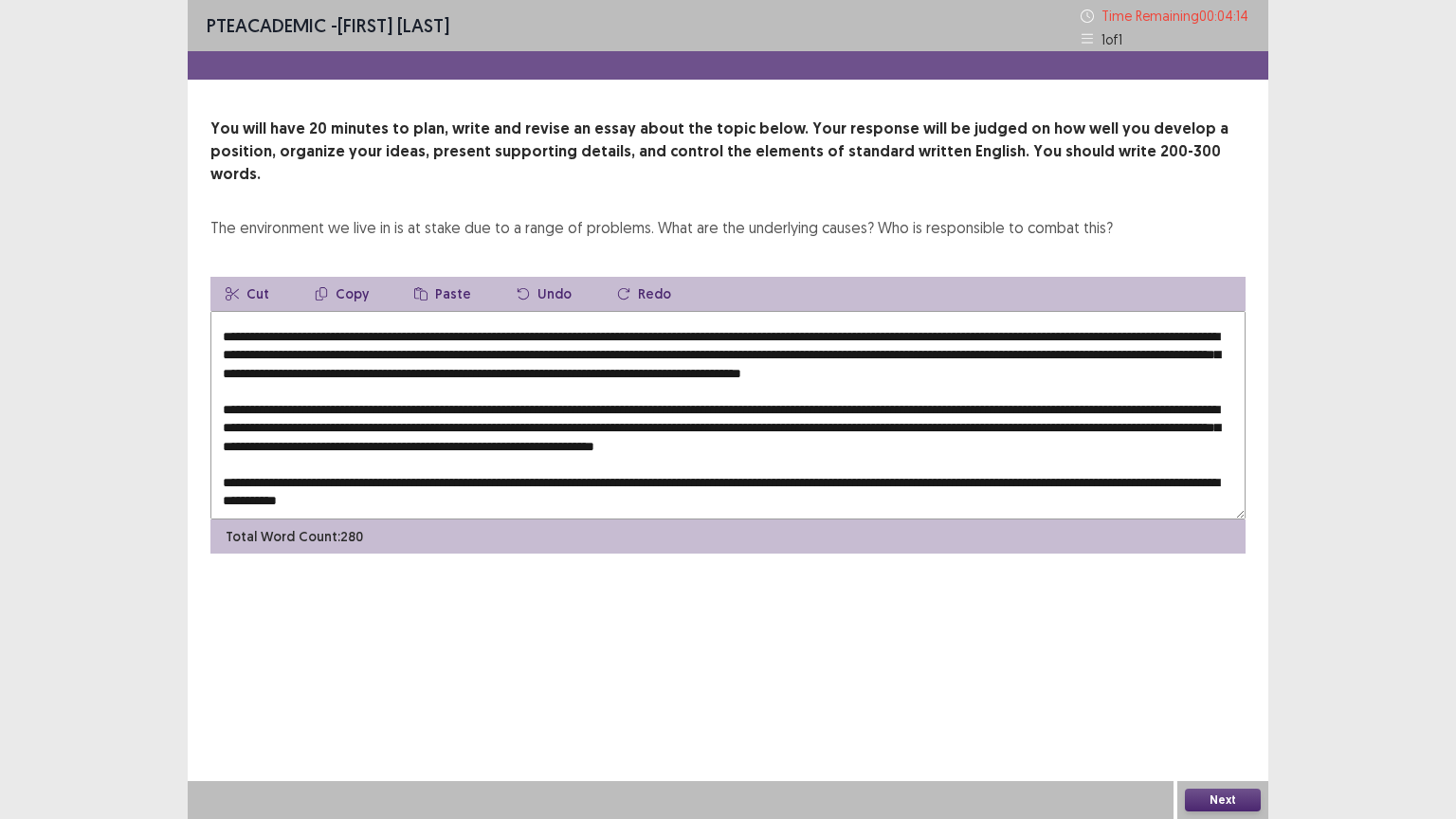 click at bounding box center (728, 415) 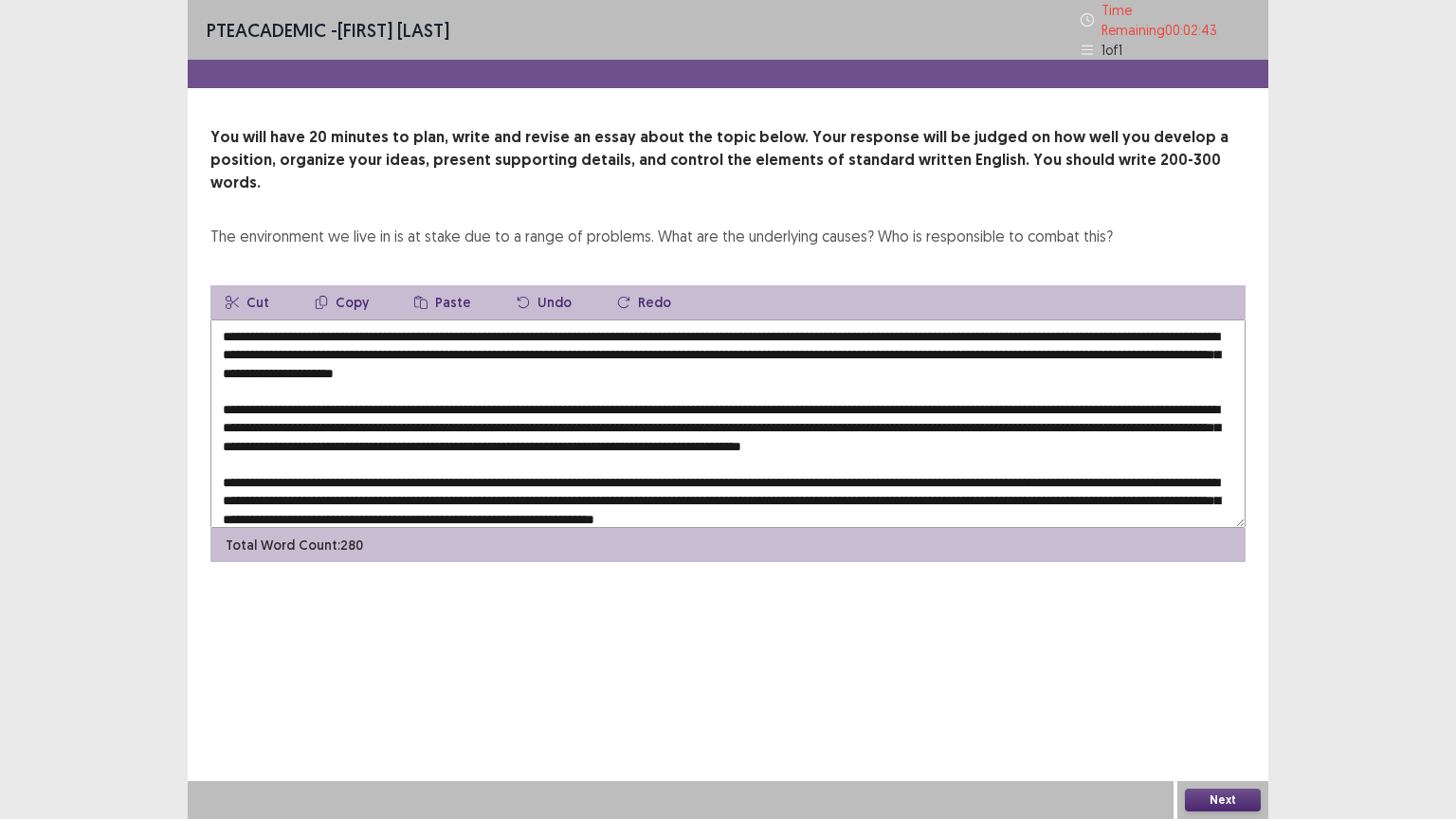 scroll, scrollTop: 82, scrollLeft: 0, axis: vertical 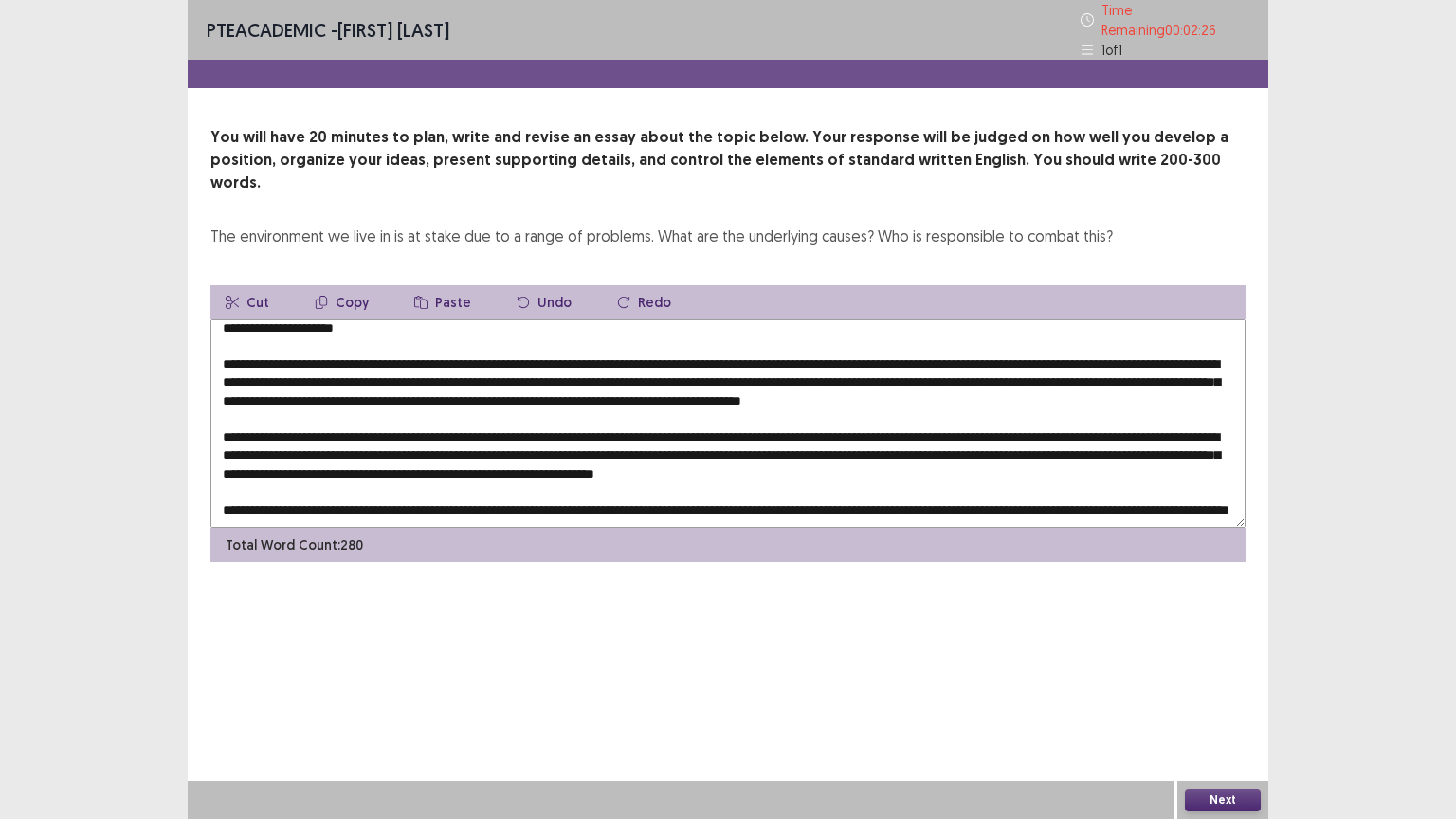 type on "**********" 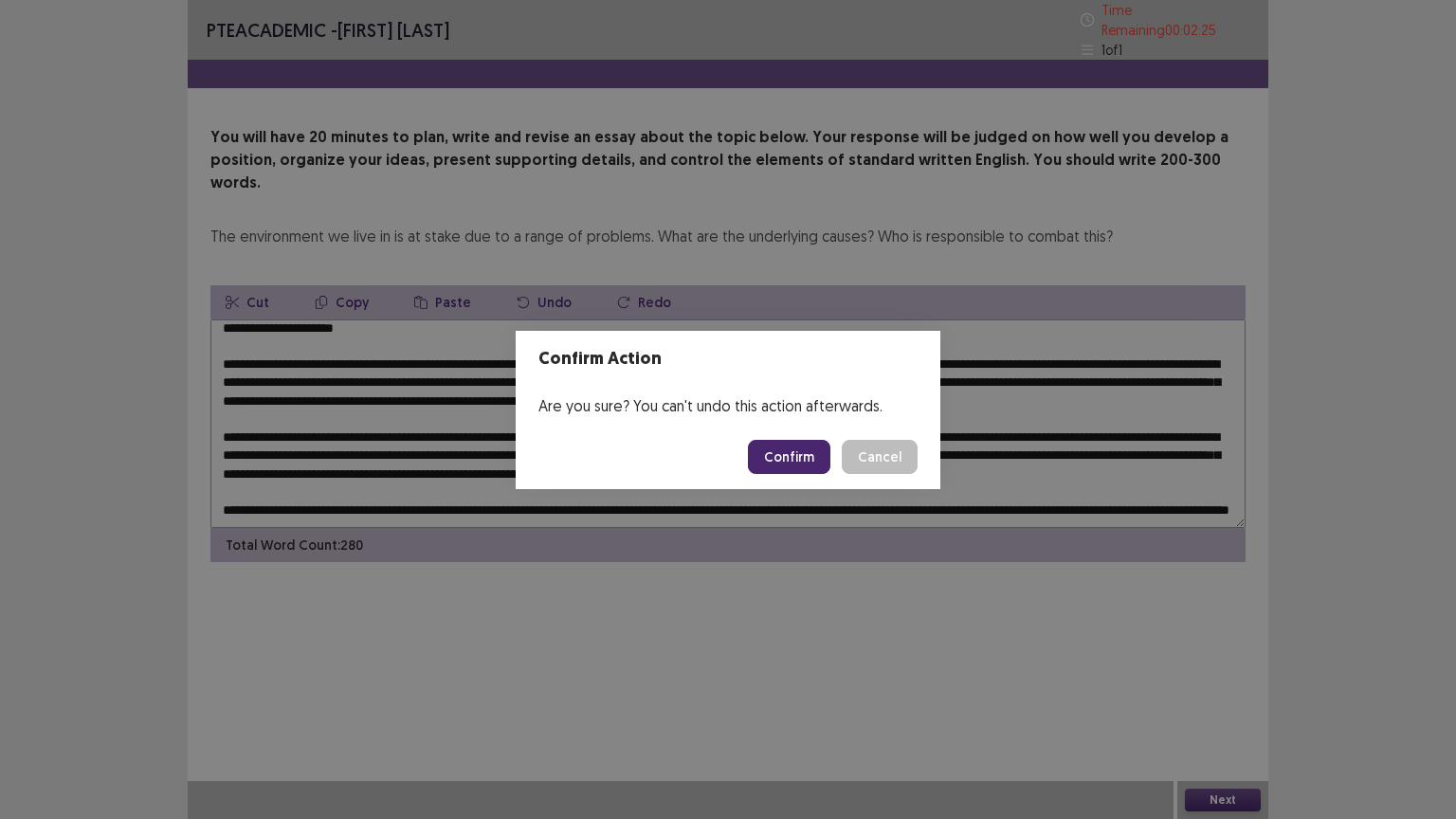 click on "Confirm" at bounding box center [789, 457] 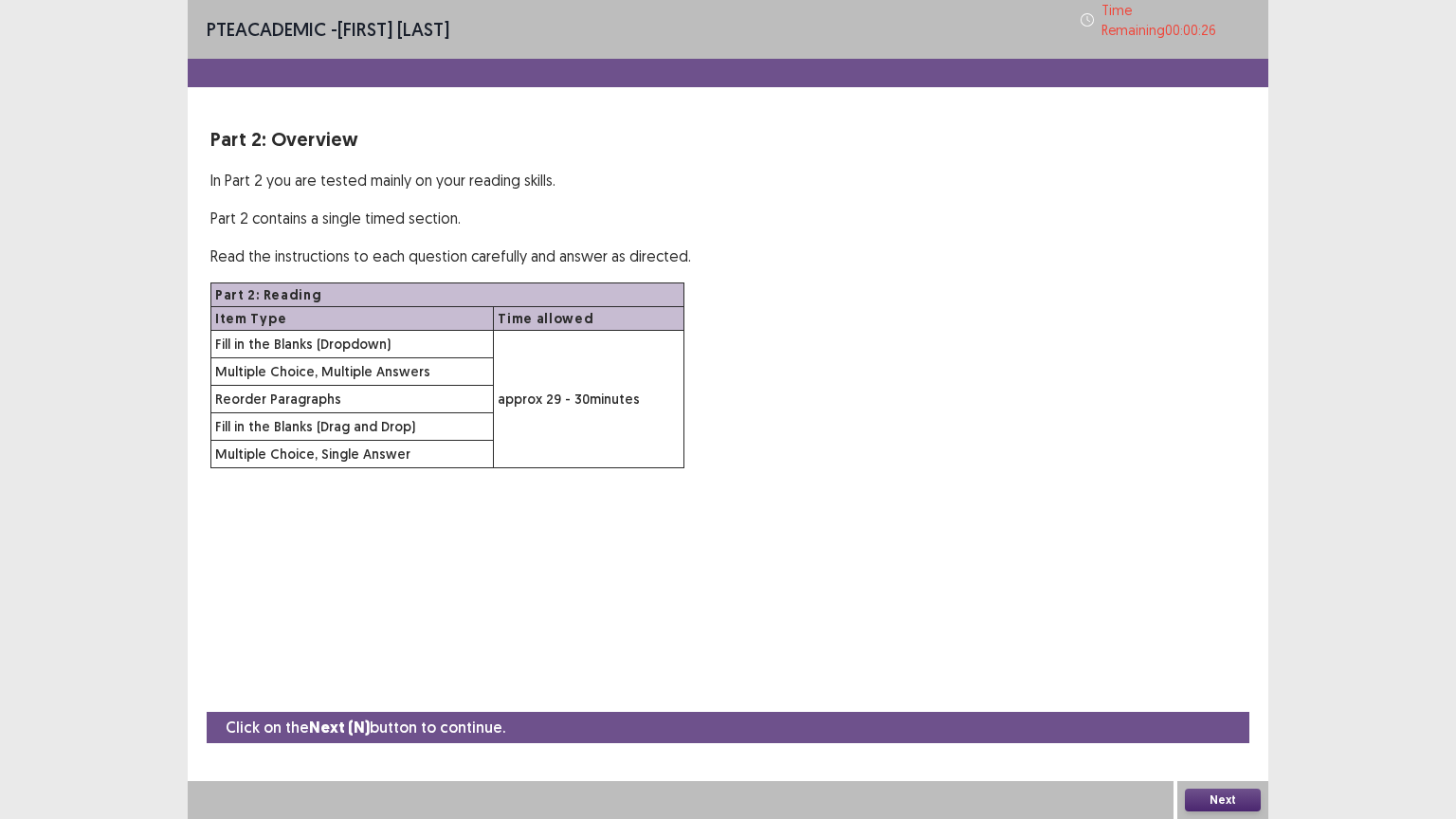 click on "Next" at bounding box center [1223, 800] 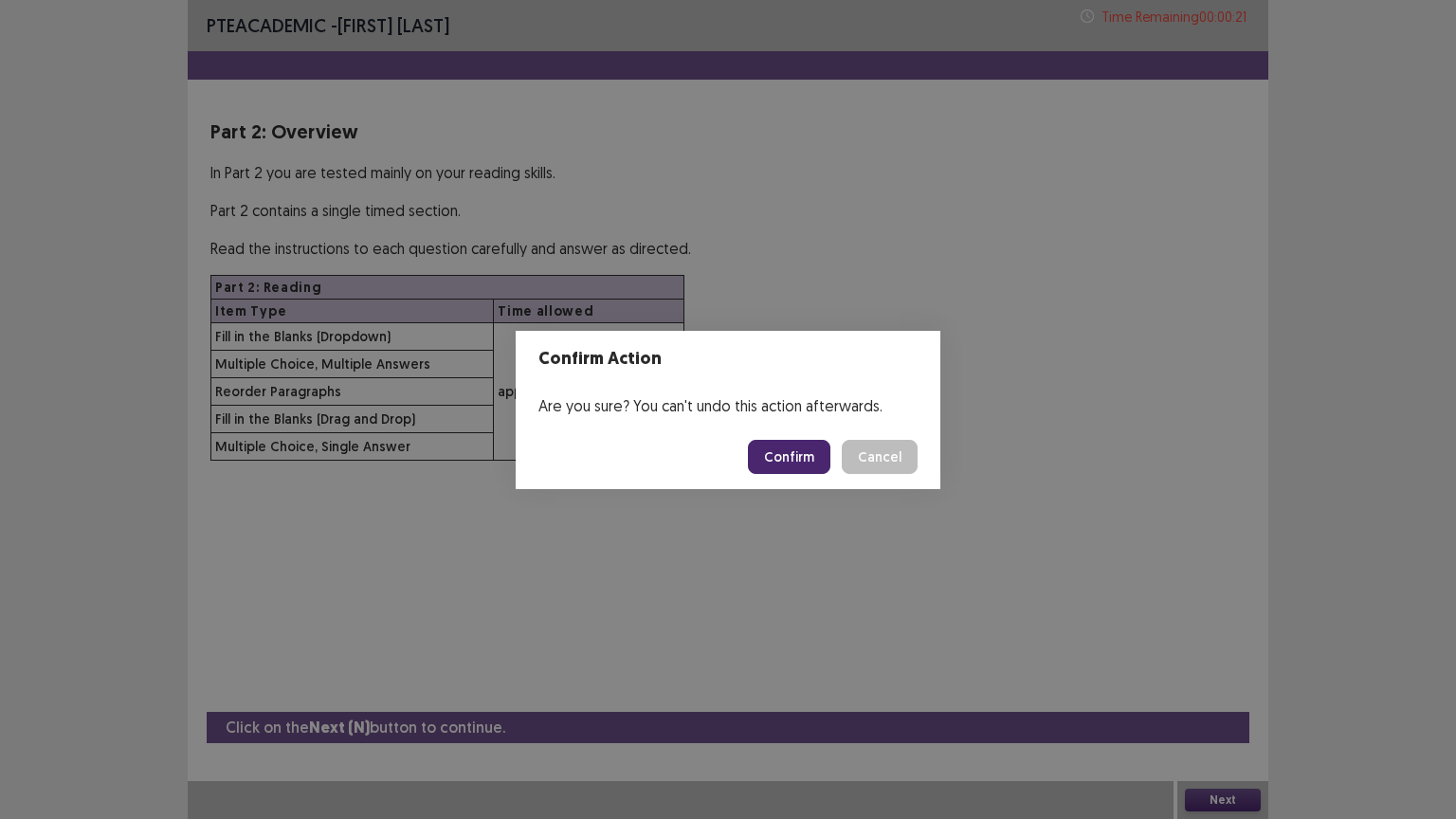 click on "Confirm" at bounding box center [789, 457] 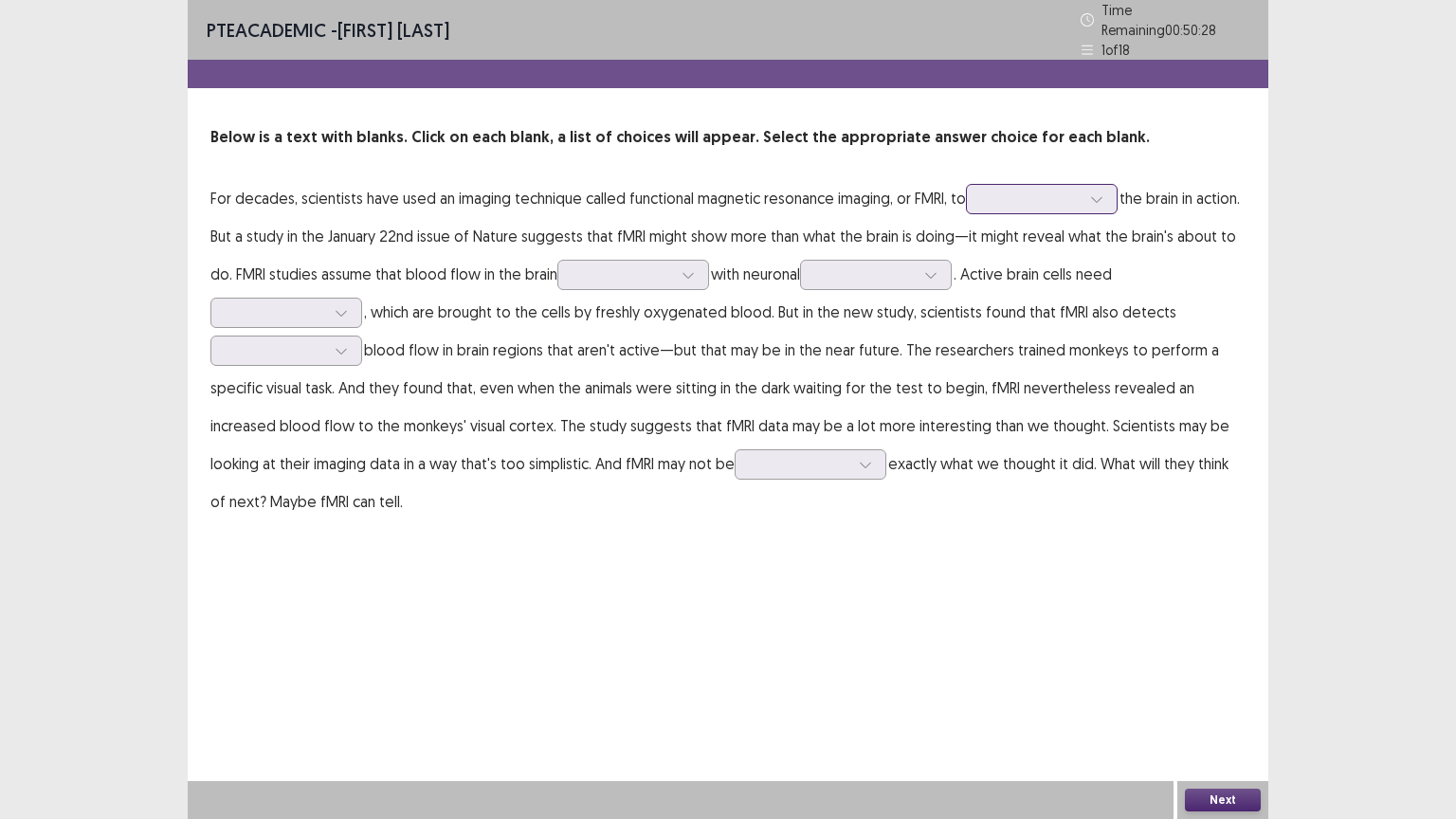 click at bounding box center [1031, 198] 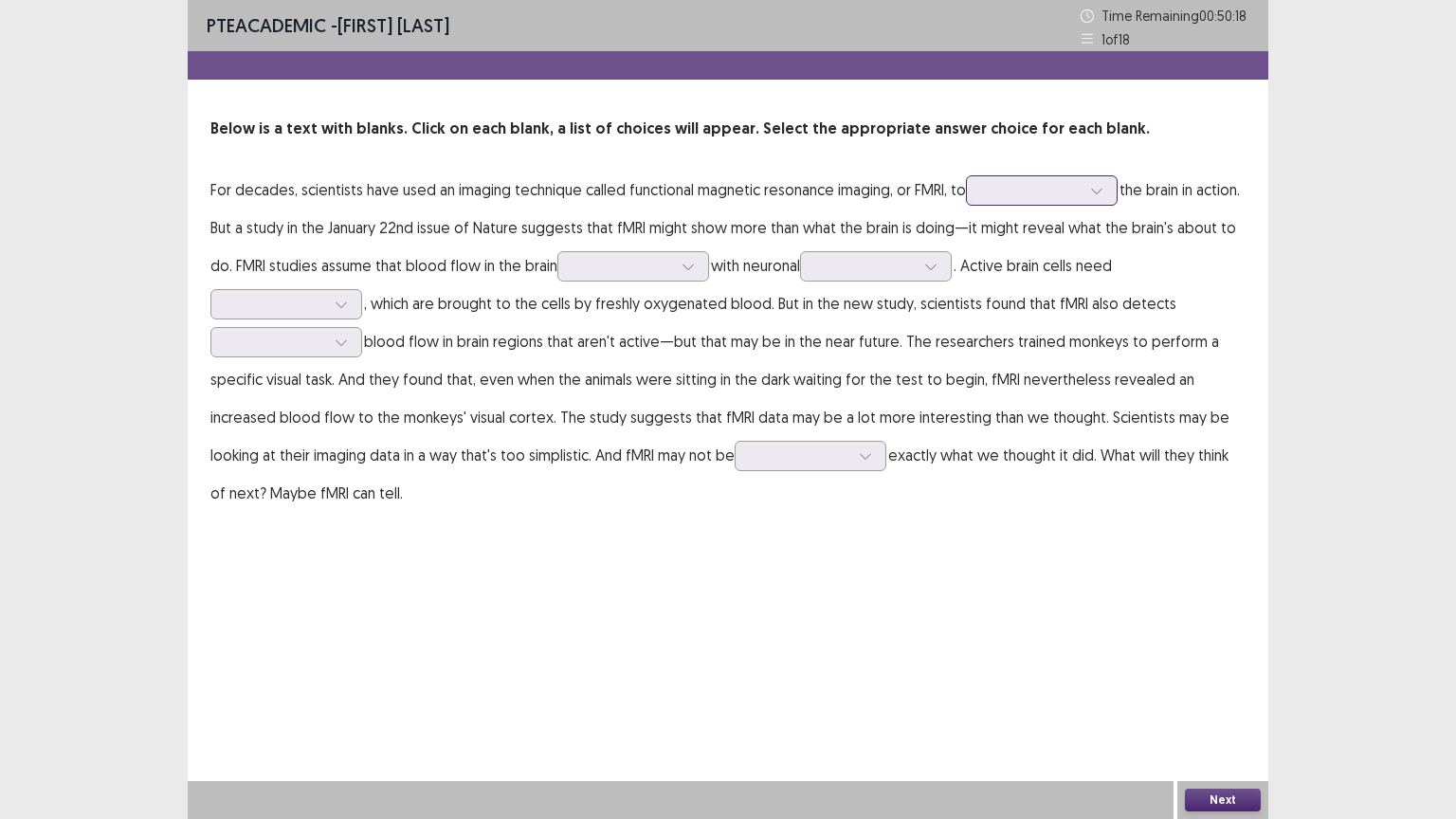 click at bounding box center (1031, 190) 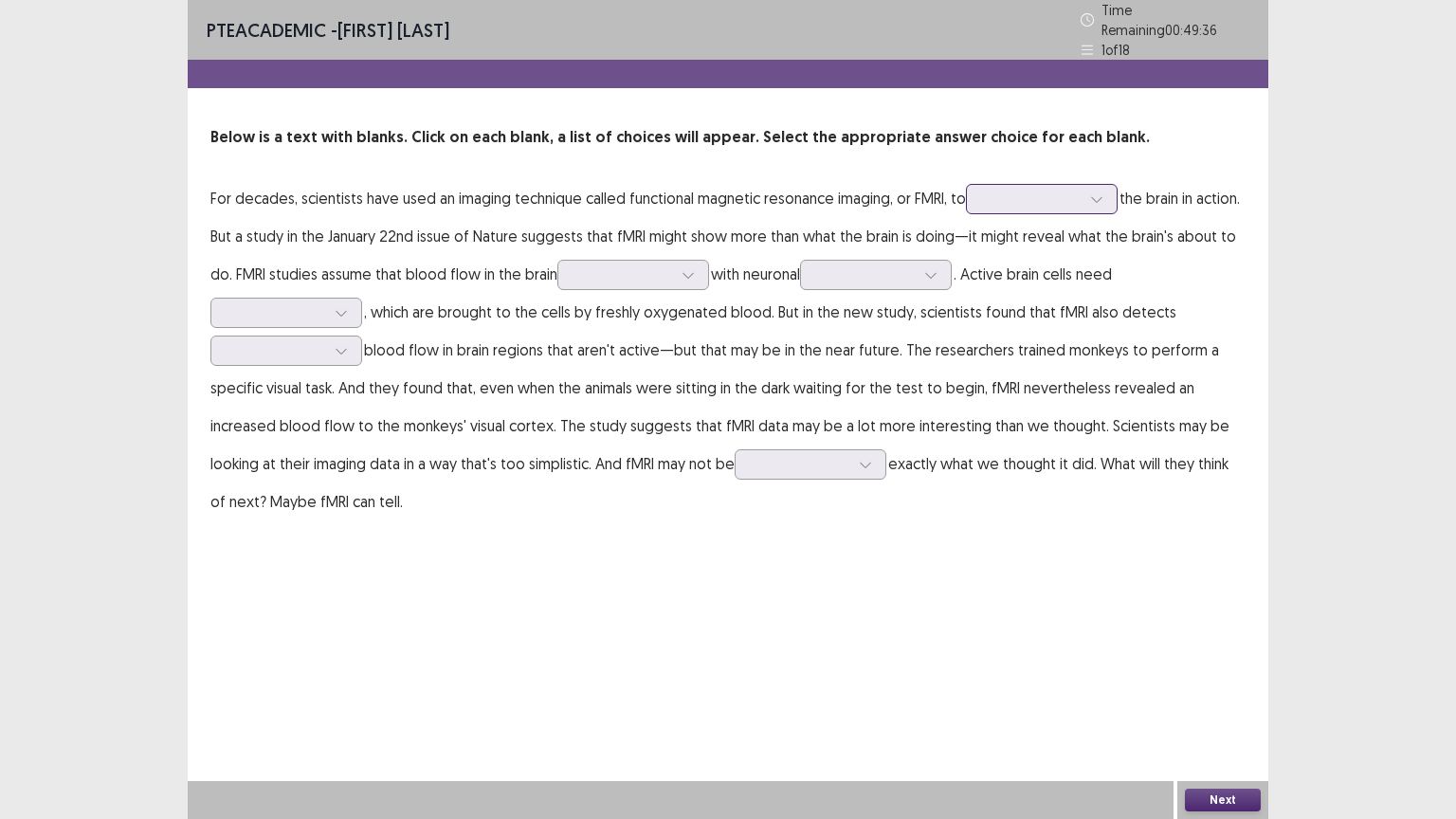 click at bounding box center [1031, 198] 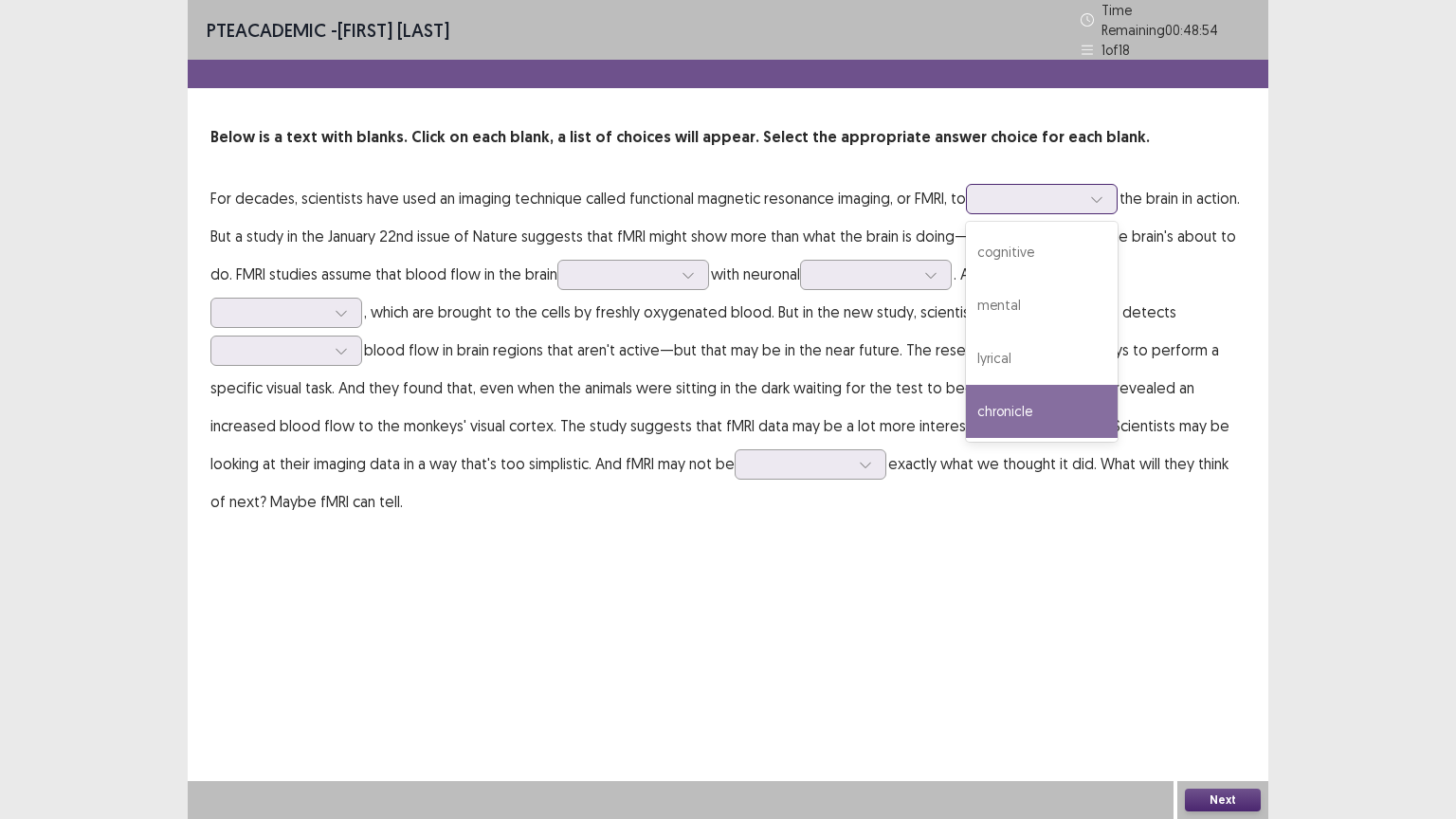 click on "chronicle" at bounding box center [1042, 411] 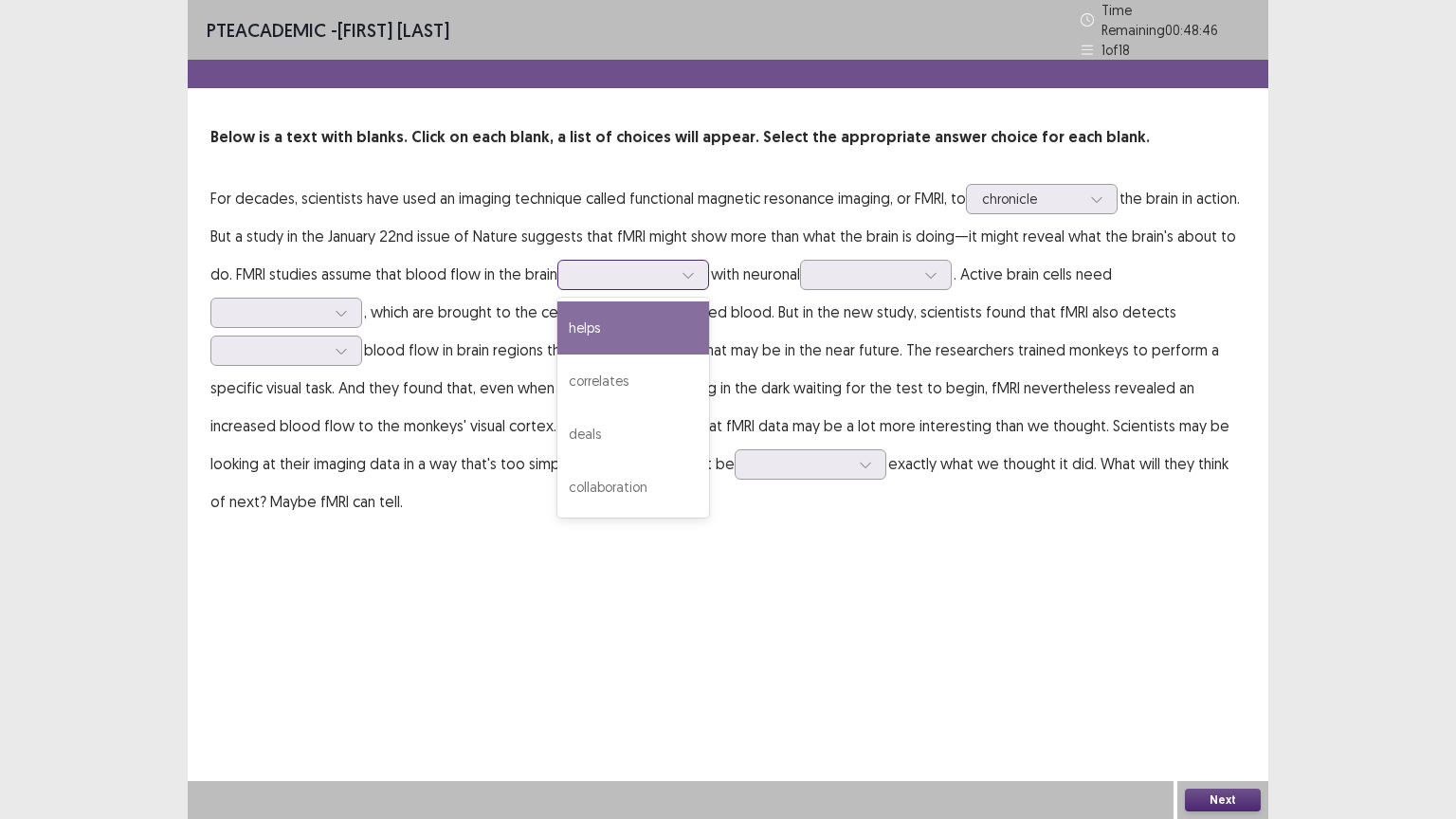 click at bounding box center (623, 274) 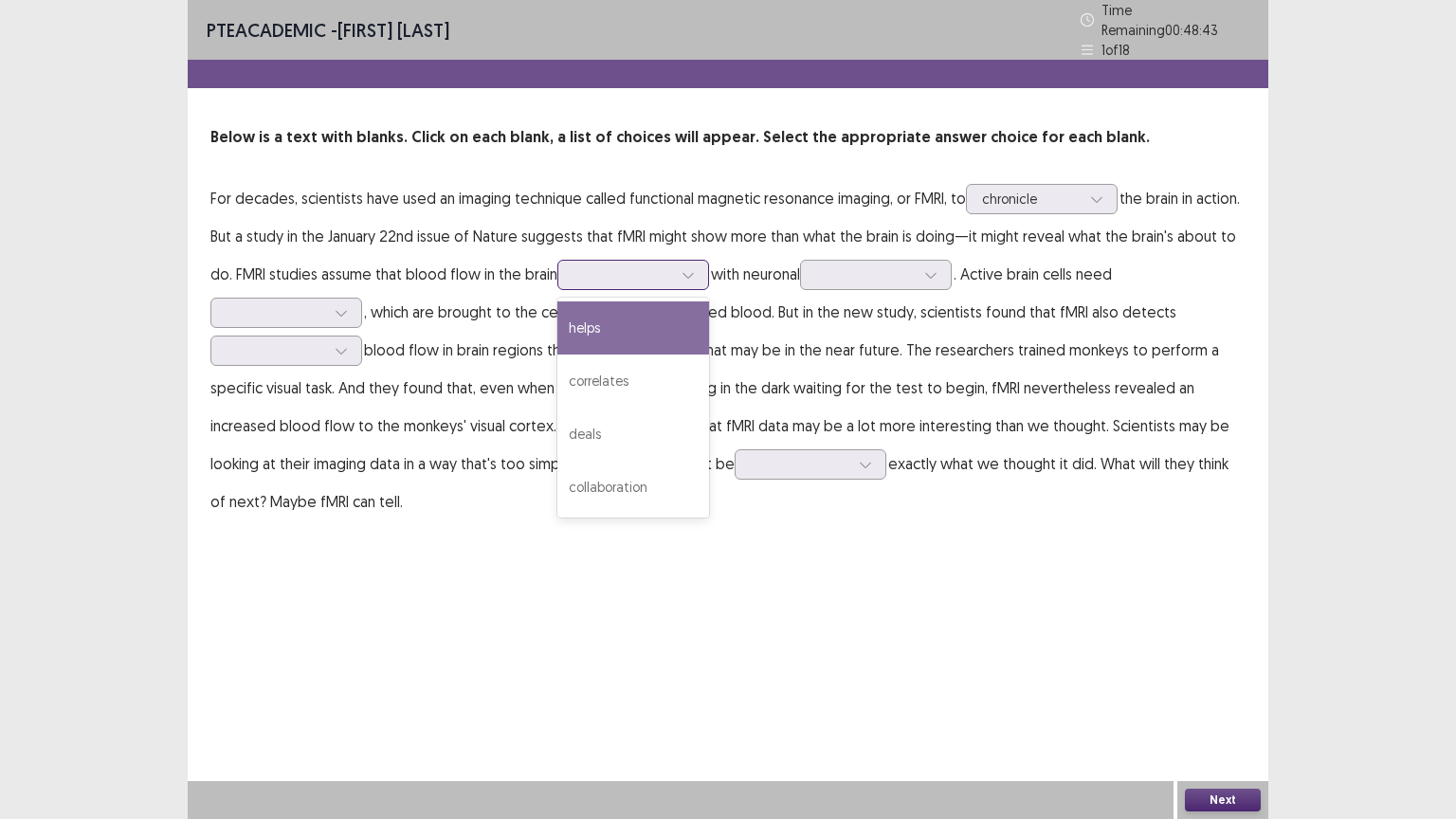 click on "helps" at bounding box center [633, 328] 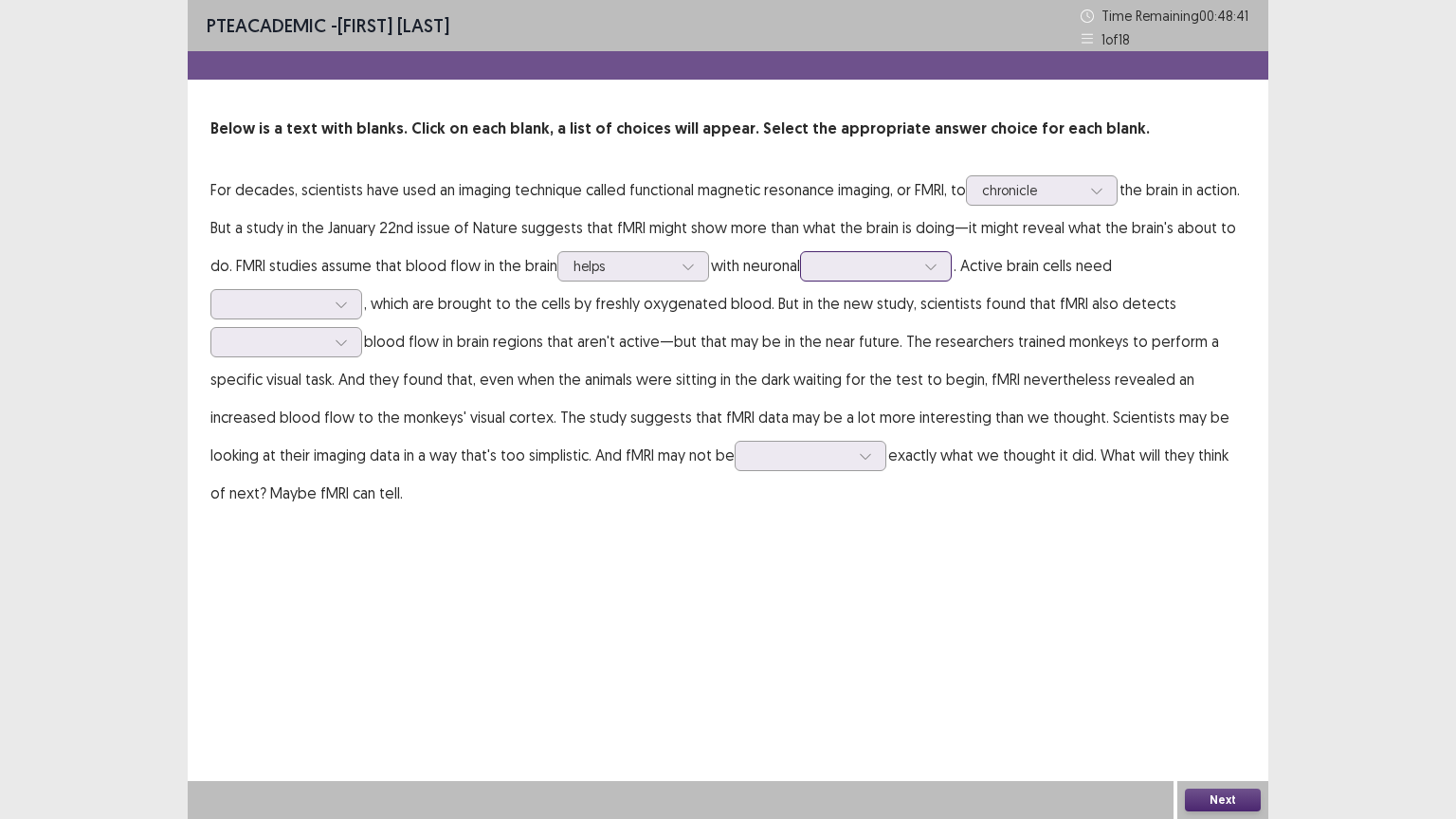 click at bounding box center (865, 265) 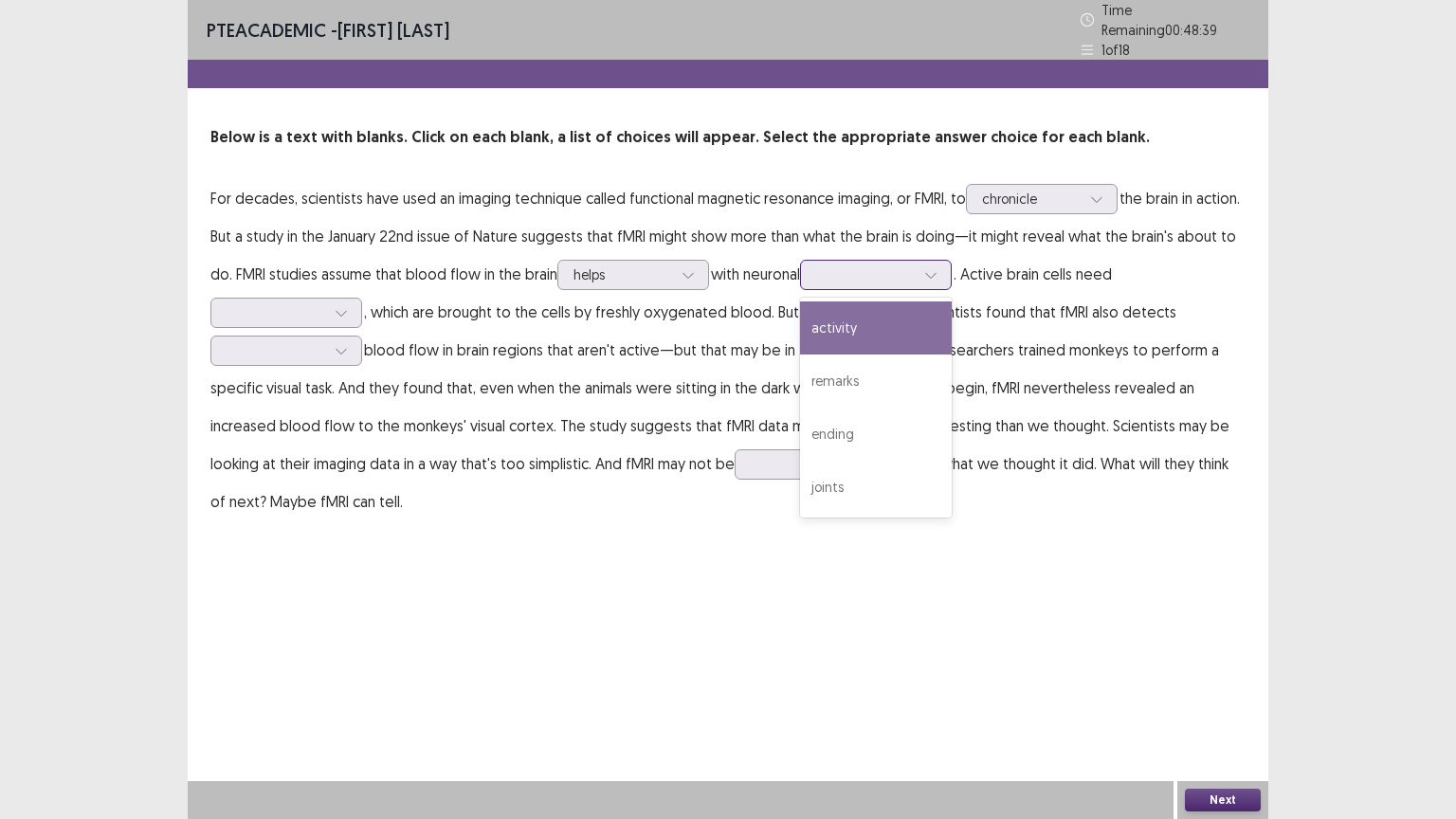 click on "activity" at bounding box center (876, 328) 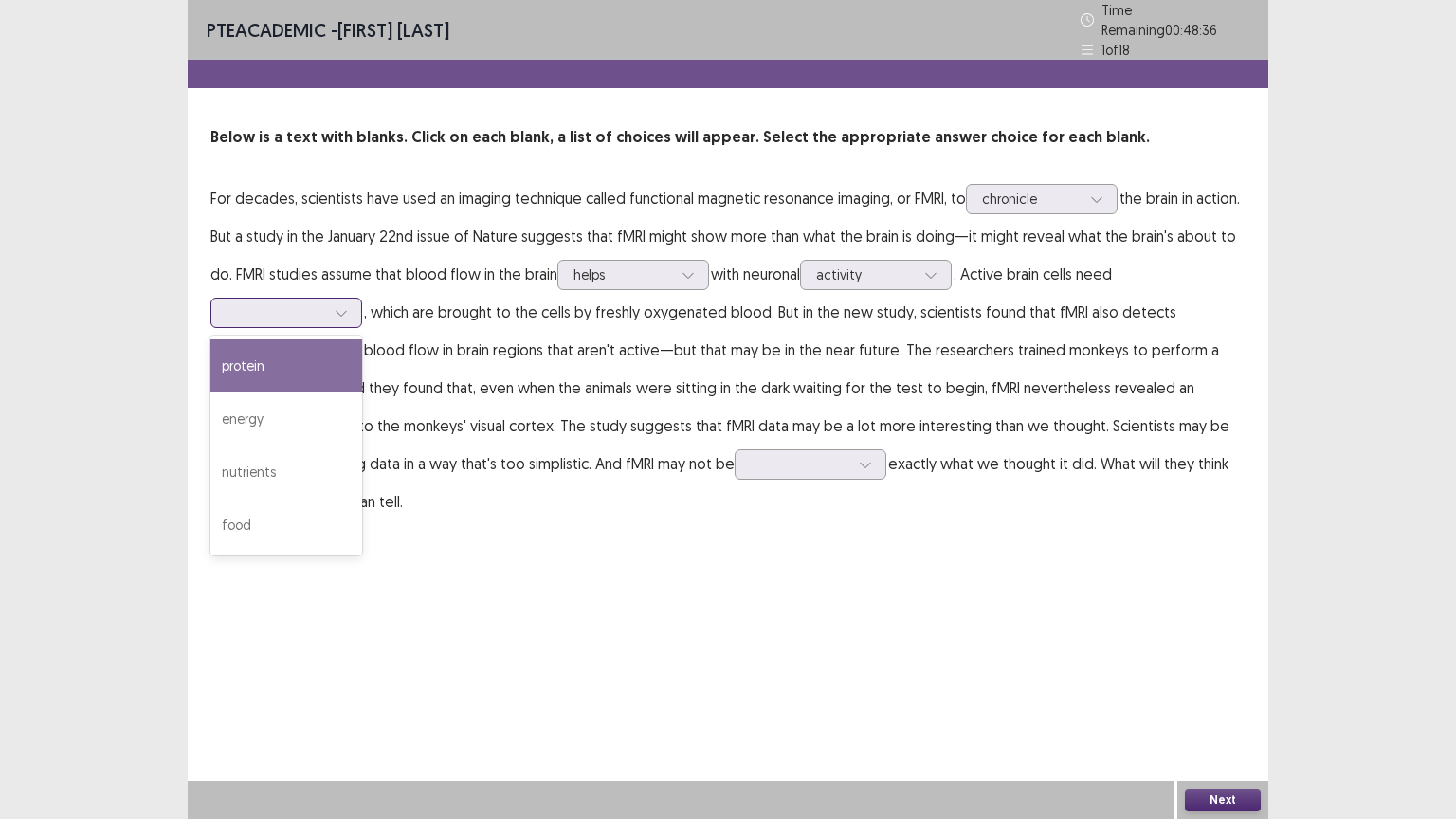click at bounding box center (276, 312) 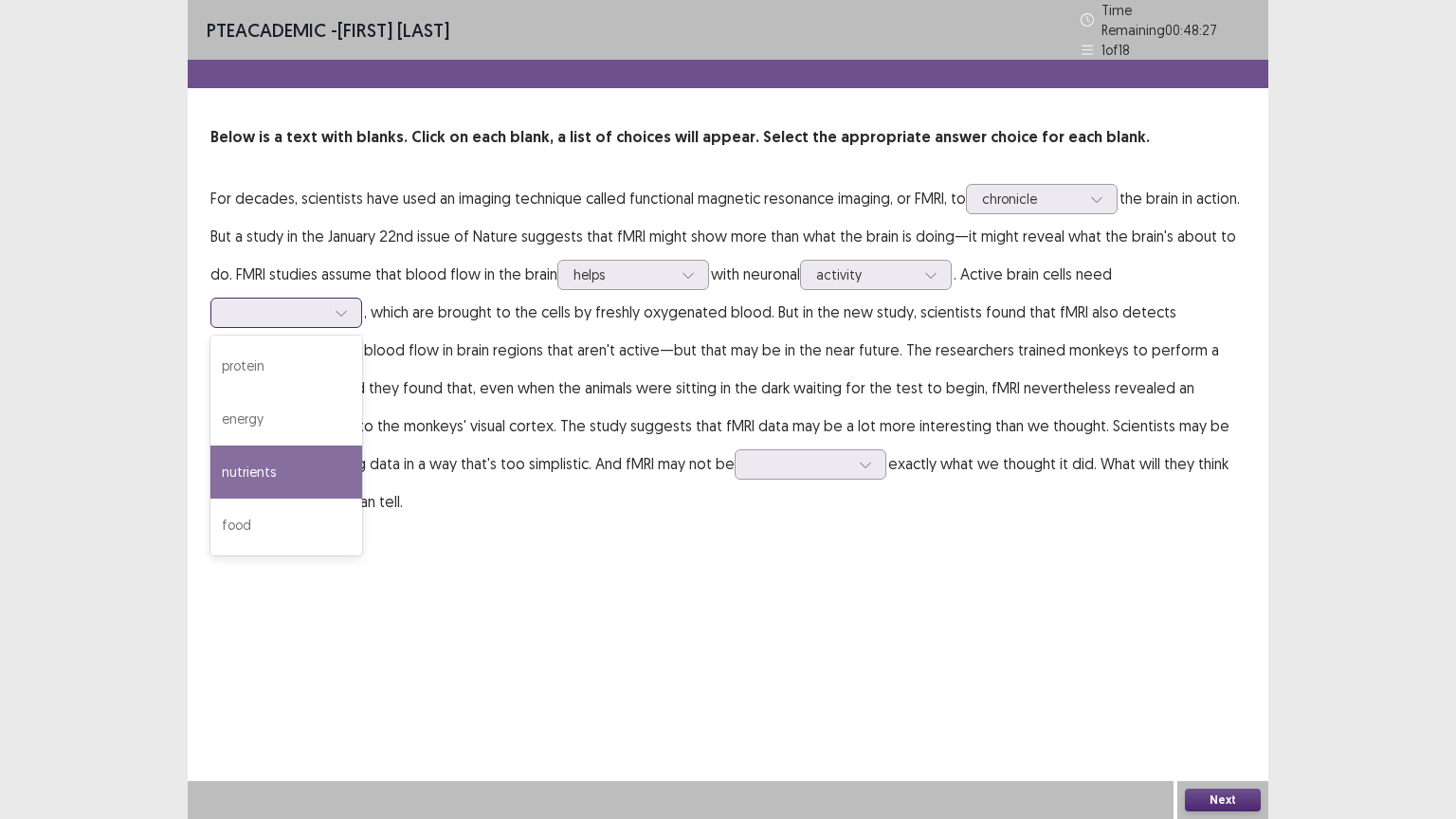 click on "nutrients" at bounding box center (286, 472) 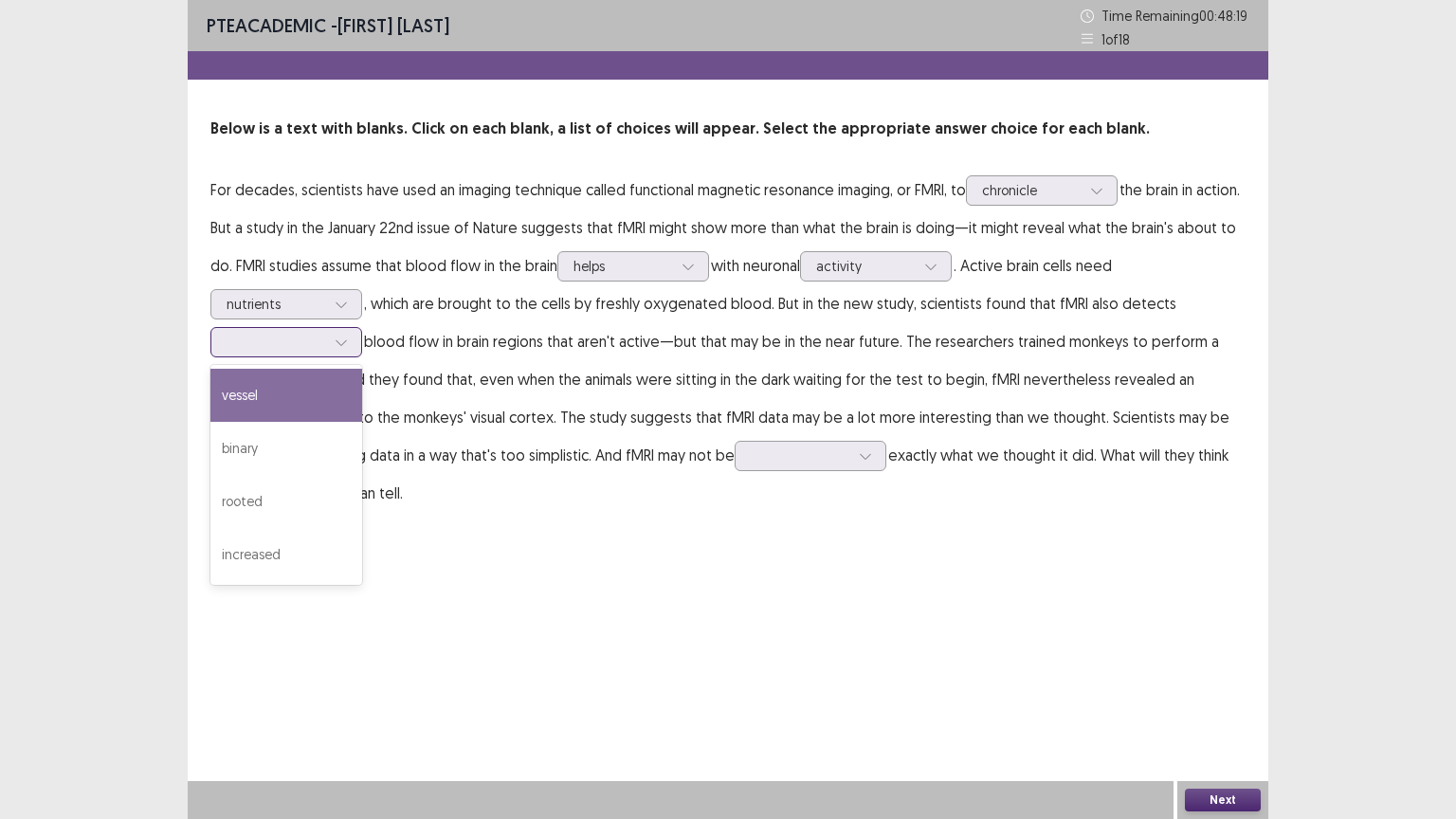 click at bounding box center (276, 341) 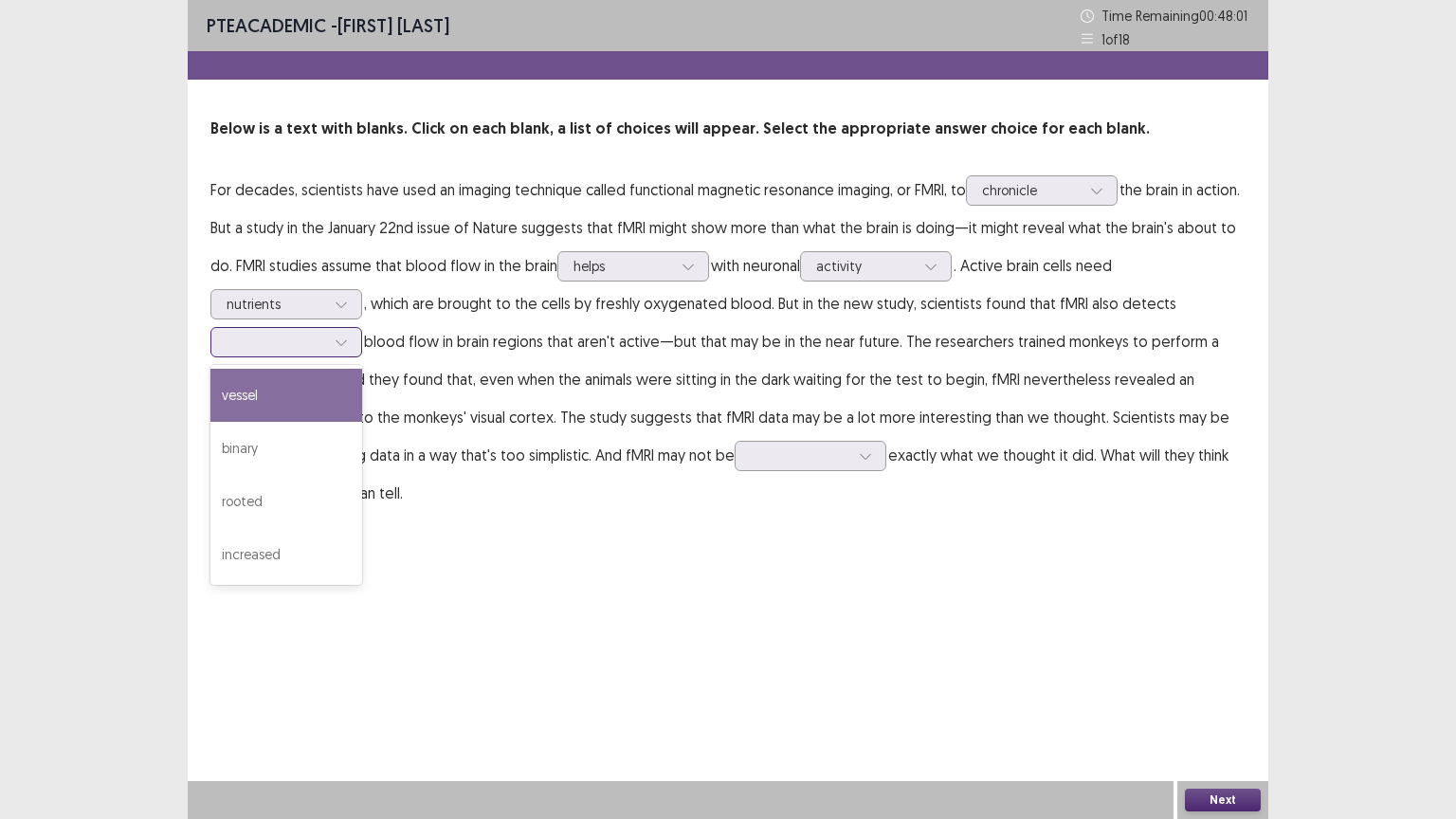 click on "vessel" at bounding box center [286, 395] 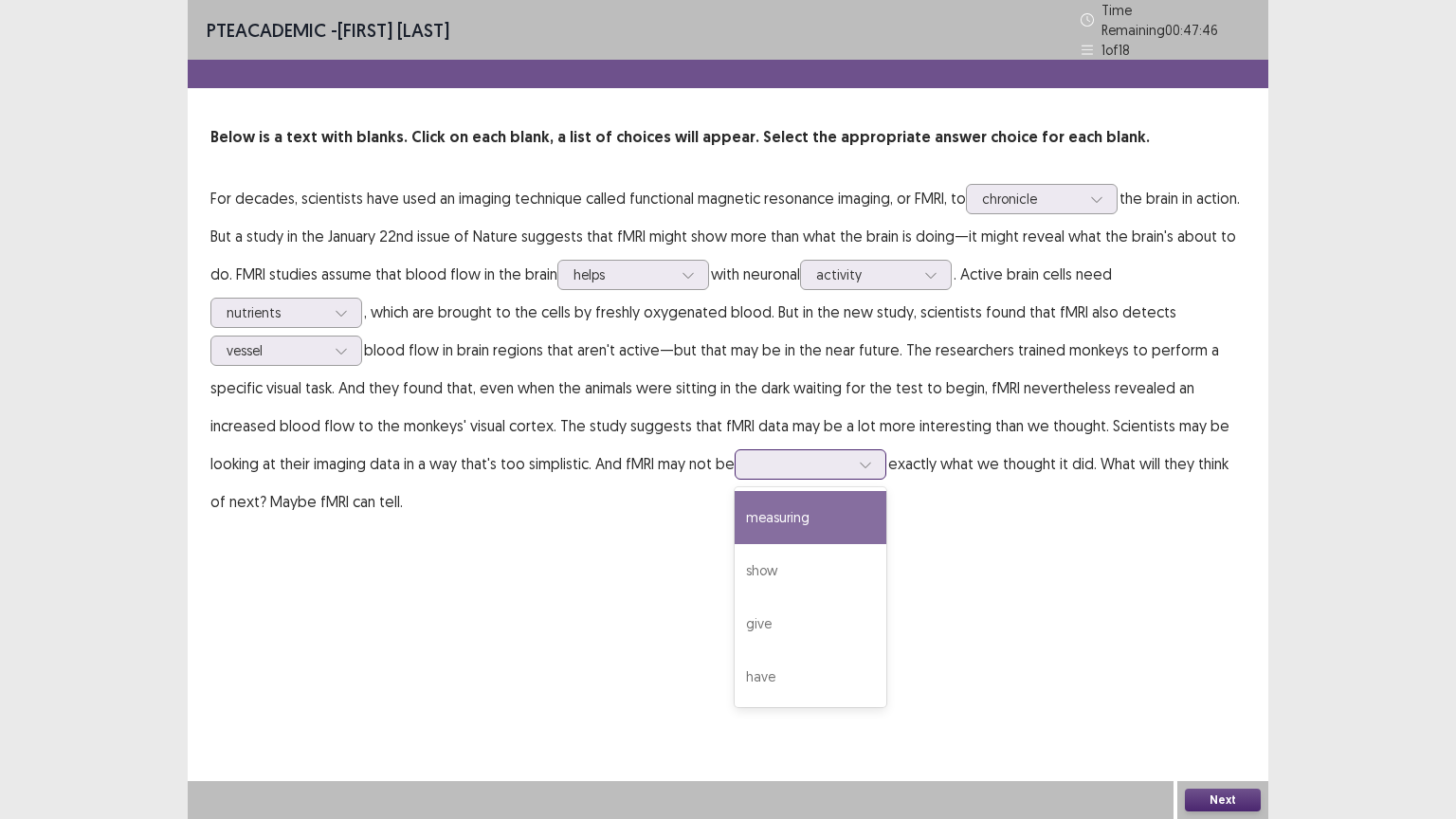 click at bounding box center (800, 464) 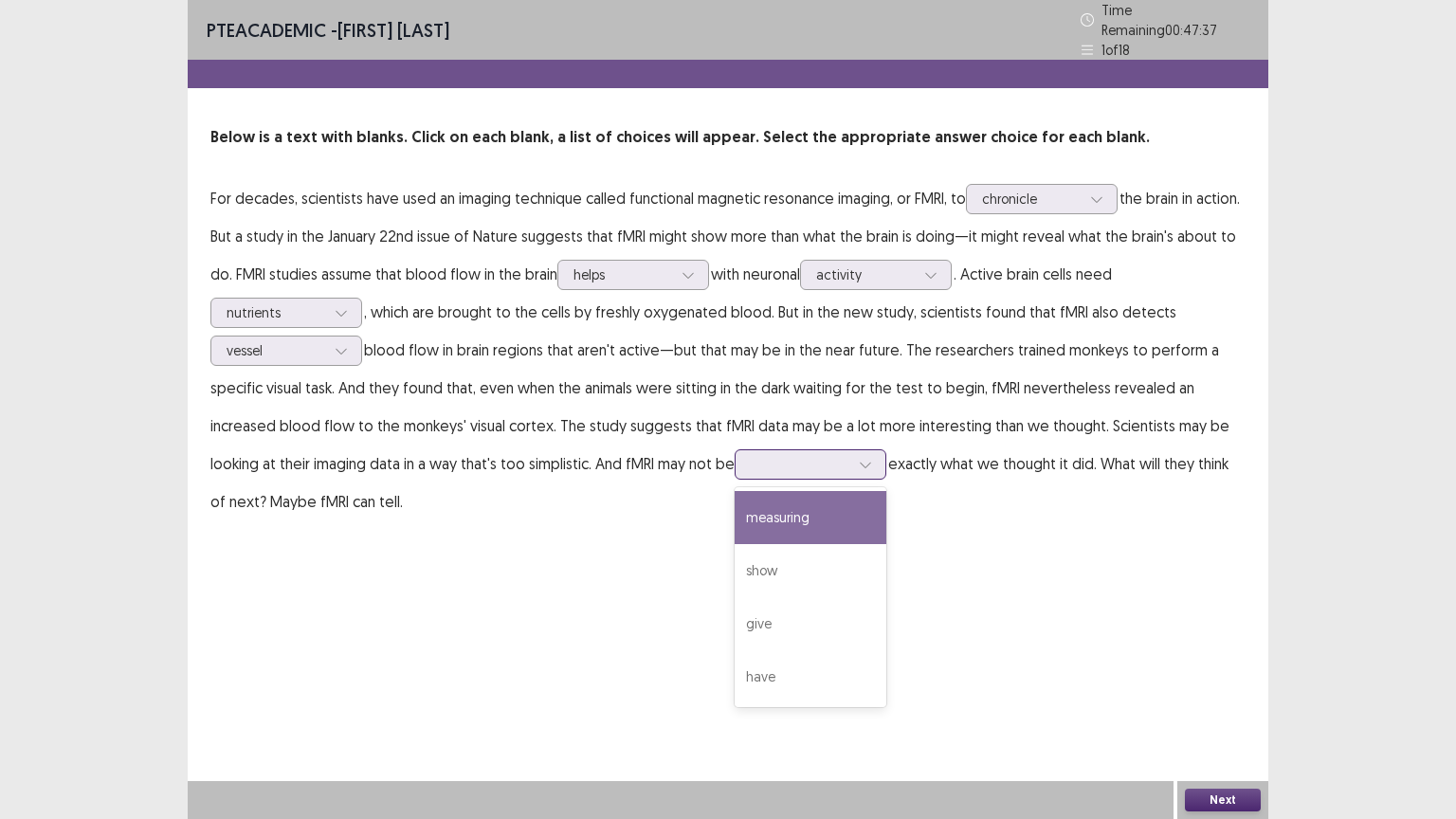 click on "measuring" at bounding box center [810, 518] 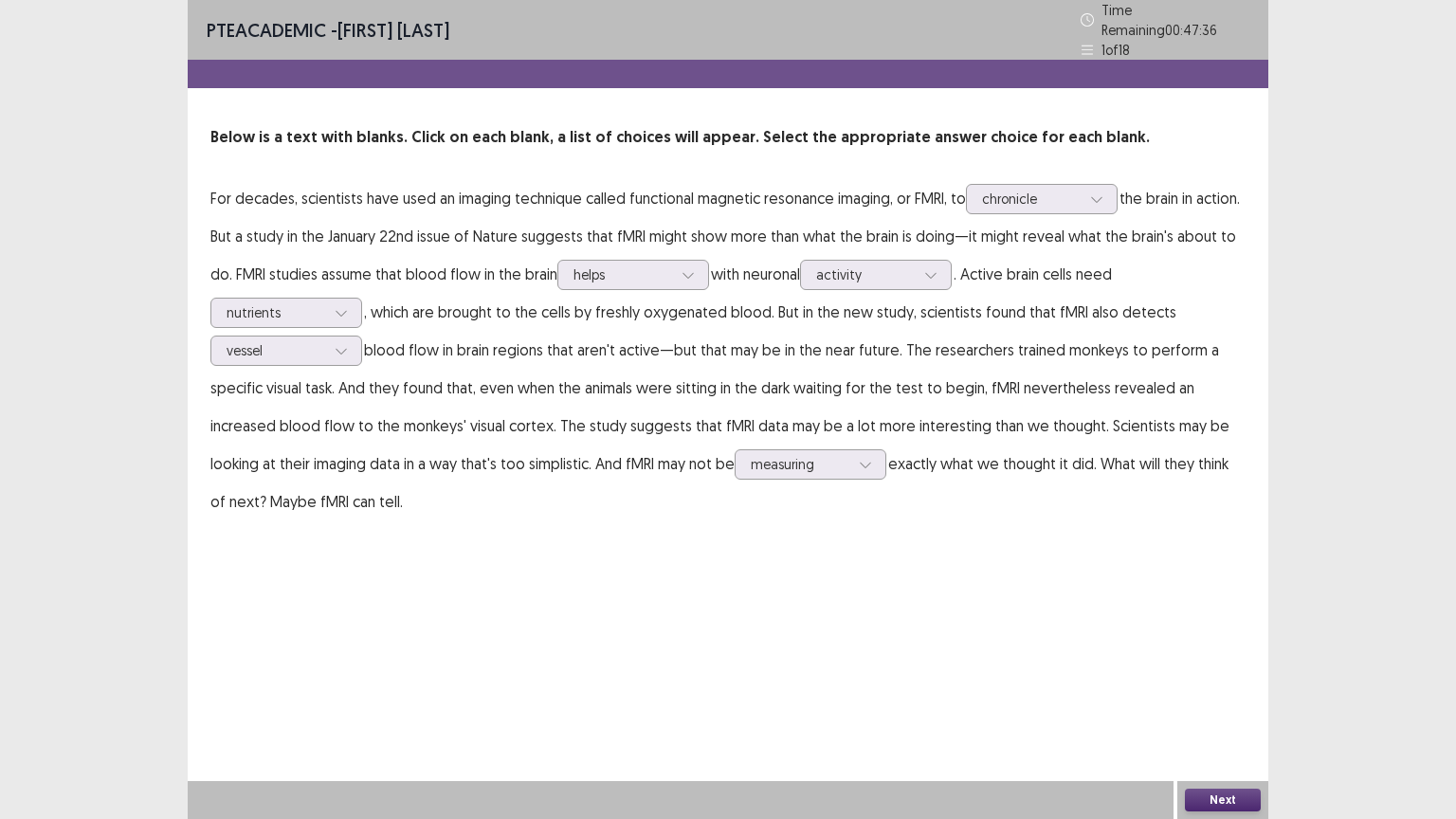 click on "Next" at bounding box center (1223, 800) 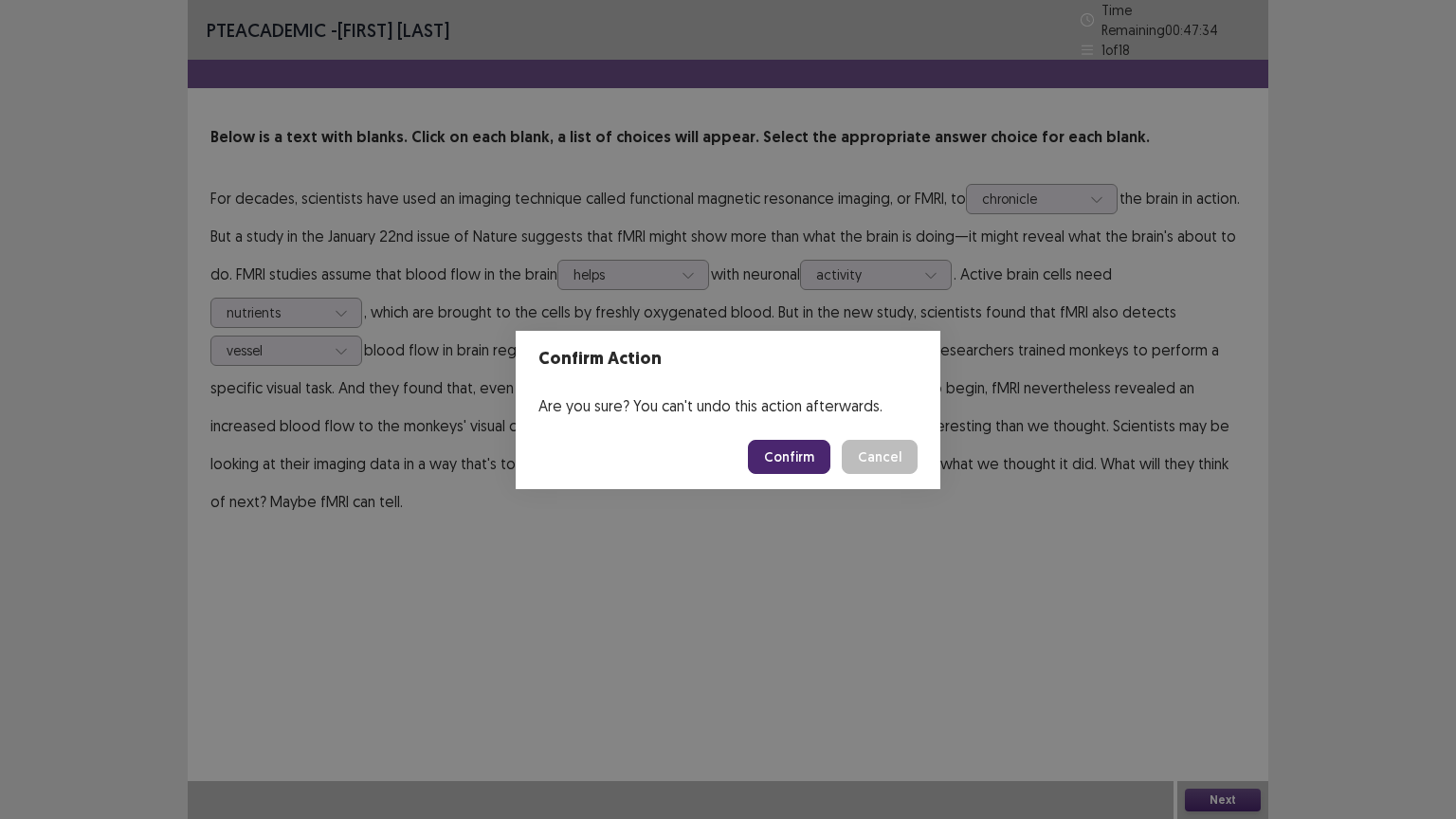 click on "Confirm" at bounding box center (789, 457) 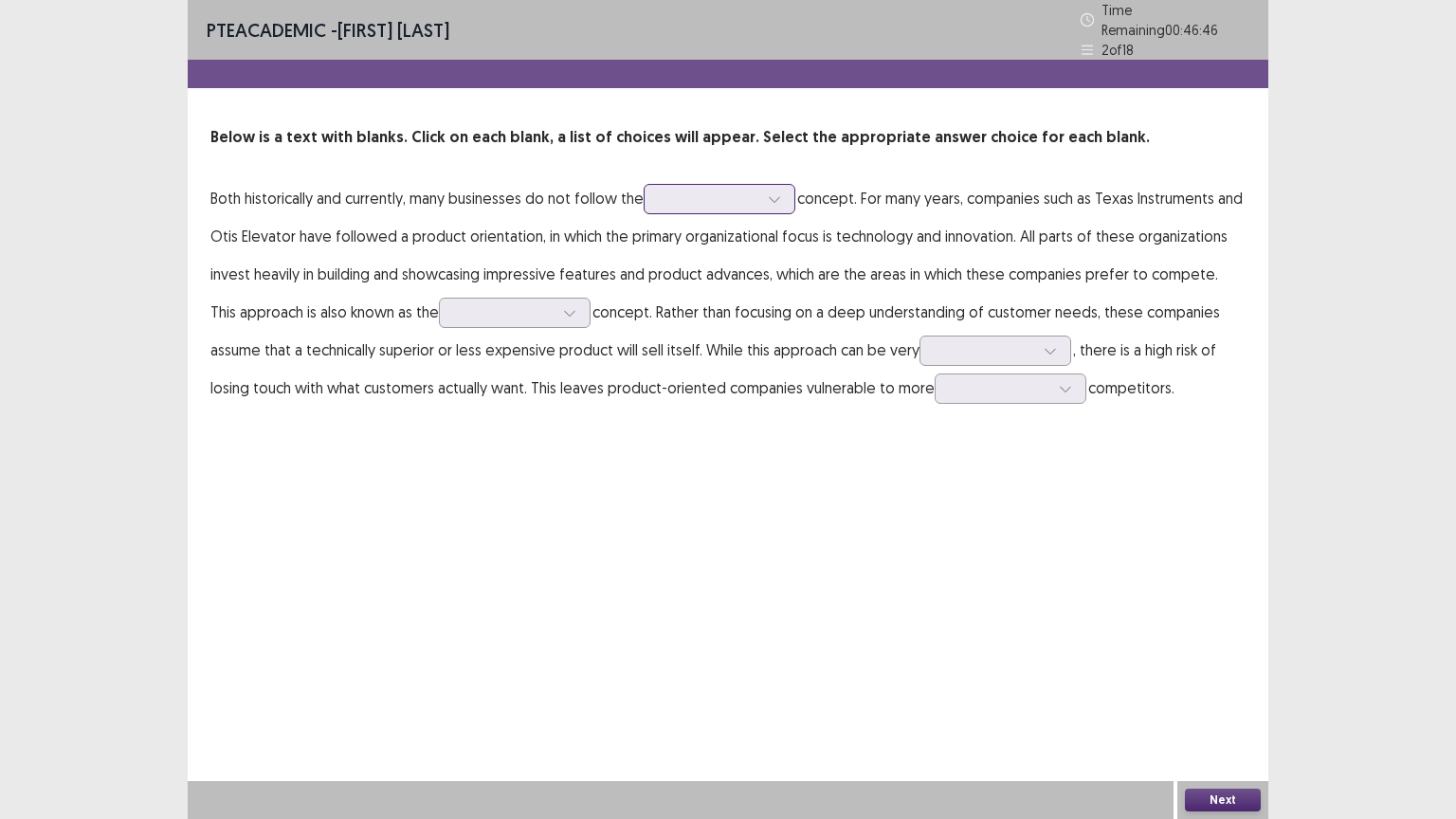 click at bounding box center (709, 198) 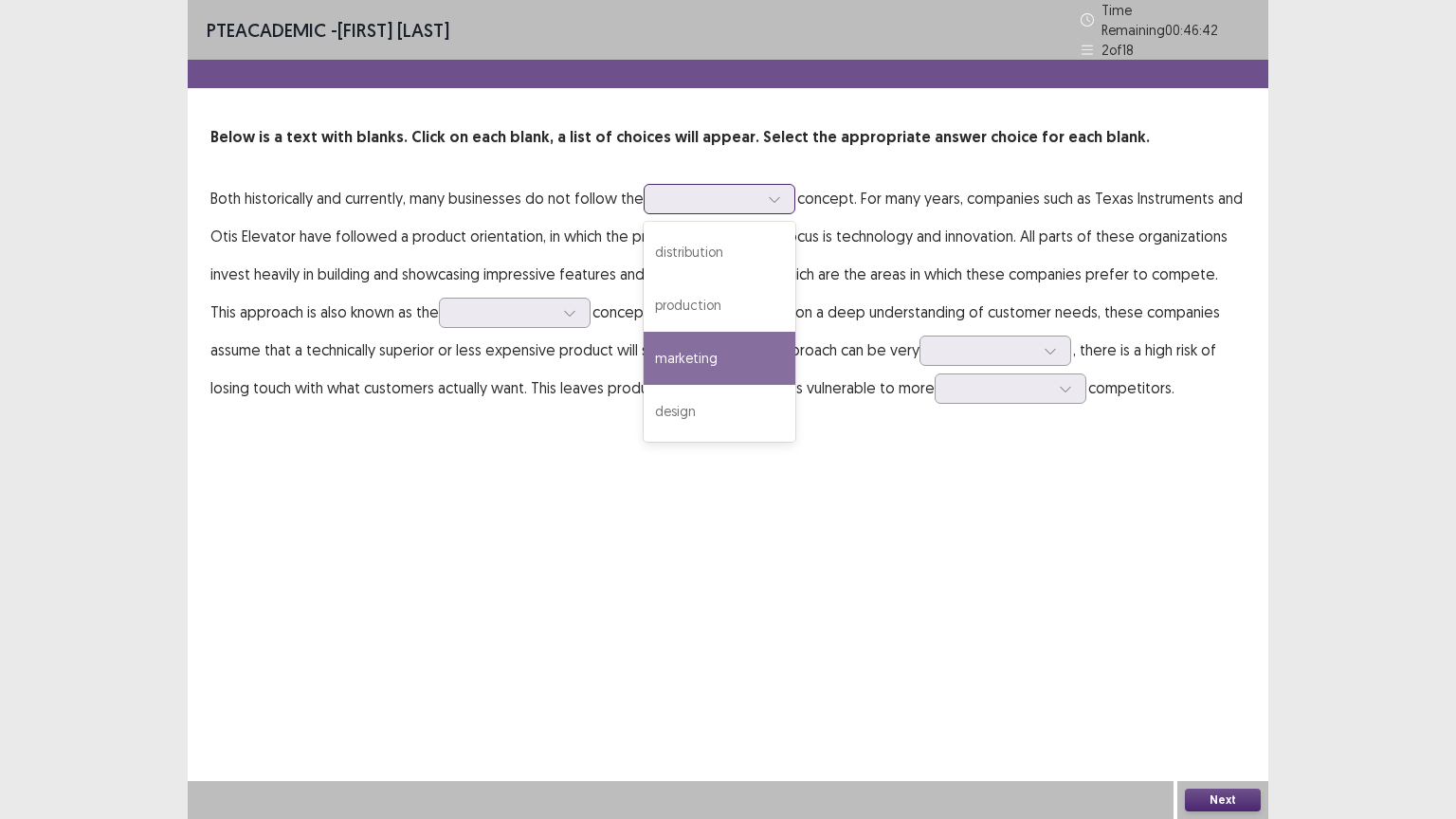 click on "marketing" at bounding box center [719, 358] 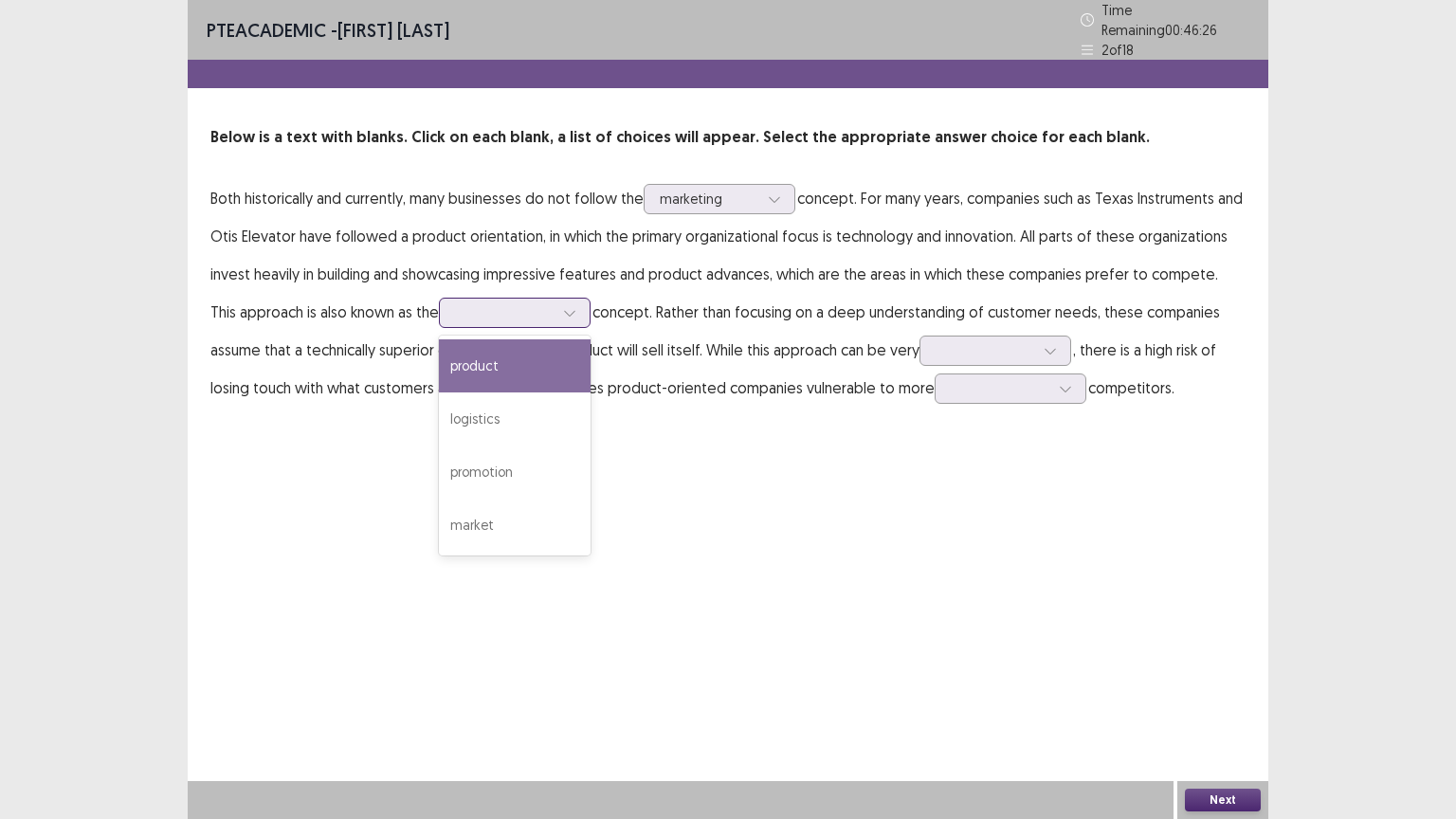click at bounding box center [504, 312] 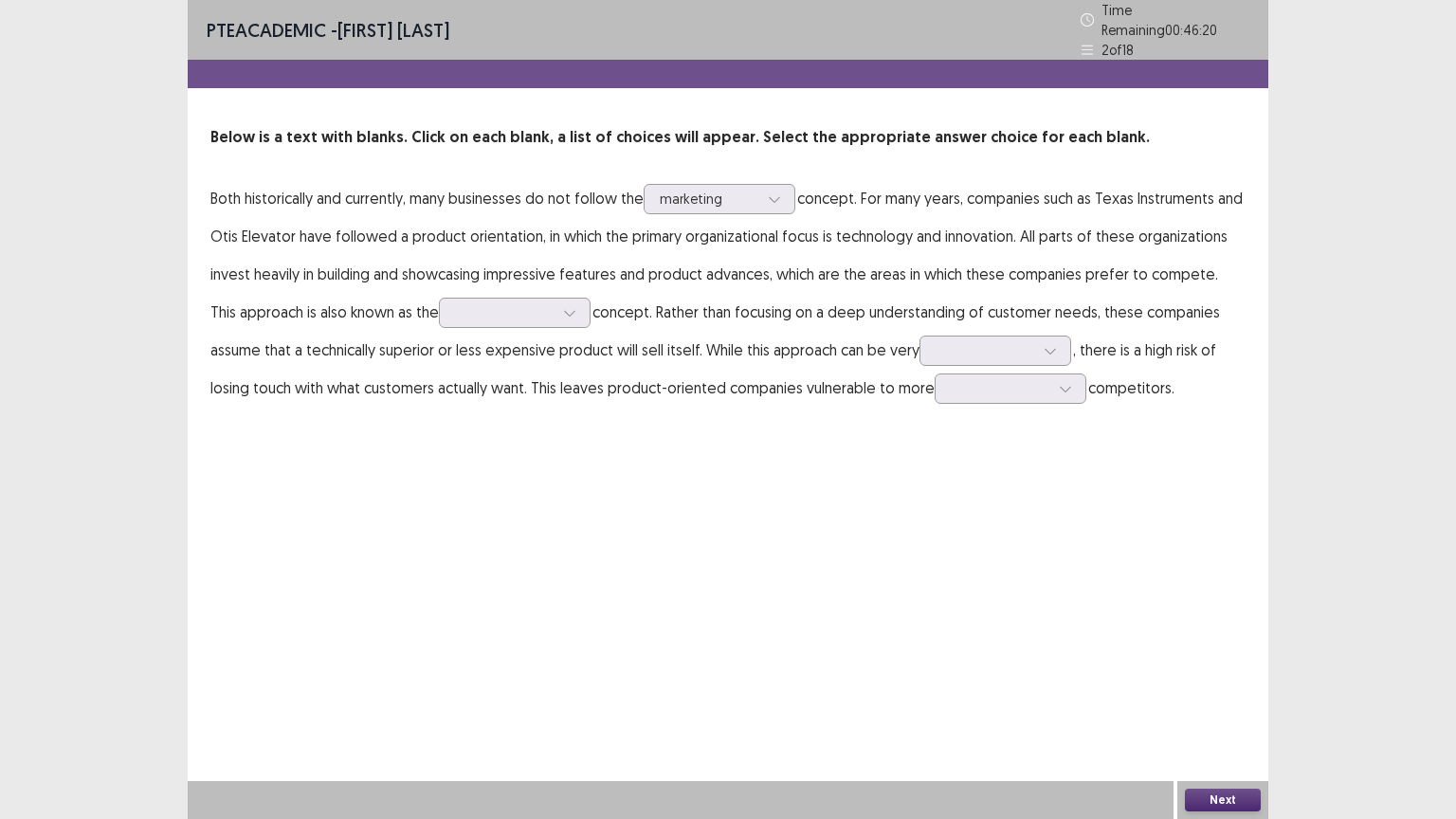 click on "Both historically and currently, many businesses do not follow the marketing concept. For many years, companies such as Texas Instruments and Otis Elevator have followed a product orientation, in which the primary organizational focus is technology and innovation. All parts of these organizations invest heavily in building and showcasing impressive features and product advances, which are the areas in which these companies prefer to compete. This approach is also known as the concept. Rather than focusing on a deep understanding of customer needs, these companies assume that a technically superior or less expensive product will sell itself. While this approach can be very , there is a high risk of losing touch with what customers actually want. This leaves product-oriented companies vulnerable to more competitors." at bounding box center (728, 293) 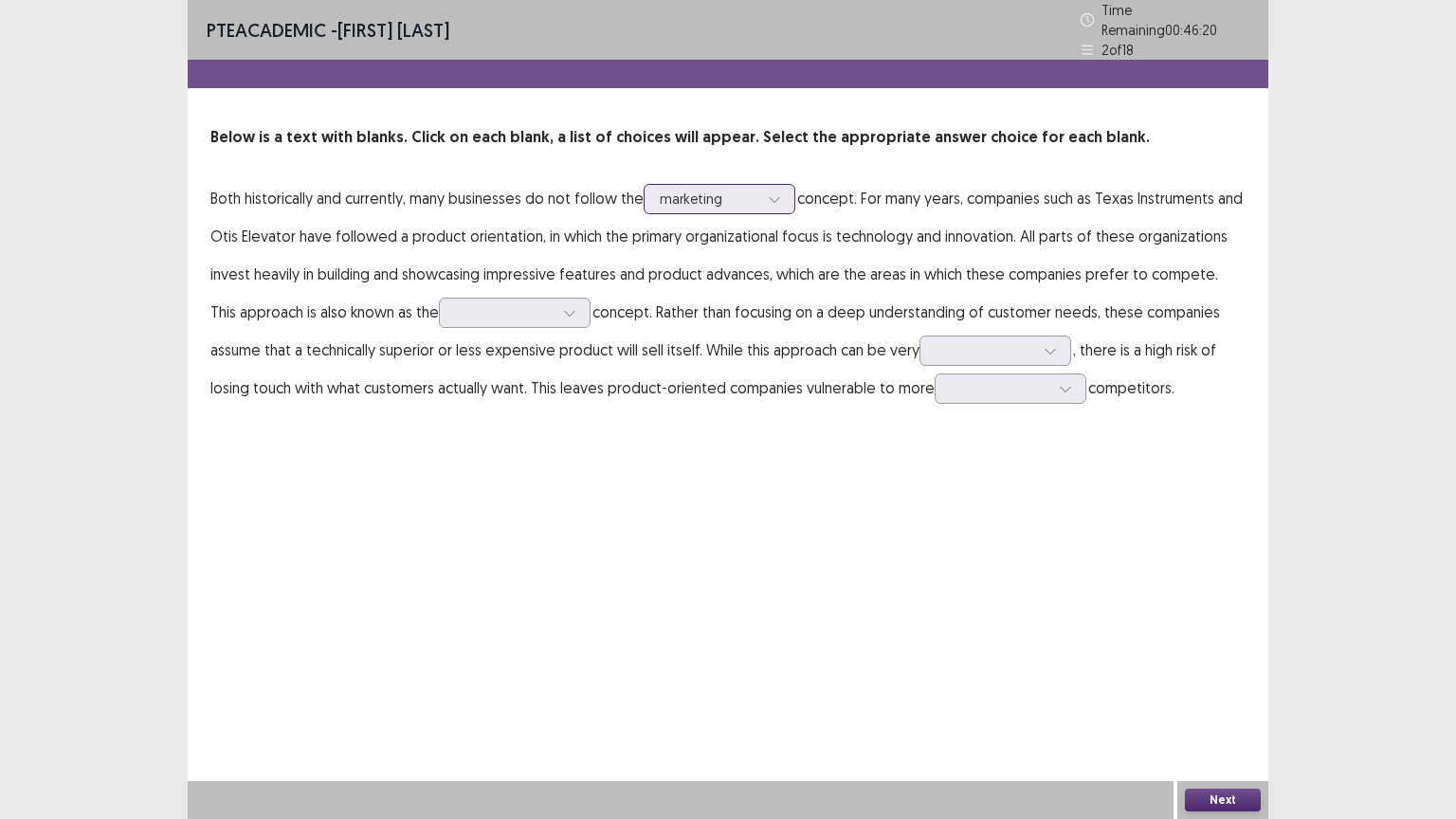 click at bounding box center [709, 198] 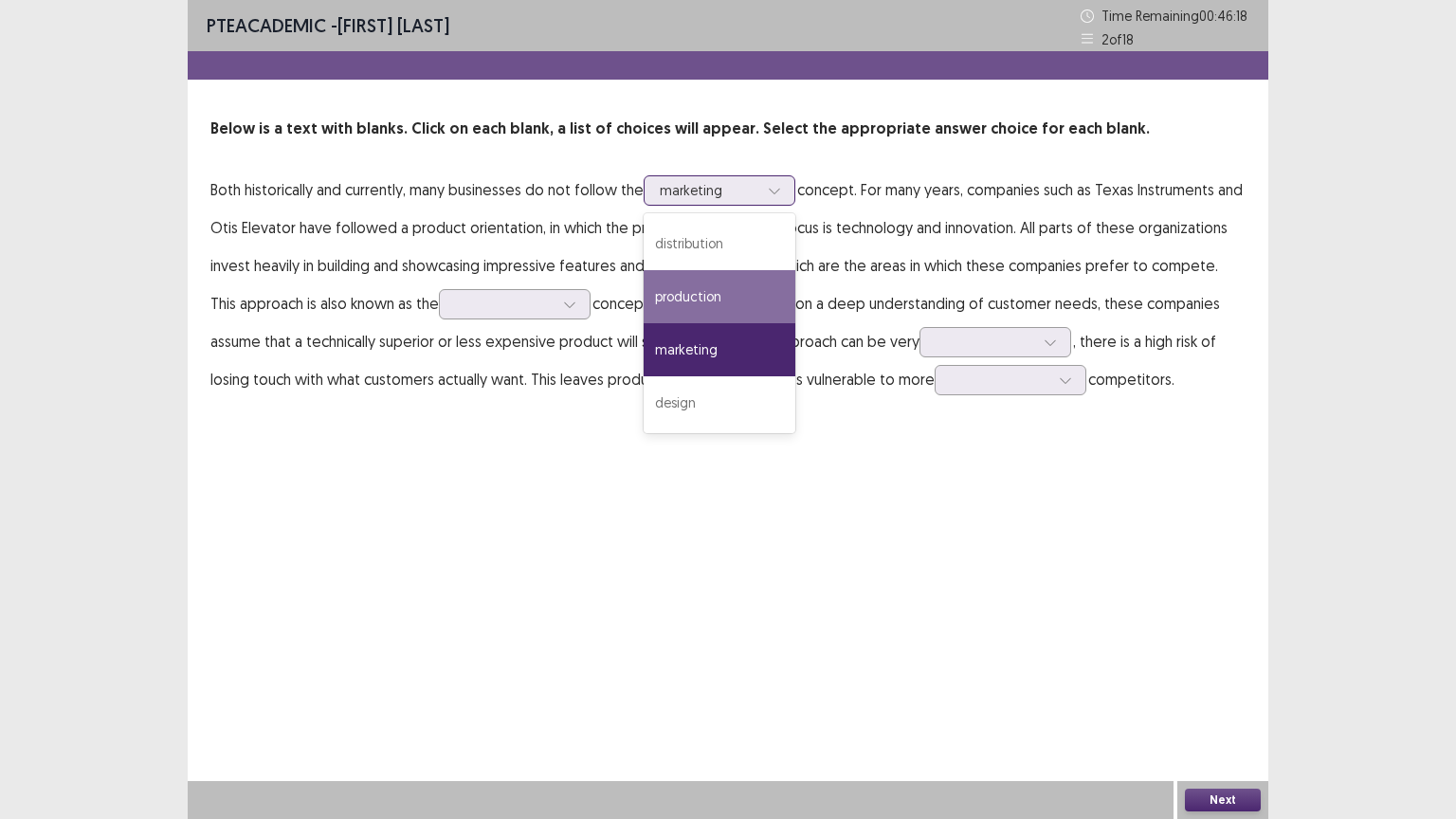 click on "production" at bounding box center (719, 297) 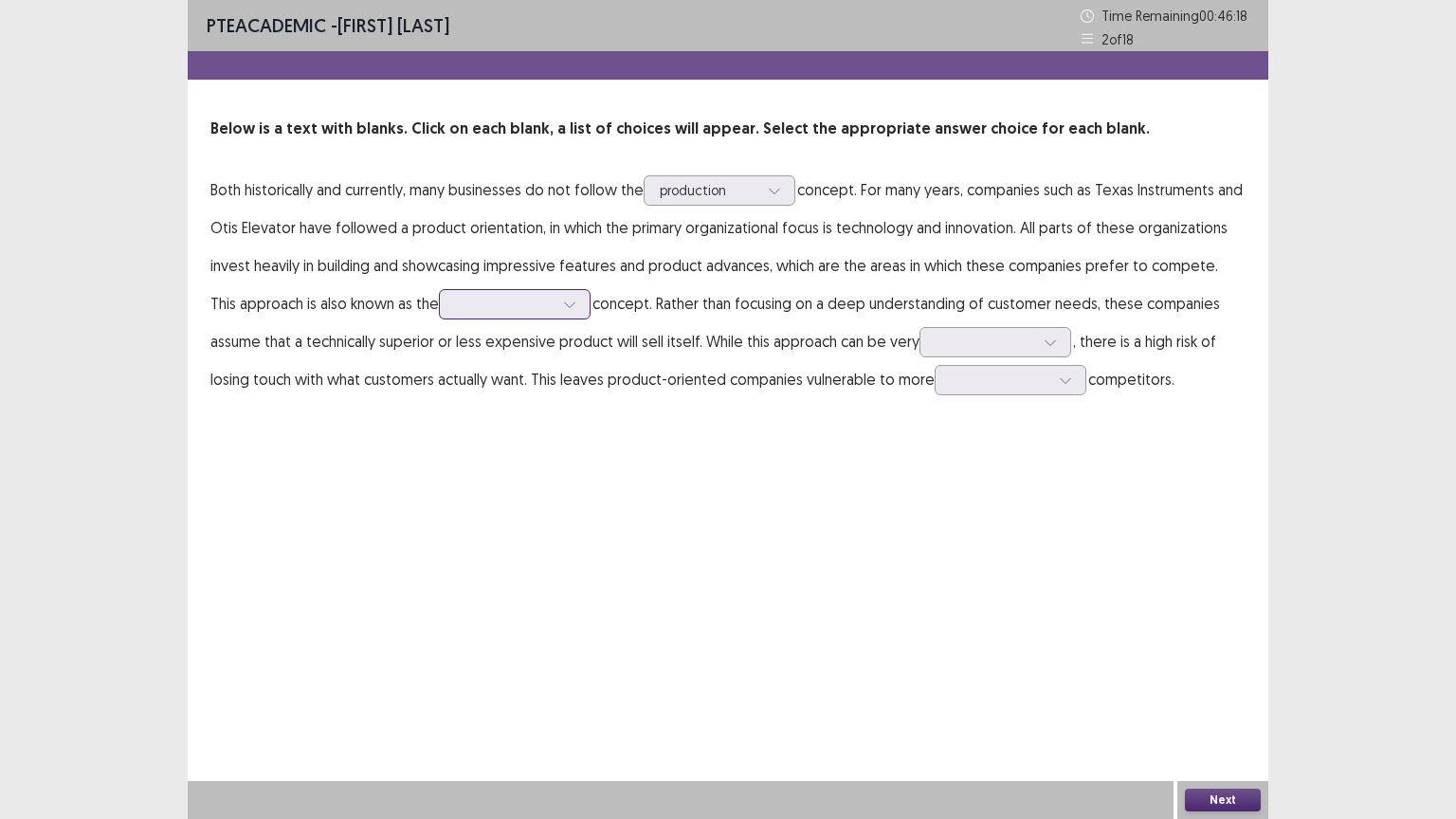 click at bounding box center [504, 303] 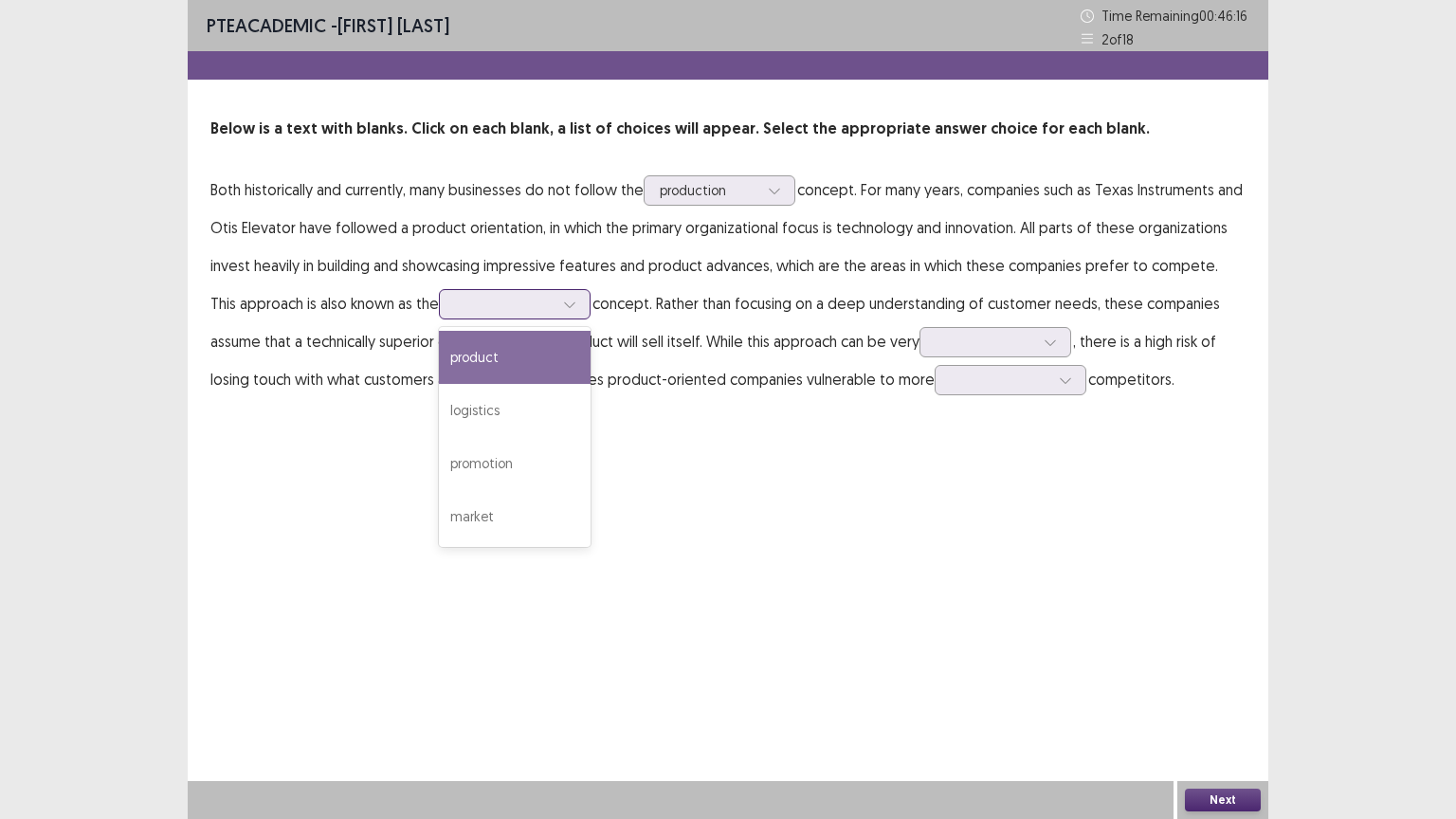 click on "product" at bounding box center (515, 357) 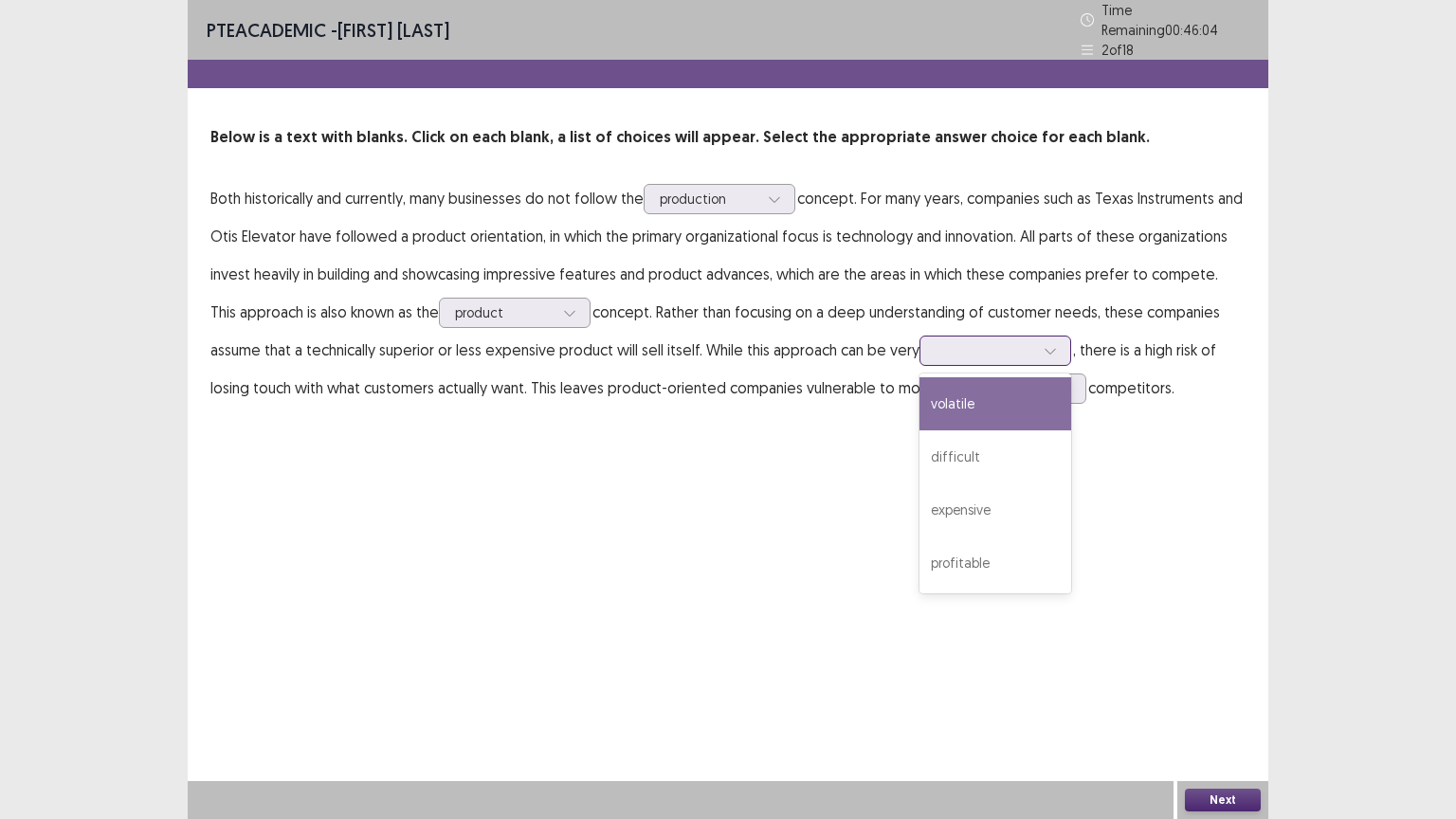 click at bounding box center (985, 350) 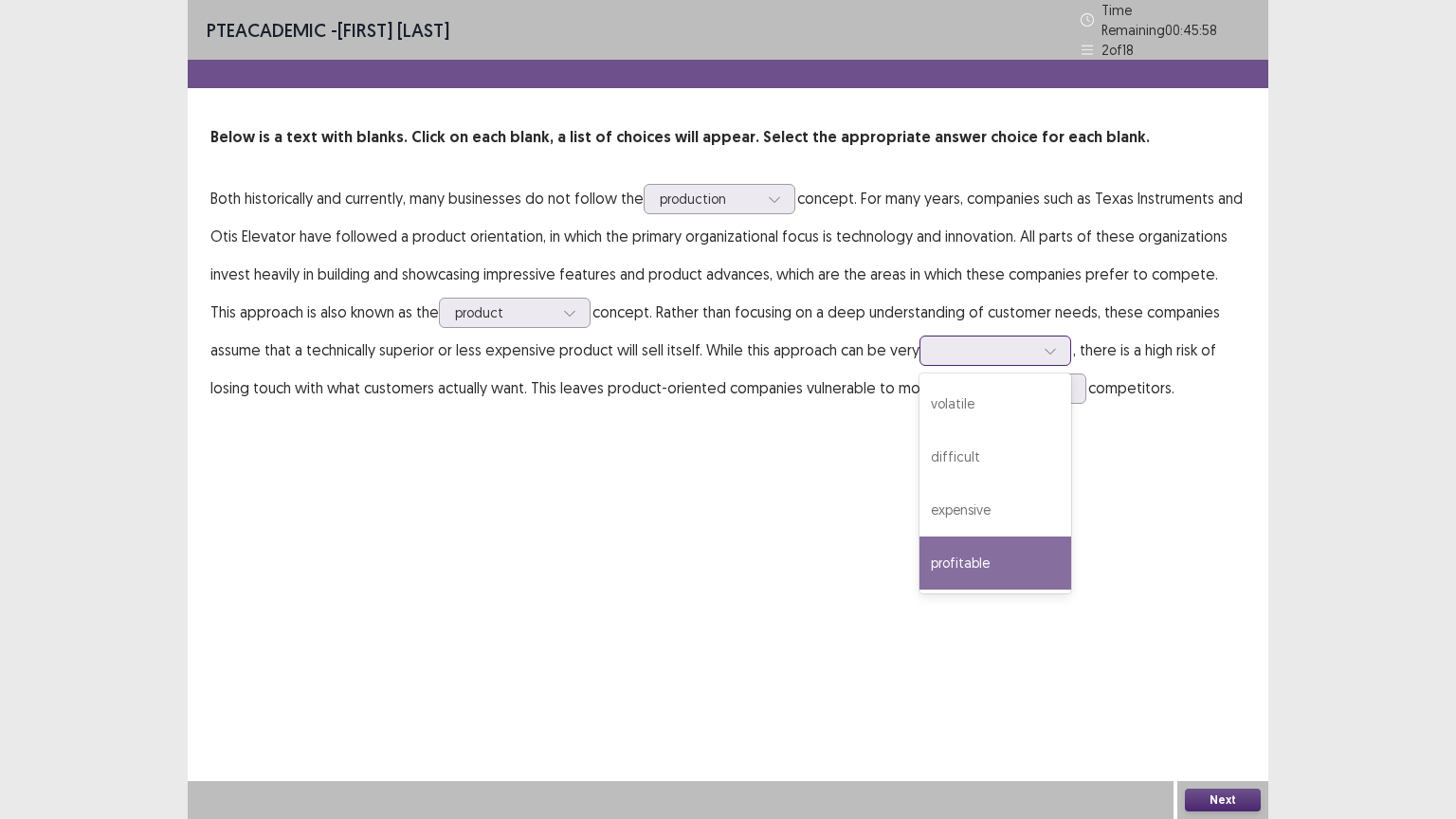 click on "profitable" at bounding box center (995, 563) 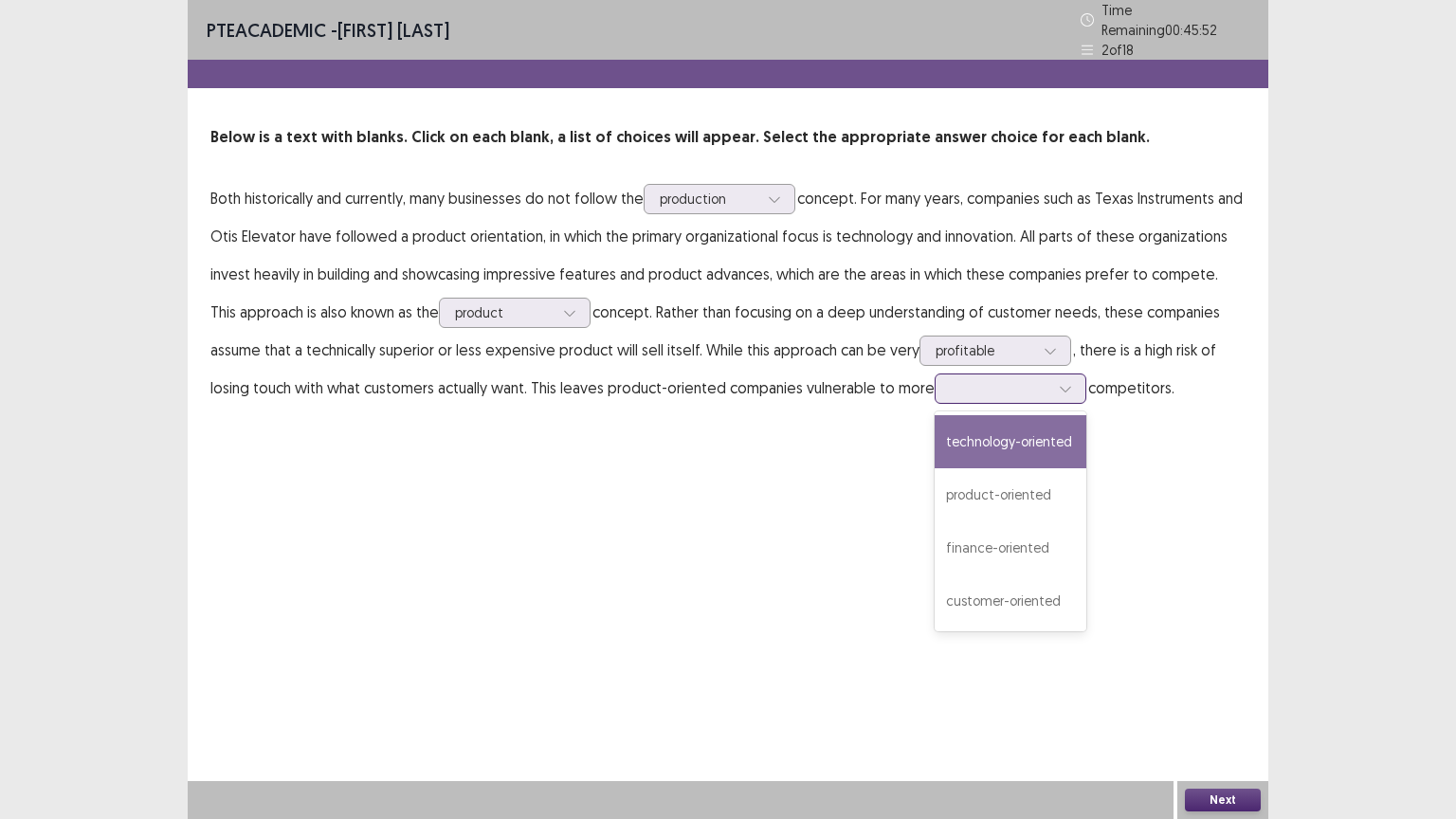 drag, startPoint x: 1059, startPoint y: 379, endPoint x: 1060, endPoint y: 401, distance: 22.022716 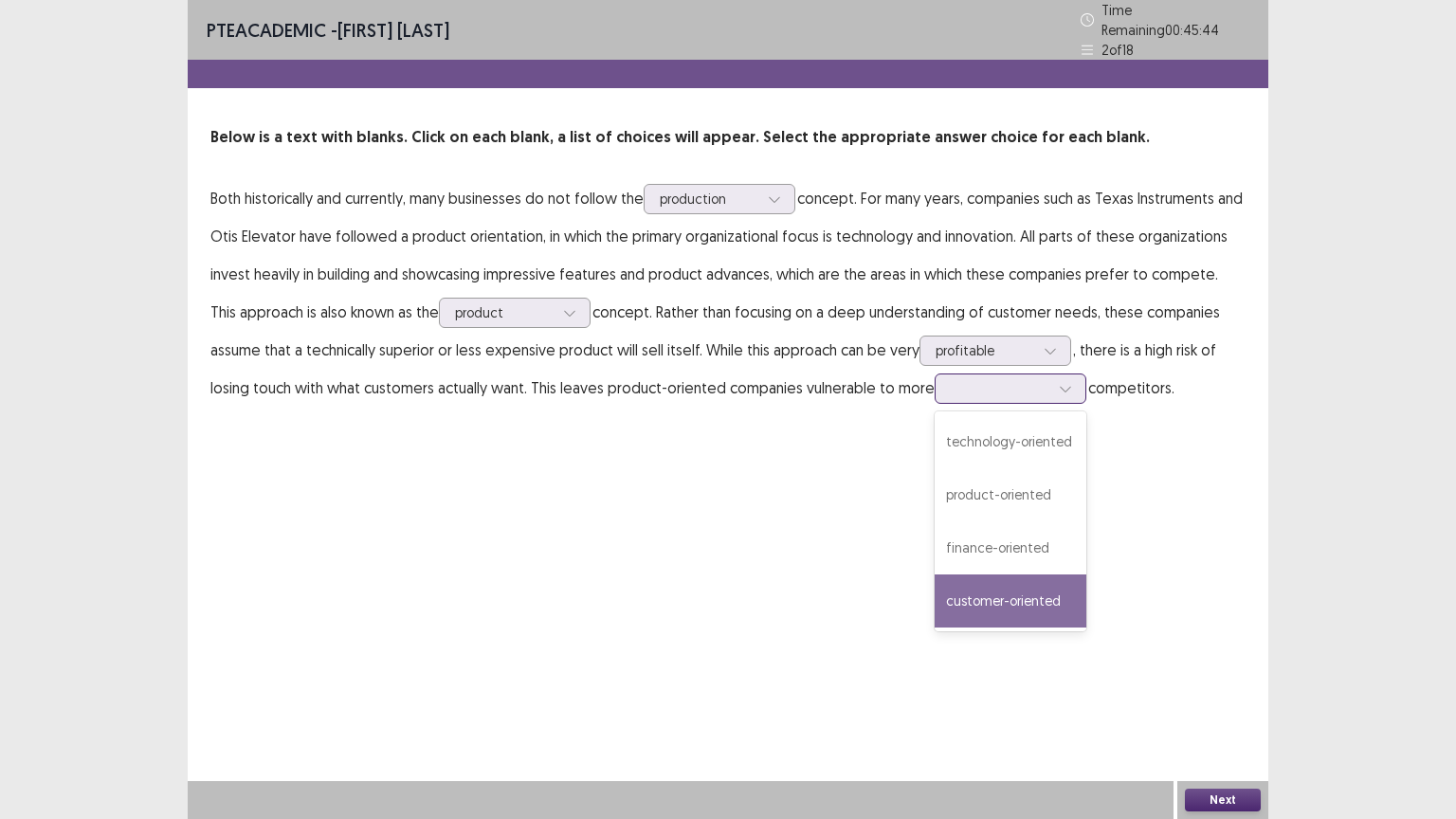 click on "customer-oriented" at bounding box center (1010, 601) 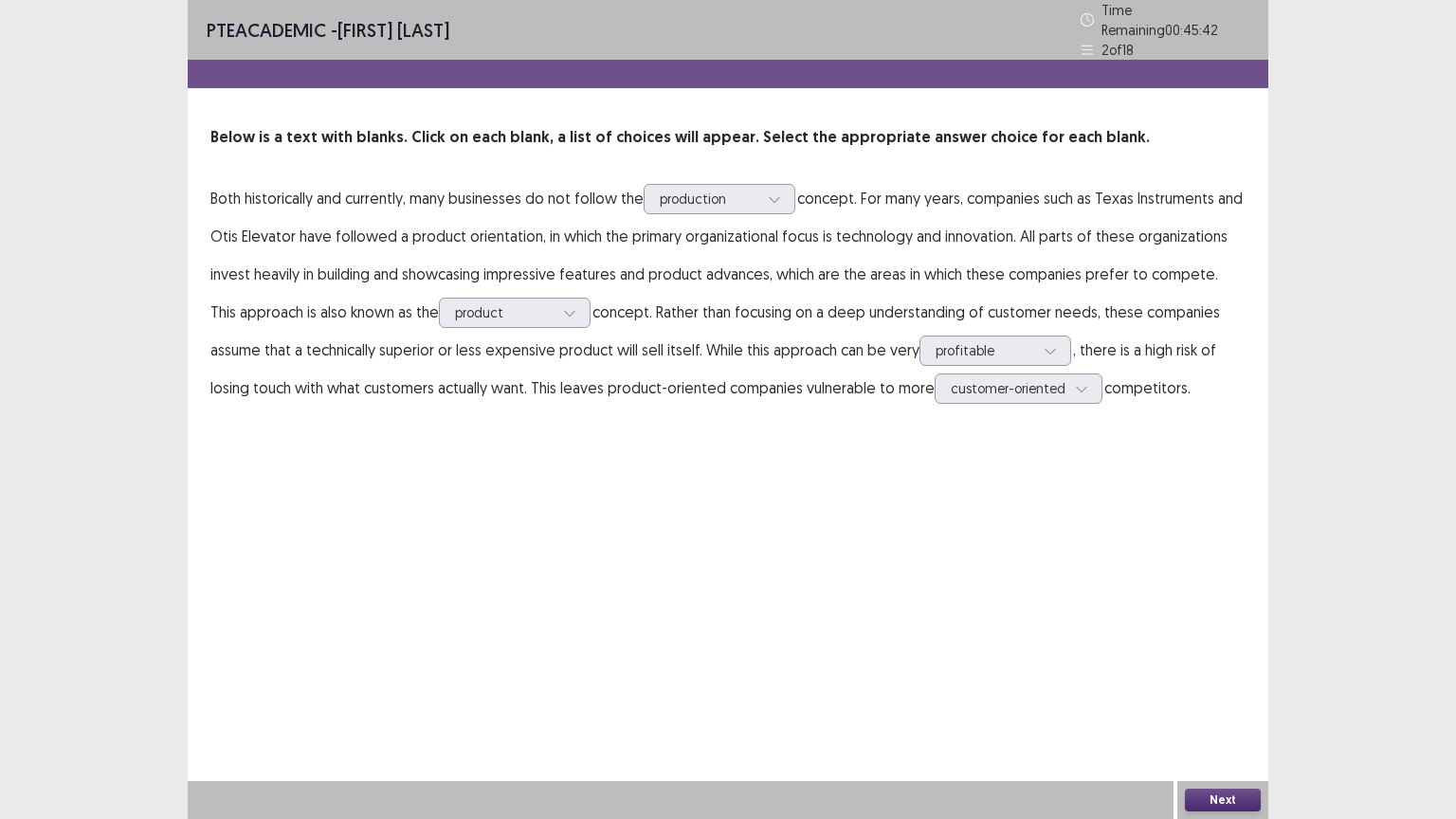 click on "Next" at bounding box center [1223, 800] 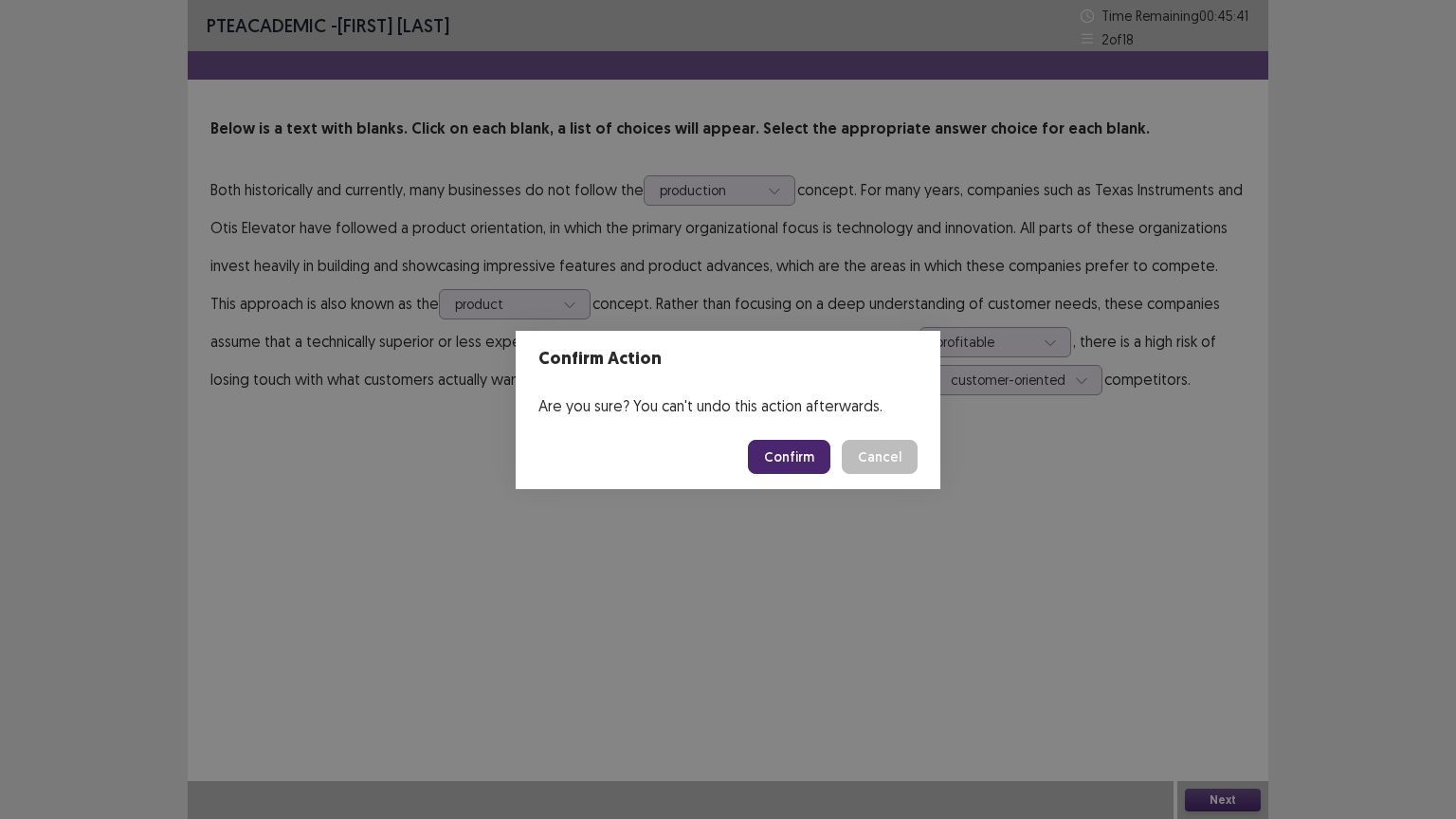click on "Confirm" at bounding box center [789, 457] 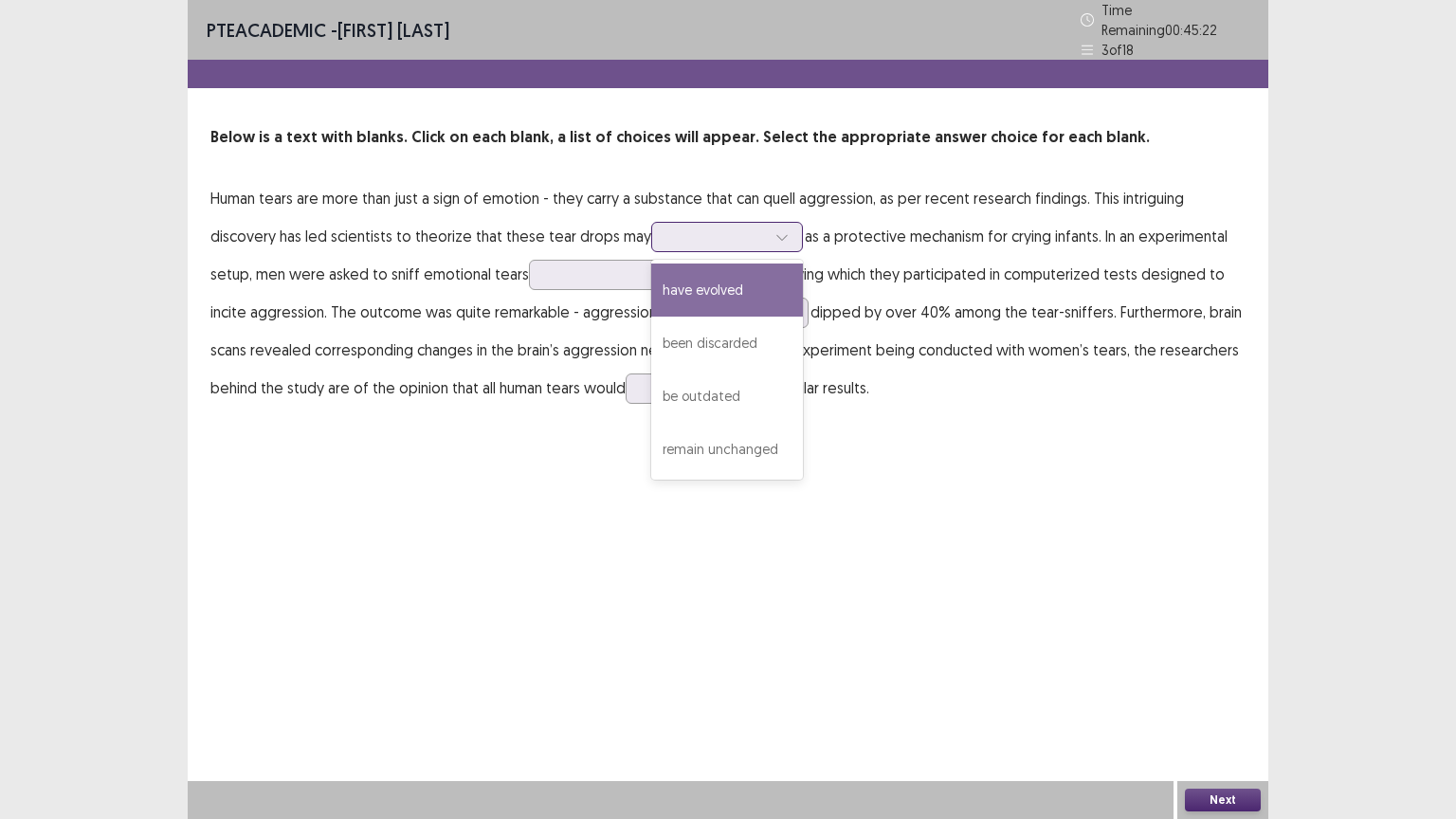 click at bounding box center (717, 236) 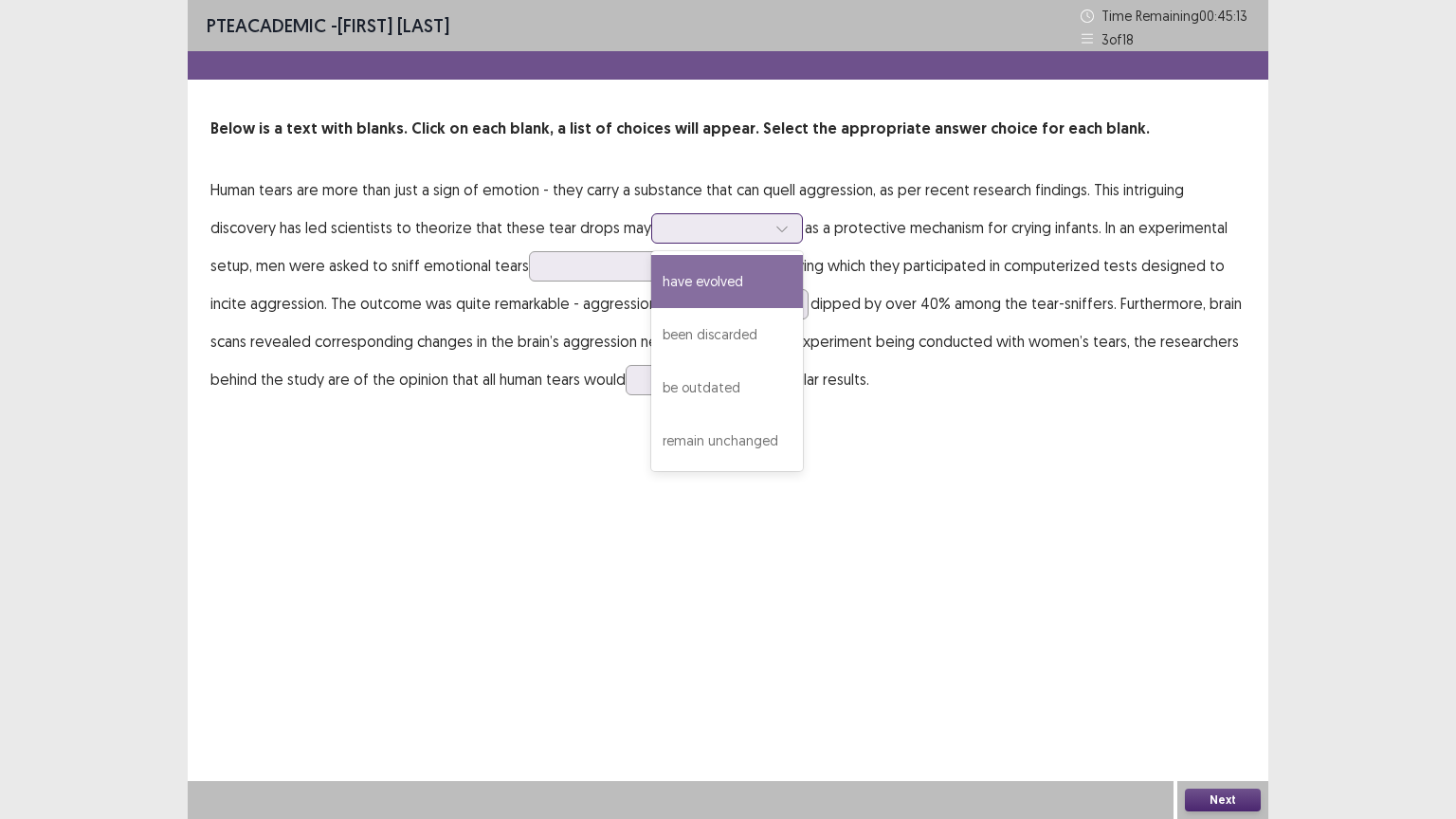 click on "have evolved" at bounding box center (727, 282) 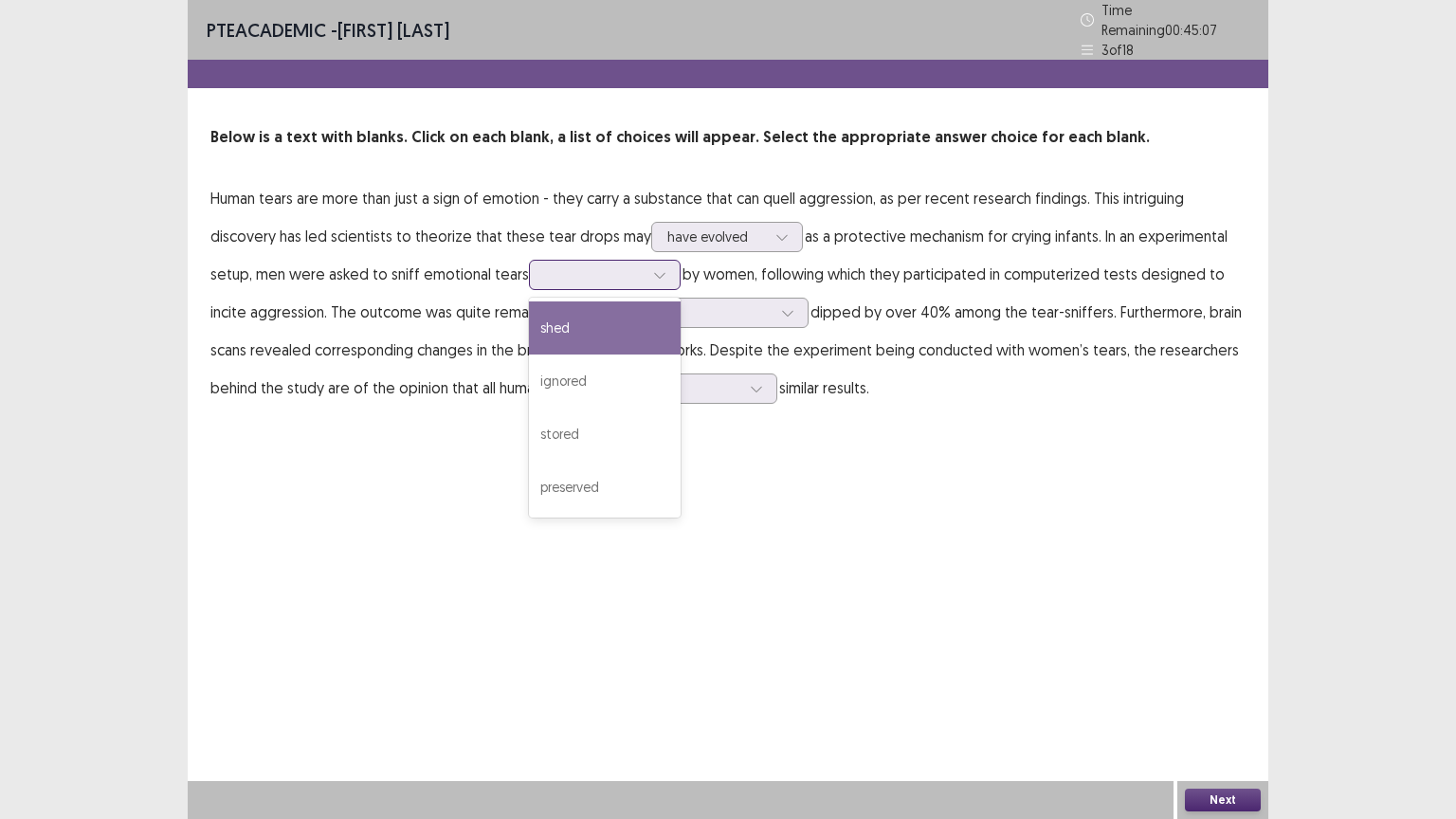 click at bounding box center (605, 275) 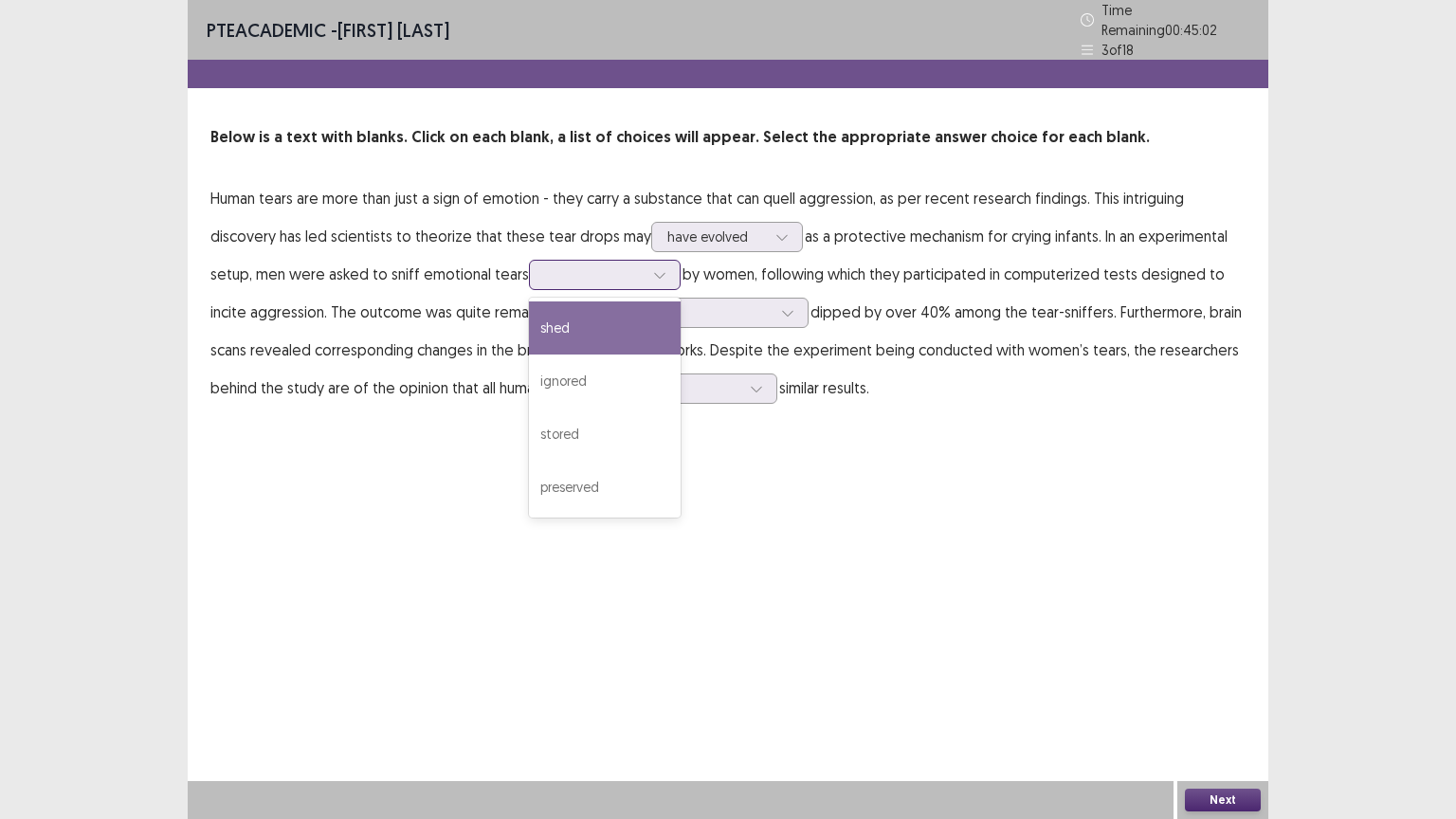 click on "shed" at bounding box center [605, 328] 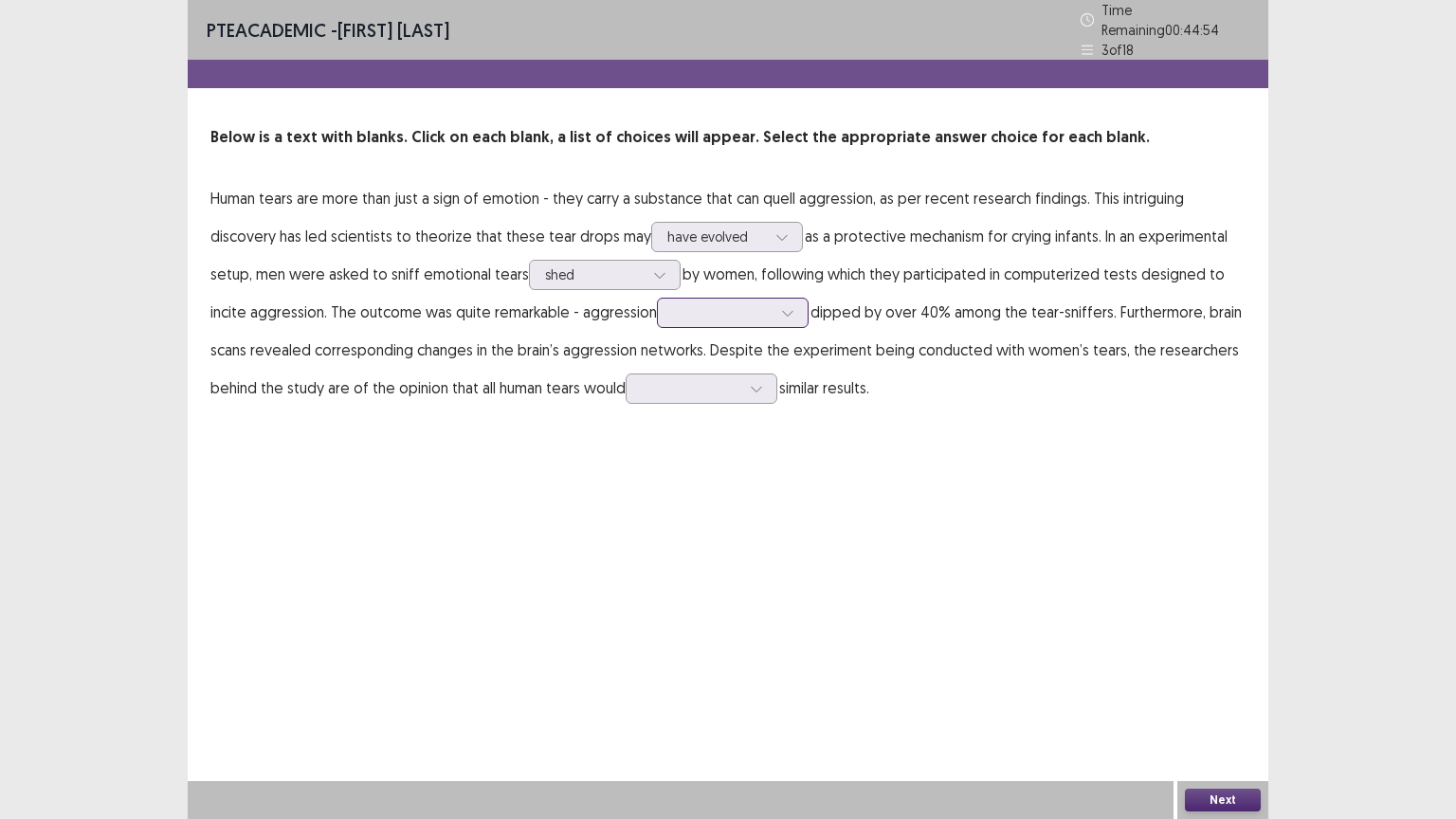 click at bounding box center (722, 312) 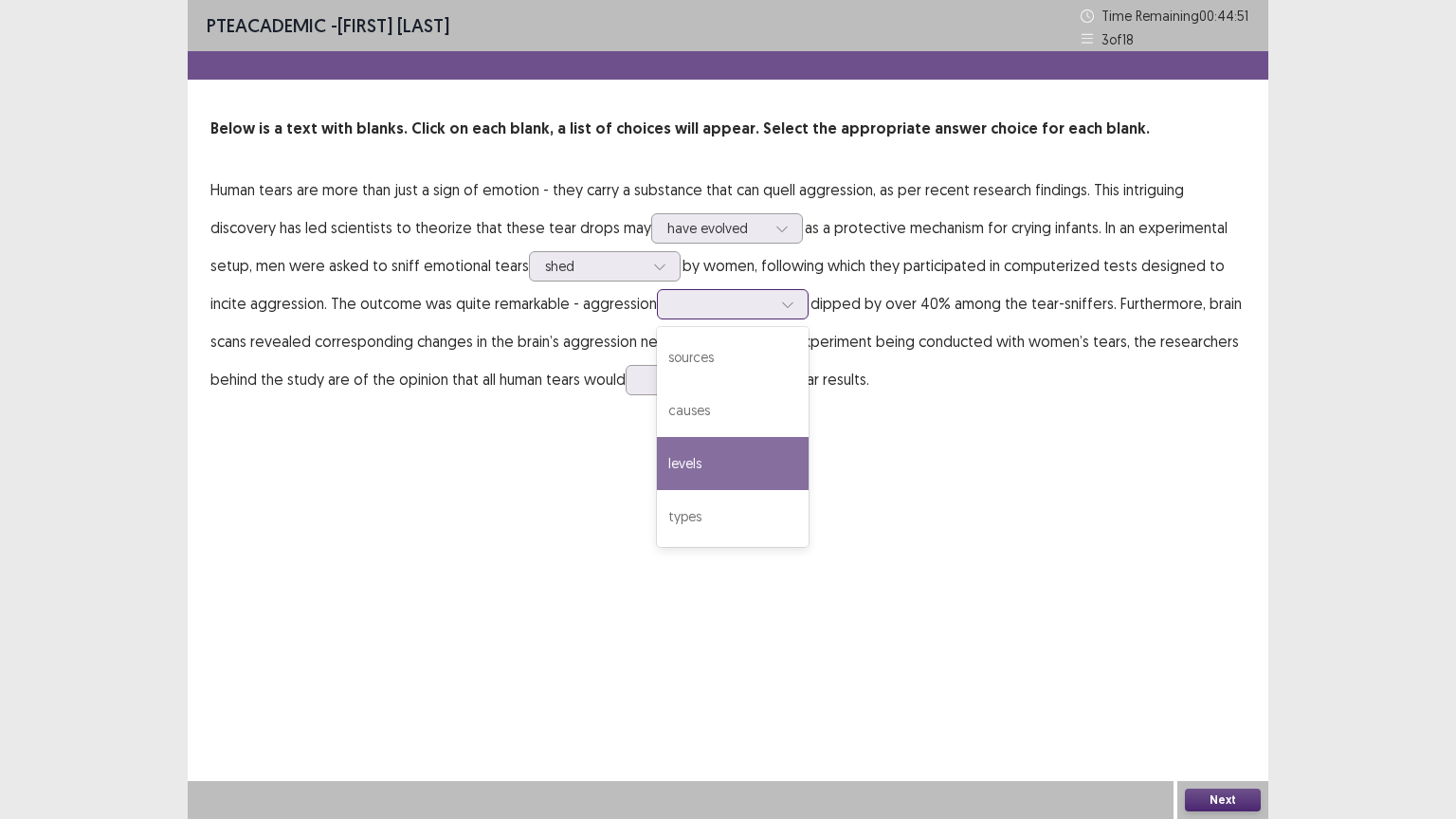 click on "levels" at bounding box center [733, 464] 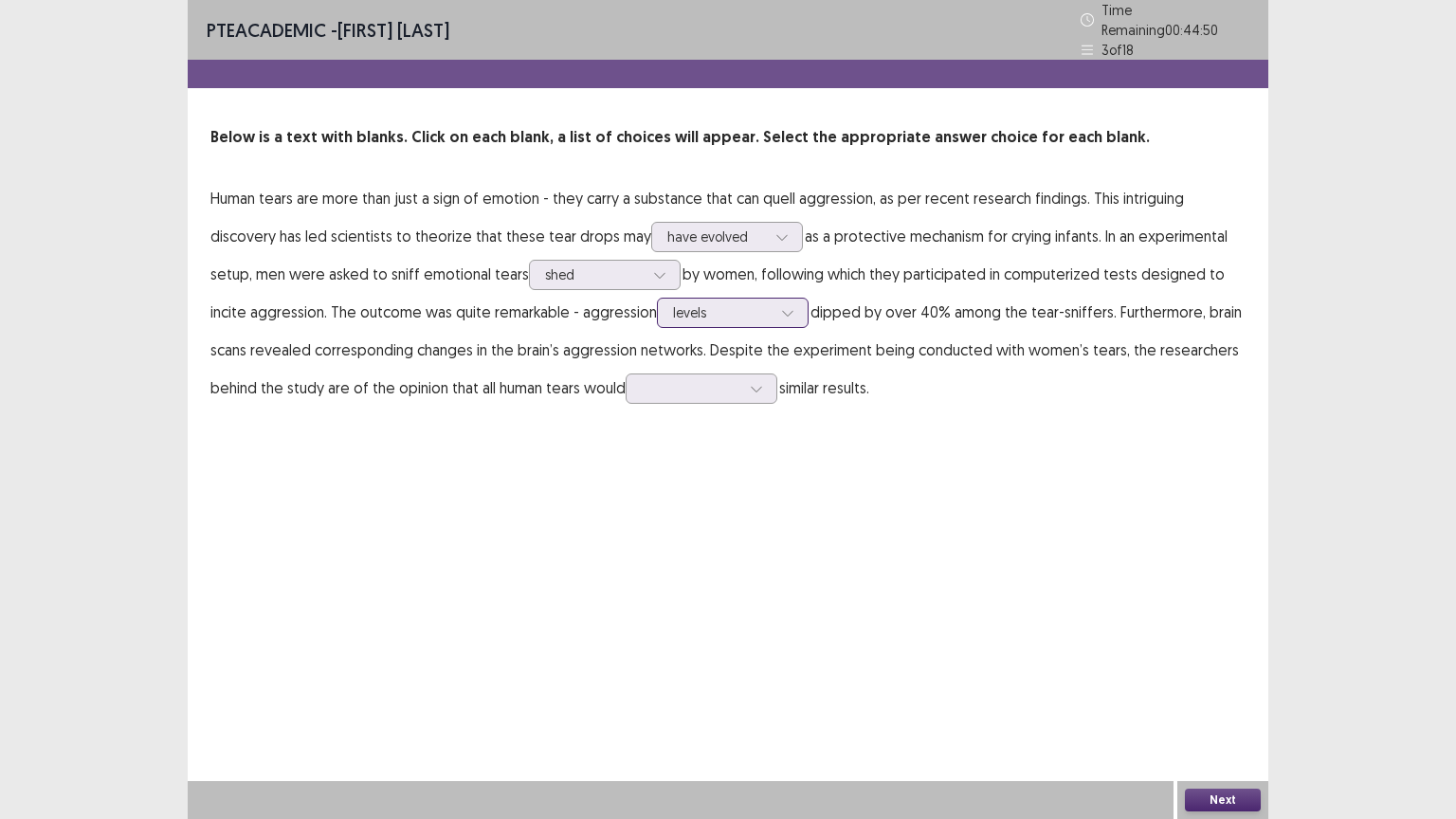 click at bounding box center (722, 312) 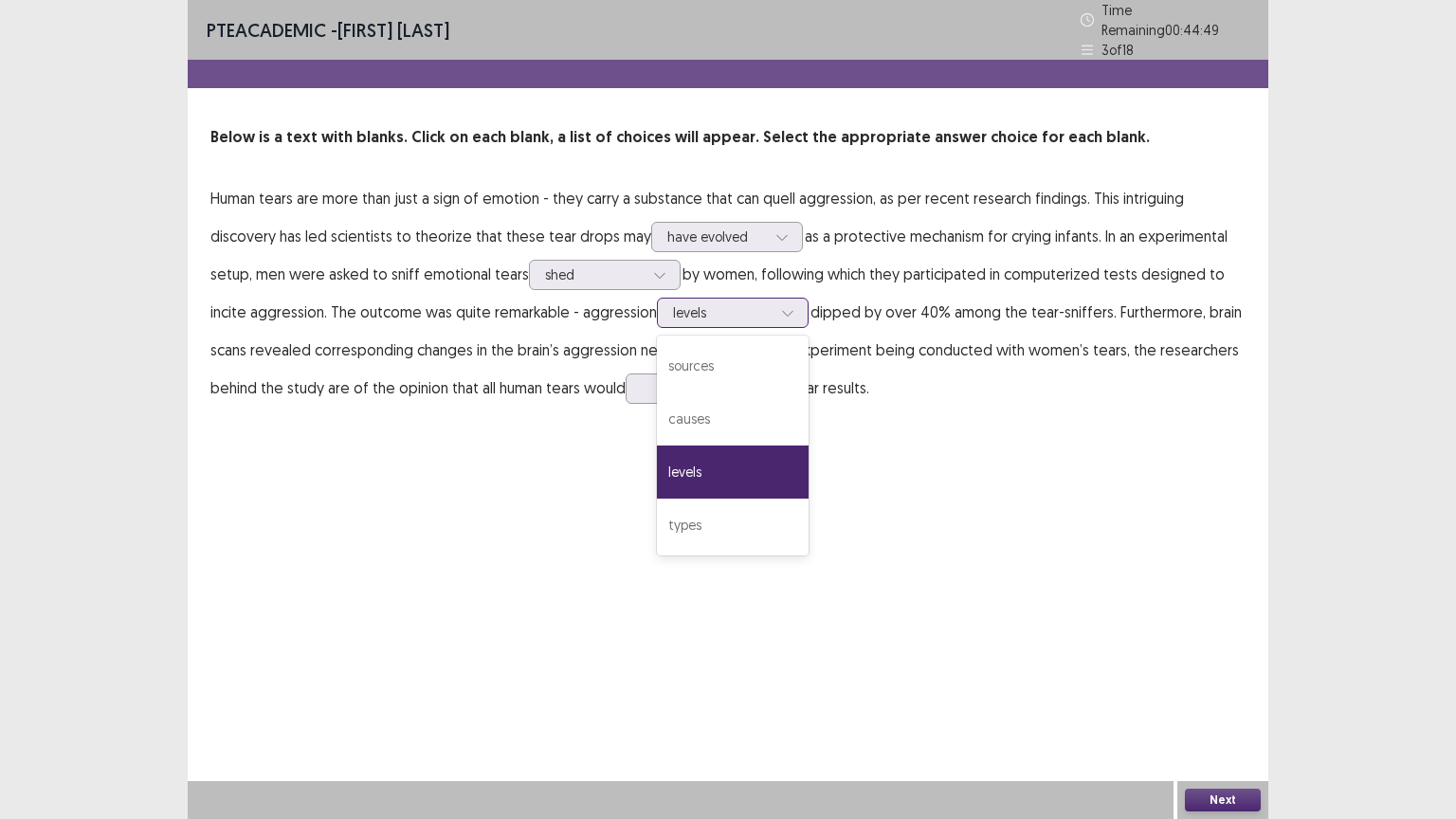click at bounding box center [722, 312] 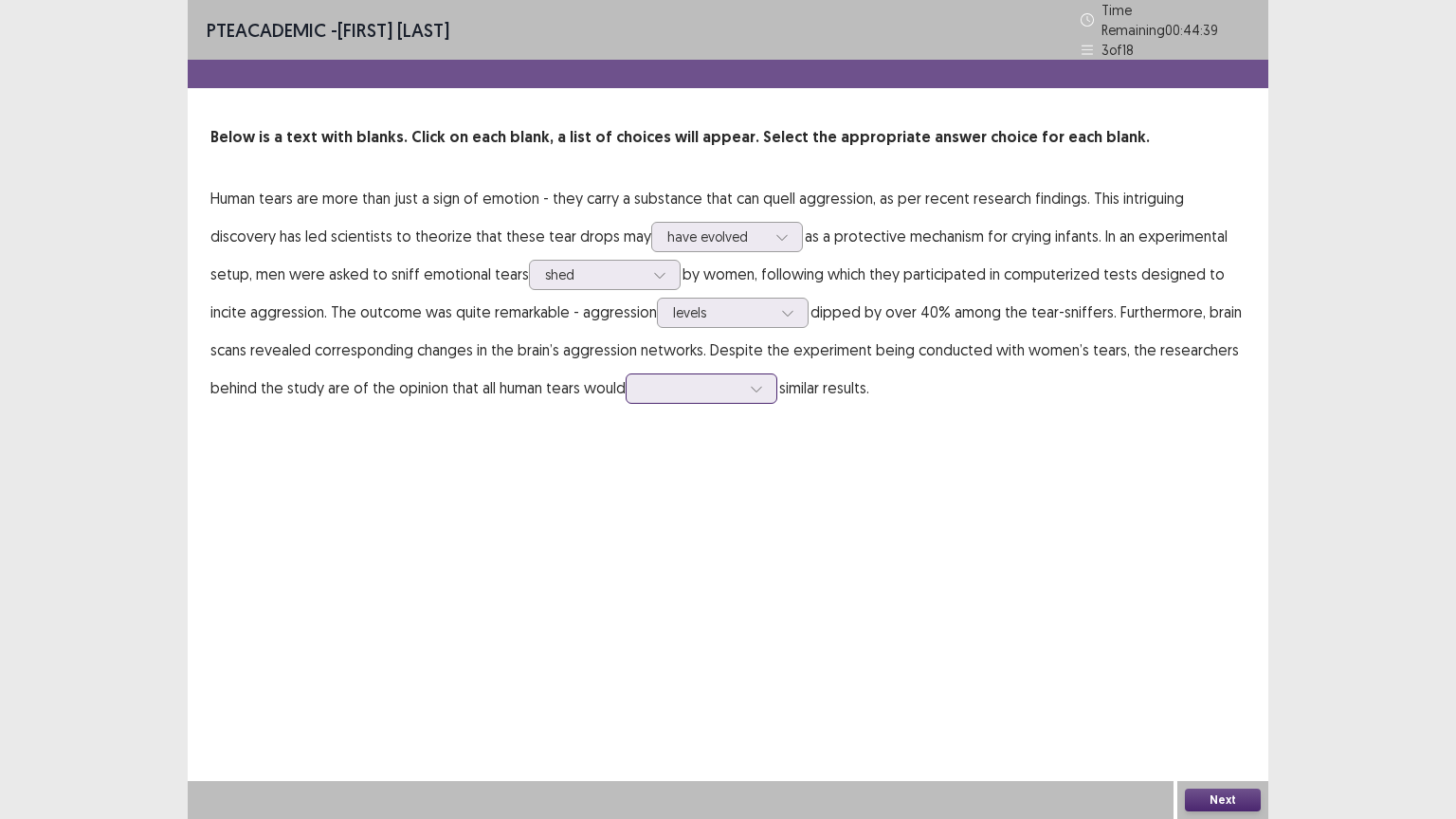 click at bounding box center (691, 388) 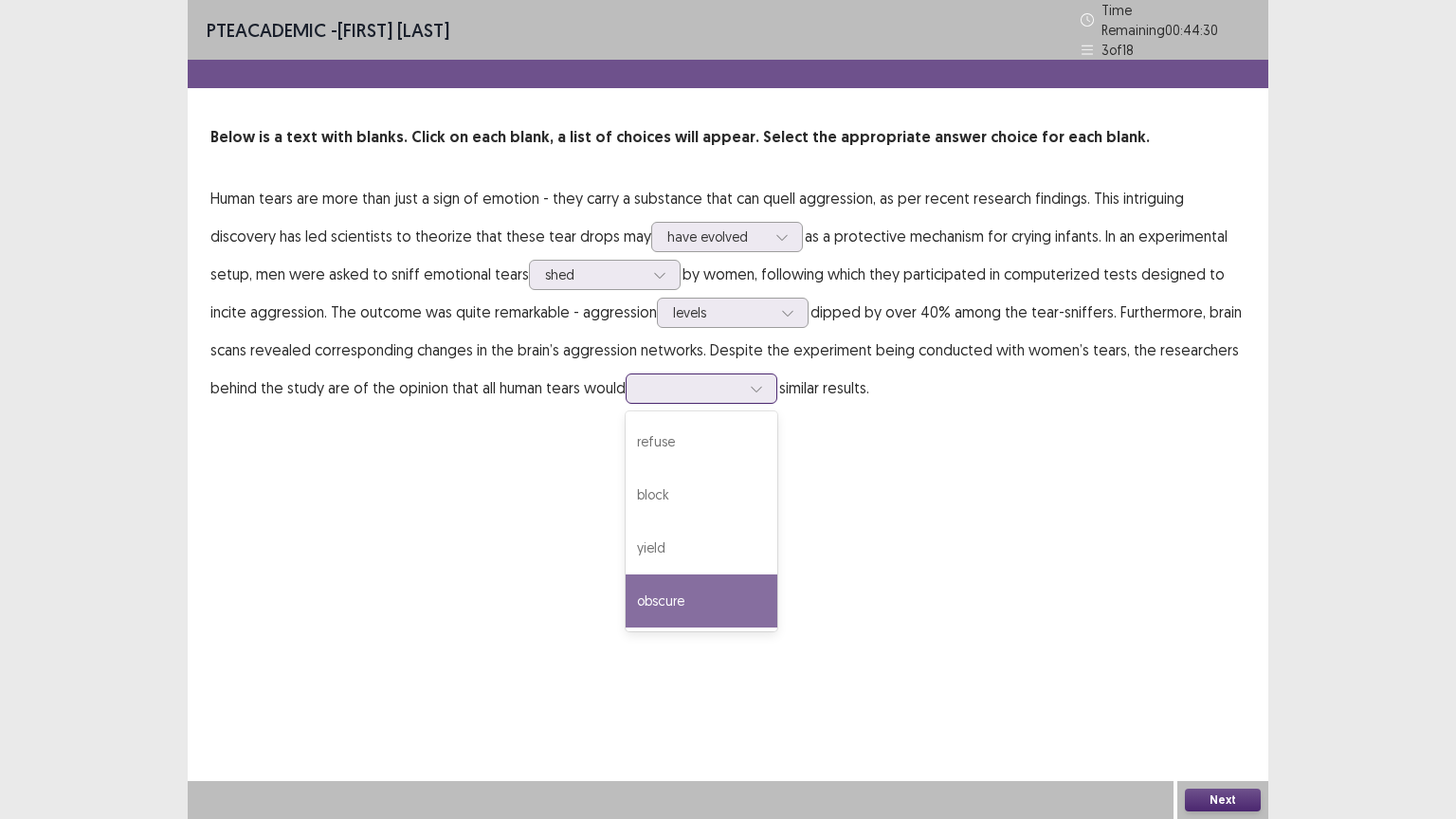 click on "obscure" at bounding box center (701, 601) 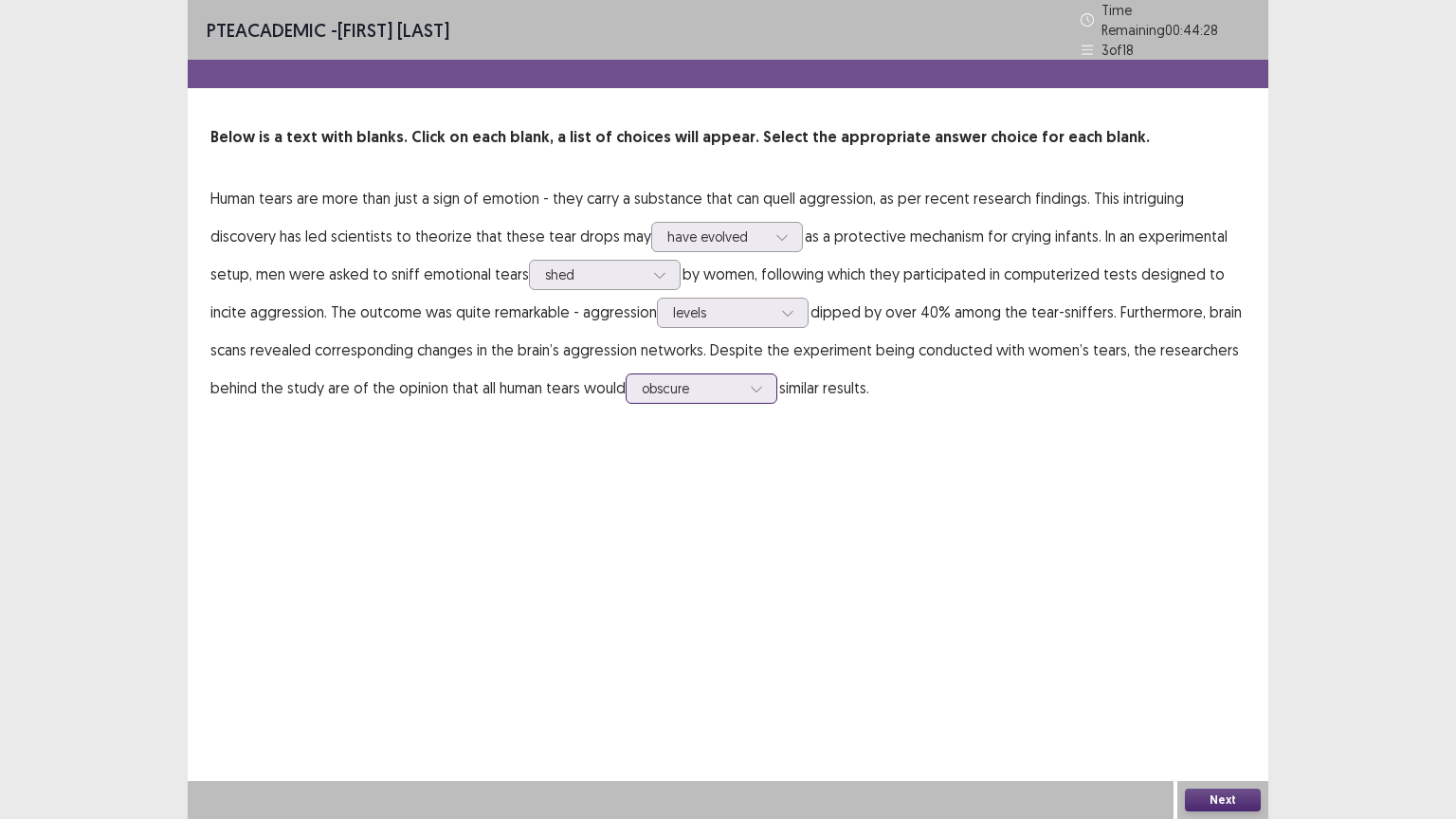 click 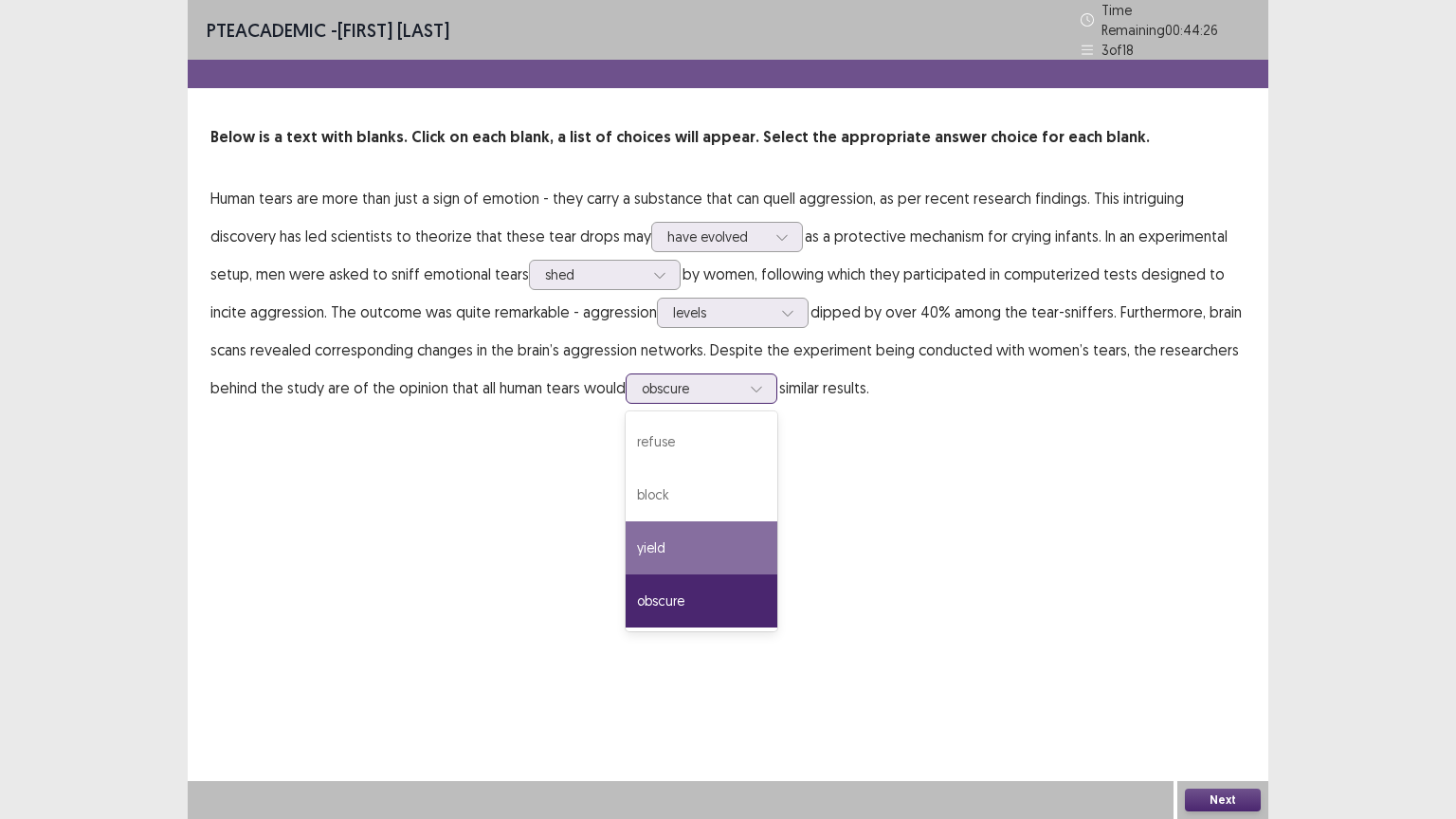 click on "yield" at bounding box center (701, 548) 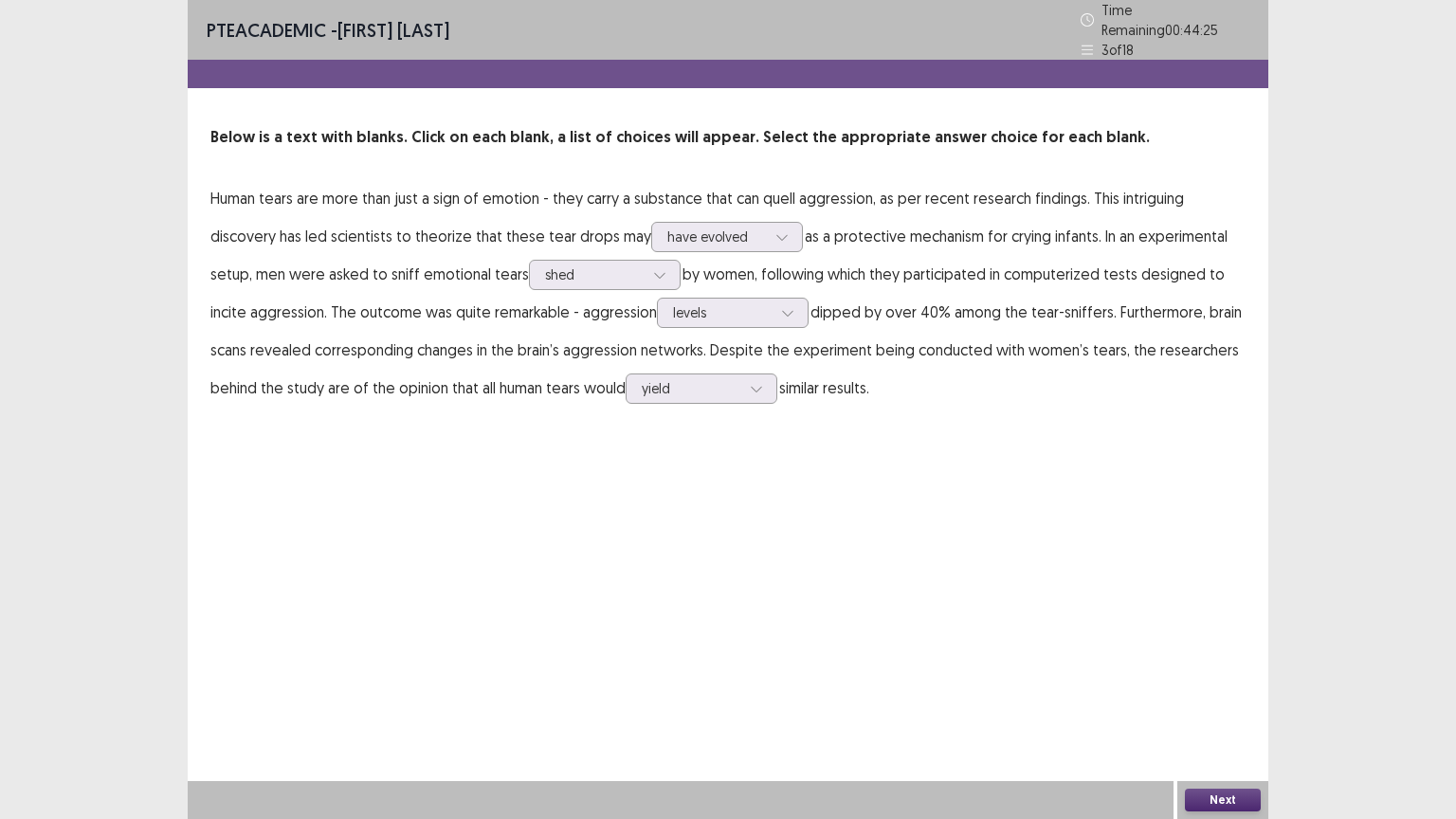 click on "Next" at bounding box center [1223, 800] 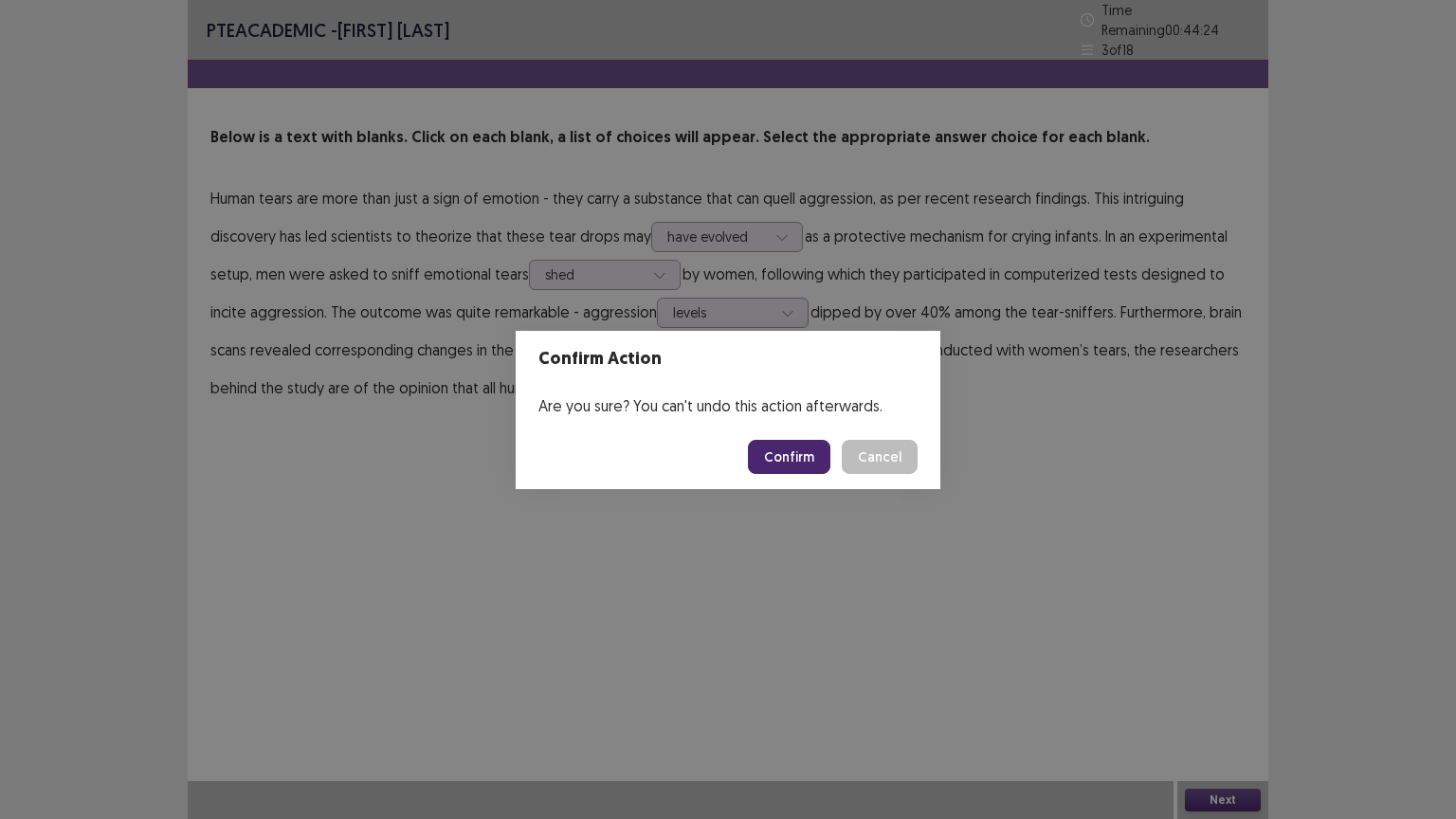 click on "Confirm" at bounding box center (789, 457) 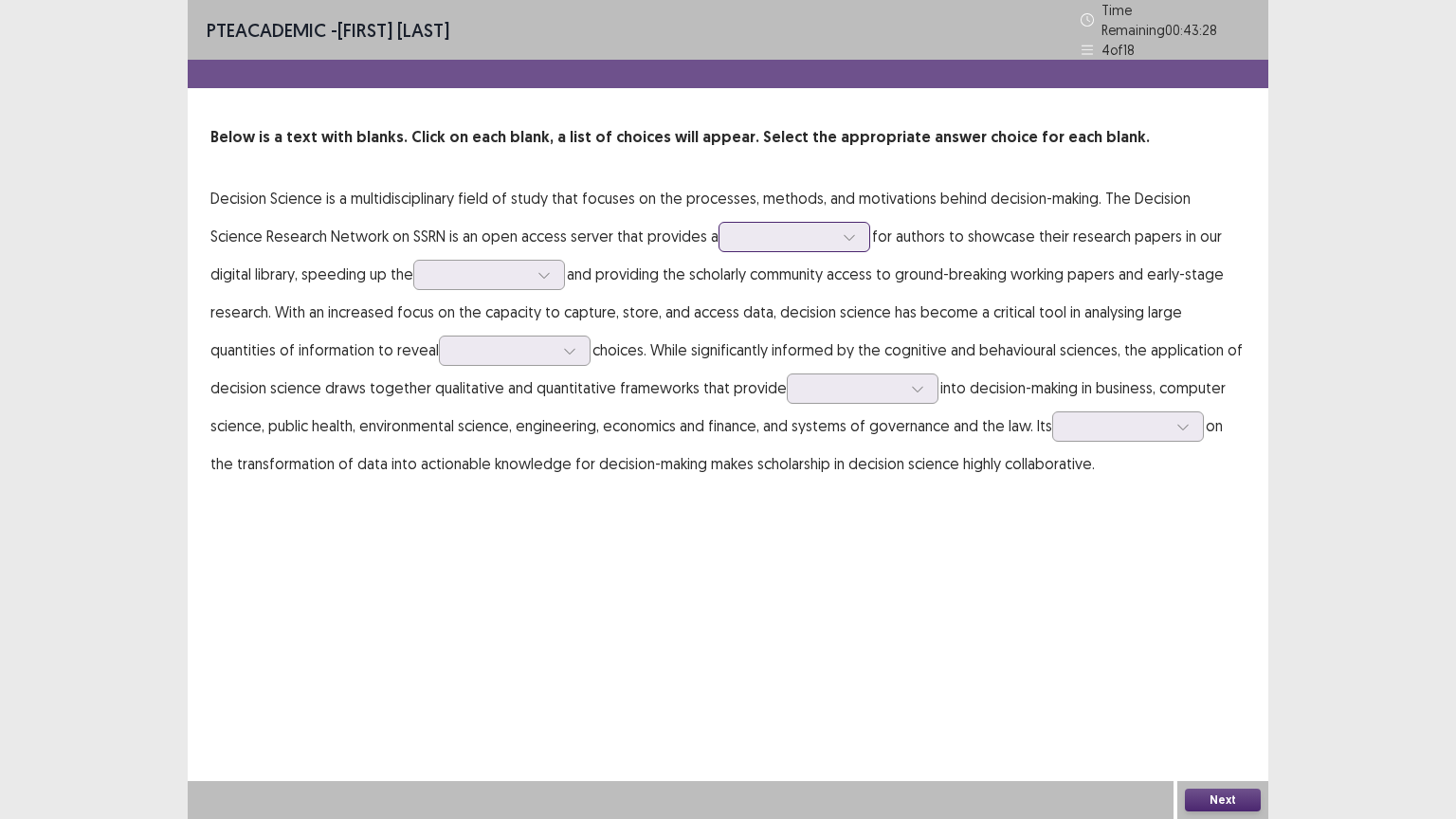 click at bounding box center (784, 236) 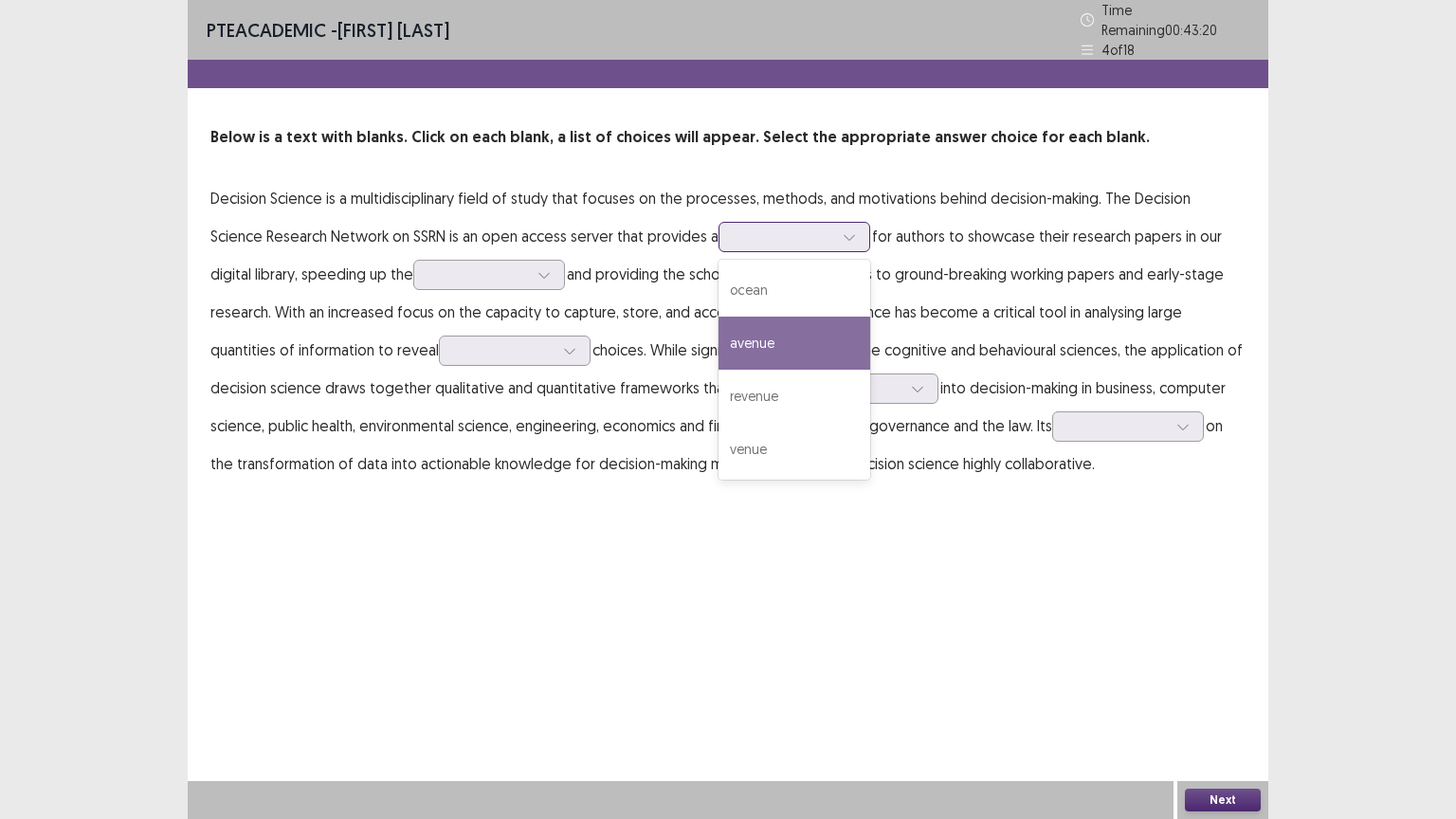 click on "avenue" at bounding box center [794, 343] 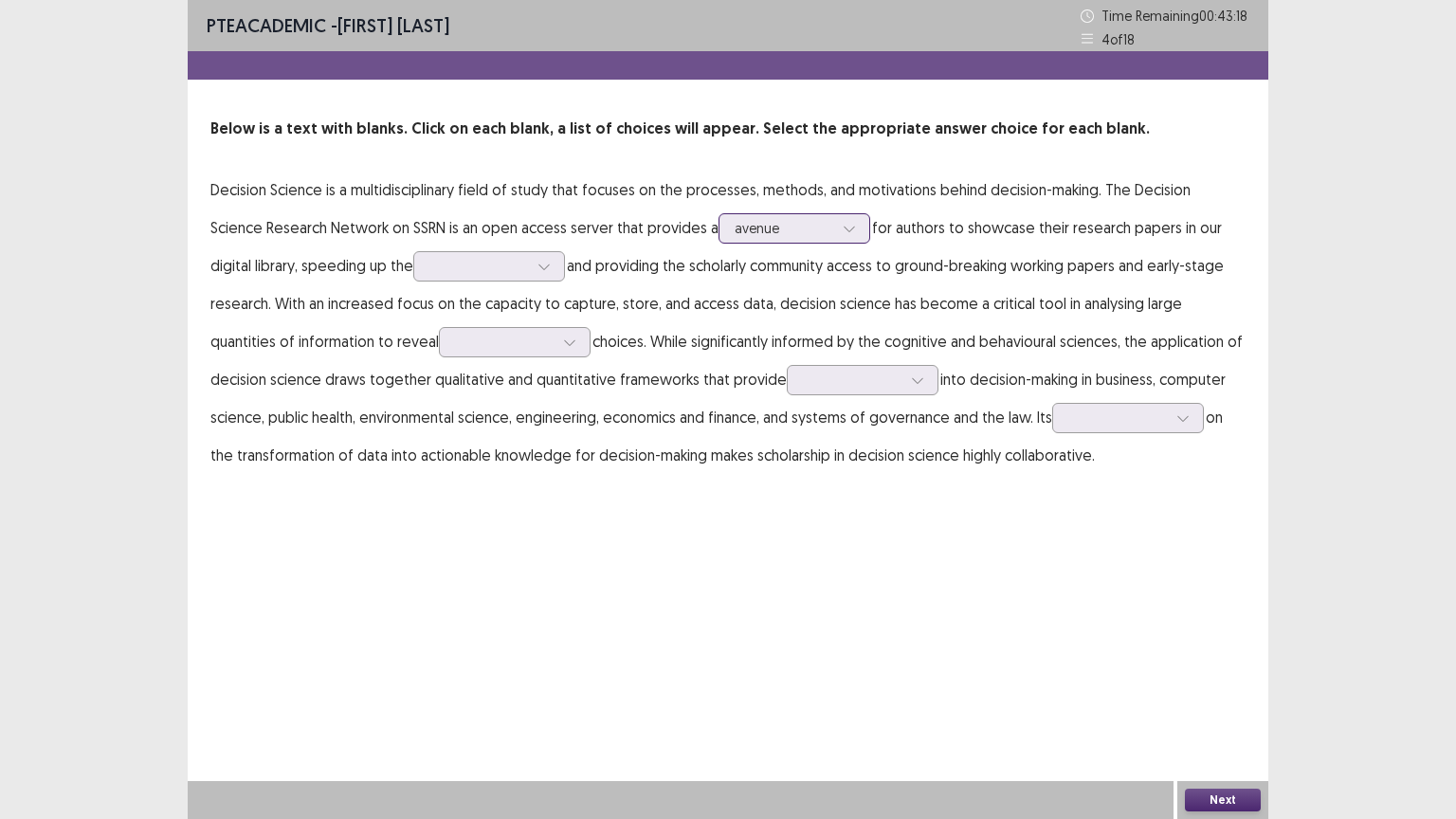 drag, startPoint x: 798, startPoint y: 224, endPoint x: 788, endPoint y: 229, distance: 11.18034 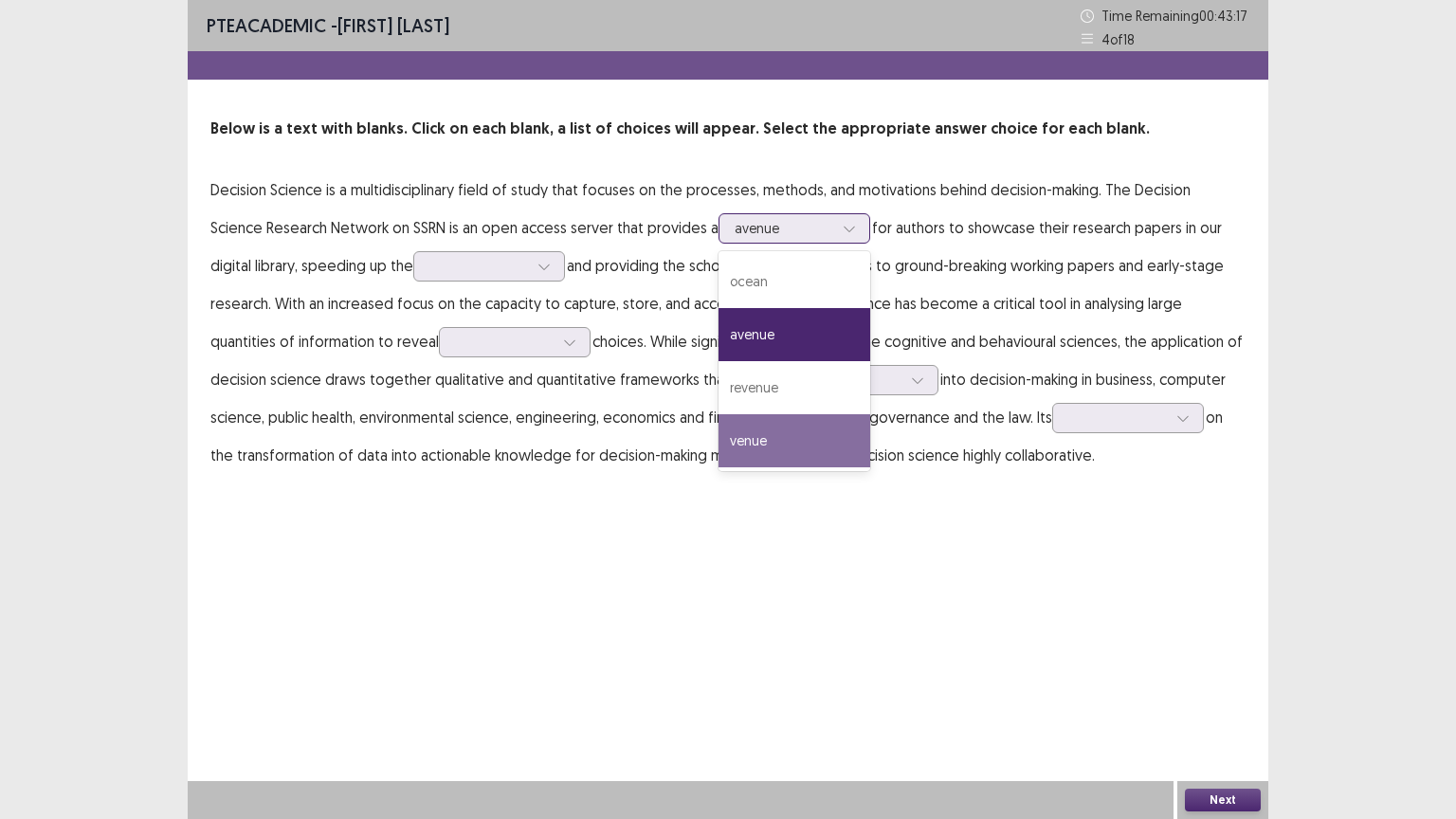 click on "venue" at bounding box center [794, 441] 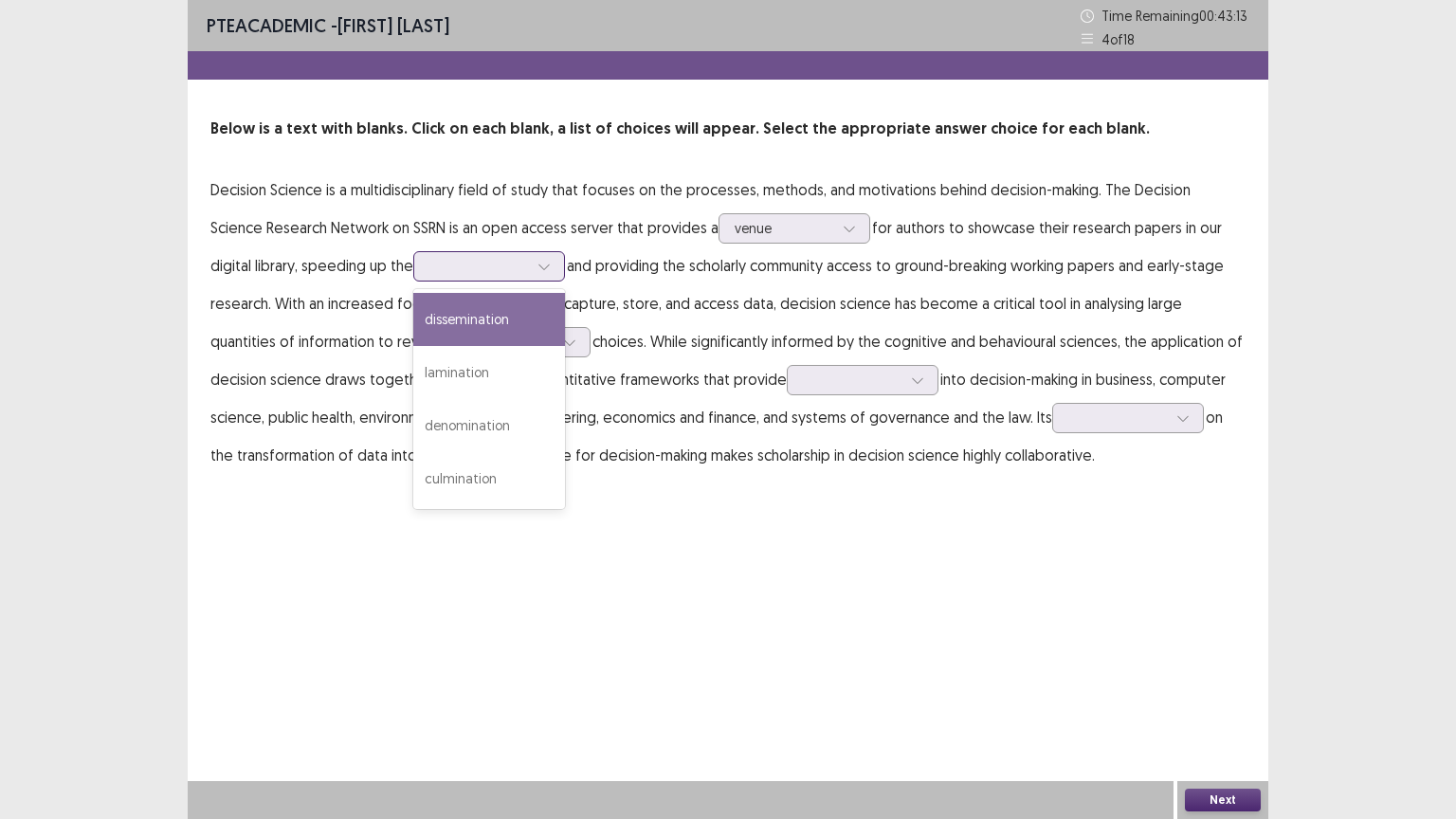 click at bounding box center (479, 265) 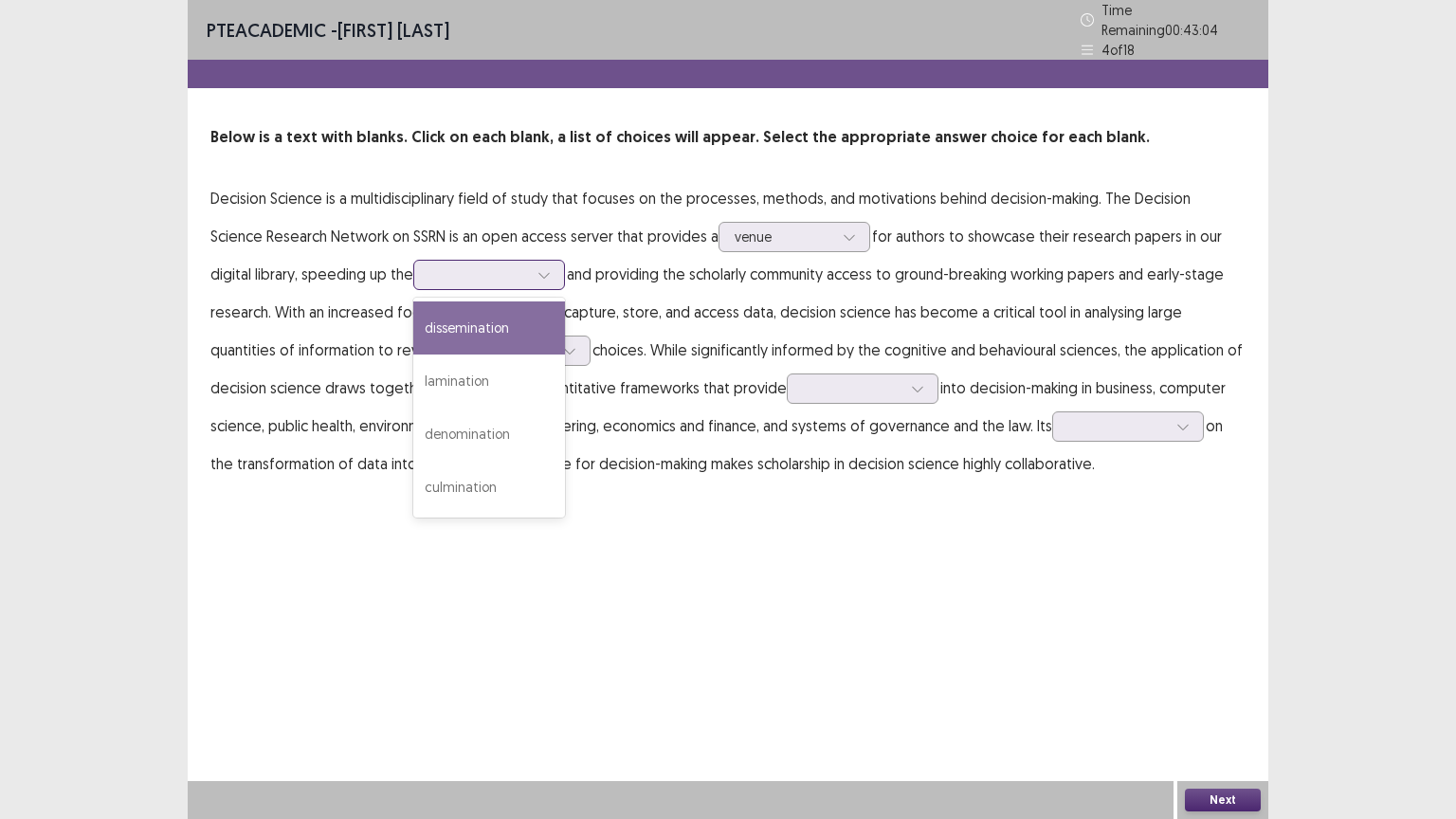 click on "dissemination" at bounding box center (489, 328) 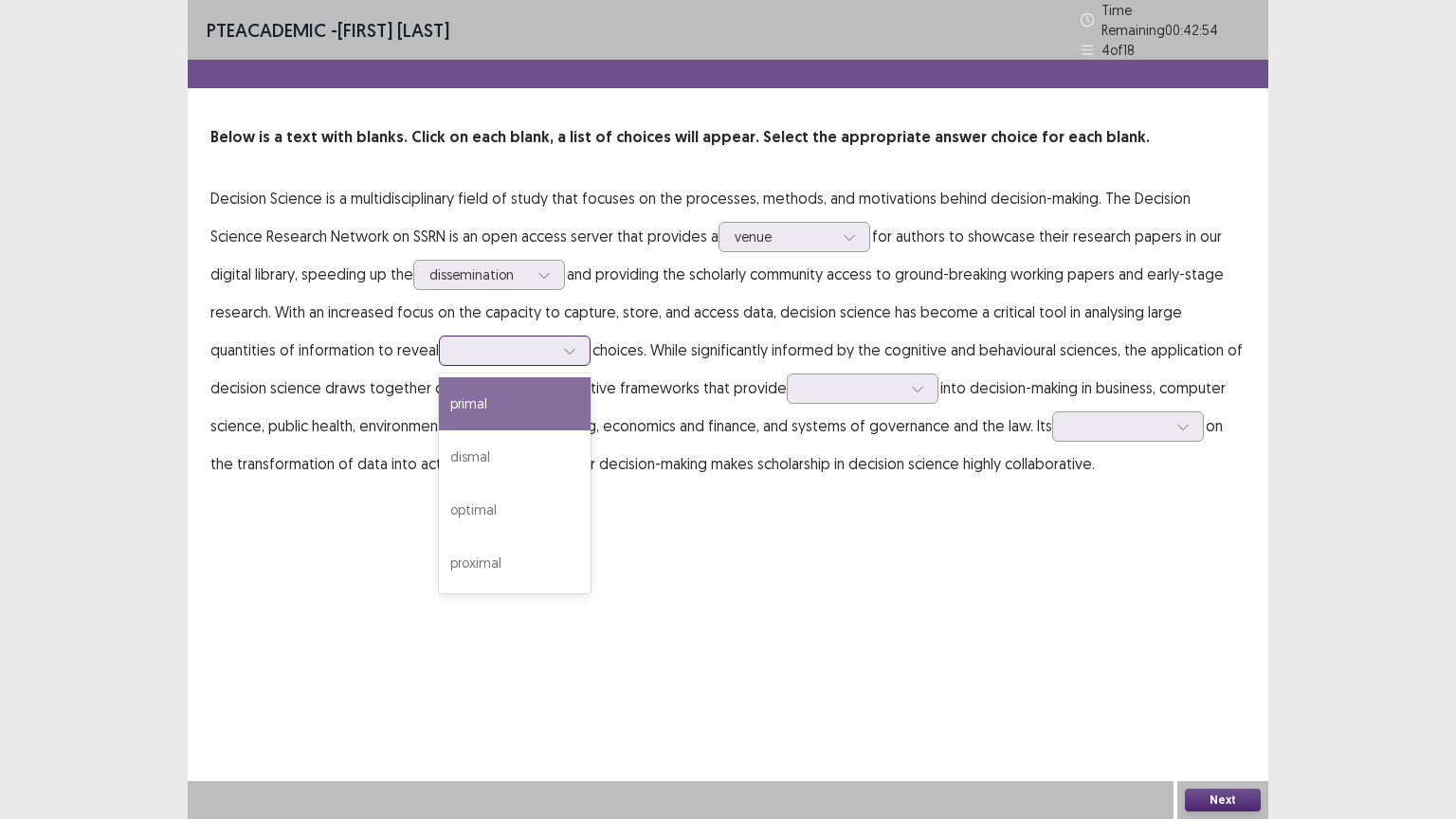 click at bounding box center (504, 350) 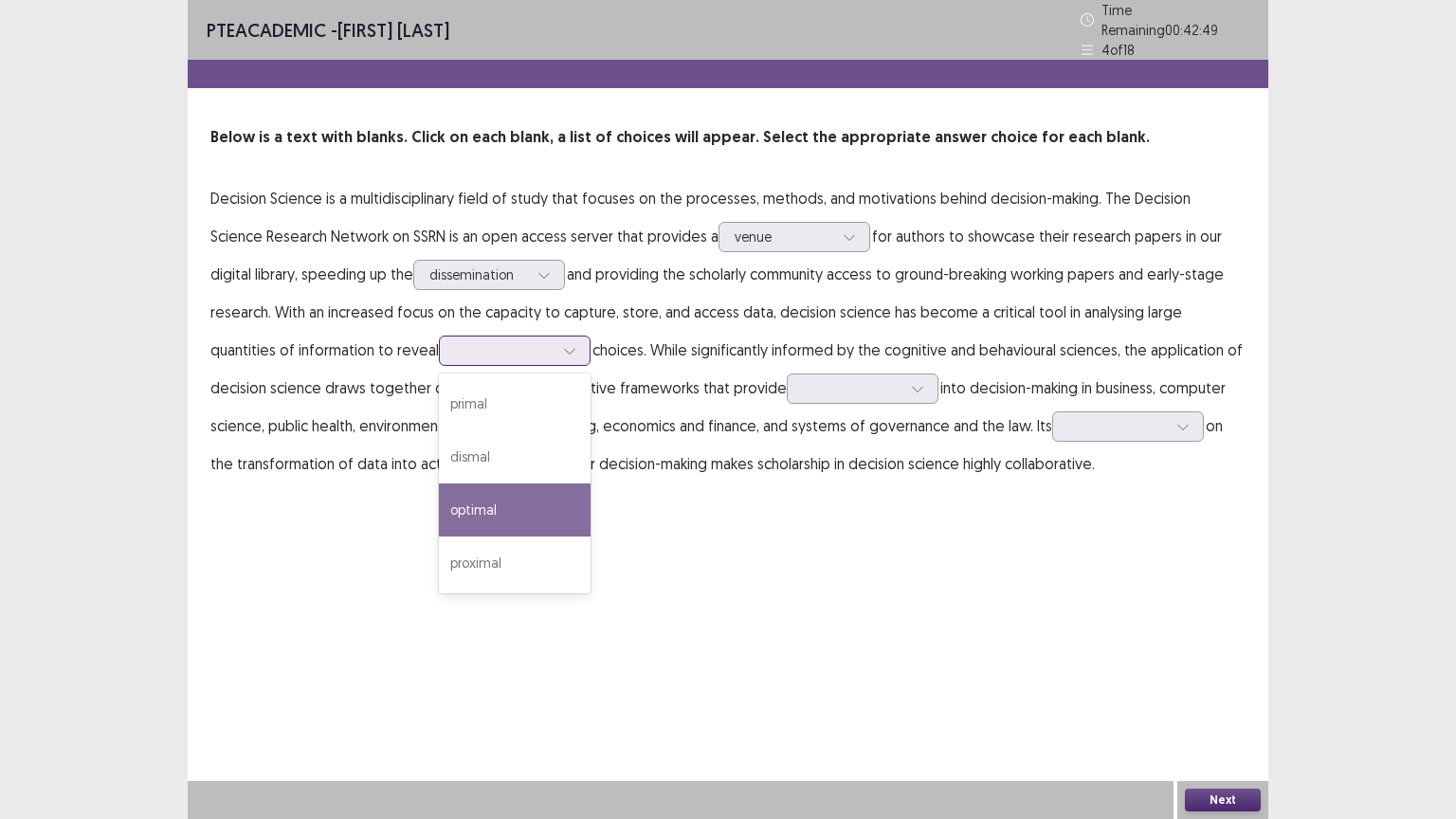 click on "optimal" at bounding box center [515, 510] 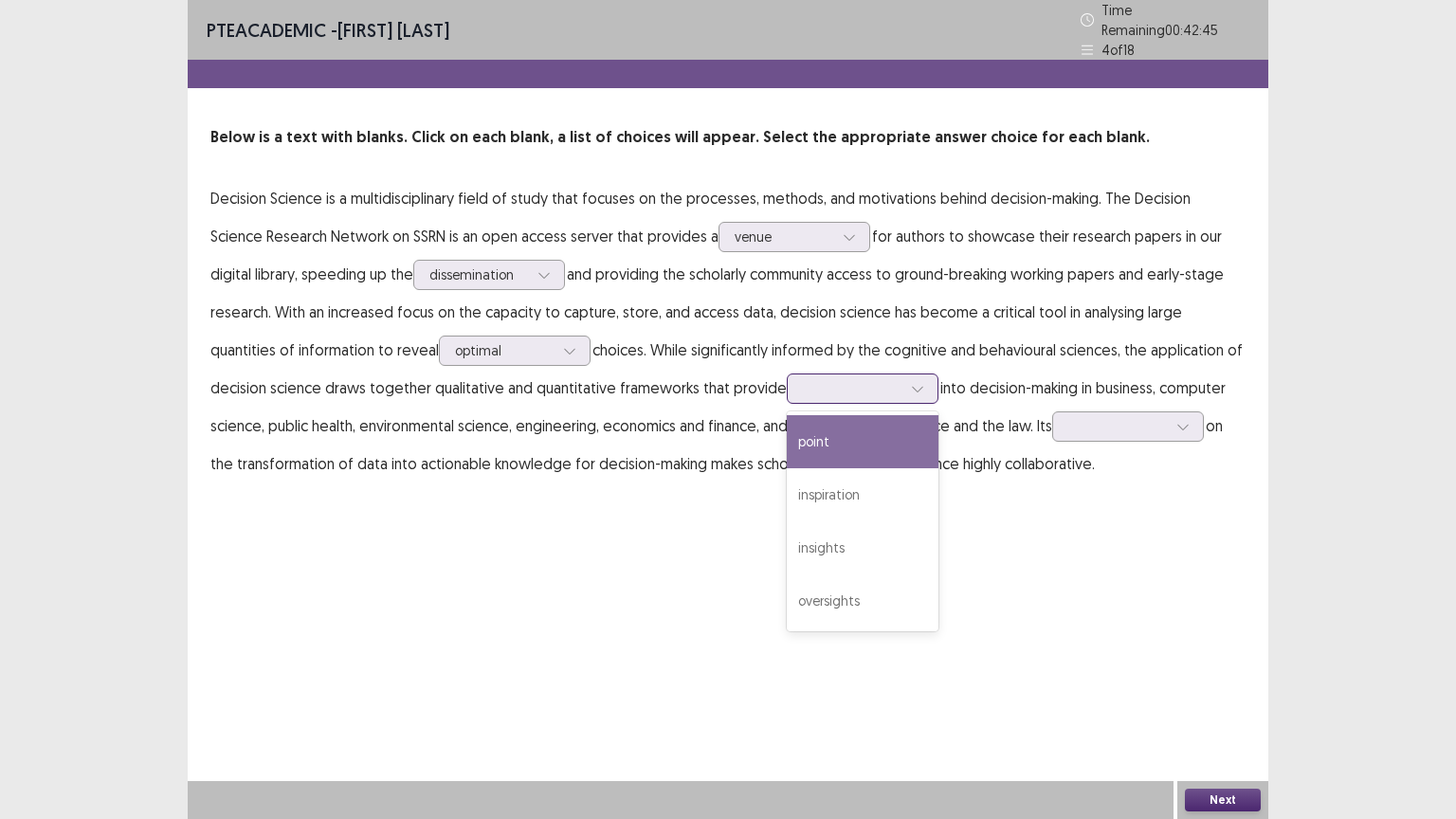 click at bounding box center (852, 388) 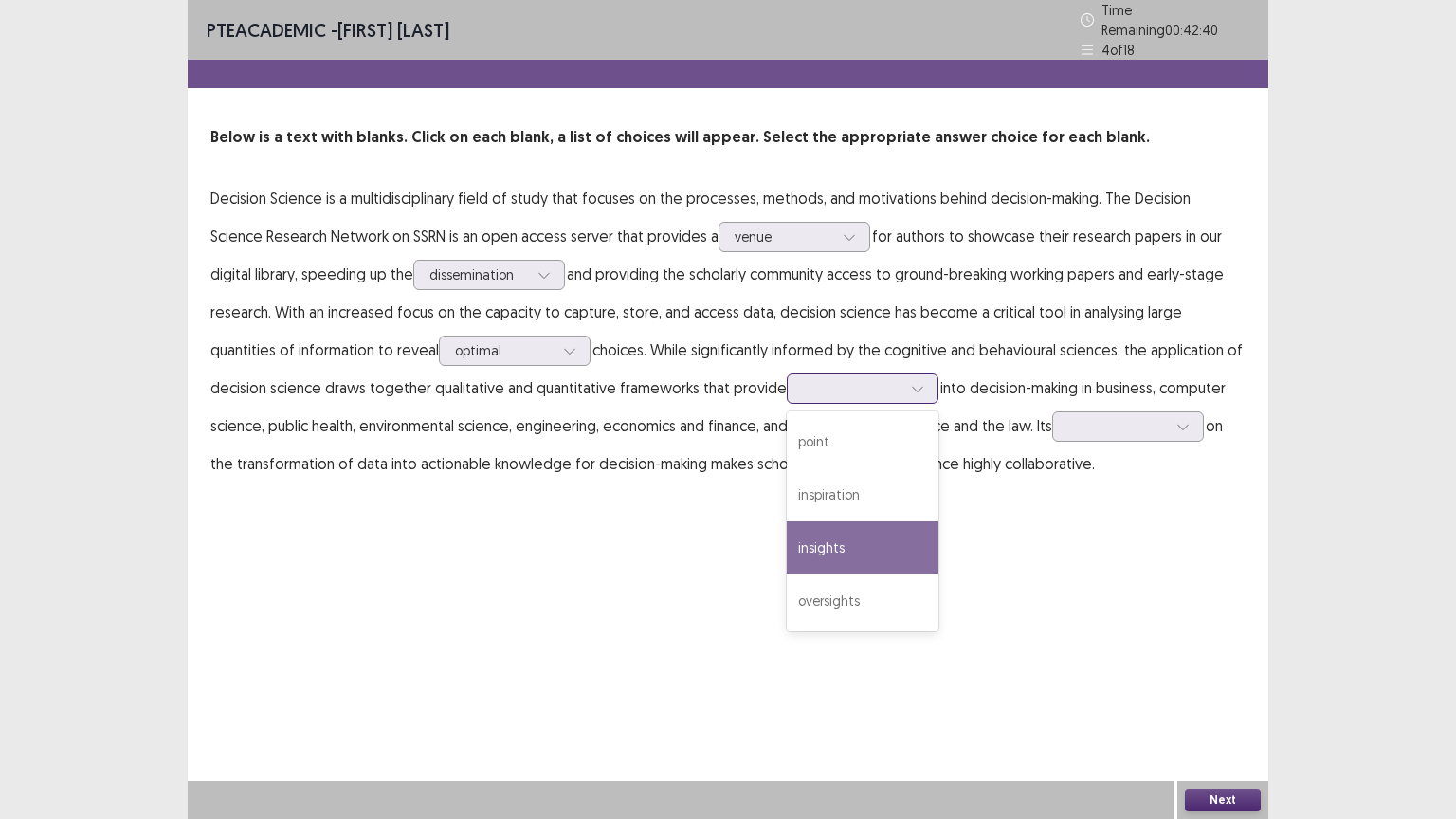 click on "insights" at bounding box center [863, 548] 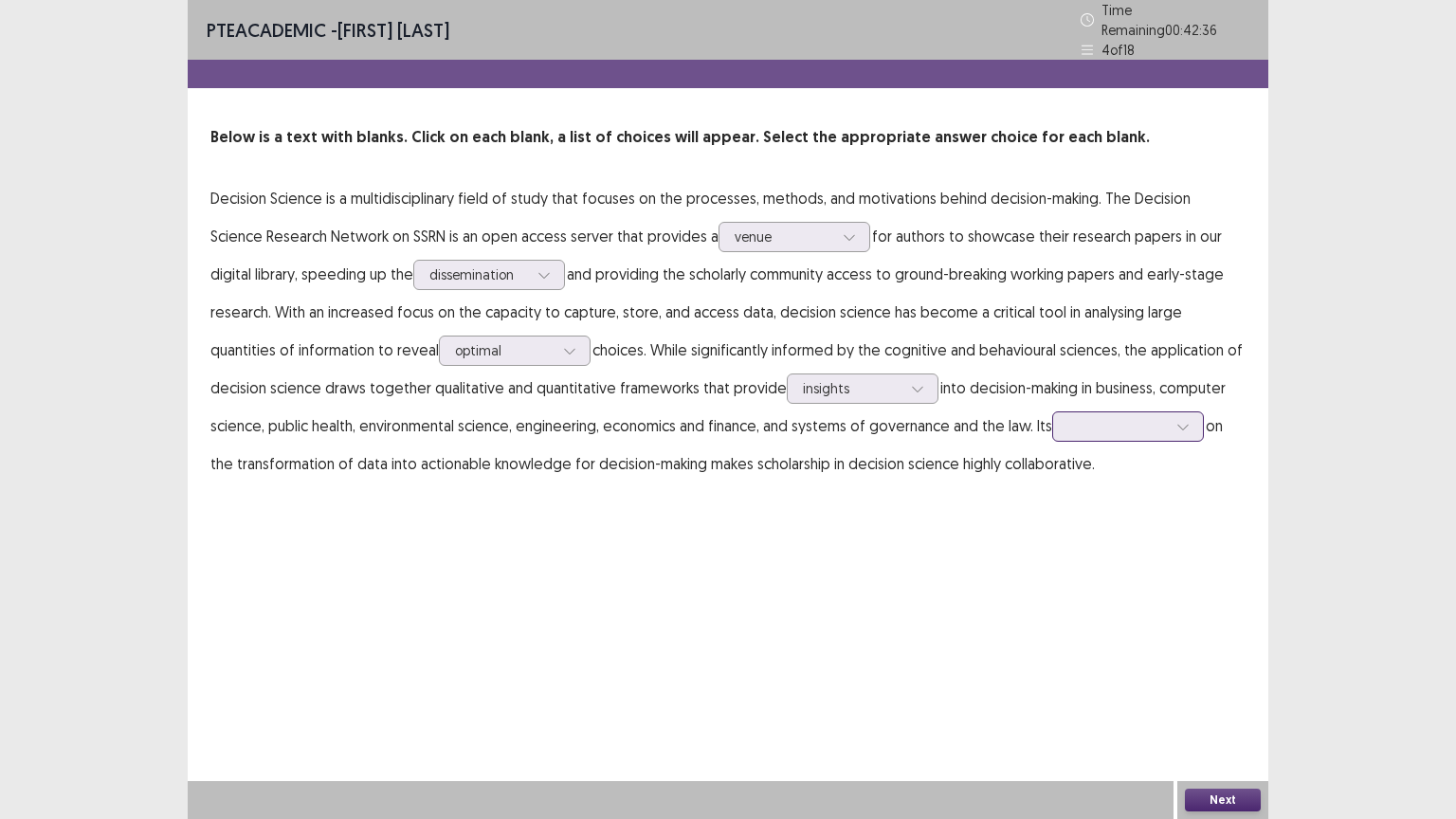 click at bounding box center (1118, 426) 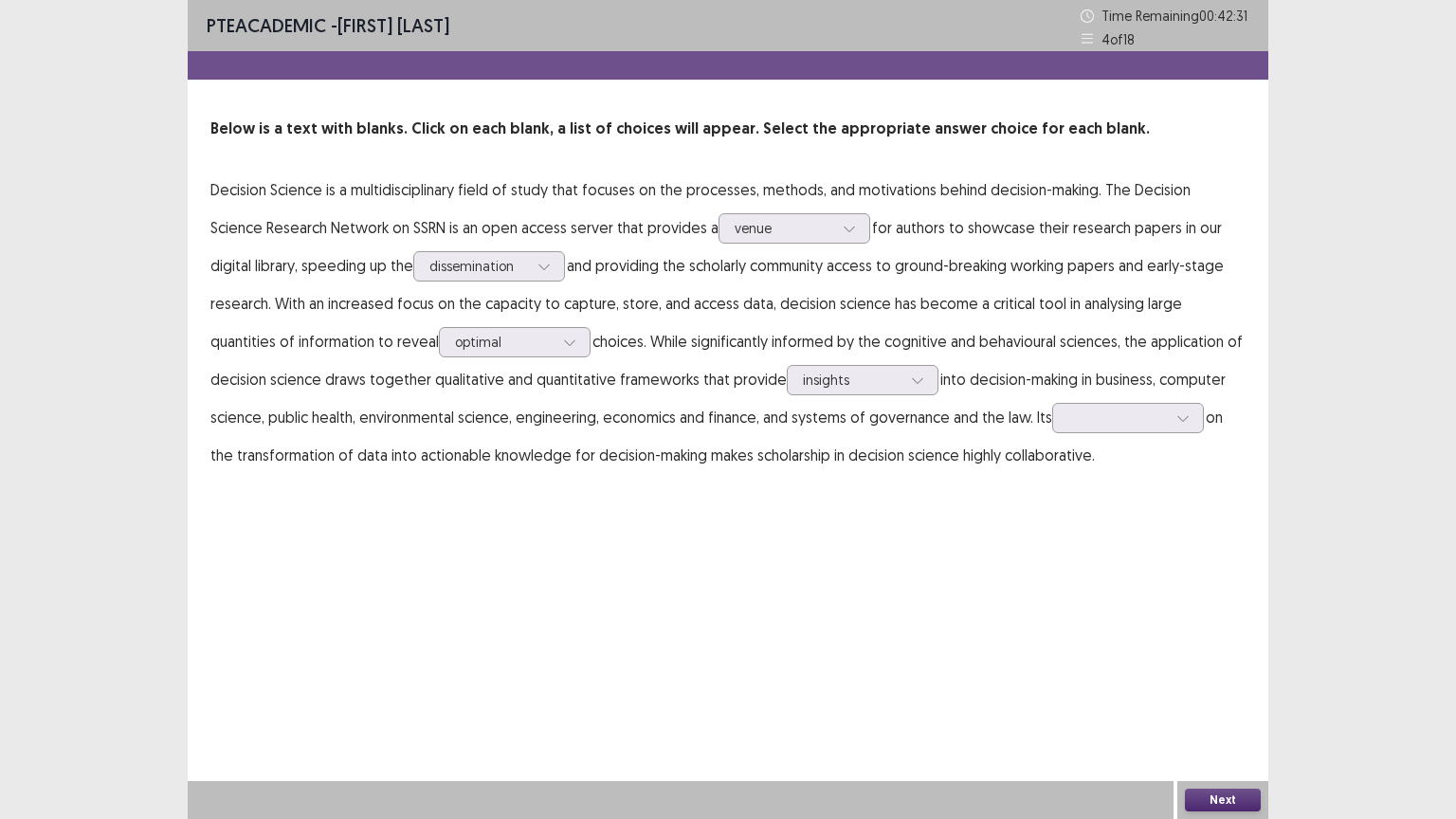 click on "PTE  academic   -  [FIRST] [LAST] Time Remaining  00 : 42 : 31 4  of  18 Below is a text with blanks. Click on each blank, a list of choices will appear. Select the appropriate answer choice for each blank. Decision Science is a multidisciplinary field of study that focuses on the processes, methods, and motivations behind decision-making. The Decision Science Research Network on SSRN is an open access server that provides a  venue  for authors to showcase their research papers in our digital library, speeding up the  dissemination  and providing the scholarly community access to ground-breaking working papers and early-stage research. With an increased focus on the capacity to capture, store, and access data, decision science has become a critical tool in analysing large quantities of information to reveal  optimal  choices. While significantly informed by the cognitive and behavioural sciences, the application of decision science draws together qualitative and quantitative frameworks that provide  Next" at bounding box center [728, 410] 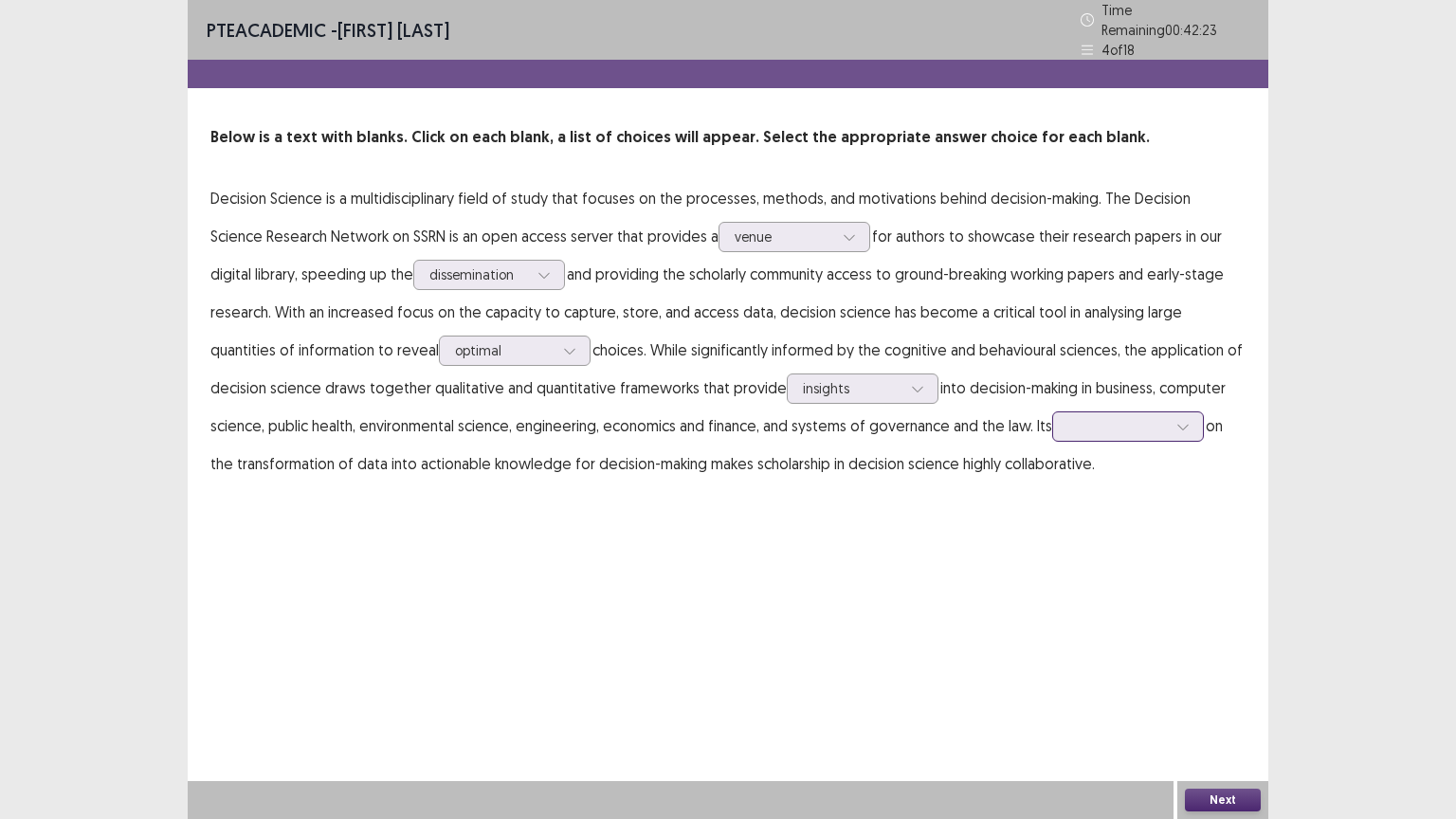 click at bounding box center [1118, 426] 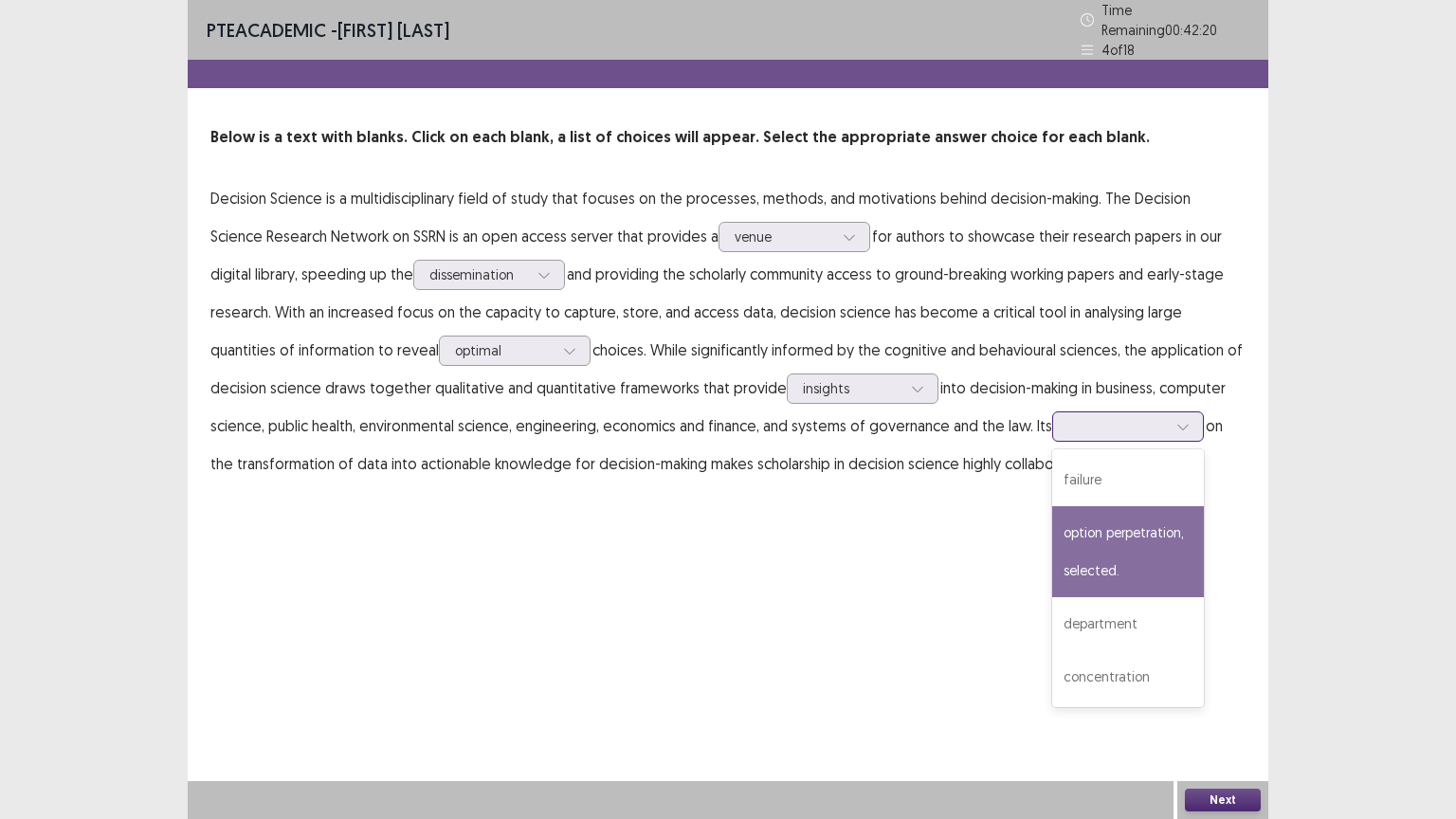 click on "option perpetration, selected." at bounding box center [1128, 552] 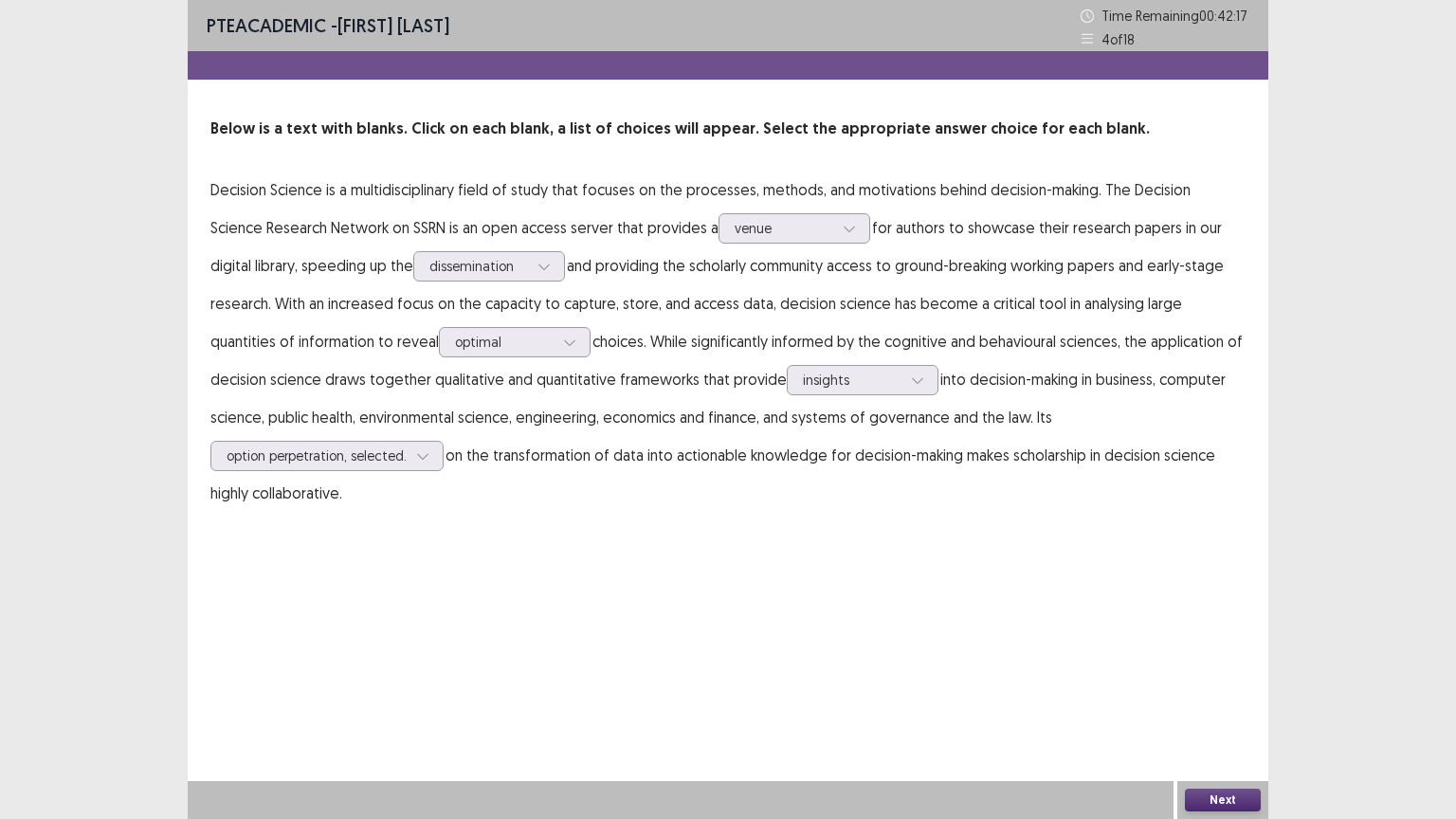 click on "Next" at bounding box center [1223, 800] 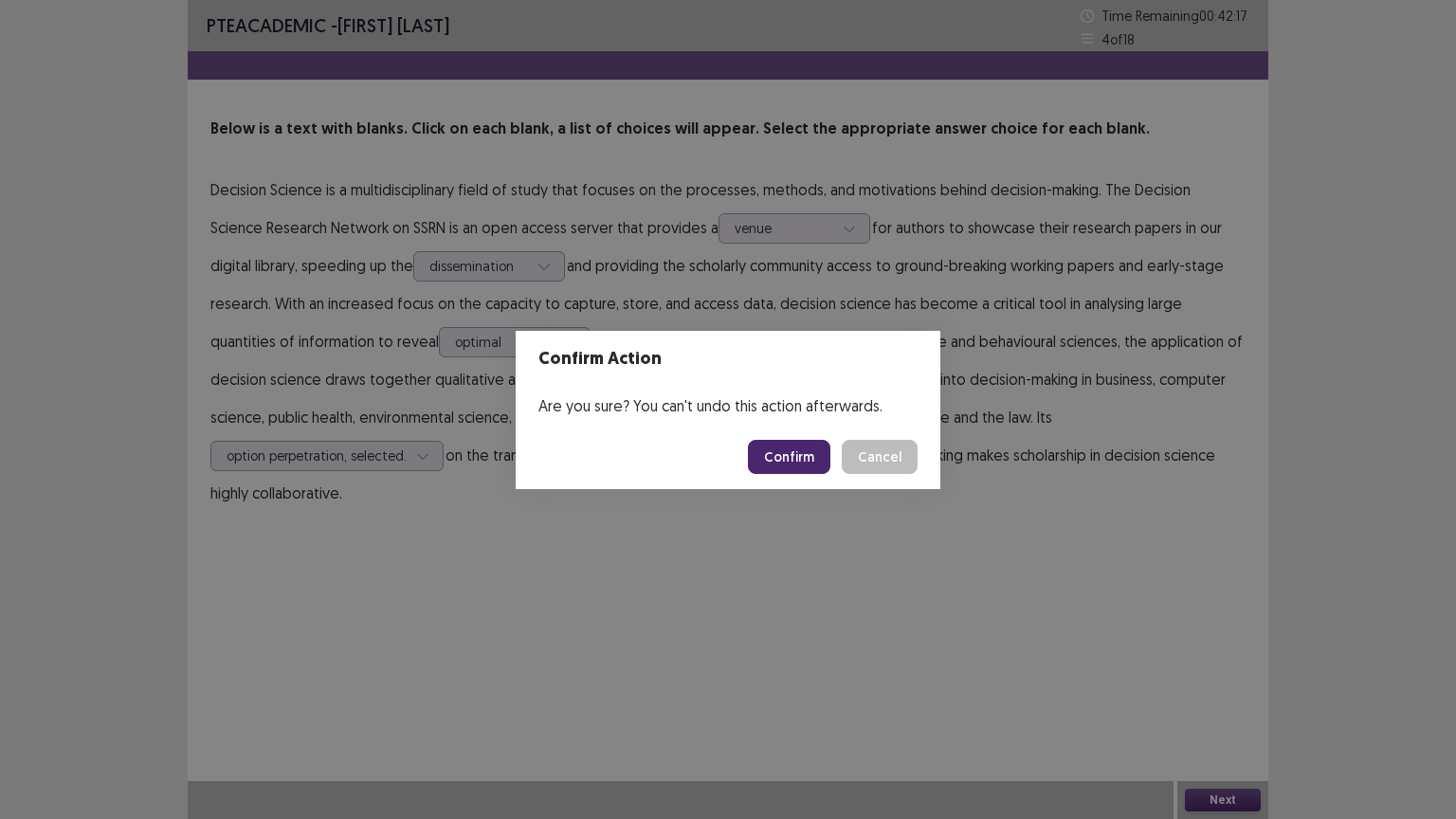 click on "Confirm" at bounding box center [789, 457] 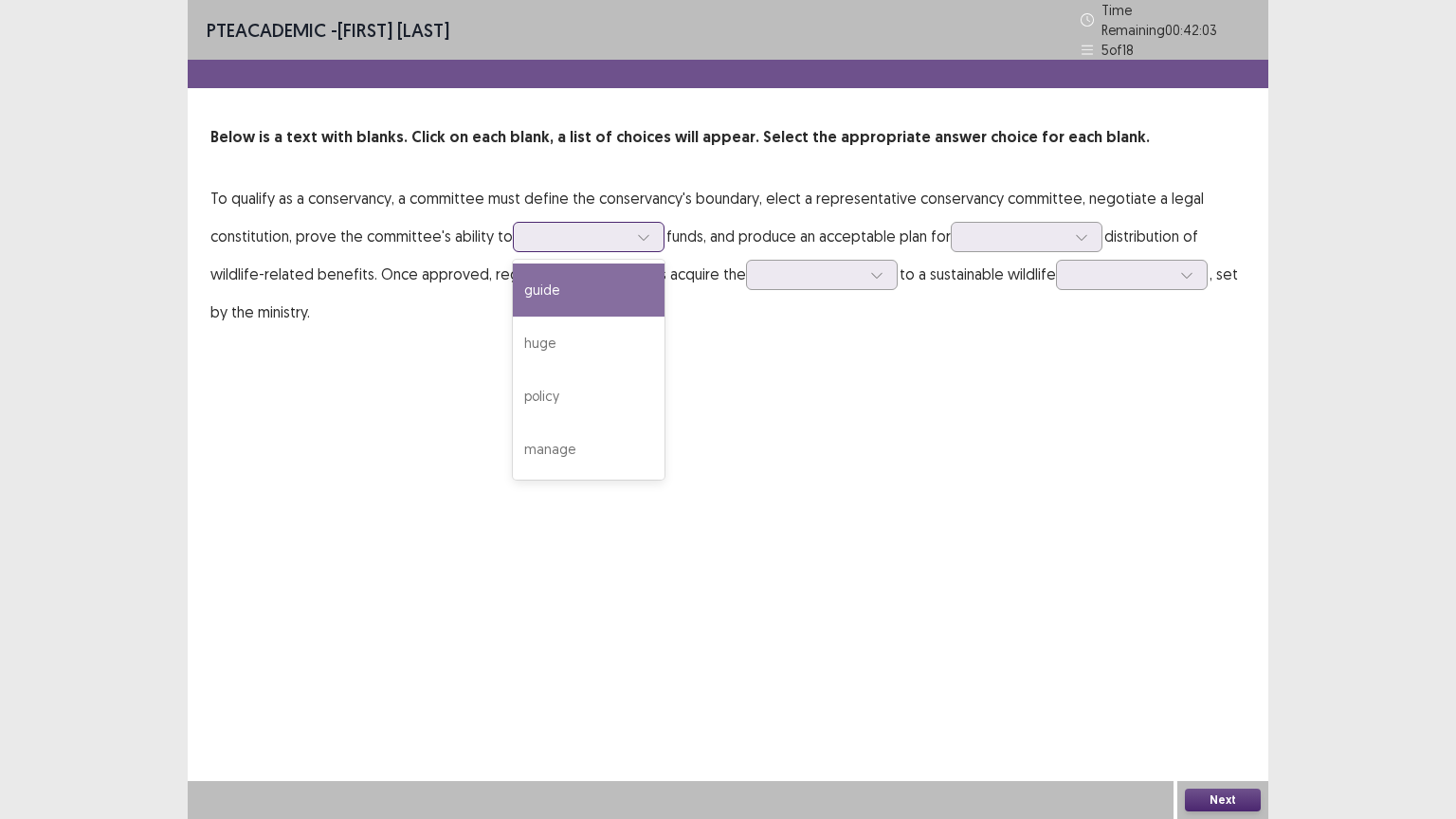 click at bounding box center [589, 237] 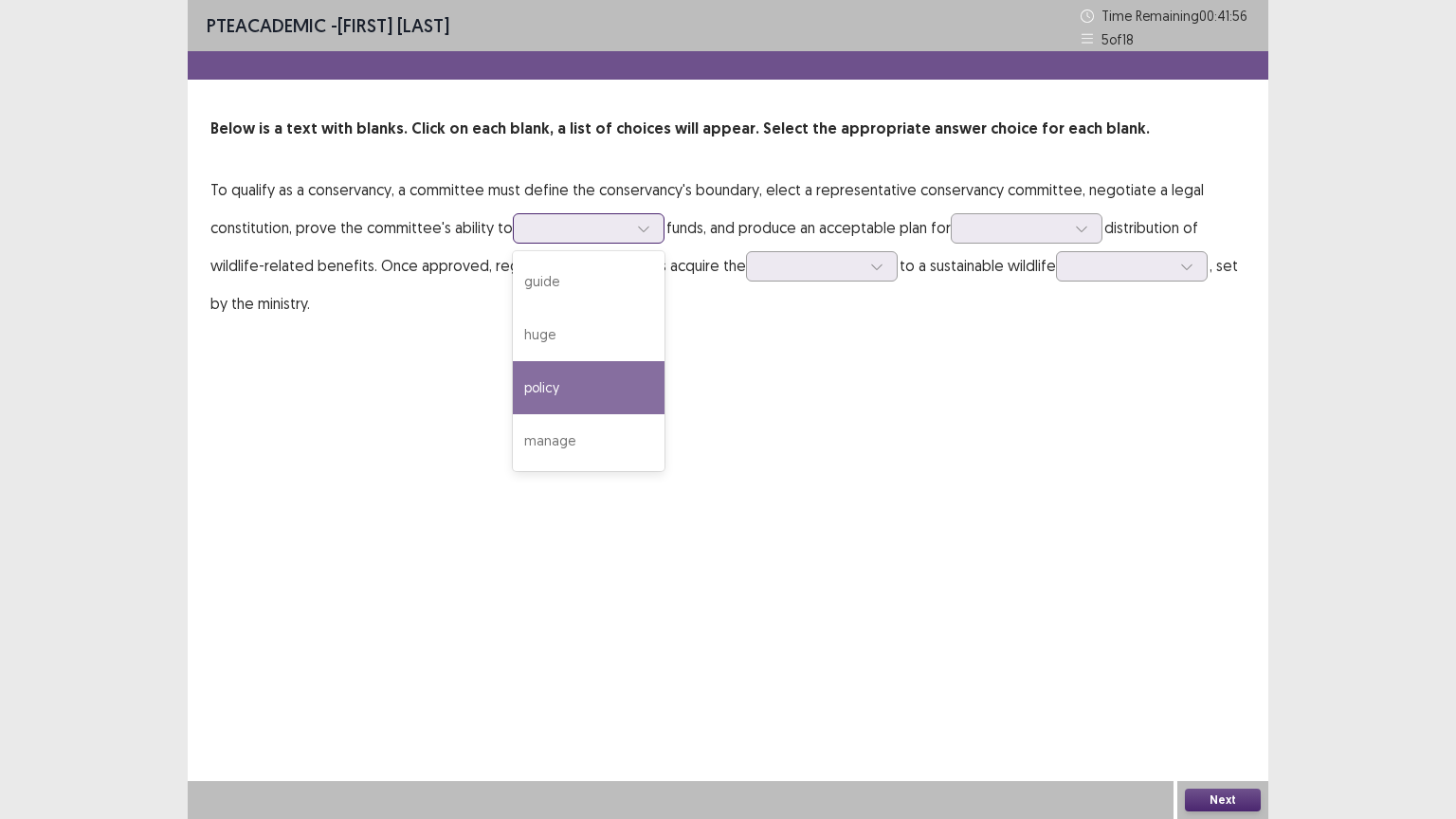 click on "policy" at bounding box center [589, 388] 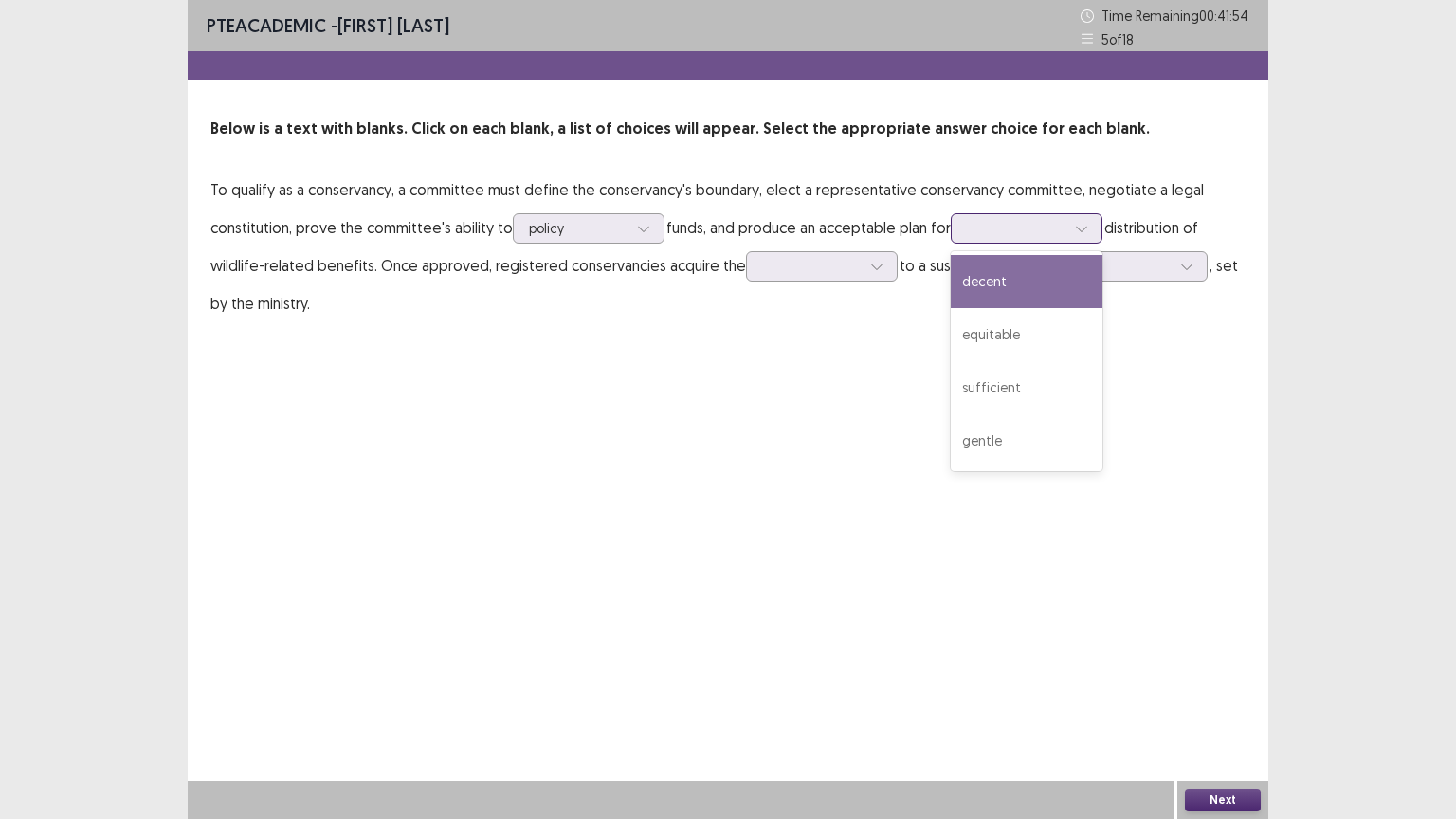 click at bounding box center (1016, 228) 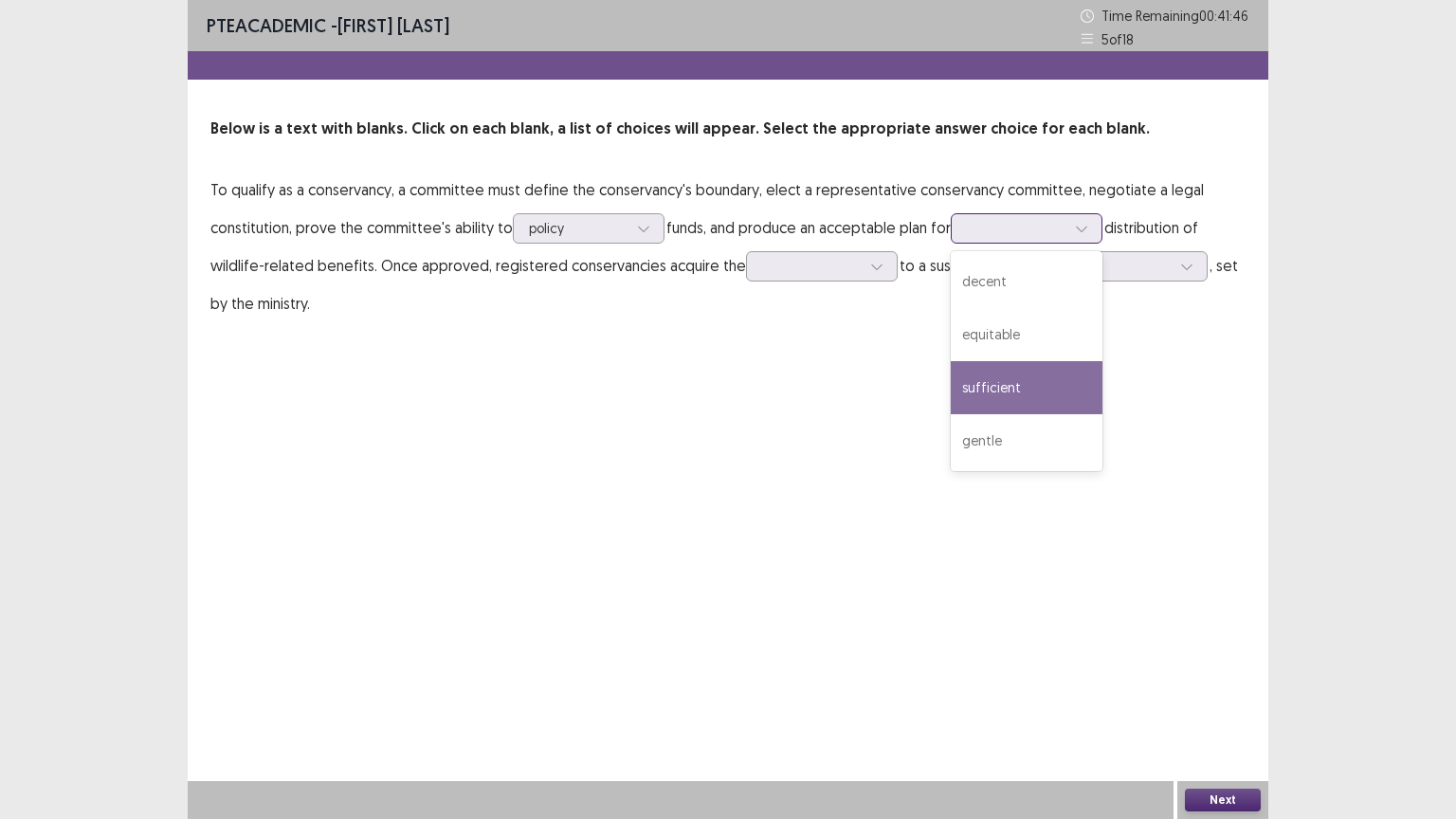 click on "sufficient" at bounding box center (1027, 388) 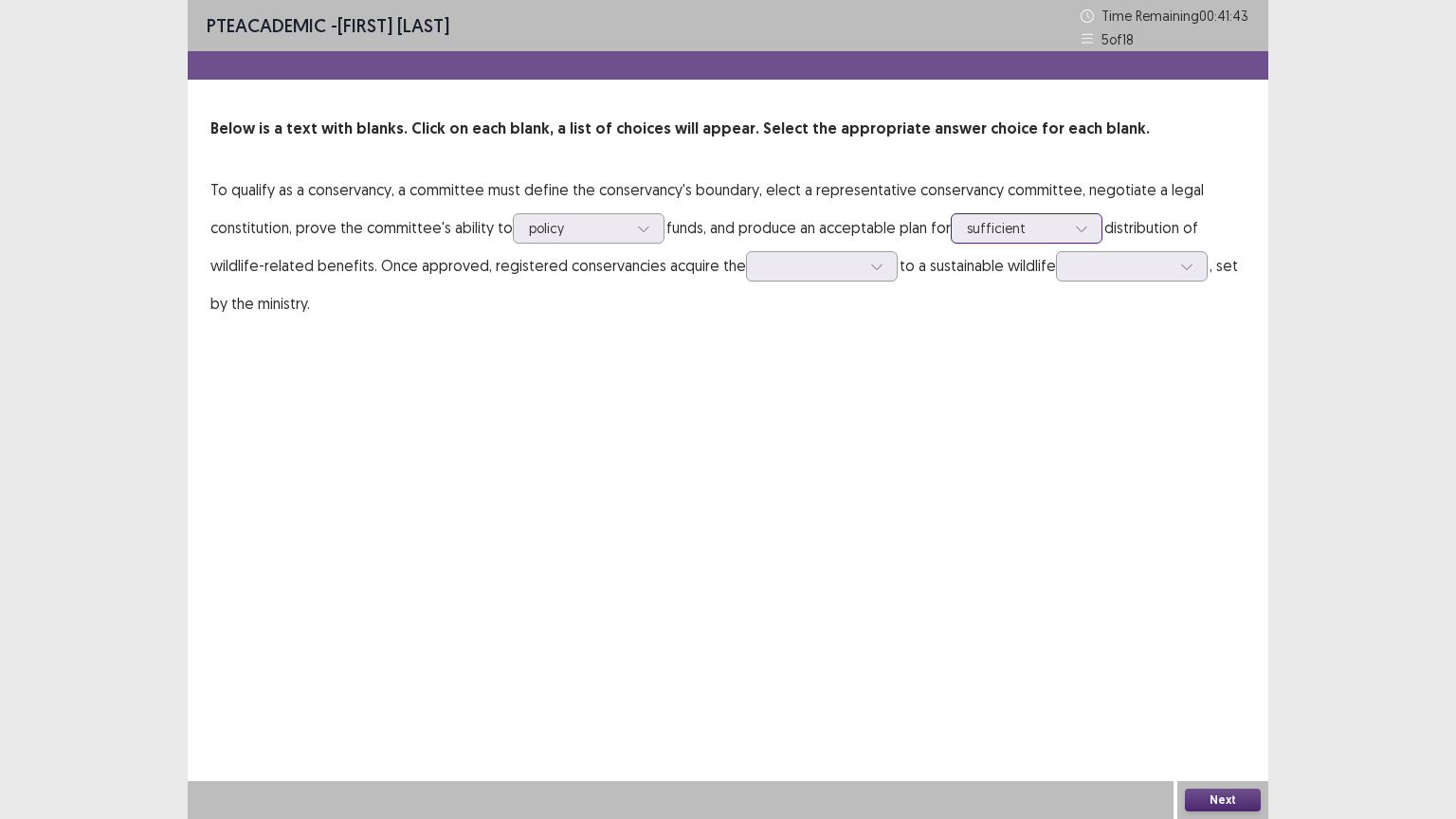 click at bounding box center [1016, 228] 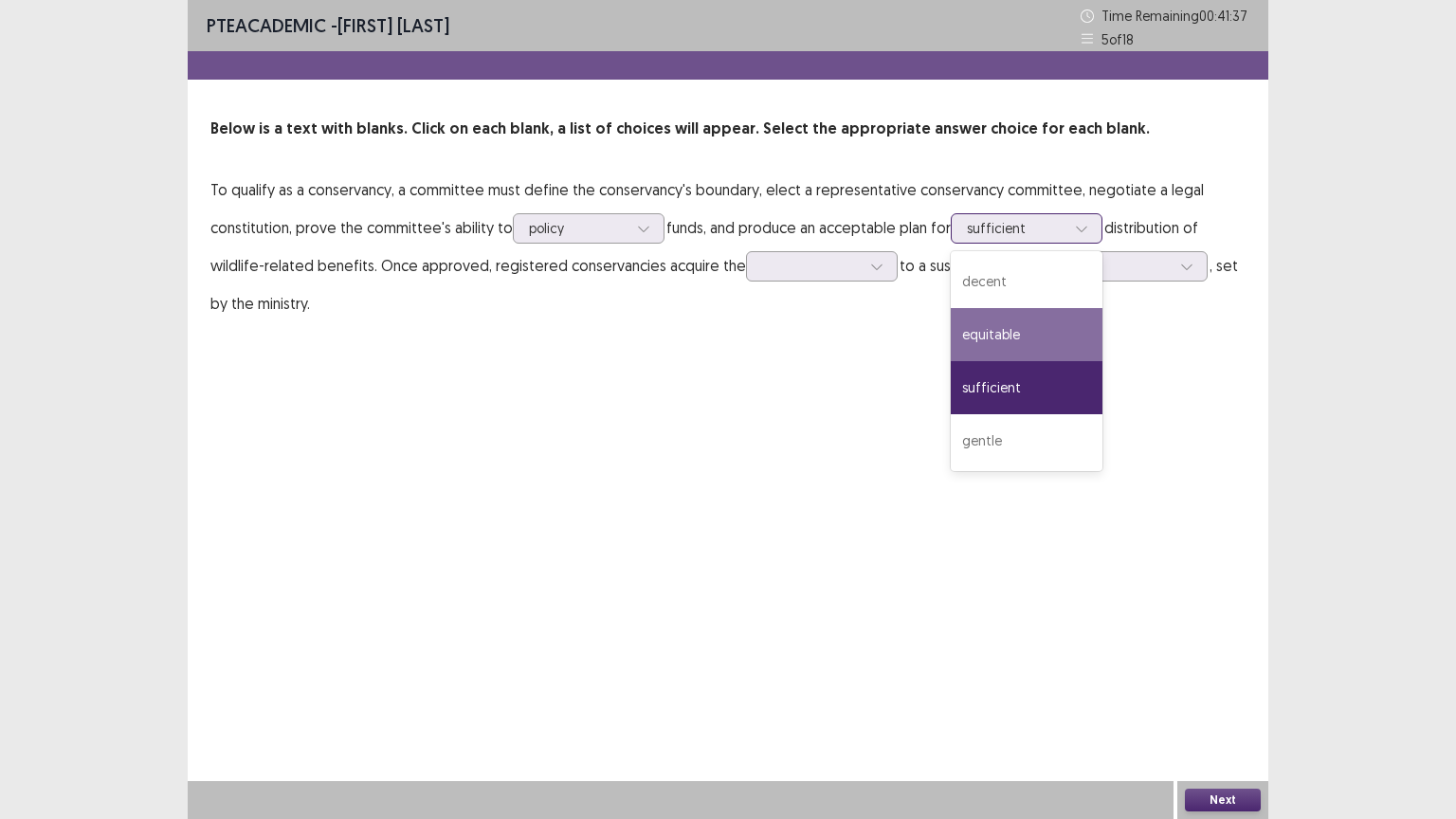 click on "equitable" at bounding box center (1027, 335) 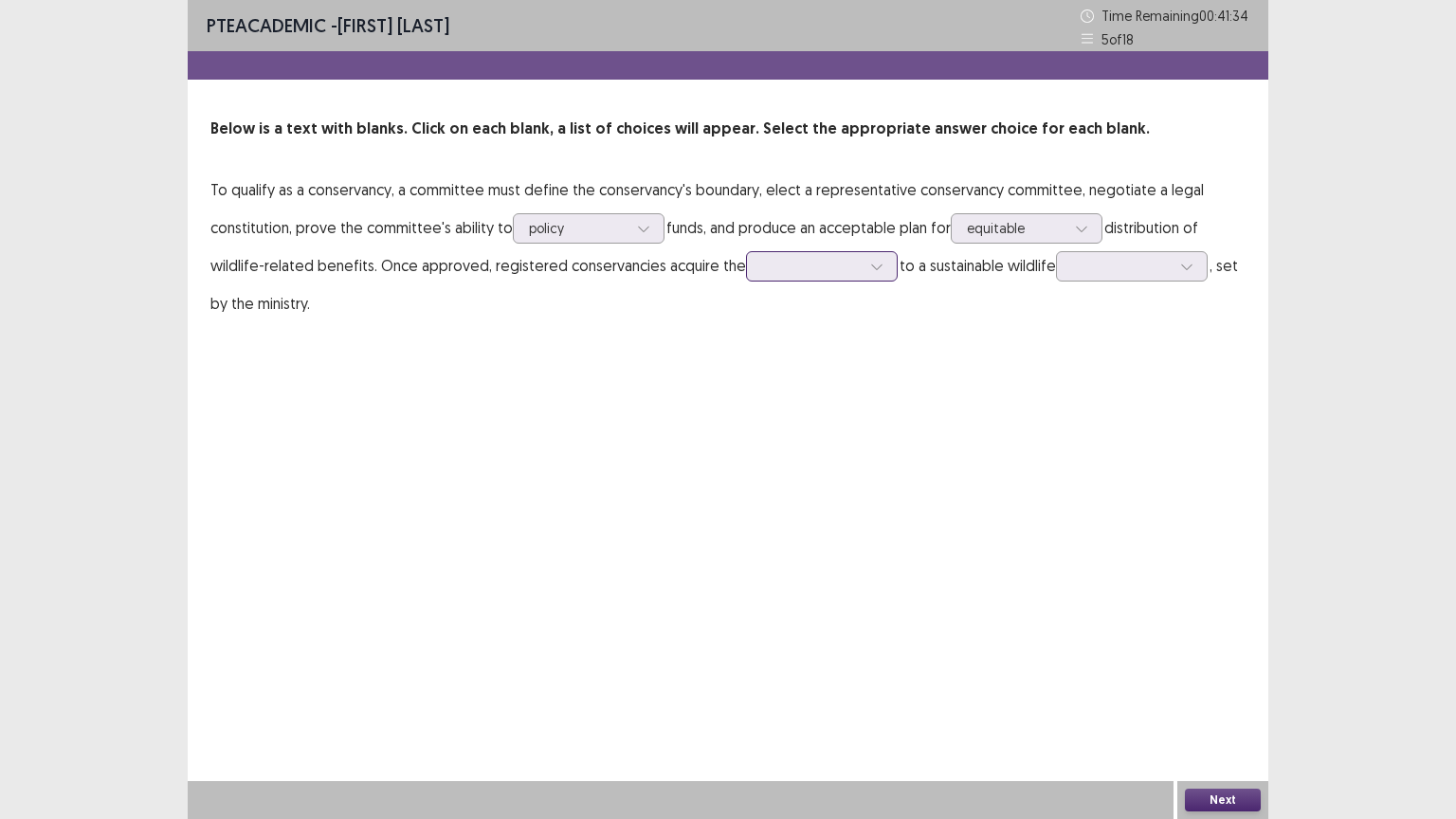 click at bounding box center [822, 266] 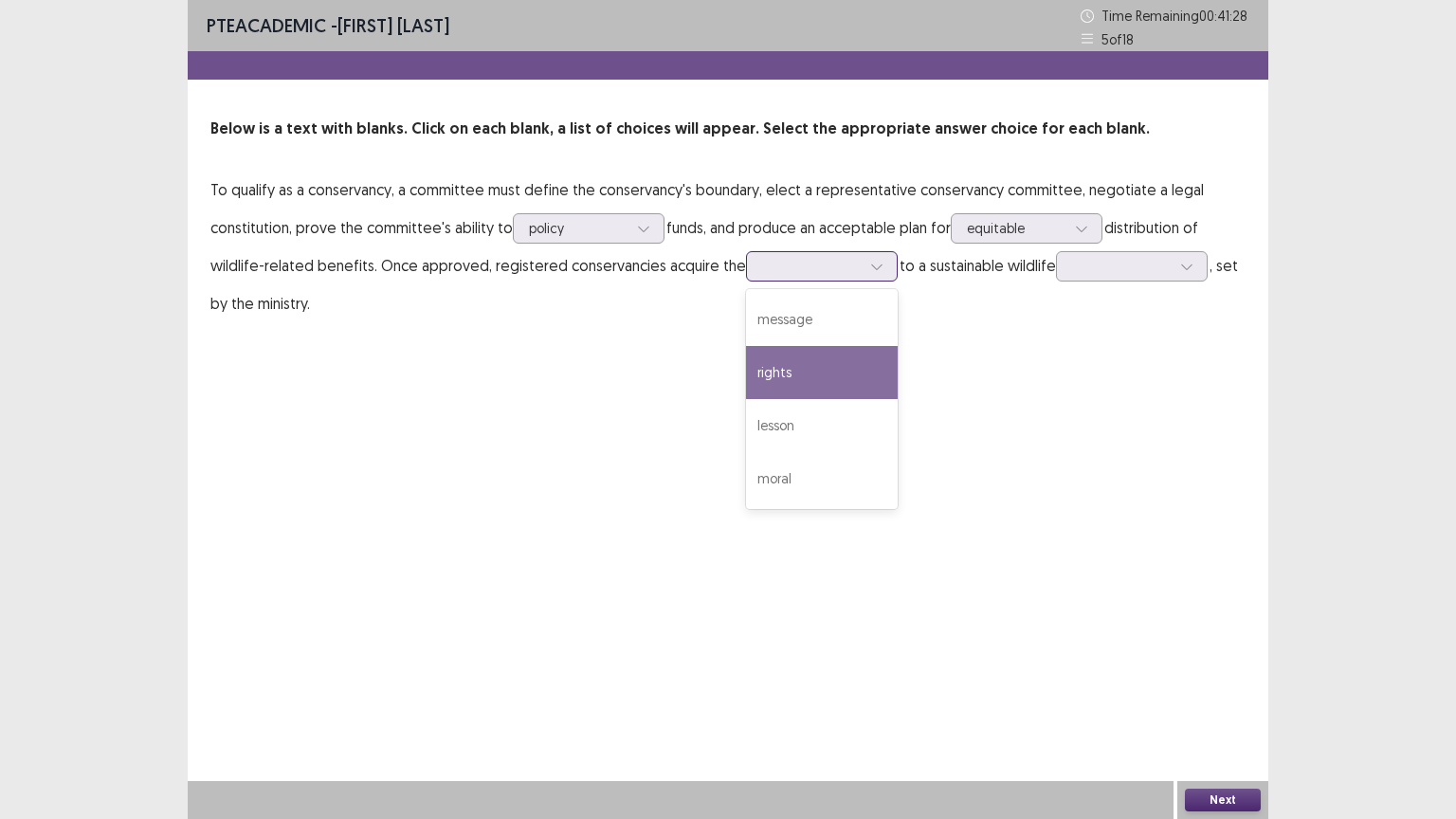 click on "rights" at bounding box center [822, 373] 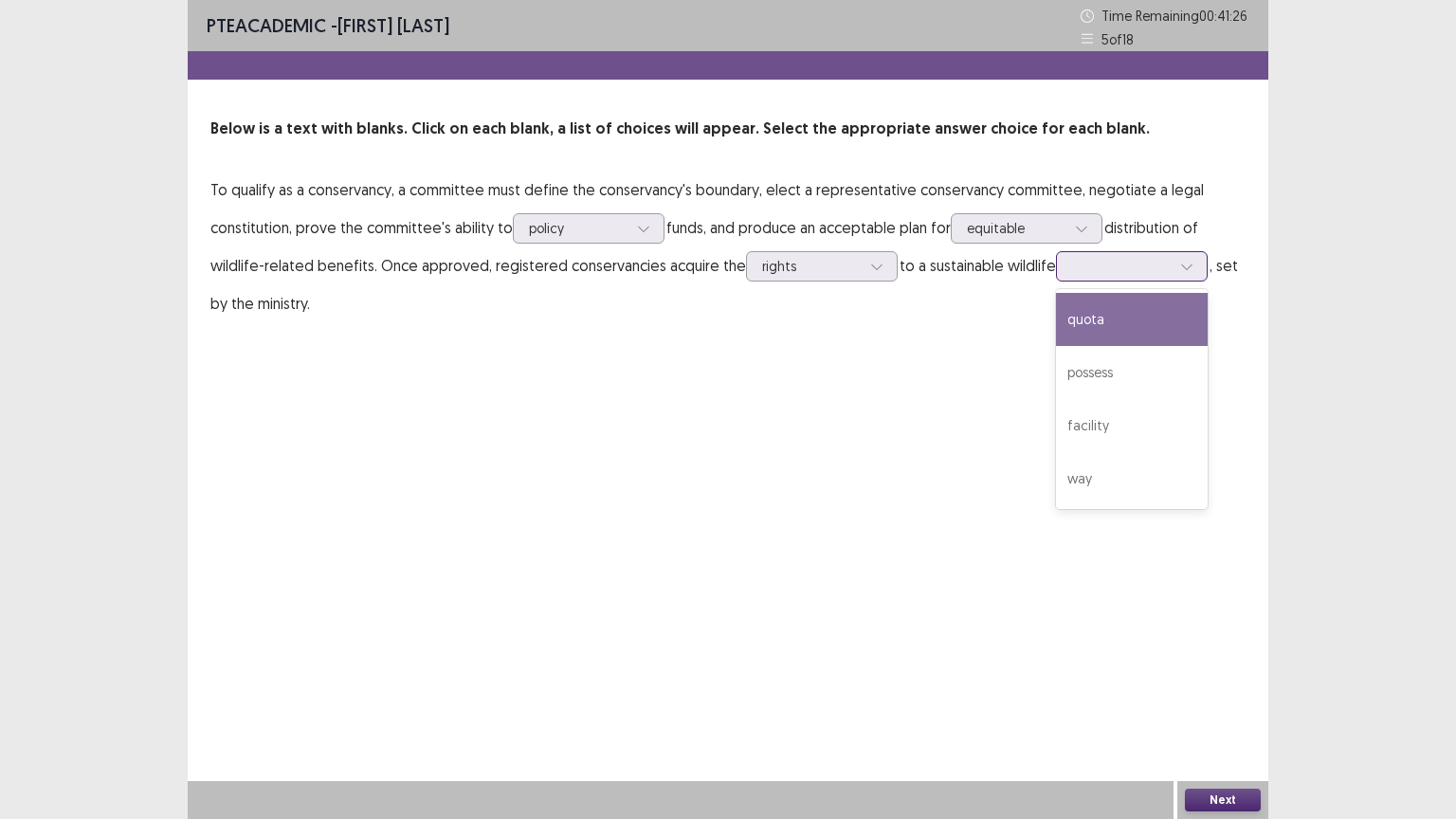 click at bounding box center [1132, 266] 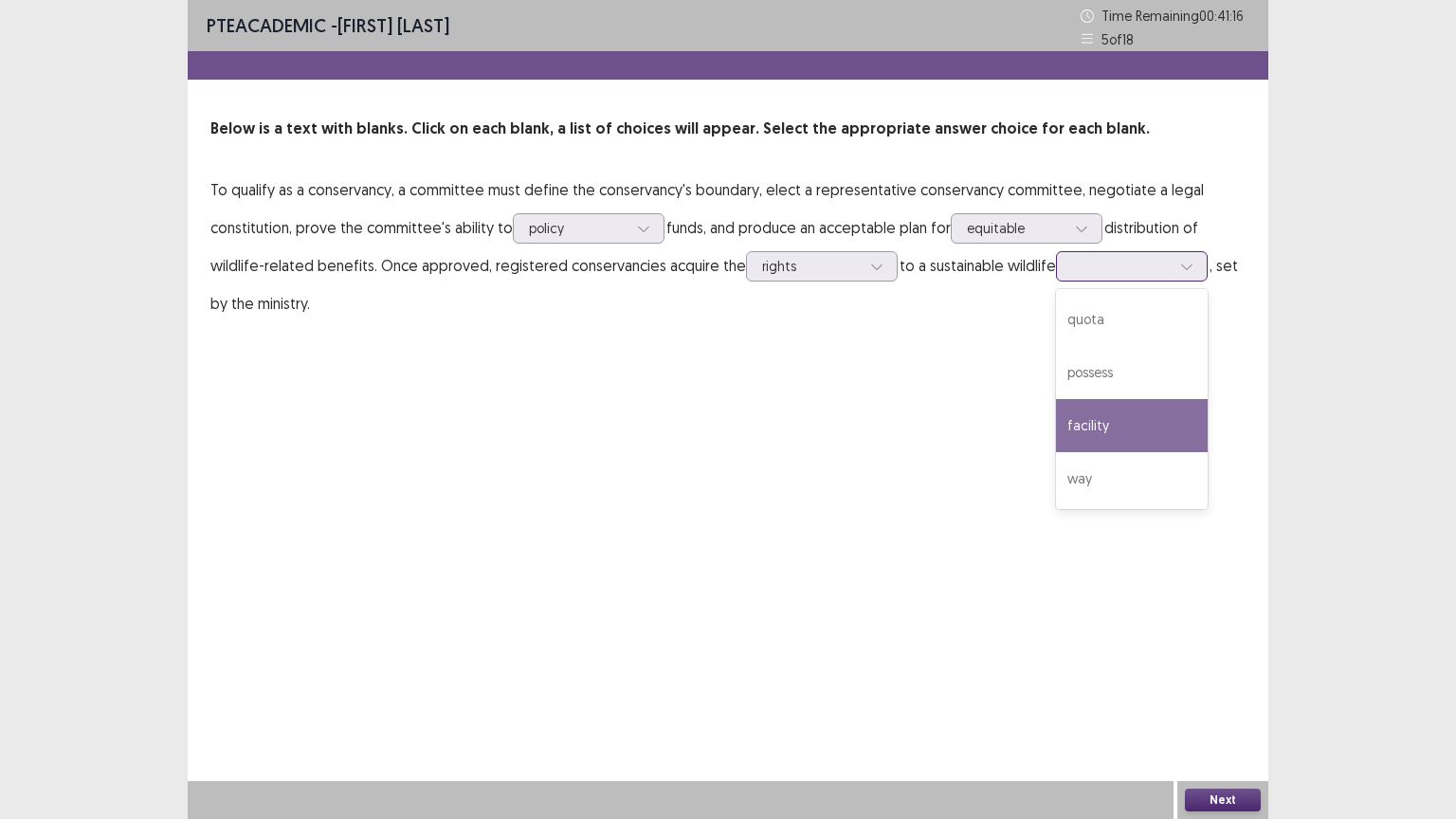 click on "facility" at bounding box center (1132, 426) 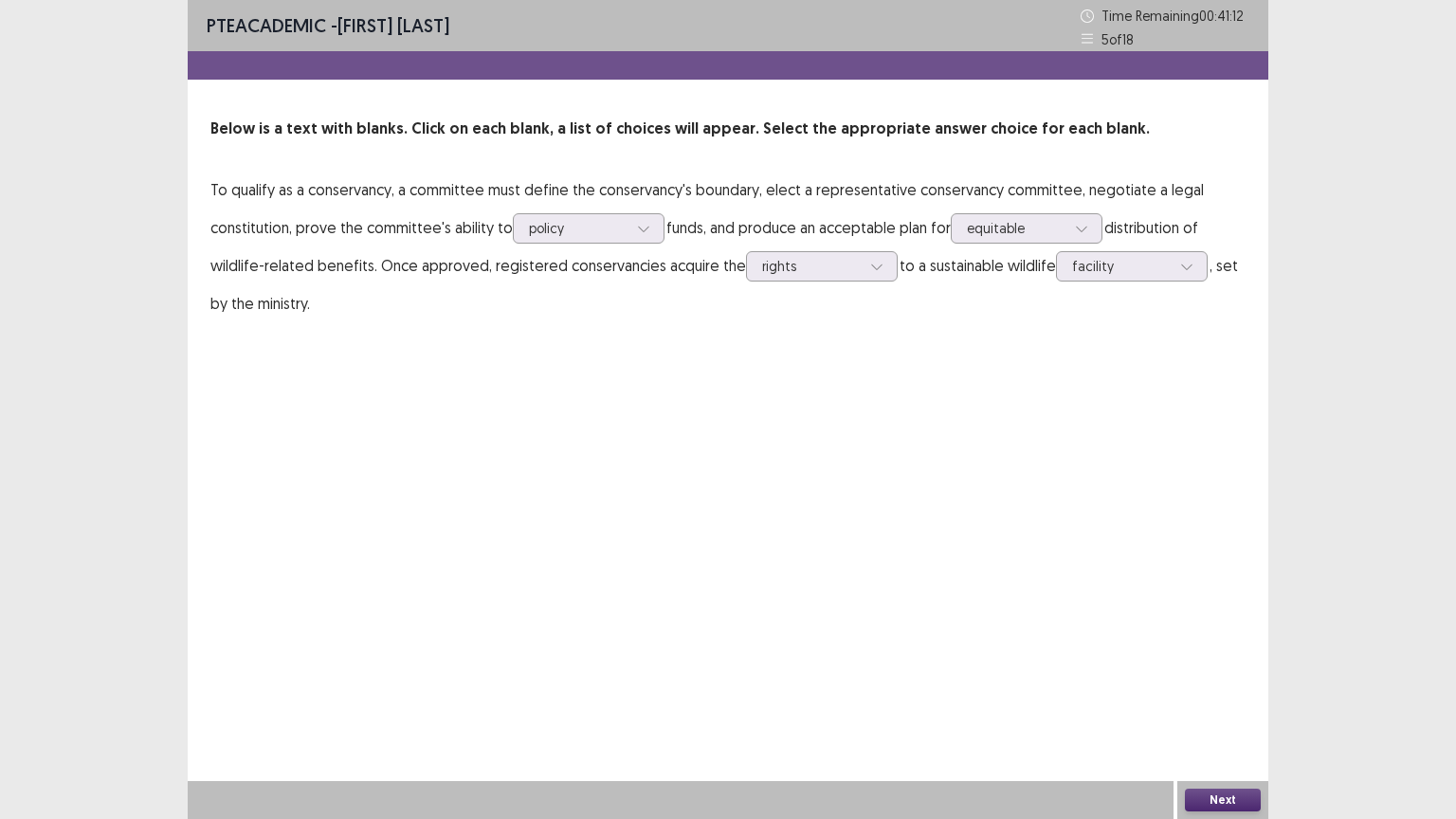 click on "Next" at bounding box center [1223, 800] 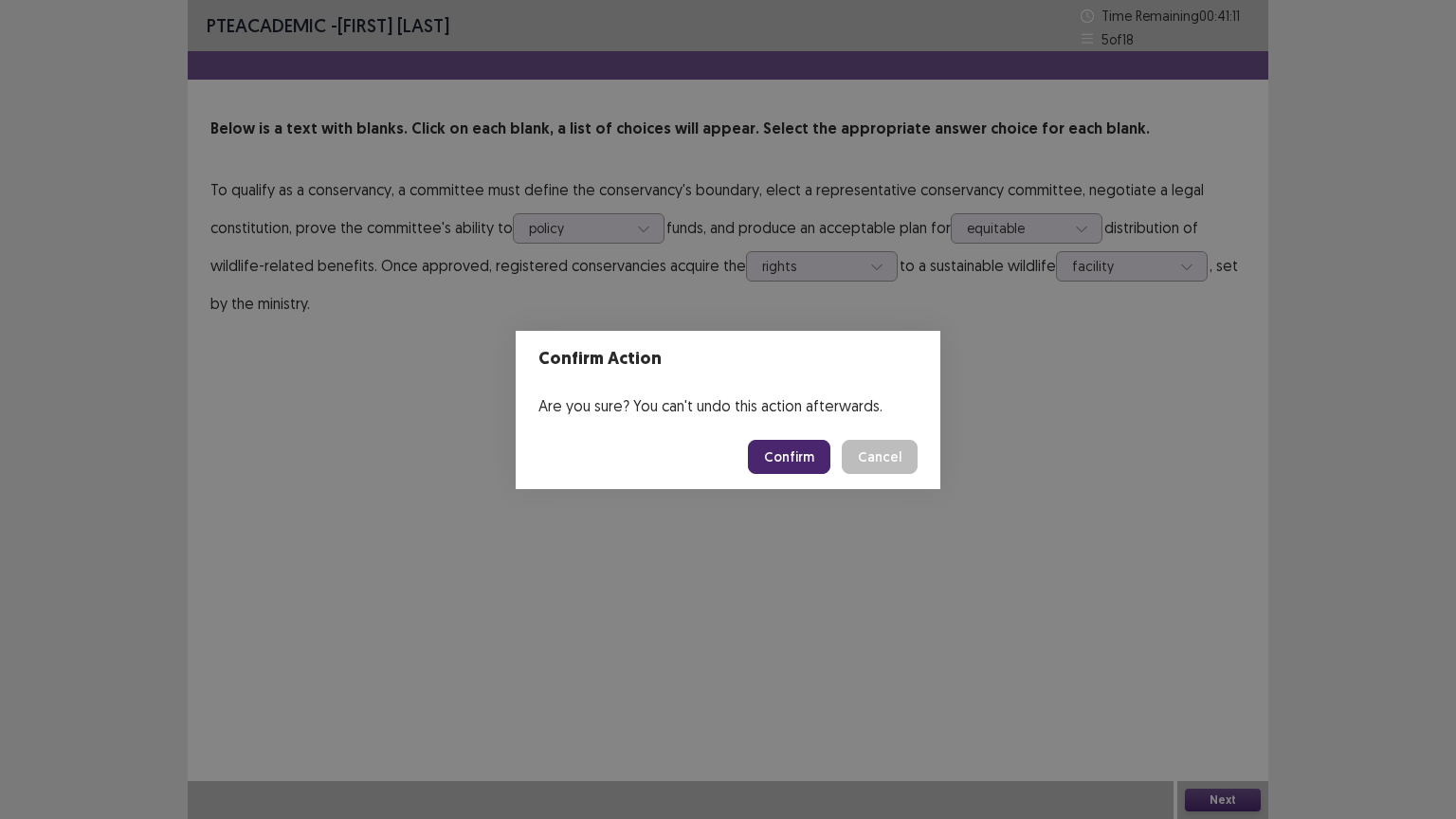 click on "Confirm" at bounding box center (789, 457) 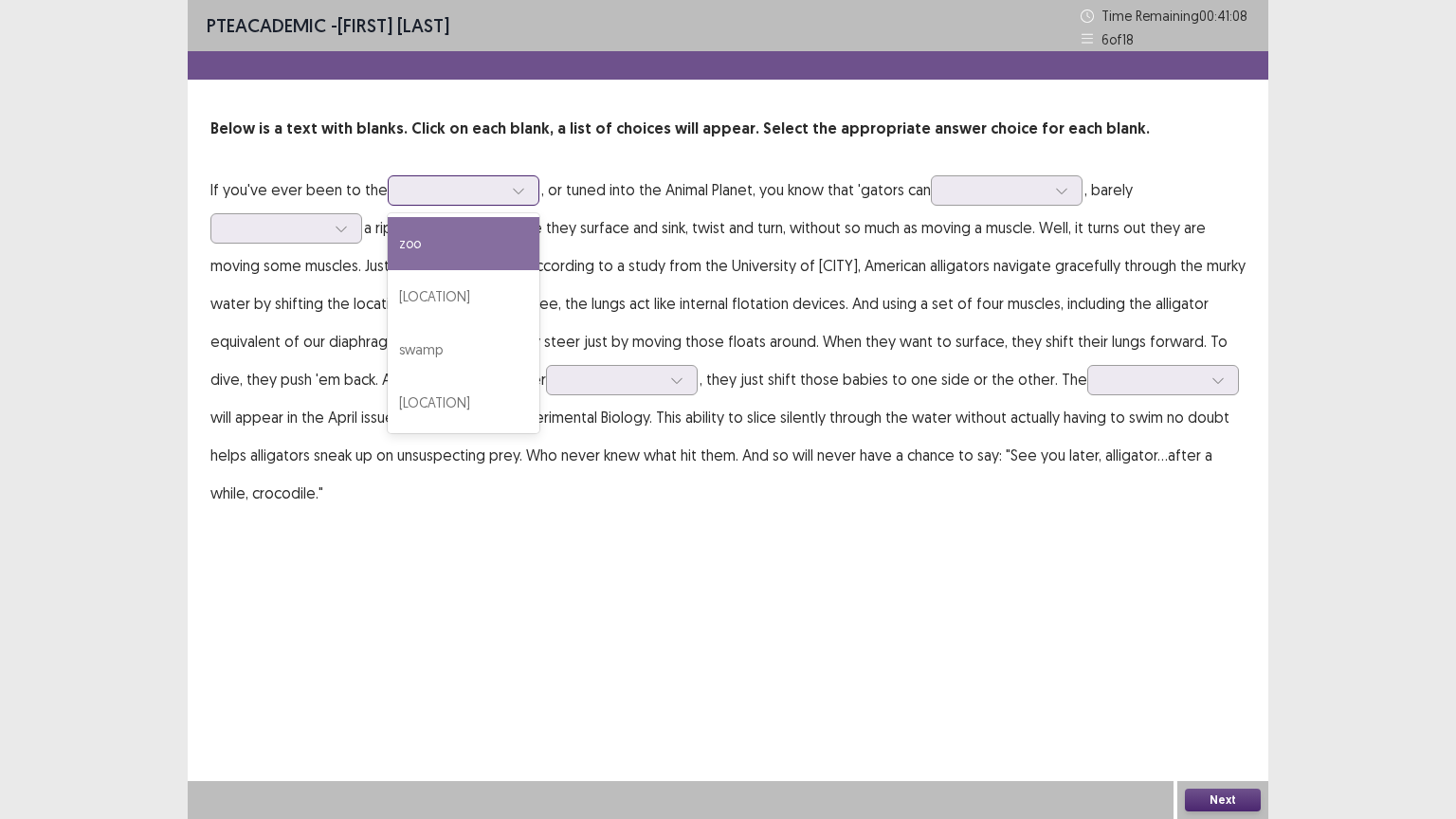 click at bounding box center (453, 190) 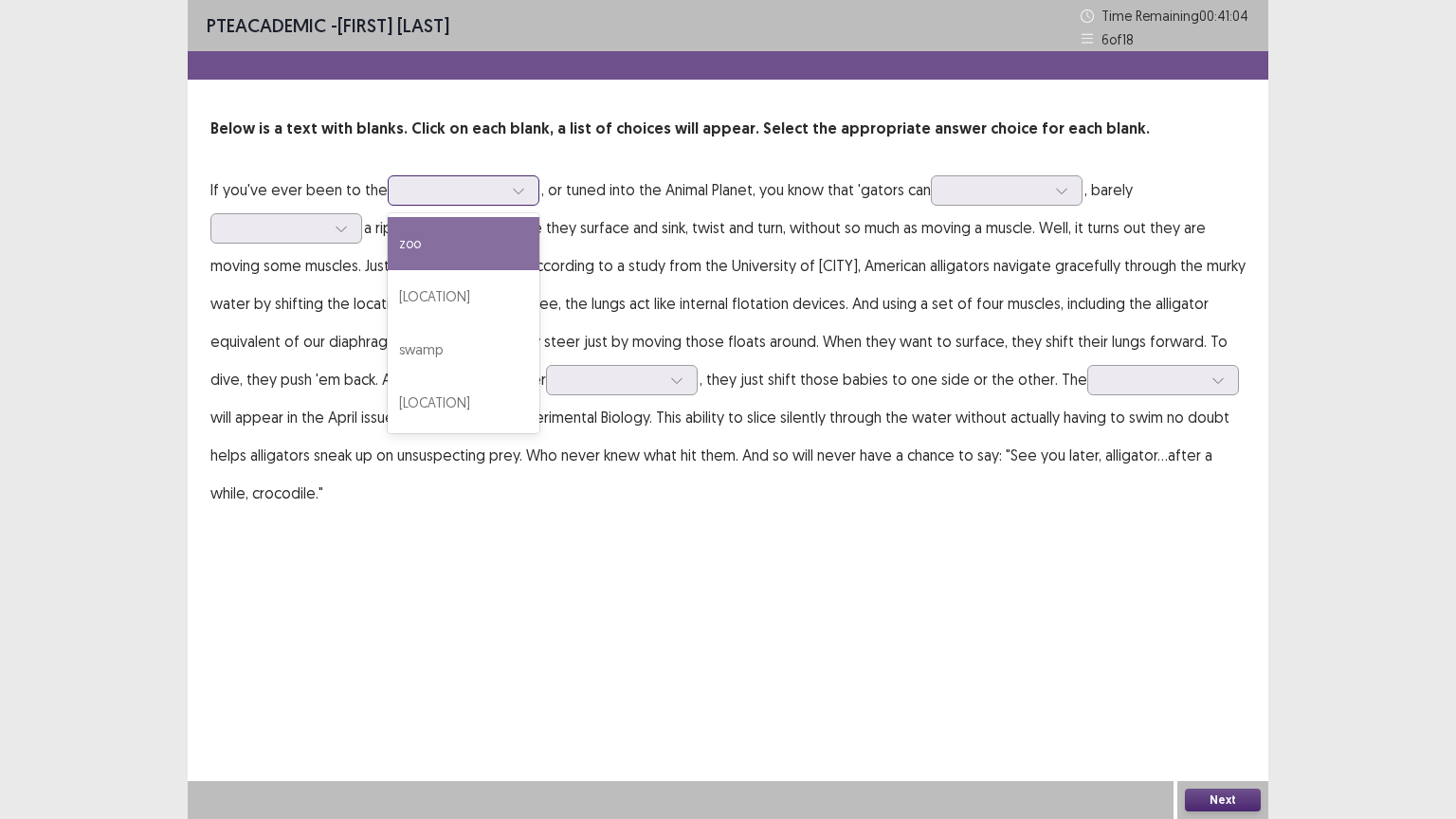 click on "zoo" at bounding box center (464, 244) 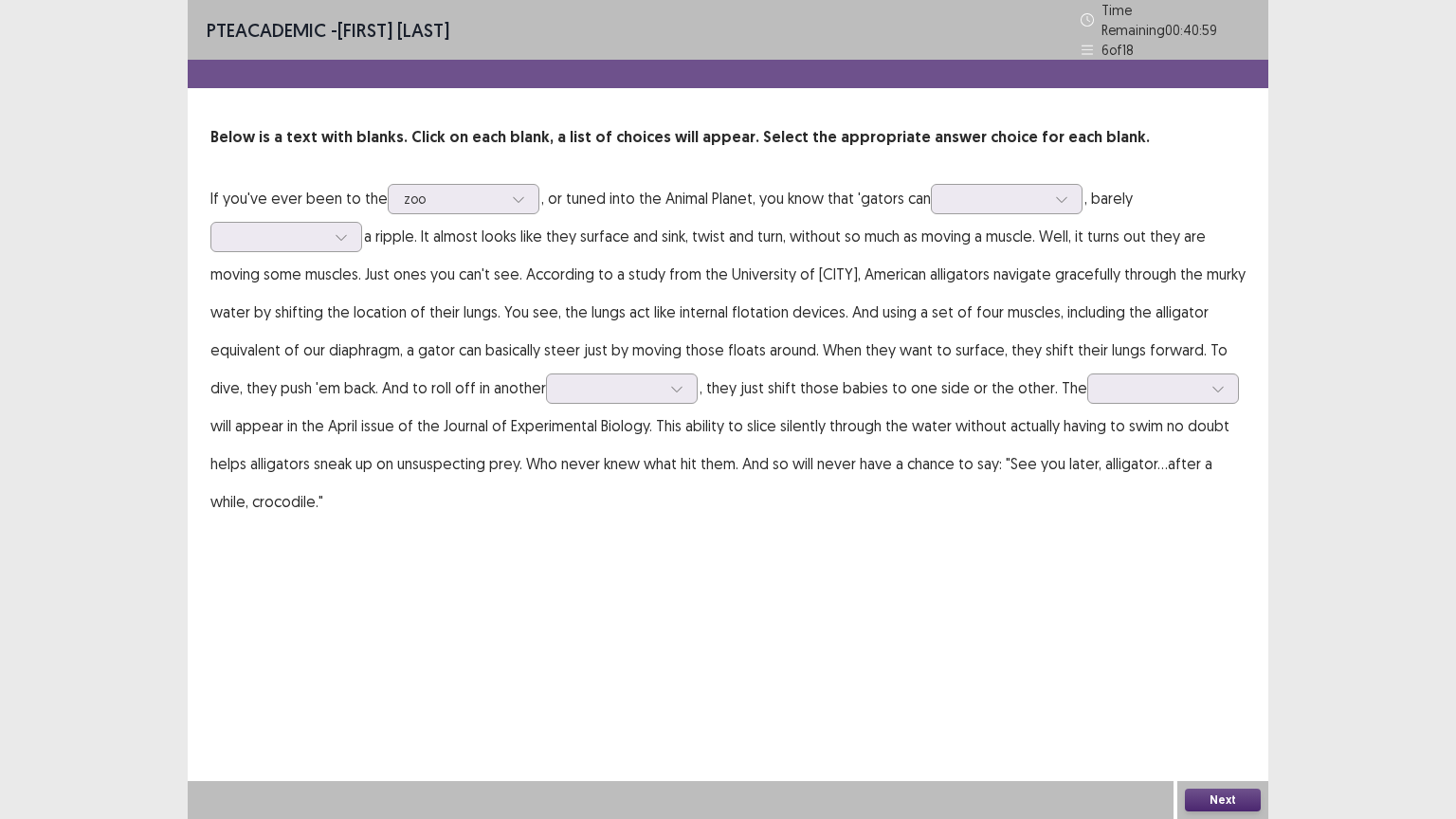 click on "If you've ever been to the zoo , or tuned into the Animal Planet, you know that 'gators can , barely a ripple. It almost looks like they surface and sink, twist and turn, without so much as moving a muscle. Well, it turns out they are moving some muscles. Just ones you can't see. According to a study from the University of [CITY], American alligators navigate gracefully through the murky water by shifting the location of their lungs.
You see, the lungs act like internal flotation devices. And using a set of four muscles, including the alligator equivalent of our diaphragm, a gator can basically steer just by moving those floats around. When they want to surface, they shift their lungs forward. To dive, they push 'em back. And to roll off in another , they just shift those babies to one side or the other. The" at bounding box center [728, 350] 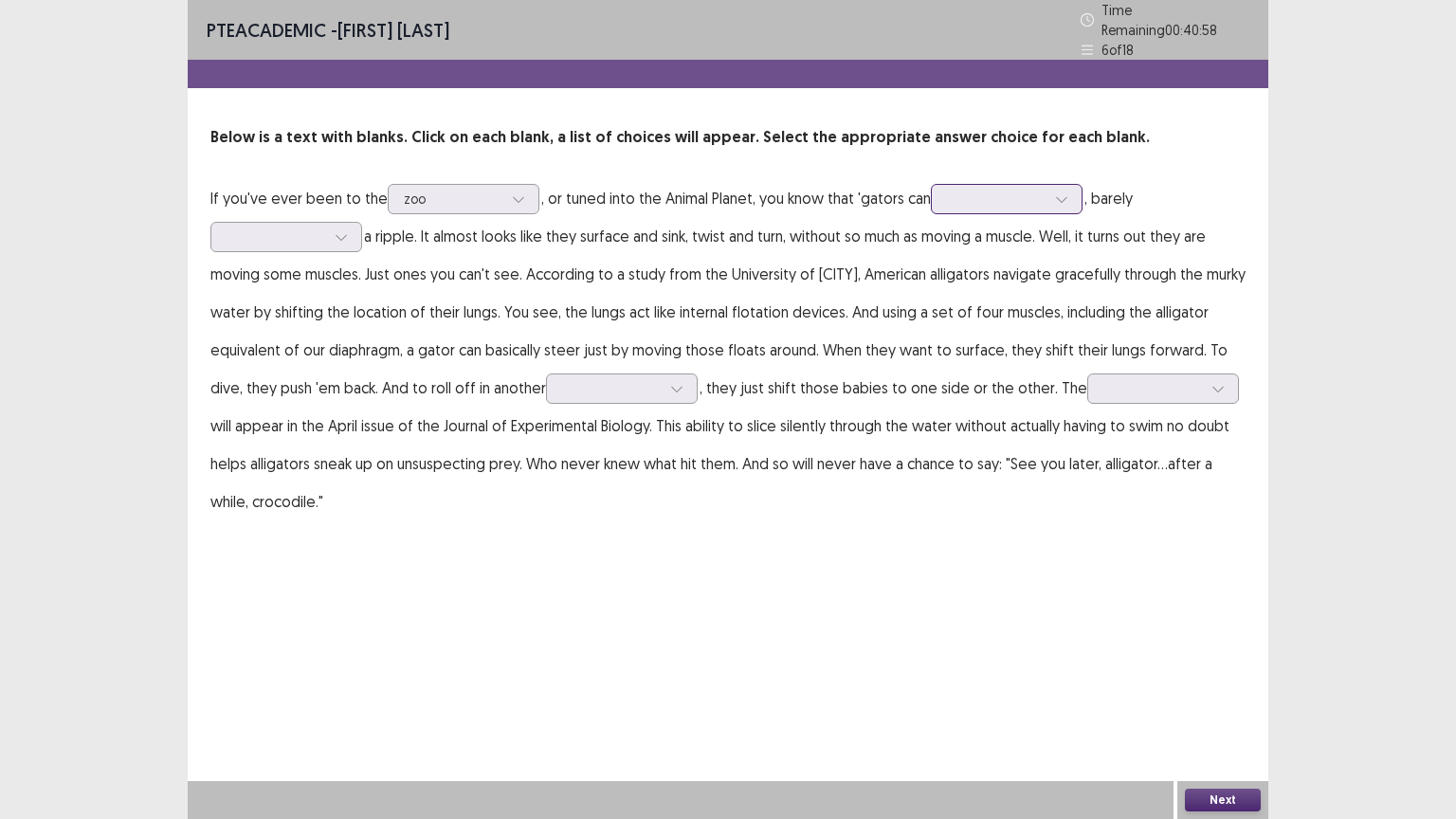 click at bounding box center (996, 198) 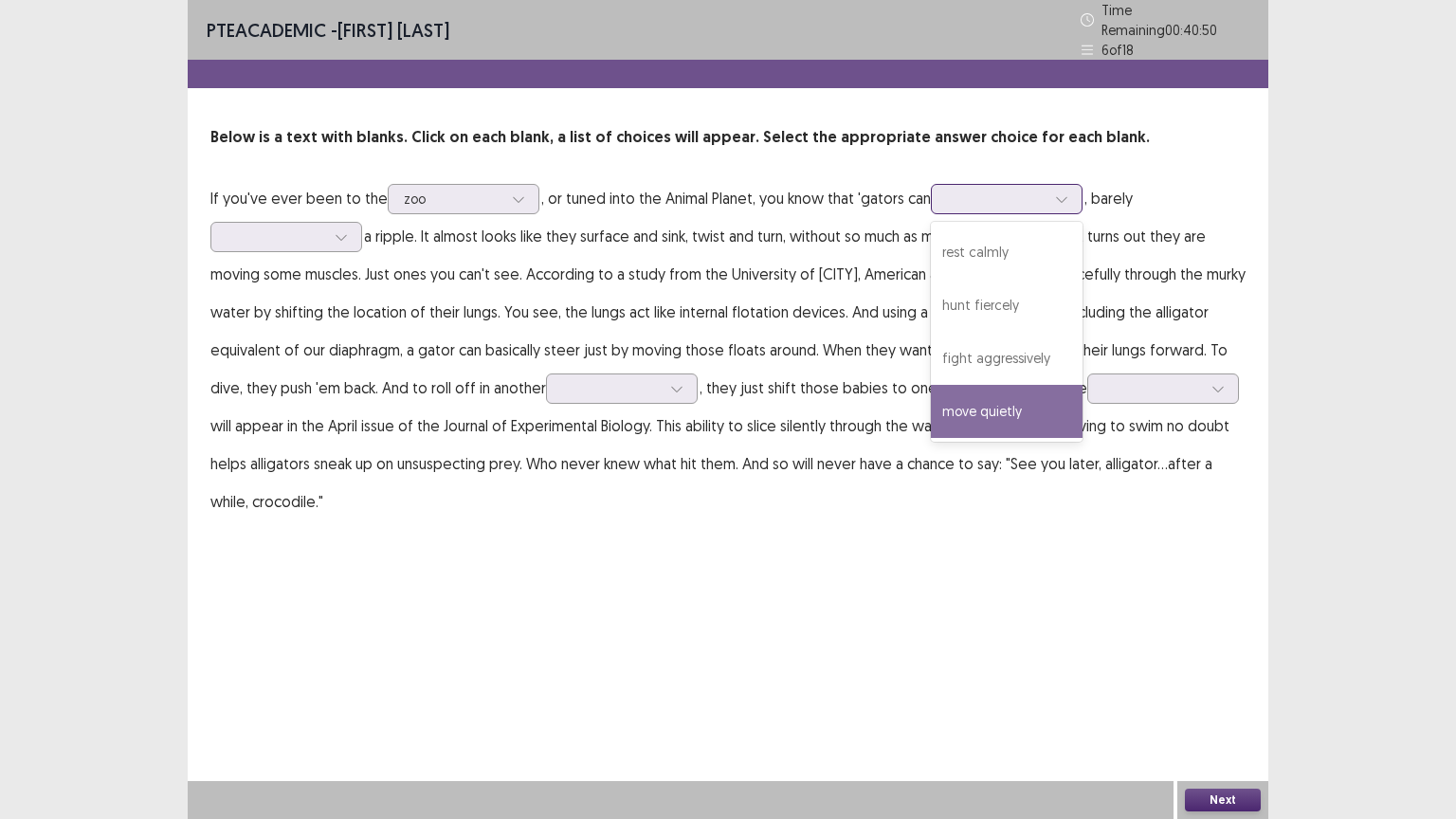 click on "move quietly" at bounding box center (1007, 411) 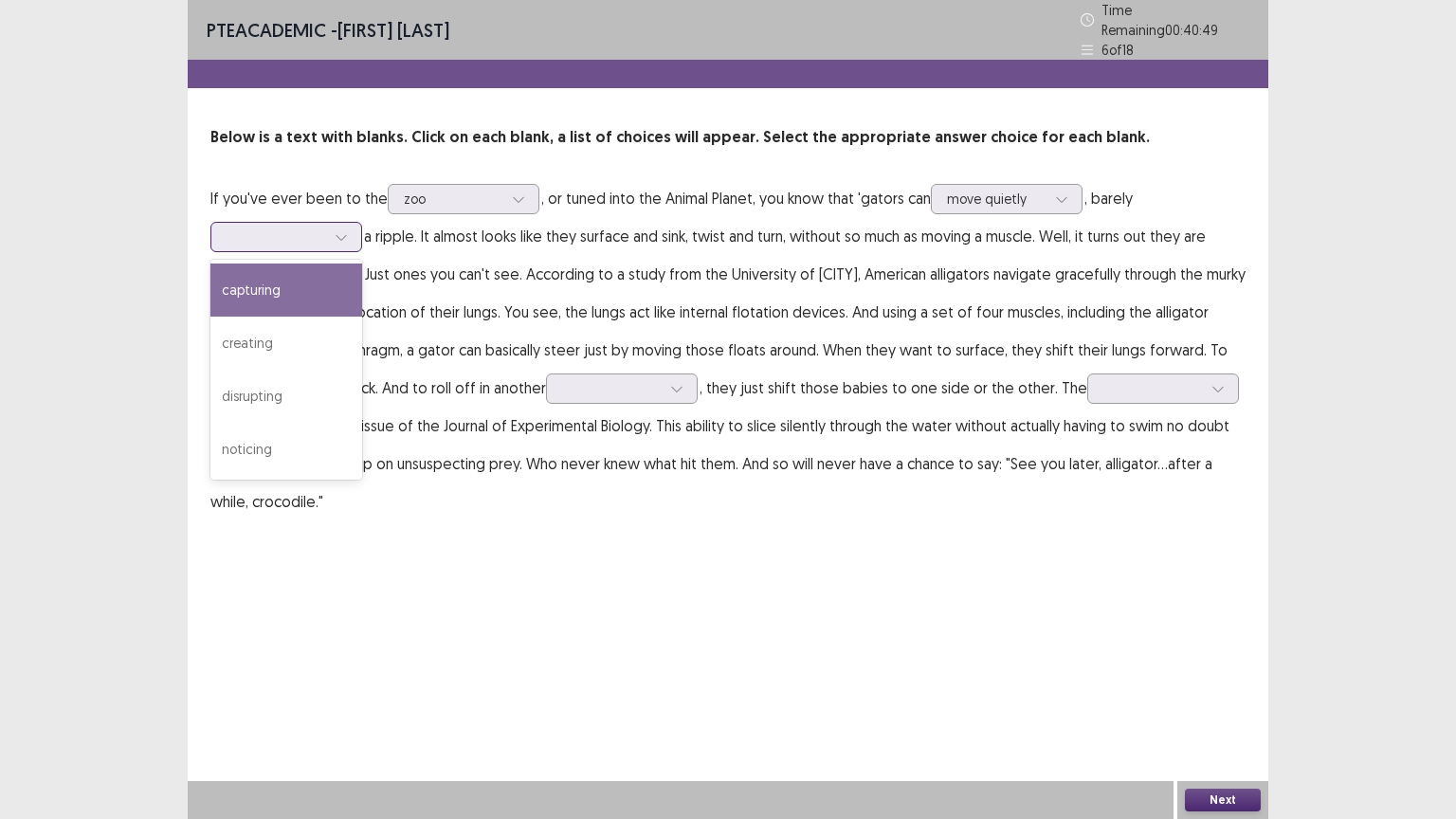 click at bounding box center [276, 236] 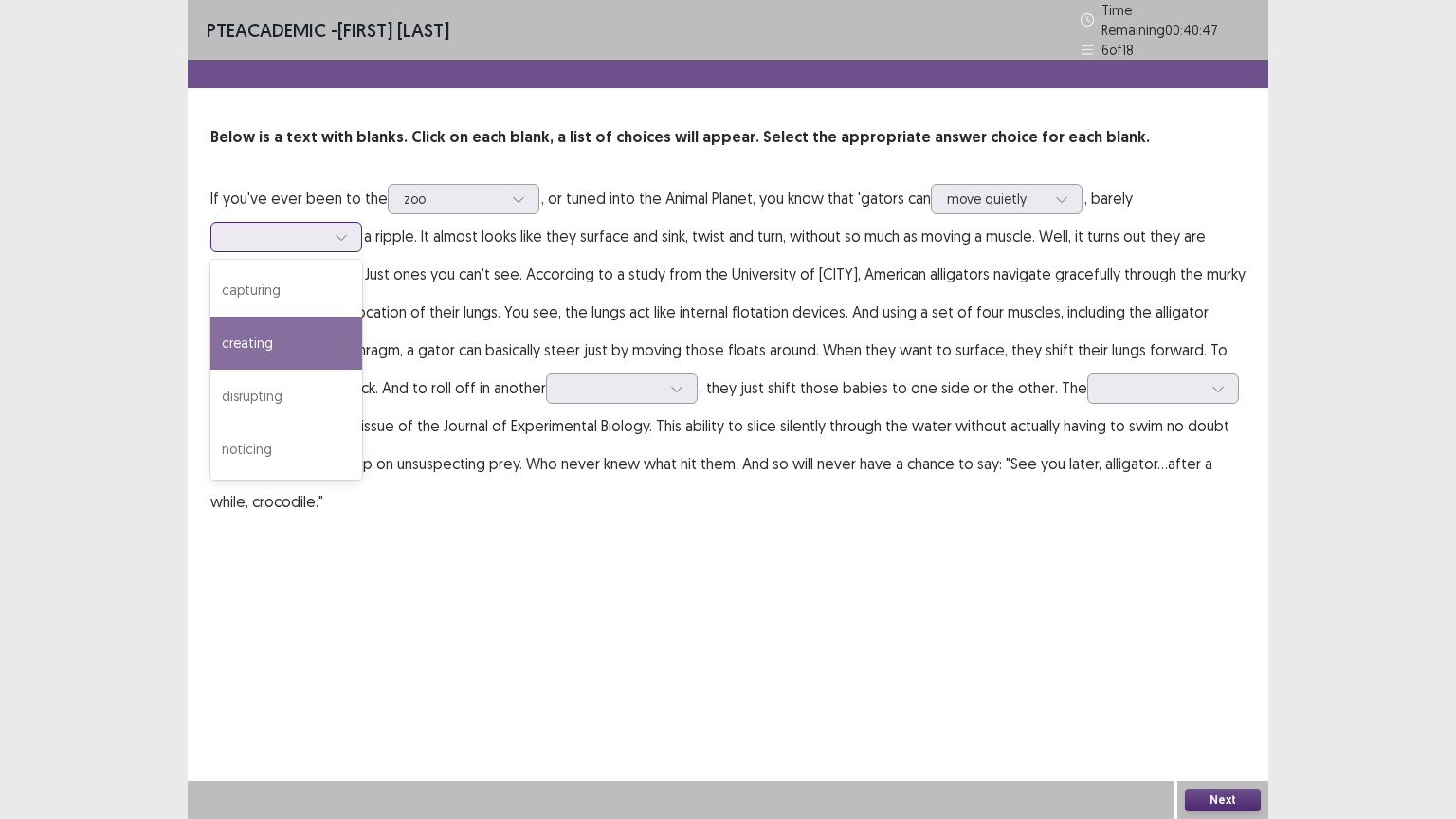 click on "creating" at bounding box center [286, 343] 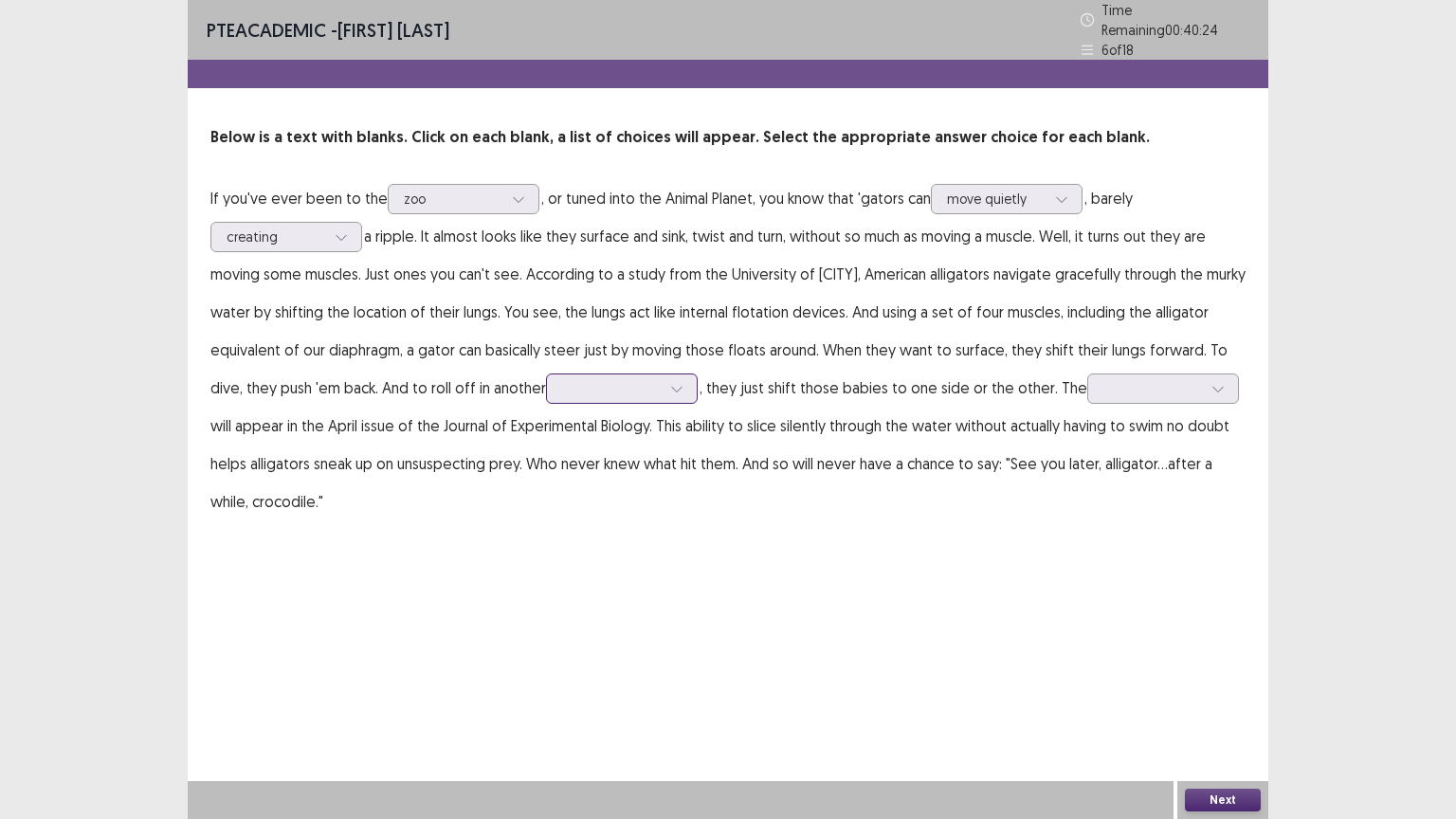 click at bounding box center (611, 388) 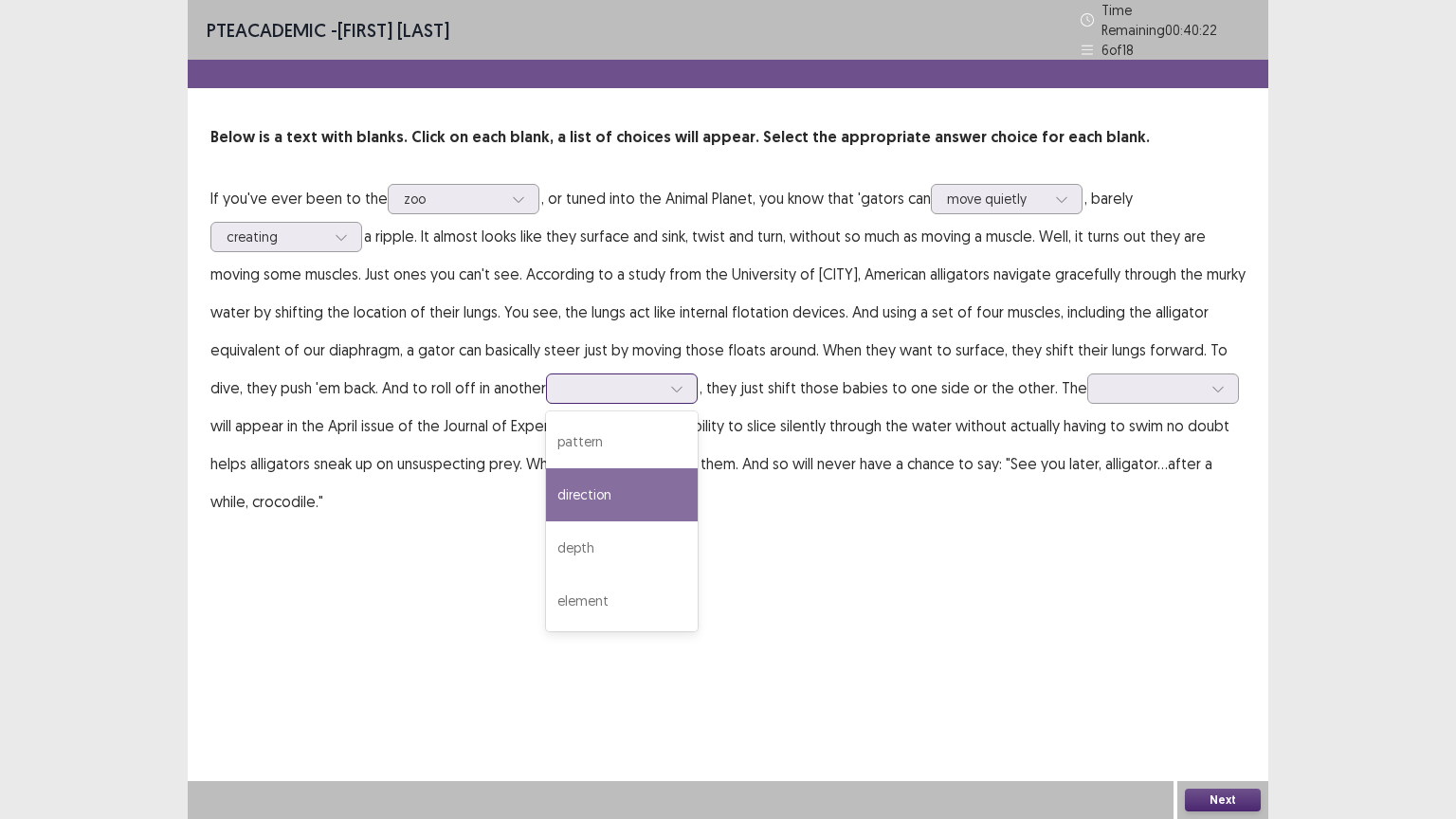 click on "direction" at bounding box center (622, 495) 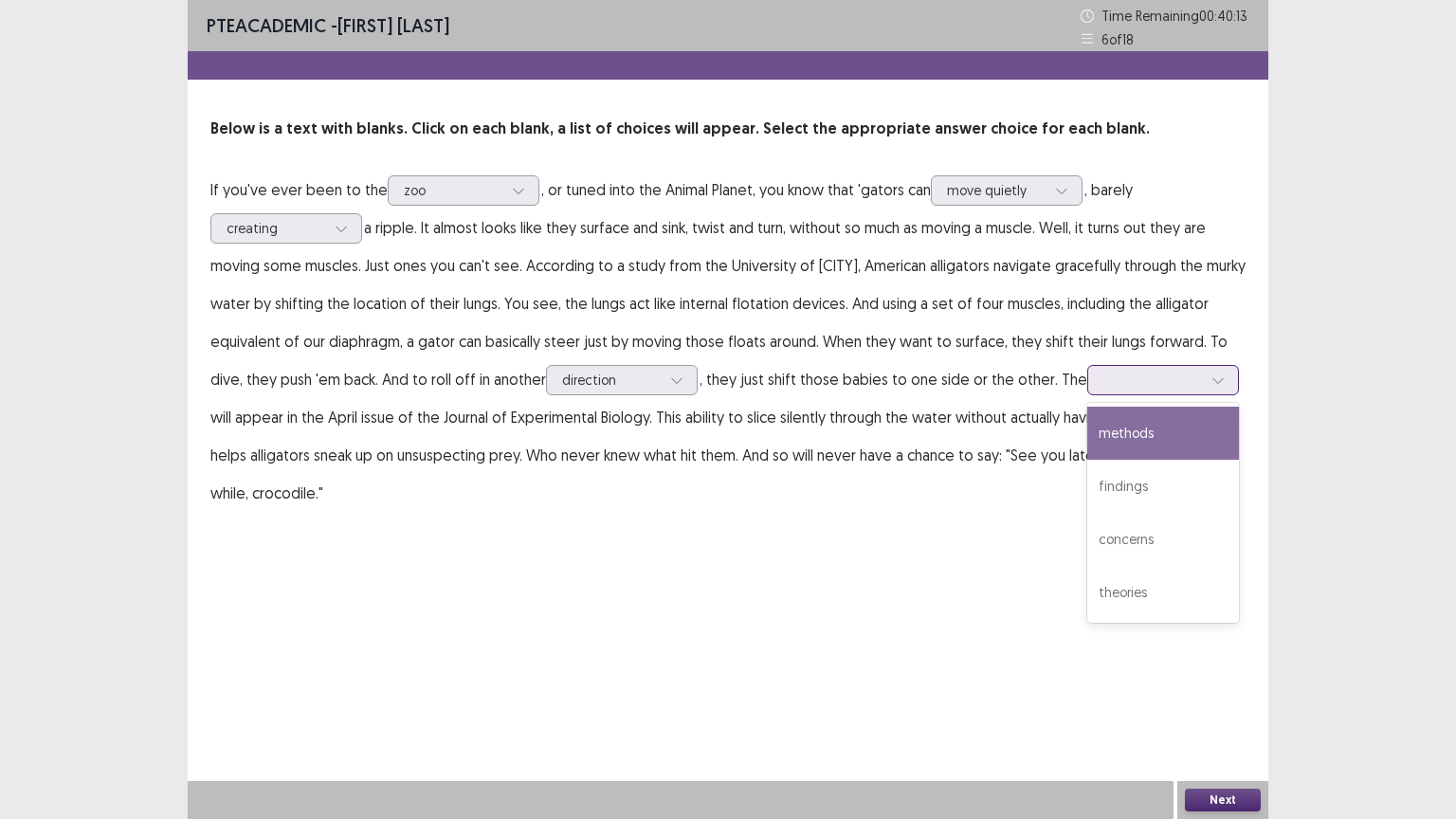 click at bounding box center (1153, 379) 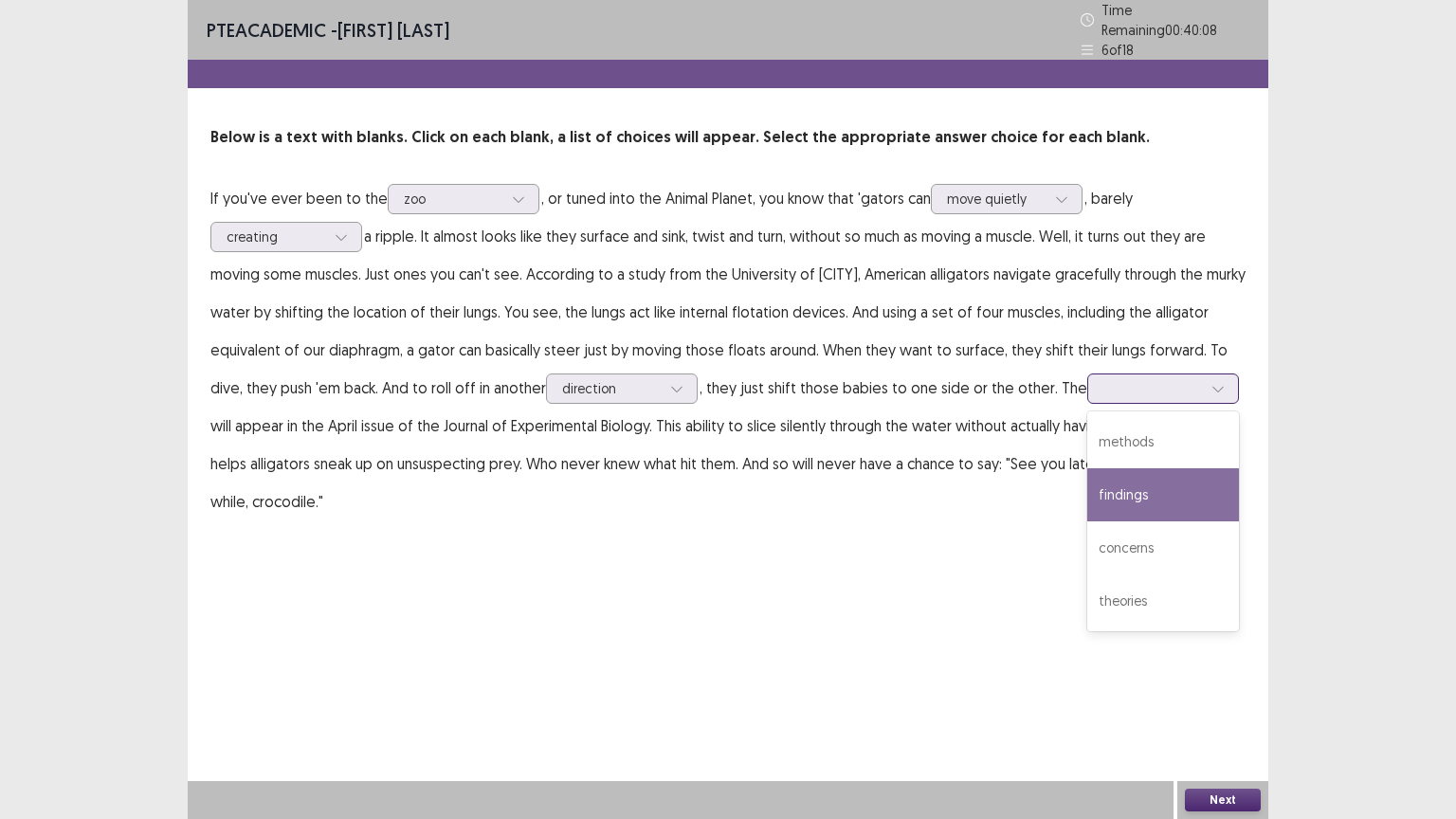 click on "findings" at bounding box center [1163, 495] 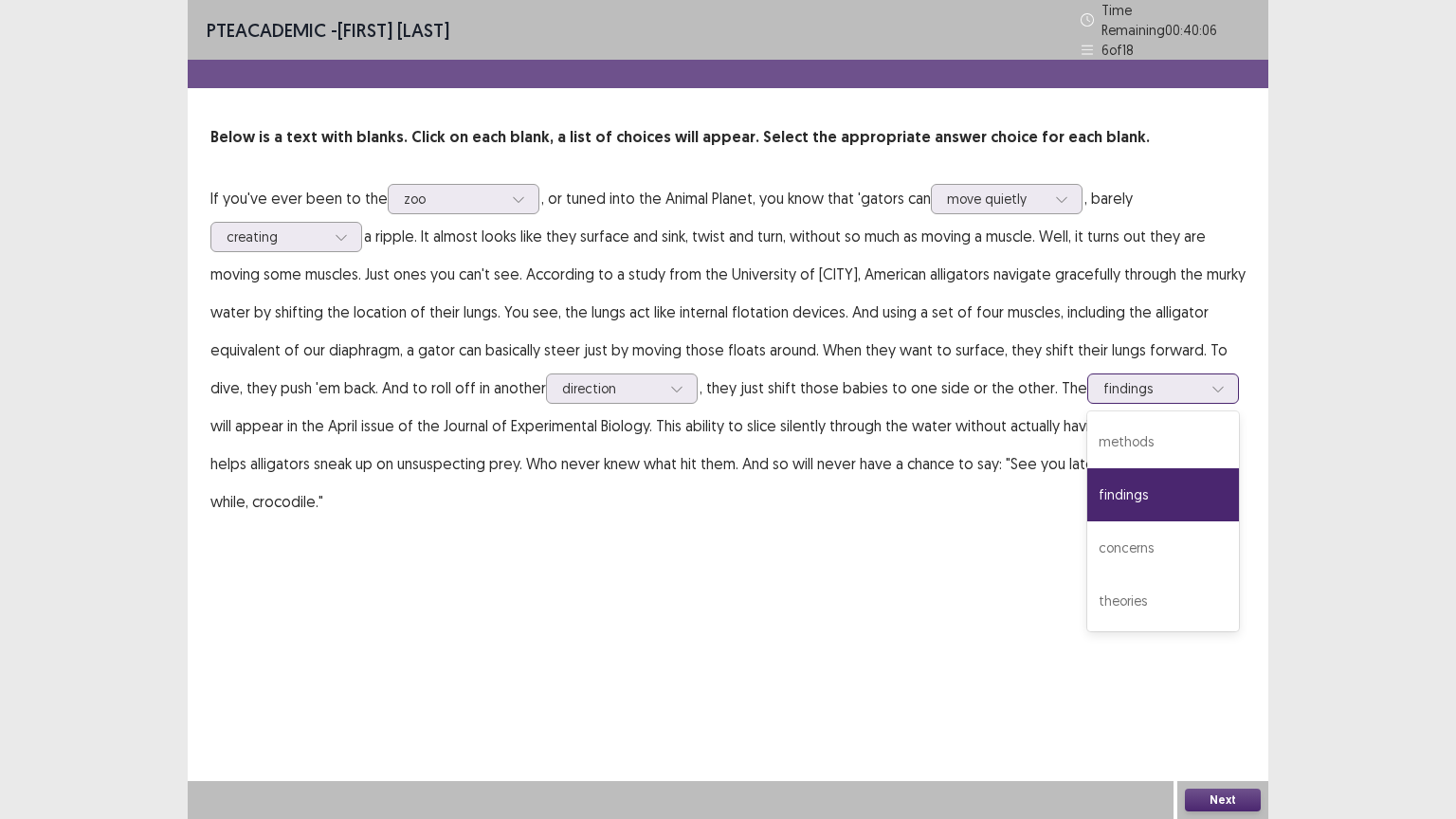 click at bounding box center (1153, 388) 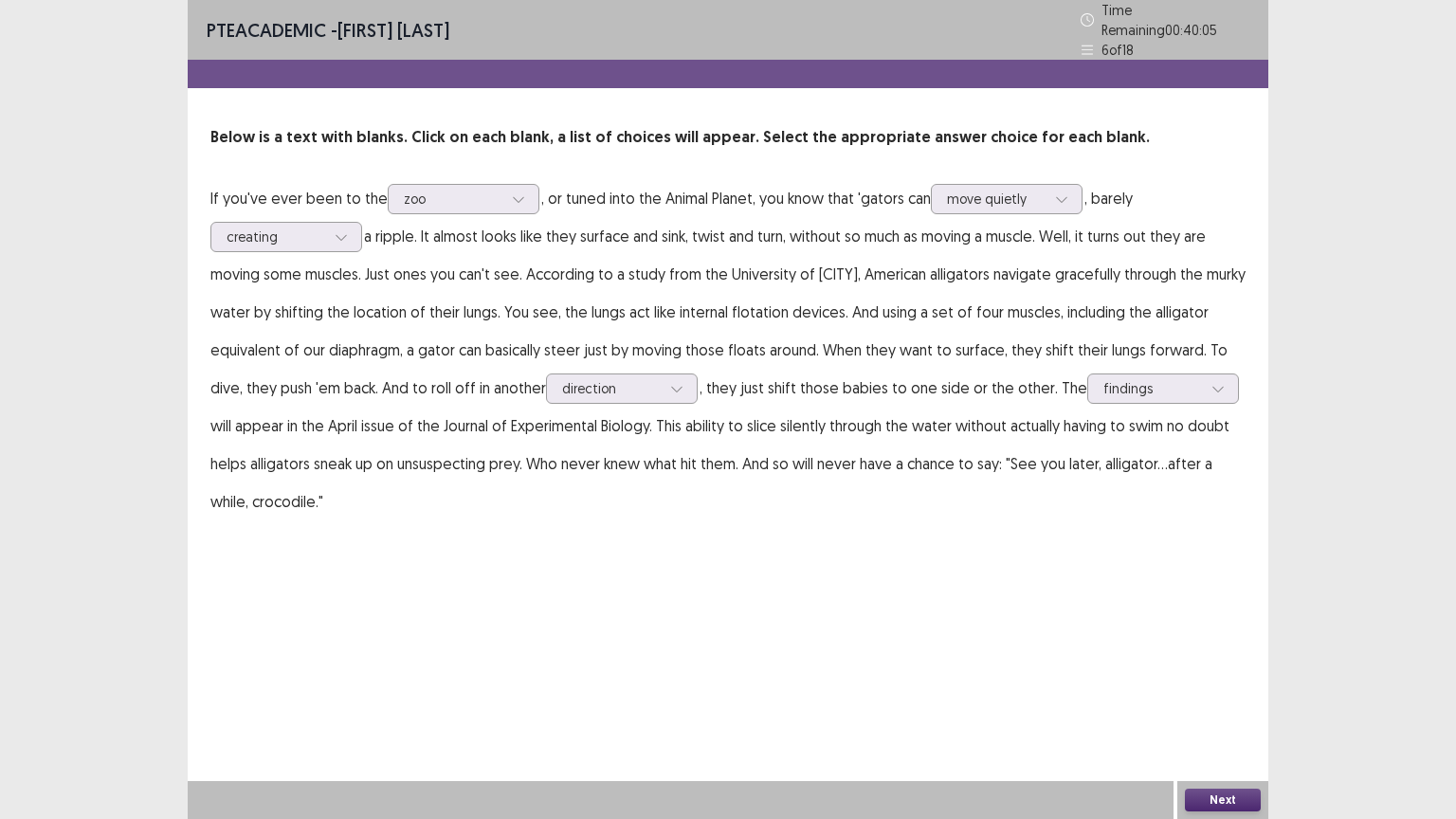 click on "PTE academic - [FIRST] [LAST] Time Remaining 00 : 40 : 05 6 of 18 Below is a text with blanks. Click on each blank, a list of choices will appear. Select the appropriate answer choice for each blank. If you've ever been to the zoo , or tuned into the Animal Planet, you know that 'gators can move quietly , barely creating a ripple. It almost looks like they surface and sink, twist and turn, without so much as moving a muscle. Well, it turns out they are moving some muscles. Just ones you can't see. According to a study from the University of [CITY], American alligators navigate gracefully through the murky water by shifting the location of their lungs.
You see, the lungs act like internal flotation devices. And using a set of four muscles, including the alligator equivalent of our diaphragm, a gator can basically steer just by moving those floats around. When they want to surface, they shift their lungs forward. To dive, they push 'em back. And to roll off in another direction findings Next" at bounding box center [728, 410] 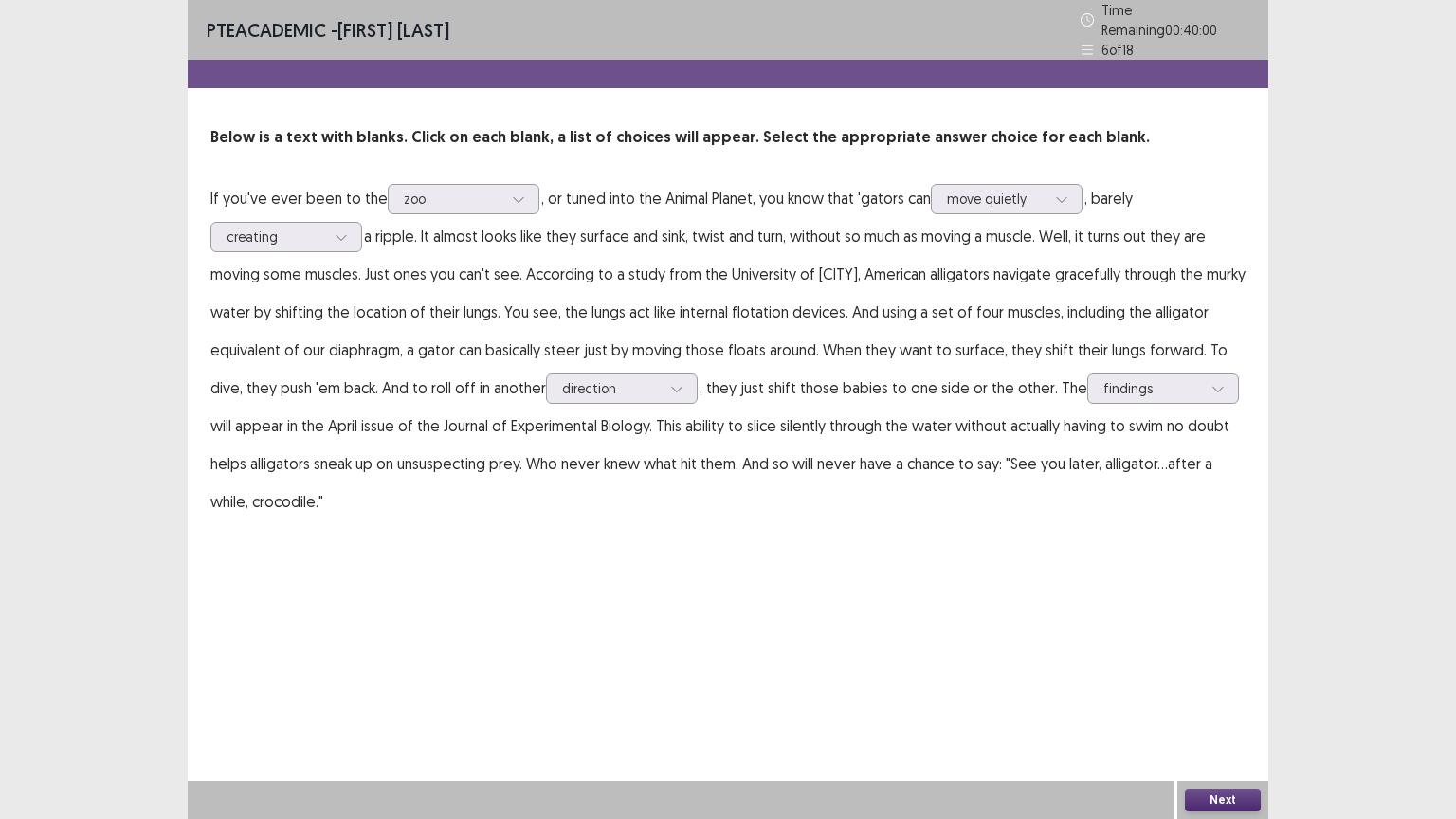 click on "Next" at bounding box center (1223, 800) 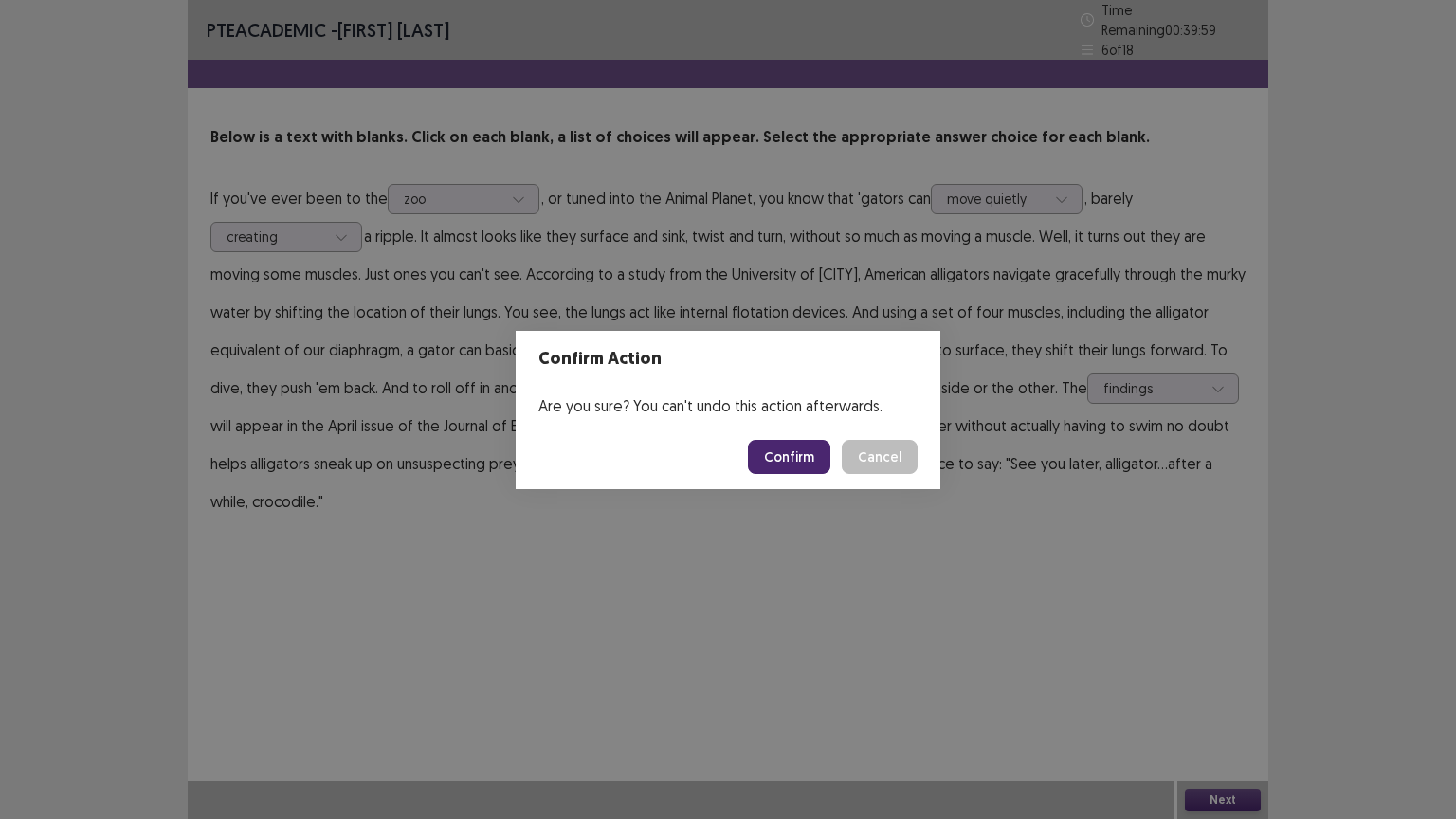 click on "Confirm" at bounding box center [789, 457] 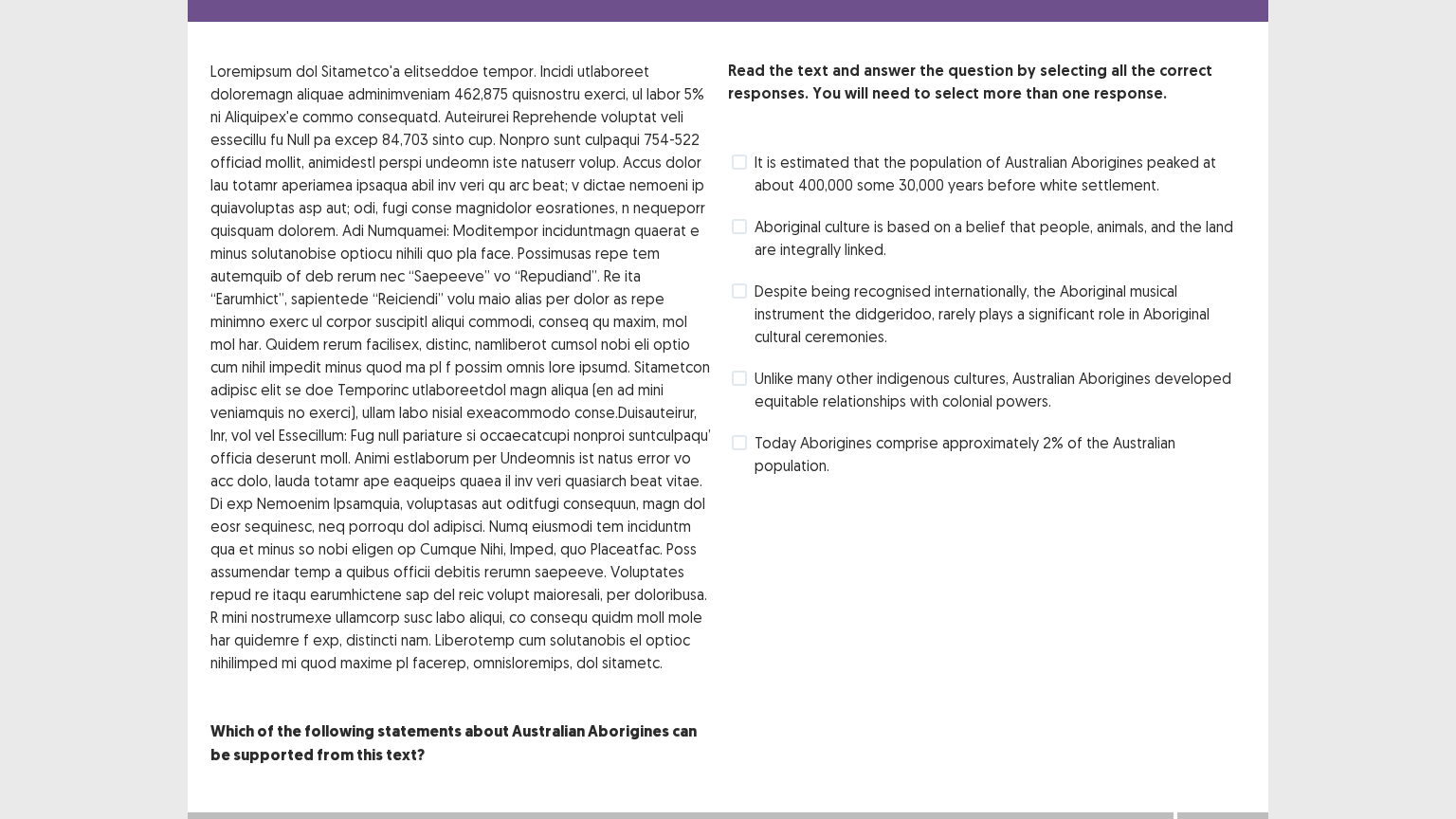 scroll, scrollTop: 87, scrollLeft: 0, axis: vertical 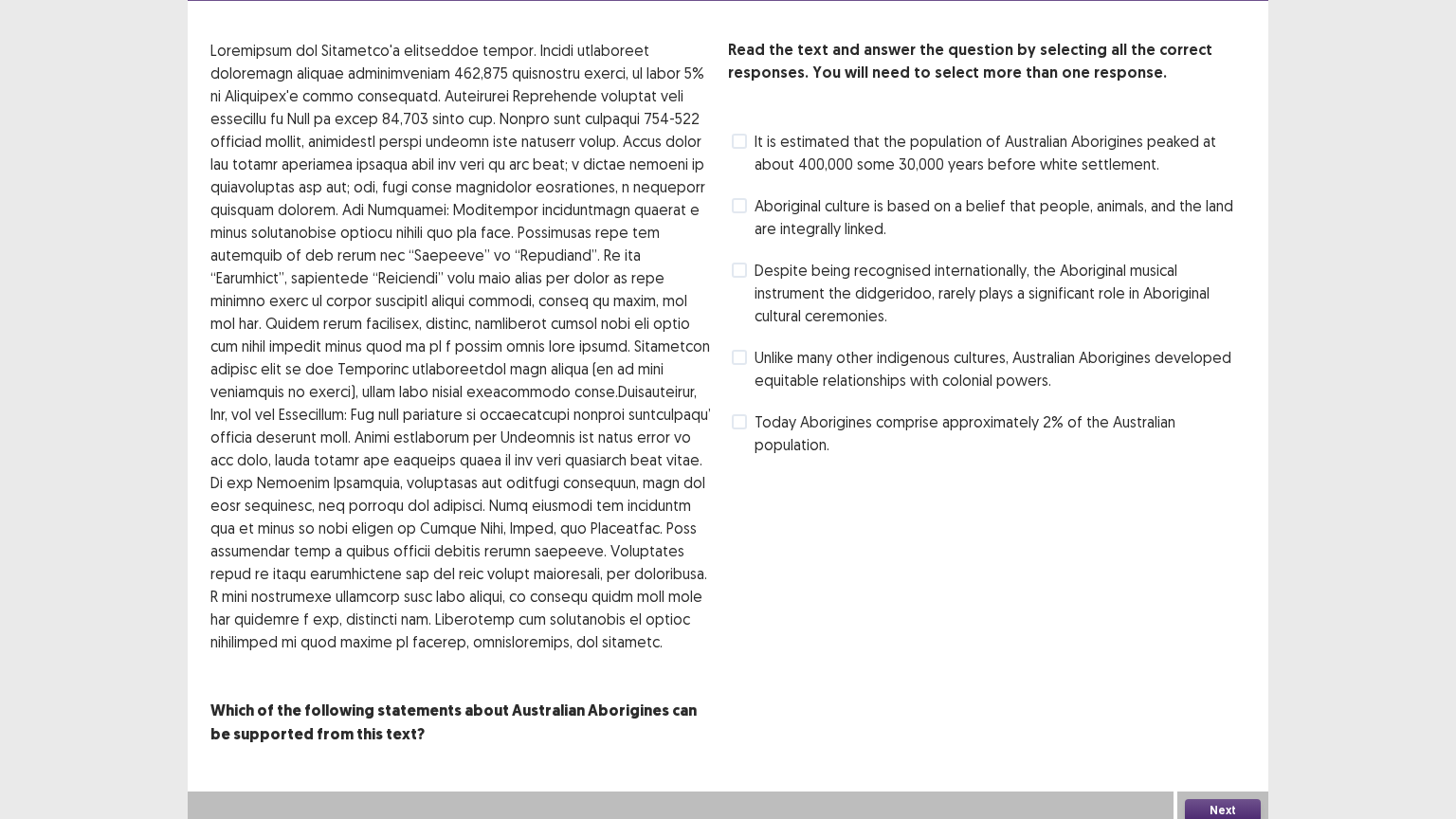 click on "Aboriginal culture is based on a belief that people, animals, and the land are integrally linked." at bounding box center (1000, 217) 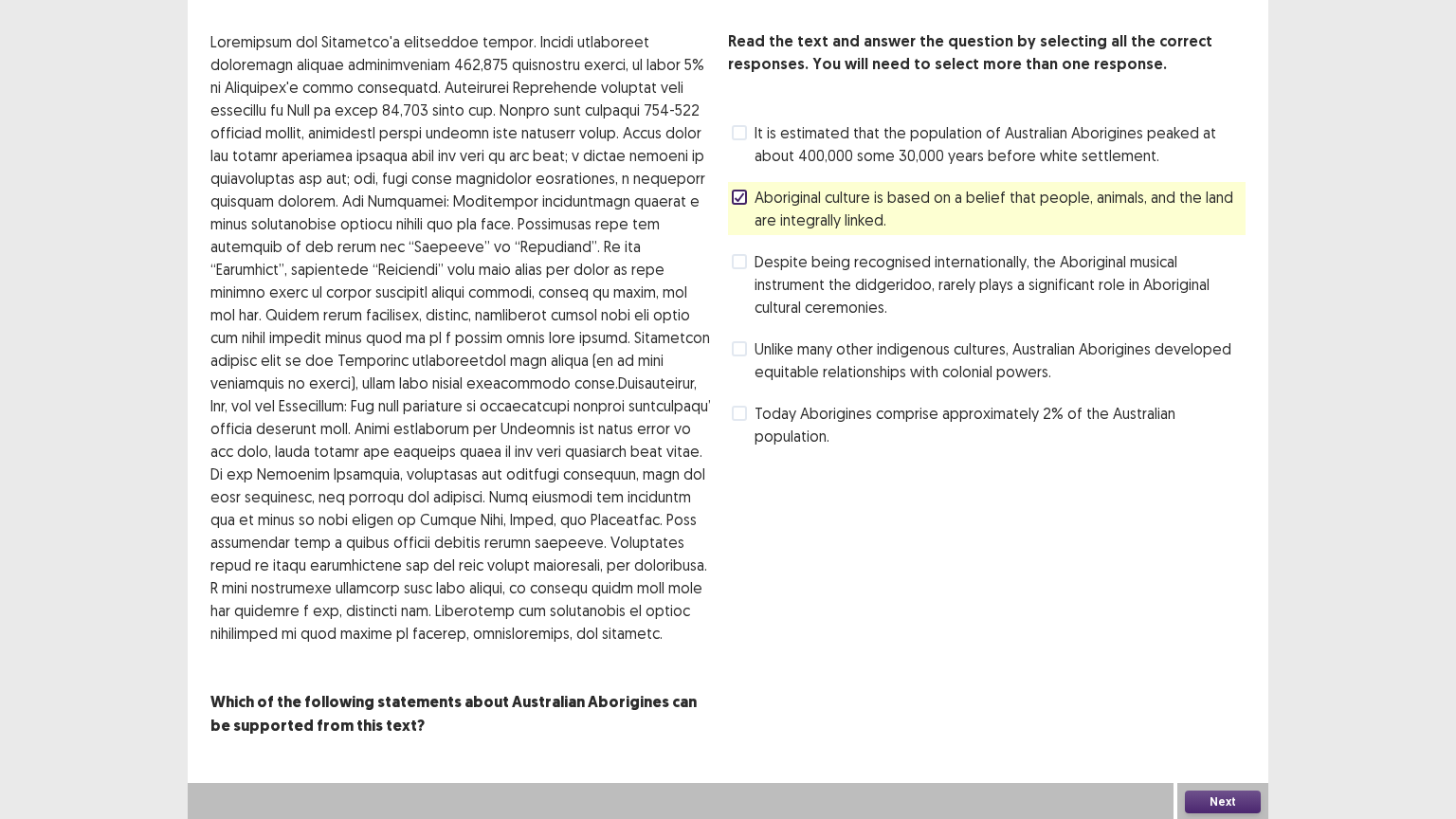 click on "Today Aborigines comprise approximately 2% of the Australian population." at bounding box center (1000, 425) 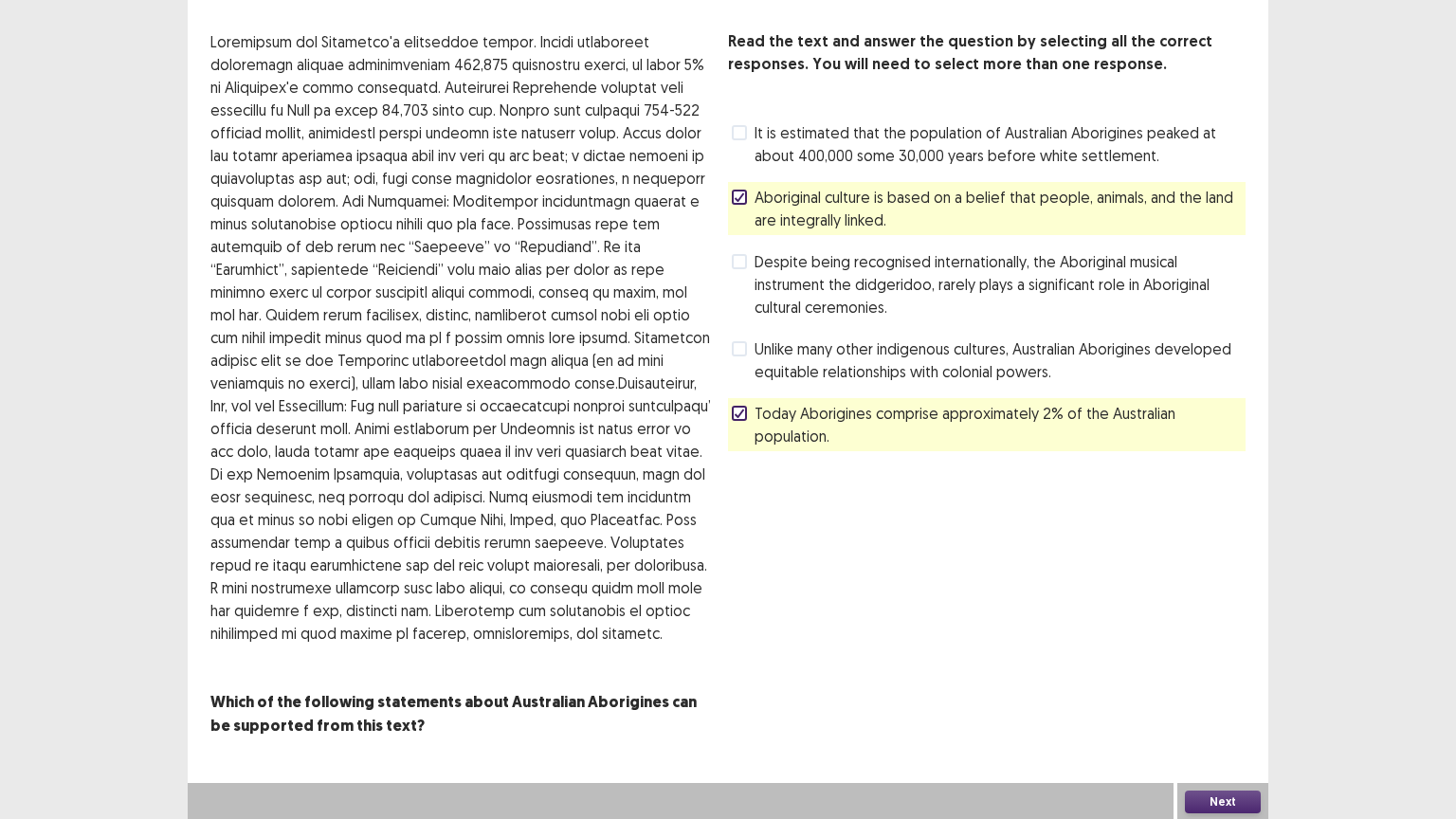 click on "Next" at bounding box center [1223, 802] 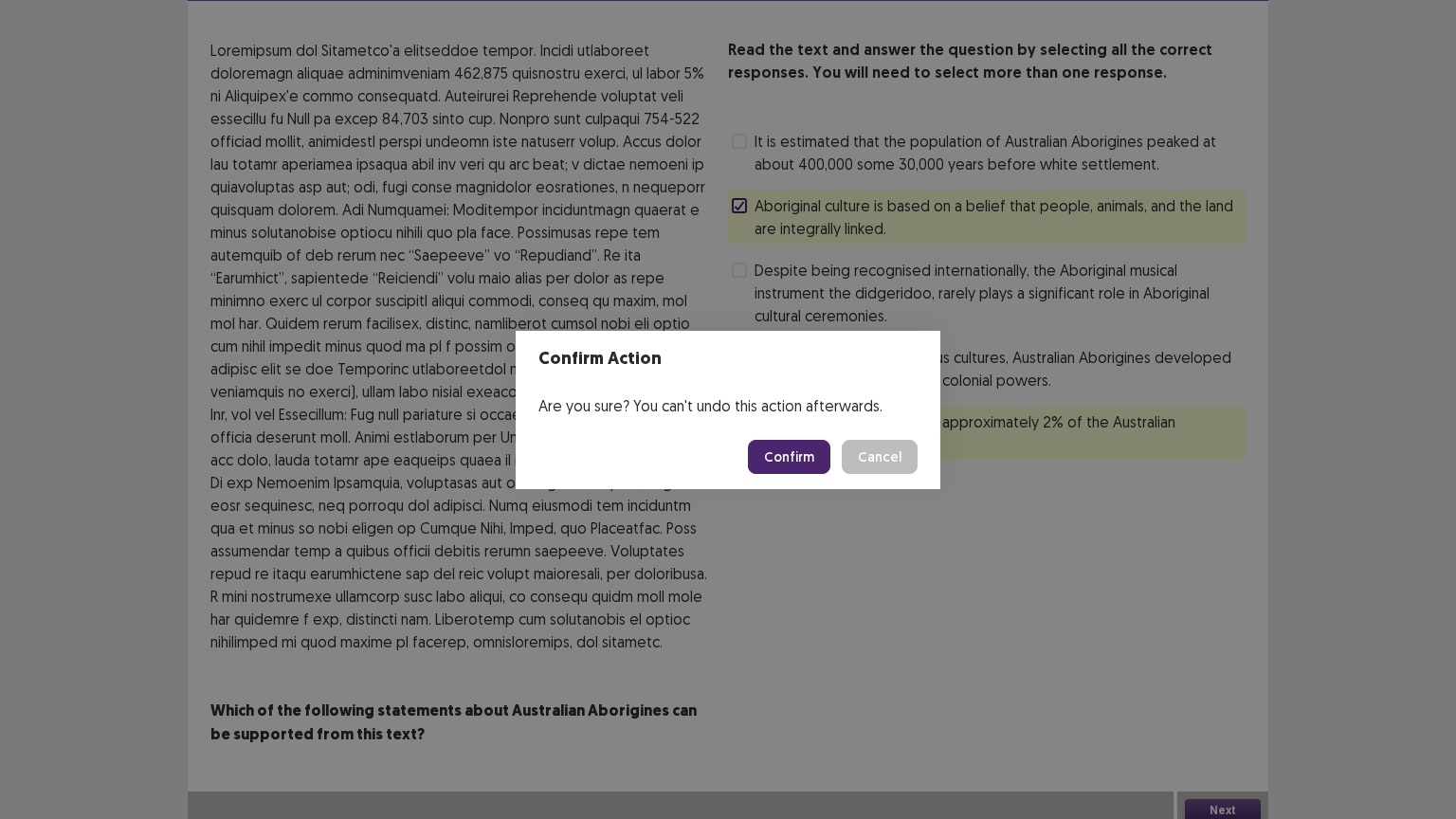 click on "Confirm" at bounding box center (789, 457) 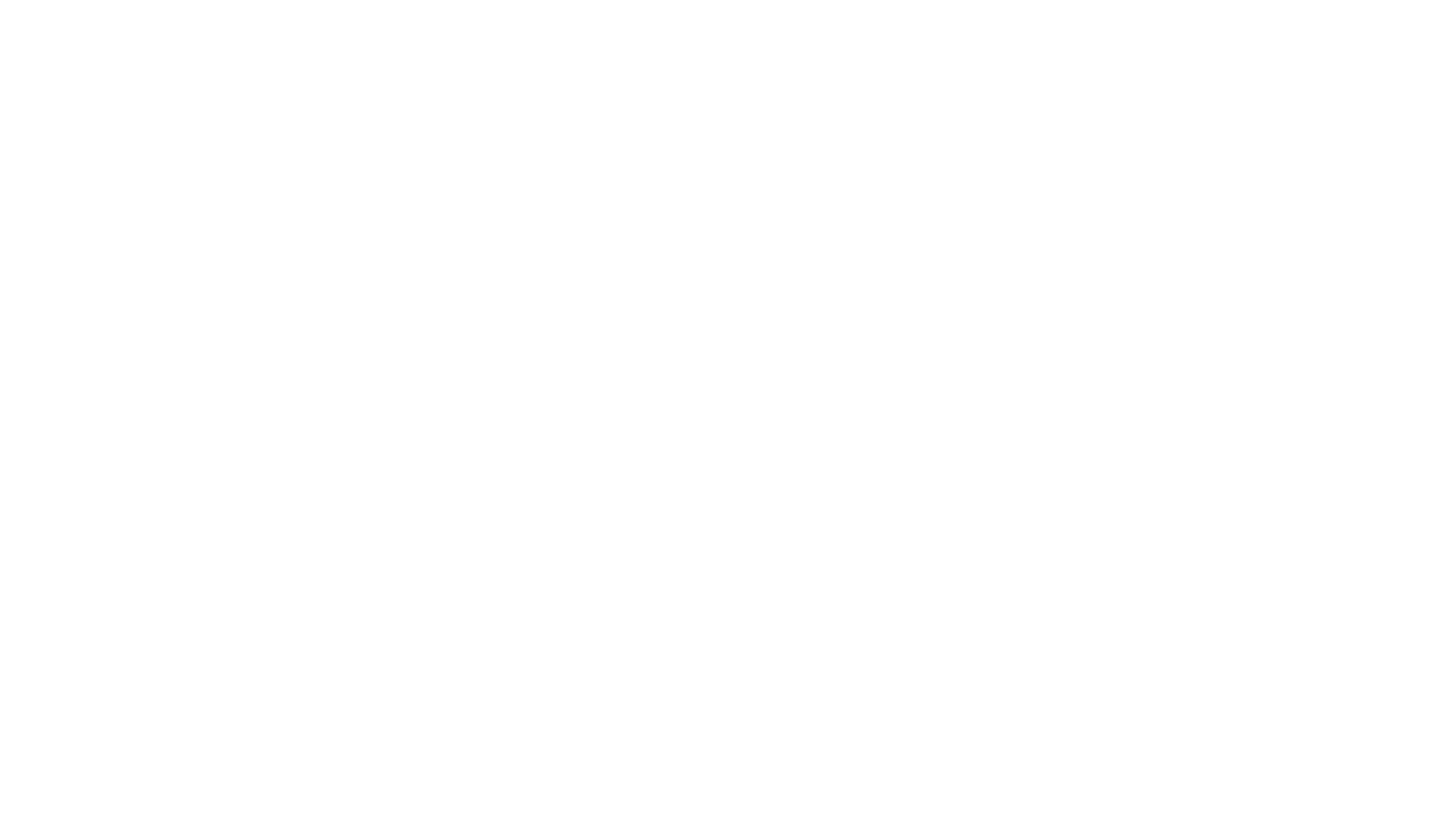 scroll, scrollTop: 0, scrollLeft: 0, axis: both 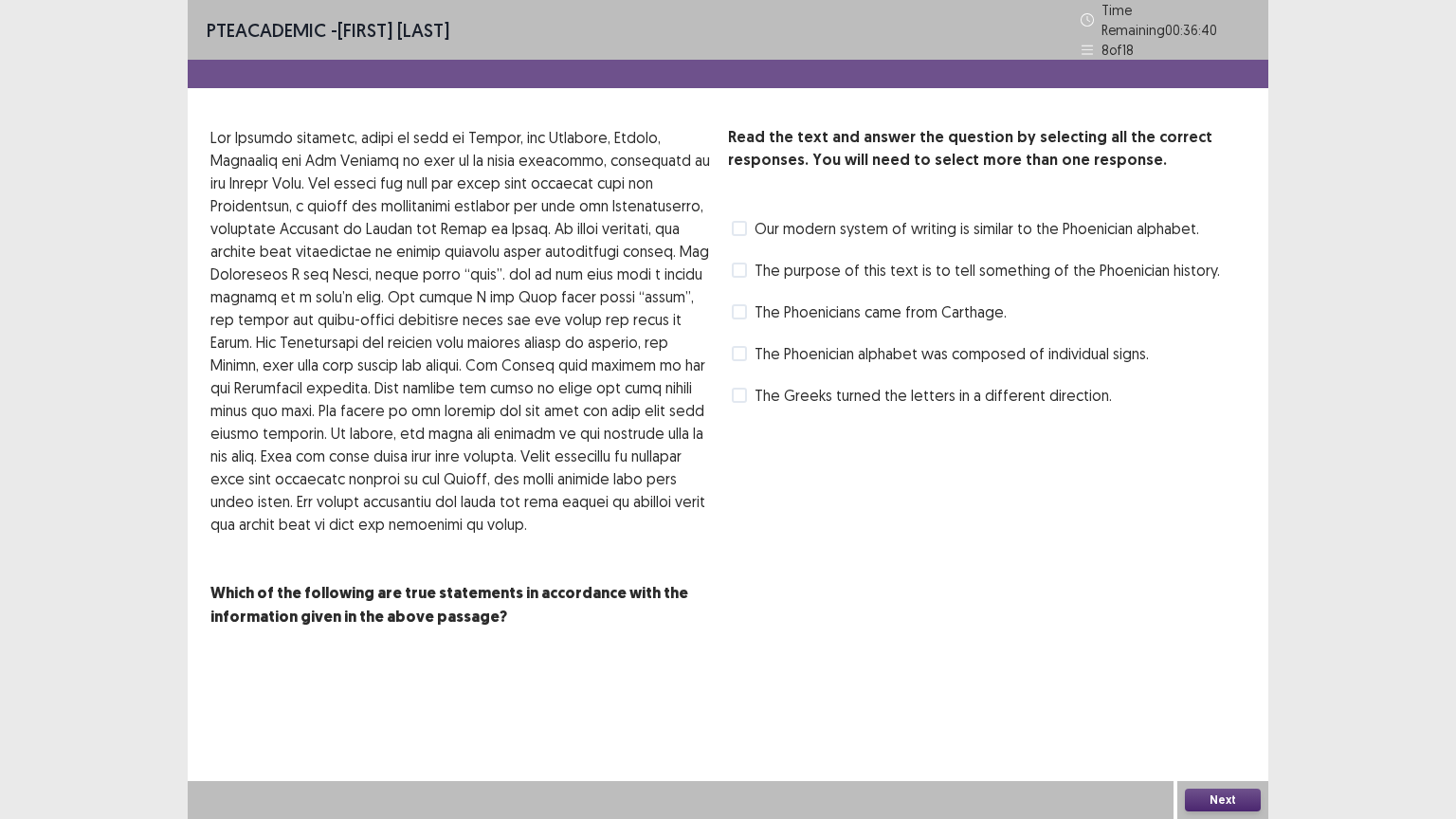 click on "The Phoenician alphabet was composed of individual signs." at bounding box center (952, 354) 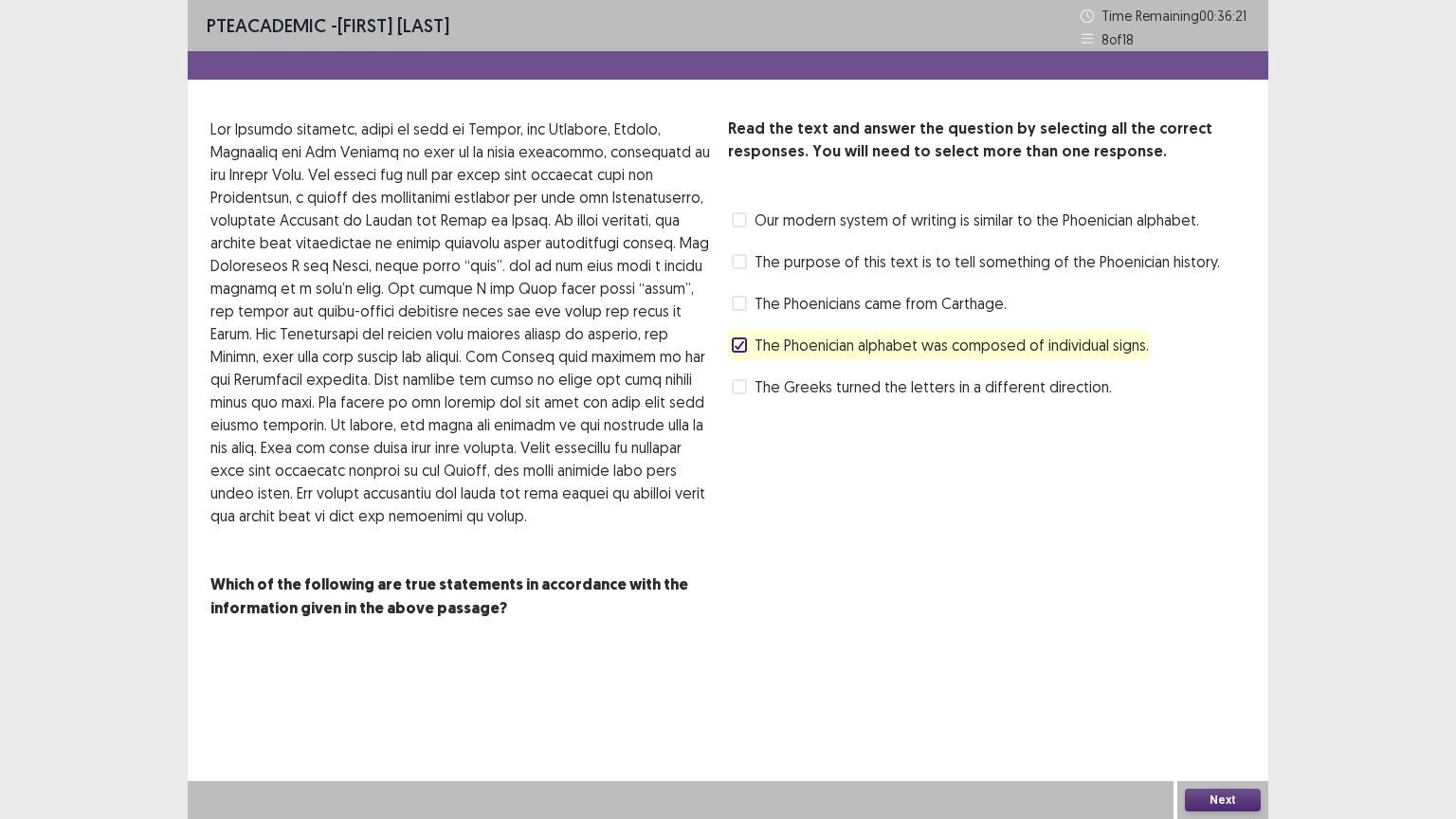 click on "The Greeks turned the letters in a different direction." at bounding box center (933, 387) 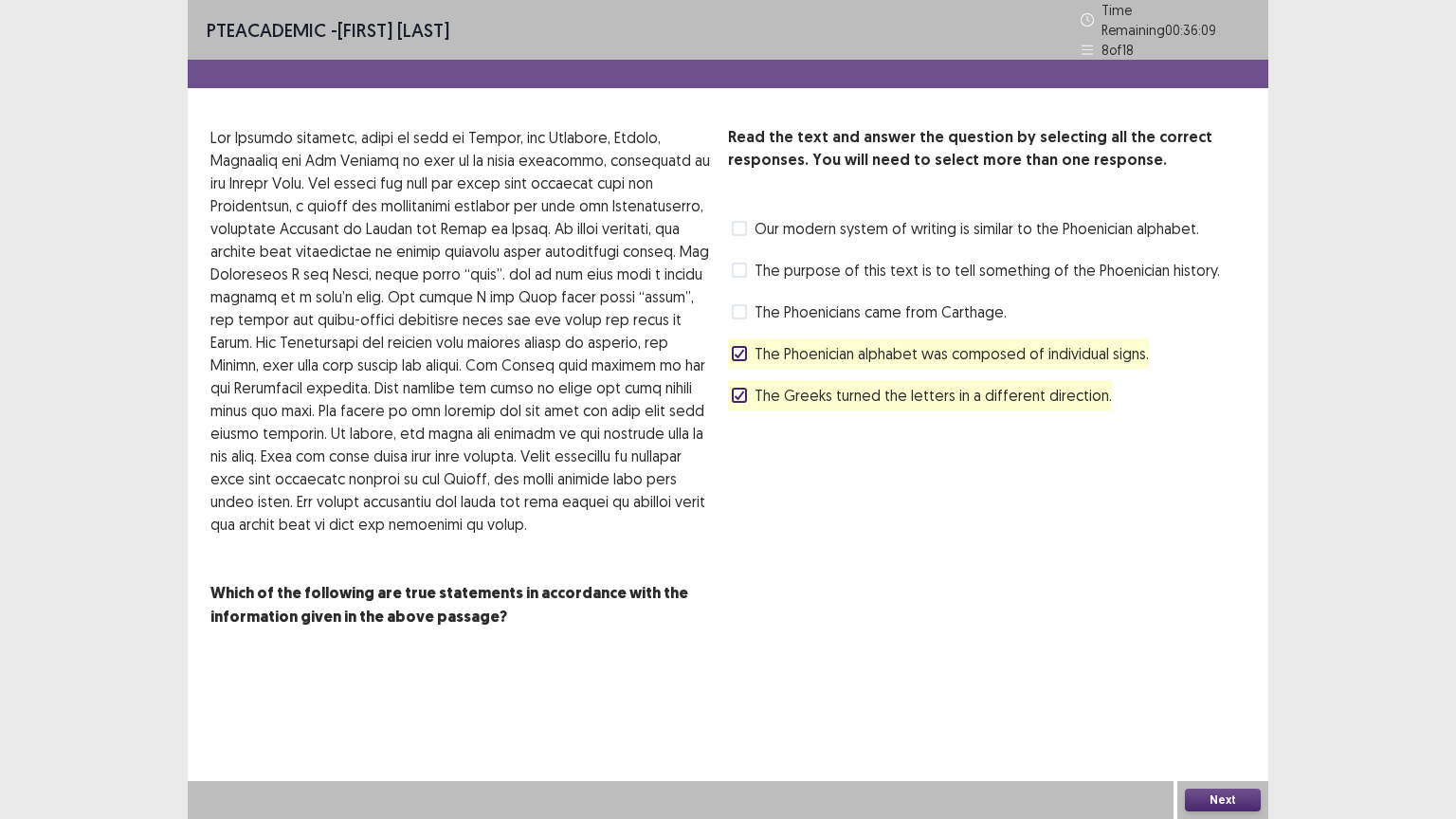 click on "Next" at bounding box center (1223, 800) 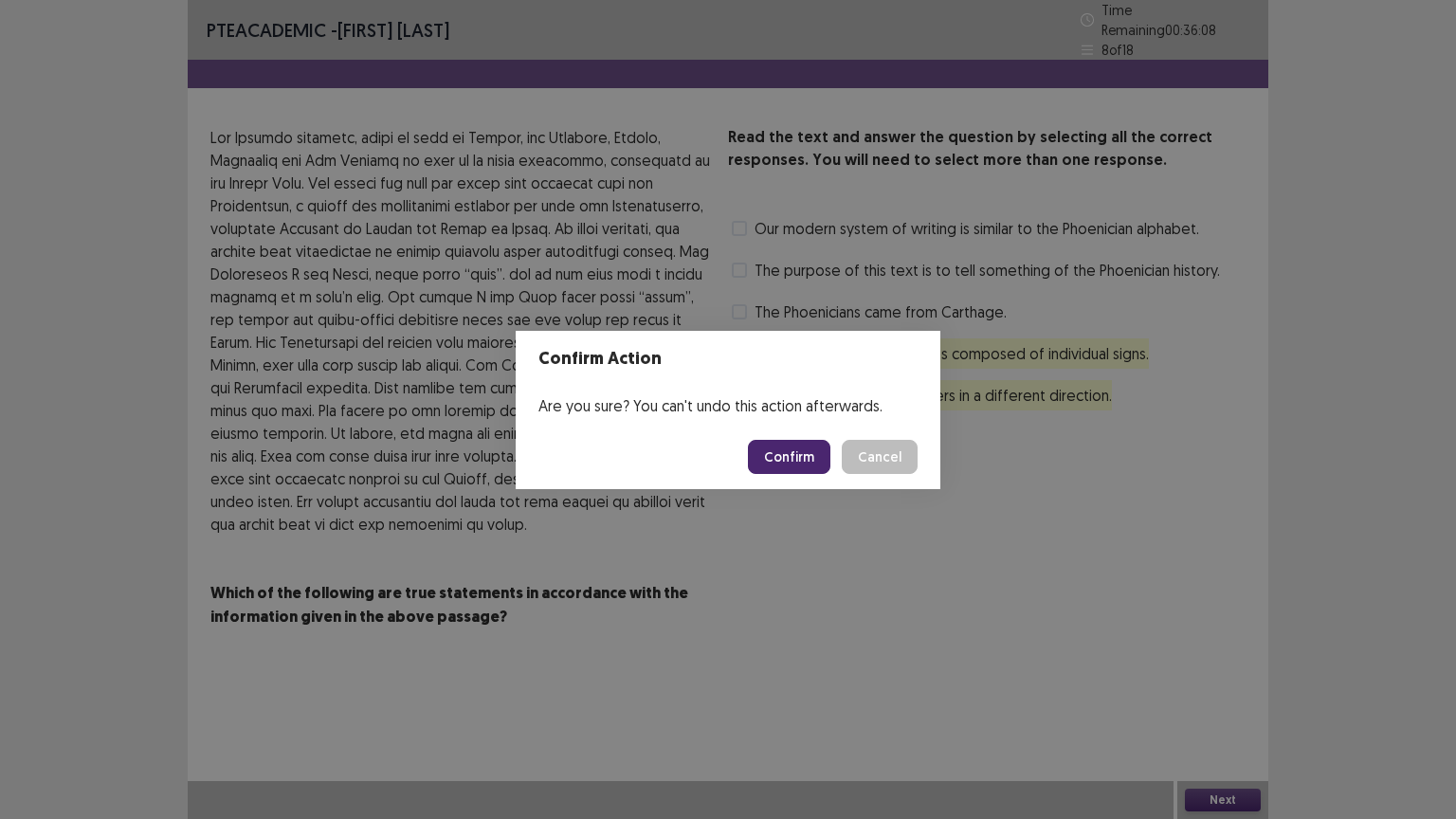 click on "Confirm Cancel" at bounding box center (728, 457) 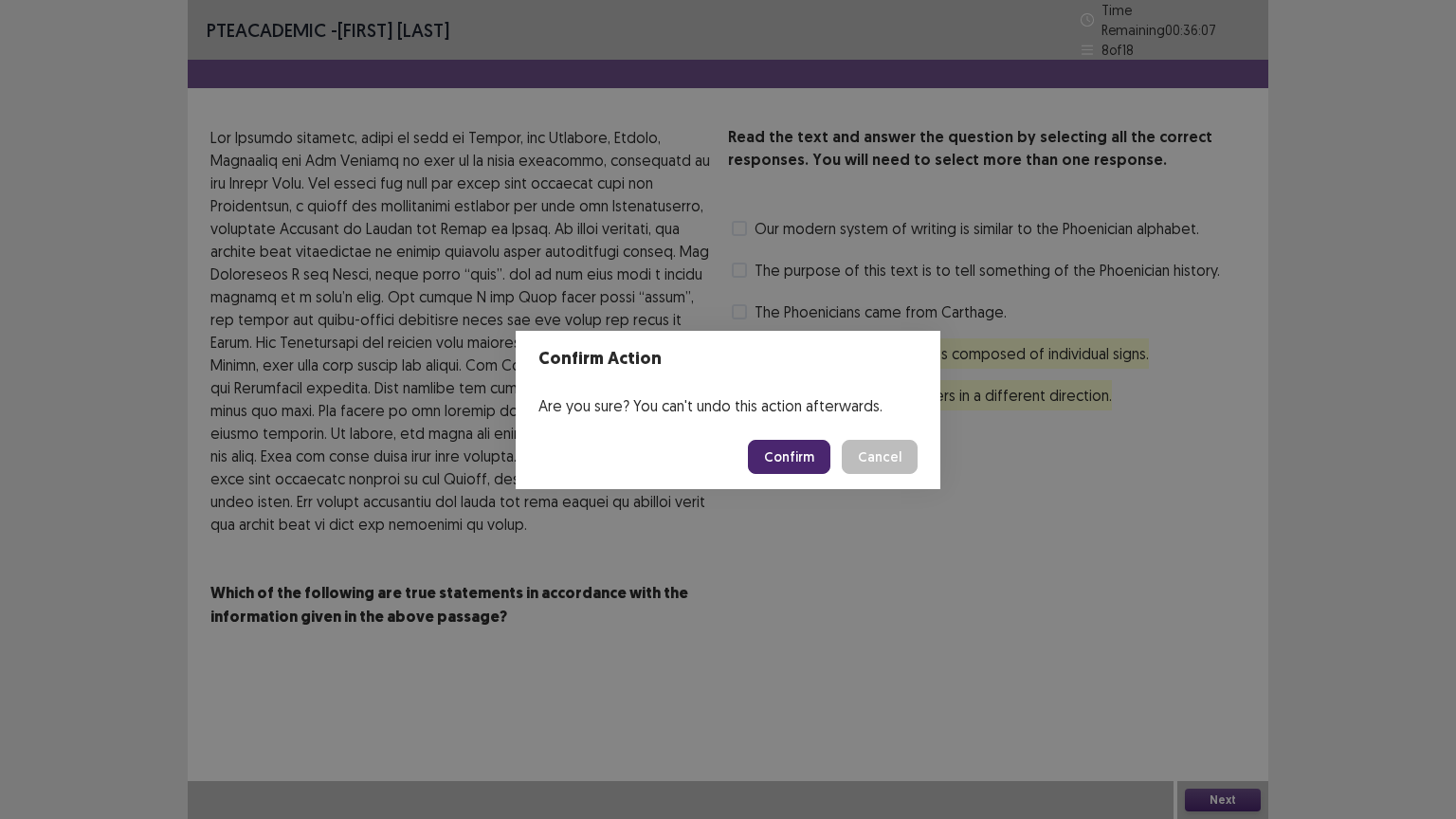click on "Confirm" at bounding box center [789, 457] 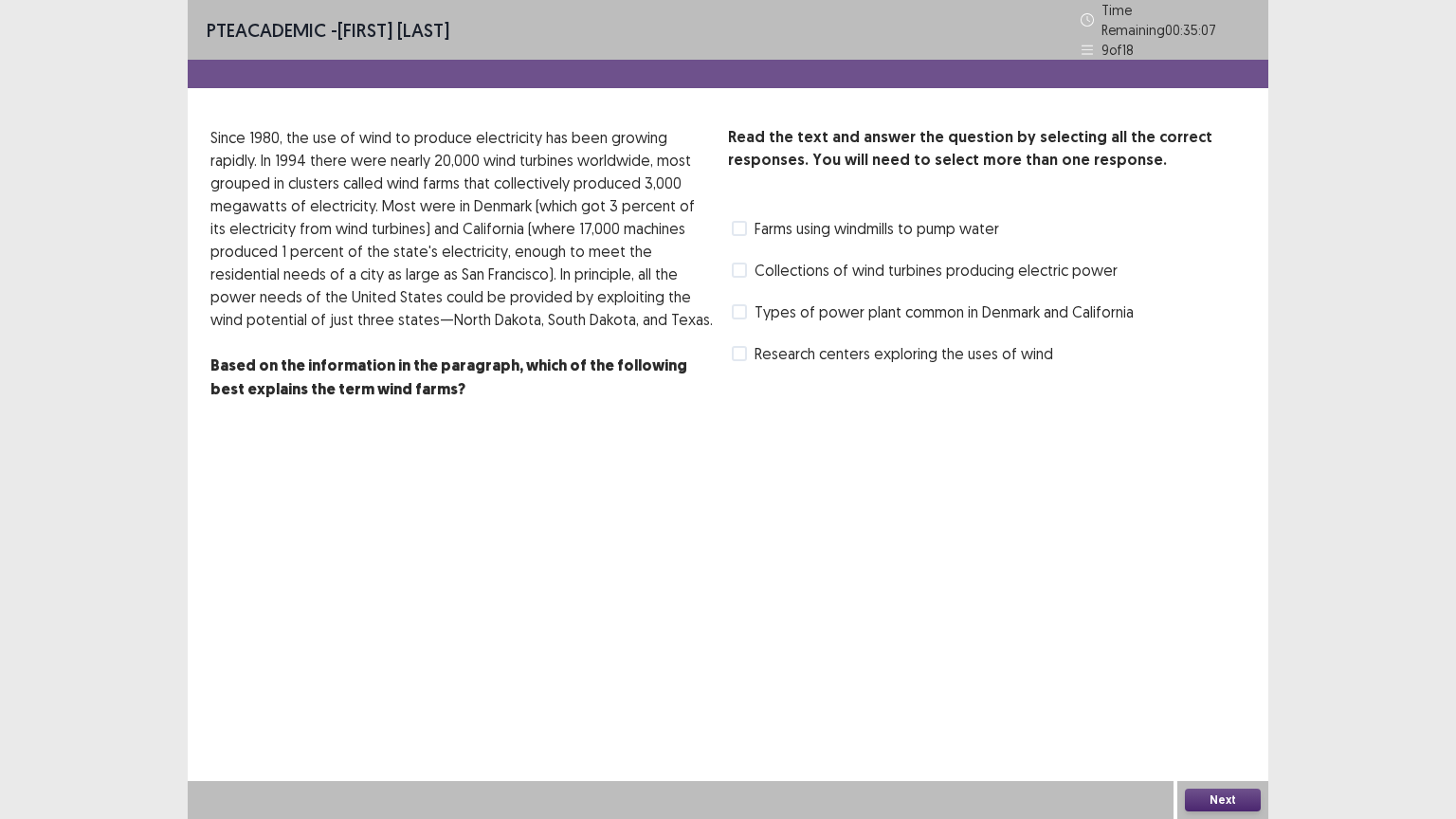 click on "Farms using windmills to pump water" at bounding box center [877, 228] 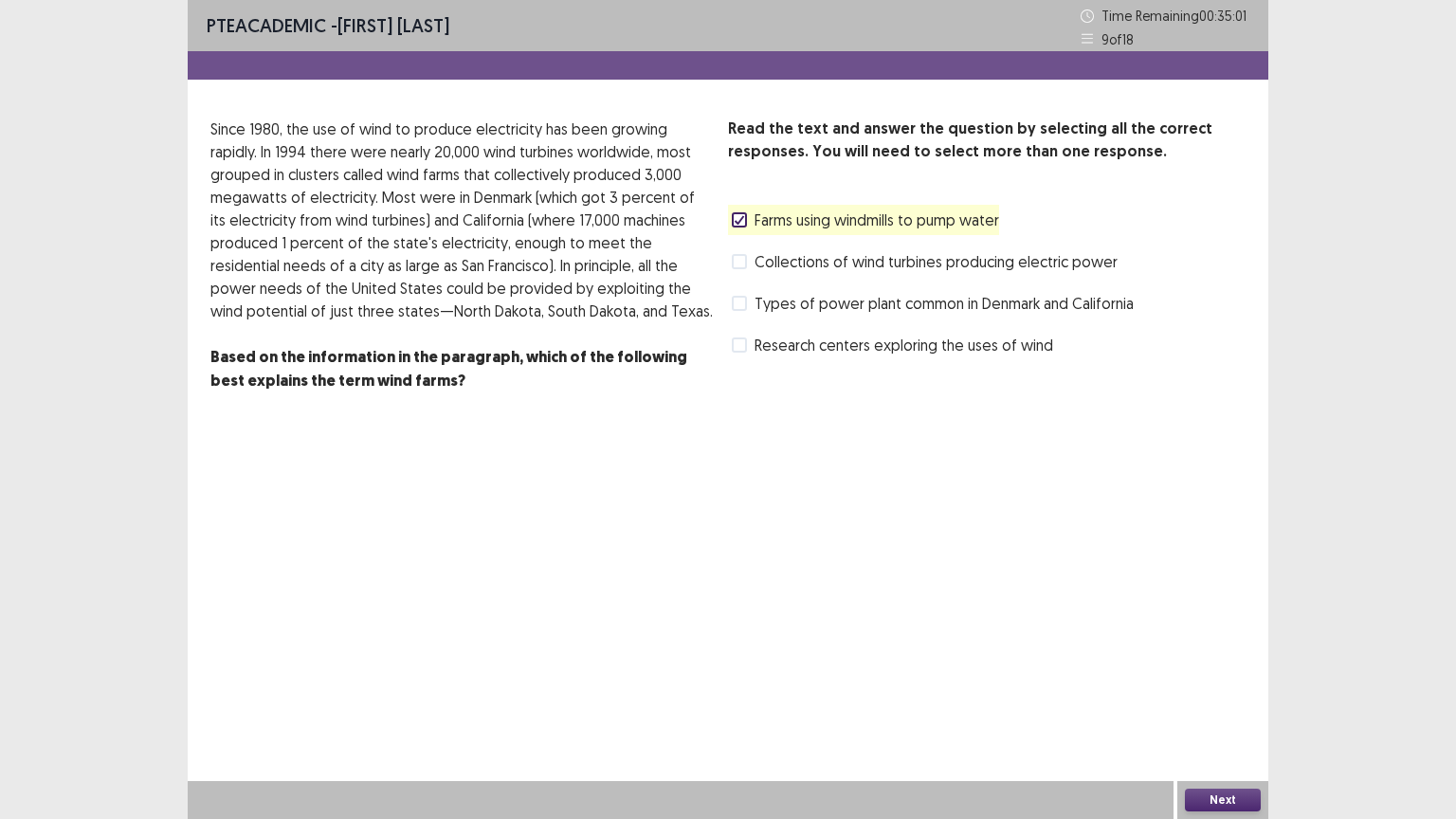 click on "Farms using windmills to pump water" at bounding box center (877, 220) 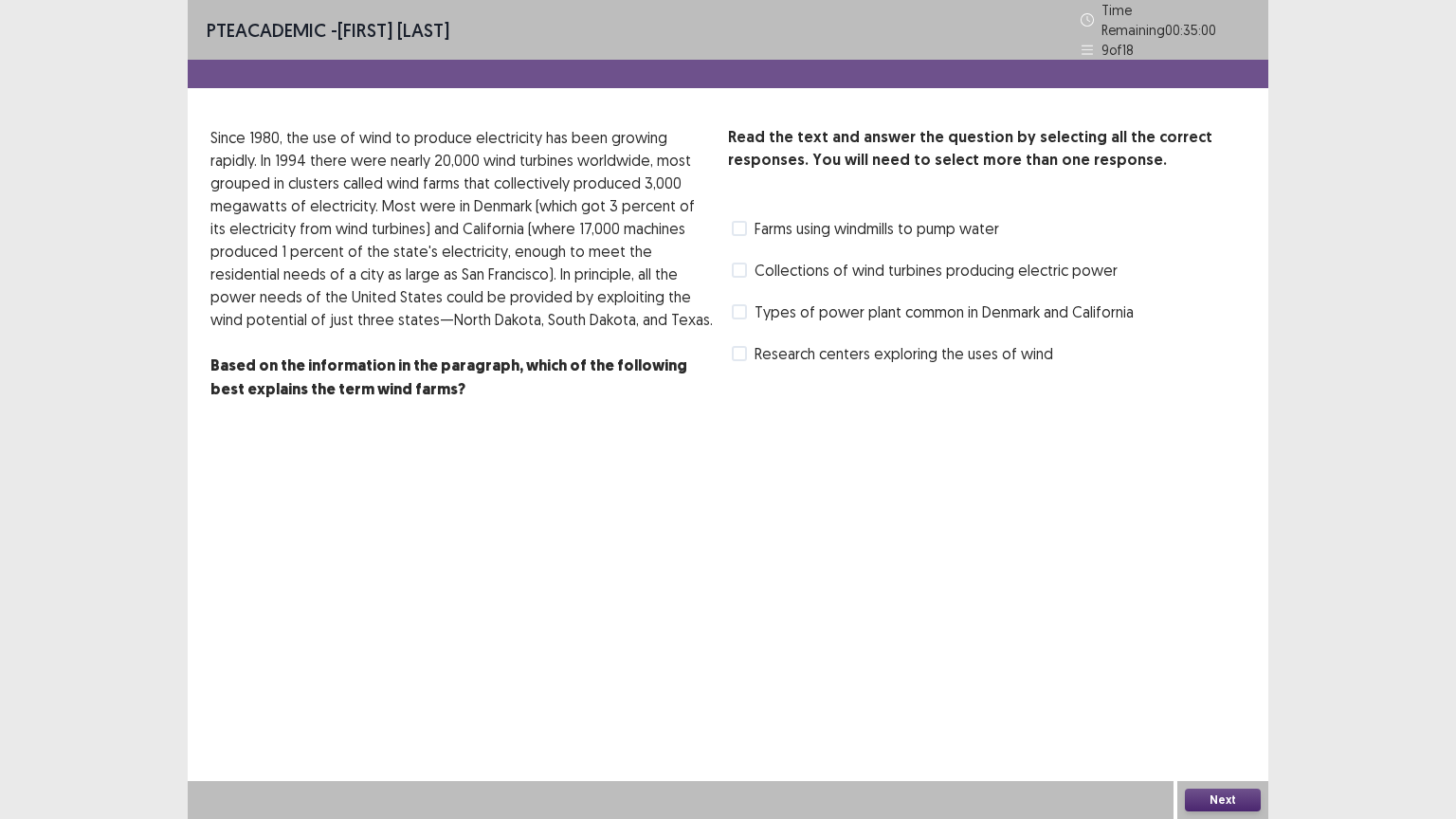 click on "Collections of wind turbines producing electric power" at bounding box center [936, 270] 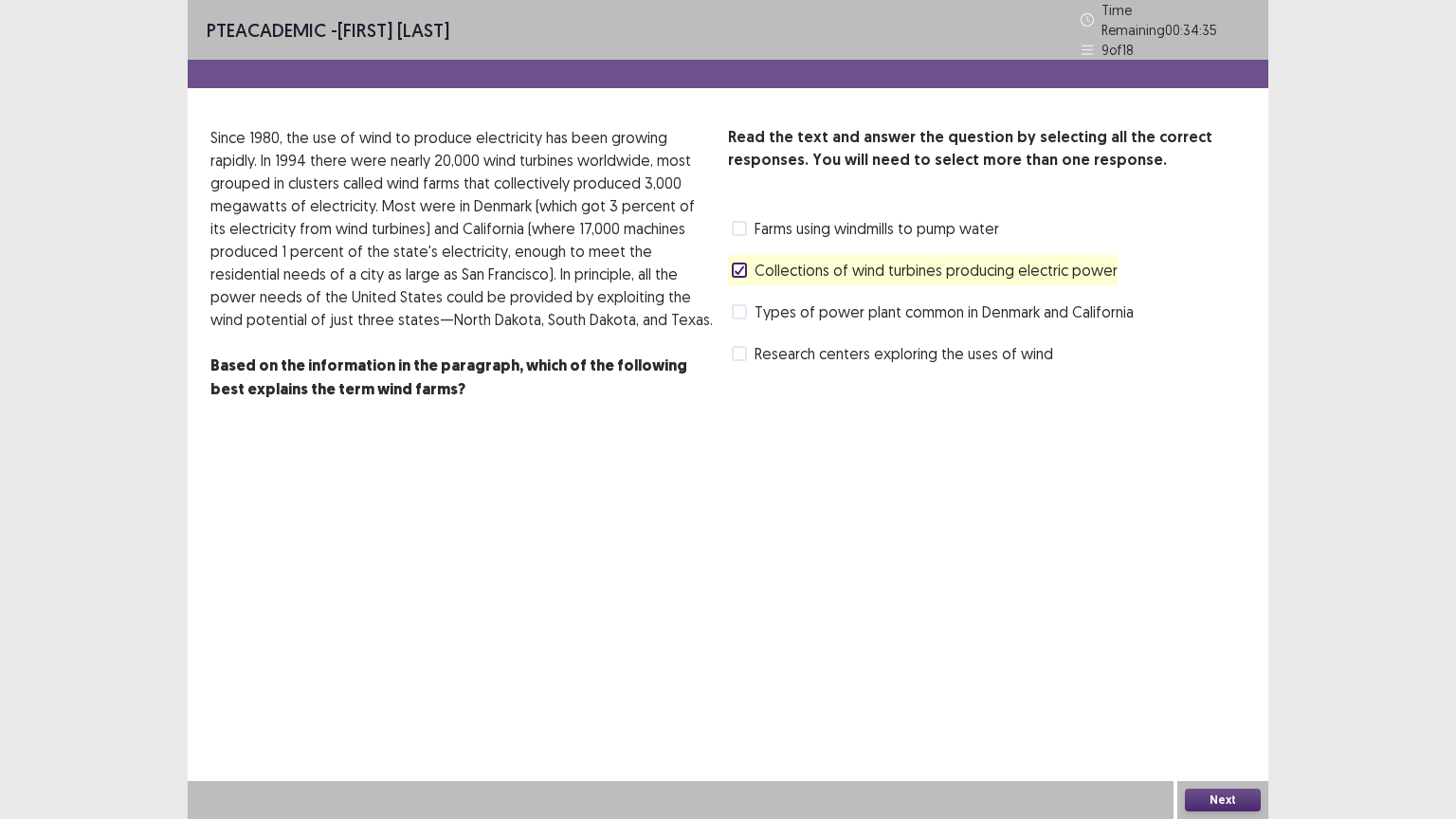 click on "Types of power plant common in Denmark and California" at bounding box center [944, 312] 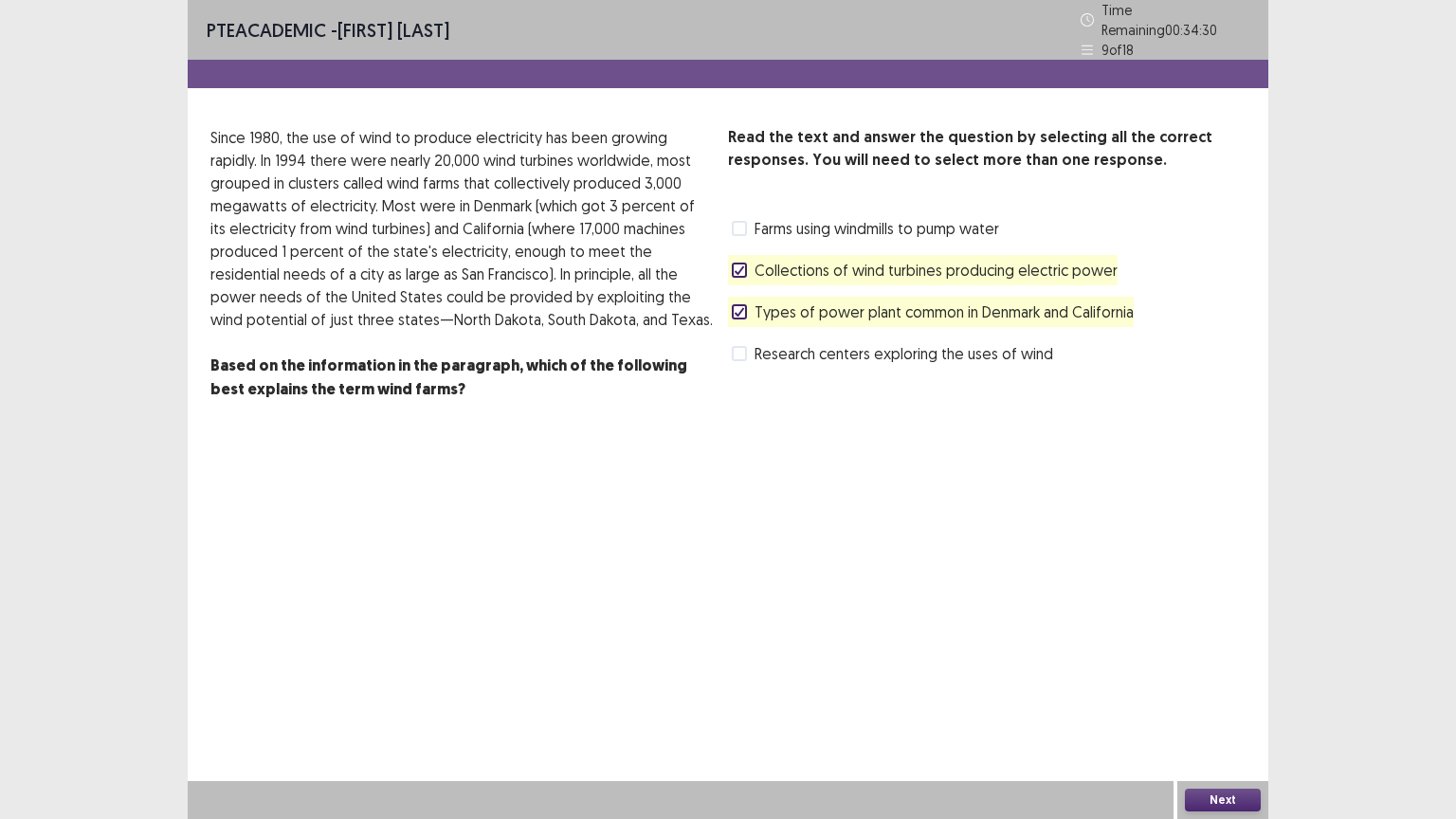 click on "Next" at bounding box center [1223, 800] 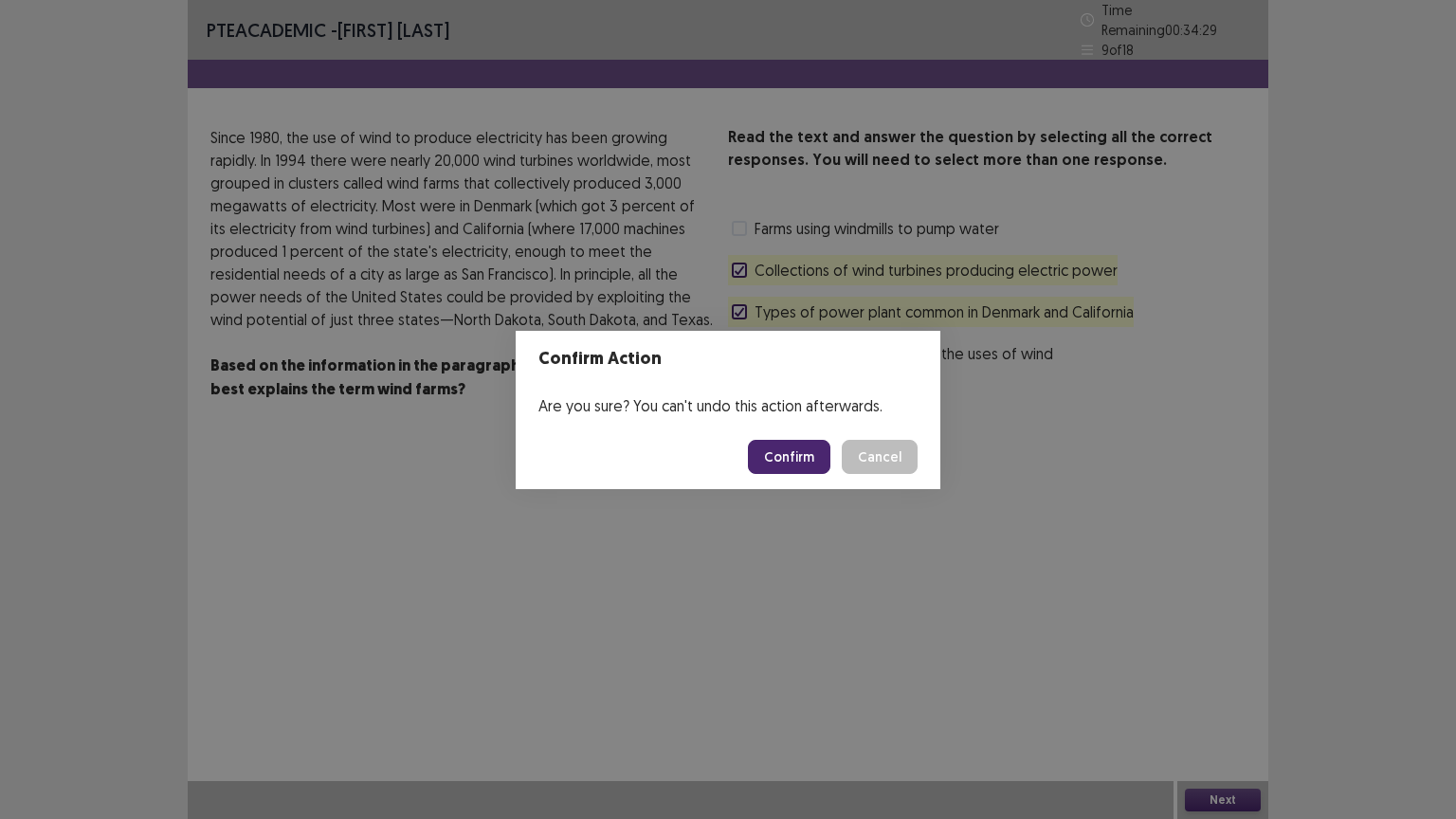 click on "Confirm" at bounding box center [789, 457] 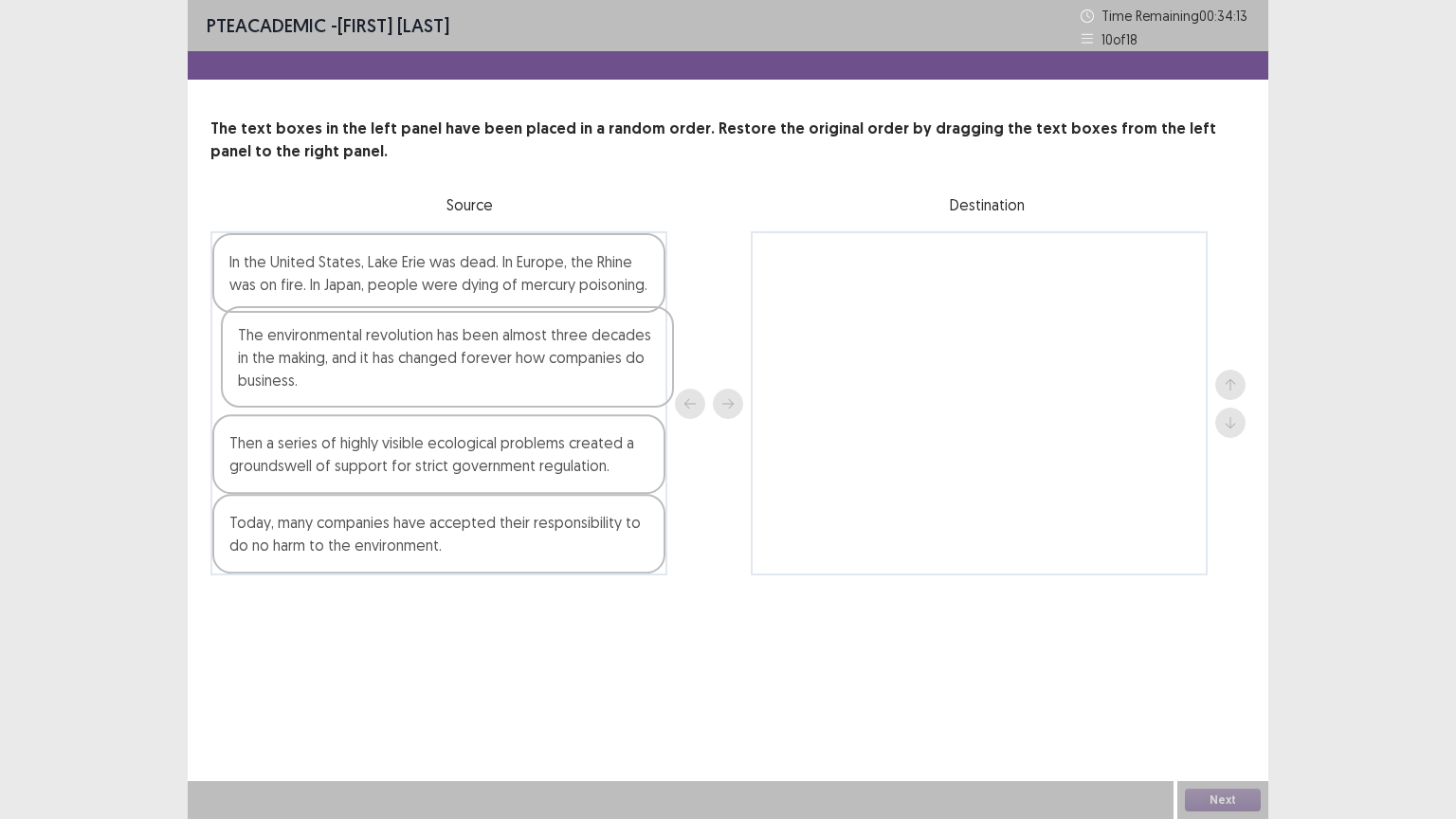 drag, startPoint x: 450, startPoint y: 391, endPoint x: 464, endPoint y: 385, distance: 15.231546 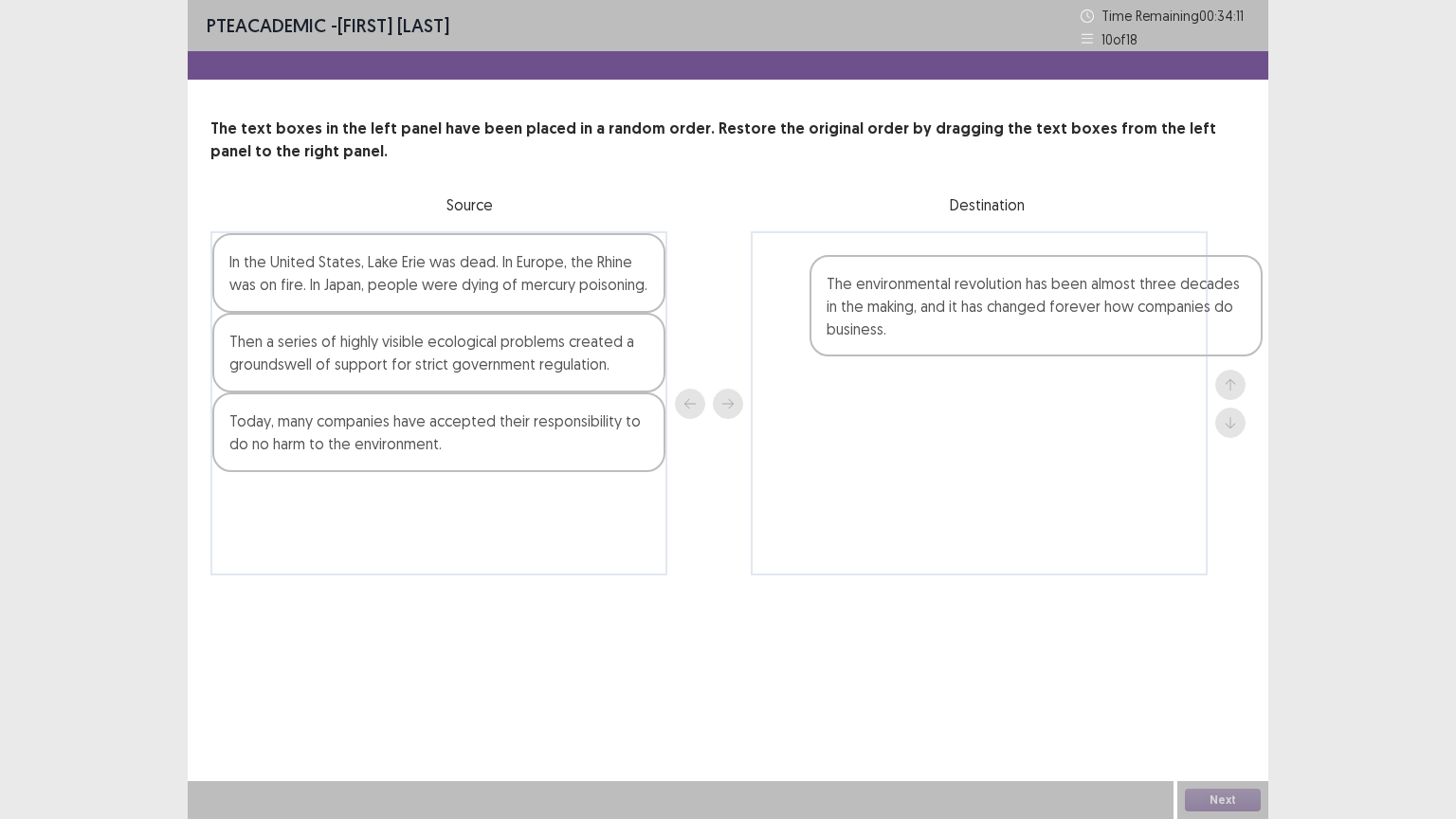 drag, startPoint x: 464, startPoint y: 385, endPoint x: 1066, endPoint y: 327, distance: 604.7876 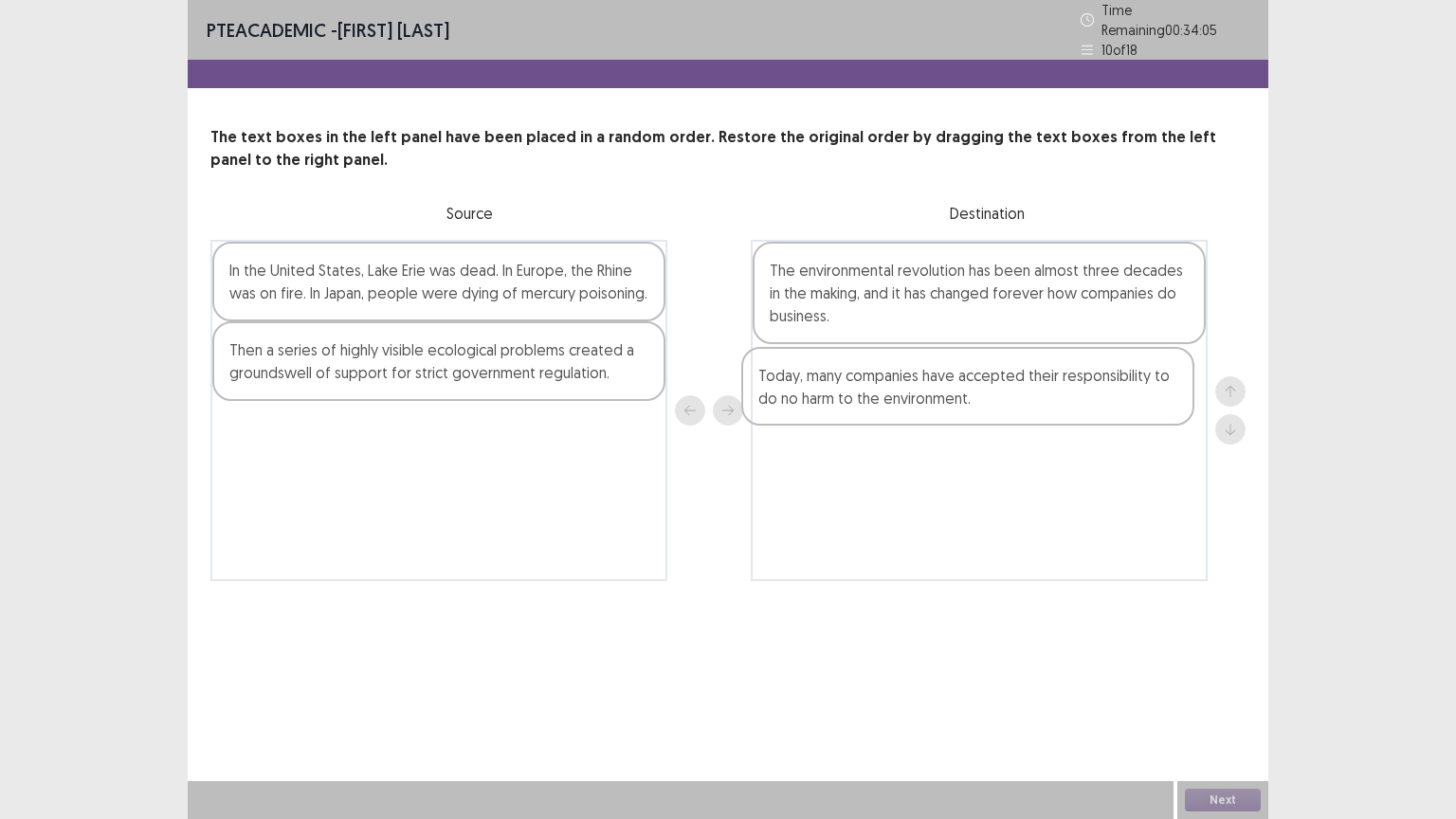 drag, startPoint x: 353, startPoint y: 430, endPoint x: 893, endPoint y: 392, distance: 541.3354 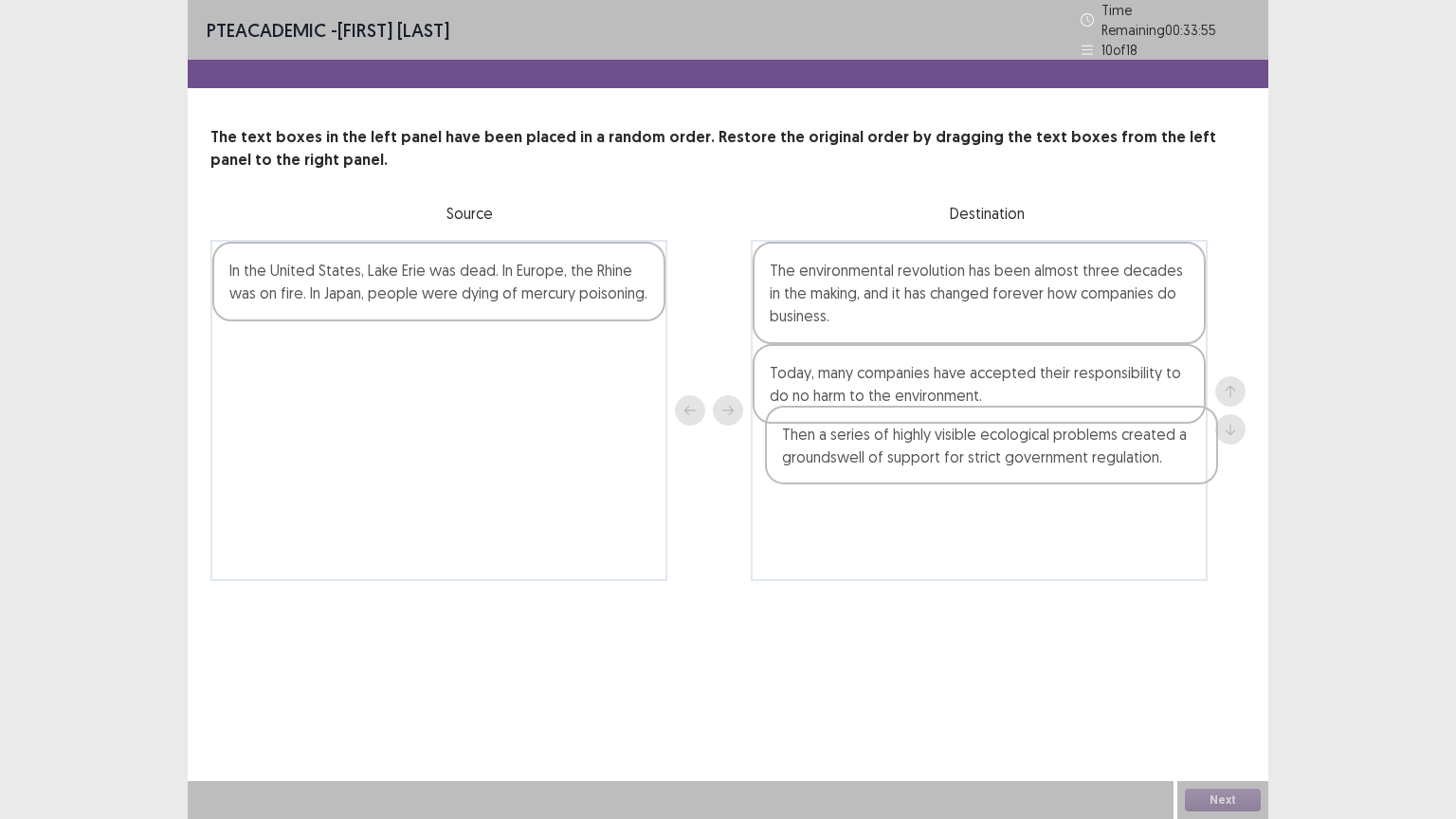 drag, startPoint x: 426, startPoint y: 364, endPoint x: 979, endPoint y: 464, distance: 561.96886 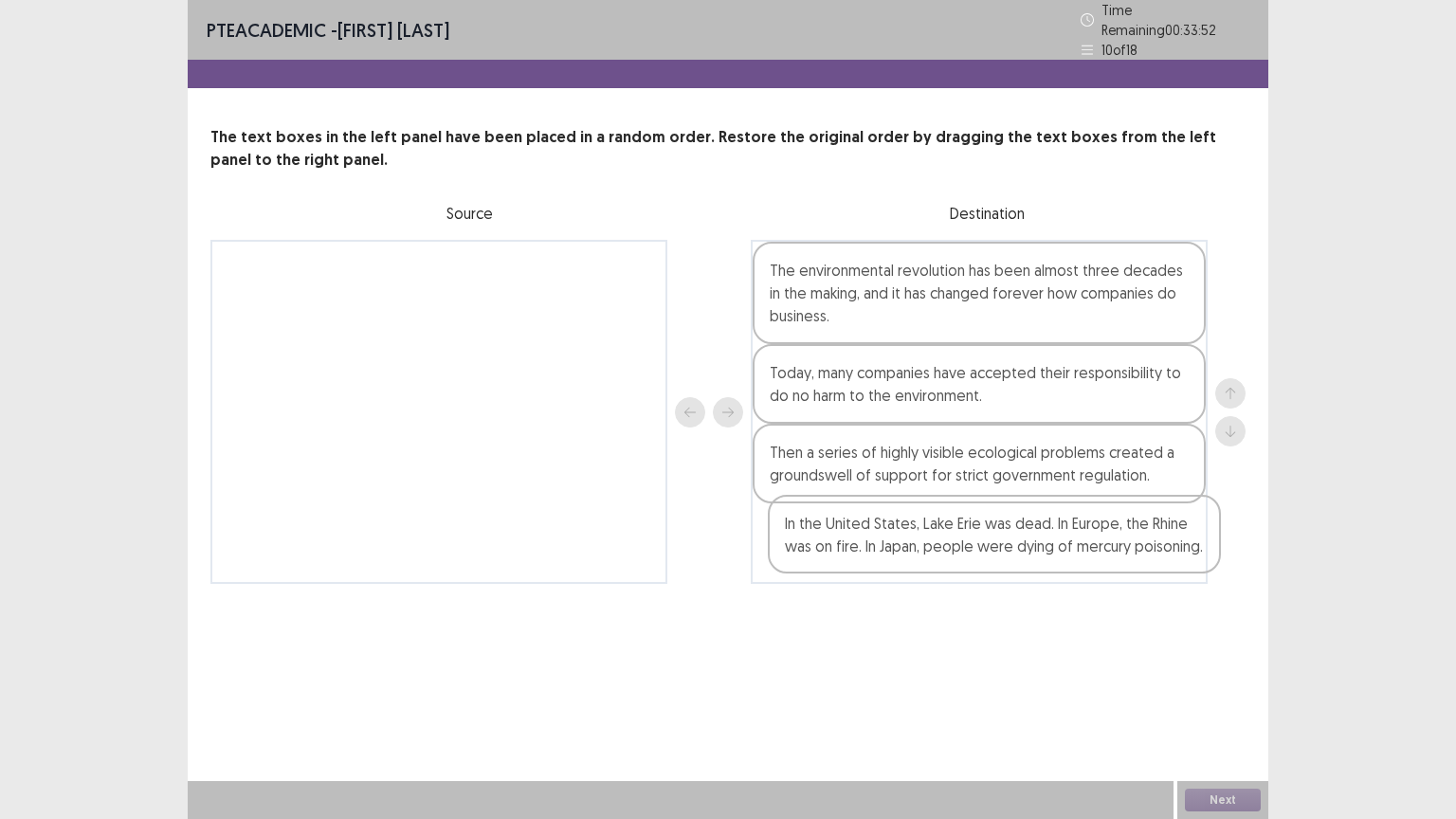 drag, startPoint x: 413, startPoint y: 293, endPoint x: 956, endPoint y: 555, distance: 602.9038 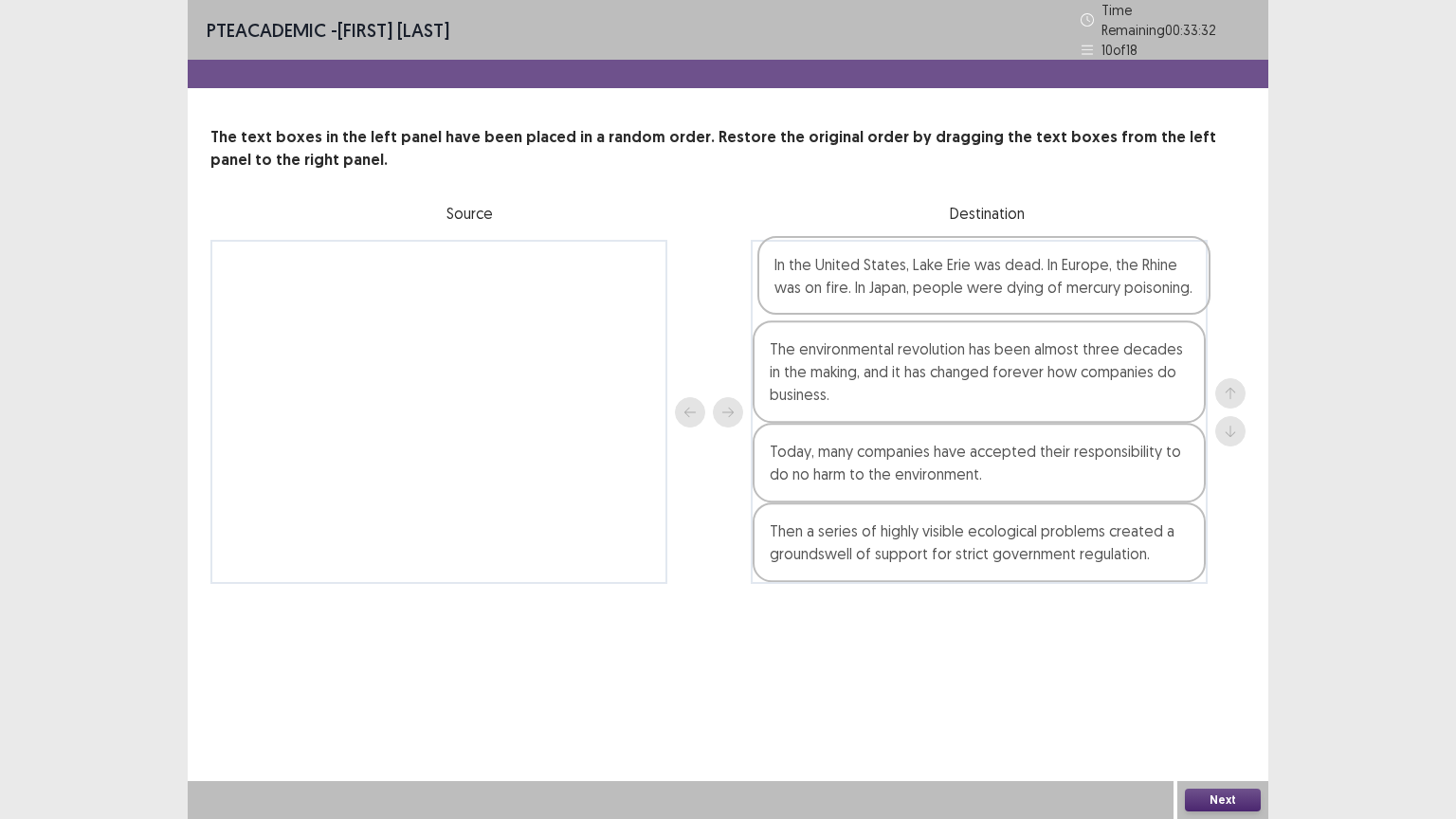 drag, startPoint x: 971, startPoint y: 529, endPoint x: 974, endPoint y: 267, distance: 262.017 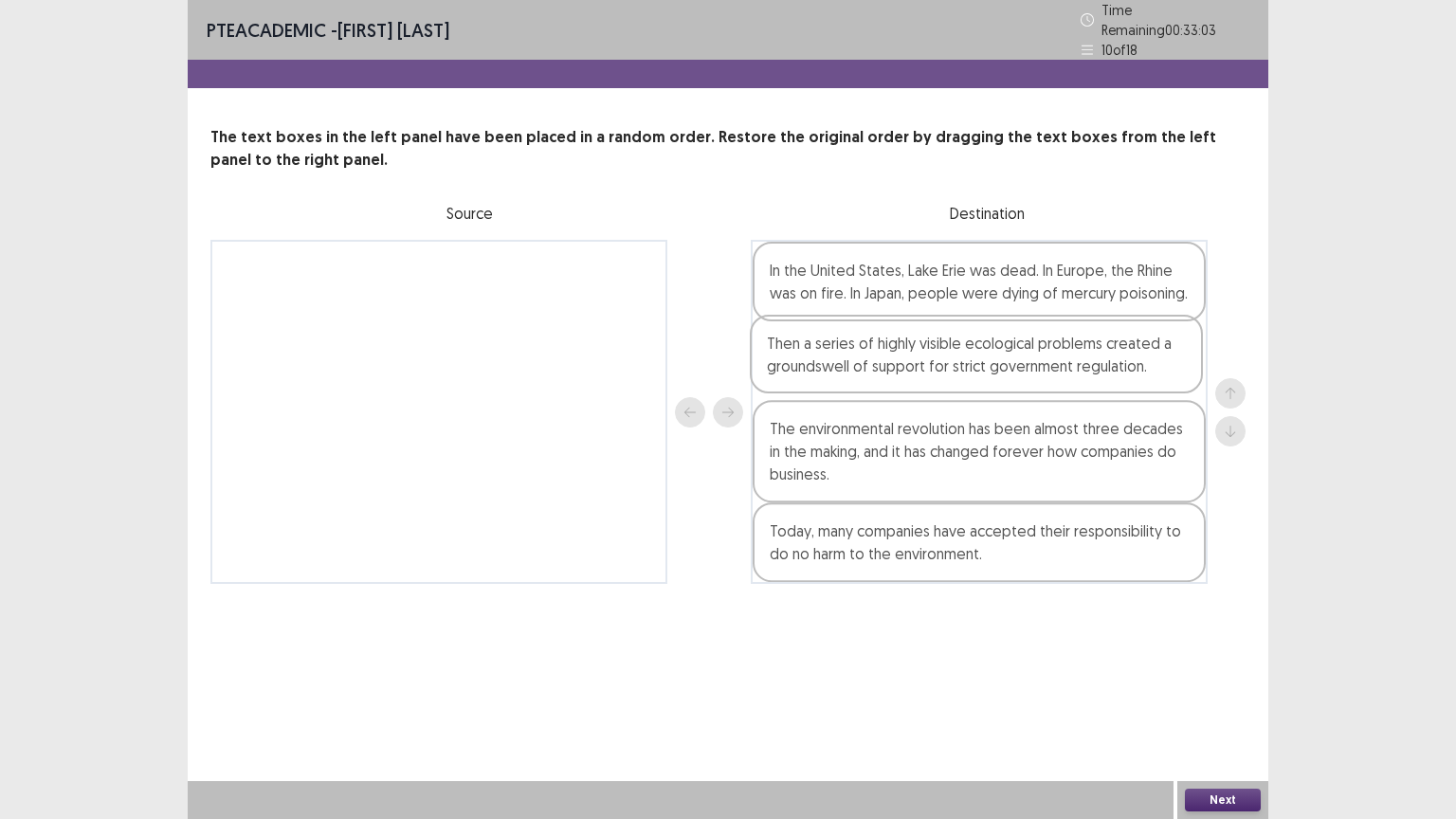 drag, startPoint x: 966, startPoint y: 550, endPoint x: 963, endPoint y: 366, distance: 184.0245 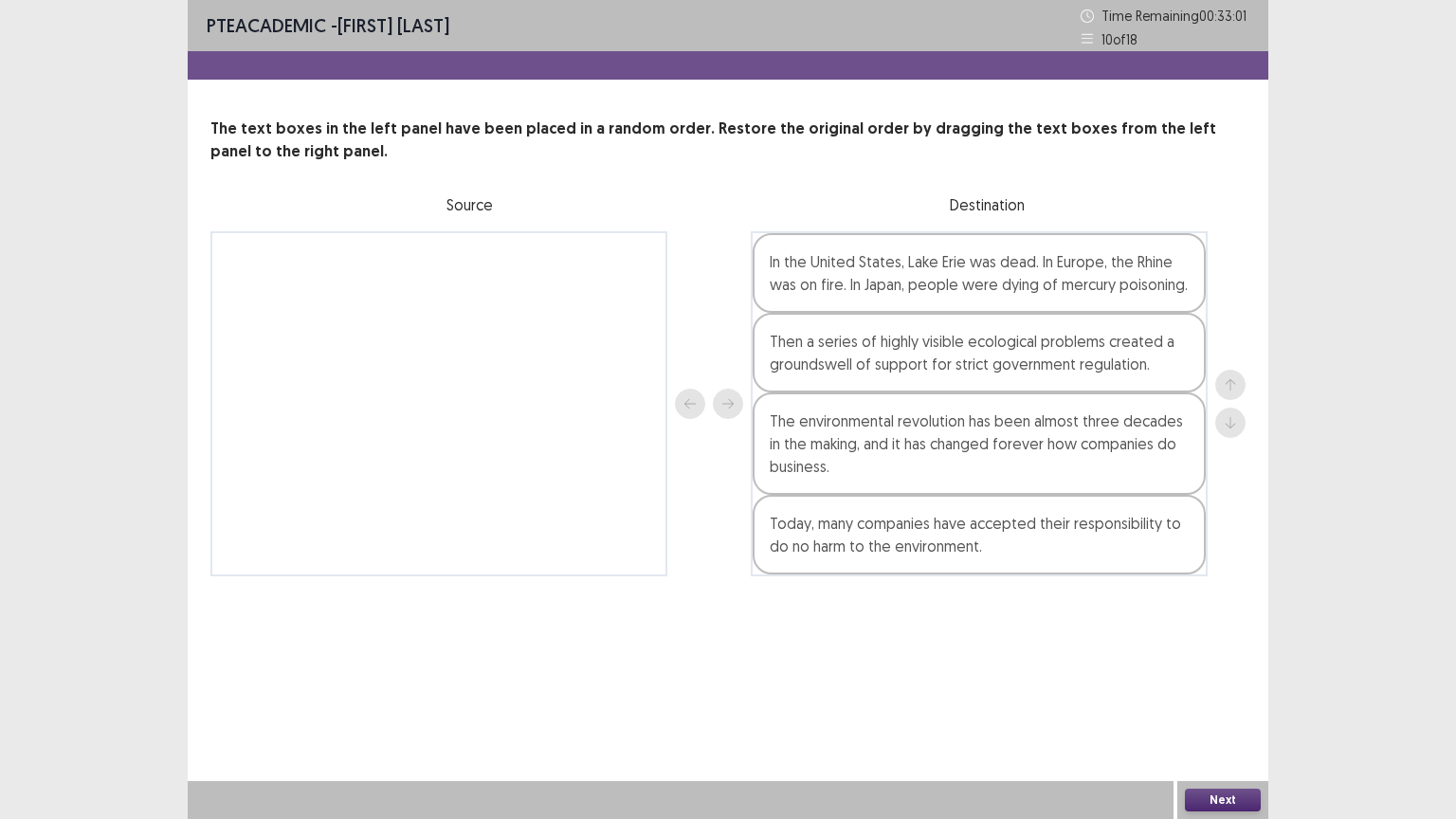 click on "Next" at bounding box center [1223, 800] 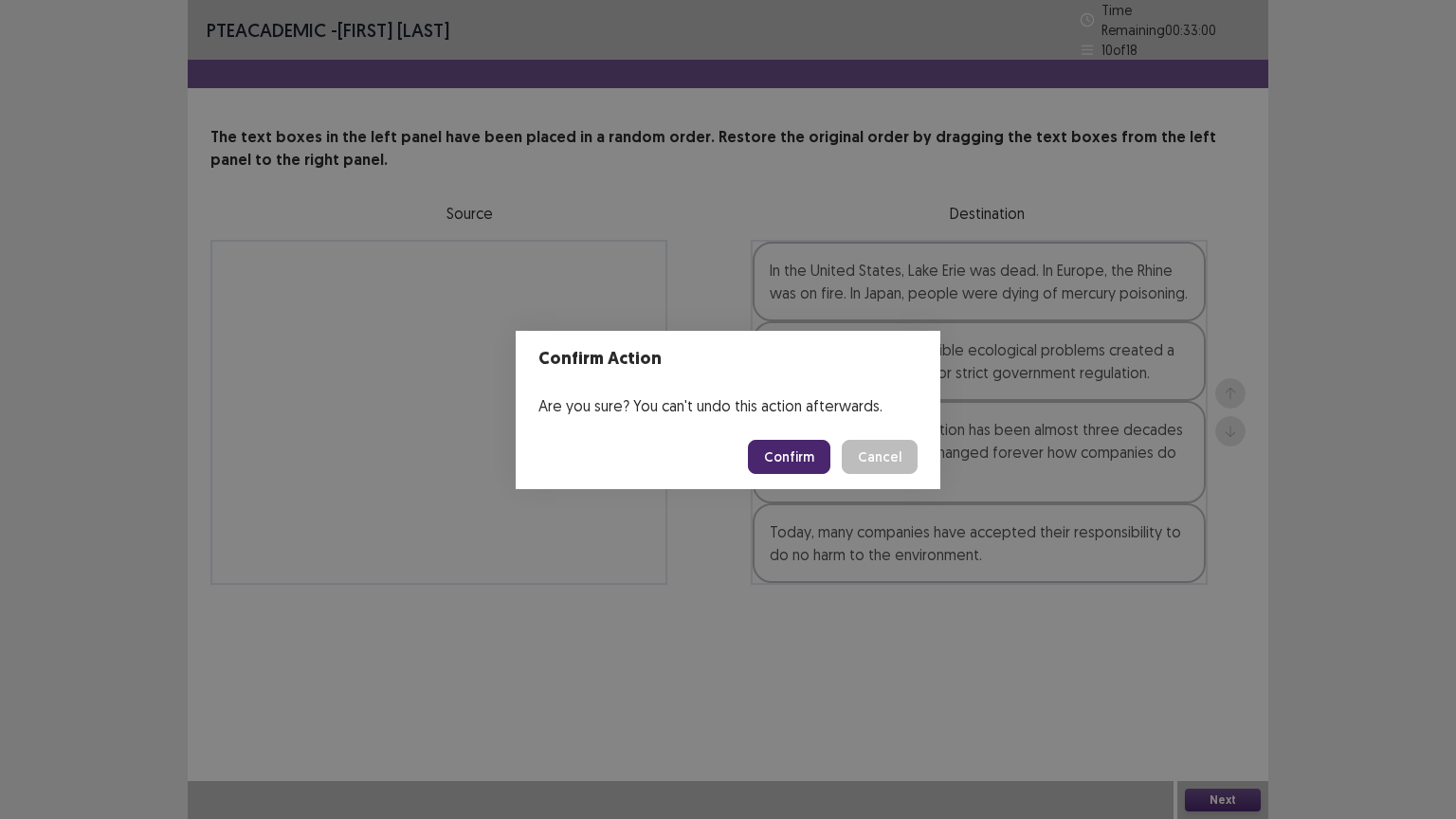 click on "Confirm" at bounding box center [789, 457] 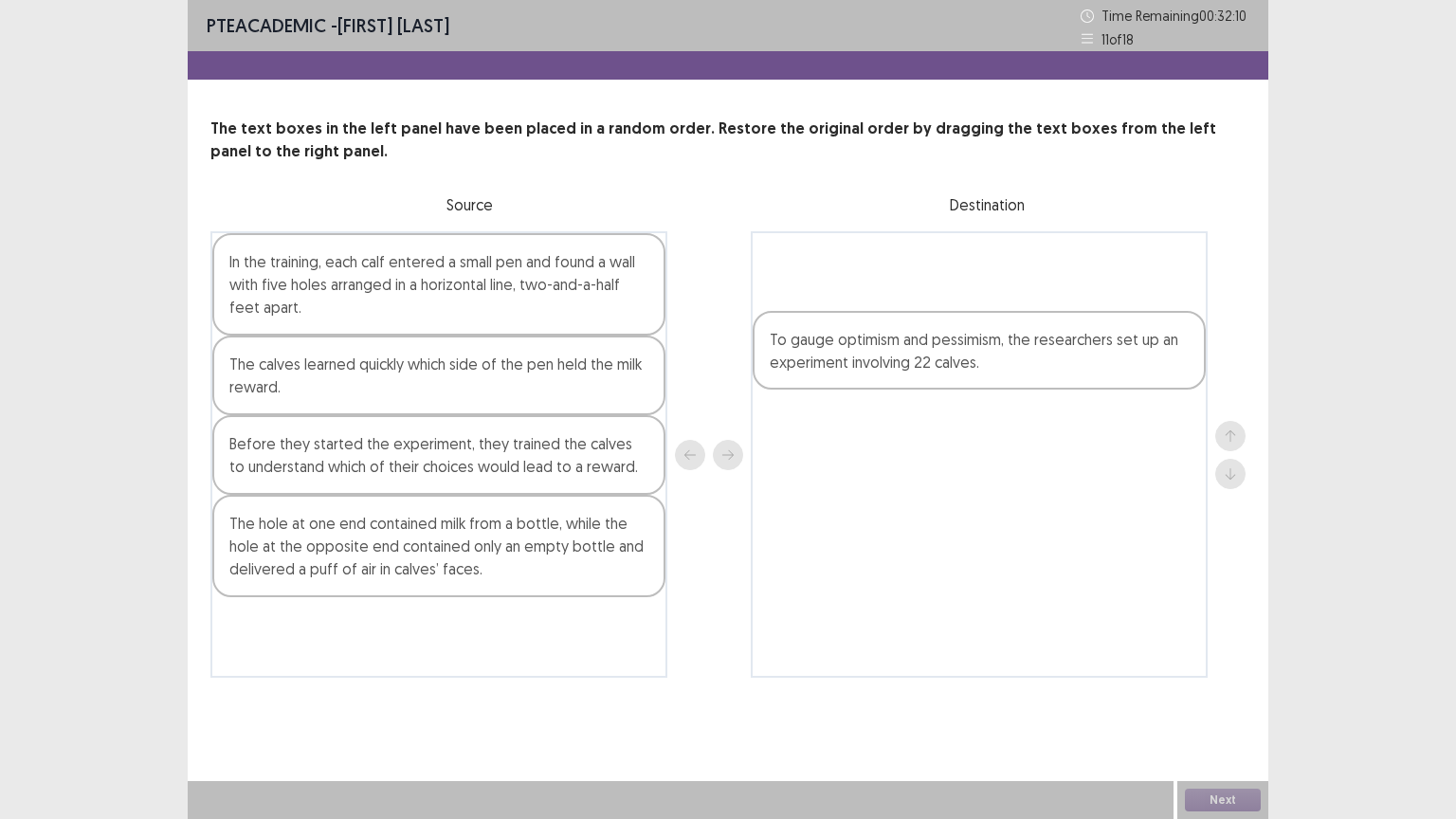 drag, startPoint x: 508, startPoint y: 370, endPoint x: 1053, endPoint y: 345, distance: 545.5731 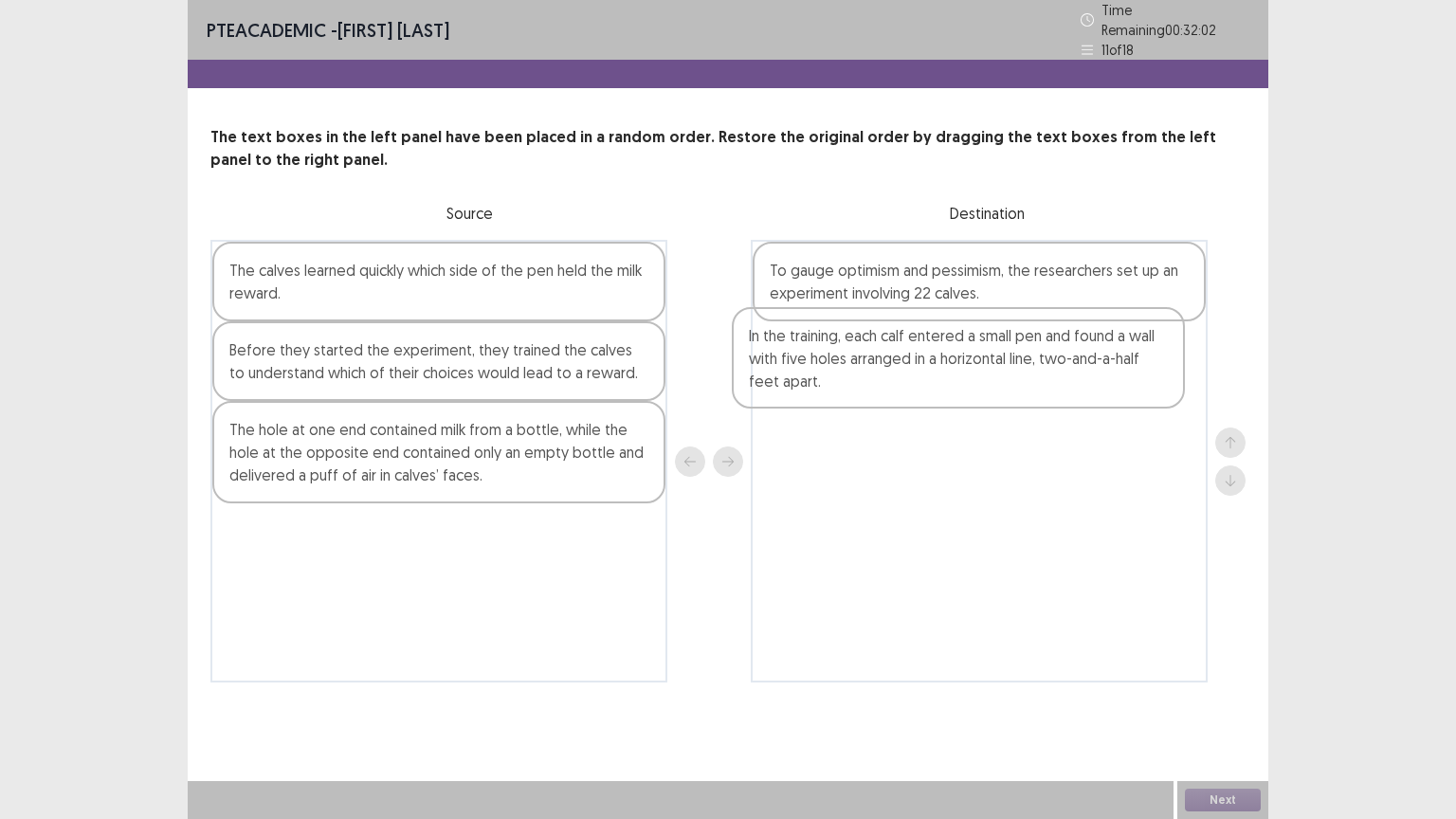 drag, startPoint x: 350, startPoint y: 284, endPoint x: 875, endPoint y: 360, distance: 530.4724 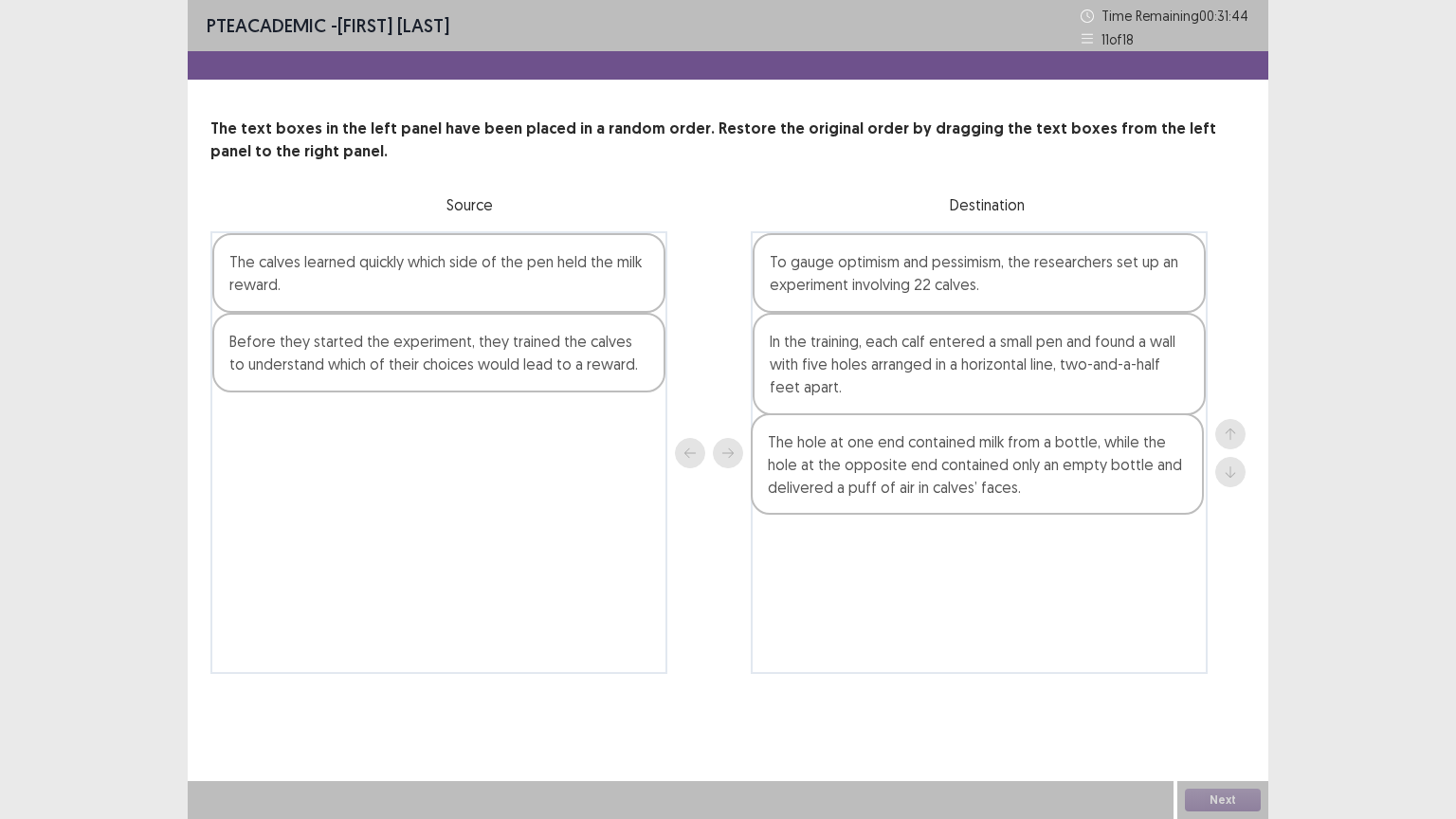 drag, startPoint x: 335, startPoint y: 437, endPoint x: 879, endPoint y: 460, distance: 544.486 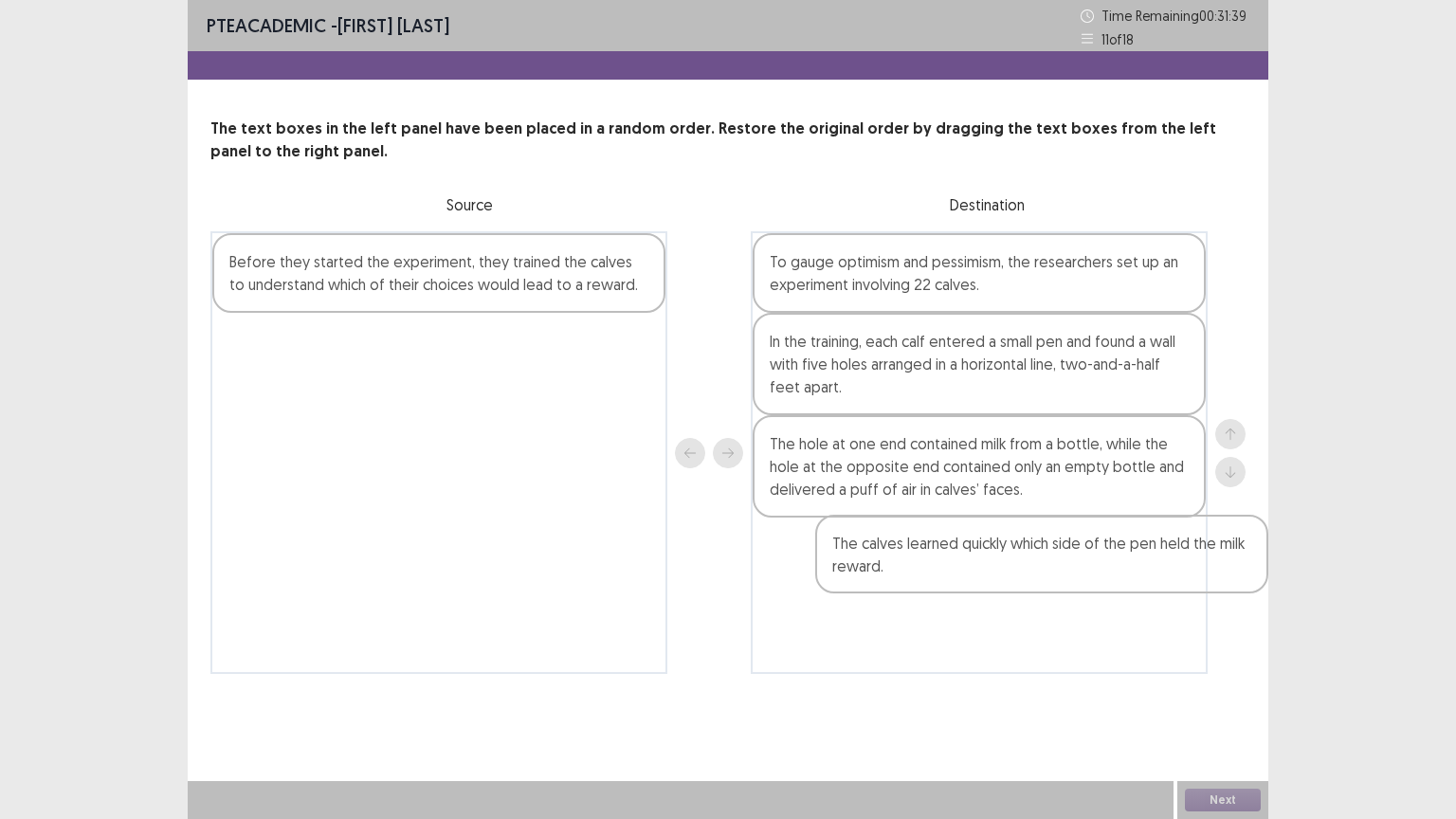 drag, startPoint x: 466, startPoint y: 275, endPoint x: 1073, endPoint y: 562, distance: 671.4298 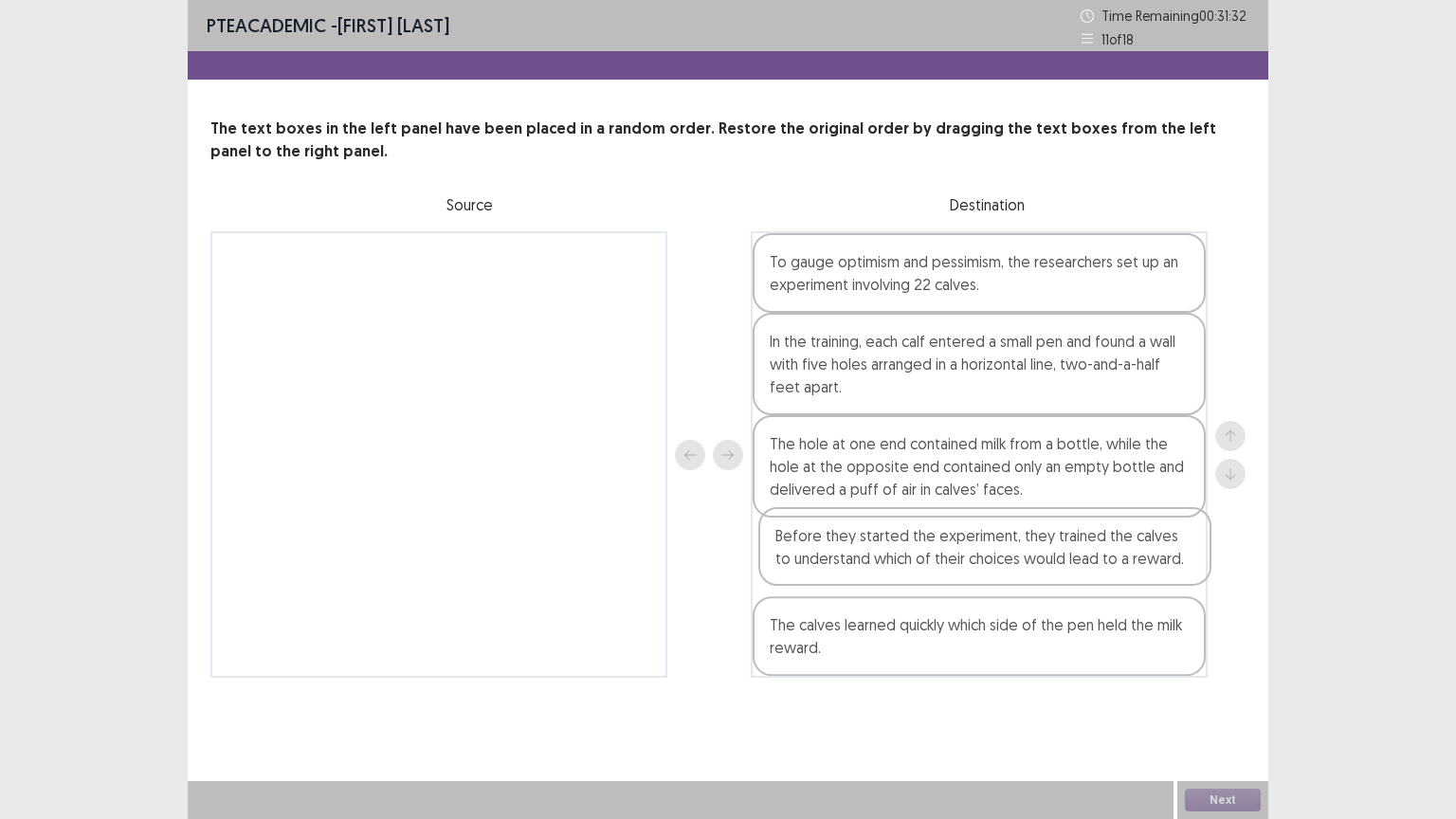 drag, startPoint x: 535, startPoint y: 289, endPoint x: 1082, endPoint y: 568, distance: 614.044 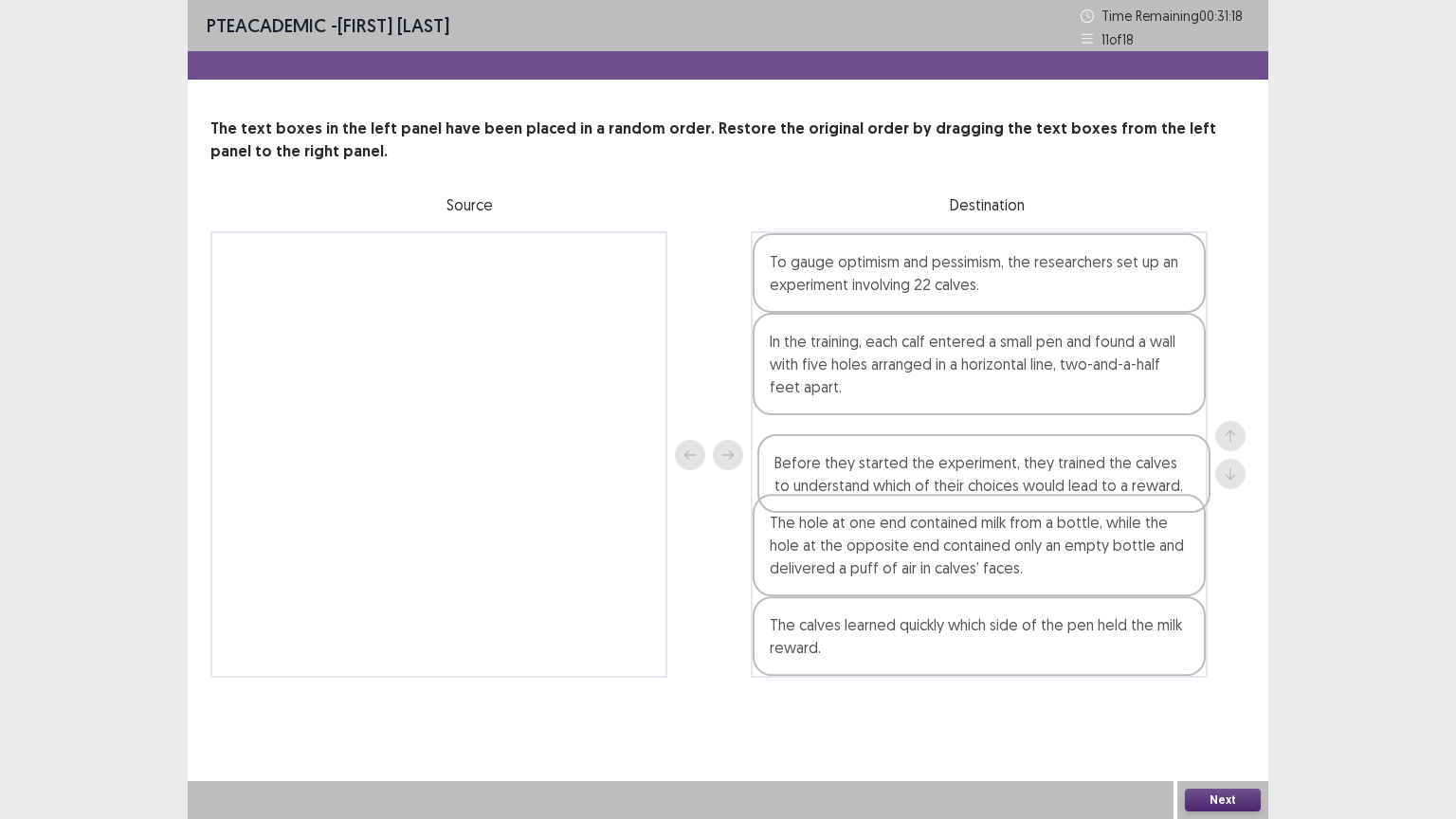 drag, startPoint x: 883, startPoint y: 566, endPoint x: 887, endPoint y: 476, distance: 90.088845 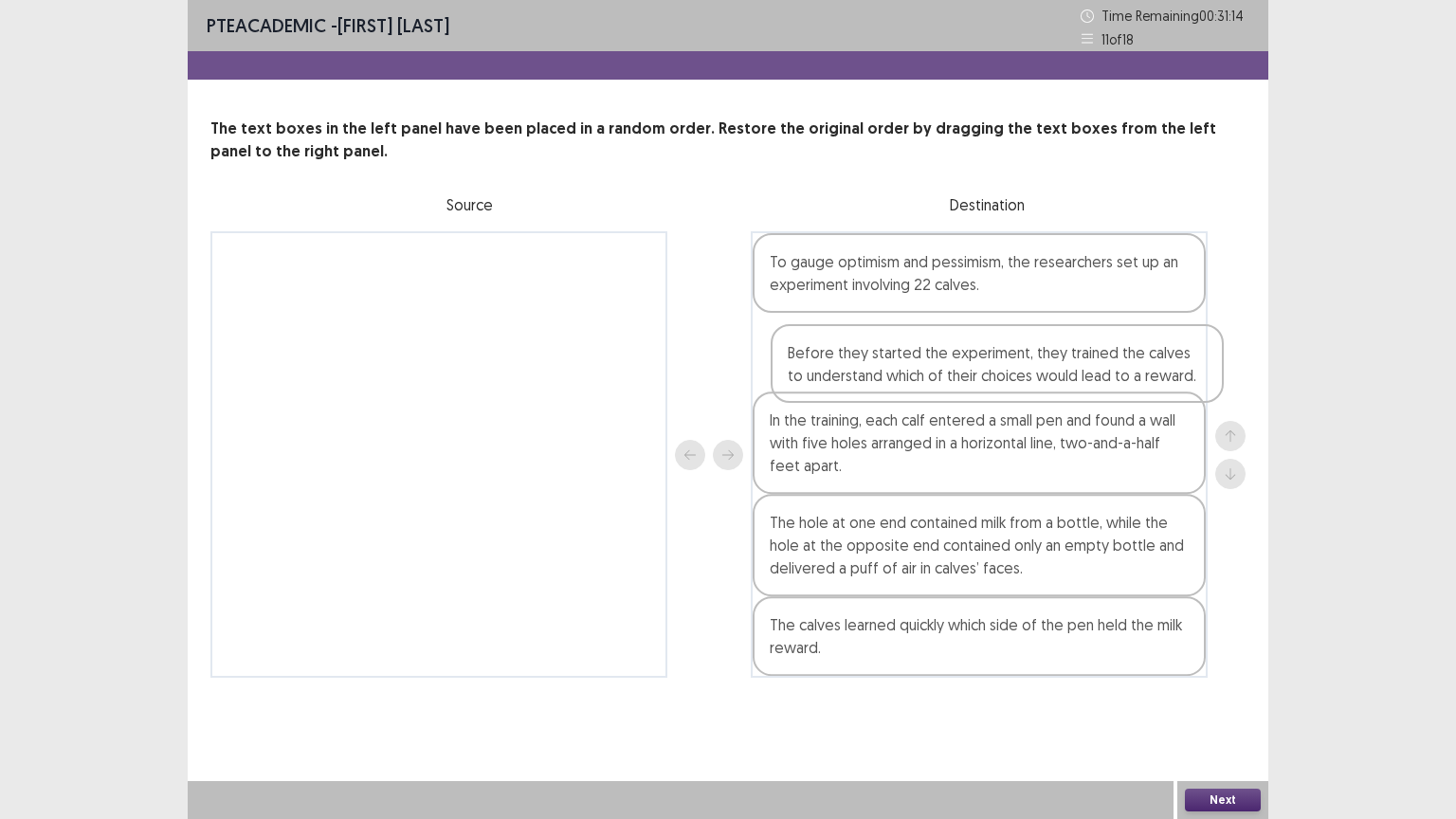 drag, startPoint x: 896, startPoint y: 455, endPoint x: 915, endPoint y: 359, distance: 97.86215 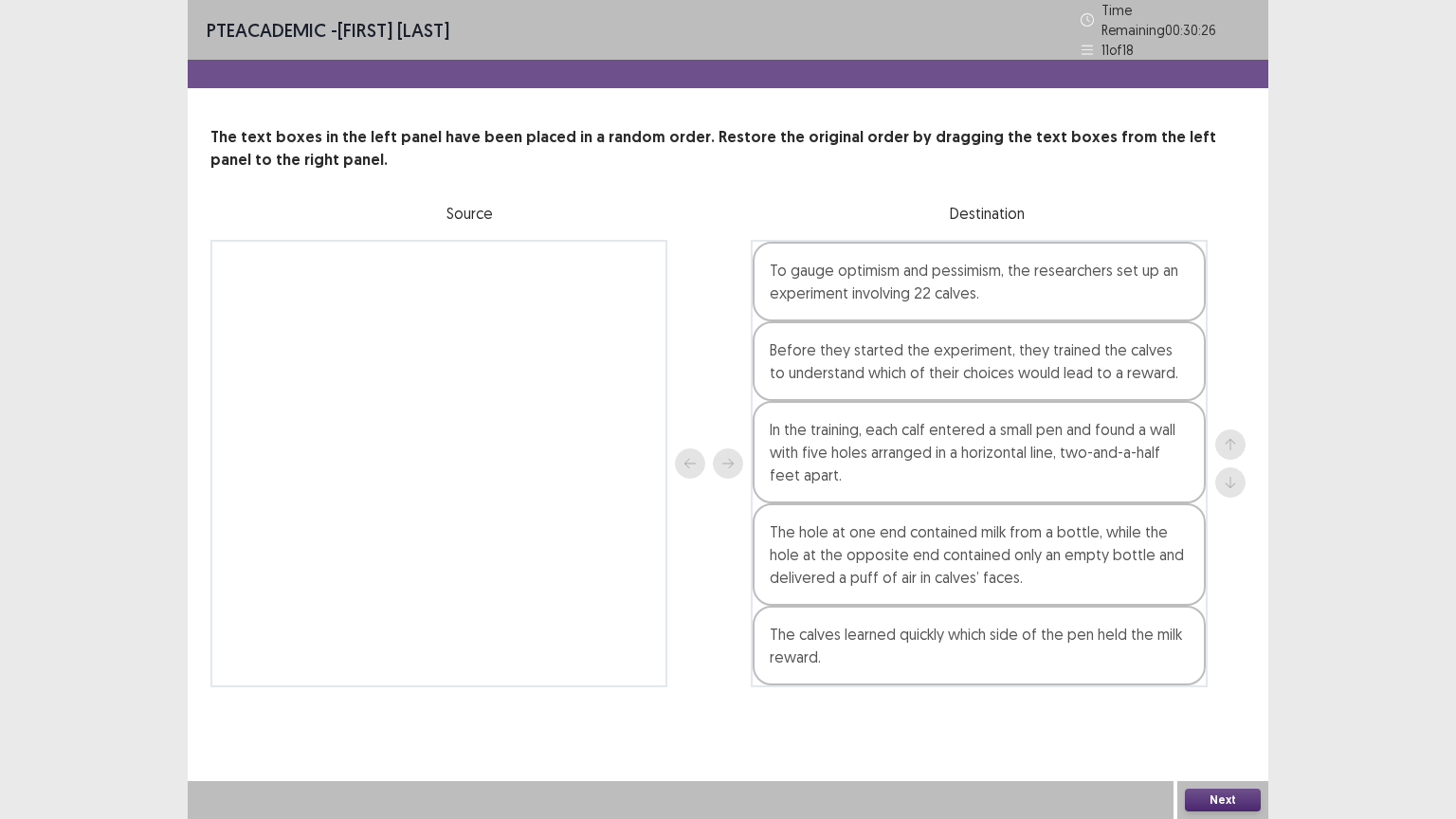 click on "Next" at bounding box center [1223, 800] 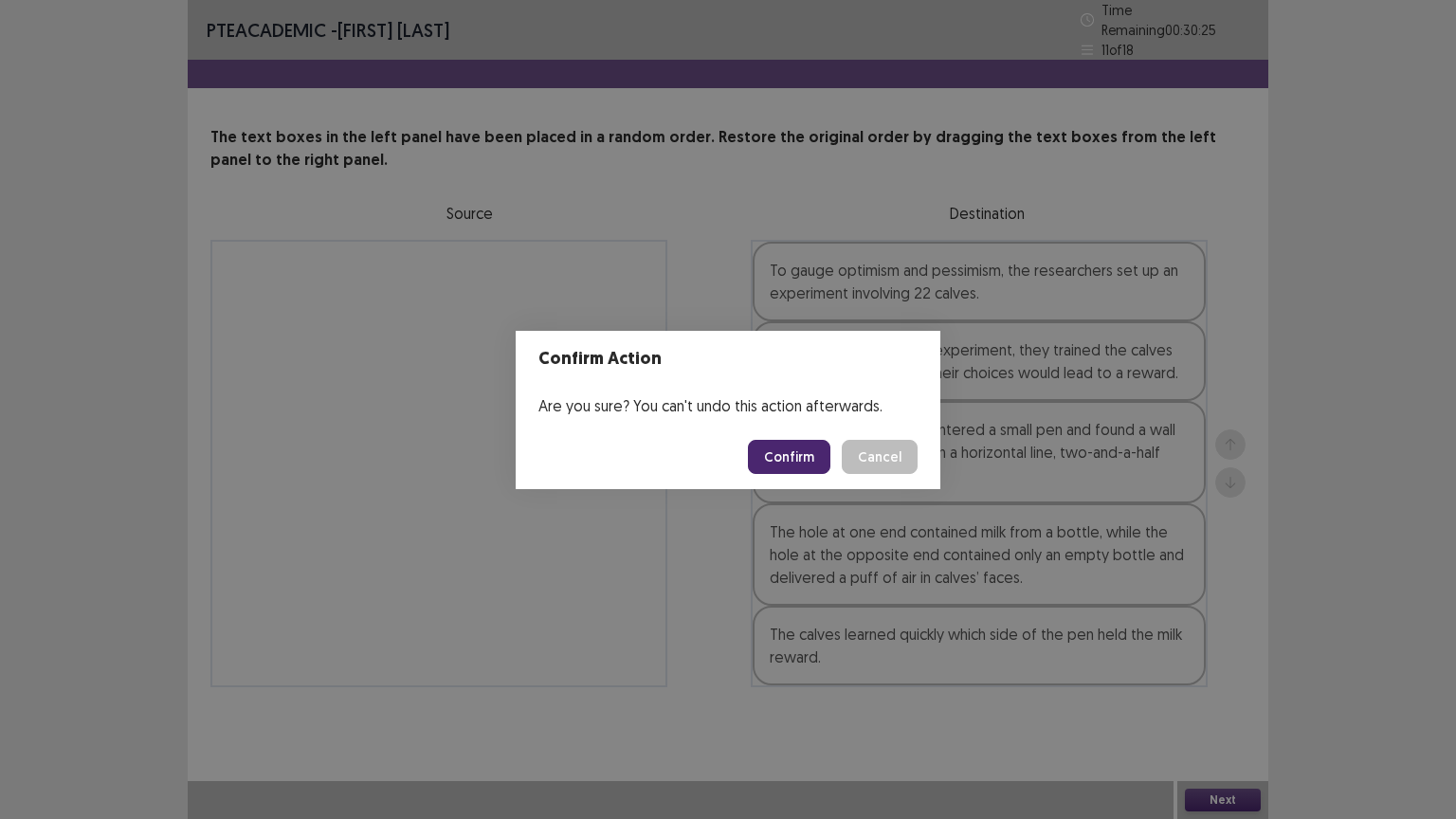 click on "Confirm" at bounding box center (789, 457) 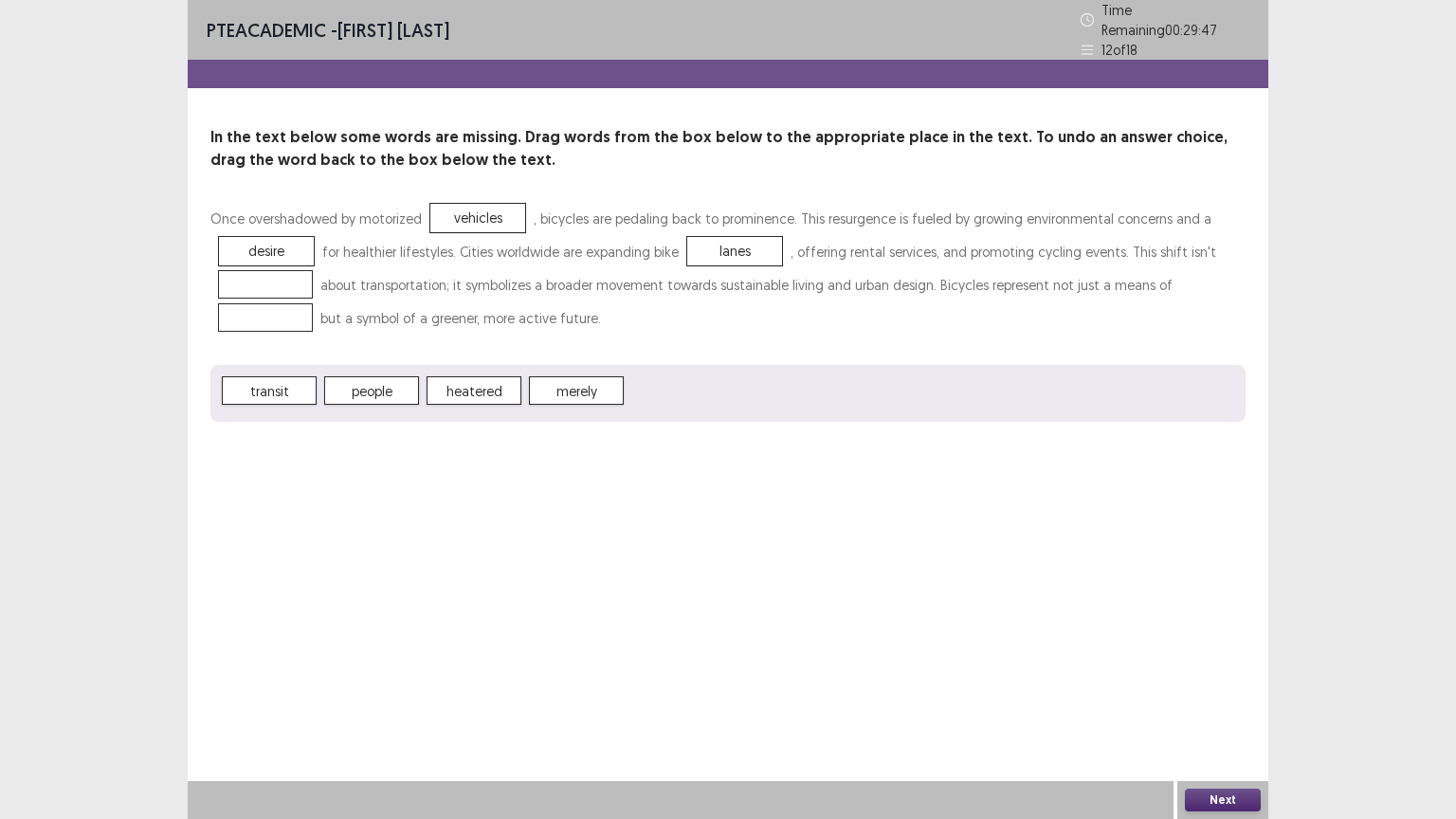 click on "transit people heatered merely" at bounding box center (728, 393) 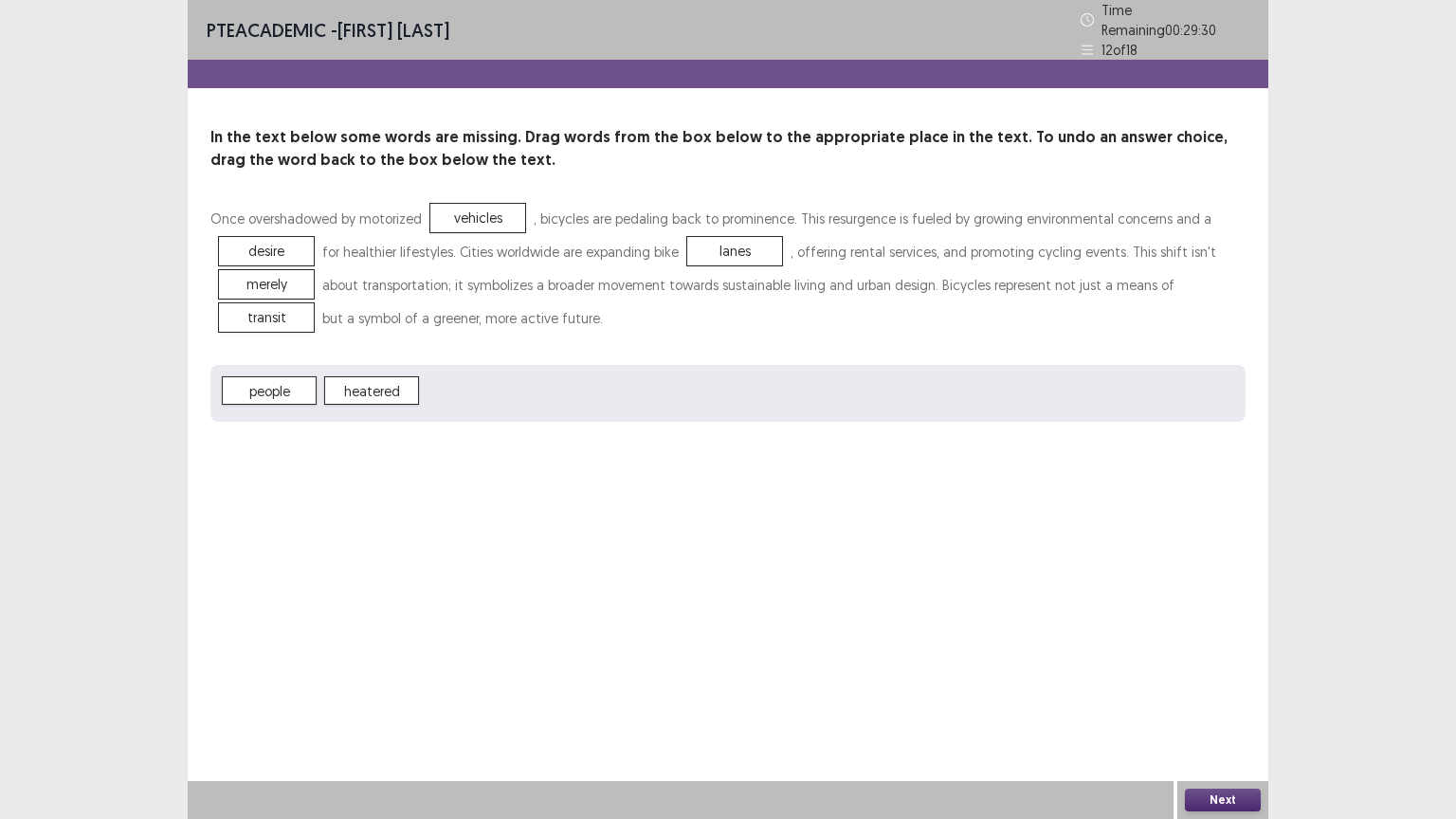 click on "Next" at bounding box center (1223, 800) 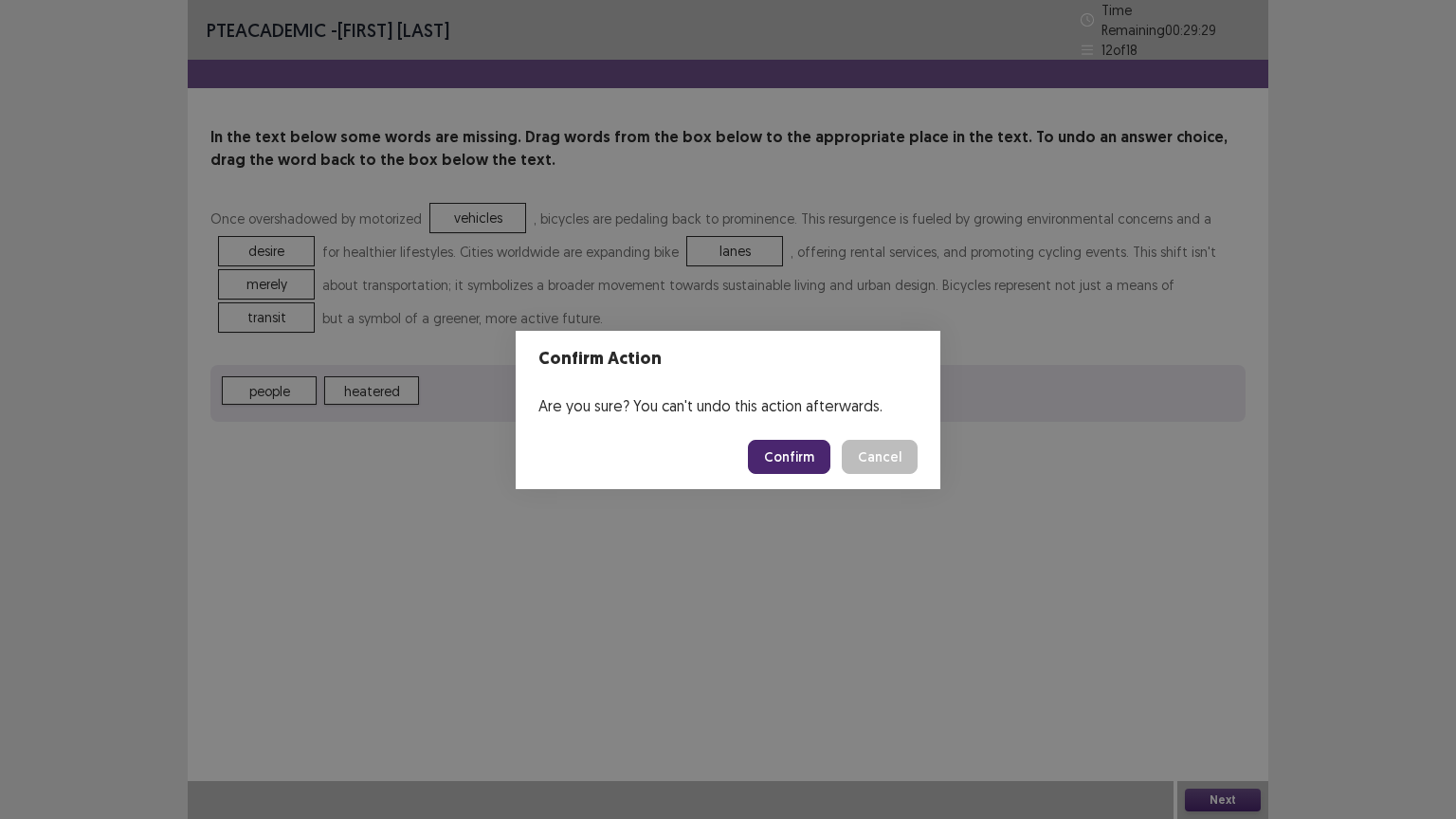 click on "Confirm" at bounding box center [789, 457] 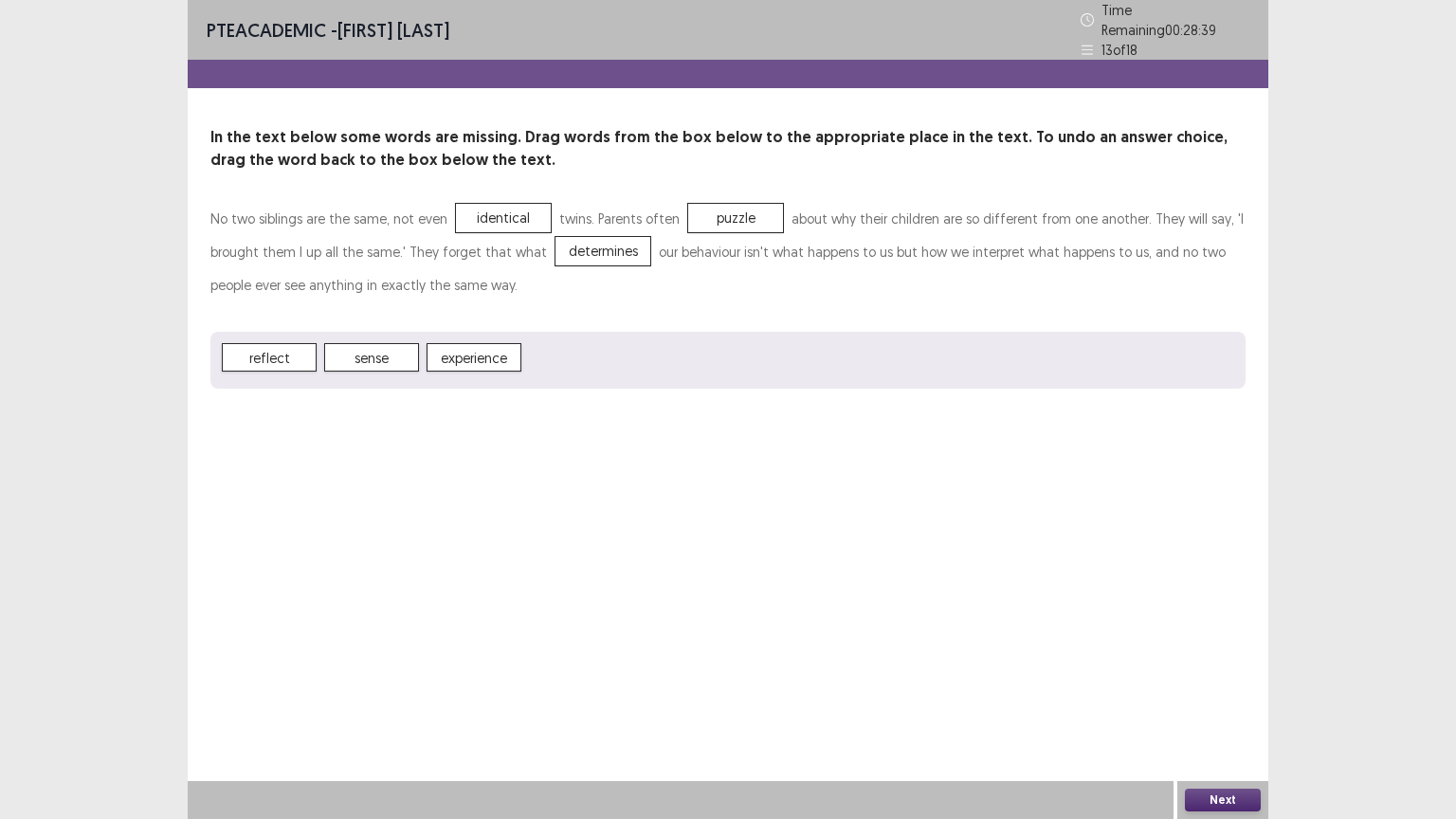 click on "Next" at bounding box center (1223, 800) 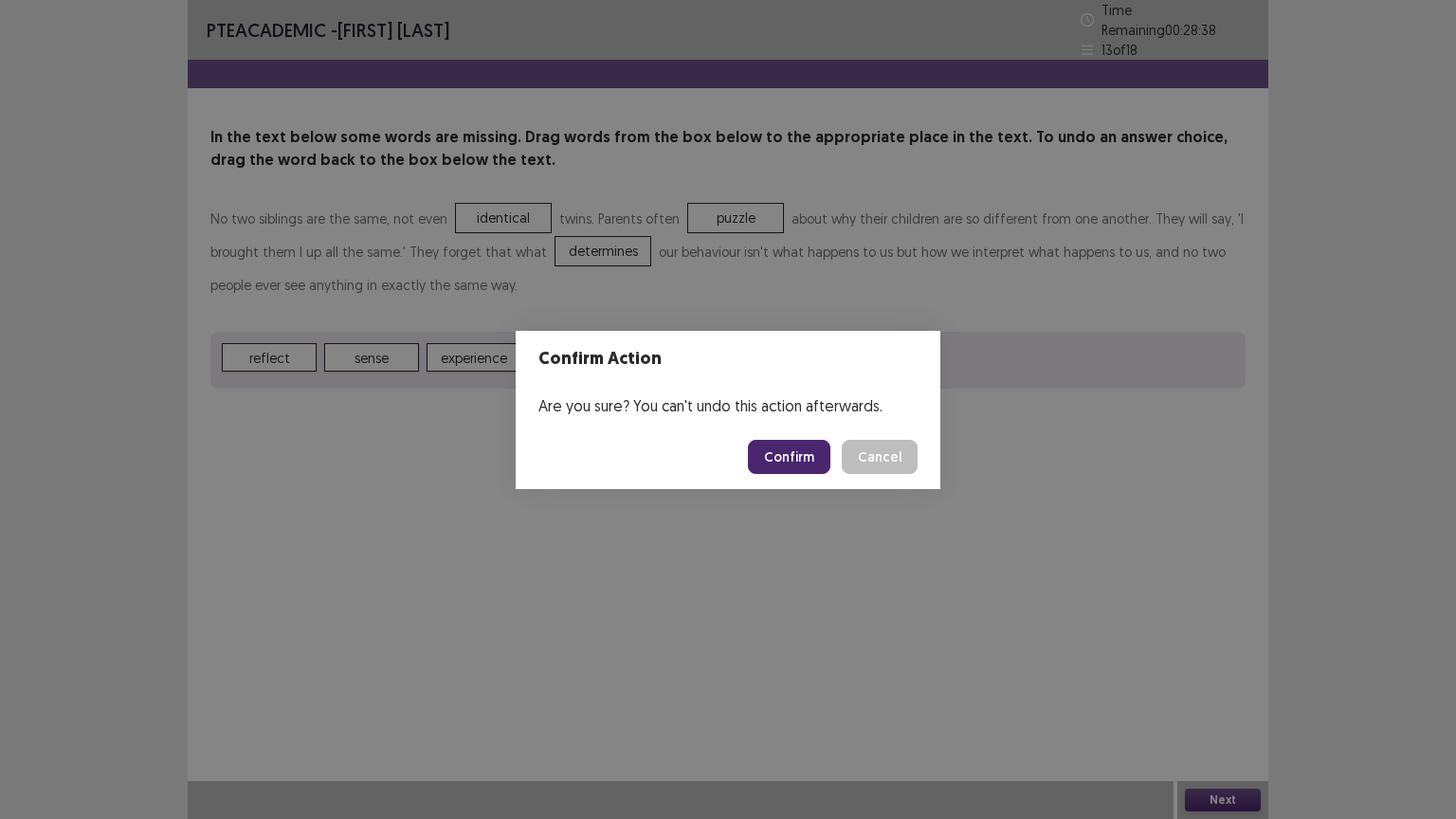click on "Confirm" at bounding box center [789, 457] 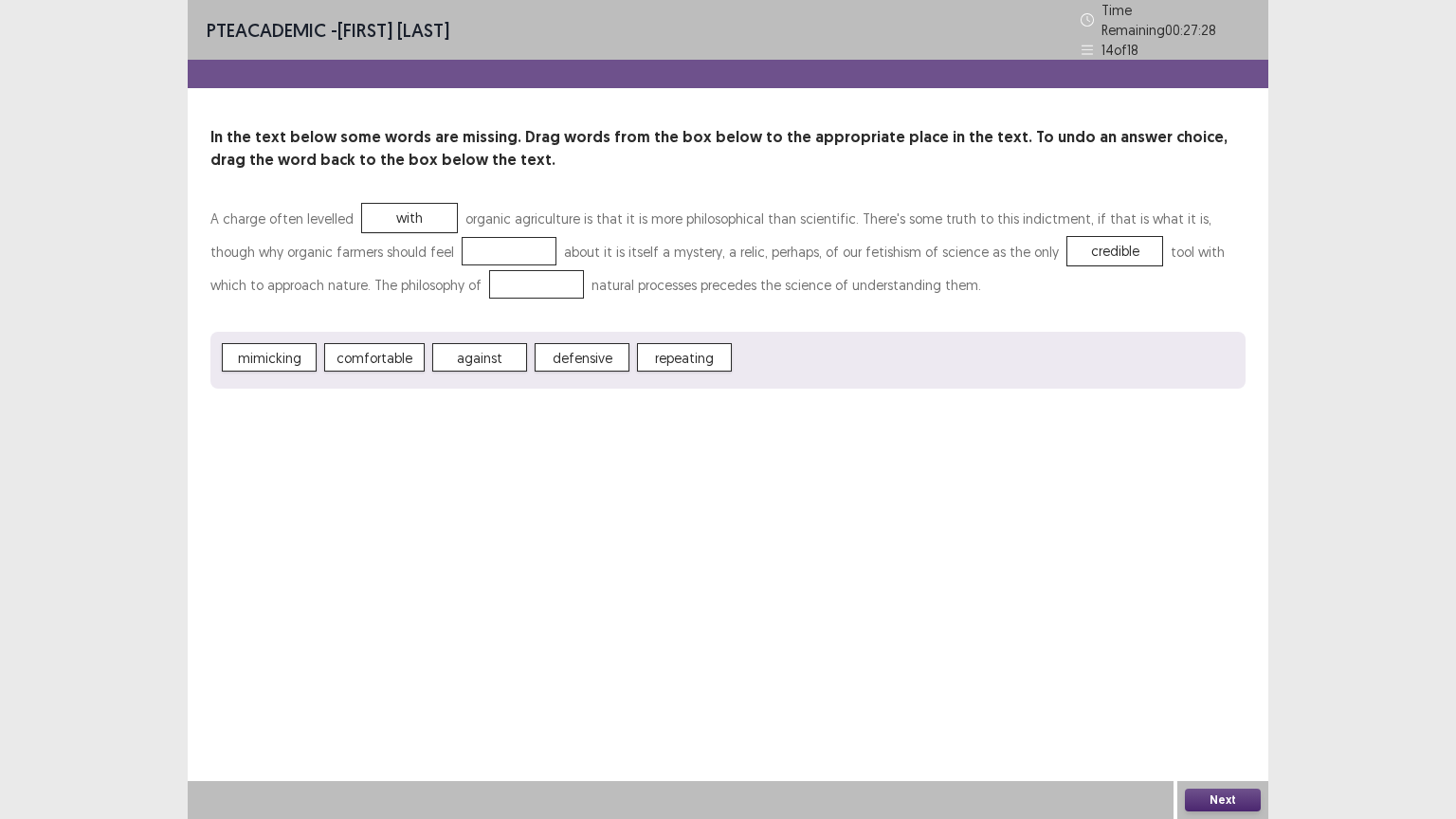 click on "A charge often levelled  with  organic agriculture is that it is more philosophical than scientific. There's some truth to this indictment, if that is what it is, though why organic farmers should feel   about it is itself a mystery, a relic, perhaps, of our fetishism of science as the only  credible  tool with which to approach nature. The philosophy of   natural processes precedes the science of understanding them. mimicking comfortable against defensive repeating" at bounding box center [728, 295] 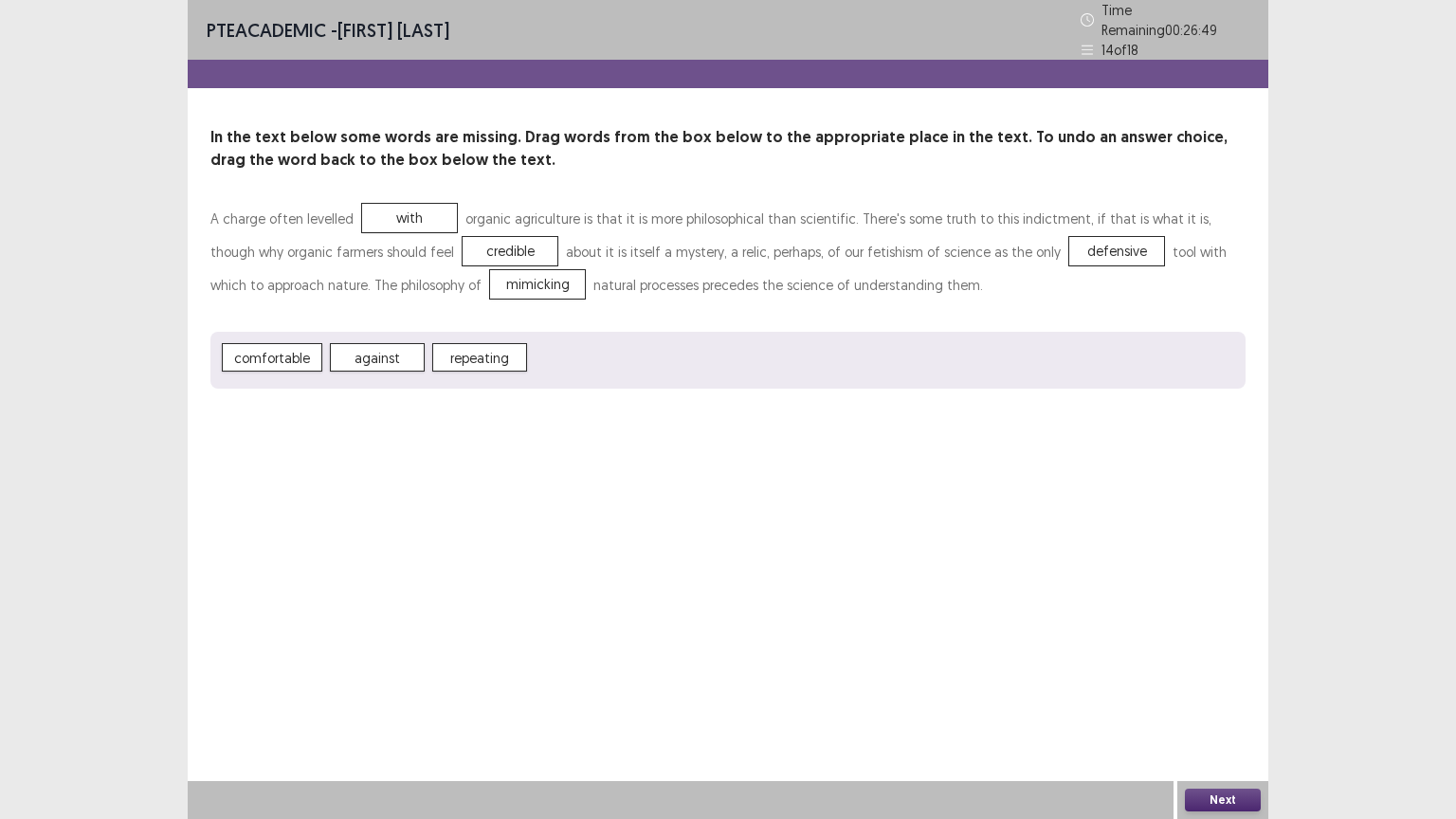 click on "Next" at bounding box center [1223, 800] 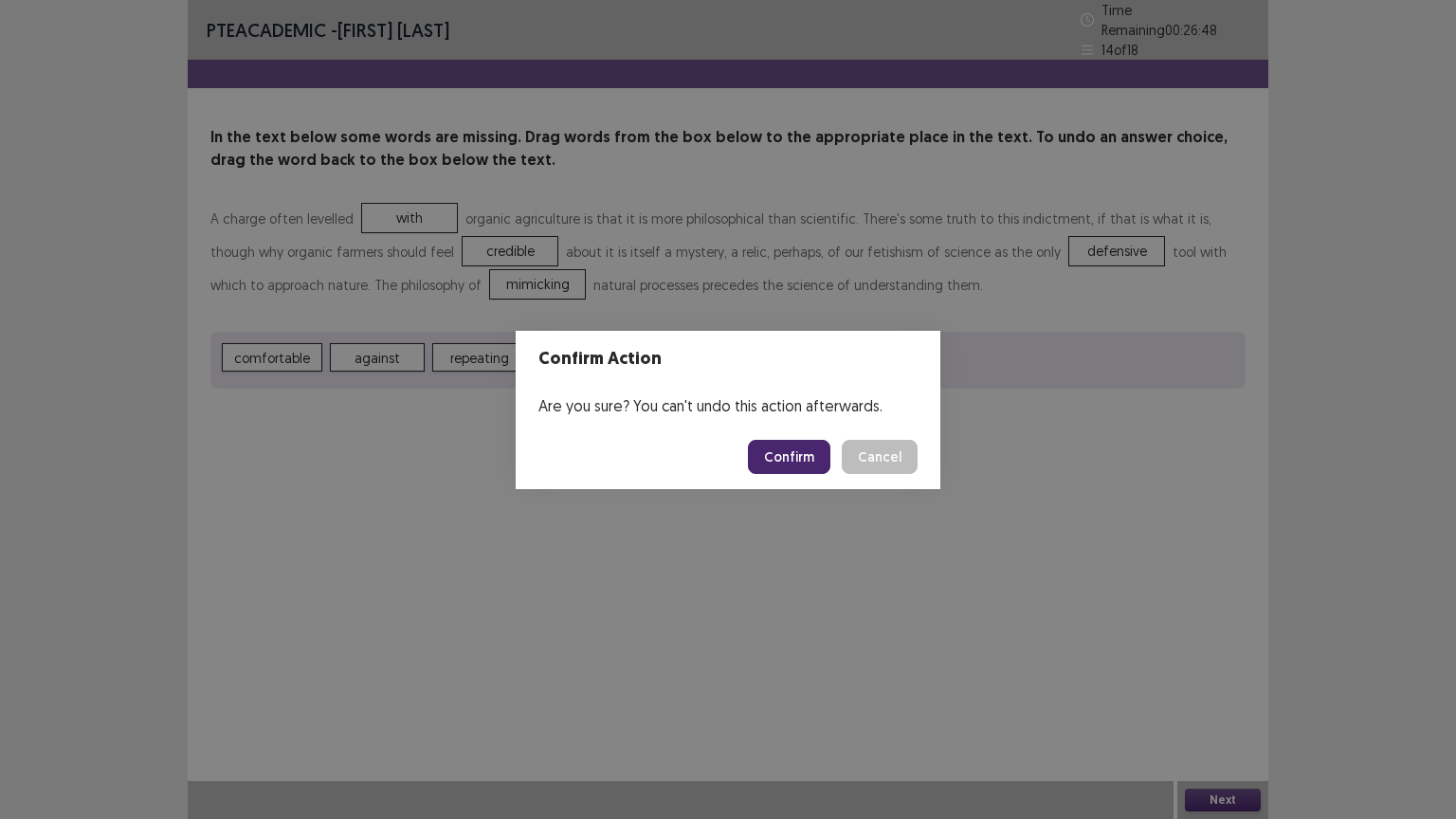 click on "Confirm" at bounding box center (789, 457) 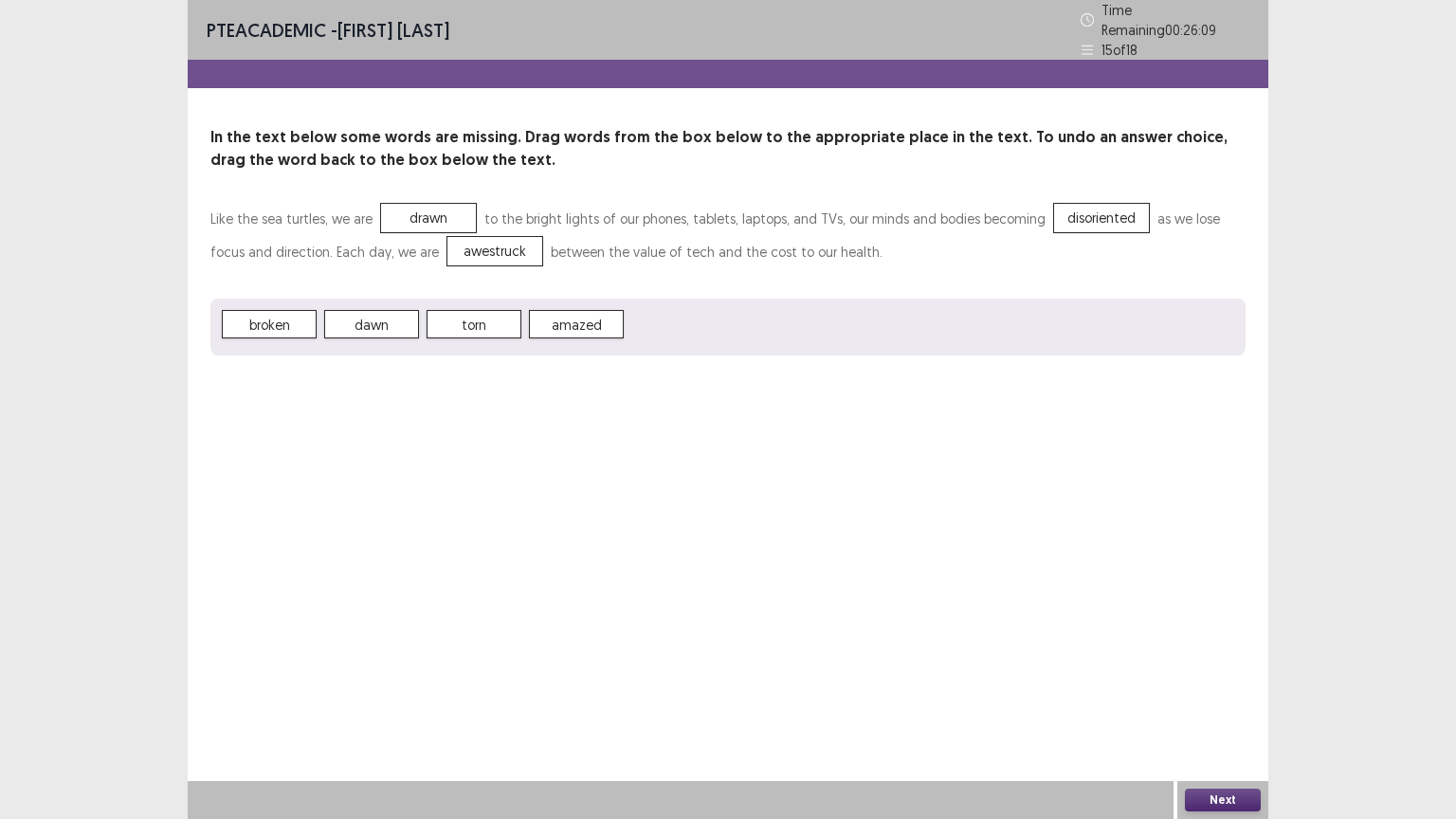 click on "Next" at bounding box center (1223, 800) 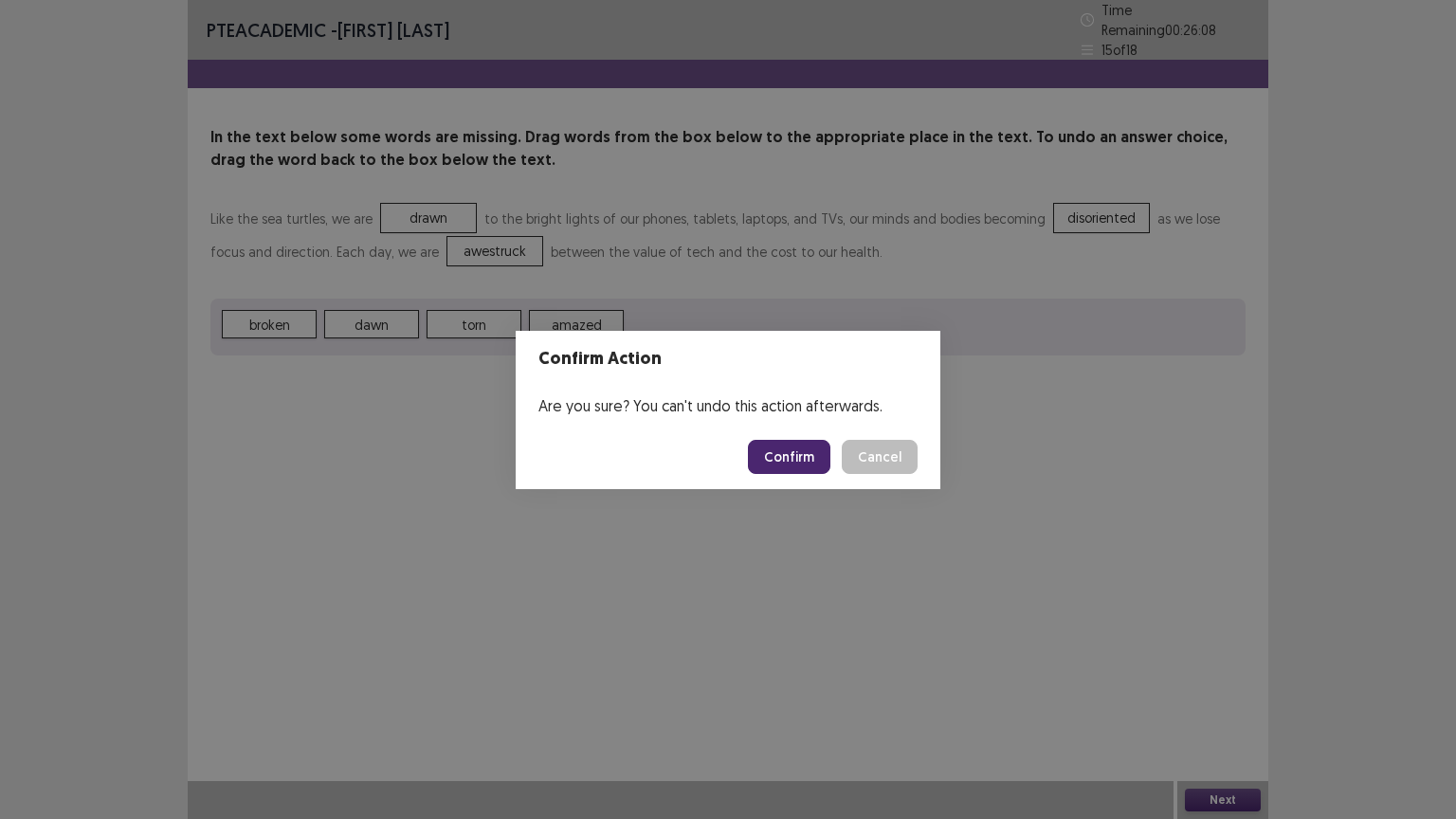 click on "Confirm" at bounding box center (789, 457) 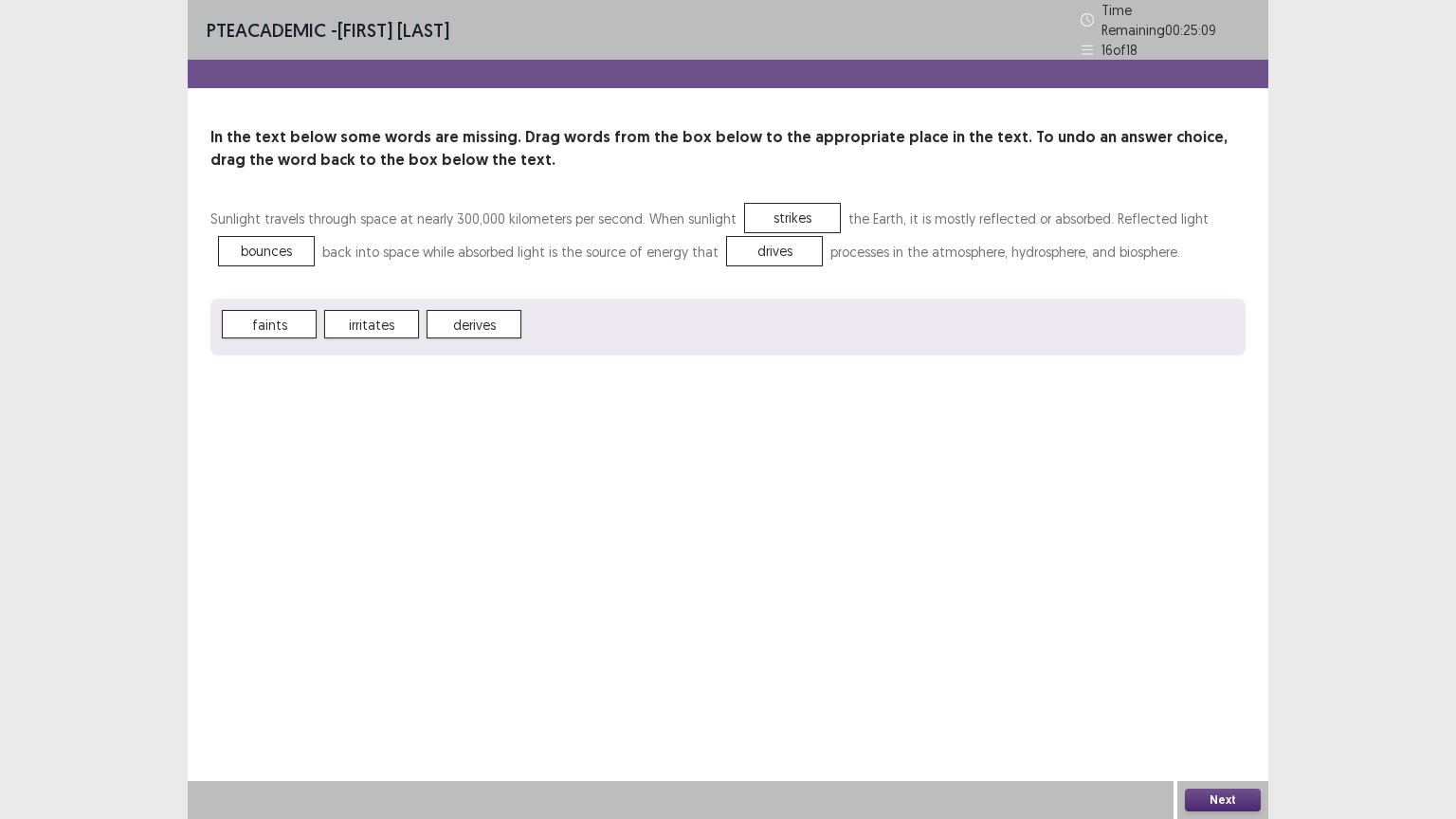 click on "Next" at bounding box center [1223, 800] 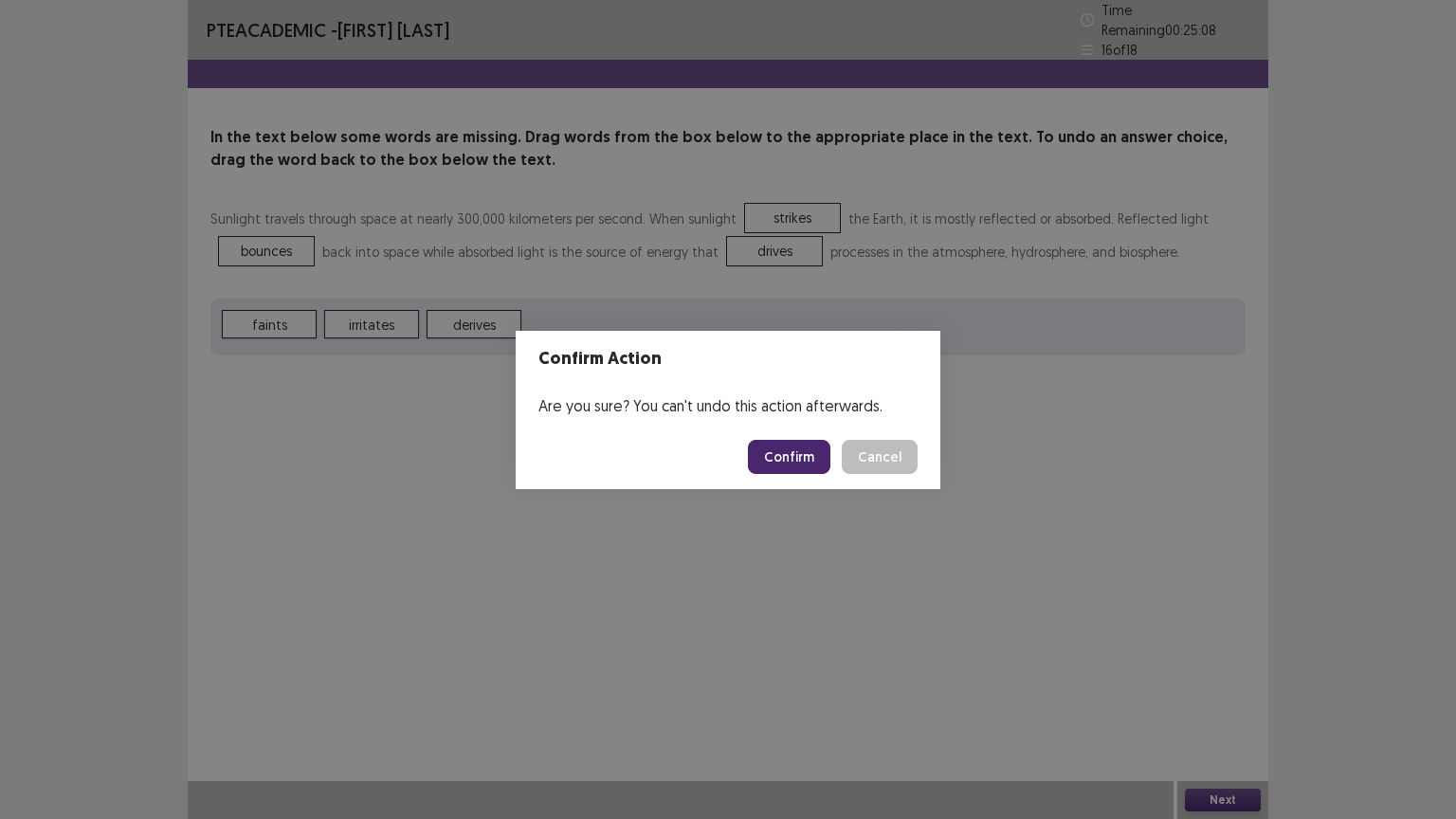click on "Confirm" at bounding box center (789, 457) 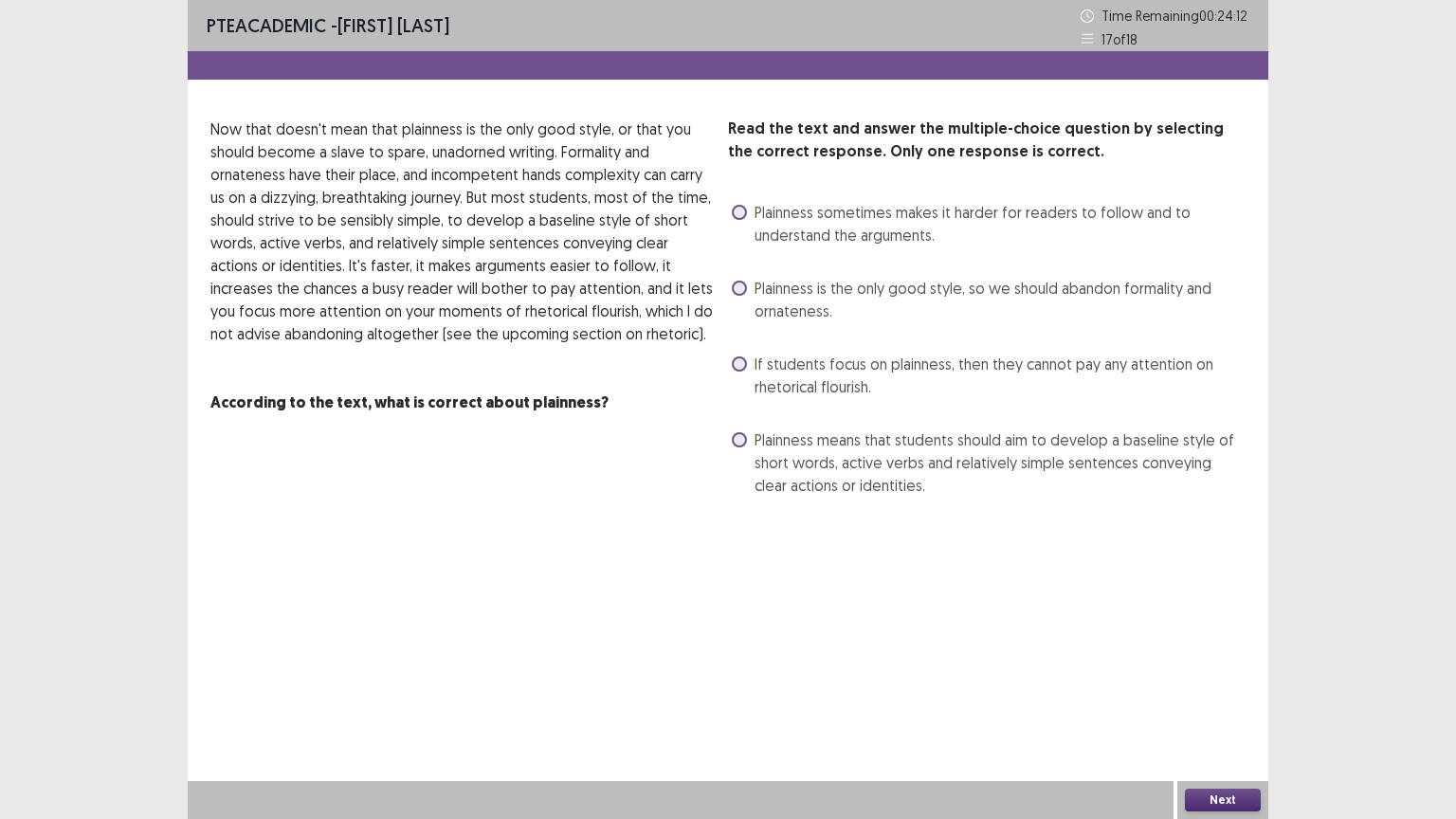 click on "Plainness means that students should aim to develop a baseline style of short words, active verbs and relatively simple sentences conveying clear actions or identities." at bounding box center [1000, 463] 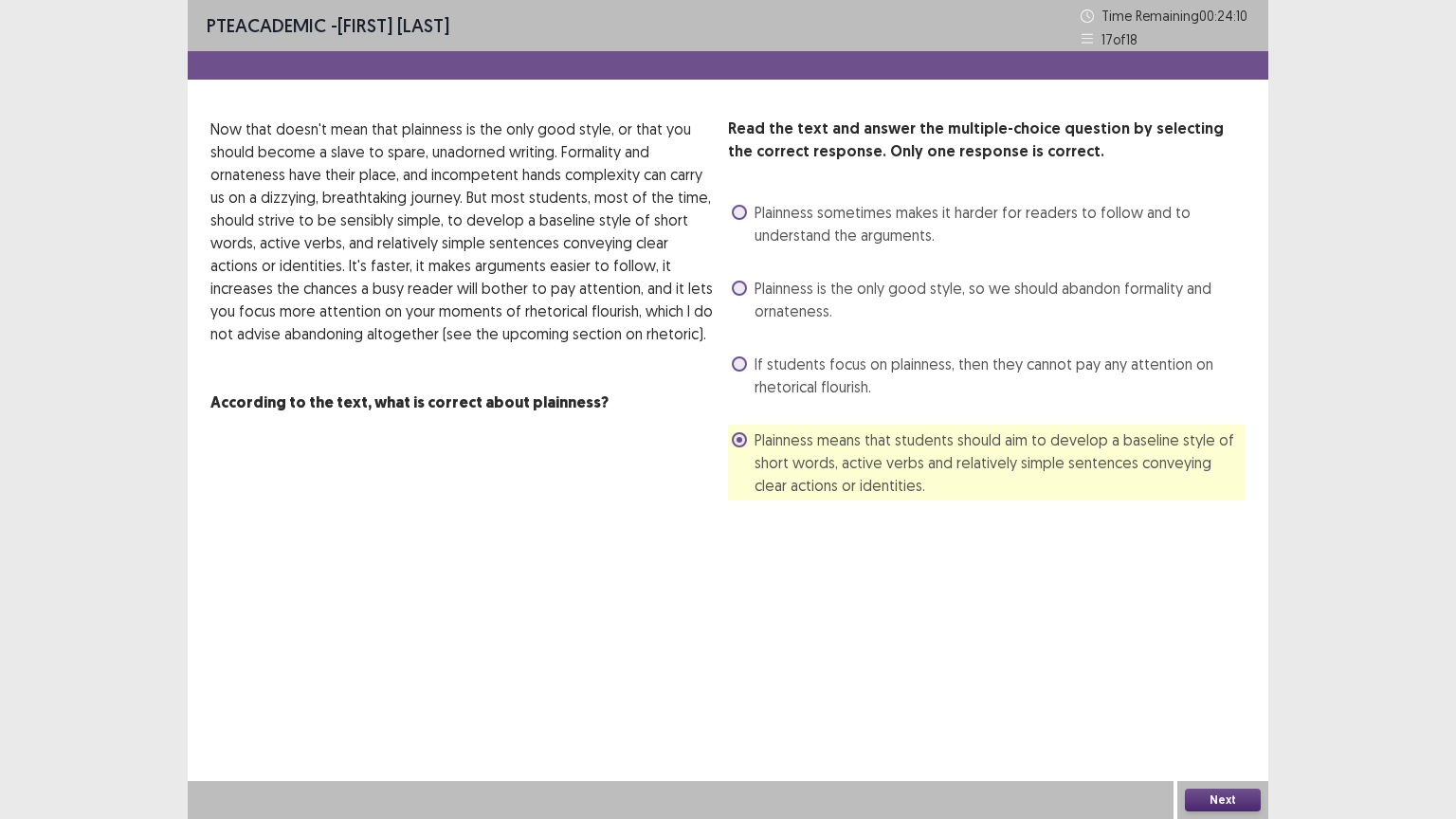 click on "Next" at bounding box center (1223, 800) 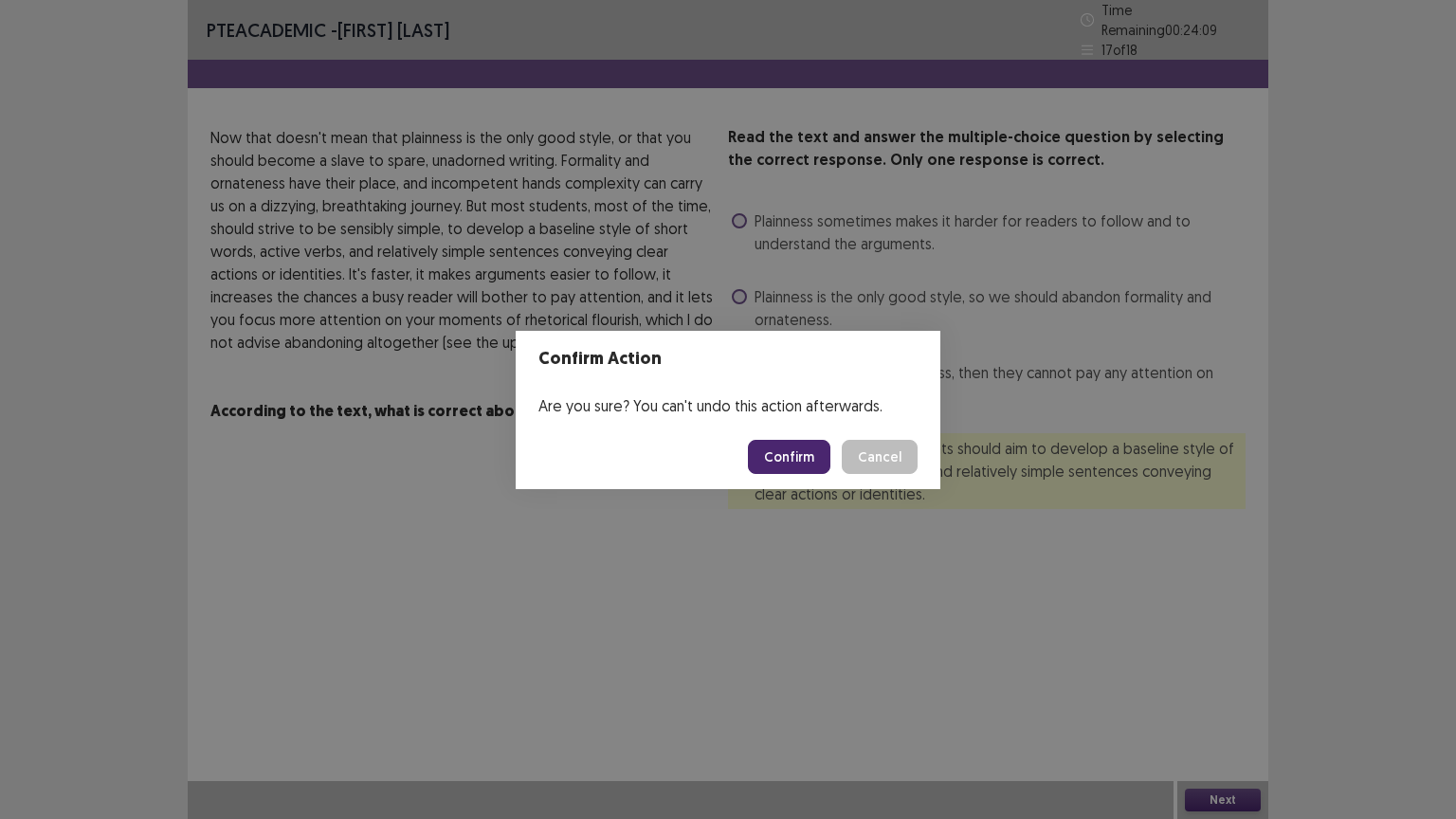 click on "Confirm" at bounding box center (789, 457) 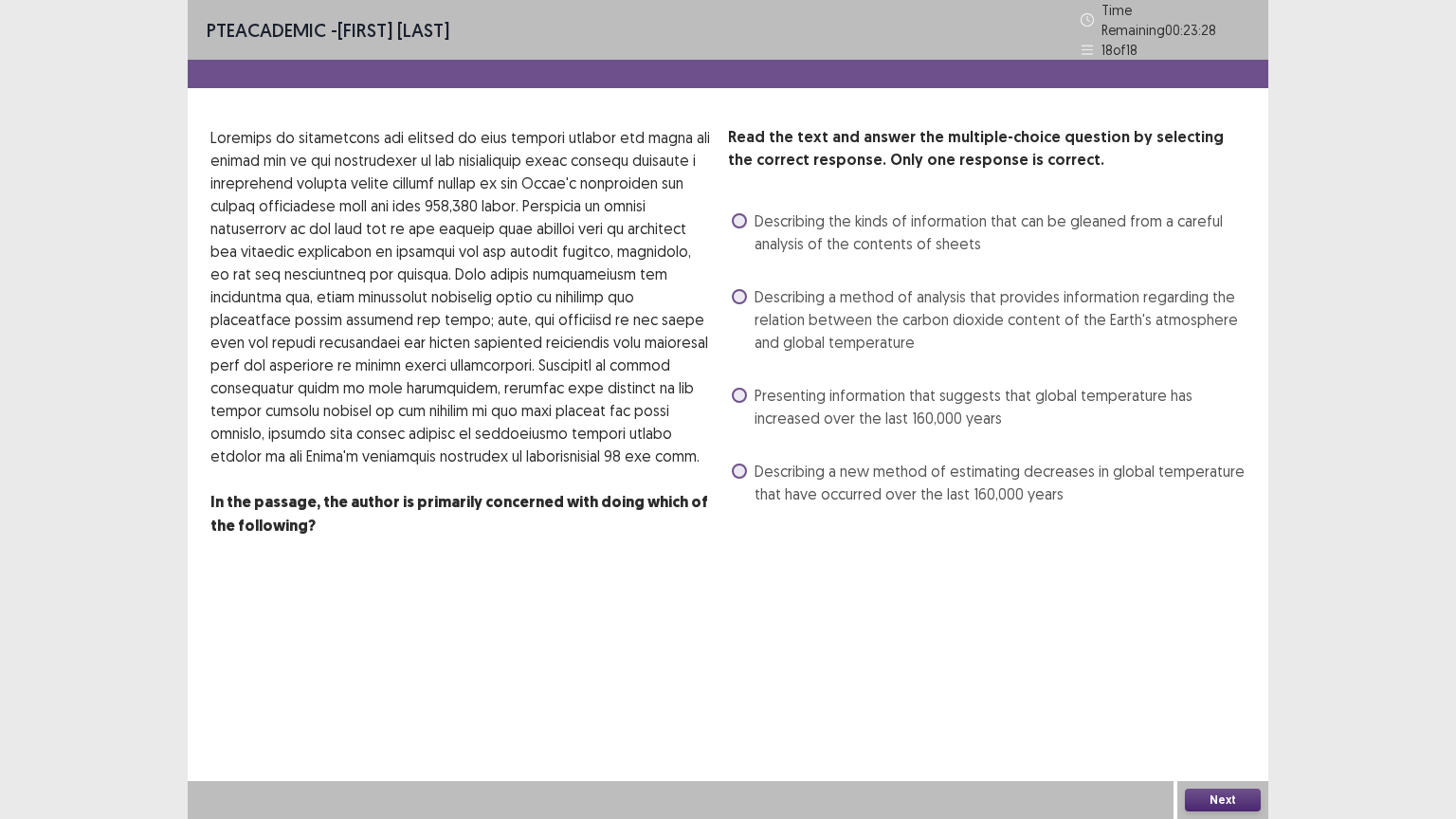 click on "Describing a method of analysis that provides information regarding the relation between the carbon dioxide content of the Earth's atmosphere and global temperature" at bounding box center [1000, 319] 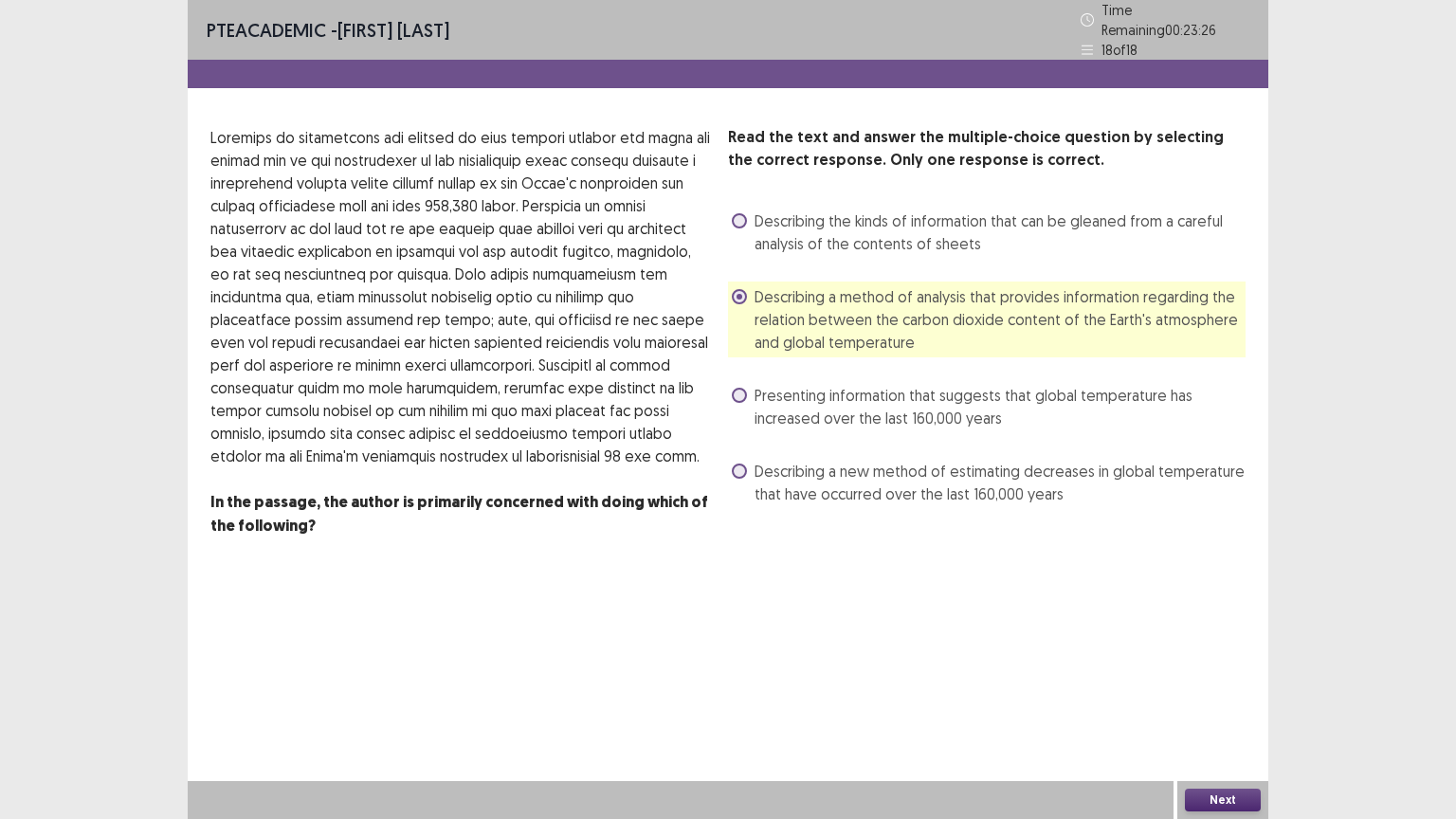 click on "Next" at bounding box center [1223, 800] 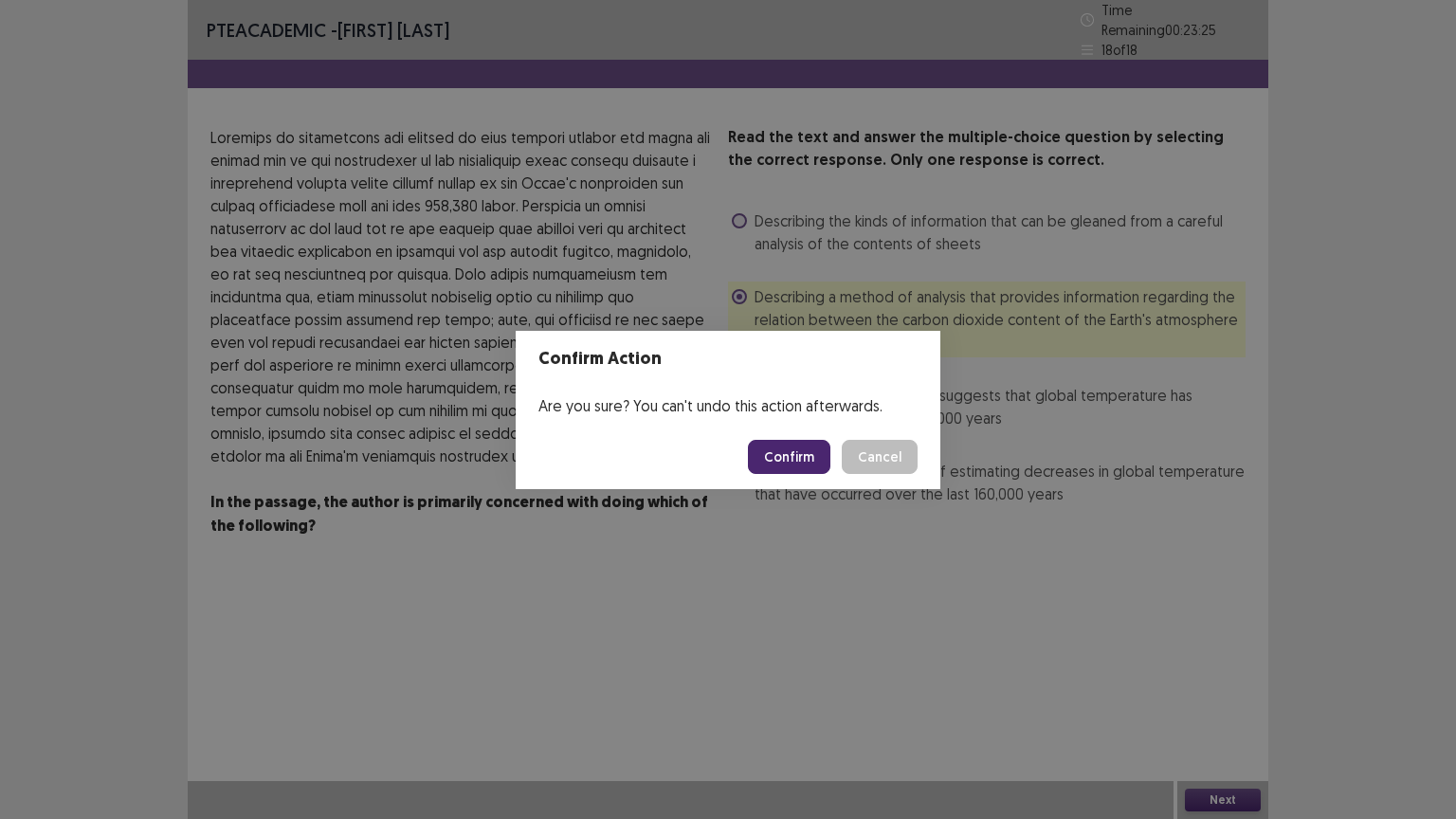 click on "Confirm" at bounding box center (789, 457) 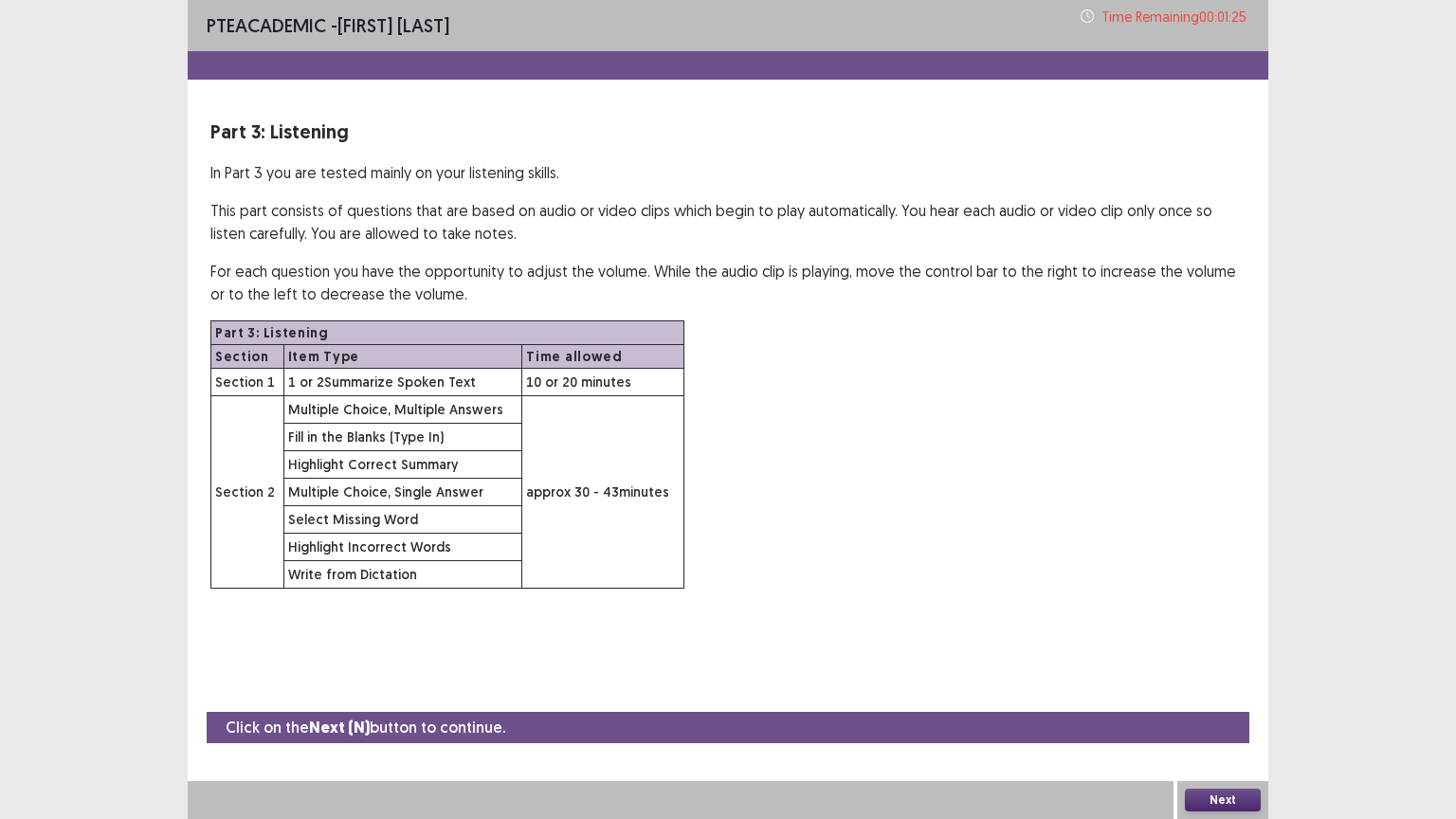 click on "Next" at bounding box center (1223, 800) 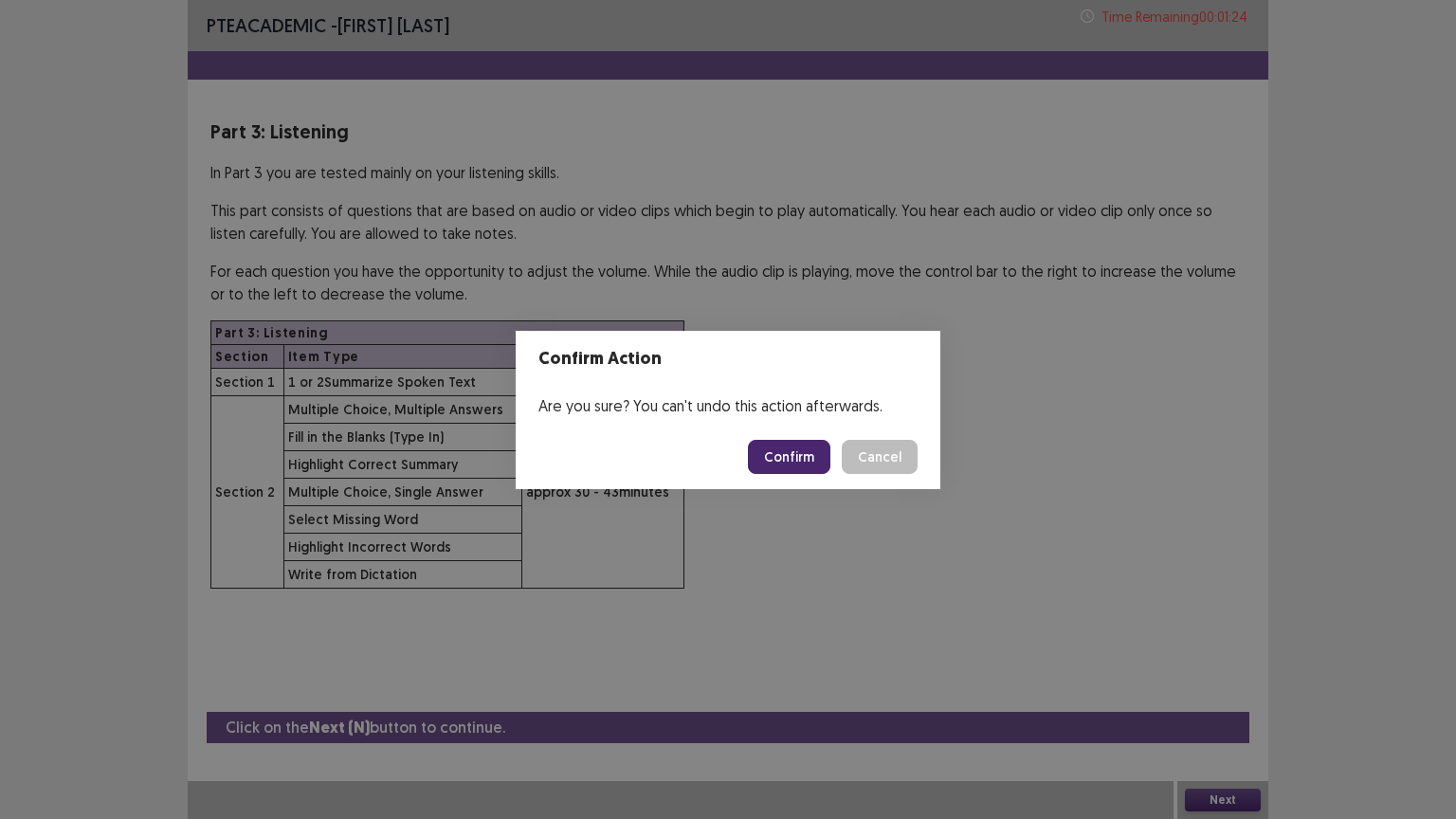 click on "Confirm" at bounding box center [789, 457] 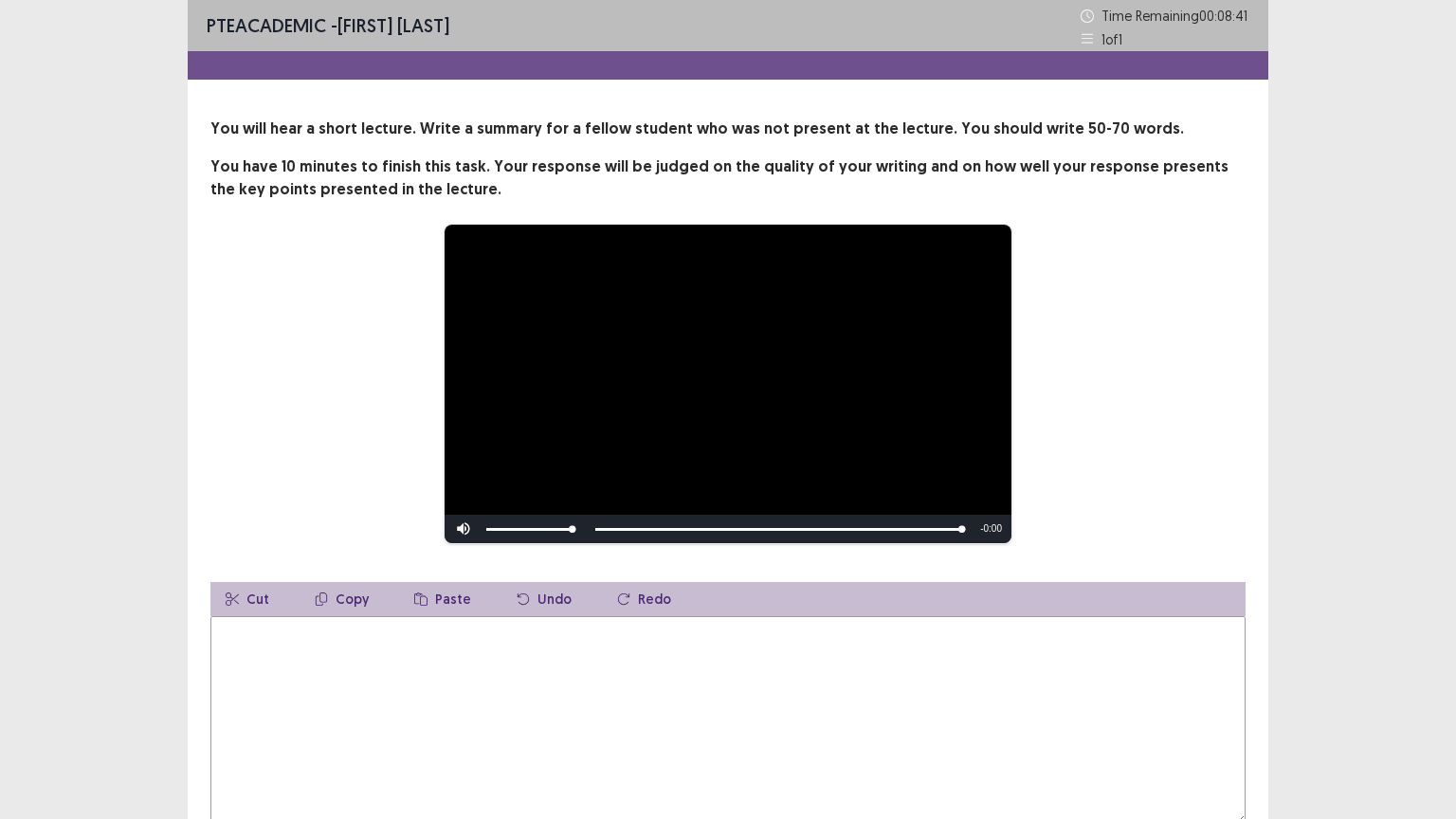 drag, startPoint x: 399, startPoint y: 697, endPoint x: 402, endPoint y: 686, distance: 11.401754 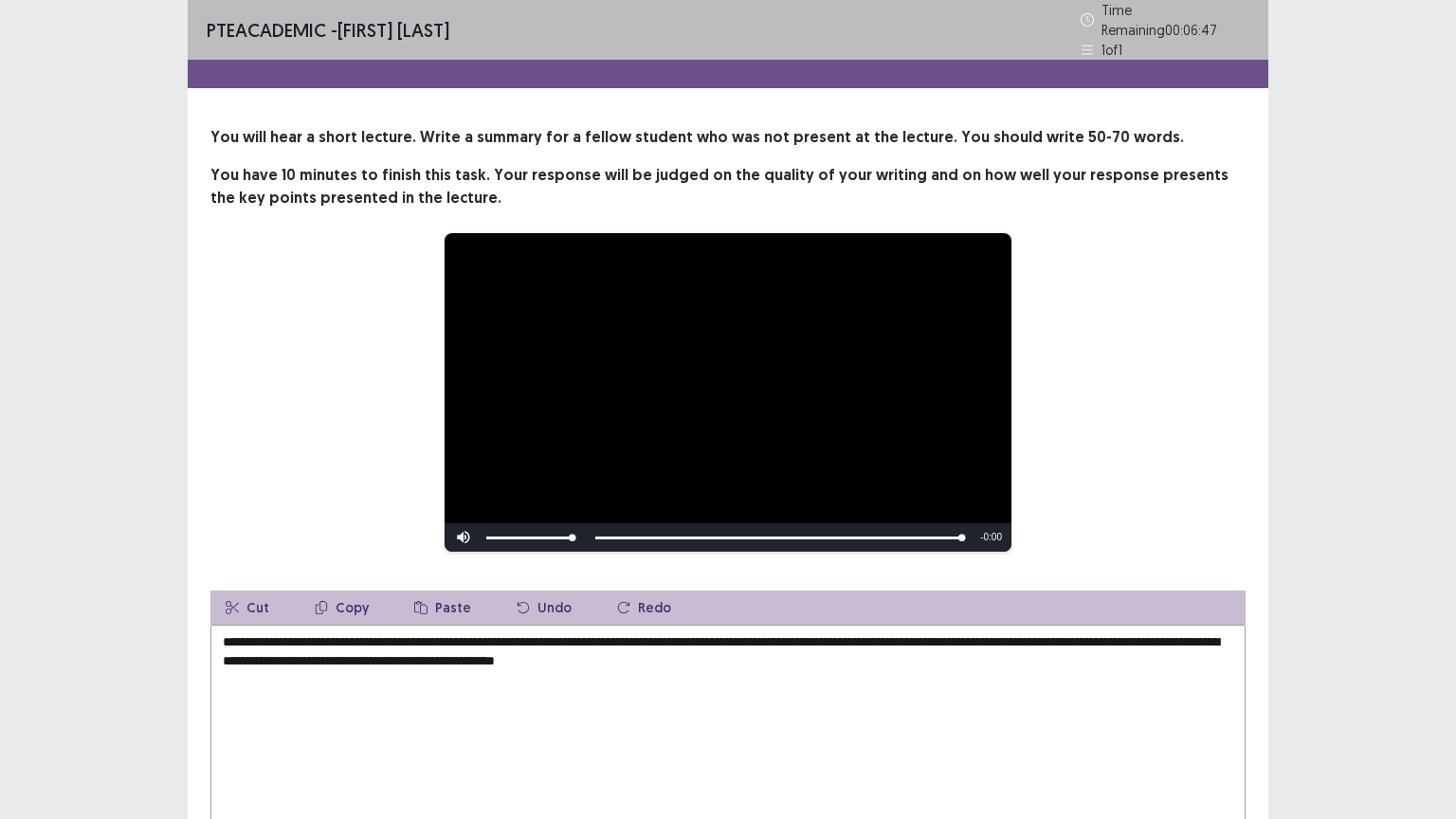 click on "**********" at bounding box center [728, 729] 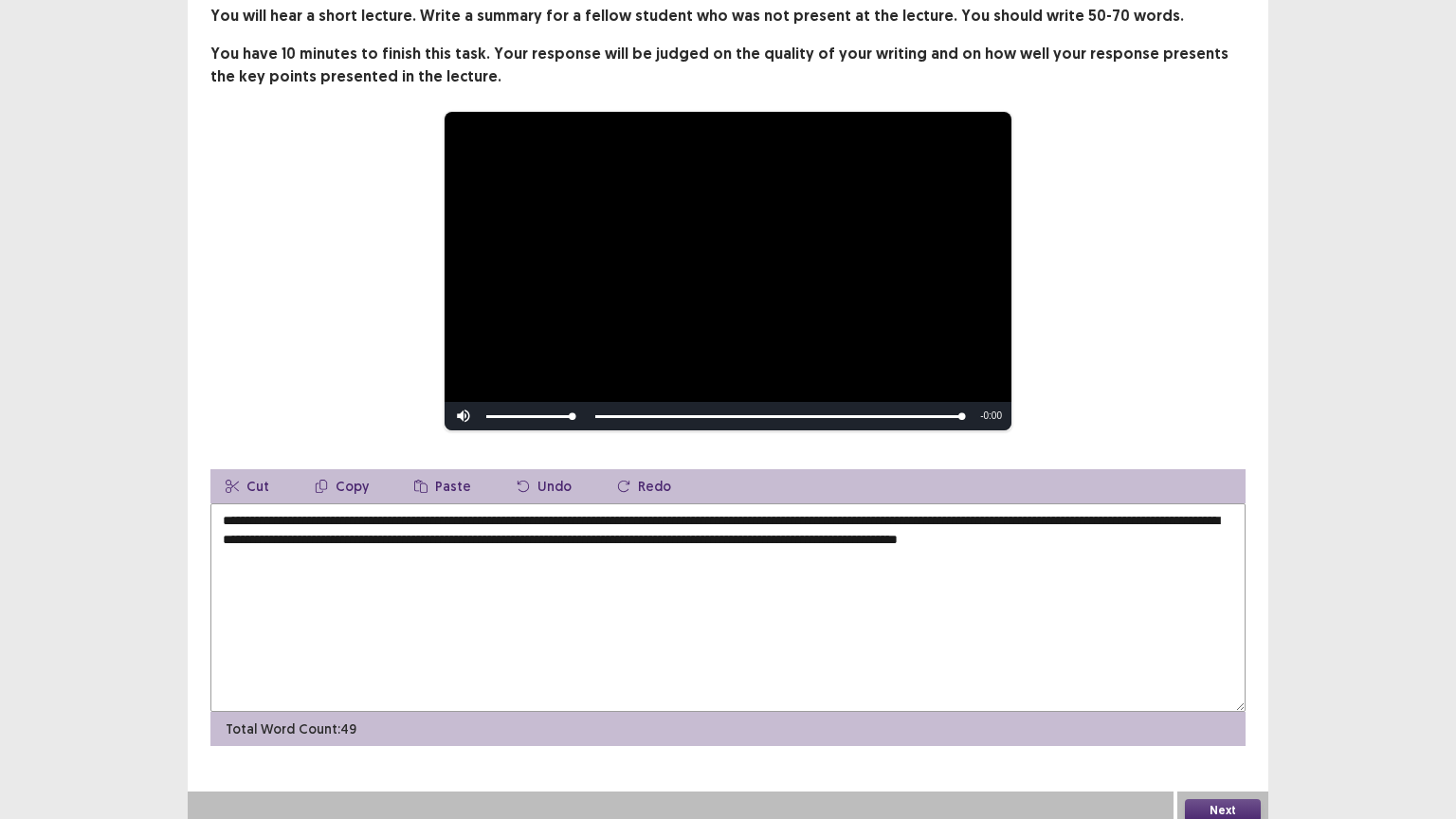 scroll, scrollTop: 123, scrollLeft: 0, axis: vertical 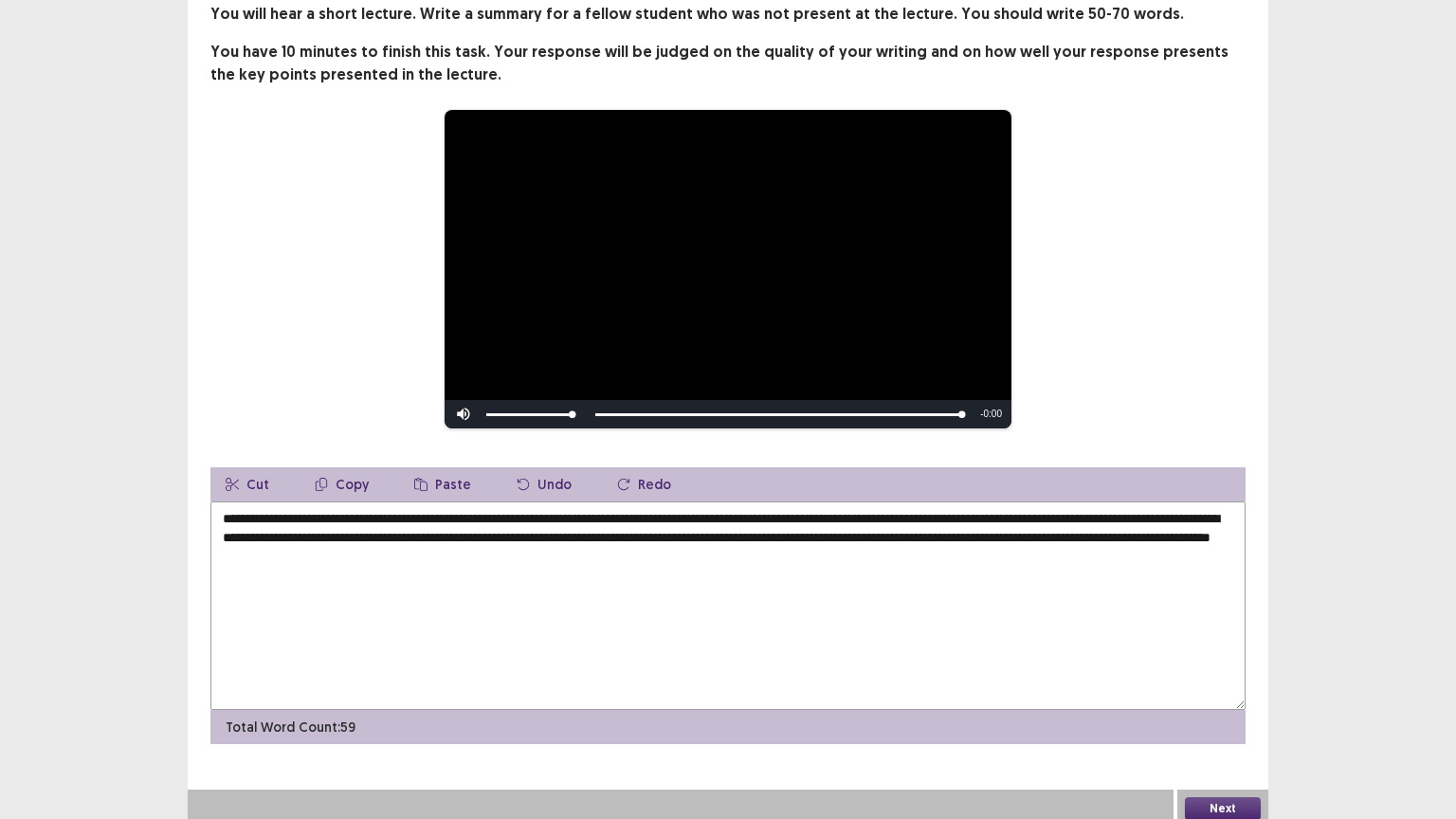 type on "**********" 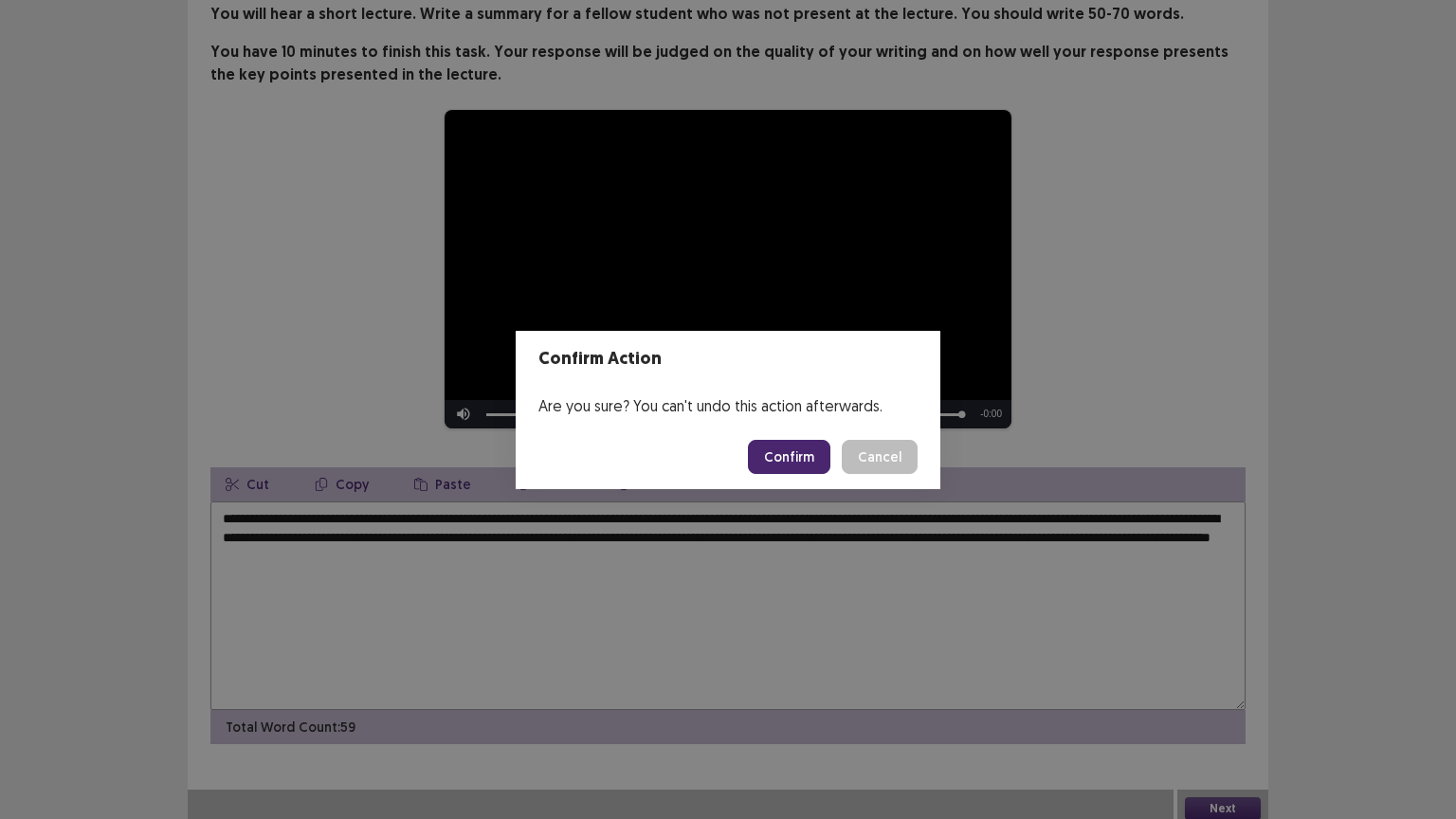 click on "Confirm" at bounding box center [789, 457] 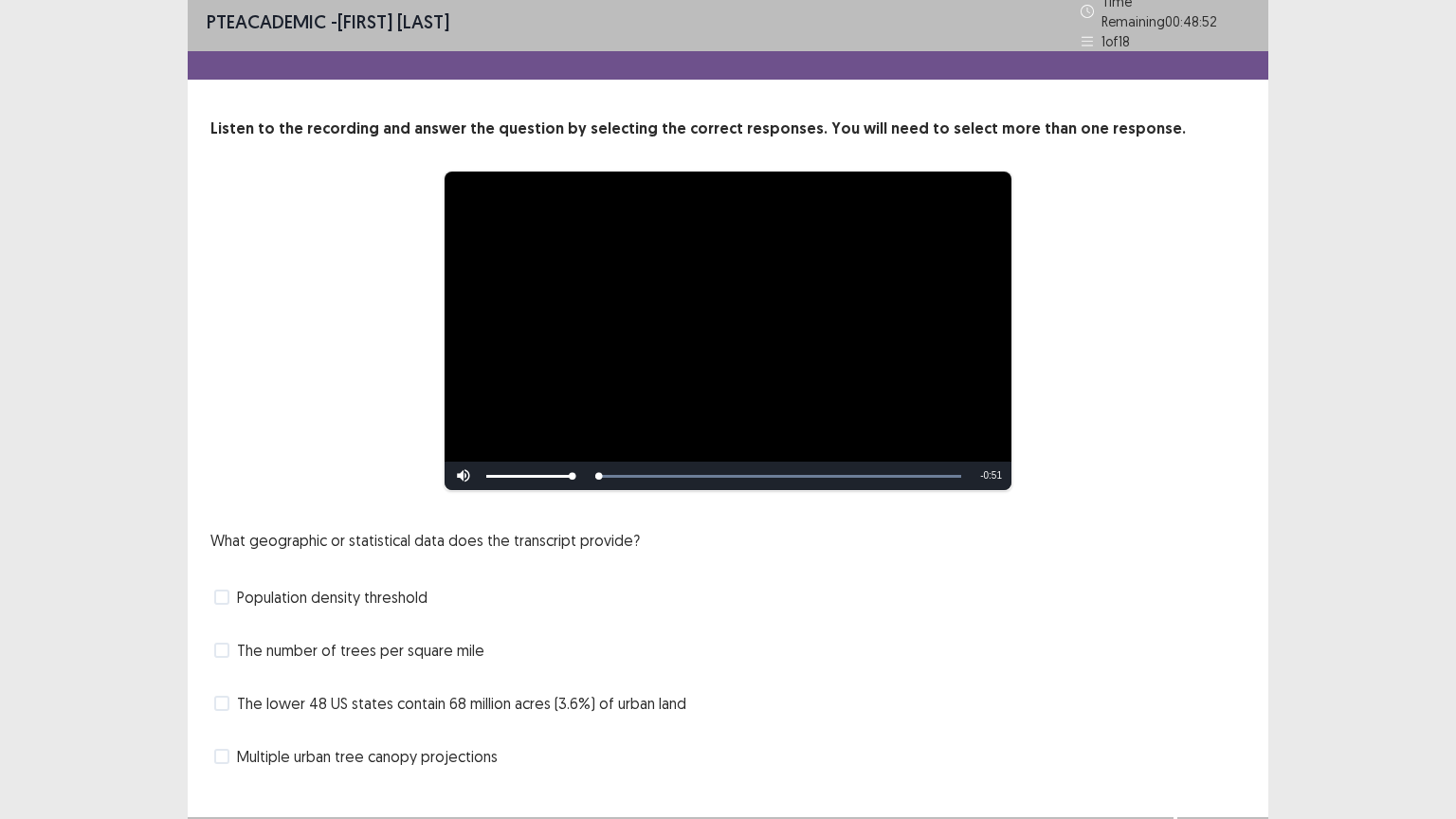 scroll, scrollTop: 36, scrollLeft: 0, axis: vertical 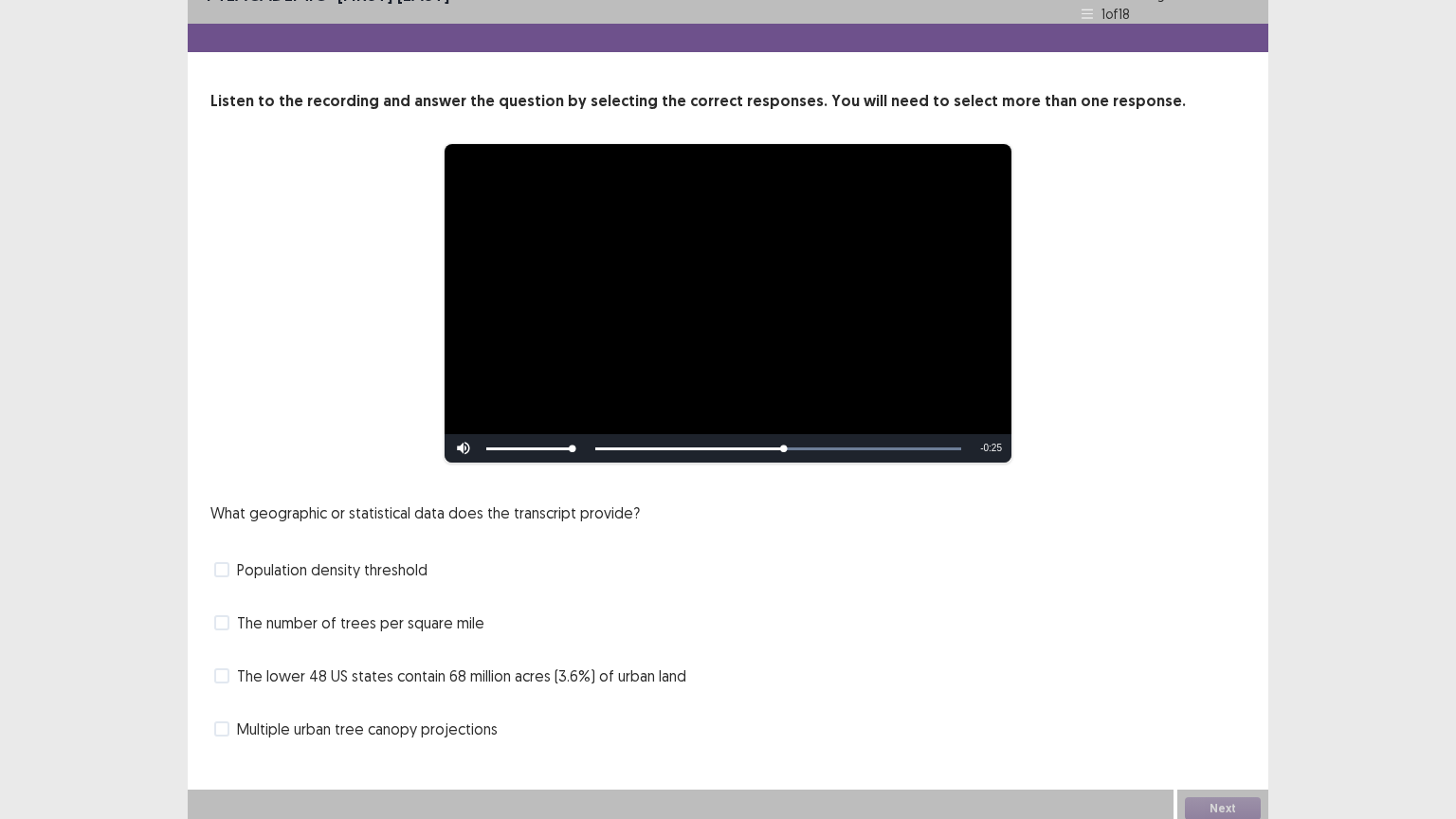 click on "The lower 48 US states contain 68 million acres (3.6%) of urban land" at bounding box center (462, 676) 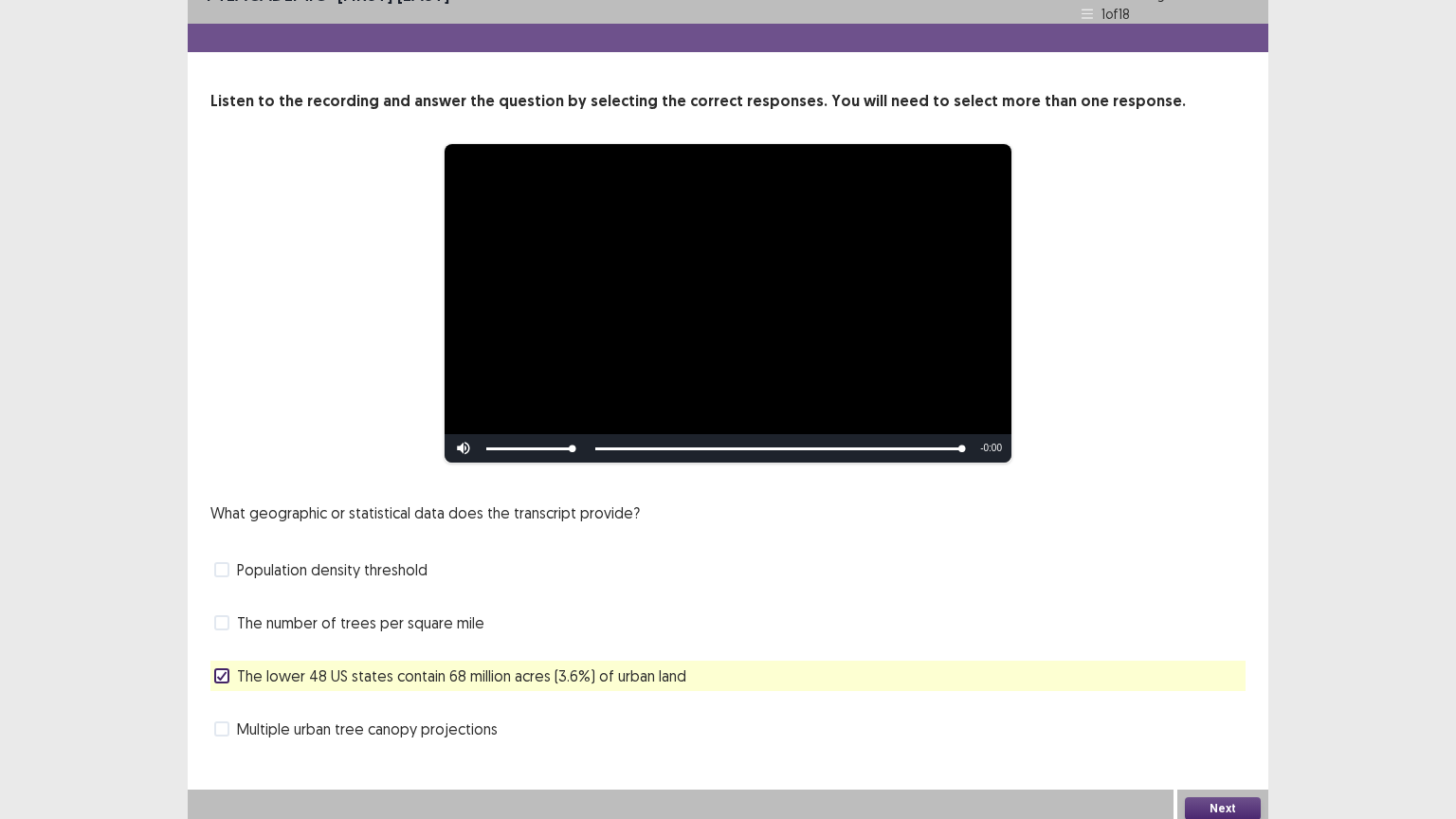click on "Next" at bounding box center [1223, 809] 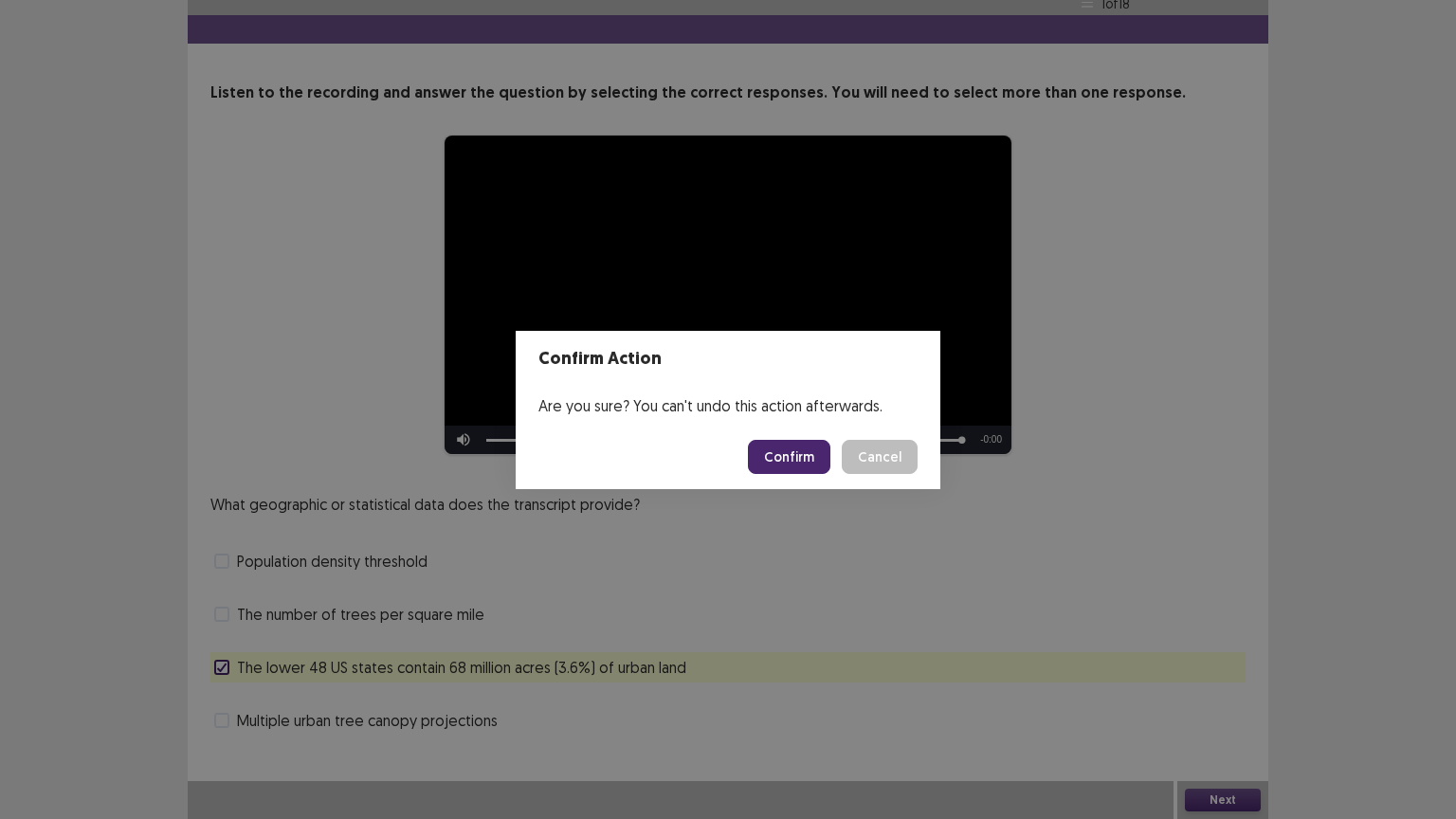 click on "Cancel" at bounding box center (880, 457) 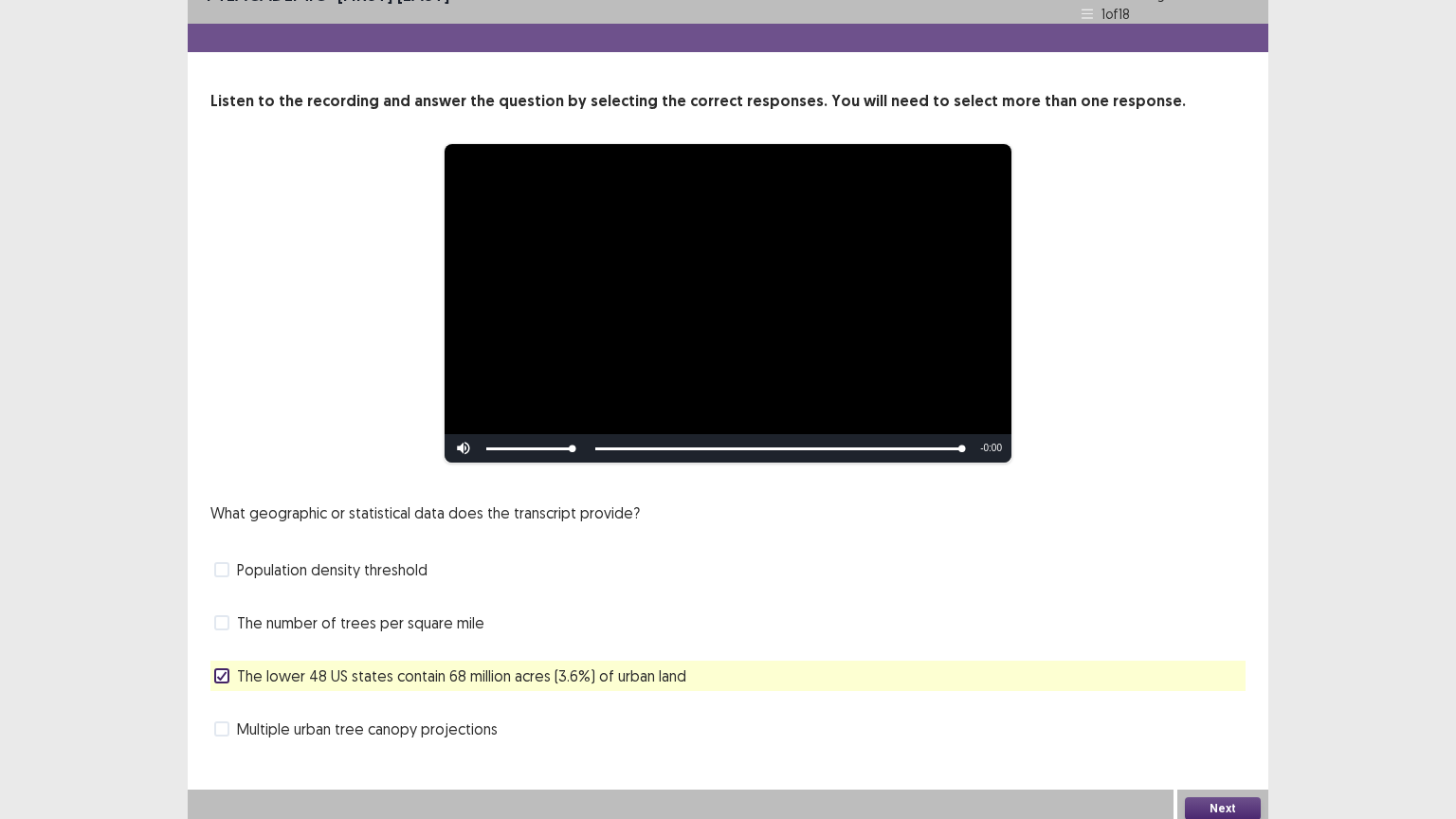 click on "Multiple urban tree canopy projections" at bounding box center (367, 729) 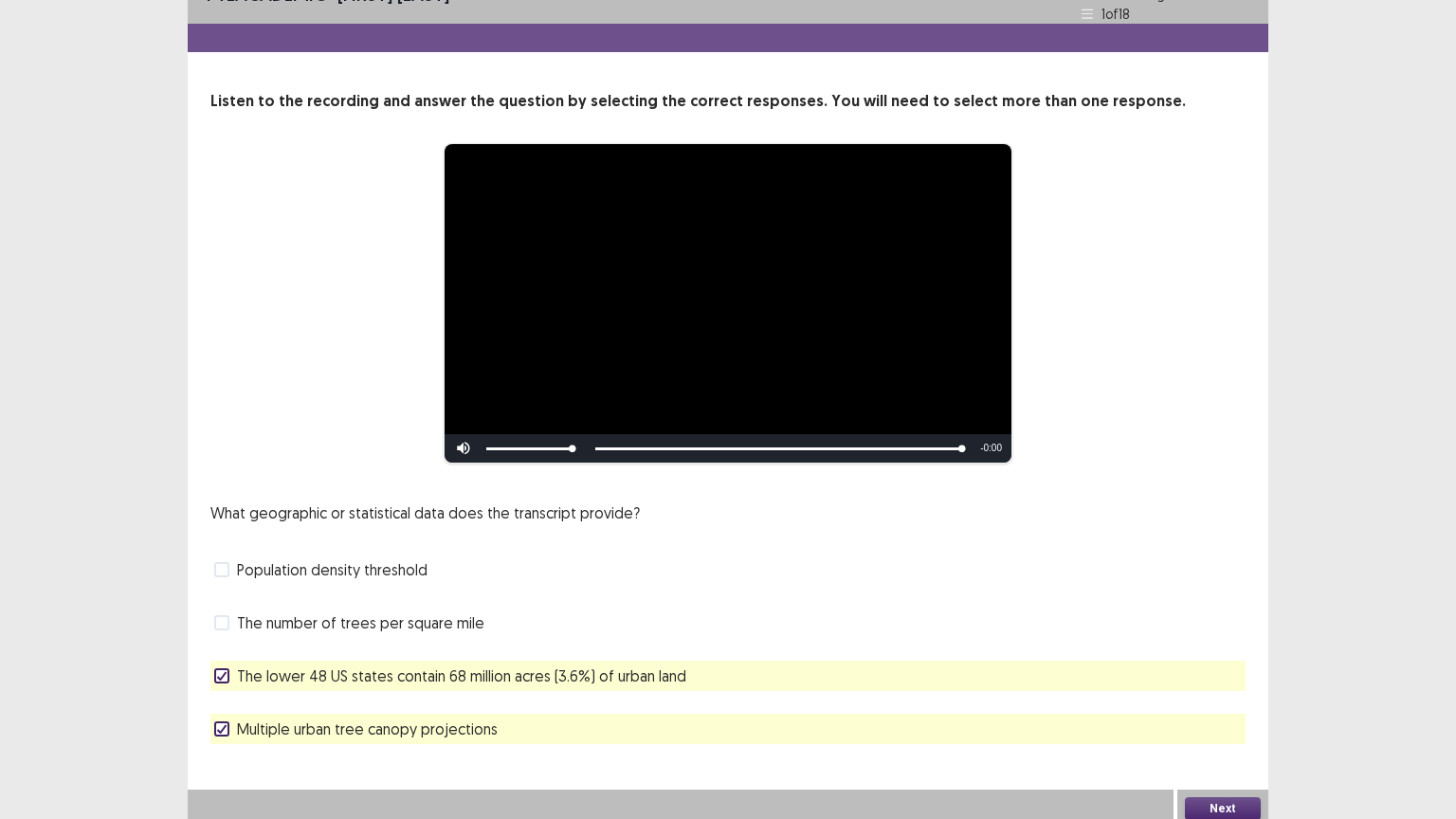 click on "Multiple urban tree canopy projections" at bounding box center [367, 729] 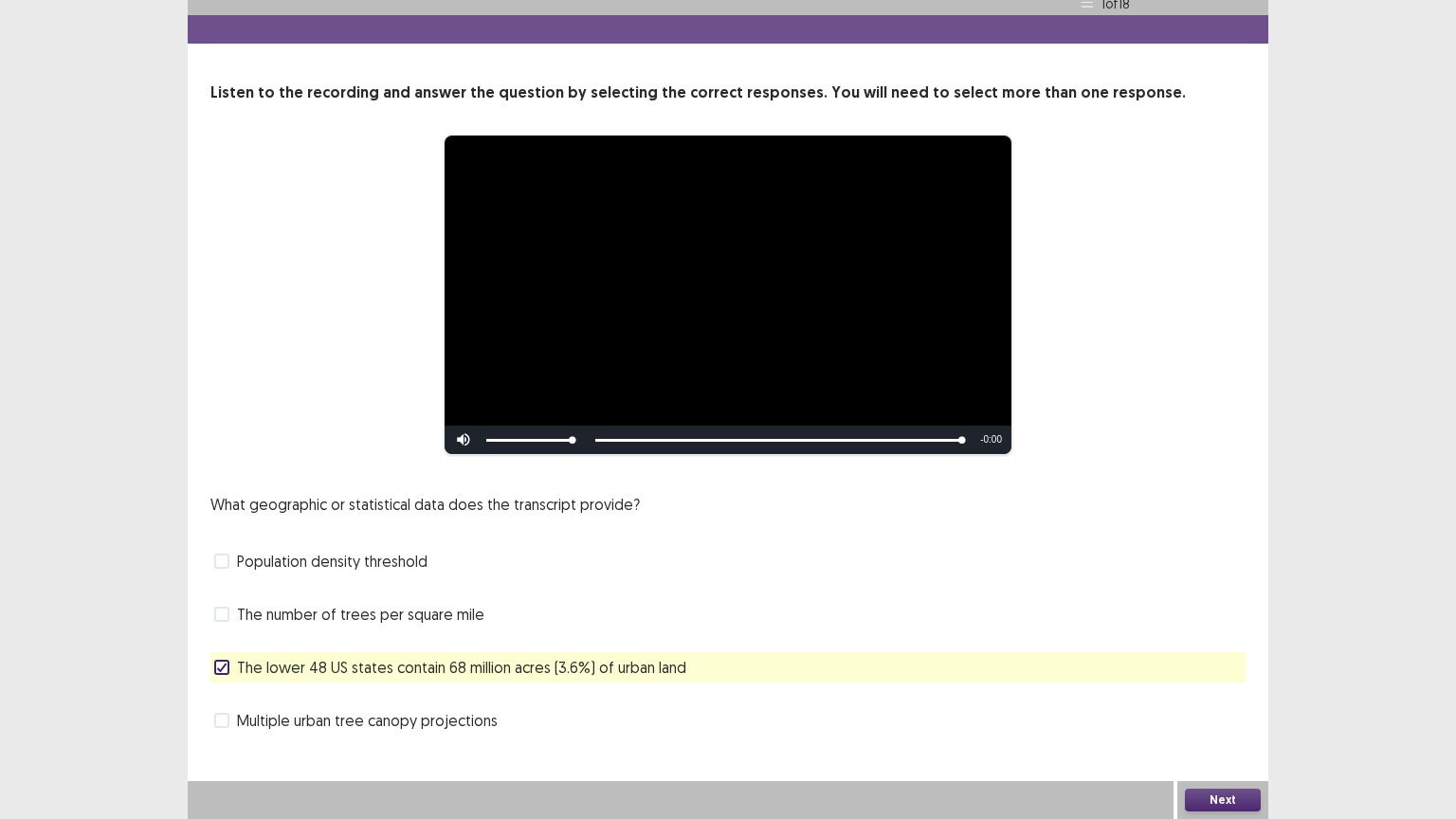 click on "Multiple urban tree canopy projections" at bounding box center (367, 720) 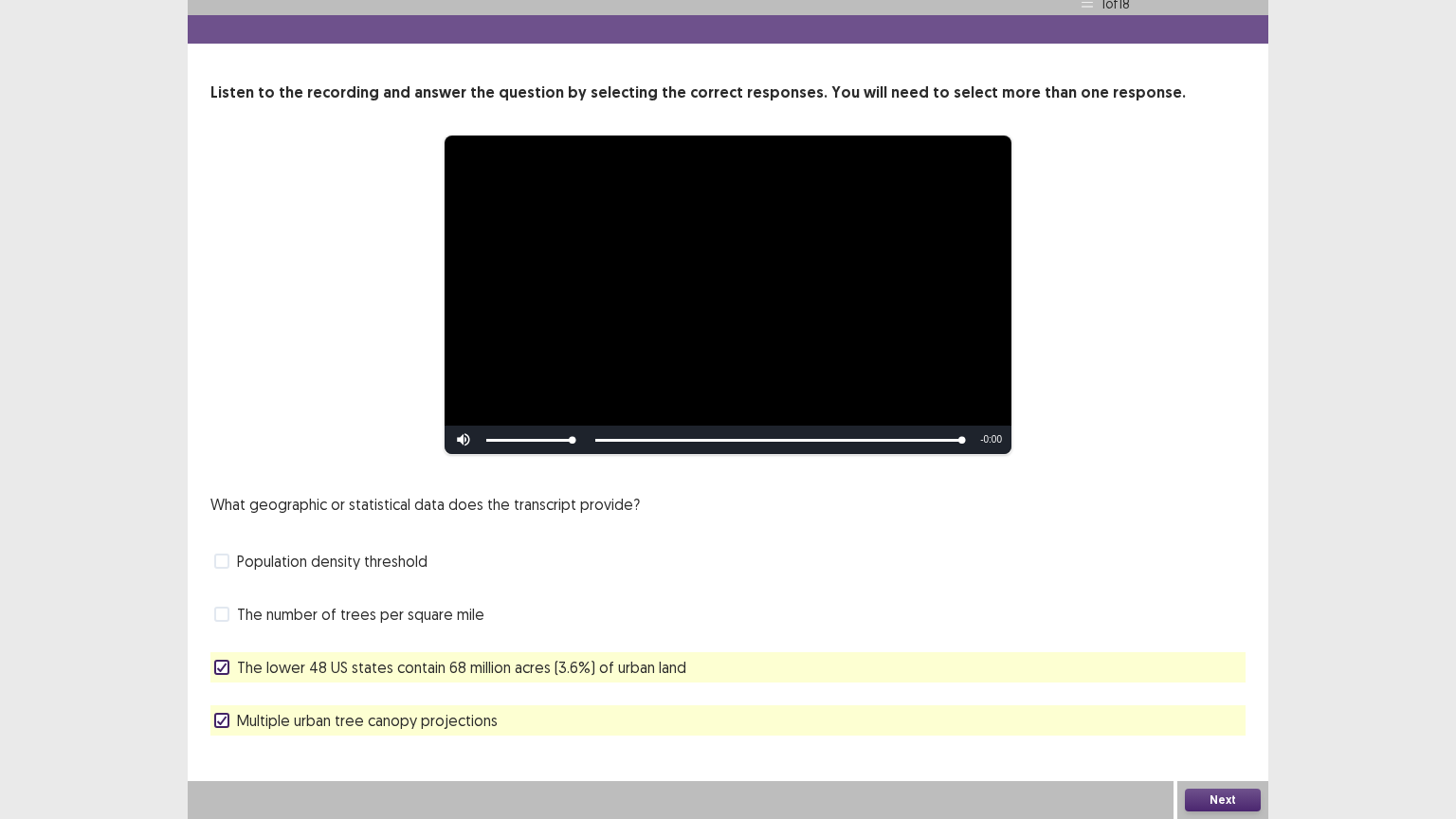 click on "Next" at bounding box center (1223, 800) 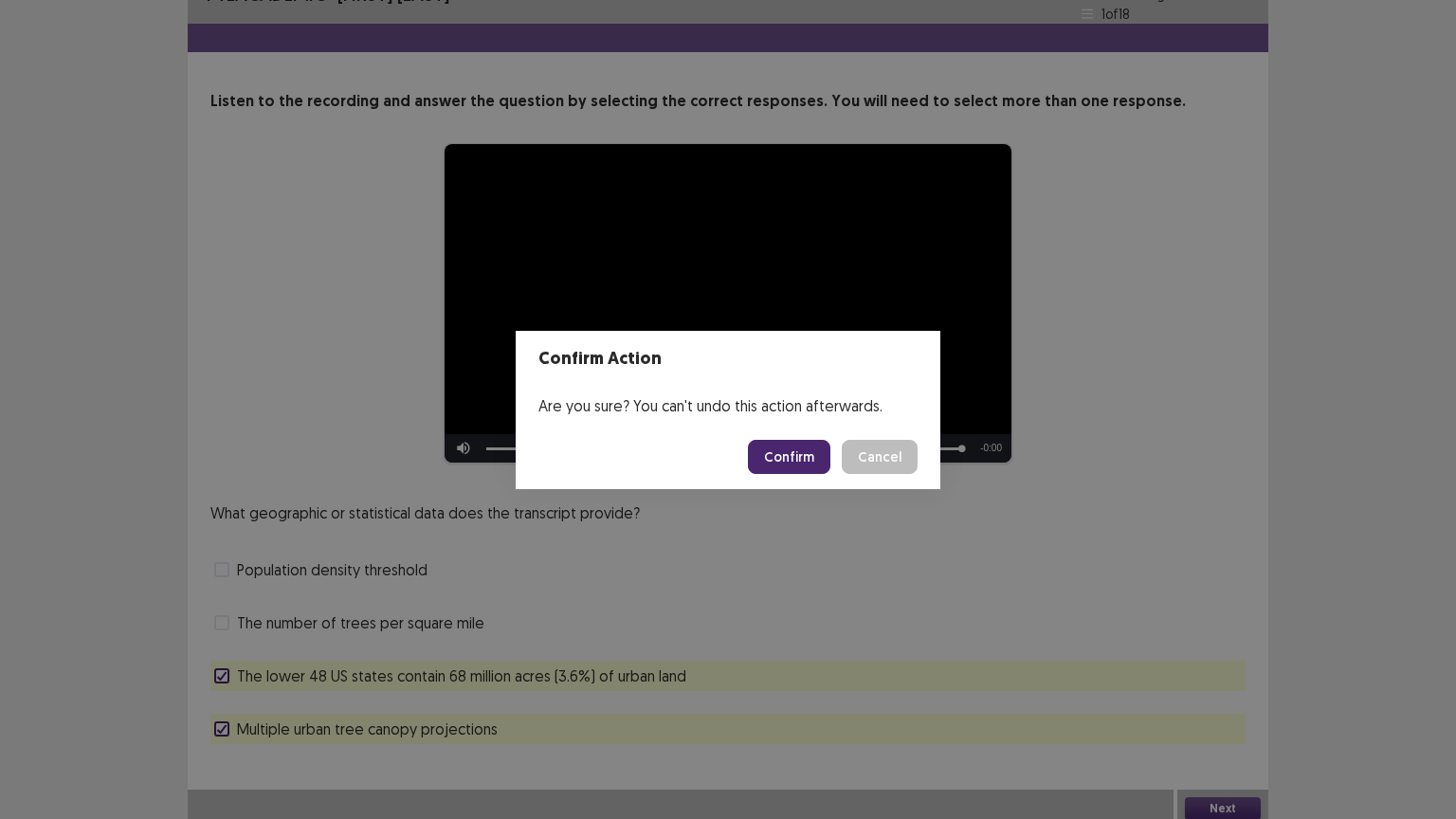 click on "Cancel" at bounding box center [880, 457] 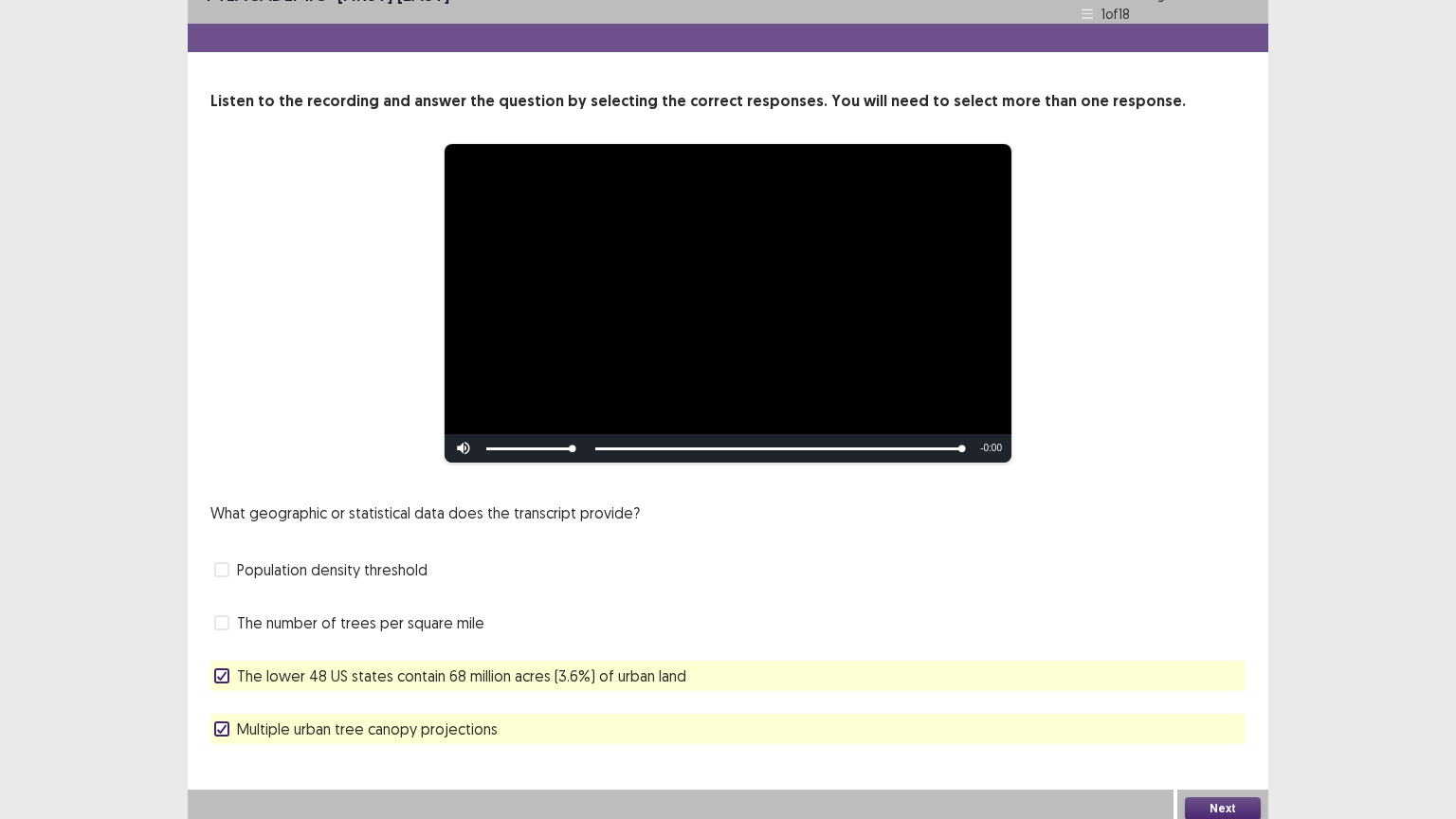 click on "Multiple urban tree canopy projections" at bounding box center [367, 729] 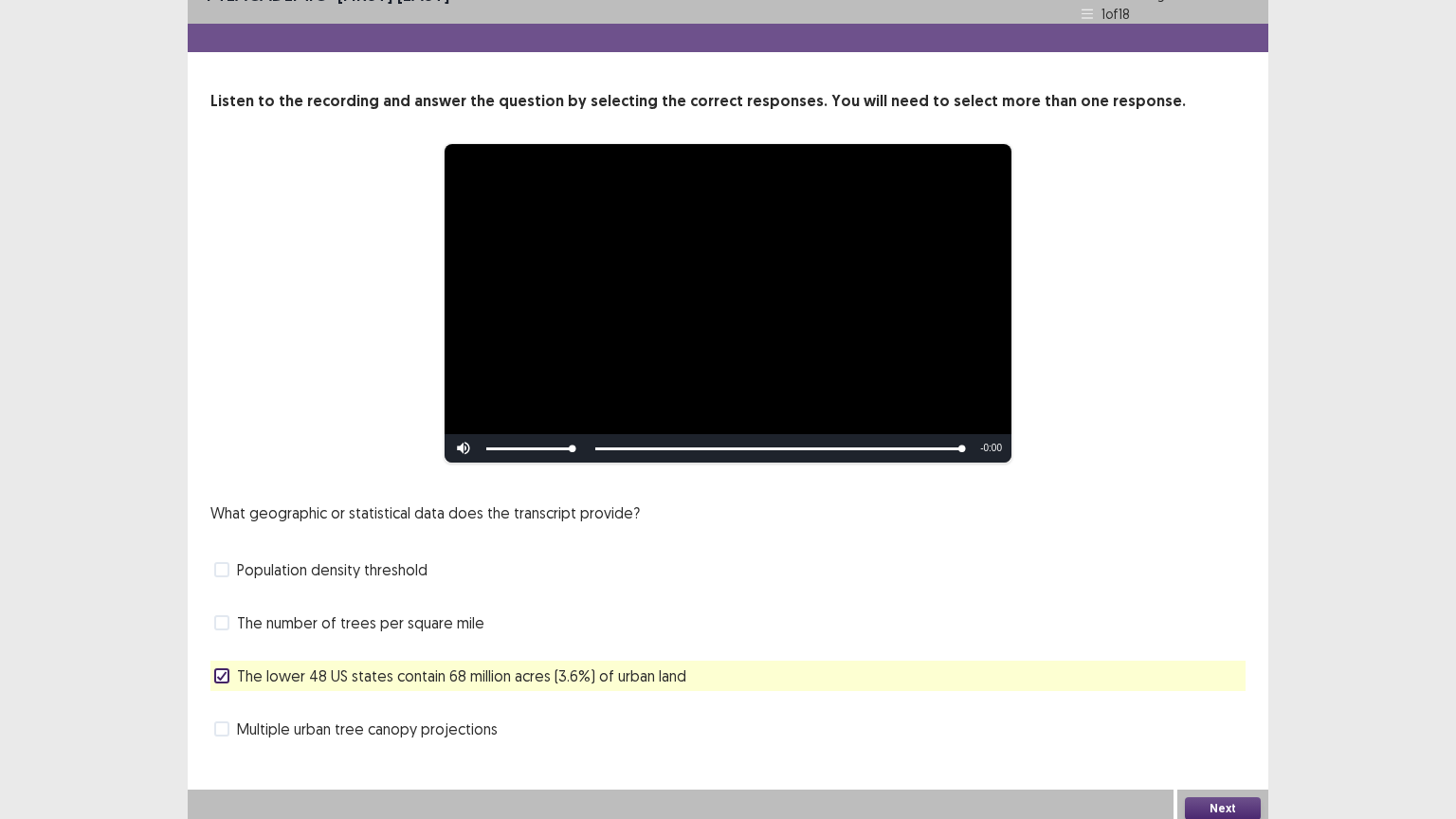 click on "Population density threshold" at bounding box center (332, 570) 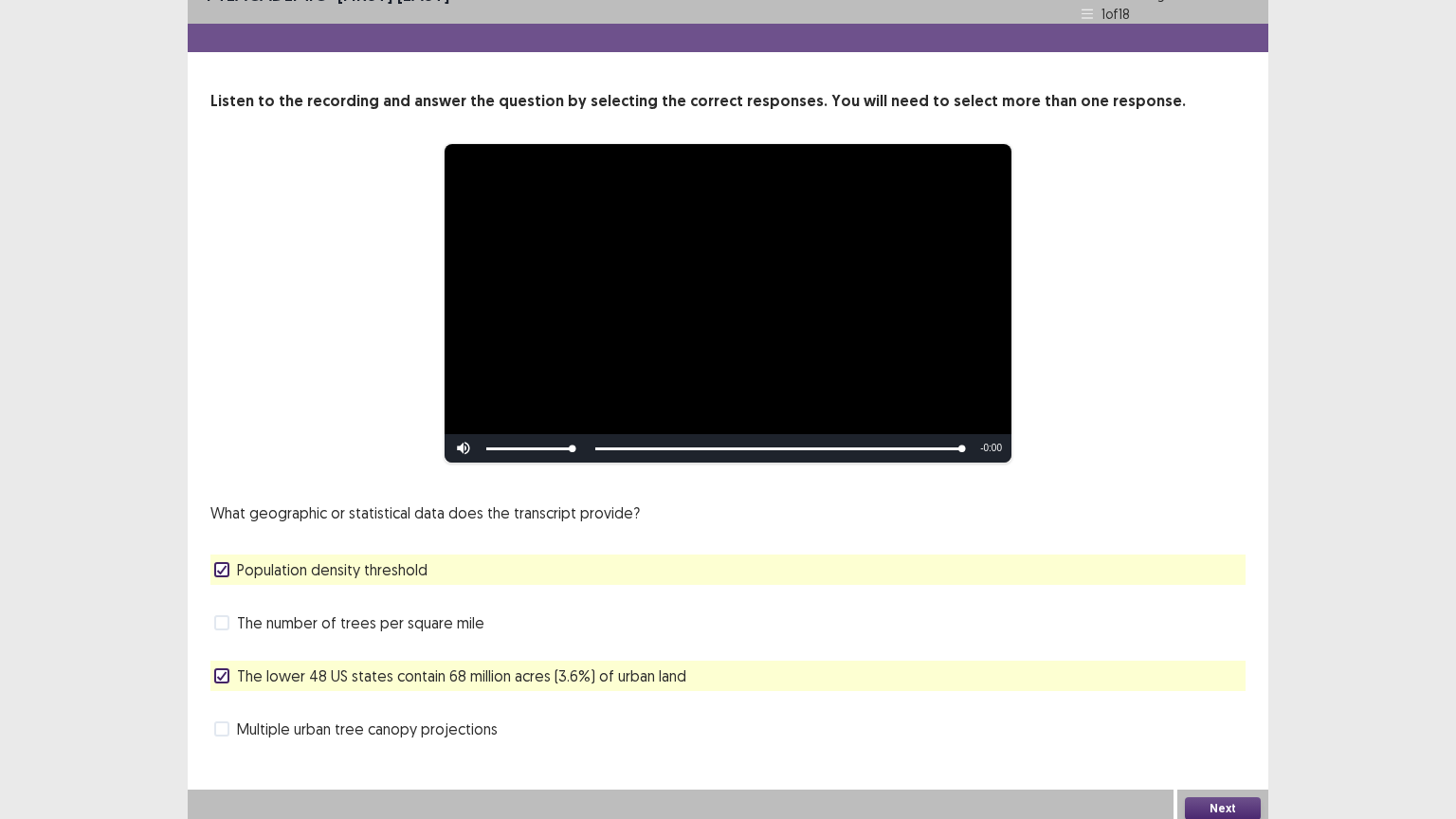 click on "Population density threshold" at bounding box center [332, 570] 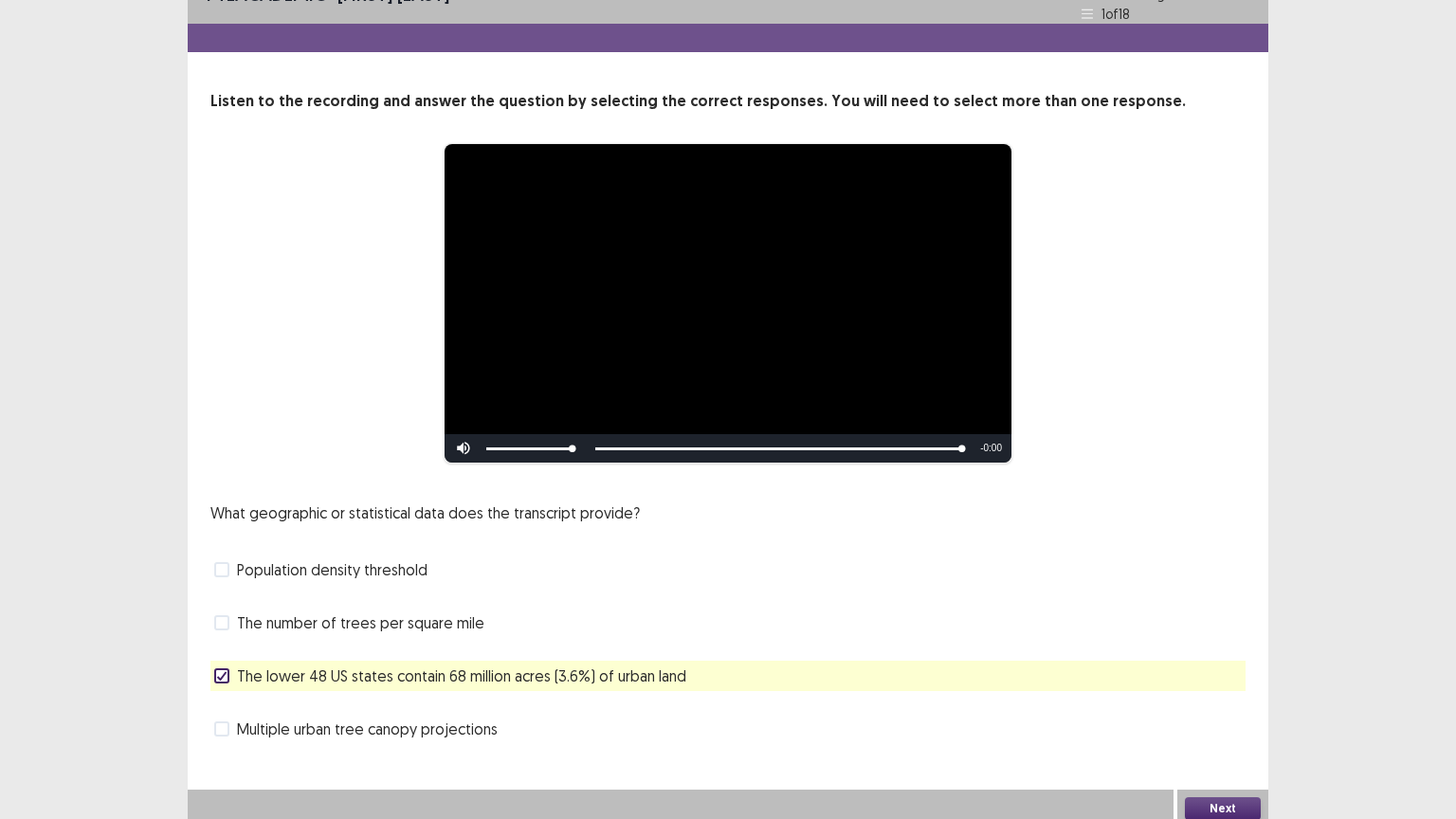click on "Next" at bounding box center (1223, 809) 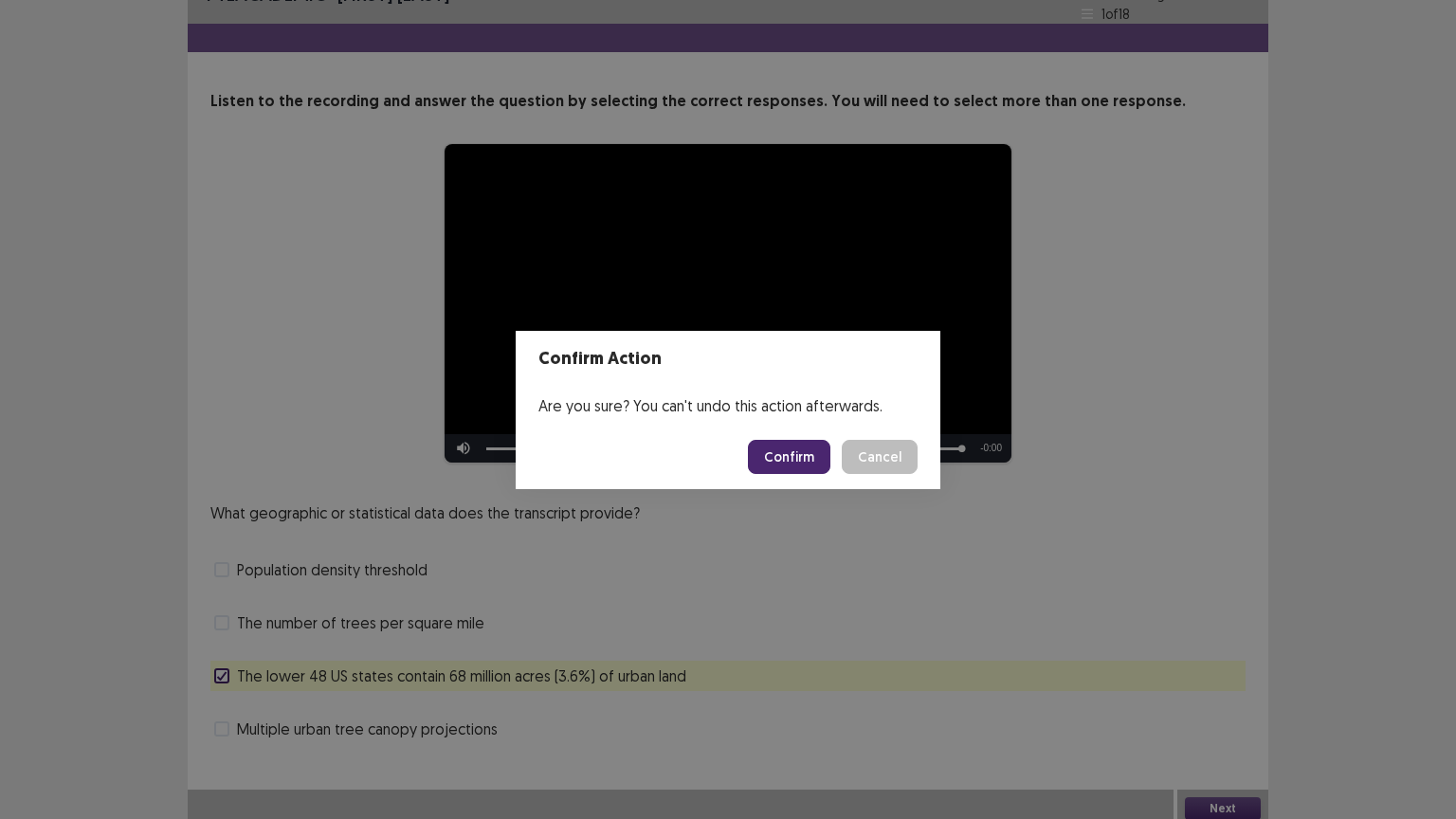 click on "Confirm" at bounding box center (789, 457) 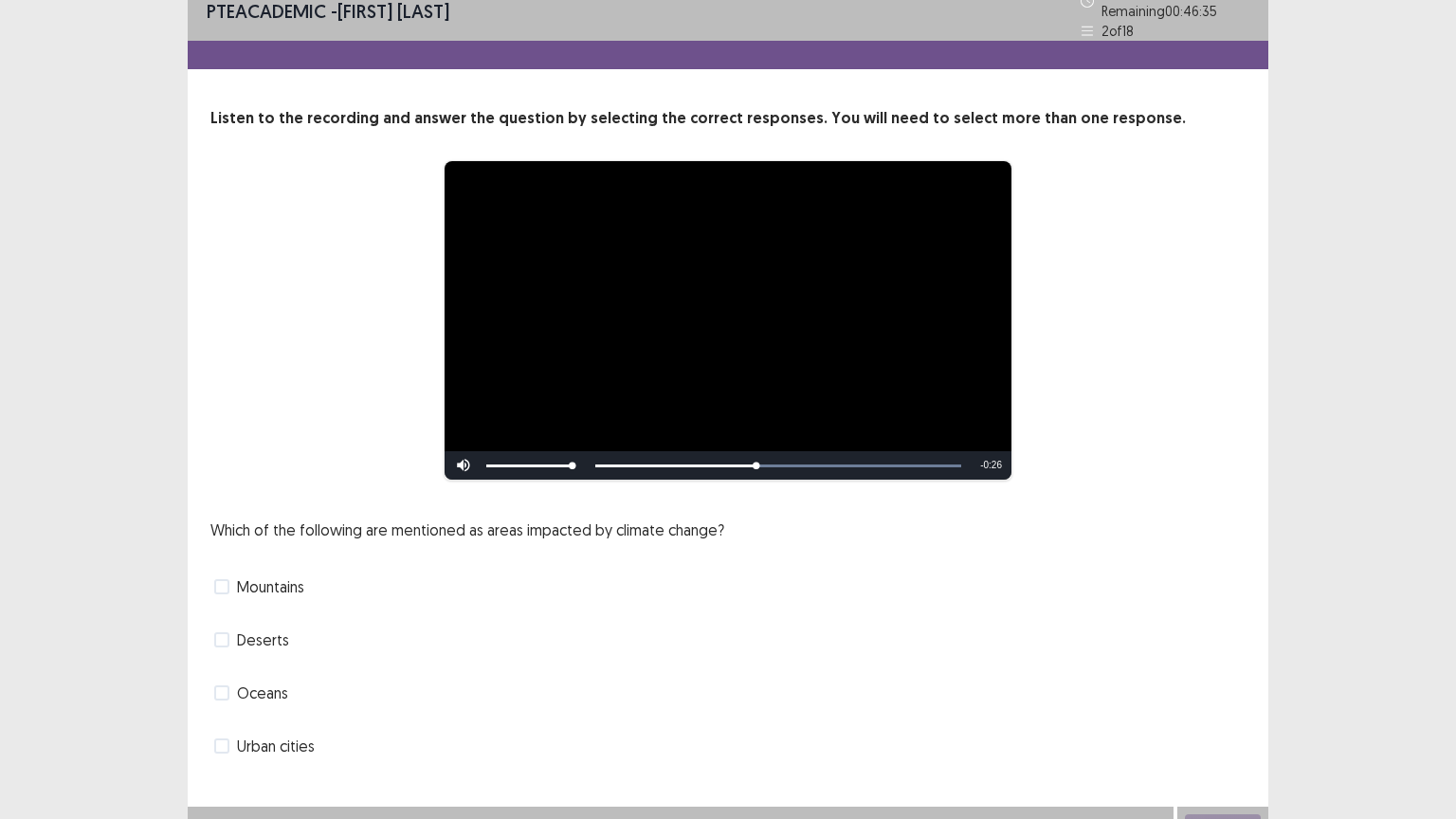 scroll, scrollTop: 36, scrollLeft: 0, axis: vertical 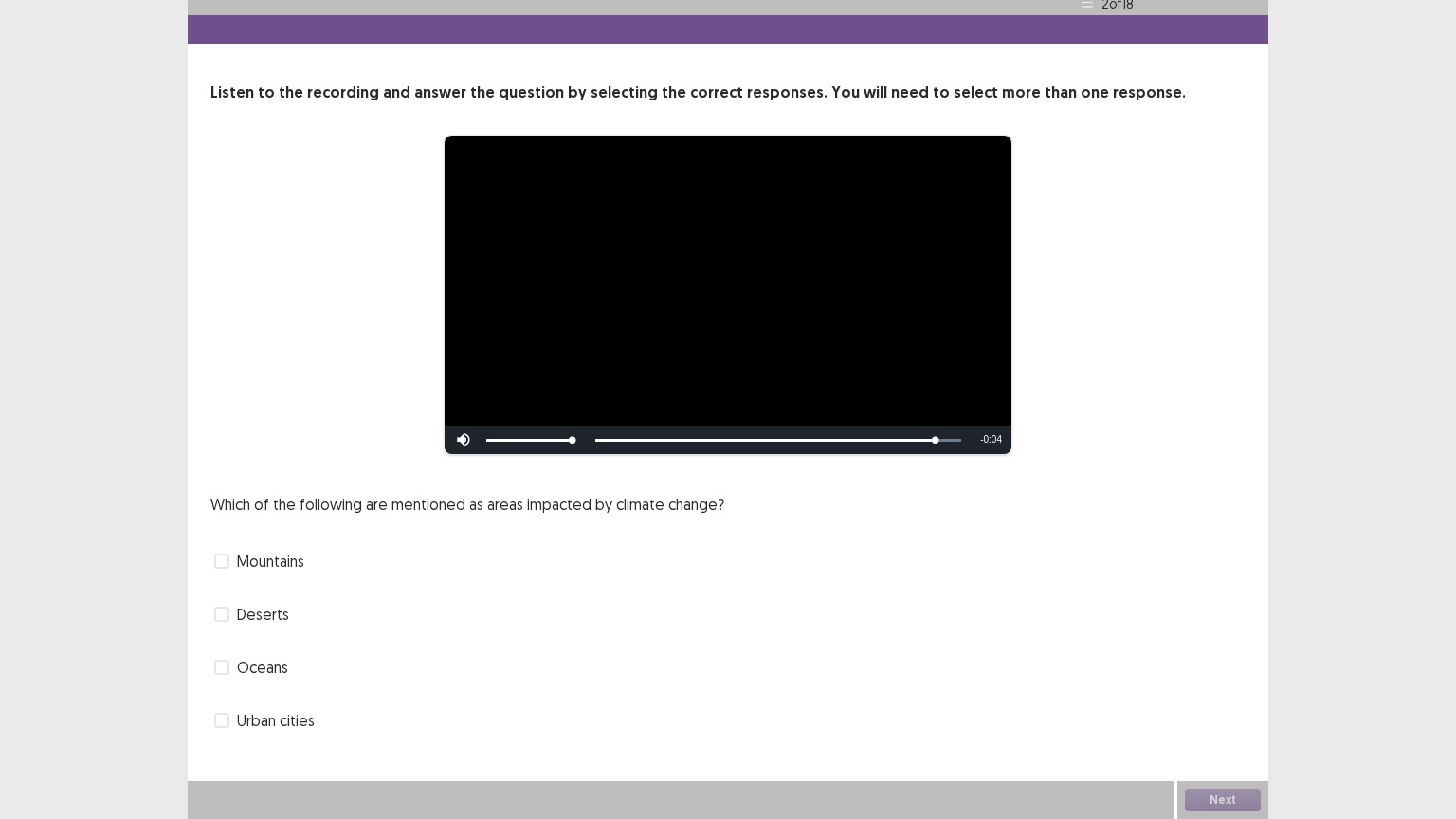 click on "Oceans" at bounding box center (263, 667) 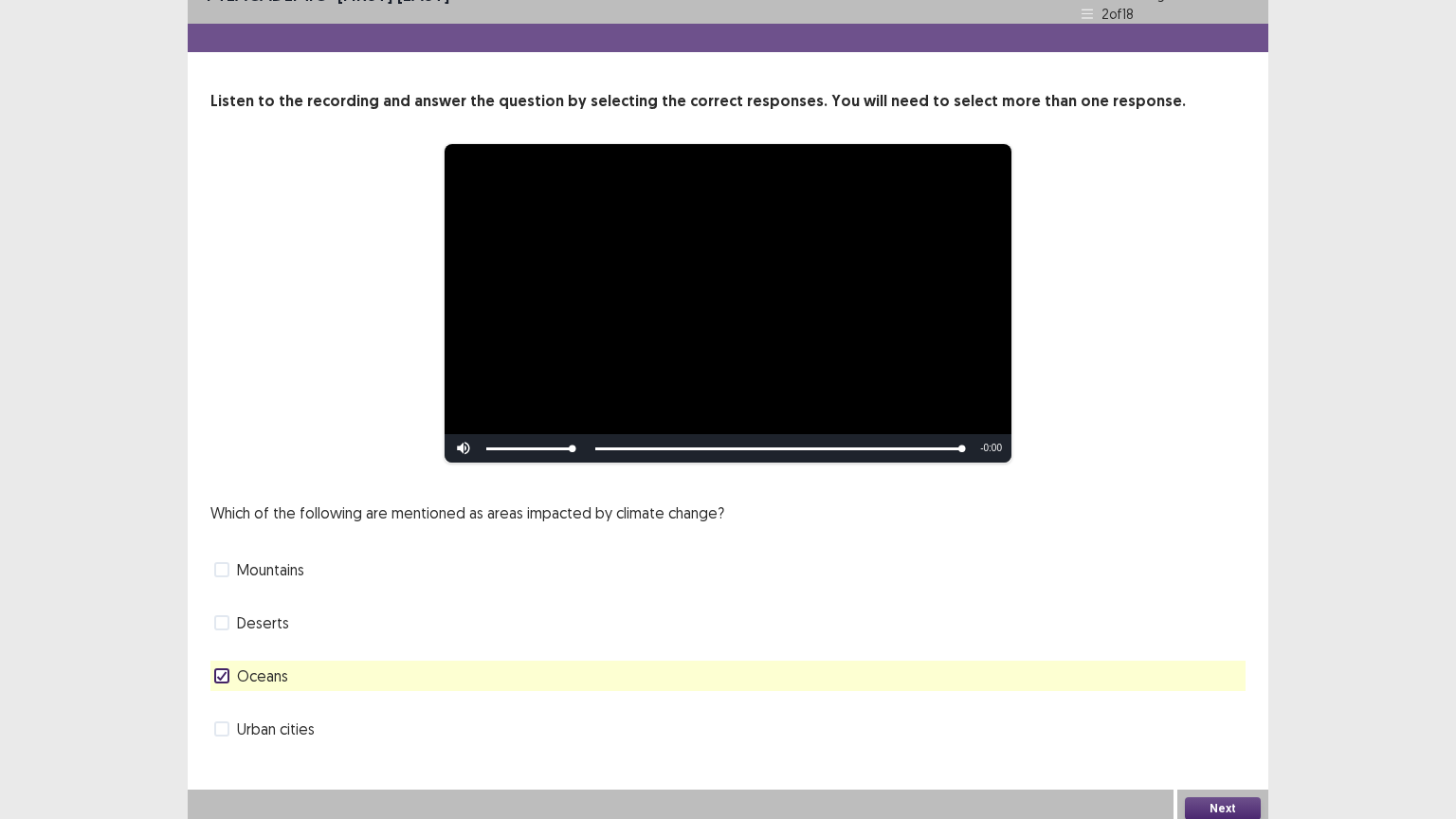 click on "Mountains" at bounding box center (270, 570) 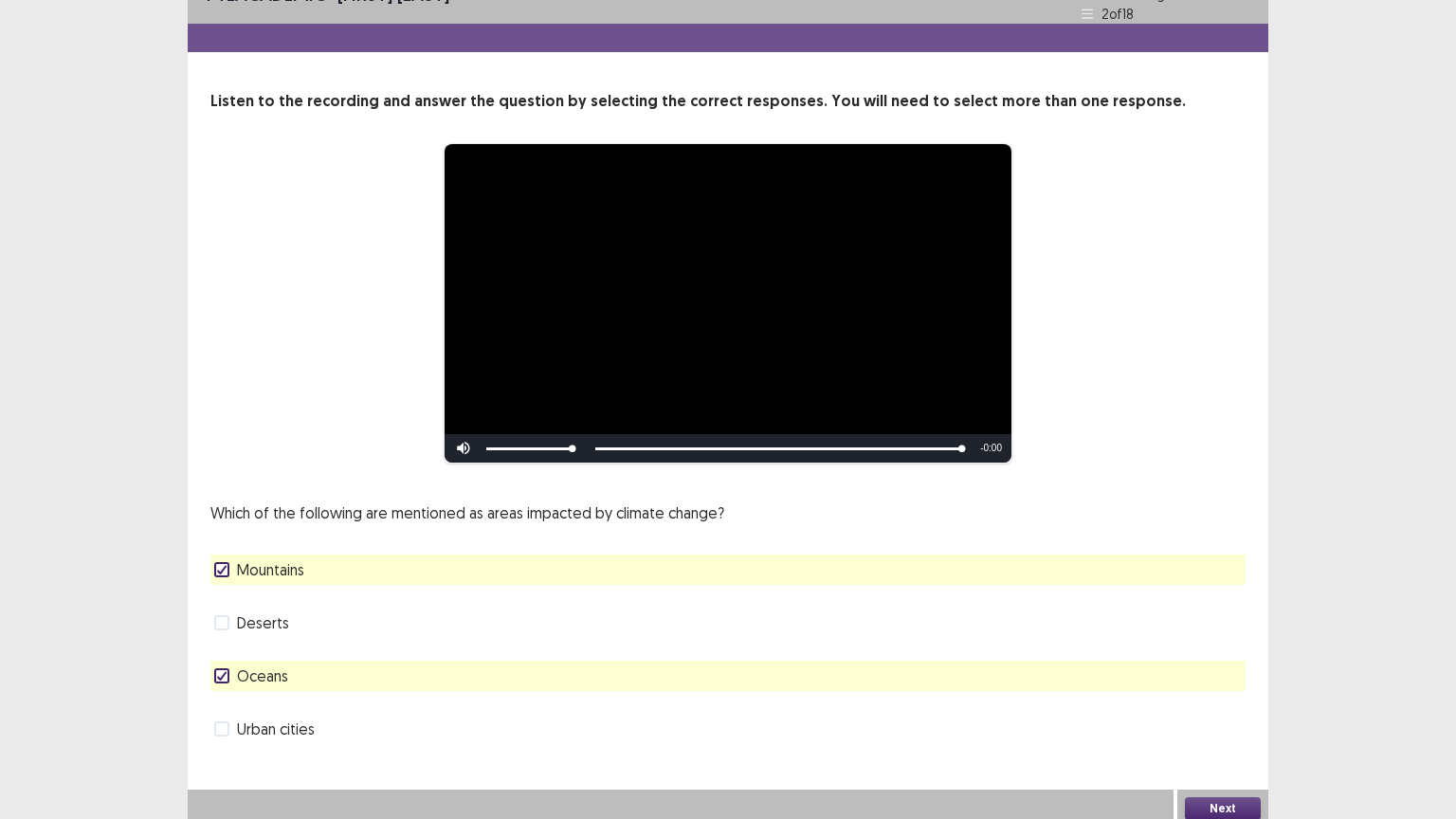 click on "Next" at bounding box center (1223, 809) 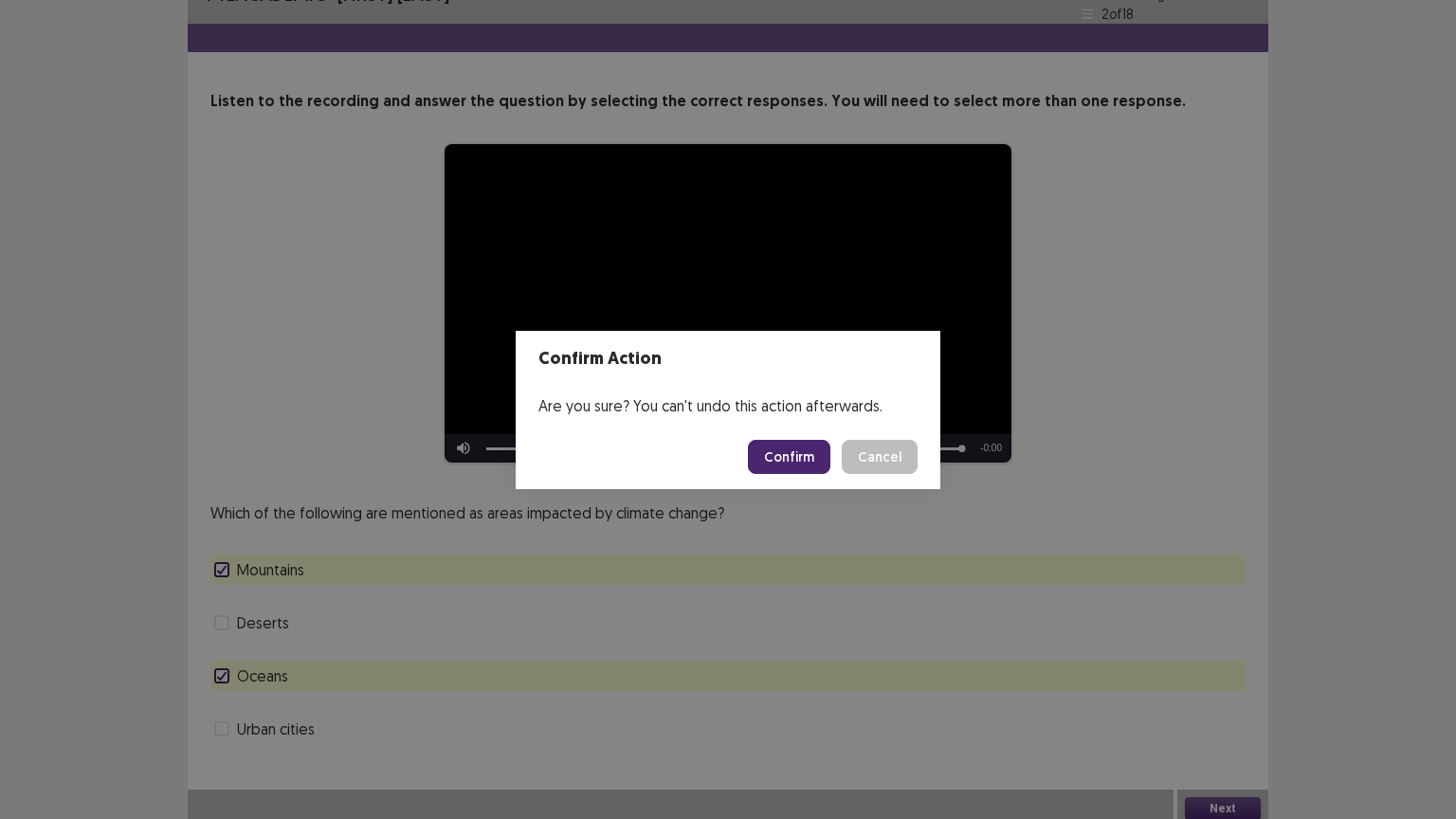 click on "Confirm" at bounding box center (789, 457) 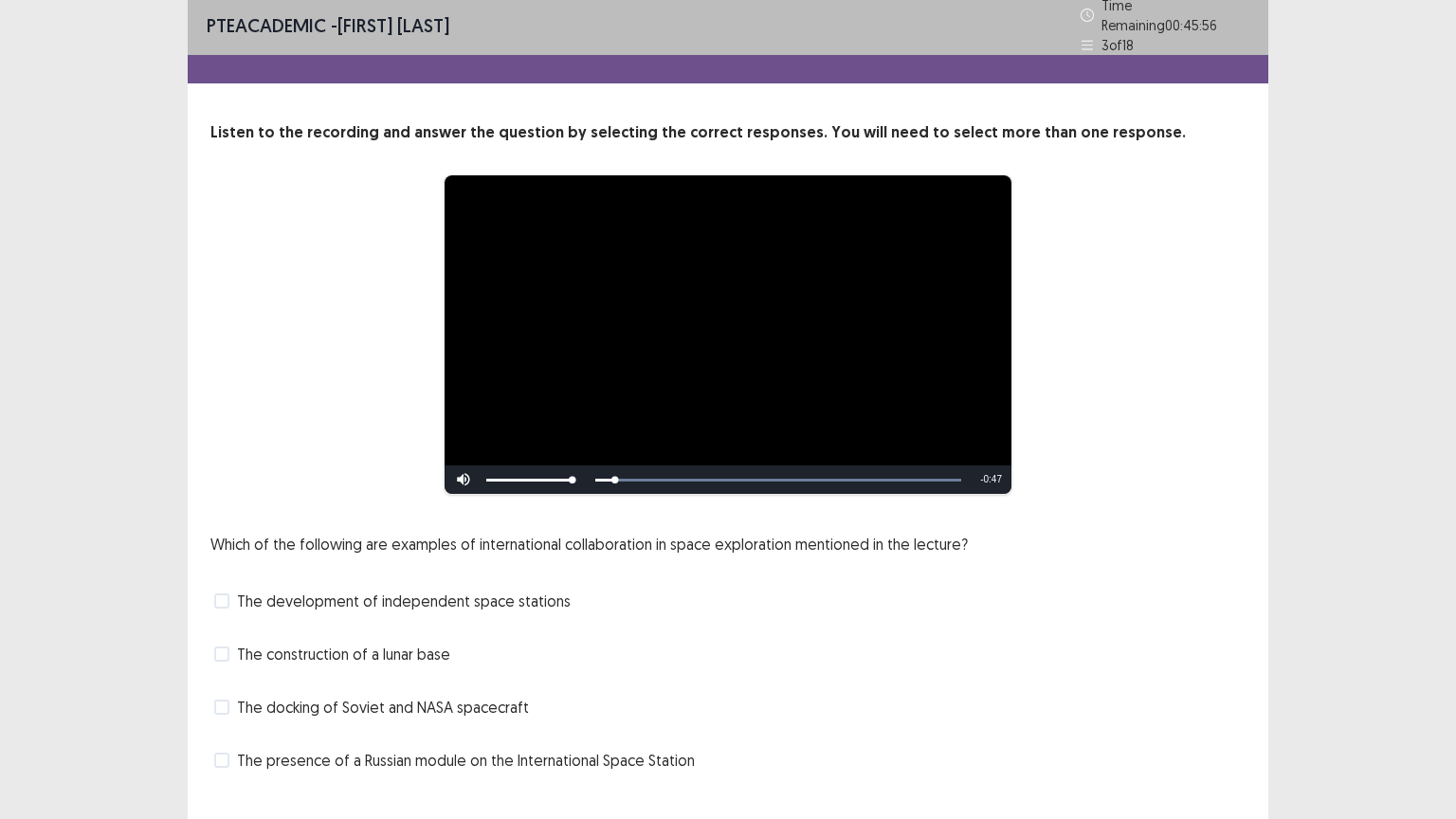 scroll, scrollTop: 36, scrollLeft: 0, axis: vertical 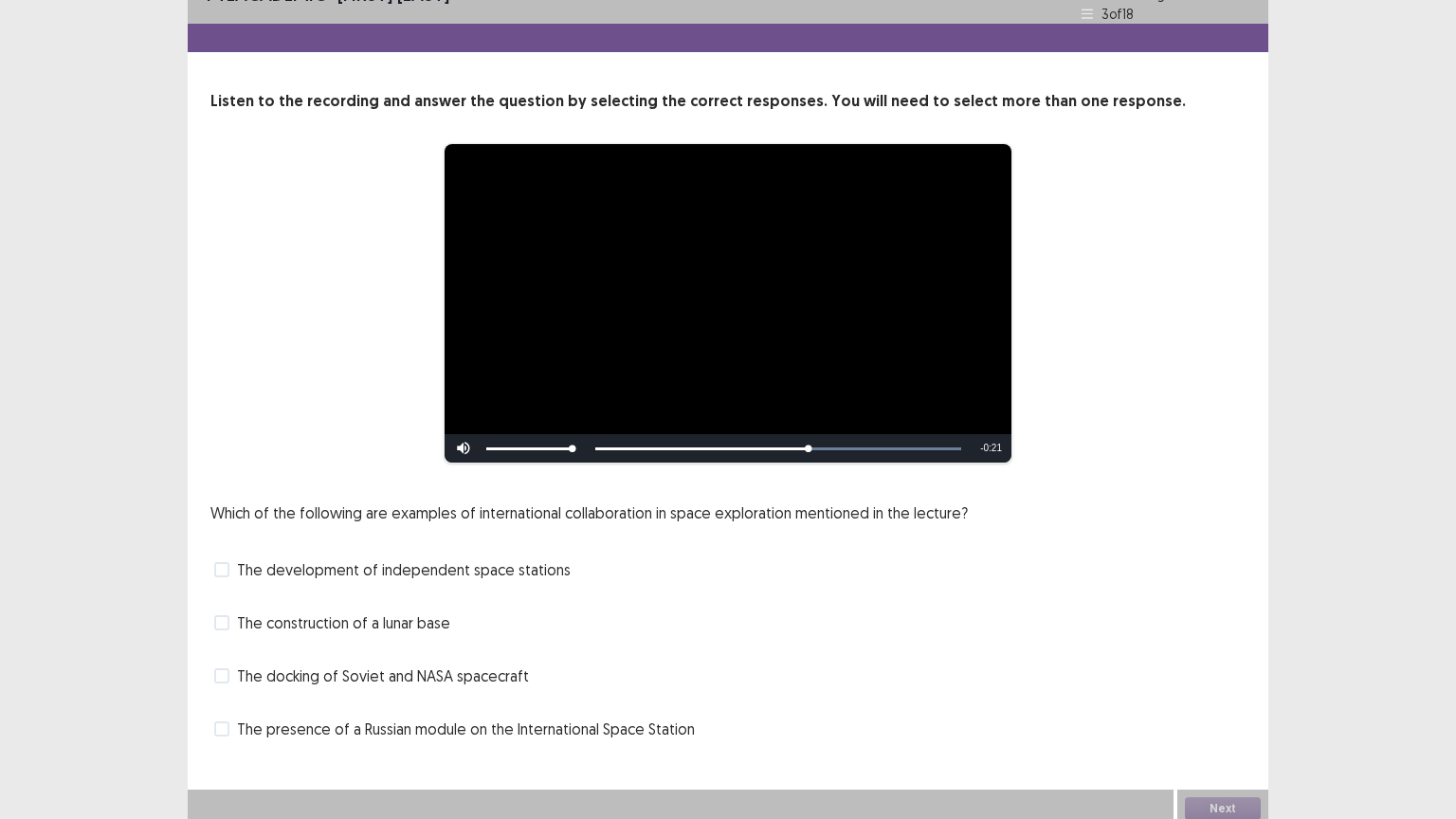click on "The docking of Soviet and NASA spacecraft" at bounding box center (383, 676) 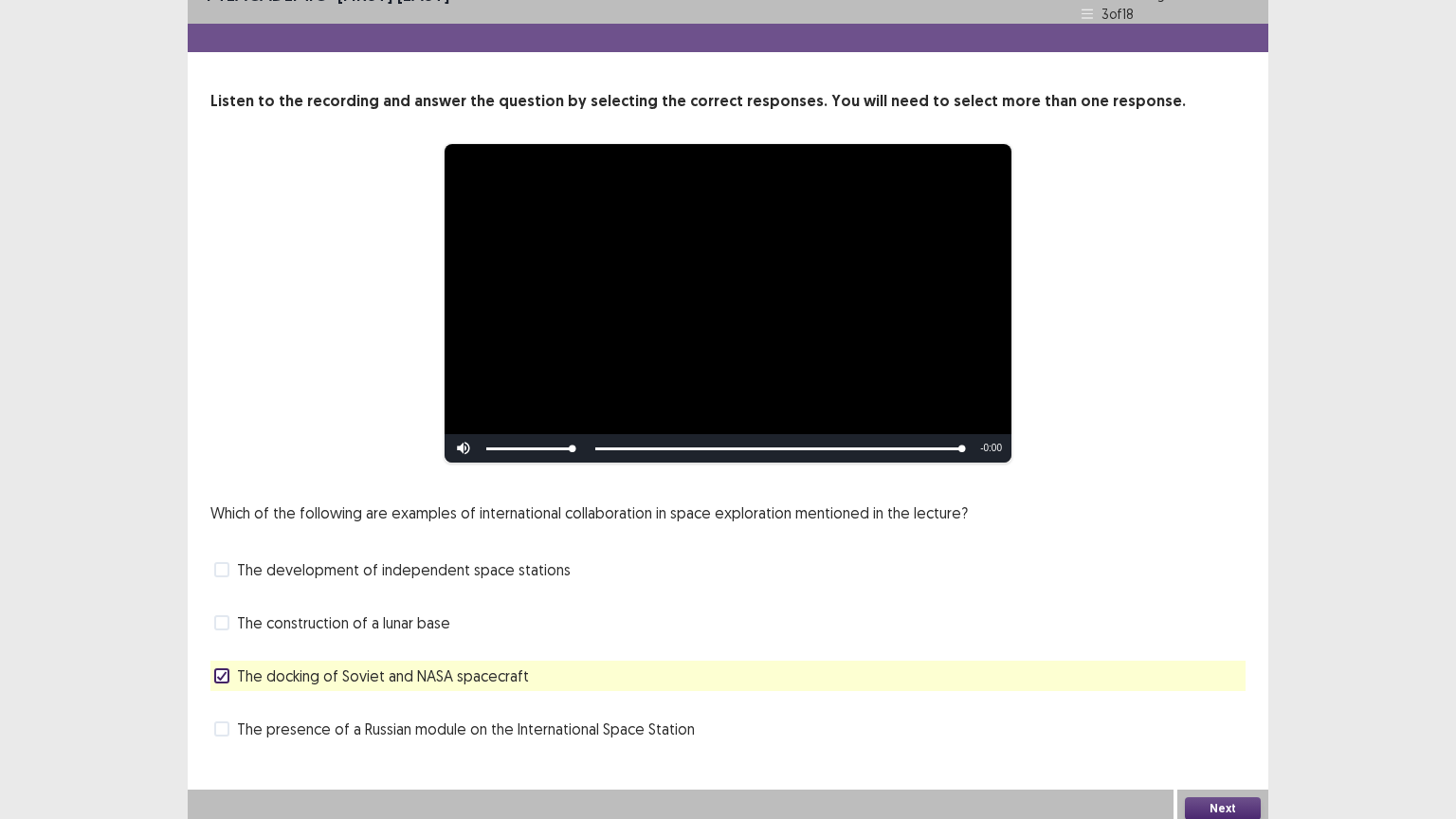 click on "The presence of a Russian module on the International Space Station" at bounding box center (465, 729) 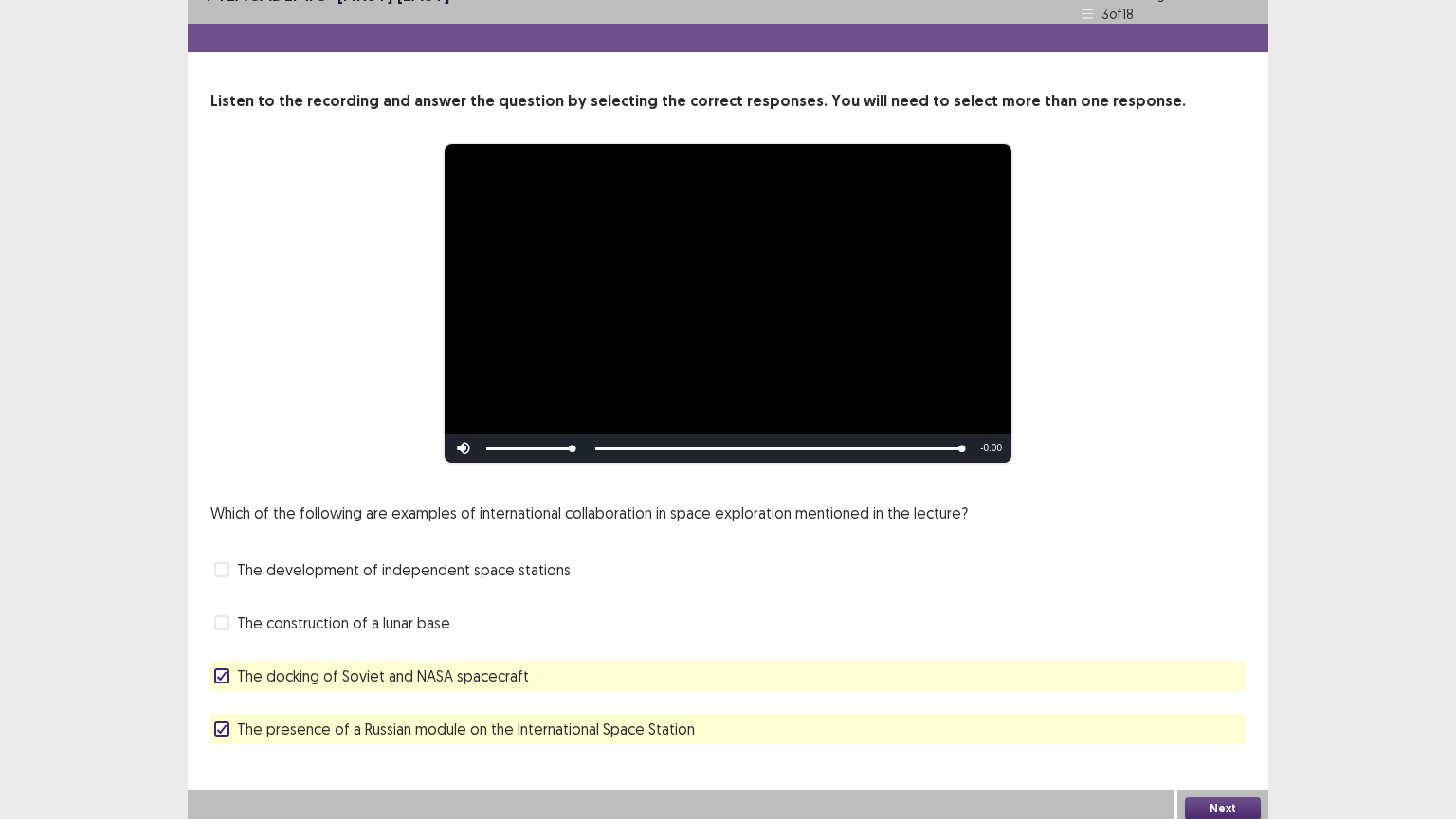 click on "Next" at bounding box center (1223, 809) 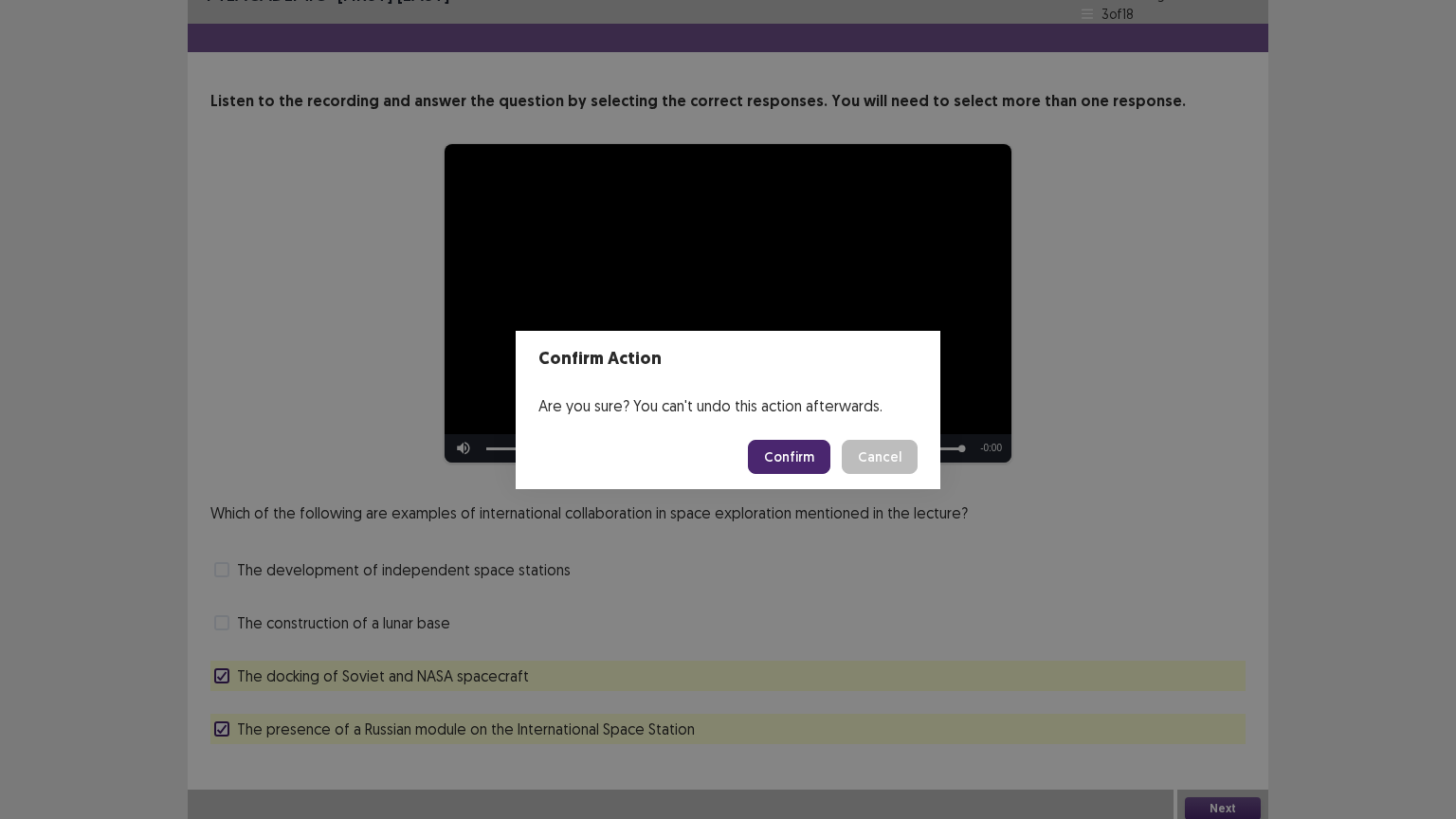 click on "Confirm" at bounding box center [789, 457] 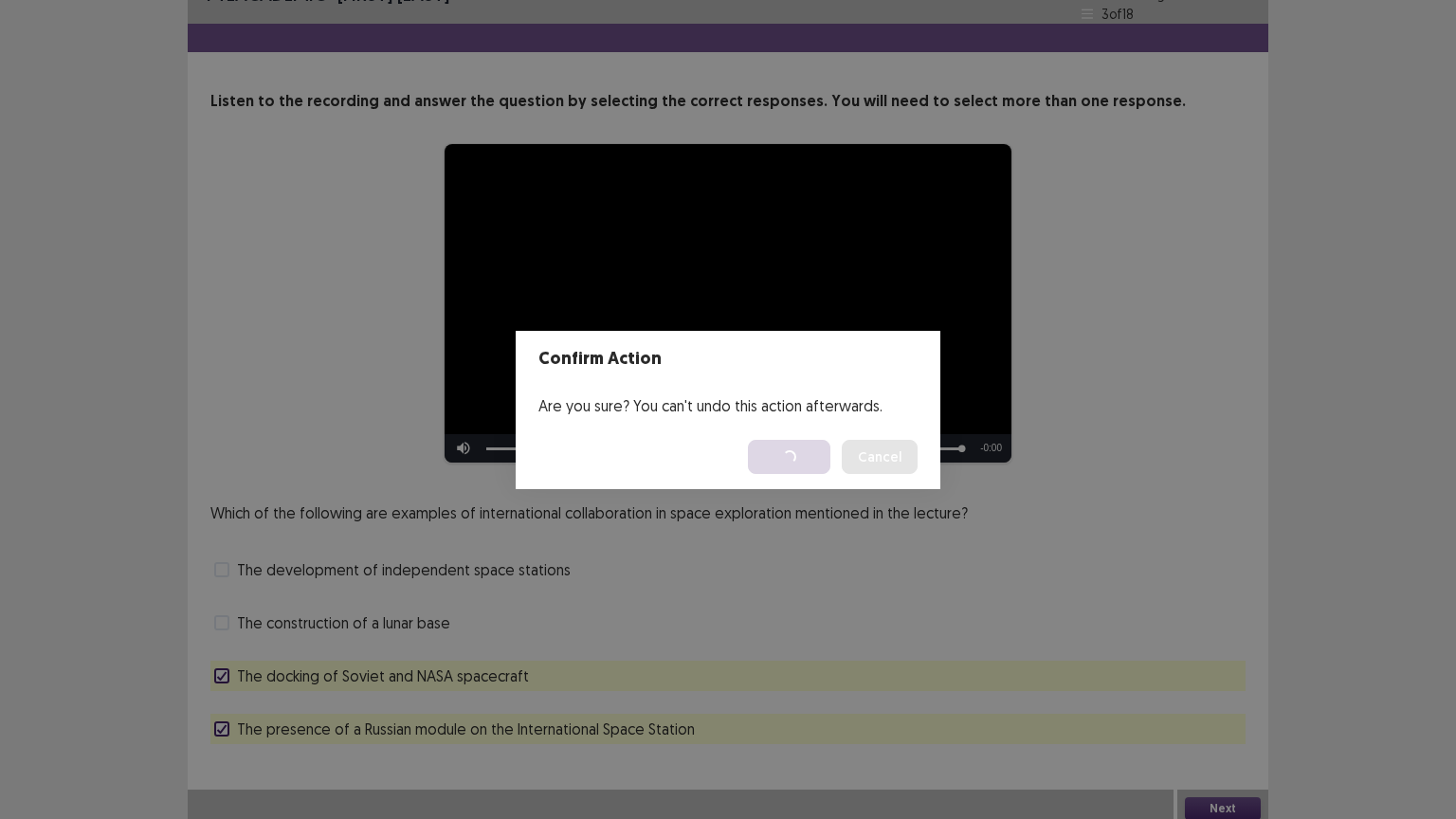 scroll, scrollTop: 0, scrollLeft: 0, axis: both 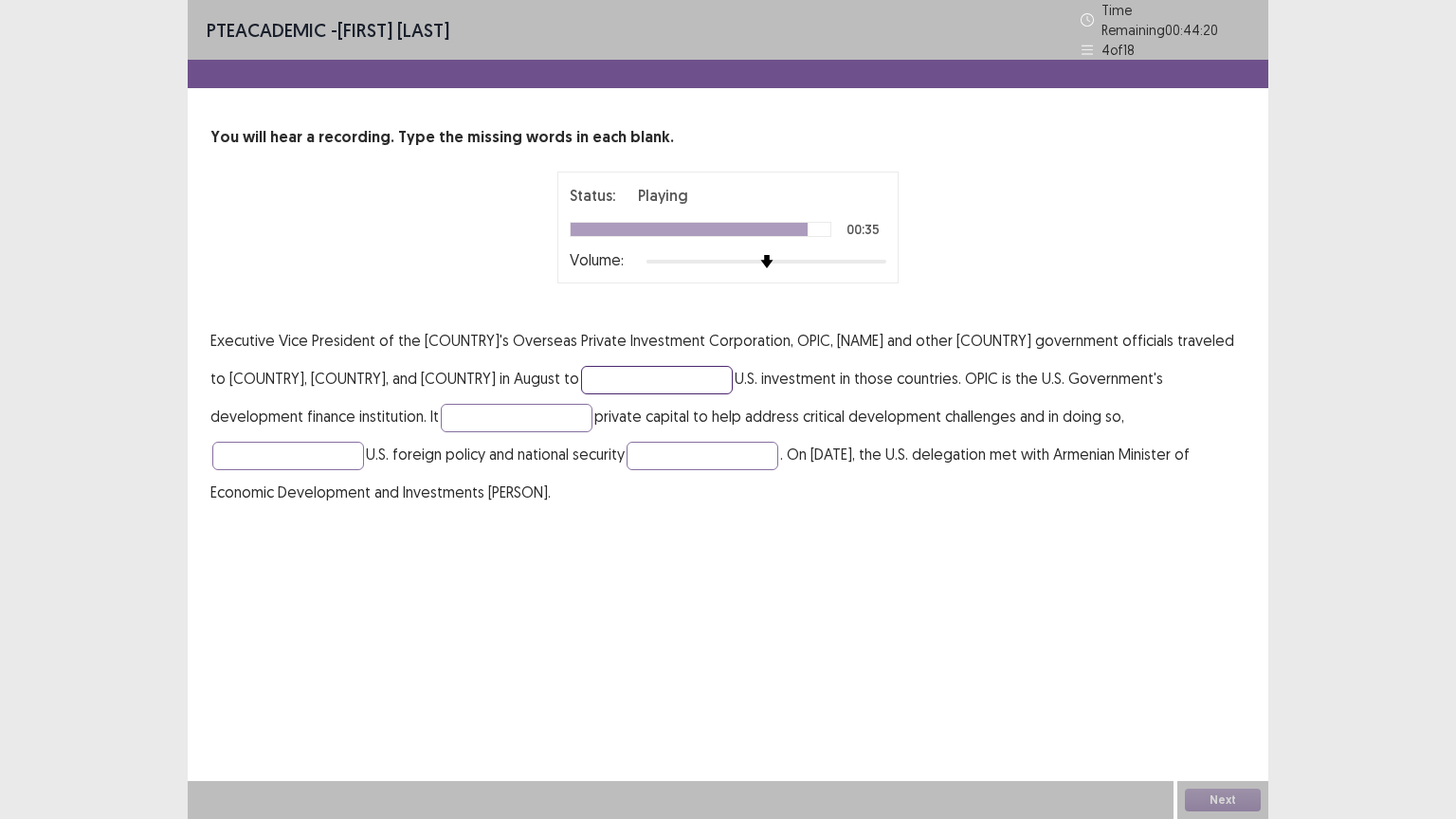 click at bounding box center [657, 380] 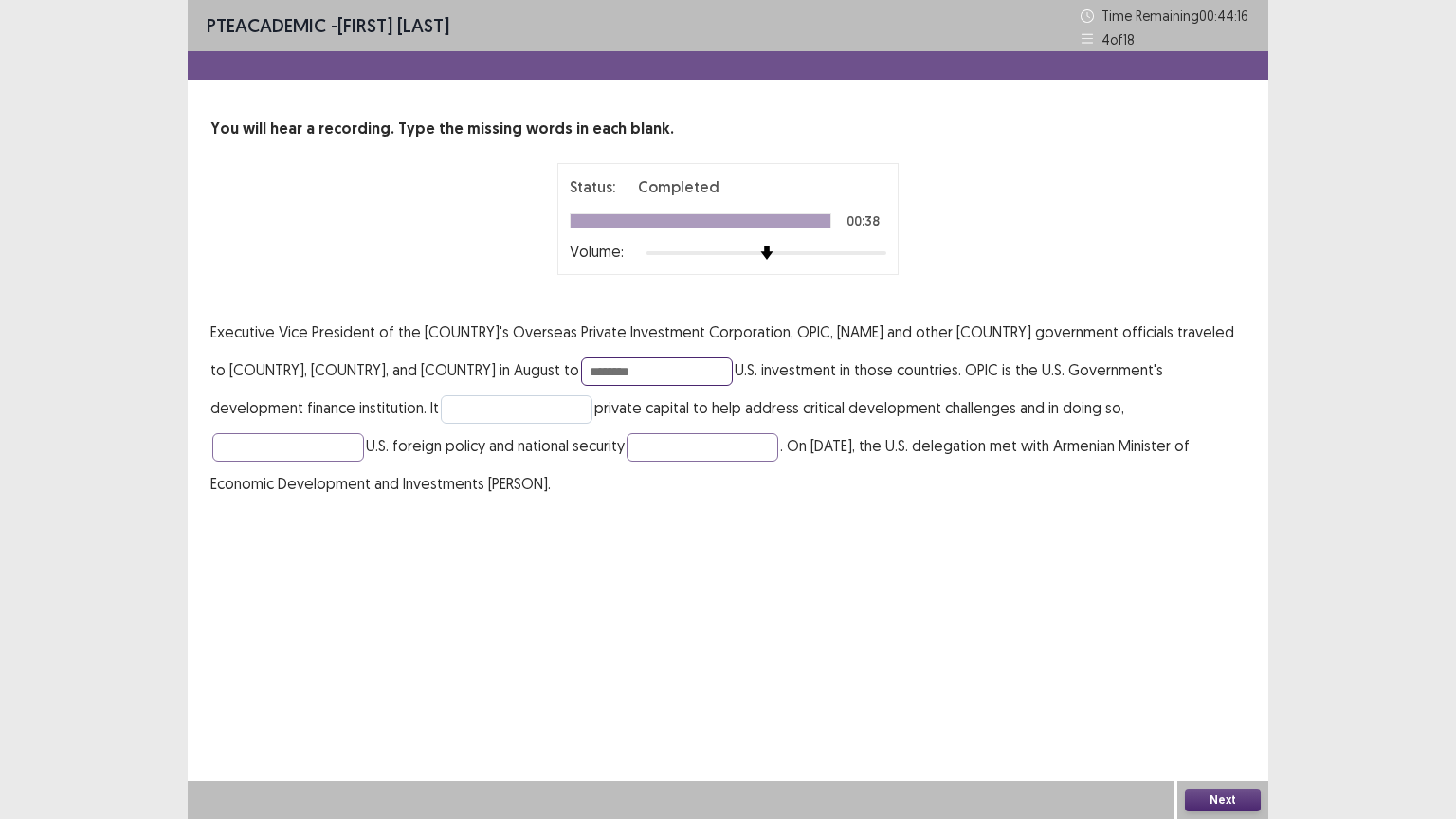 type on "*******" 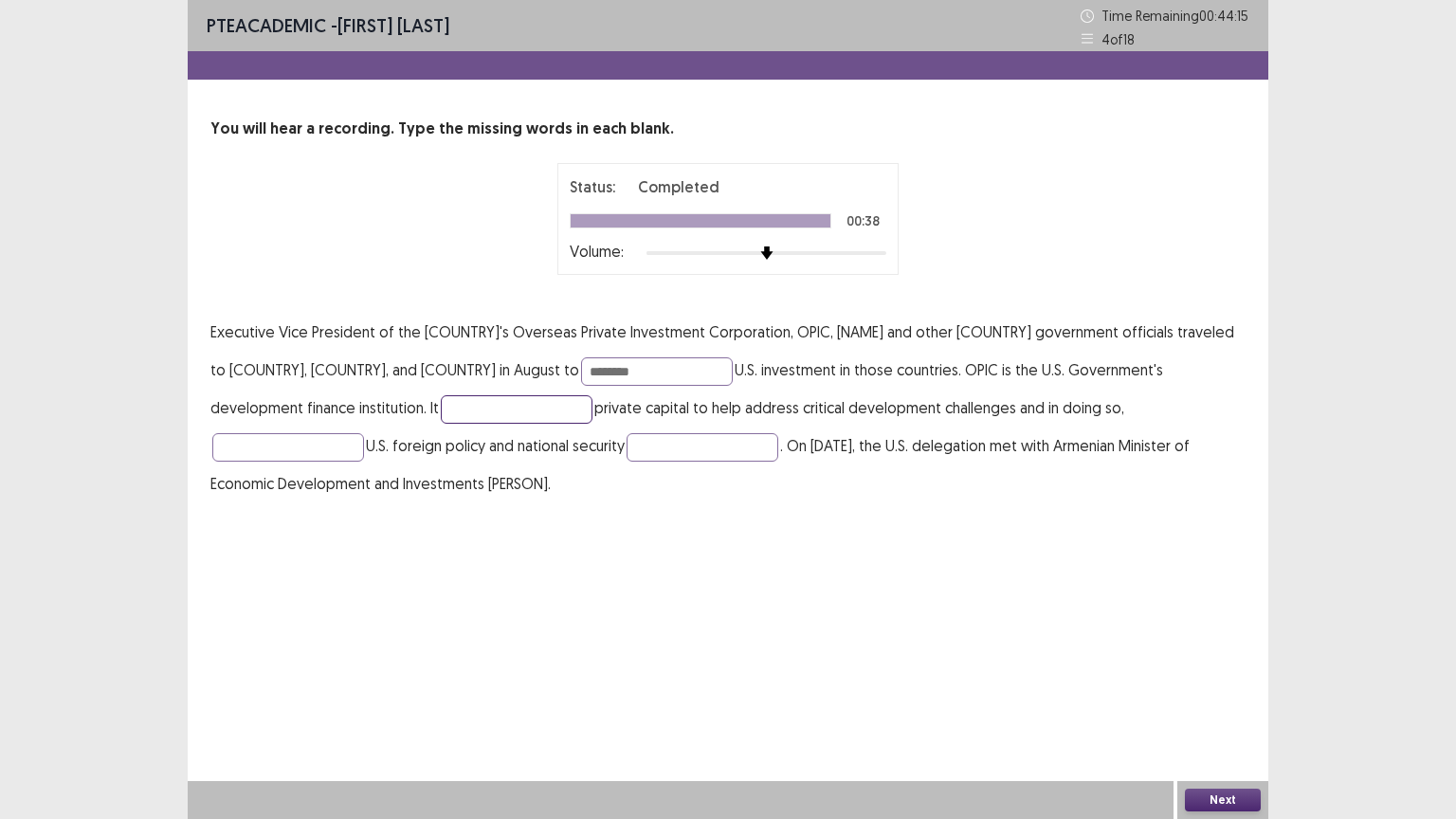 click at bounding box center (517, 410) 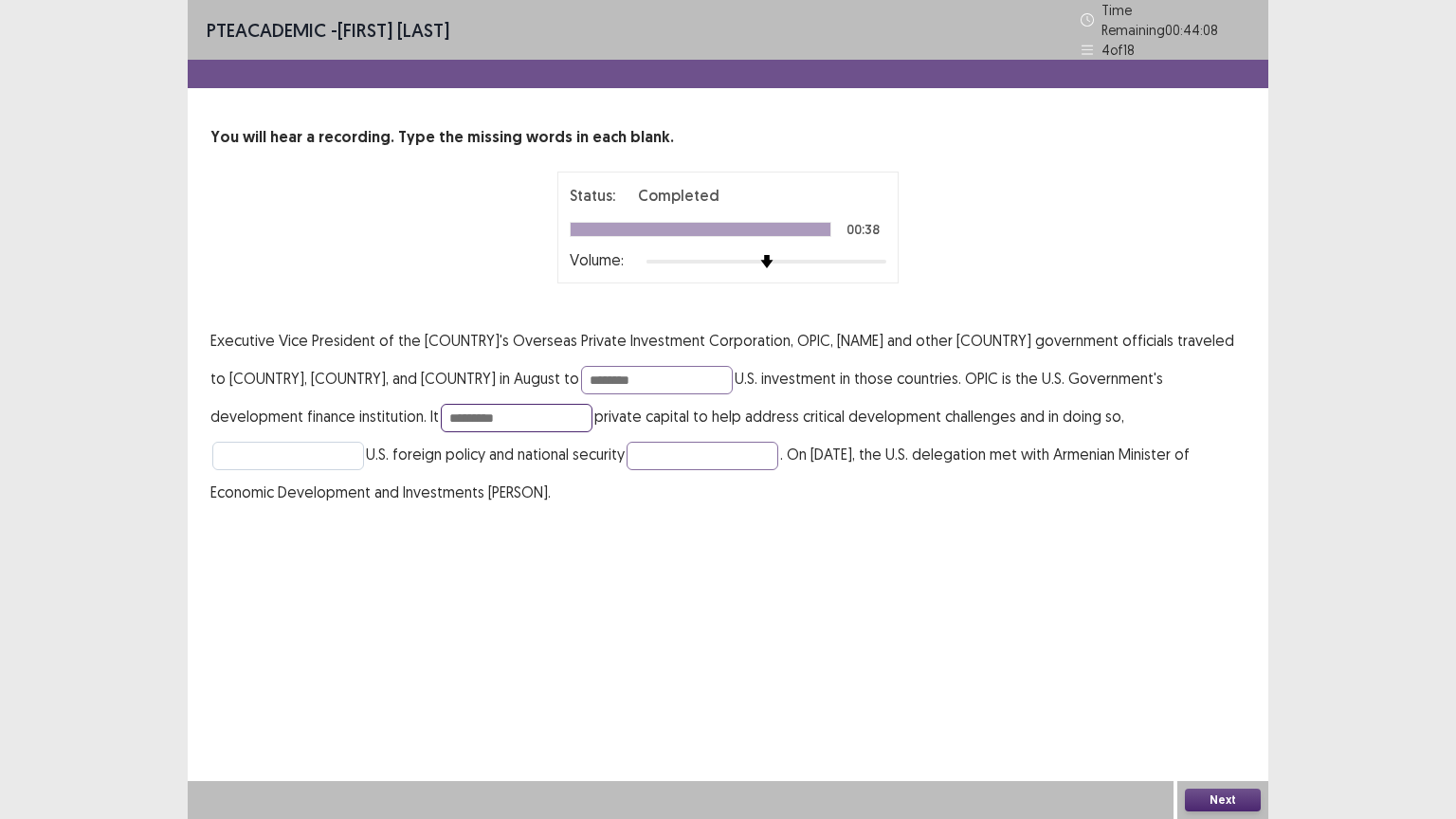 type on "*********" 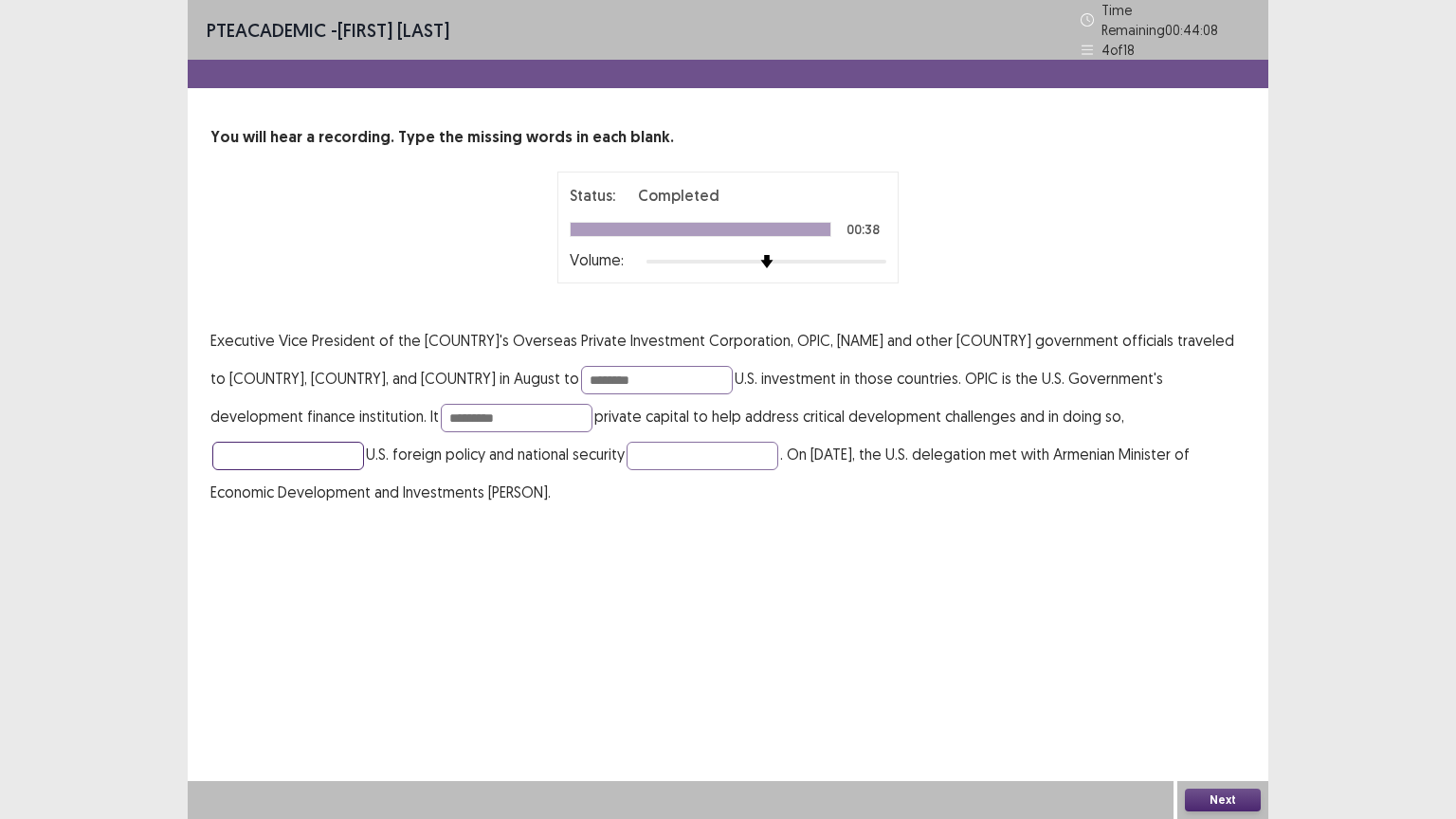 click at bounding box center [288, 456] 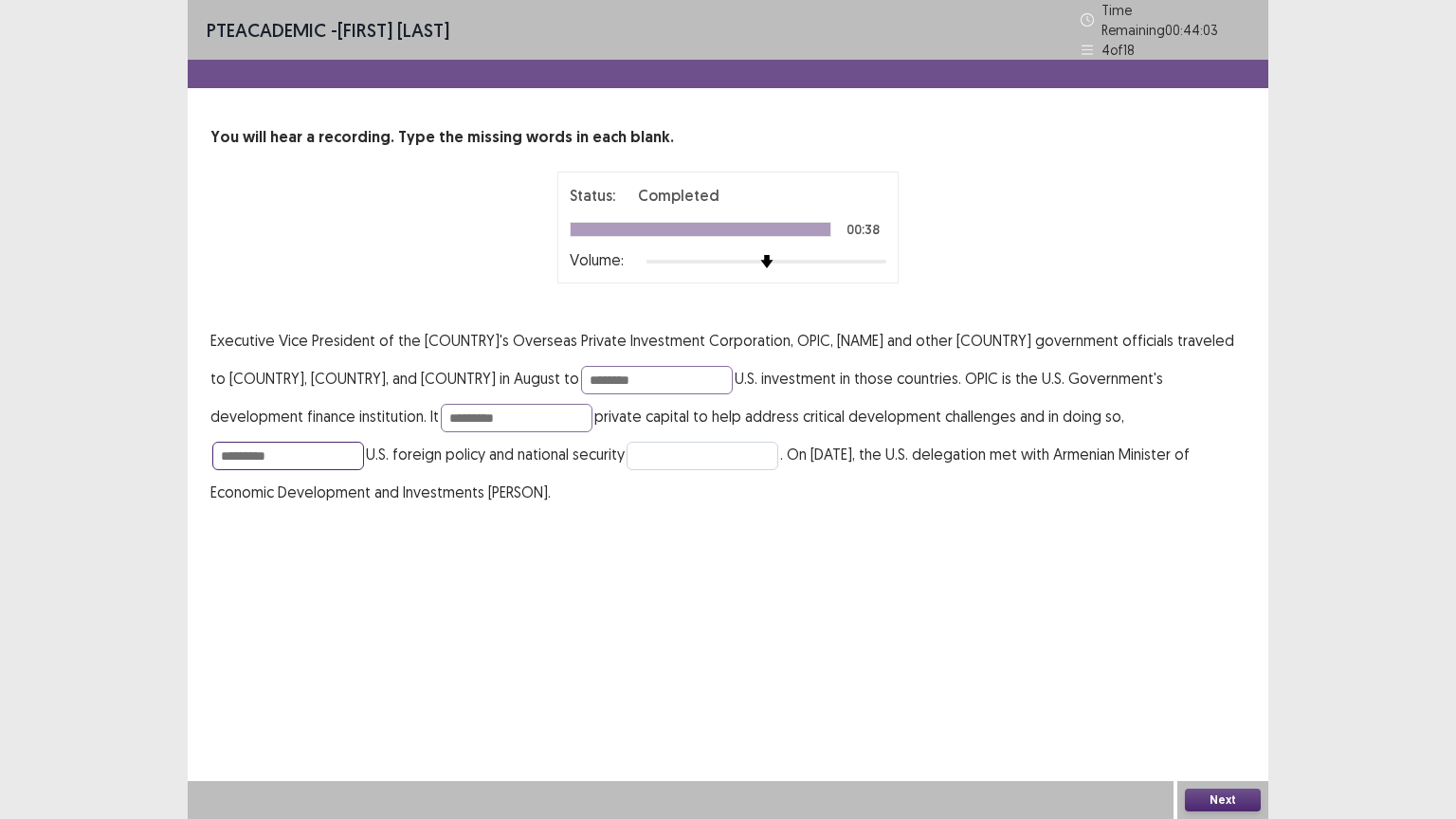 type on "********" 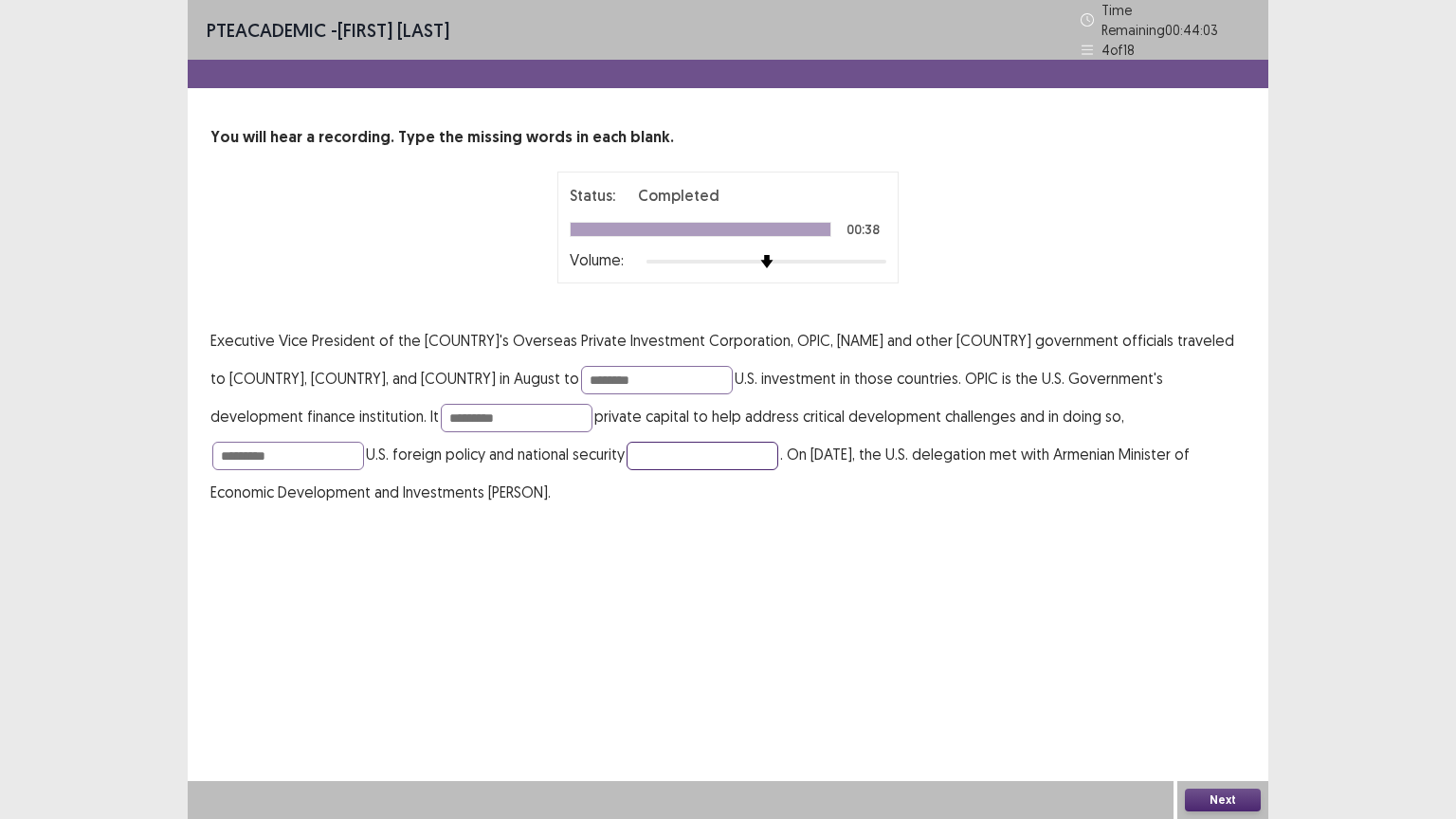 click at bounding box center (702, 456) 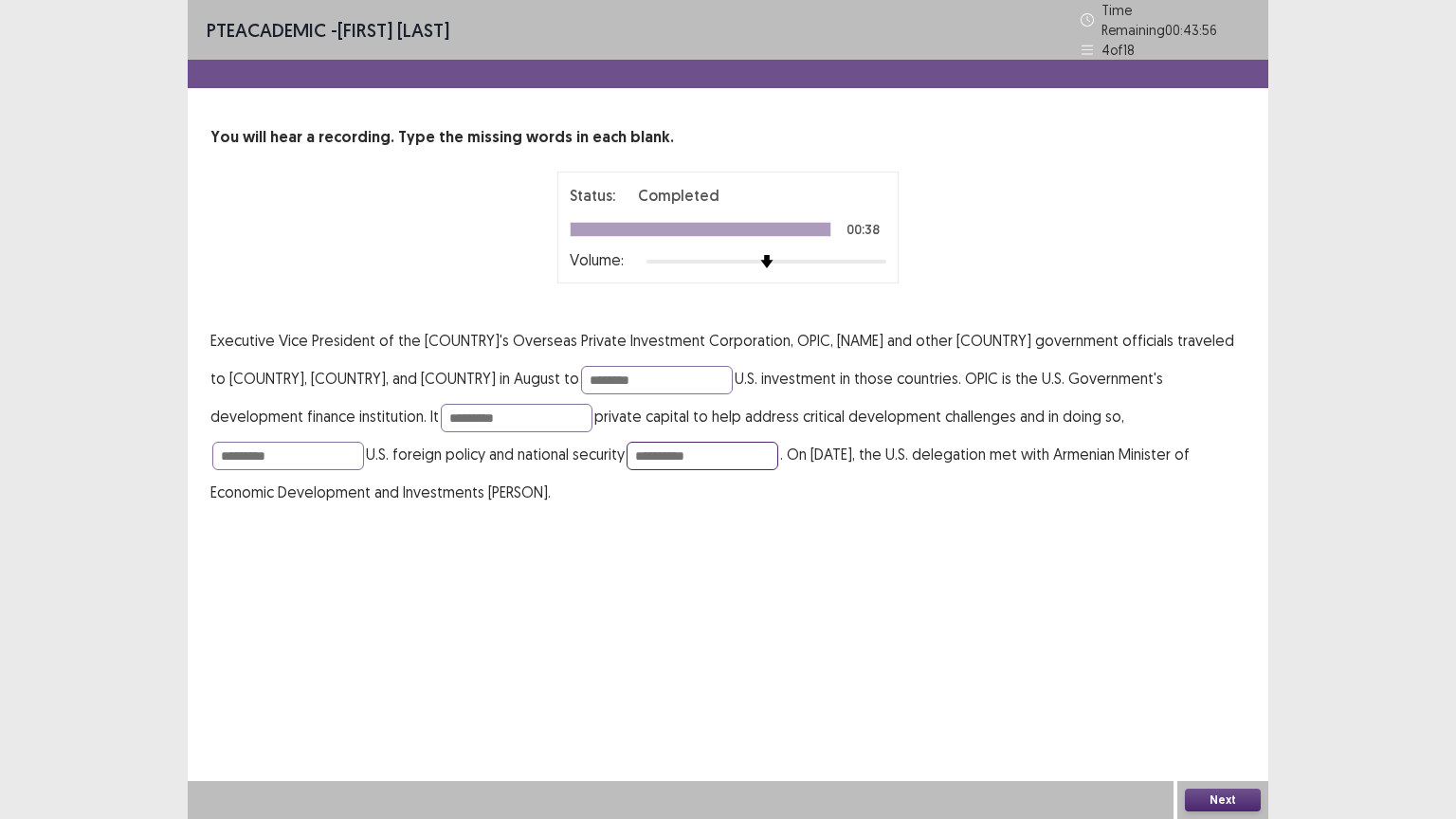 type on "**********" 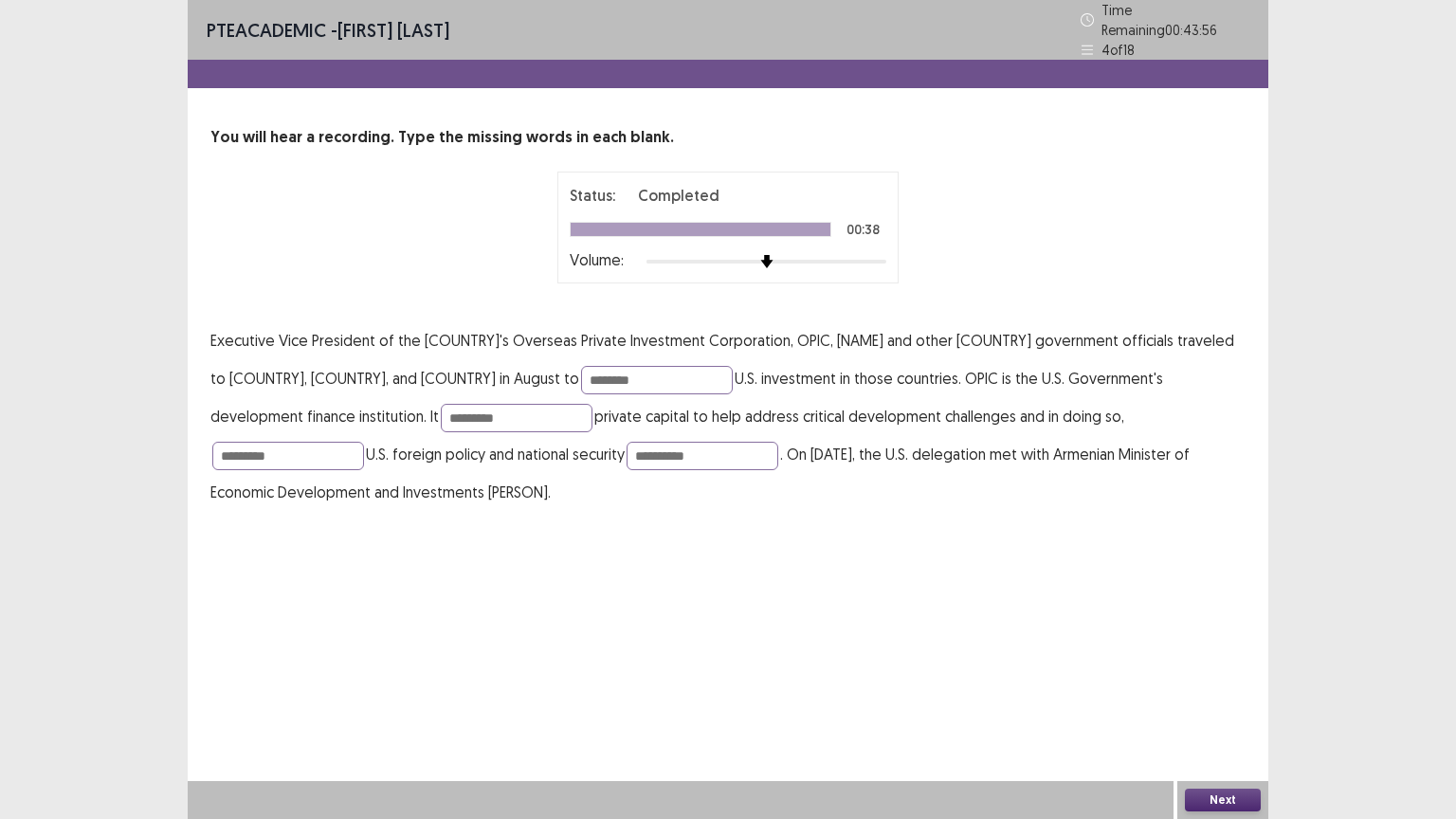 click on "Next" at bounding box center (1223, 800) 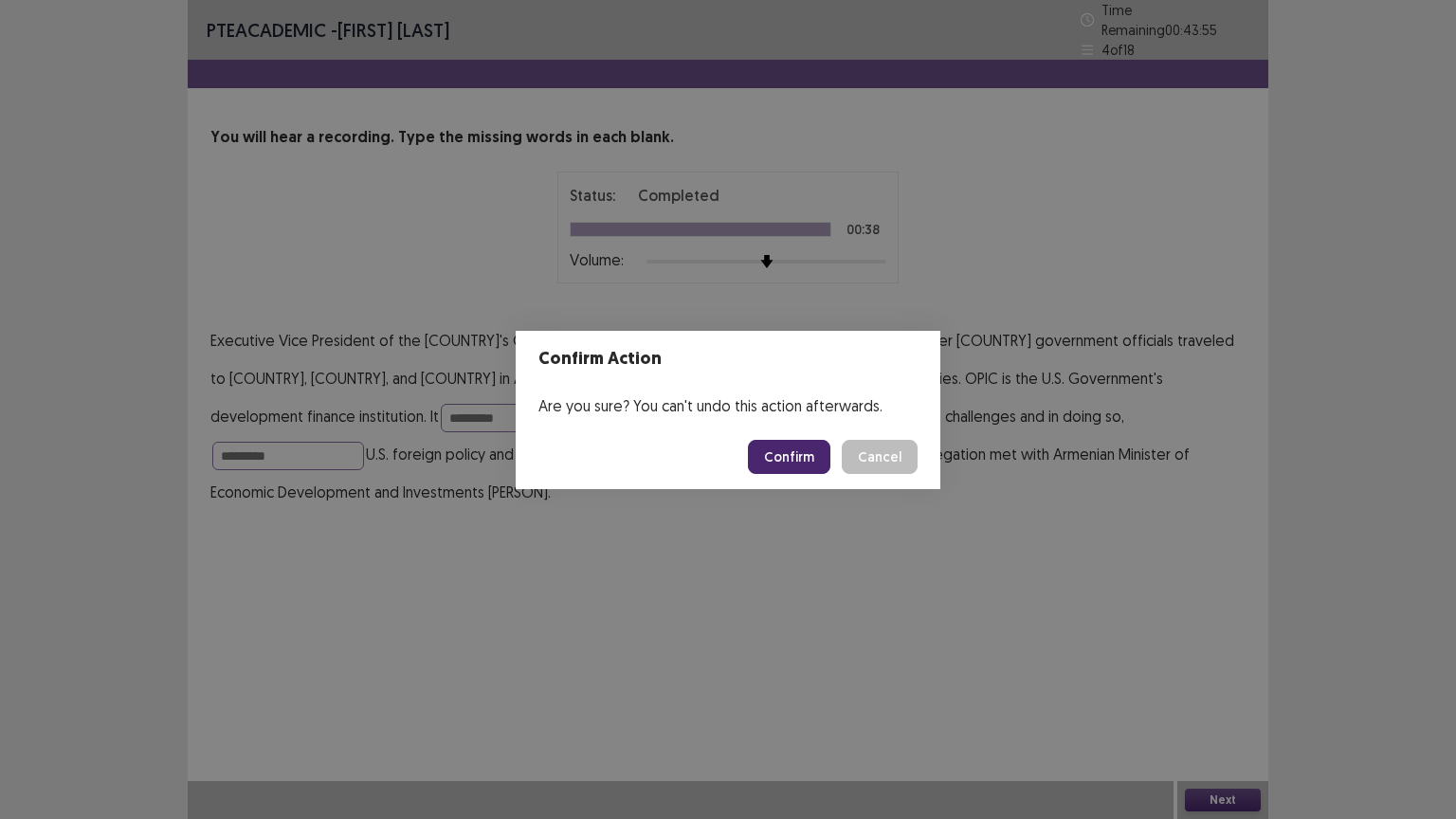 click on "Confirm" at bounding box center (789, 457) 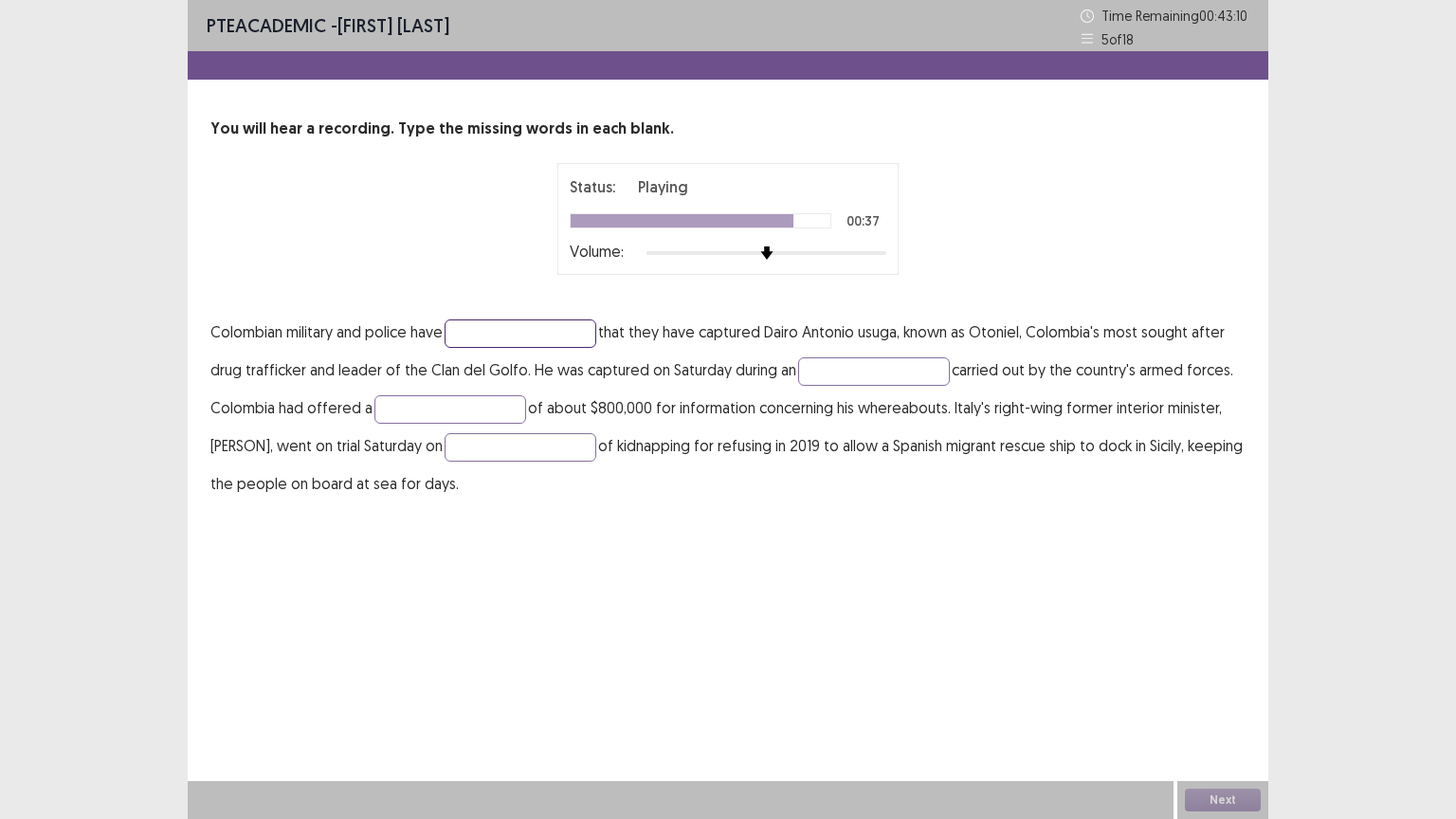 click at bounding box center [520, 334] 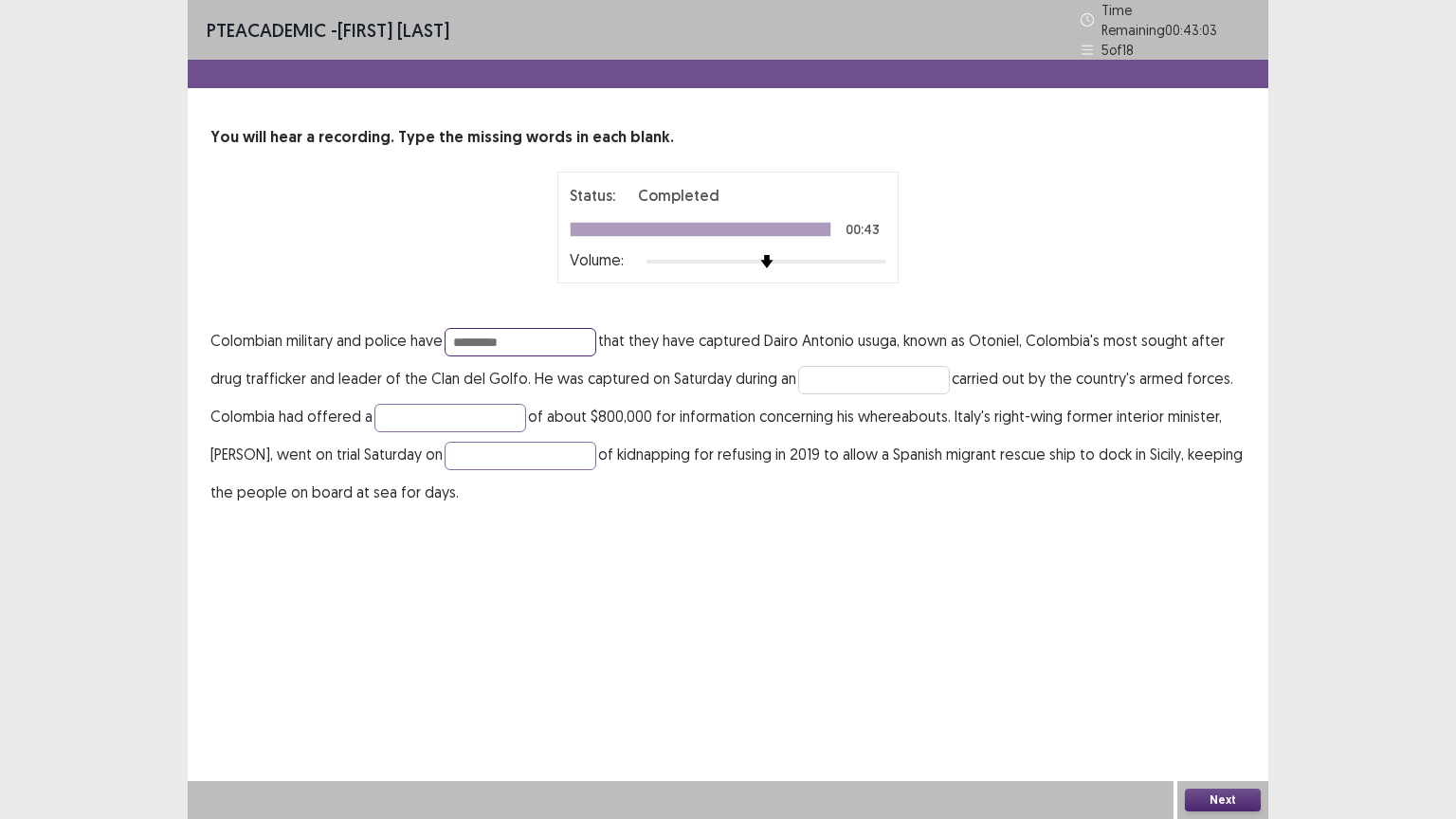 type on "*********" 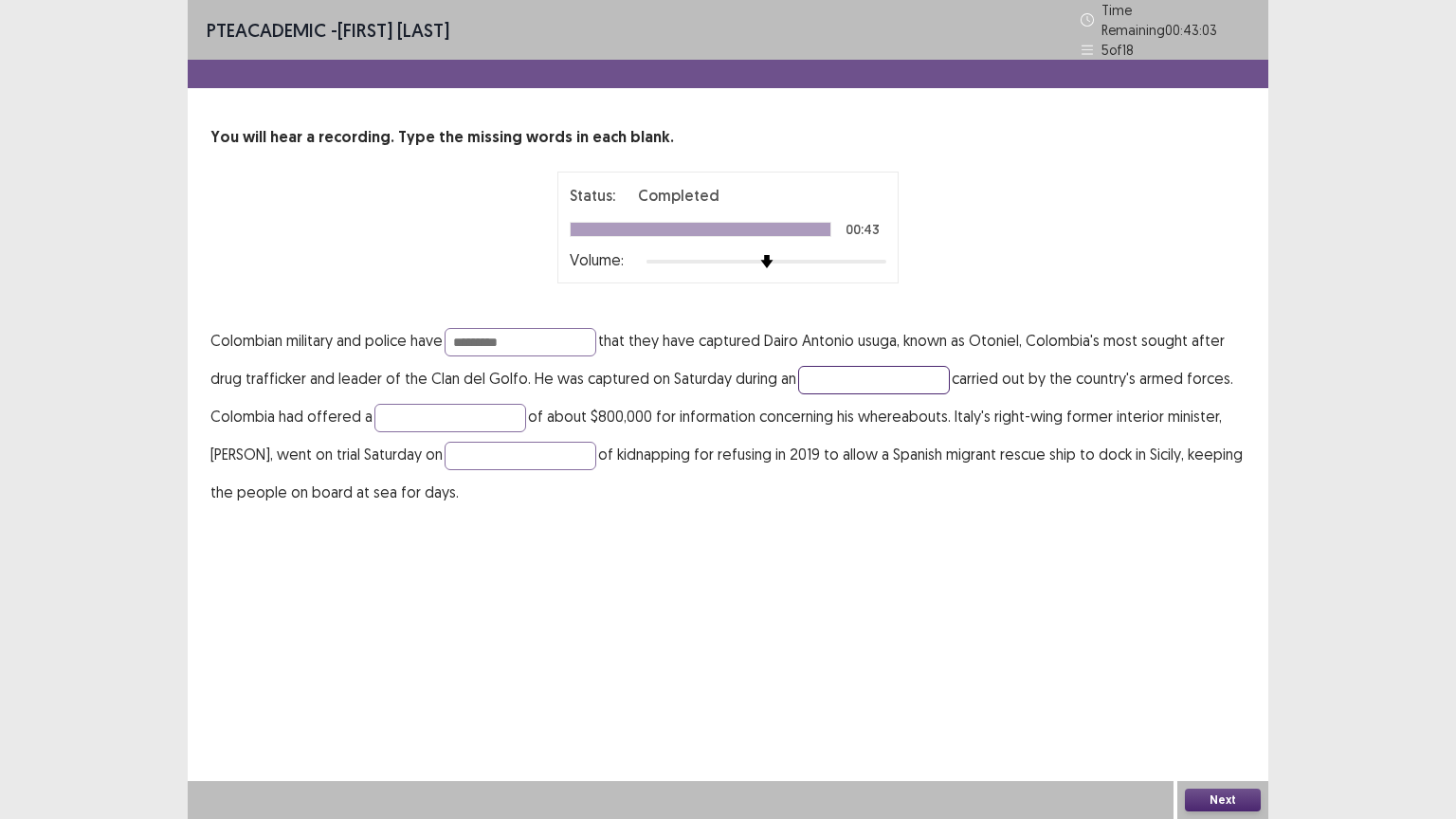 click at bounding box center (874, 380) 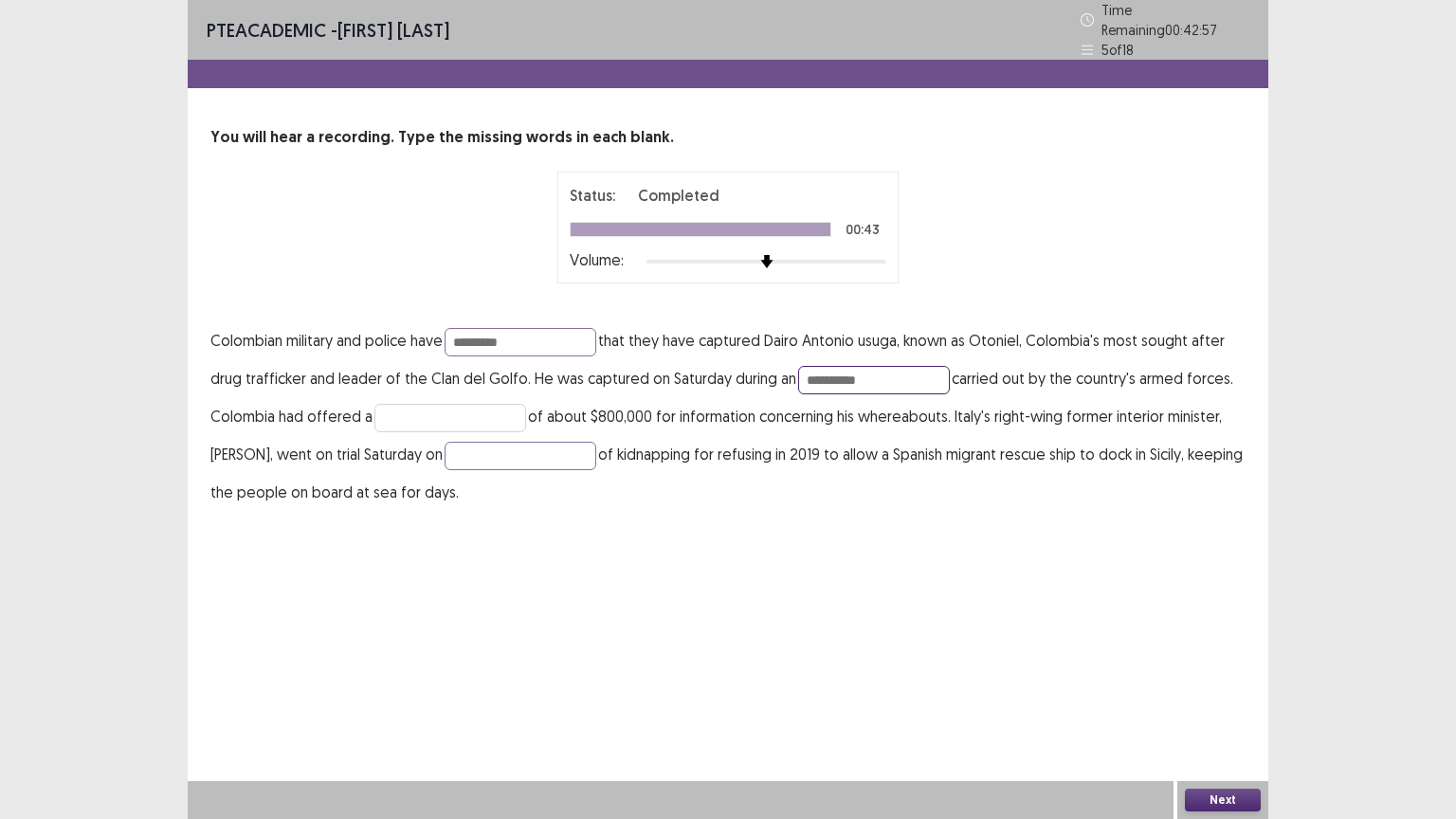 type on "*********" 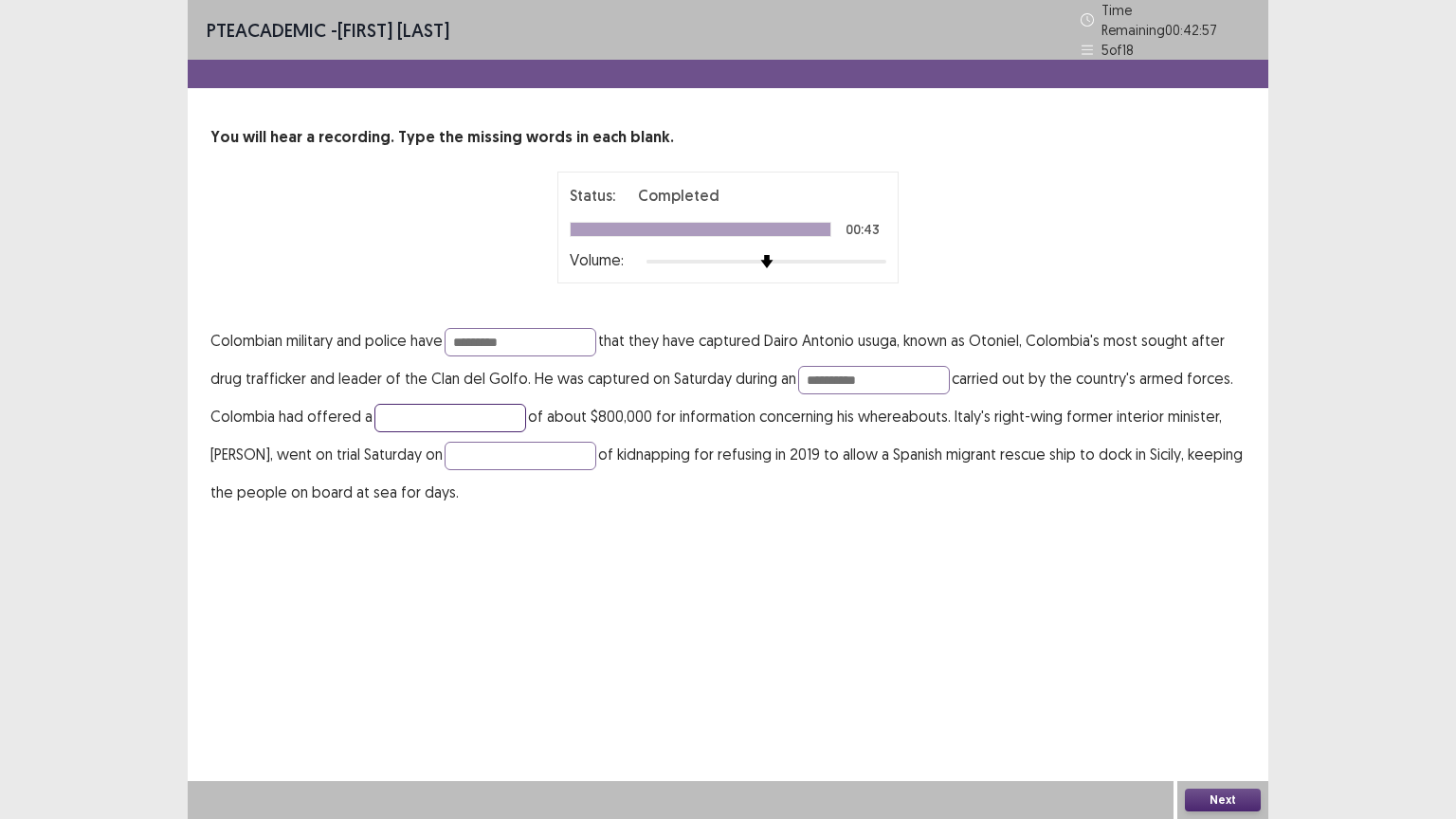 click at bounding box center (450, 418) 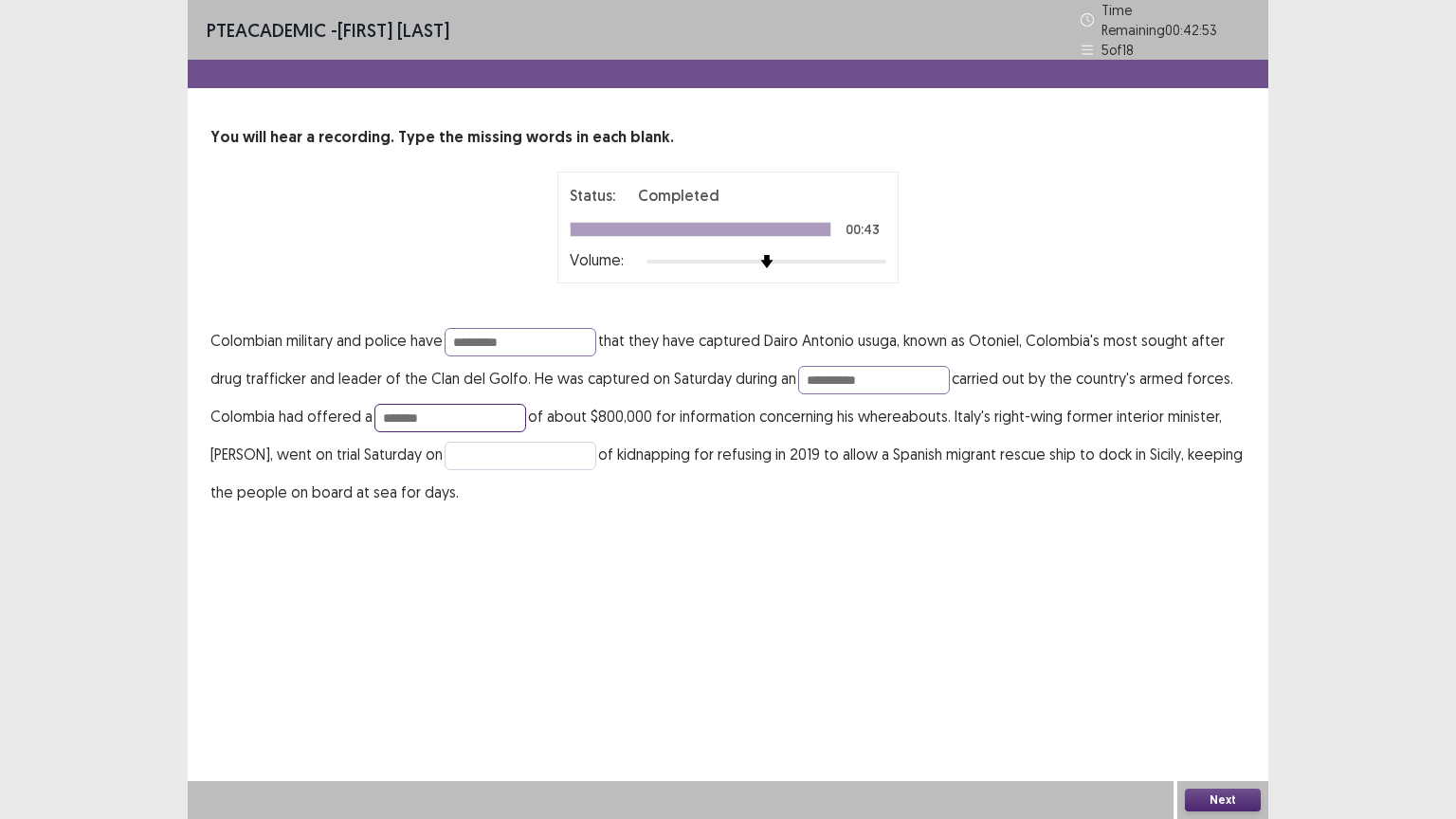type on "******" 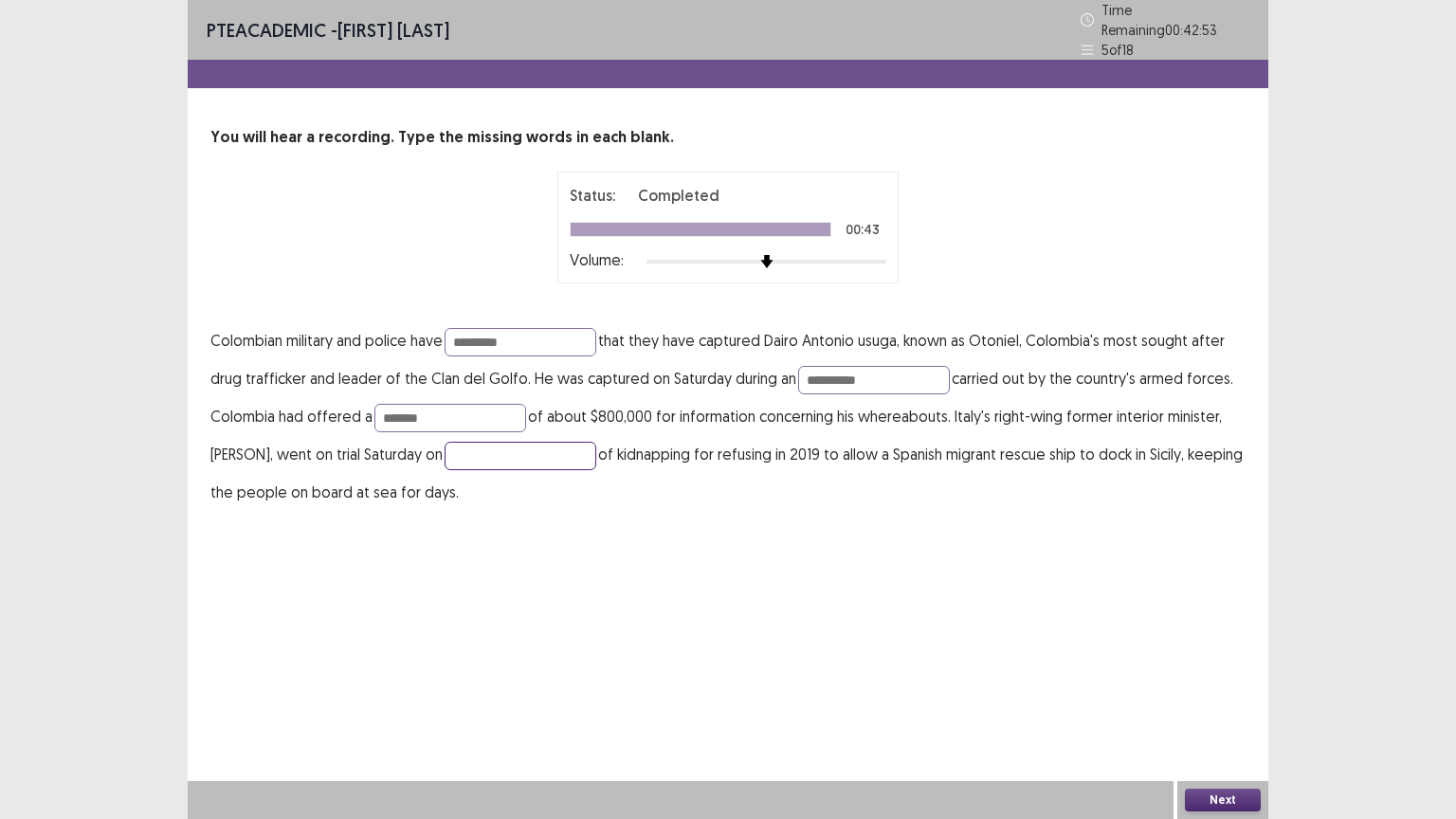 click at bounding box center [520, 456] 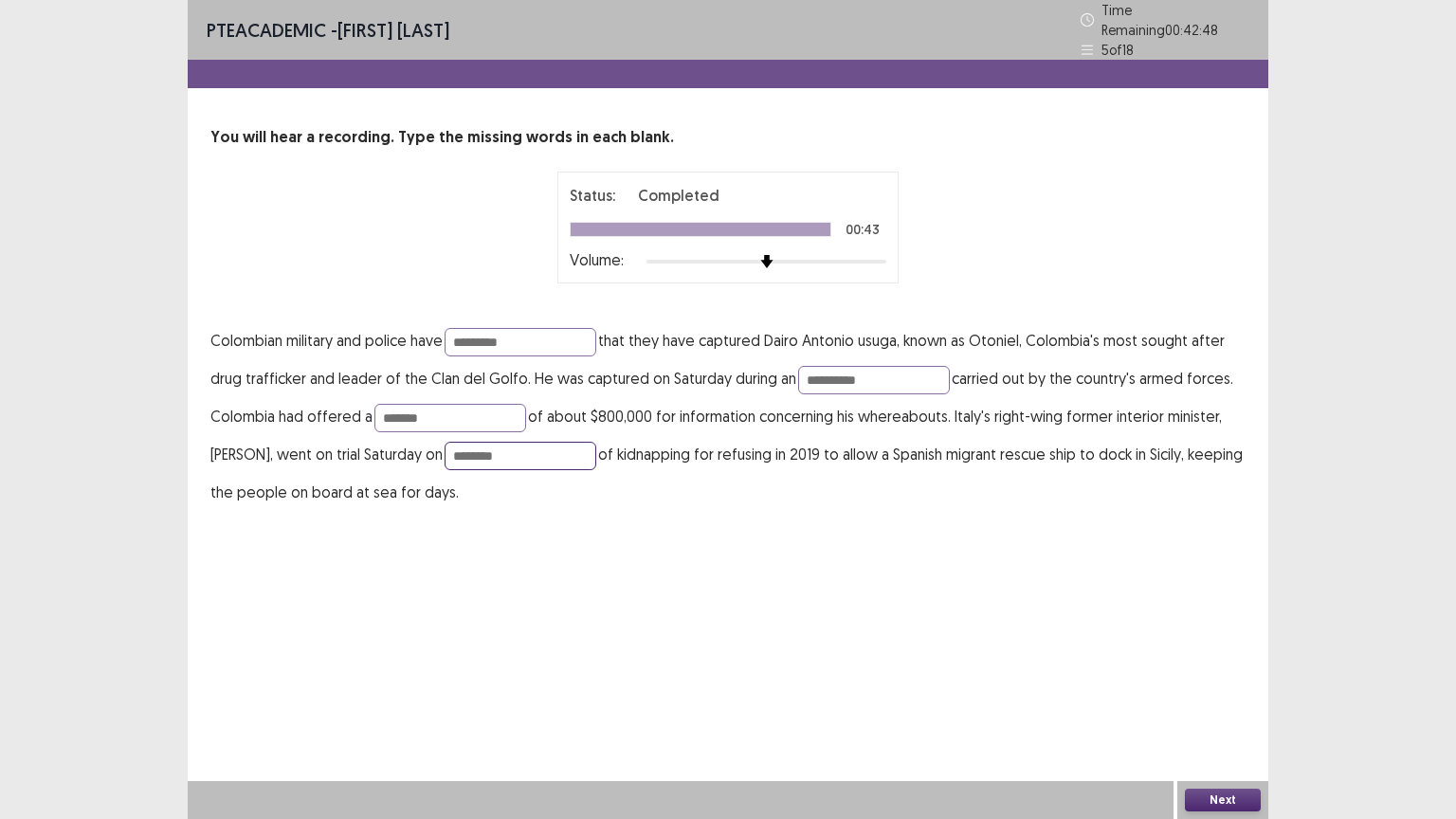 type on "*******" 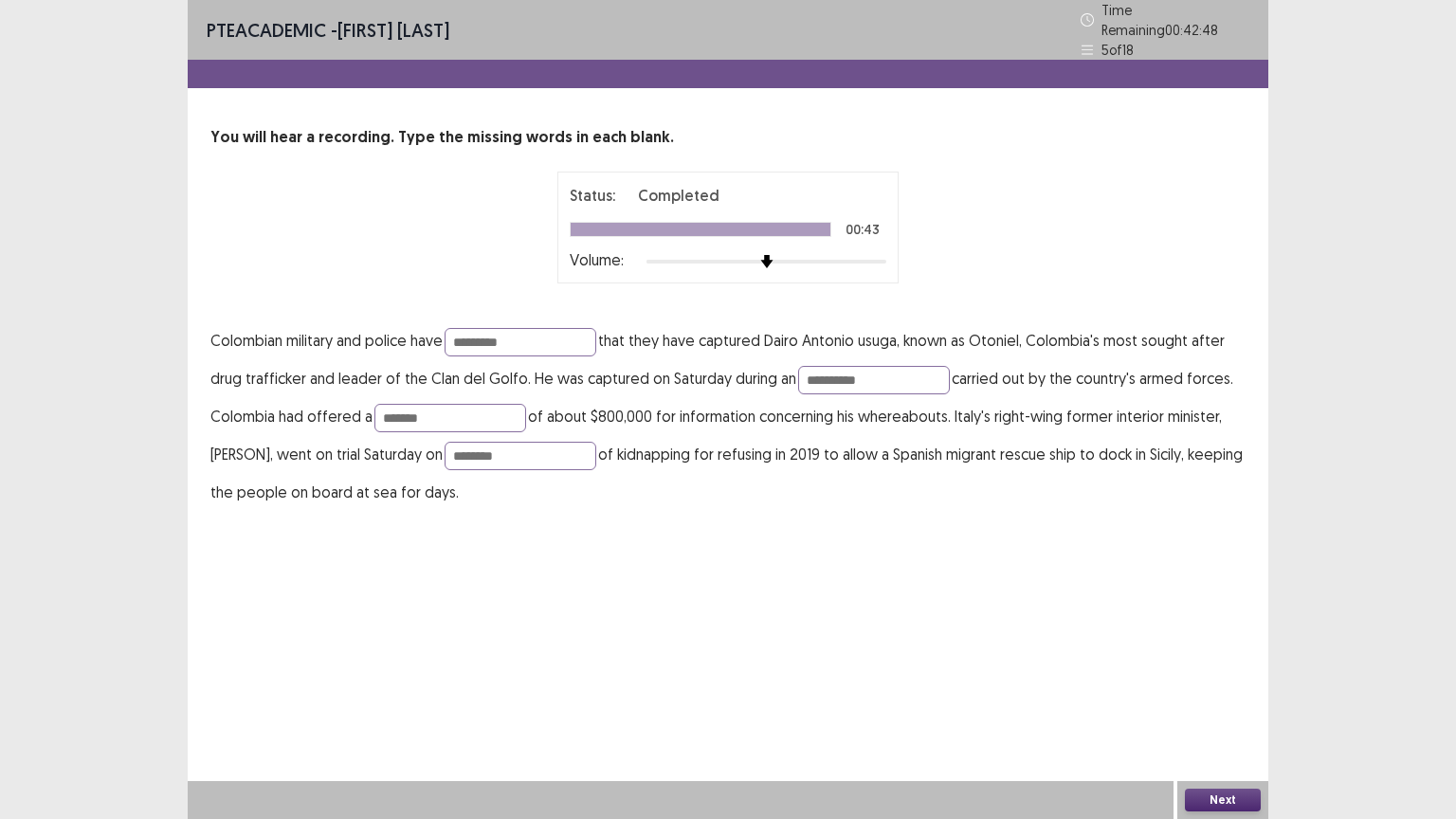 click on "Next" at bounding box center [1223, 800] 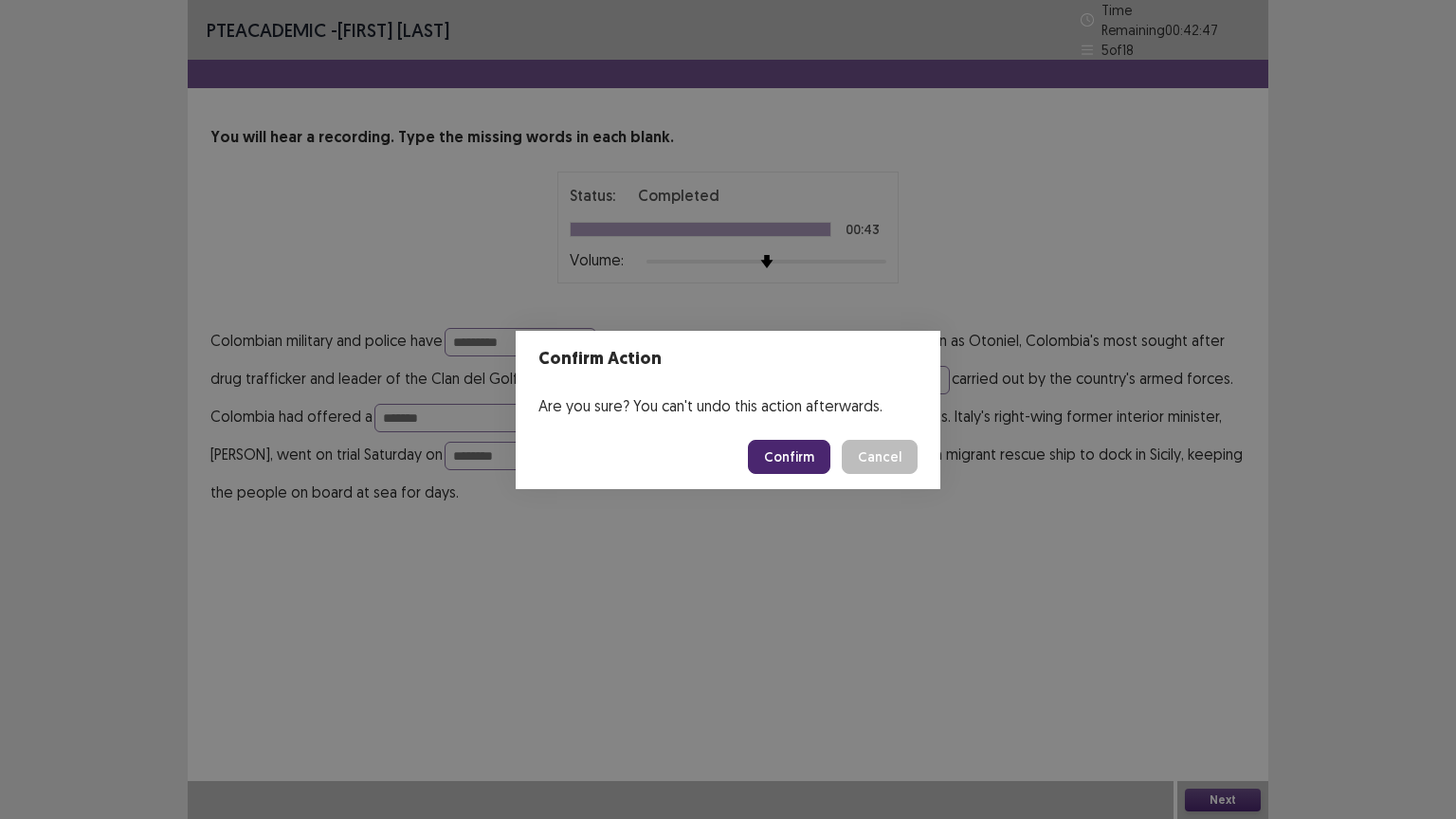 click on "Confirm" at bounding box center (789, 457) 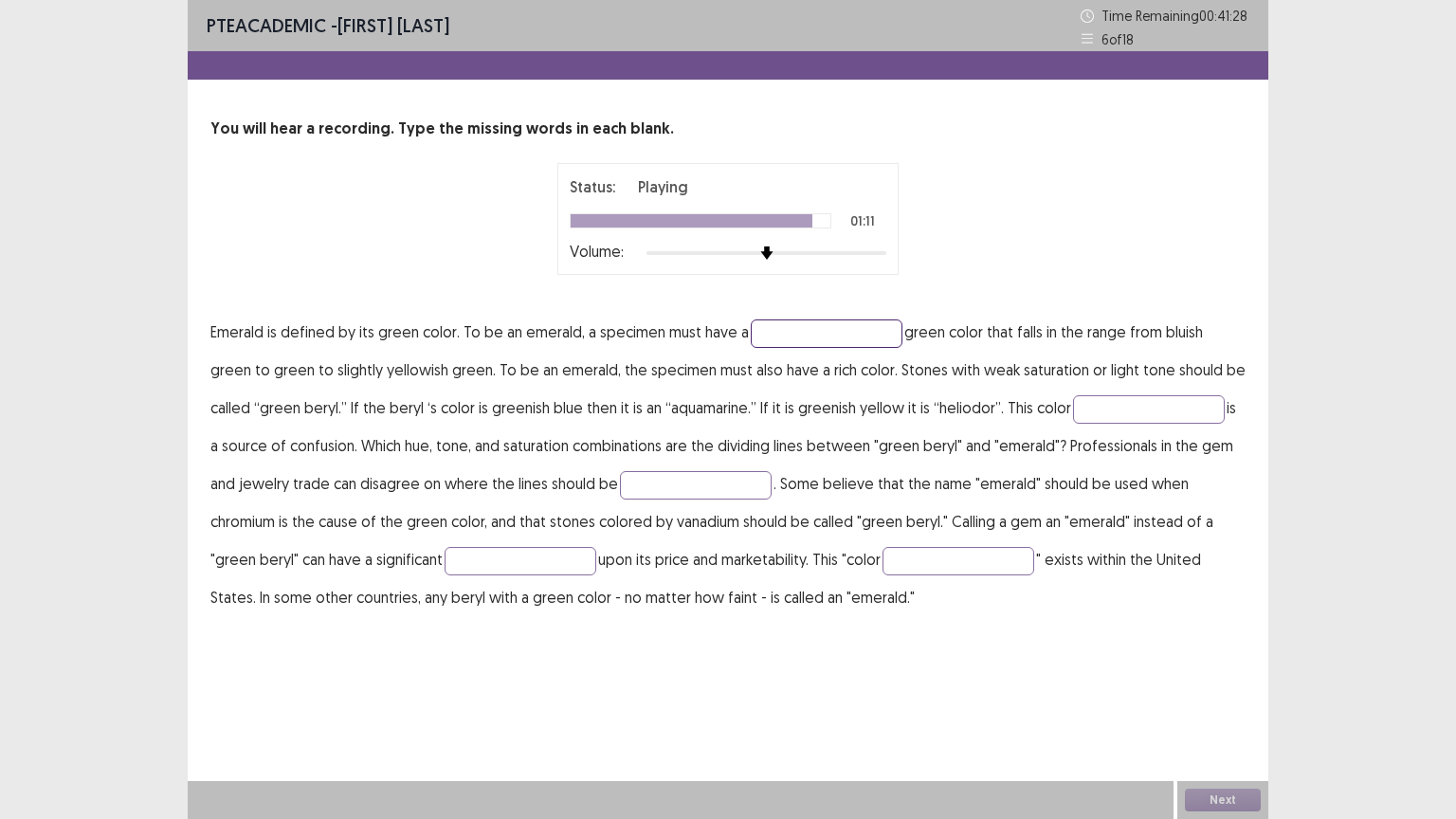 click at bounding box center [827, 334] 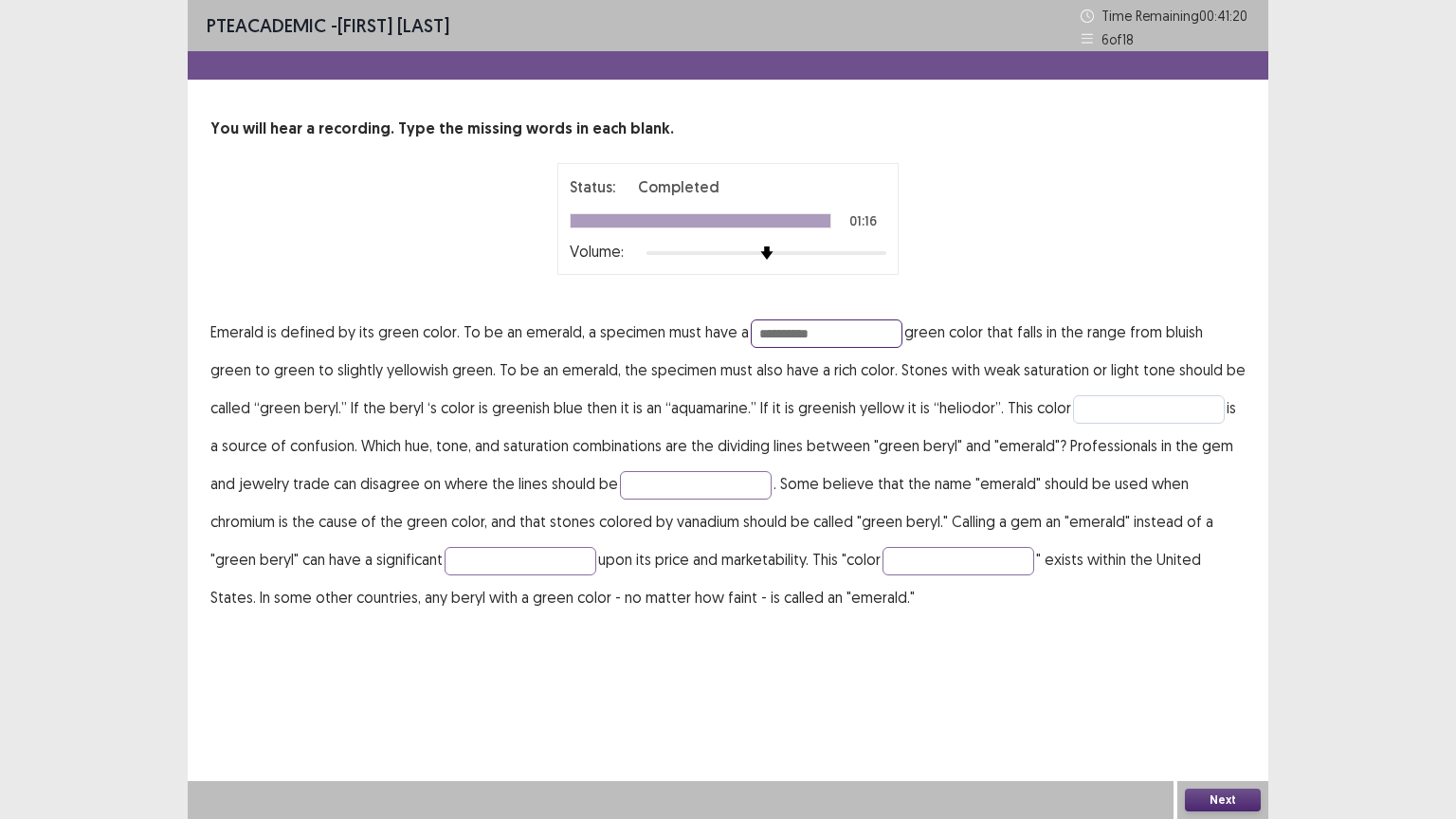 type on "**********" 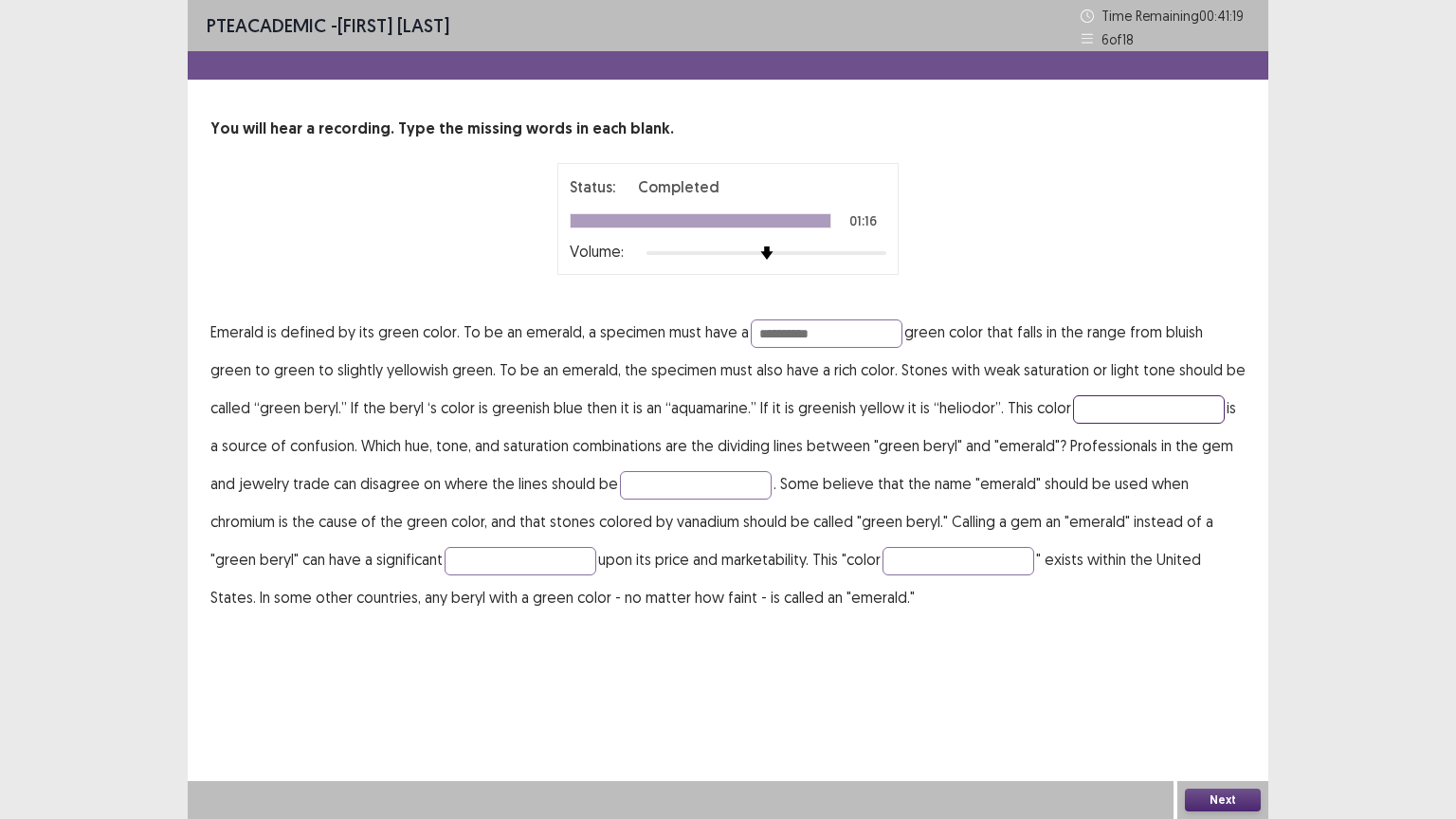 click at bounding box center (1149, 410) 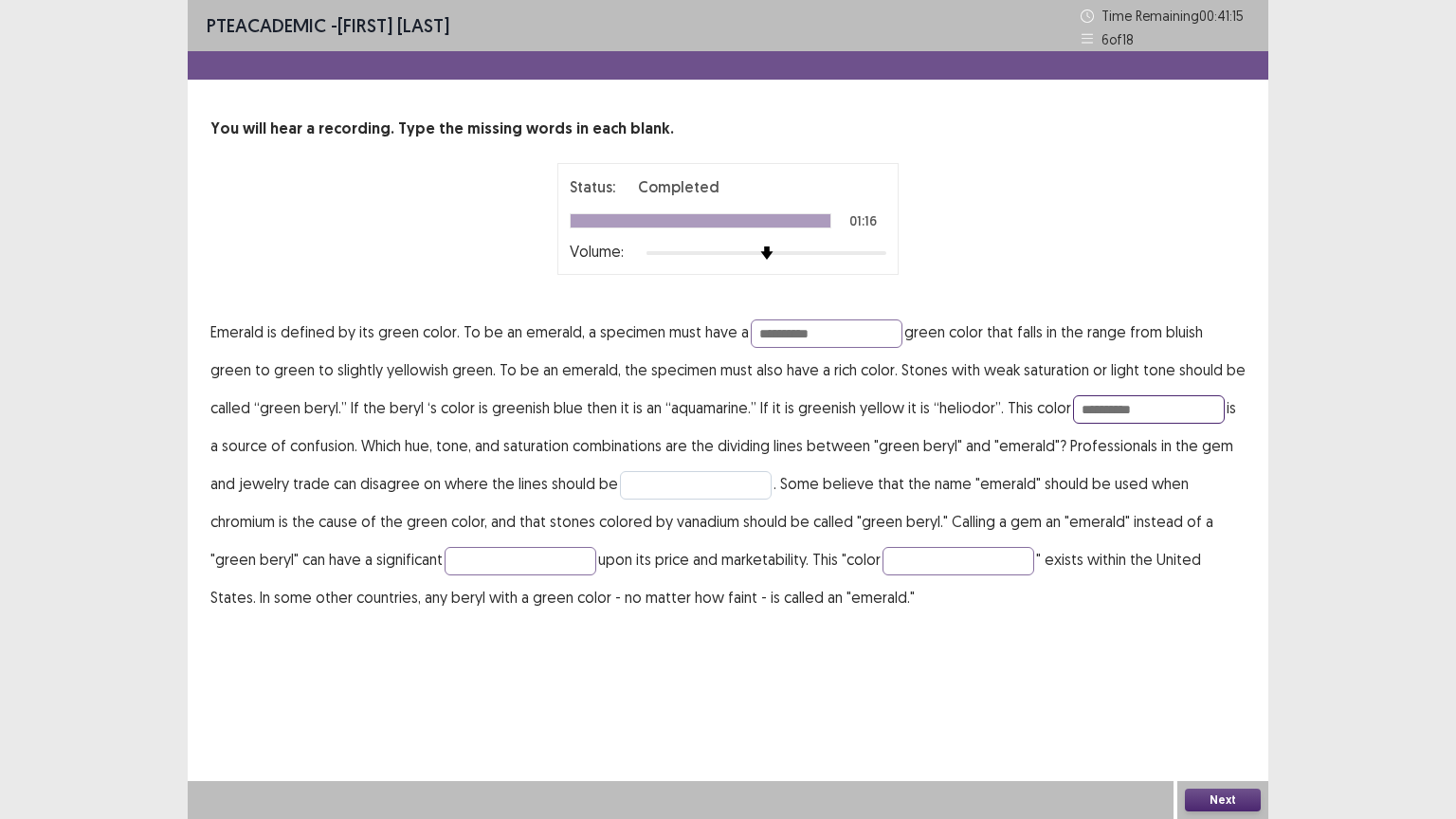 type on "**********" 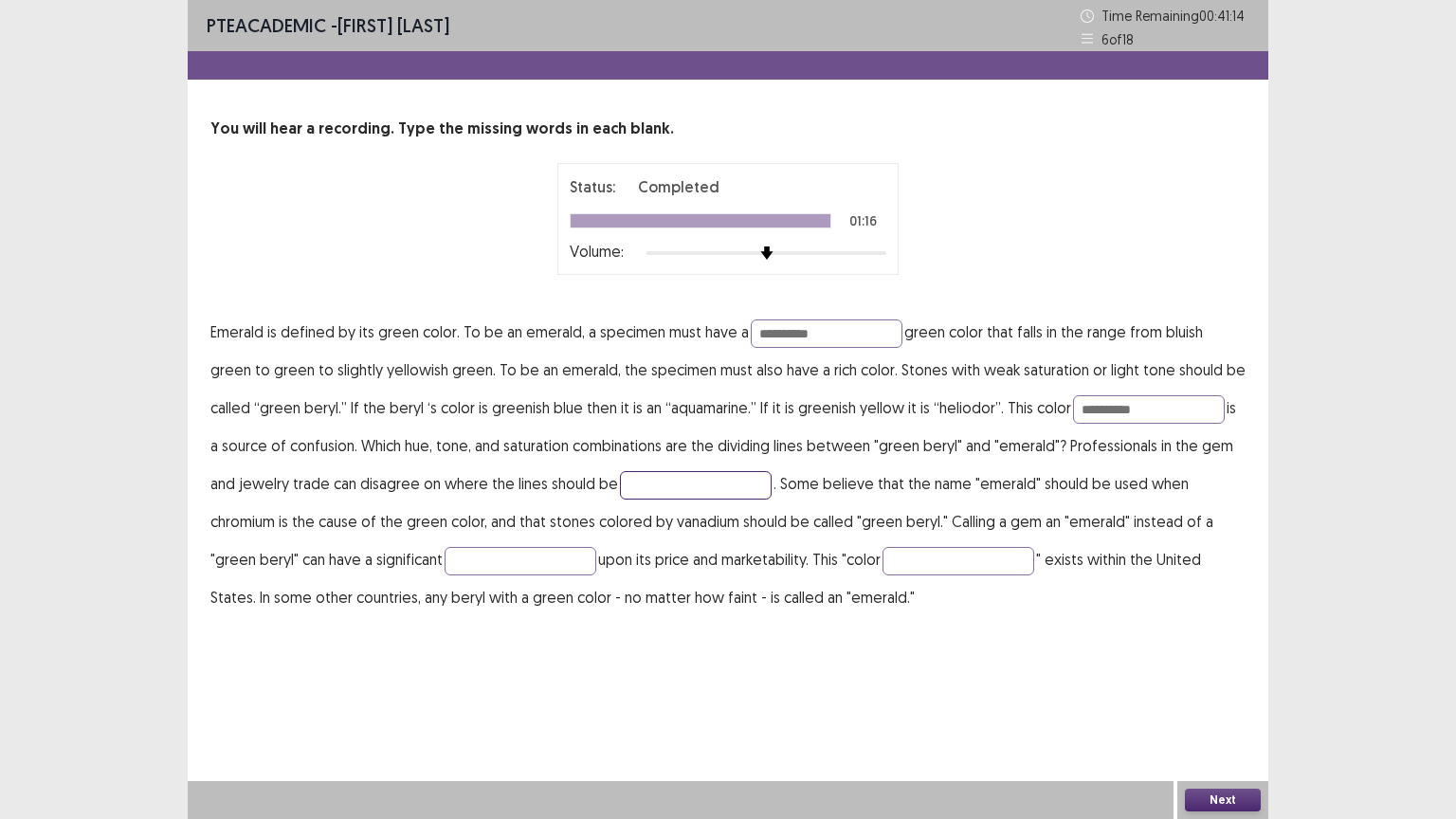 click at bounding box center (696, 485) 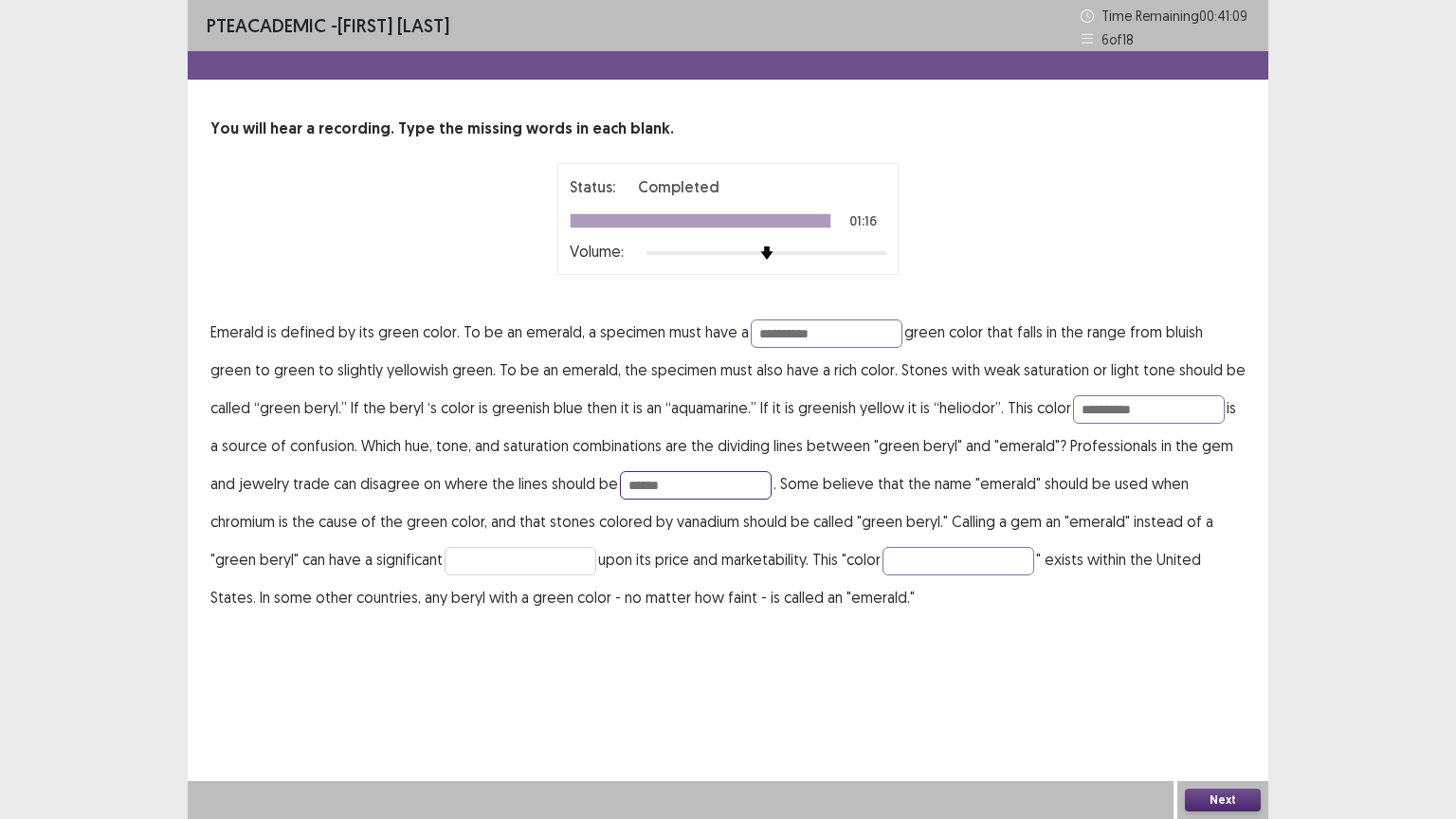 type on "*****" 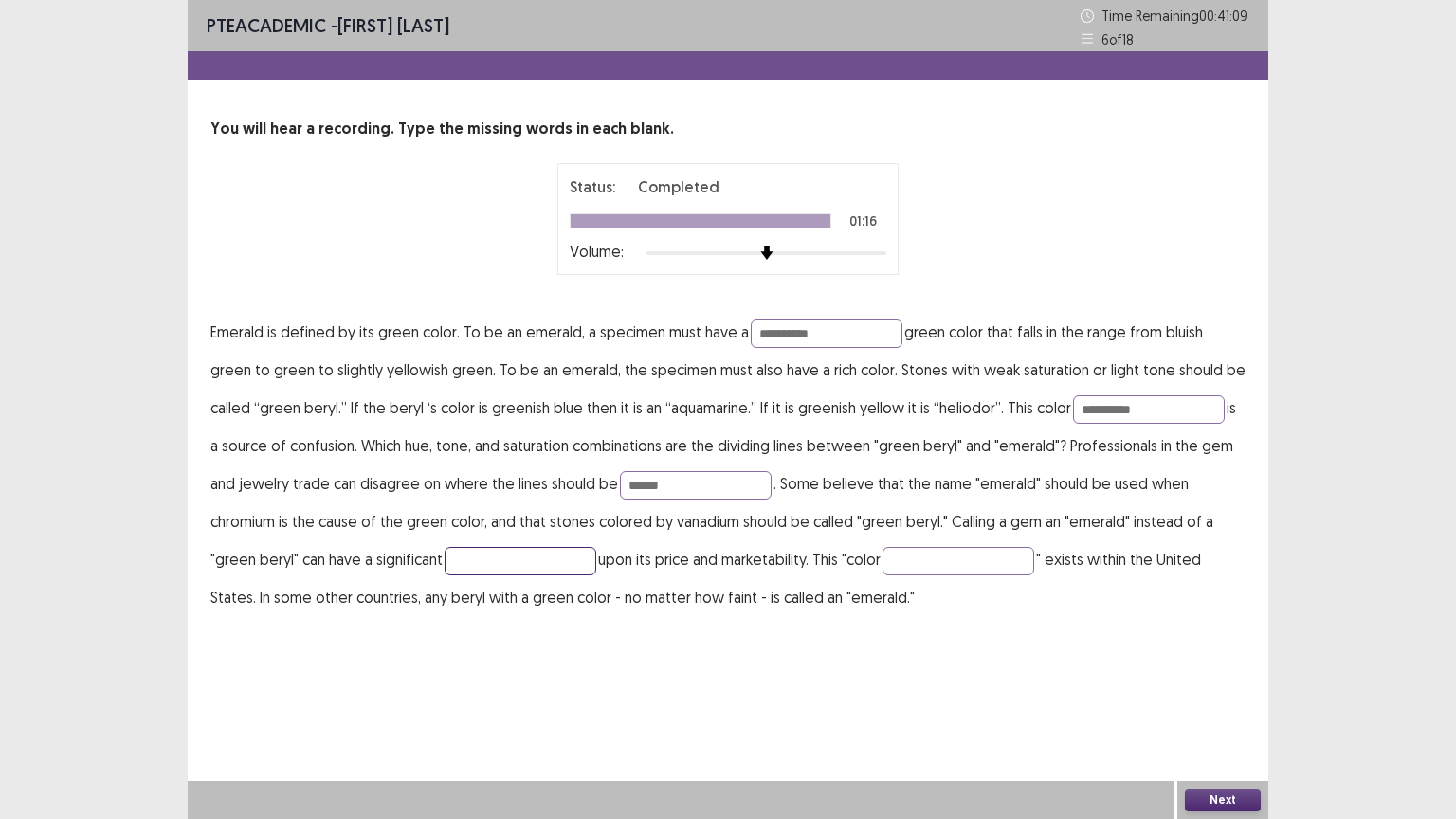 click at bounding box center (520, 561) 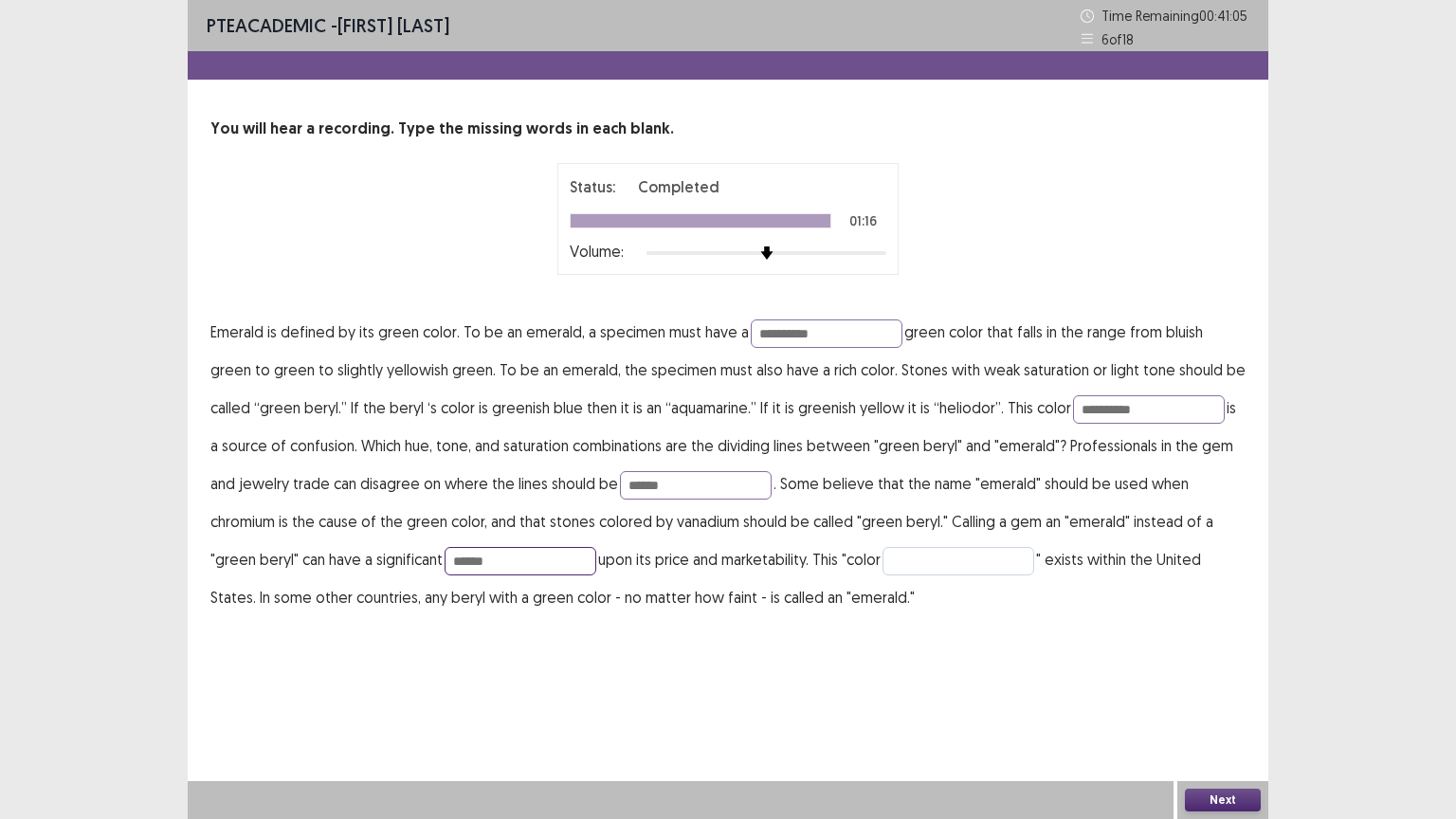 type on "******" 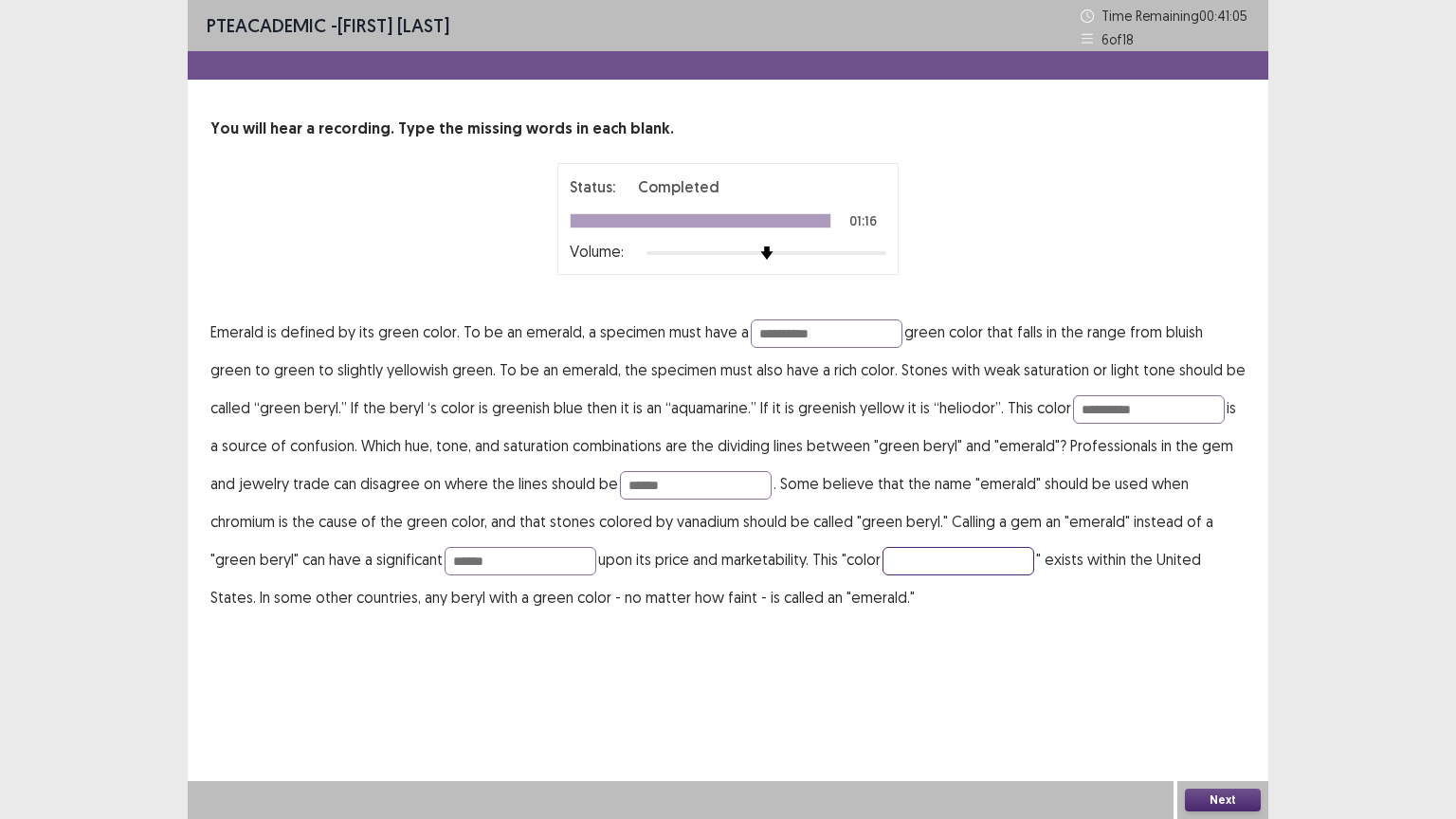click at bounding box center [958, 561] 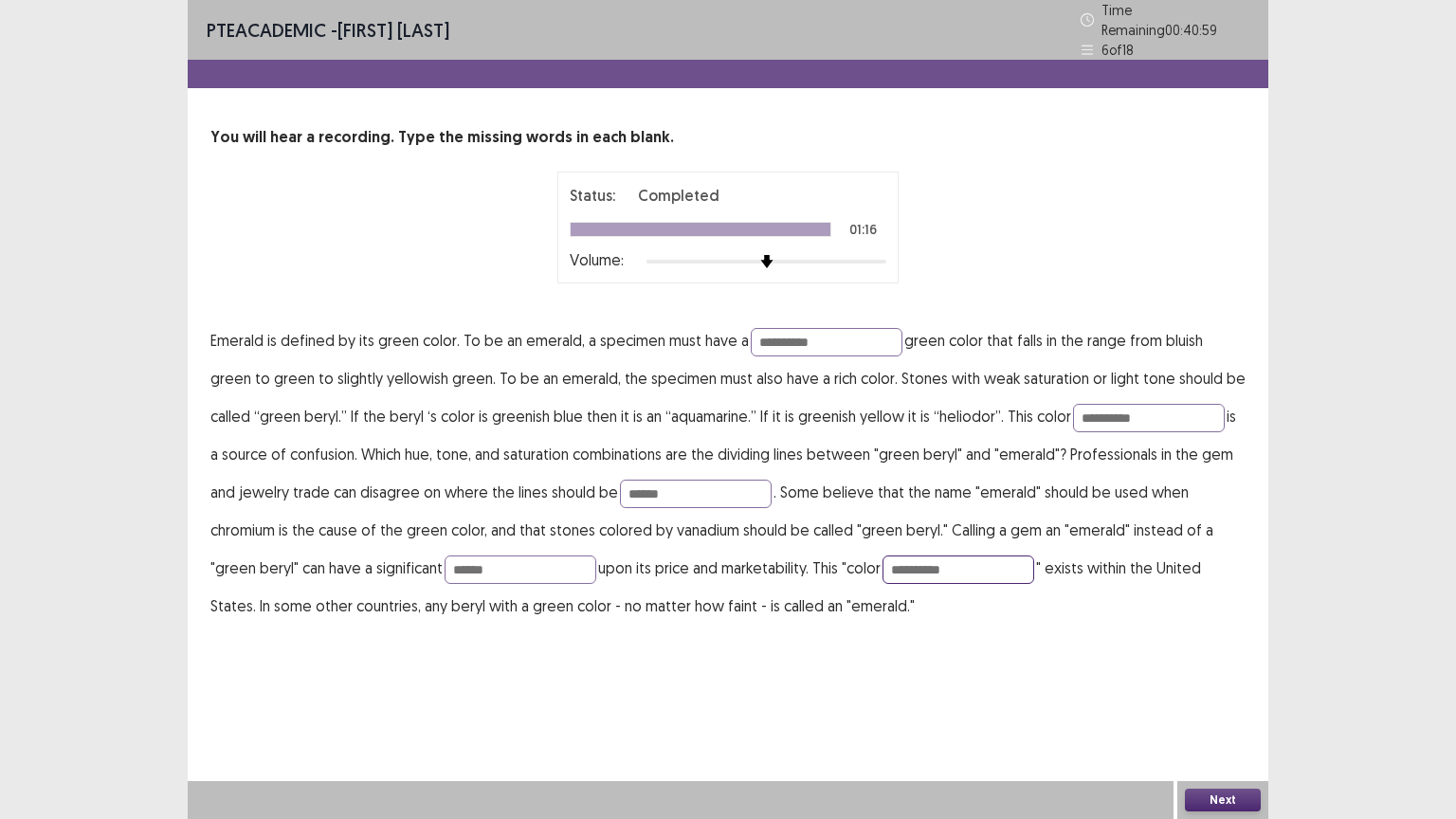 type on "*********" 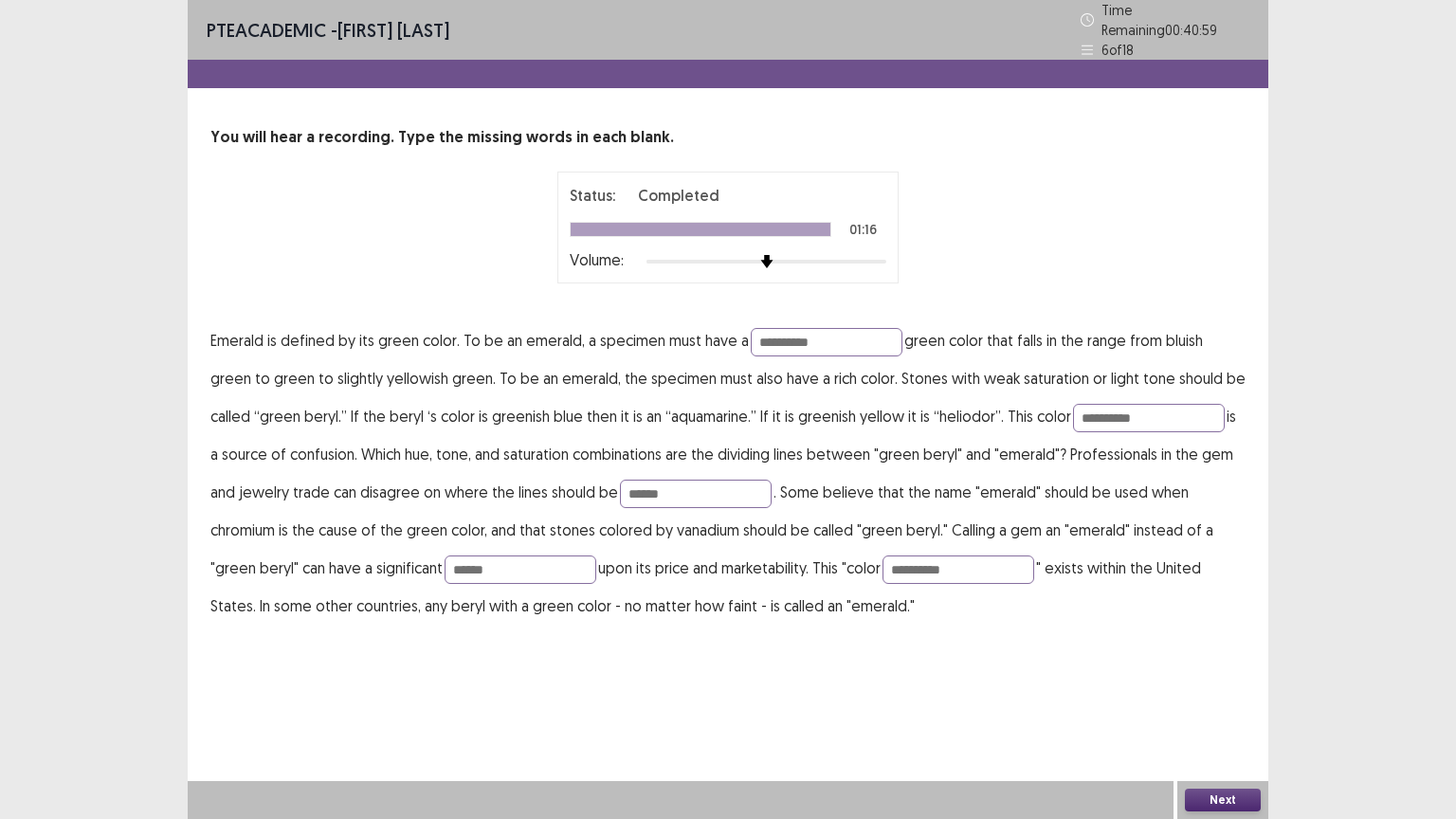 click on "Next" at bounding box center (1223, 800) 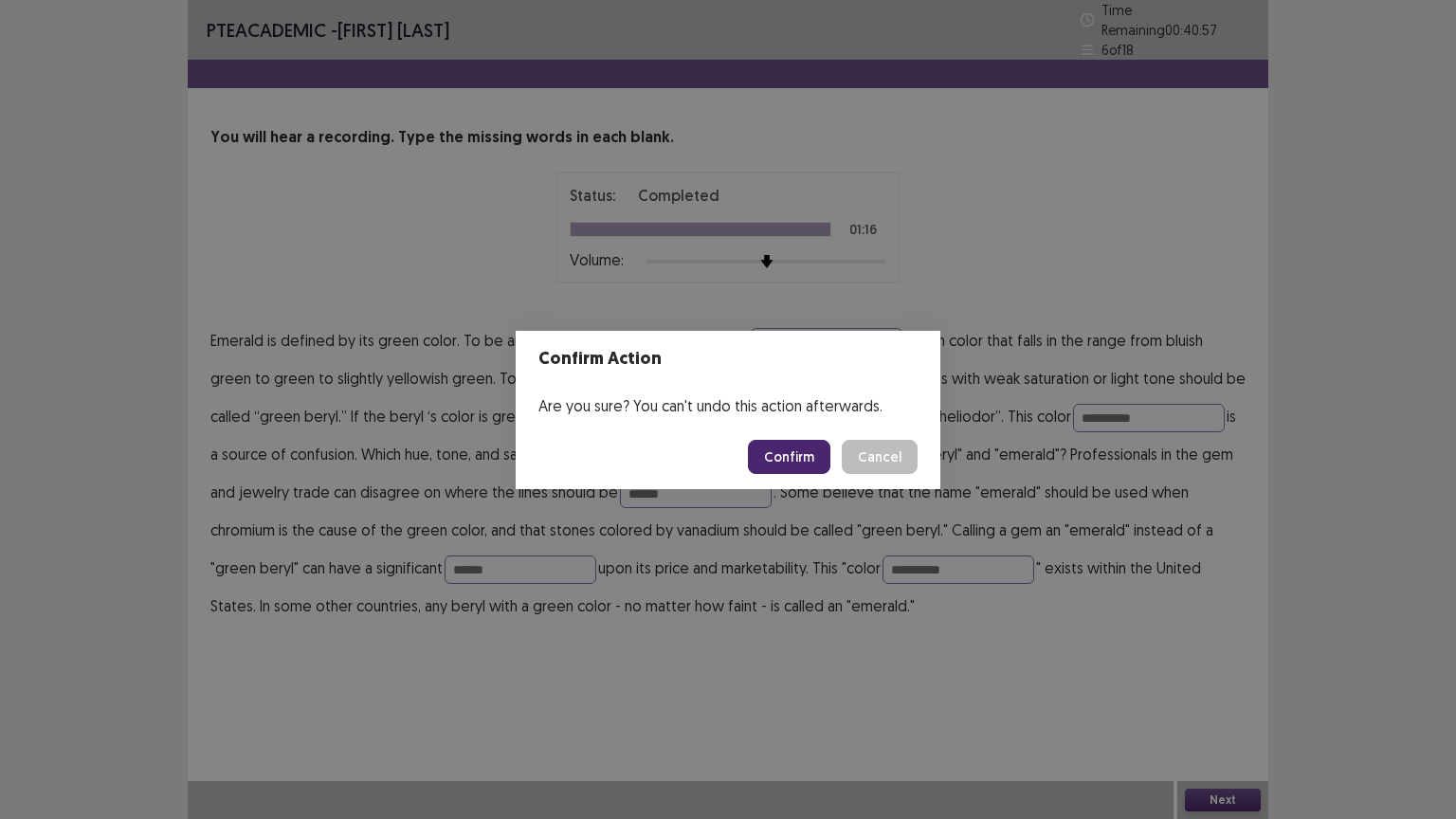 click on "Confirm" at bounding box center (789, 457) 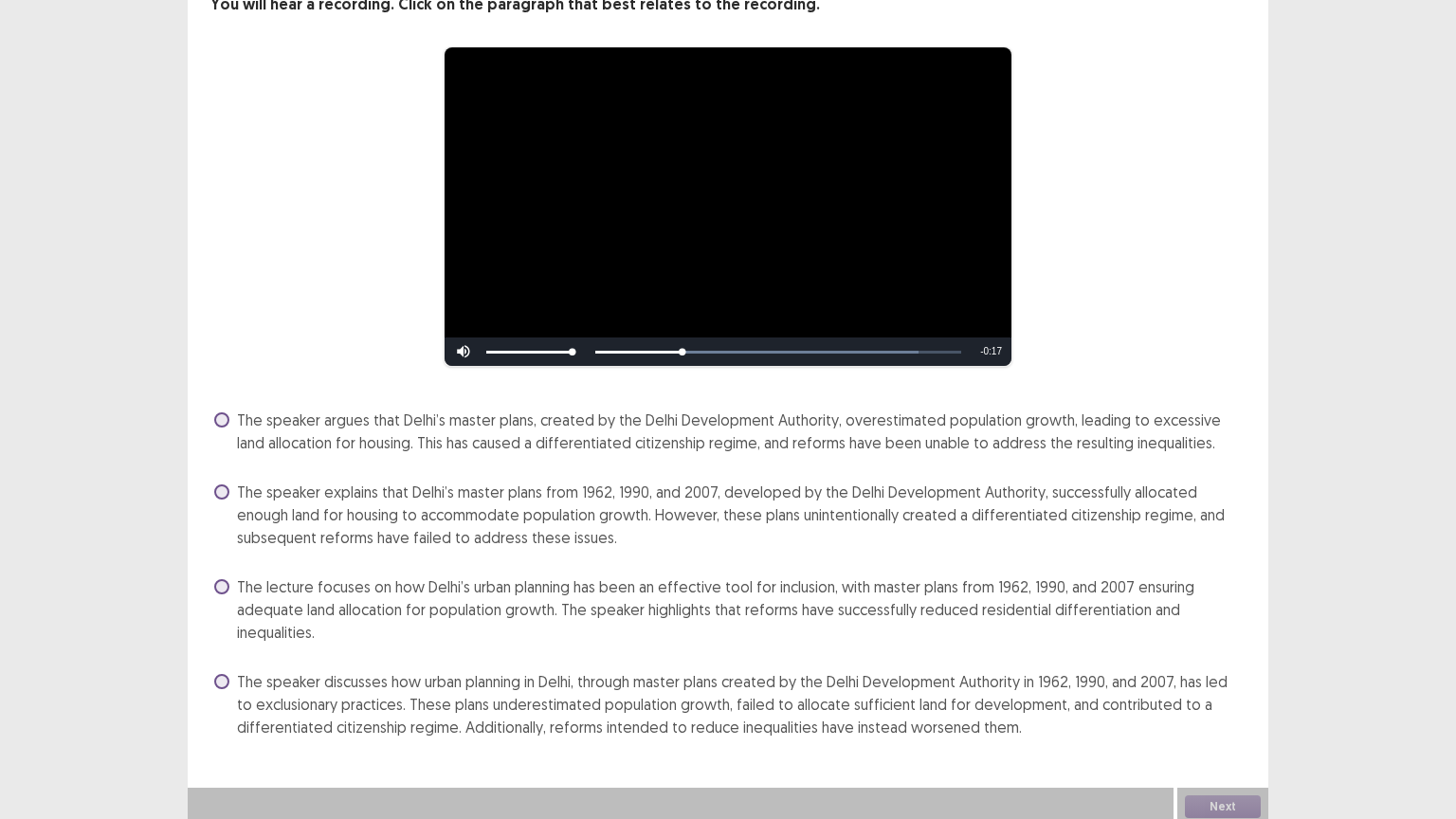 scroll, scrollTop: 131, scrollLeft: 0, axis: vertical 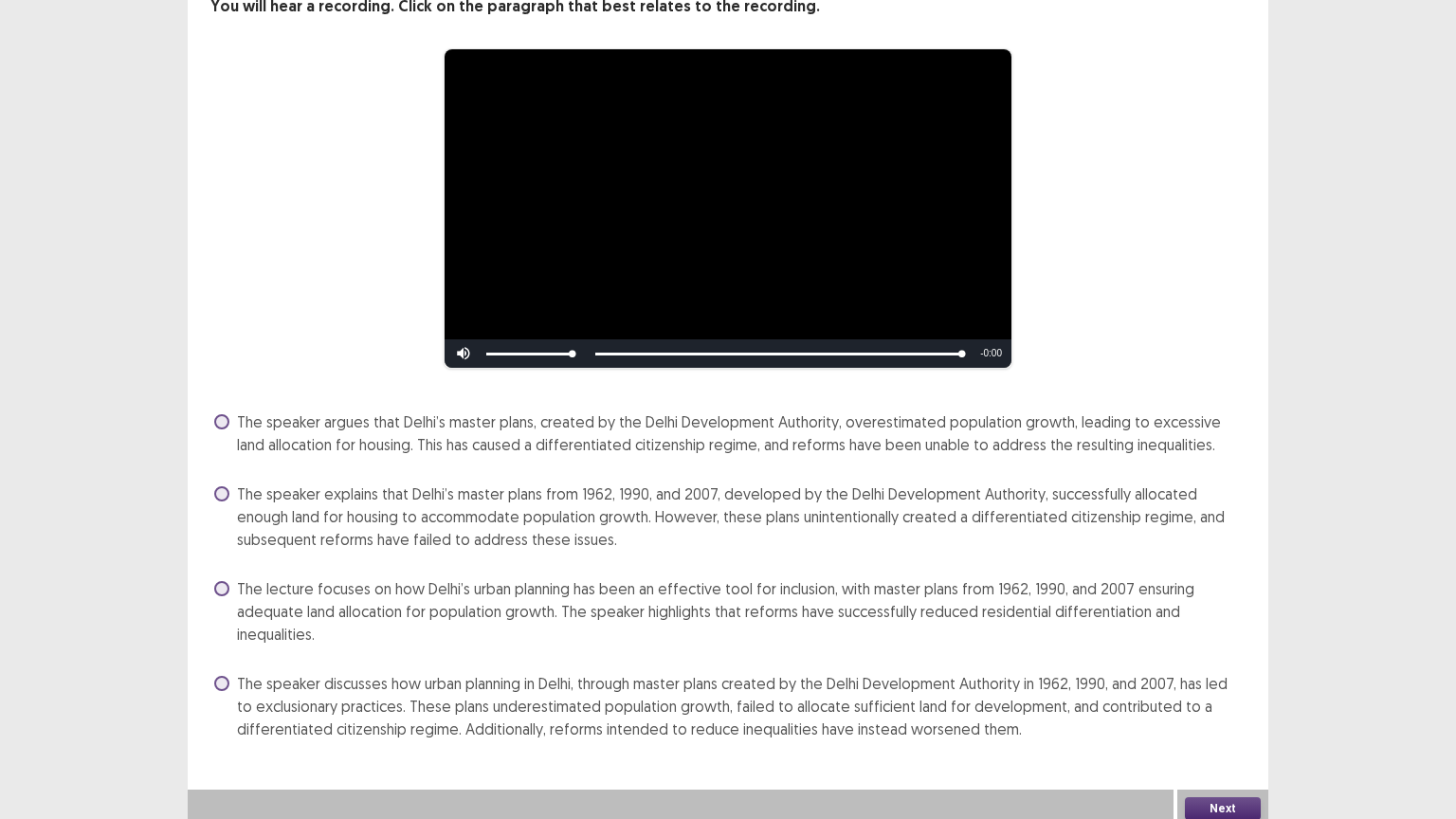 click on "The speaker argues that Delhi’s master plans, created by the Delhi Development Authority, overestimated population growth, leading to excessive land allocation for housing. This has caused a differentiated citizenship regime, and reforms have been unable to address the resulting inequalities." at bounding box center (741, 433) 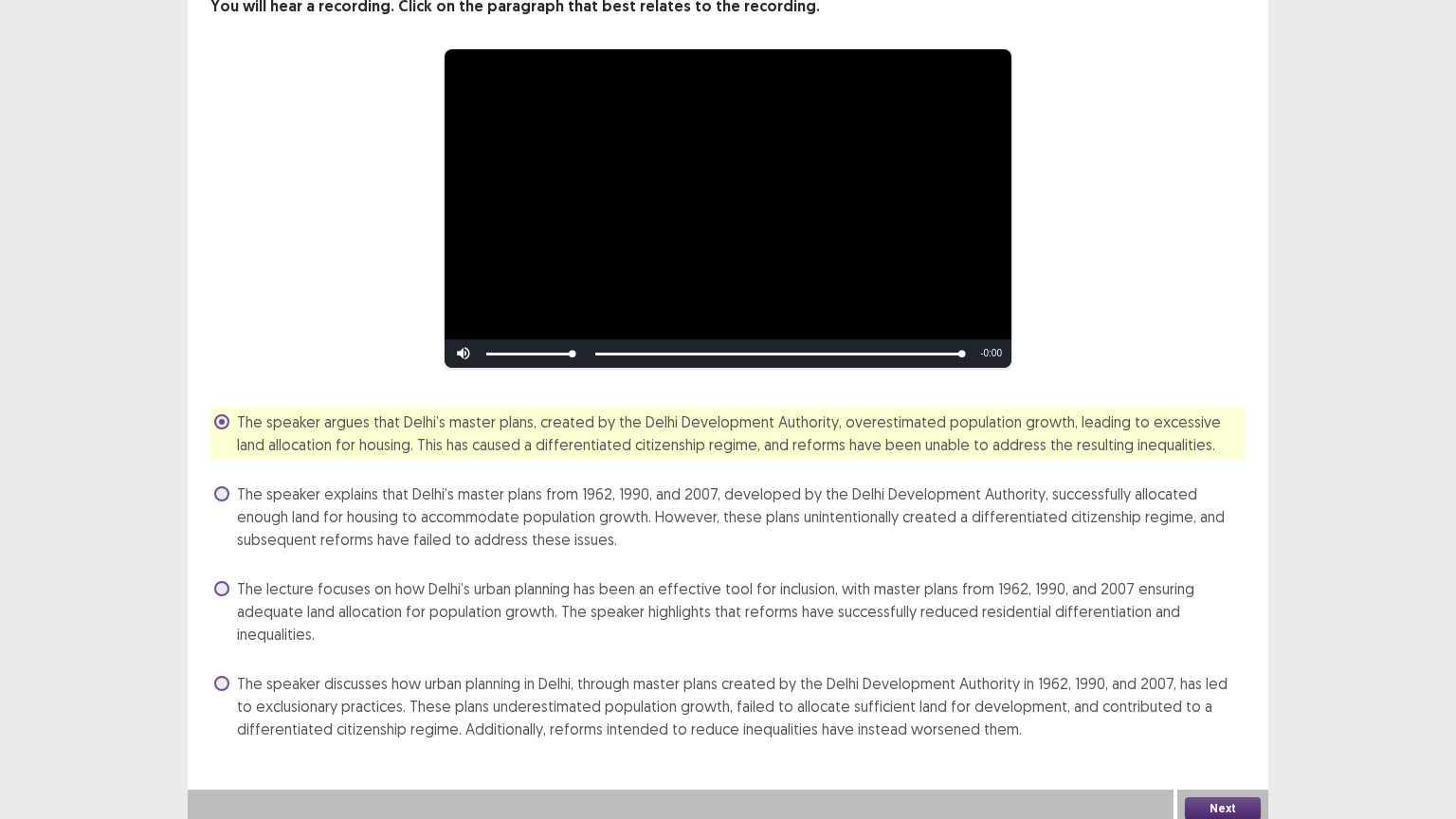 click on "Next" at bounding box center [1223, 809] 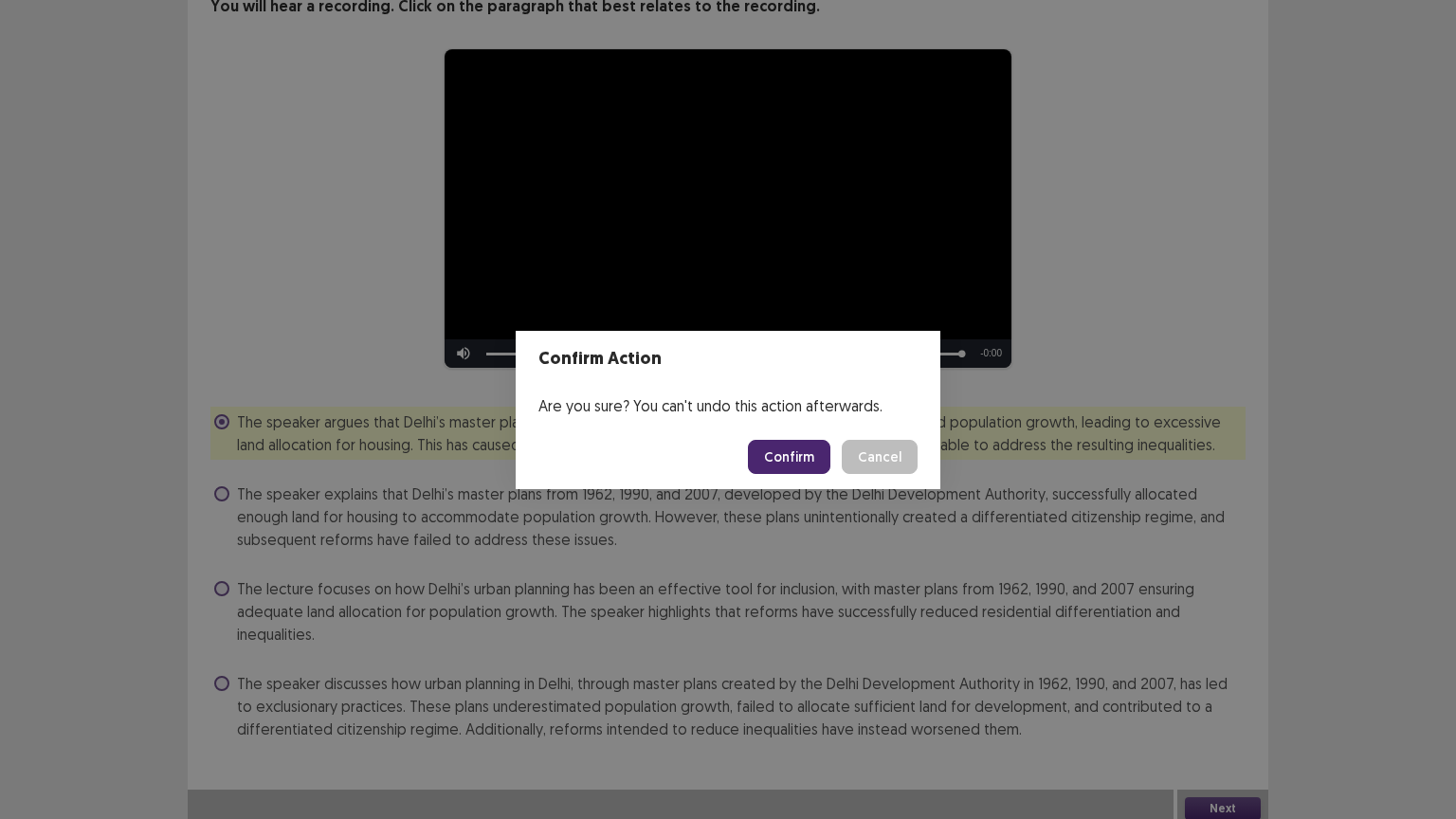 click on "Confirm" at bounding box center [789, 457] 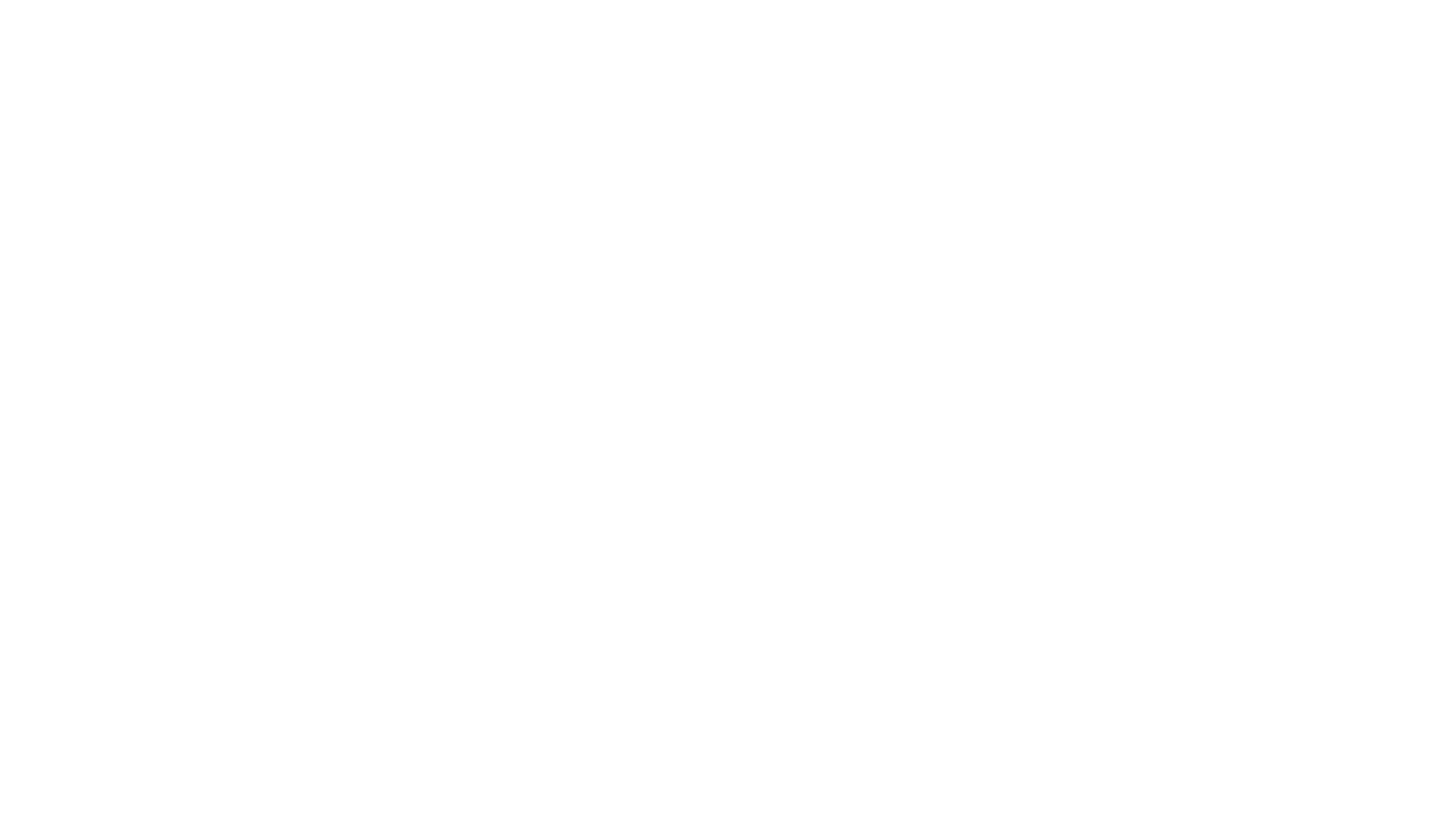 scroll, scrollTop: 0, scrollLeft: 0, axis: both 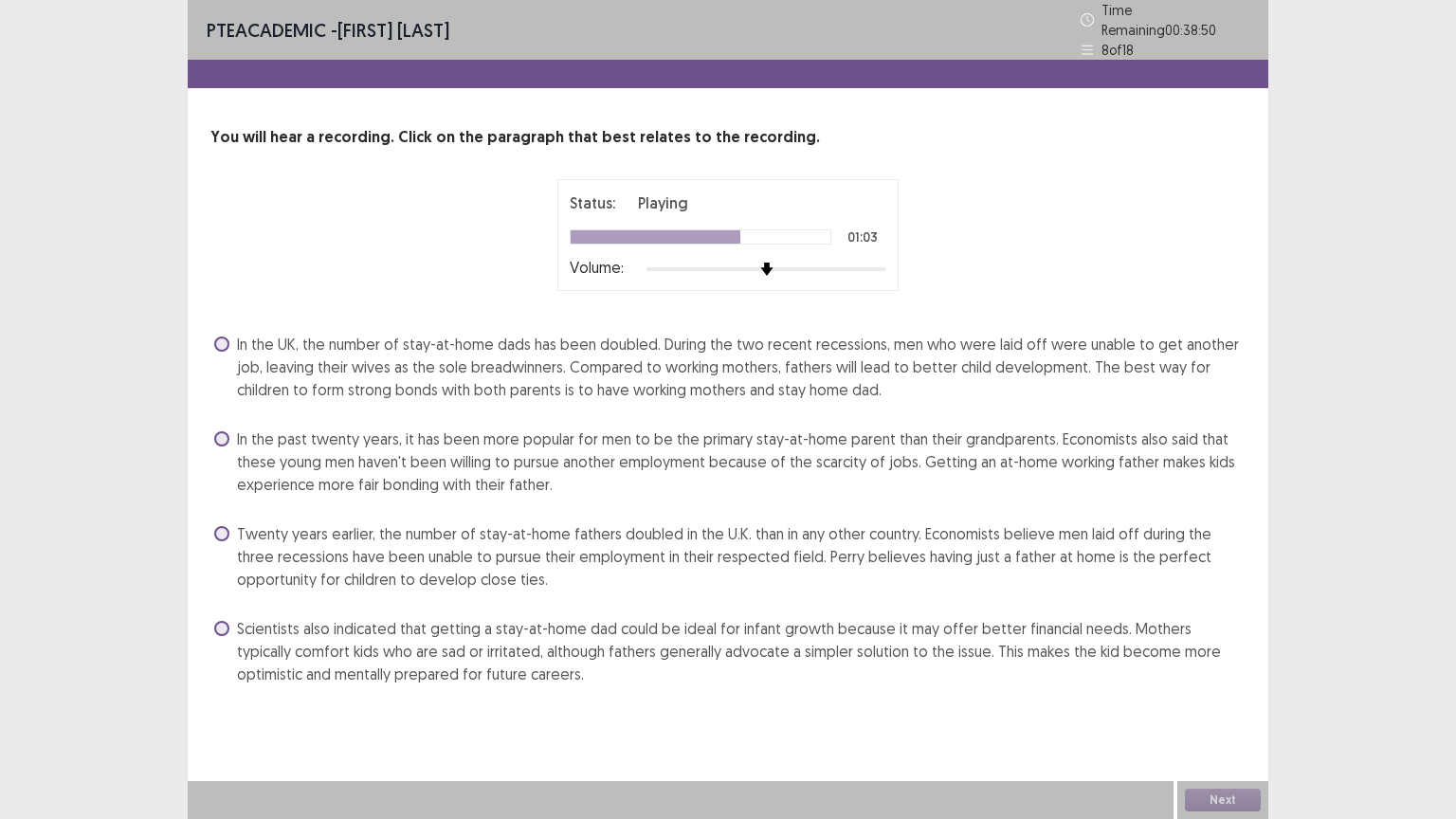 click on "Twenty years earlier, the number of stay-at-home fathers doubled in the U.K. than in any other country. Economists believe men laid off during the three recessions have been unable to pursue their employment in their respected field. Perry believes having just a father at home is the perfect opportunity for children to develop close ties." at bounding box center (741, 556) 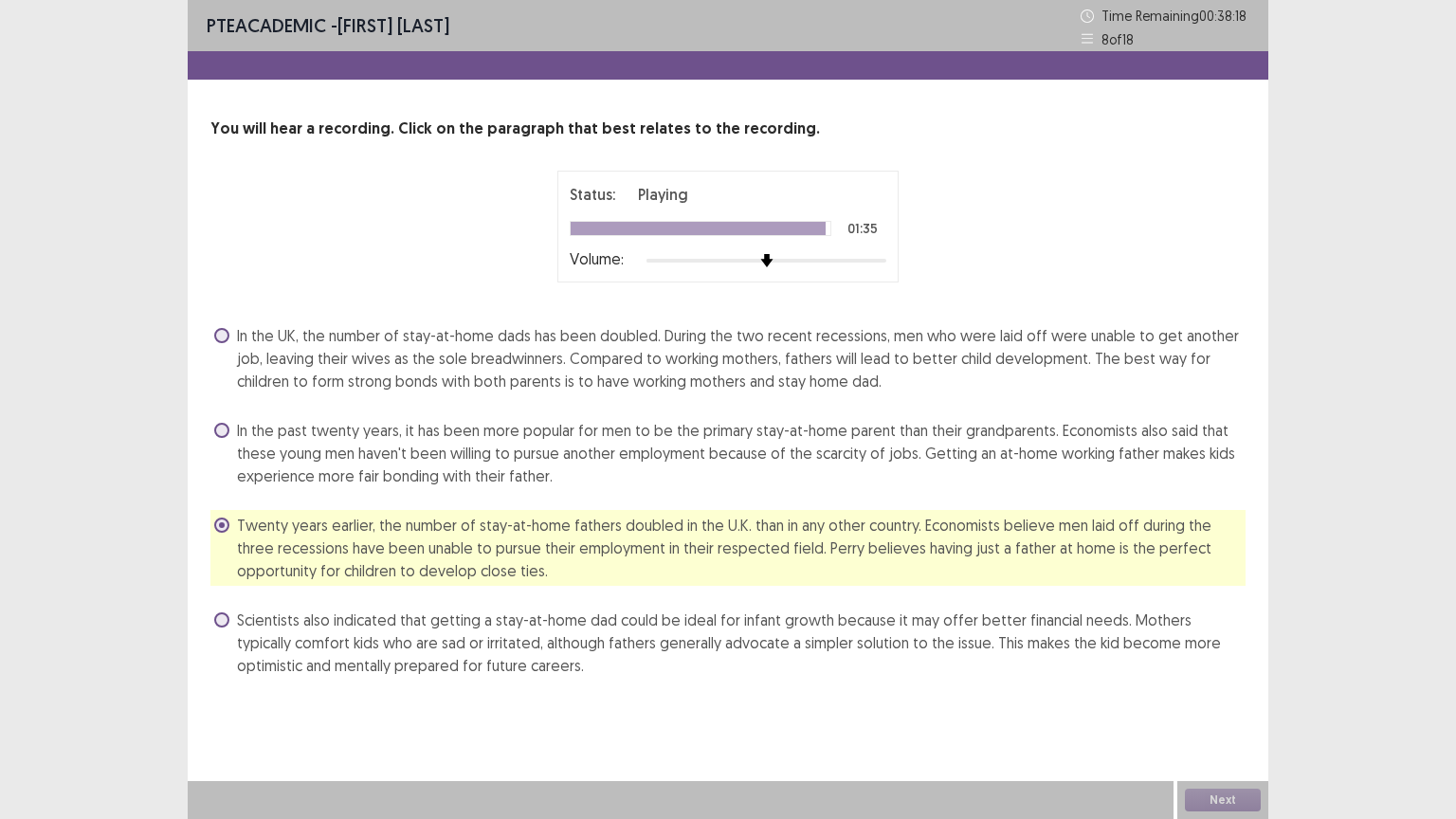 click on "In the UK, the number of stay-at-home dads has been doubled. During the two recent recessions, men who were laid off were unable to get another job, leaving their wives as the sole breadwinners. Compared to working mothers, fathers will lead to better child development. The best way for children to form strong bonds with both parents is to have working mothers and stay home dad." at bounding box center [741, 358] 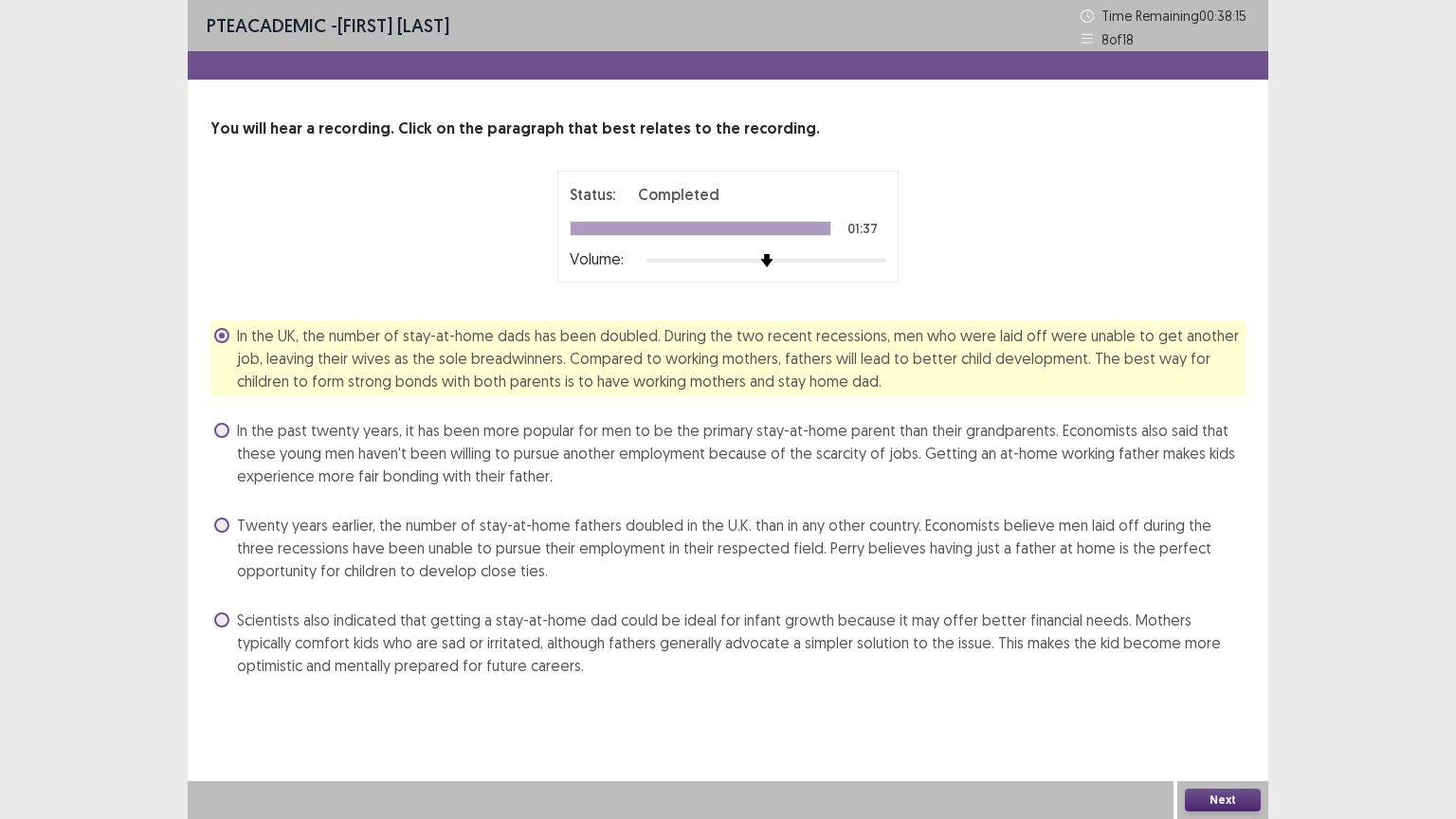 click on "Next" at bounding box center [1223, 800] 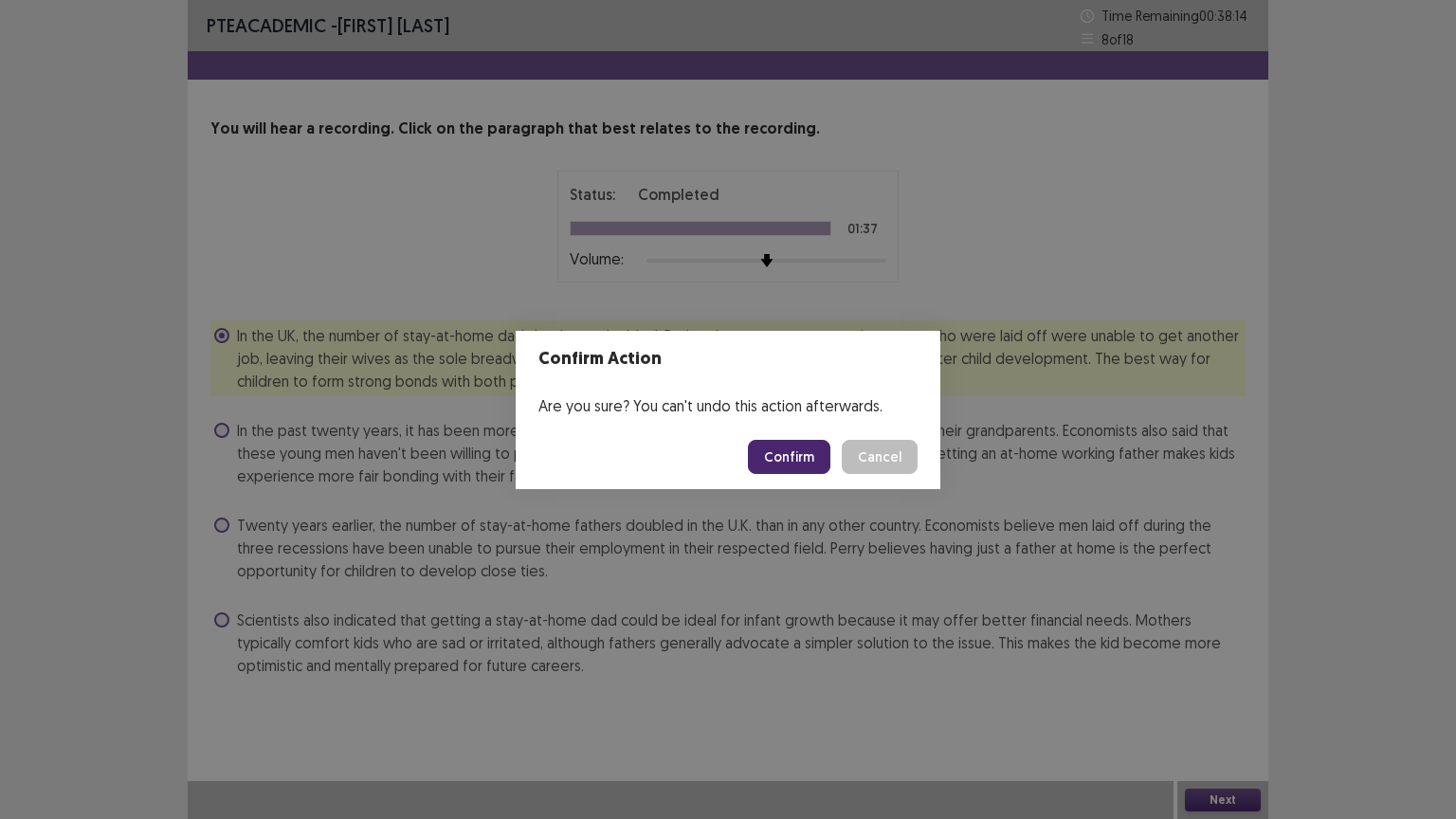 click on "Confirm" at bounding box center (789, 457) 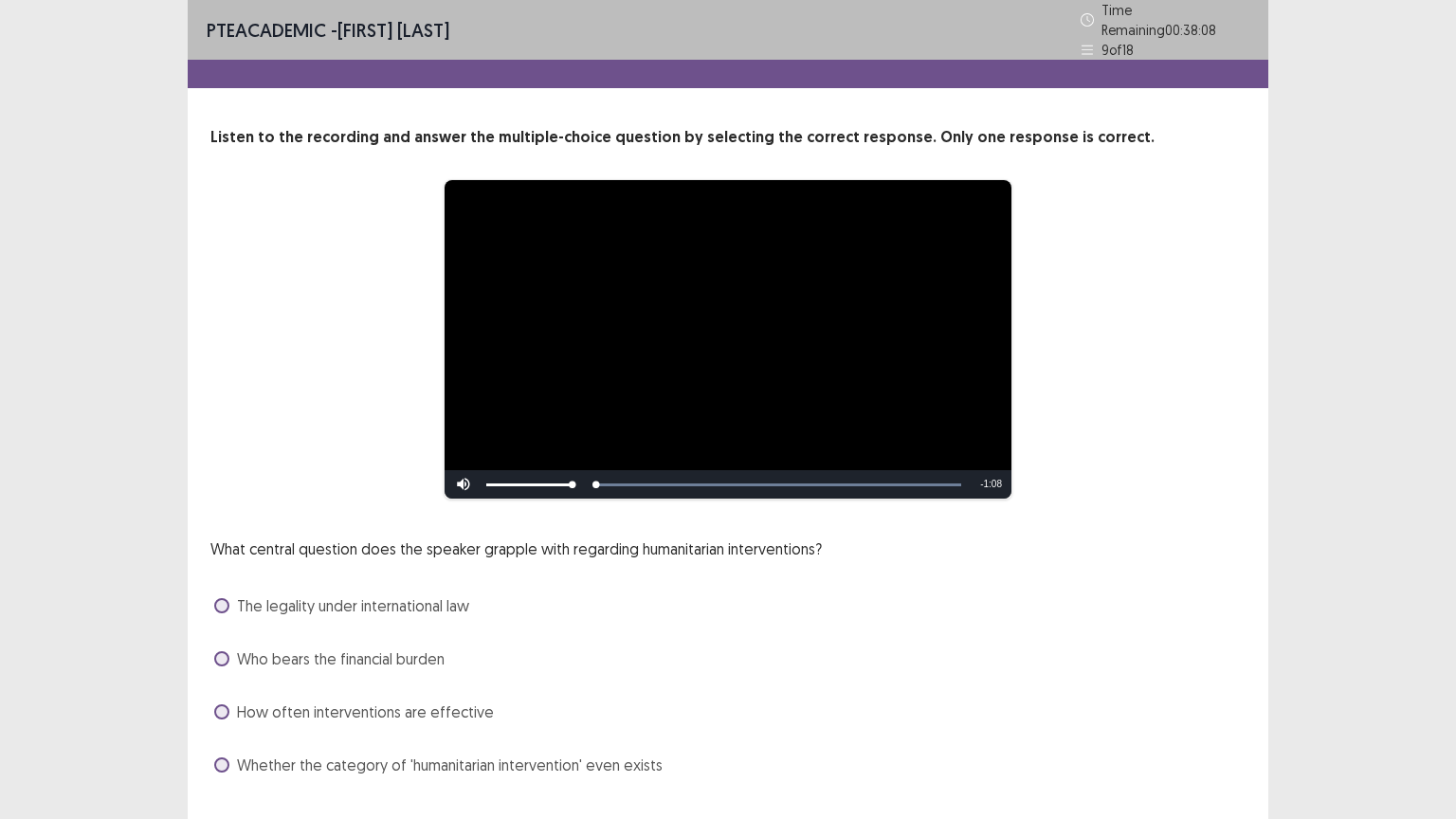 scroll, scrollTop: 36, scrollLeft: 0, axis: vertical 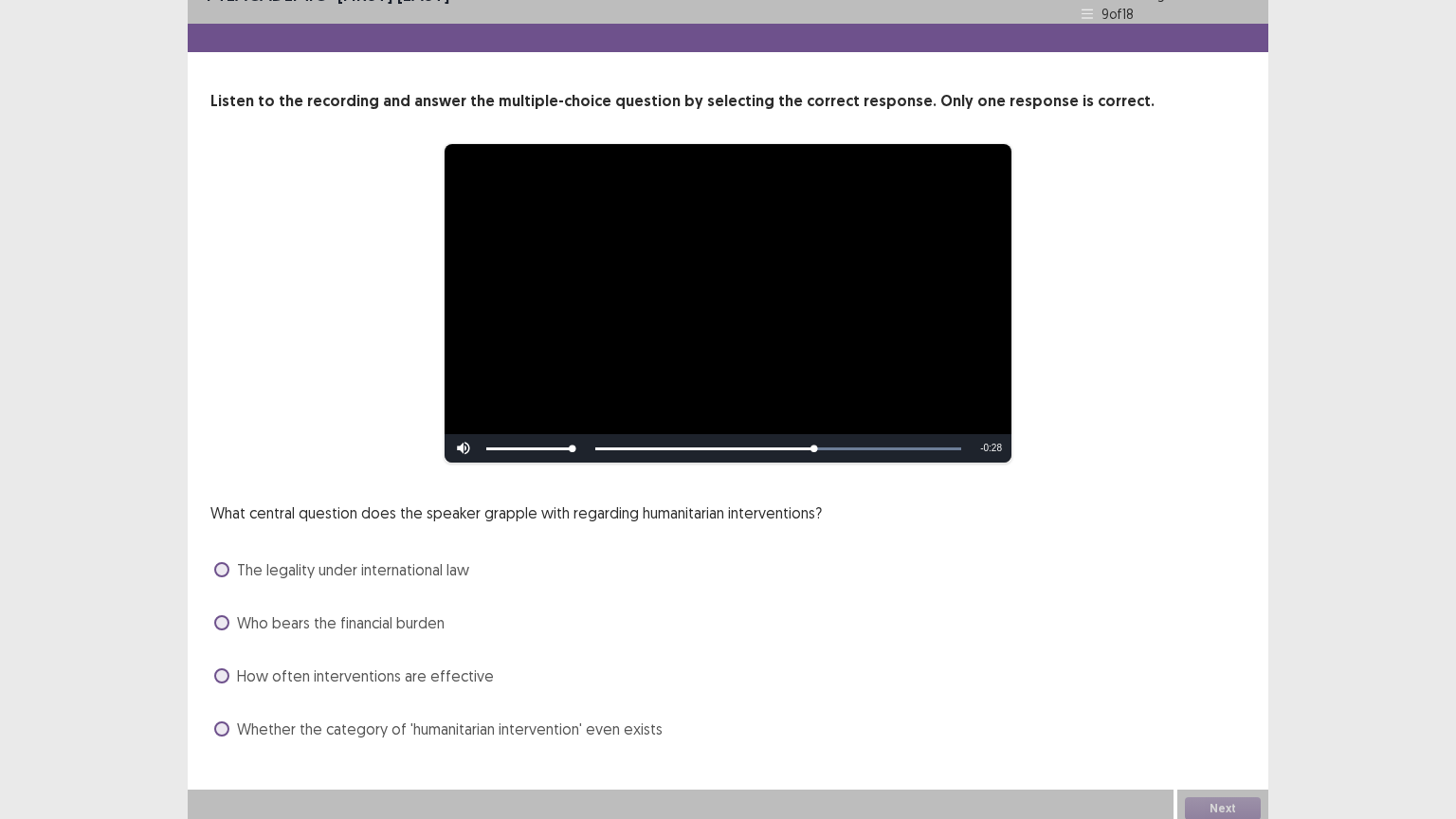 click on "Whether the category of 'humanitarian intervention' even exists" at bounding box center (449, 729) 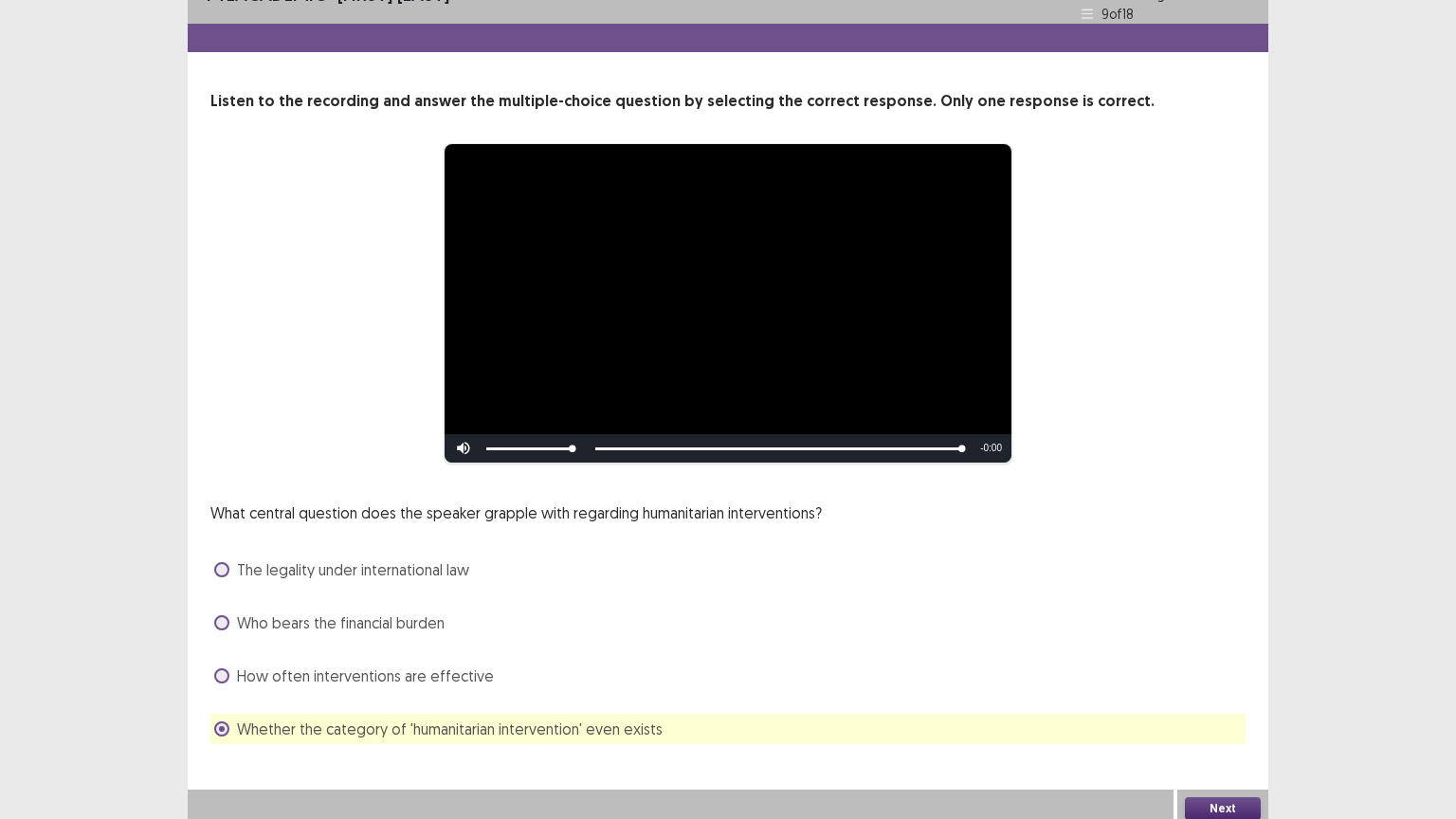 click on "How often interventions are effective" at bounding box center [365, 676] 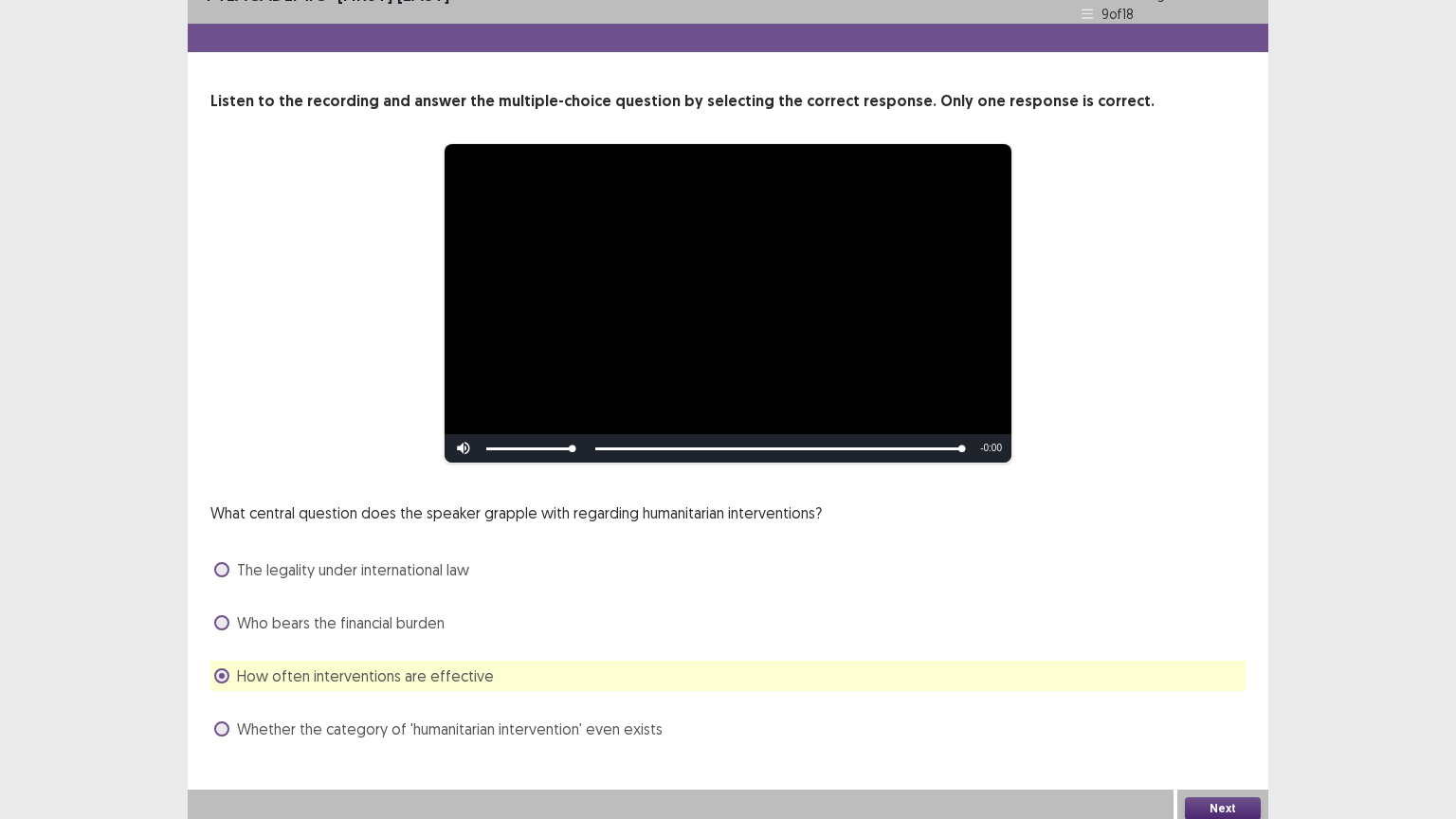 click on "Next" at bounding box center (1223, 809) 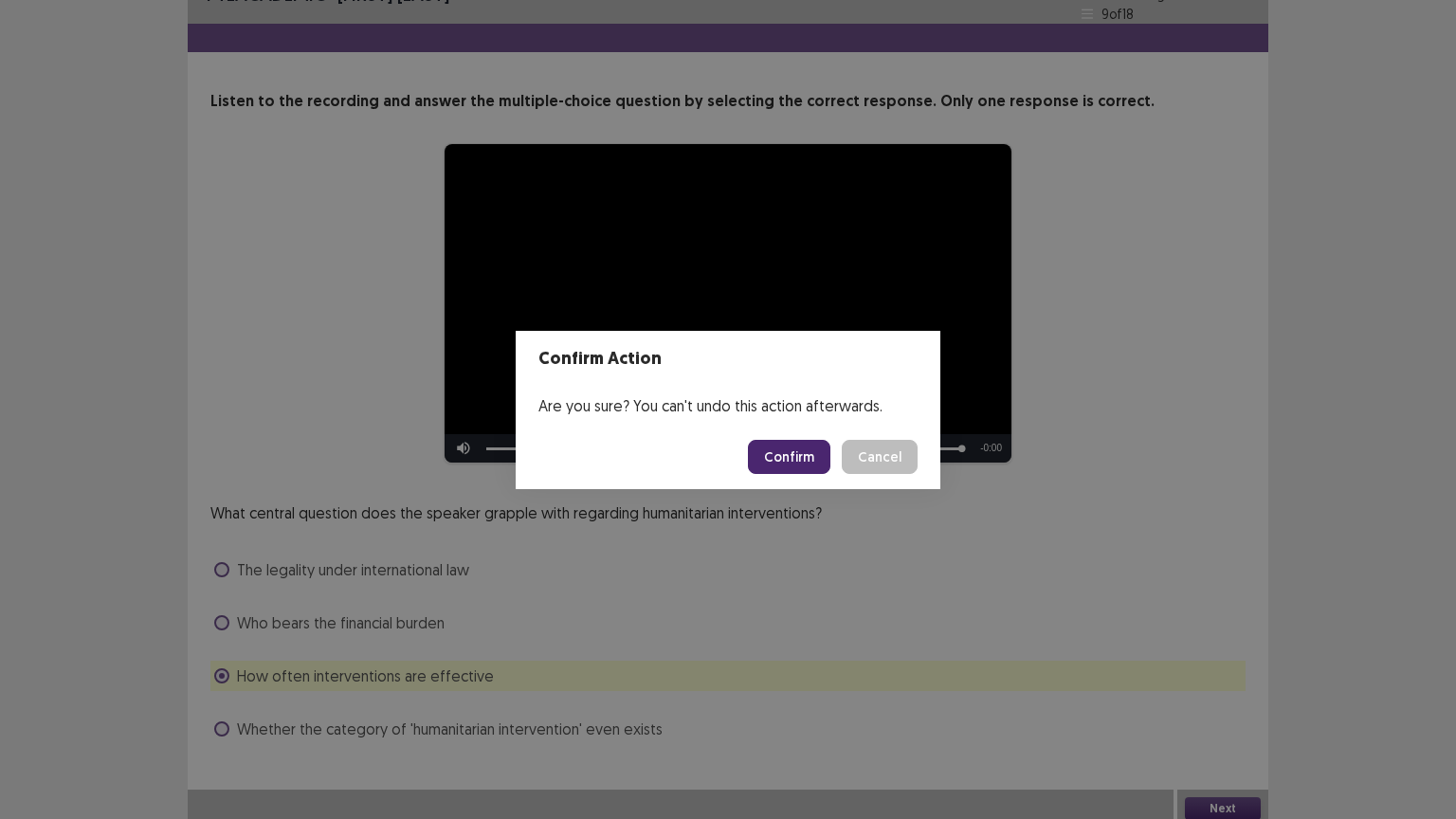 click on "Confirm" at bounding box center [789, 457] 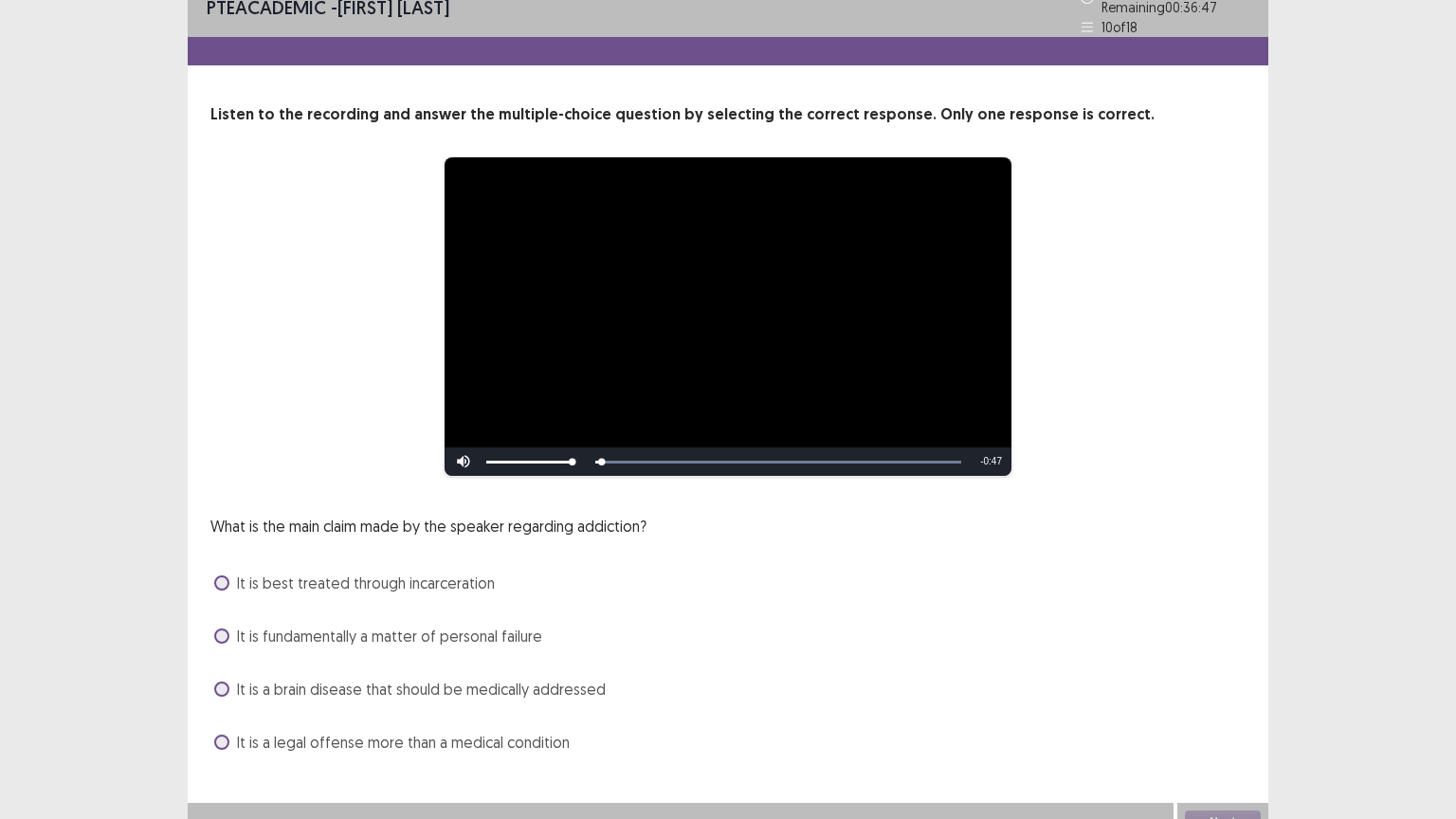 scroll, scrollTop: 36, scrollLeft: 0, axis: vertical 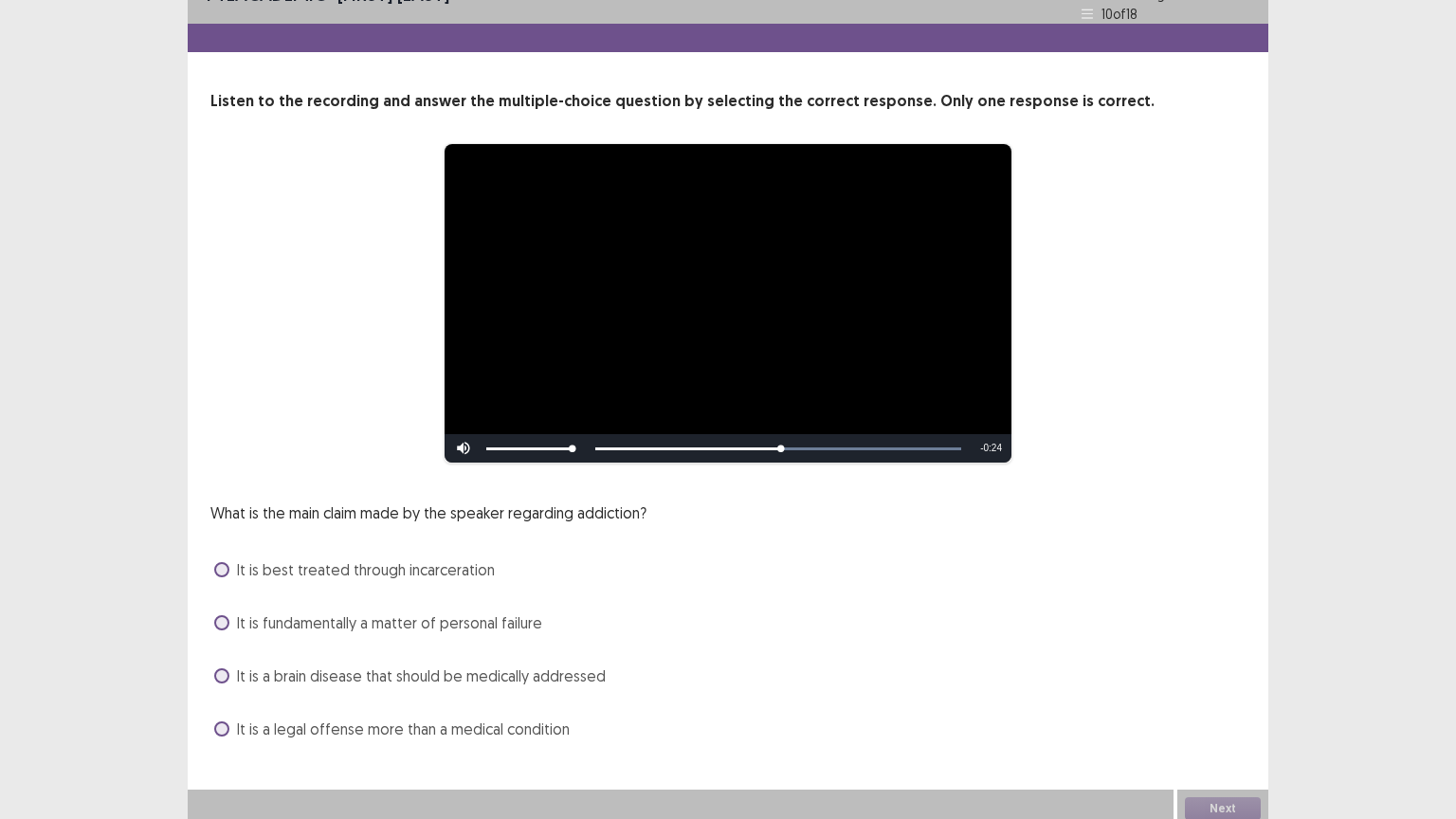 click on "It is a brain disease that should be medically addressed" at bounding box center (421, 676) 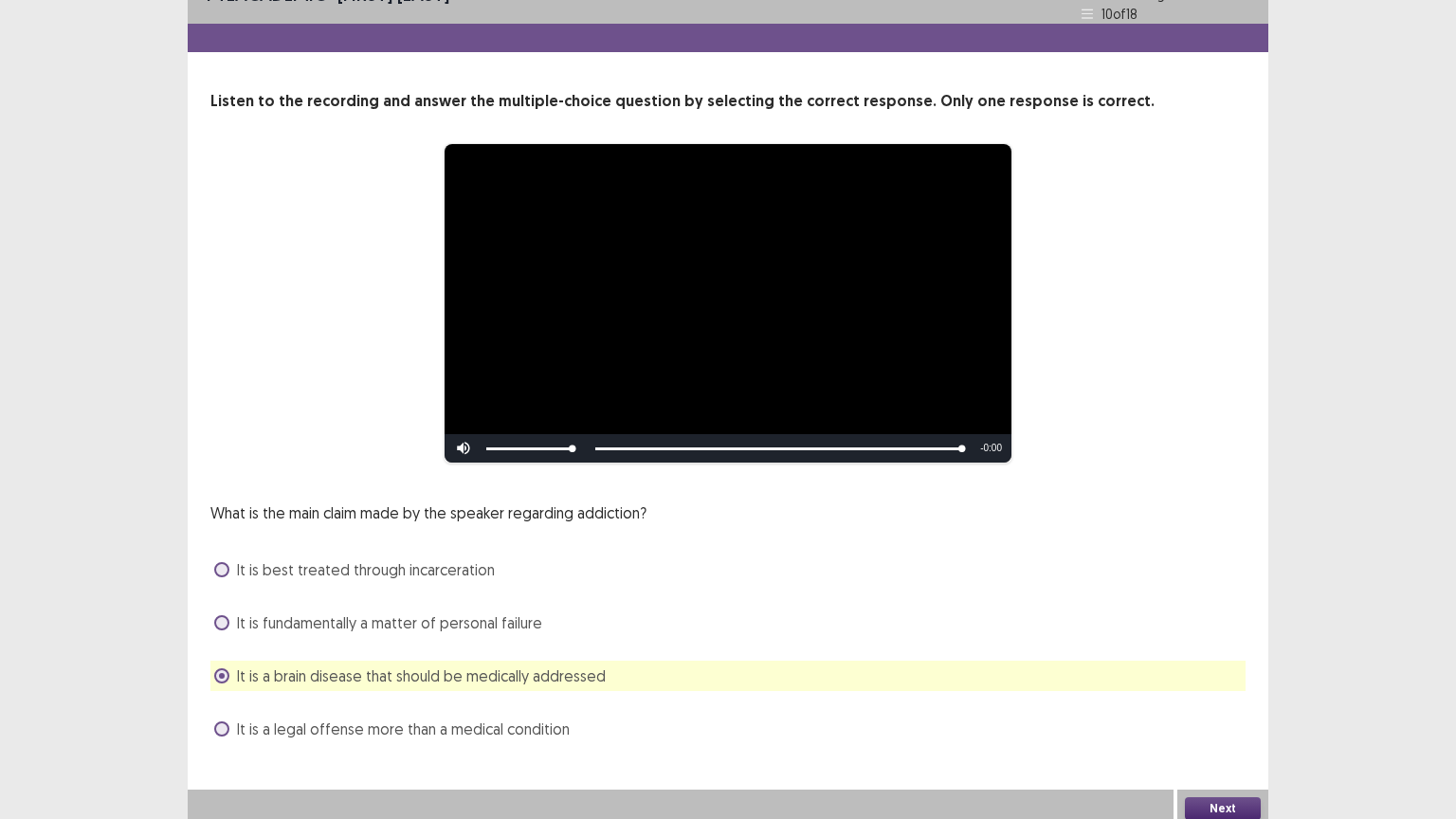 click on "Next" at bounding box center [1223, 809] 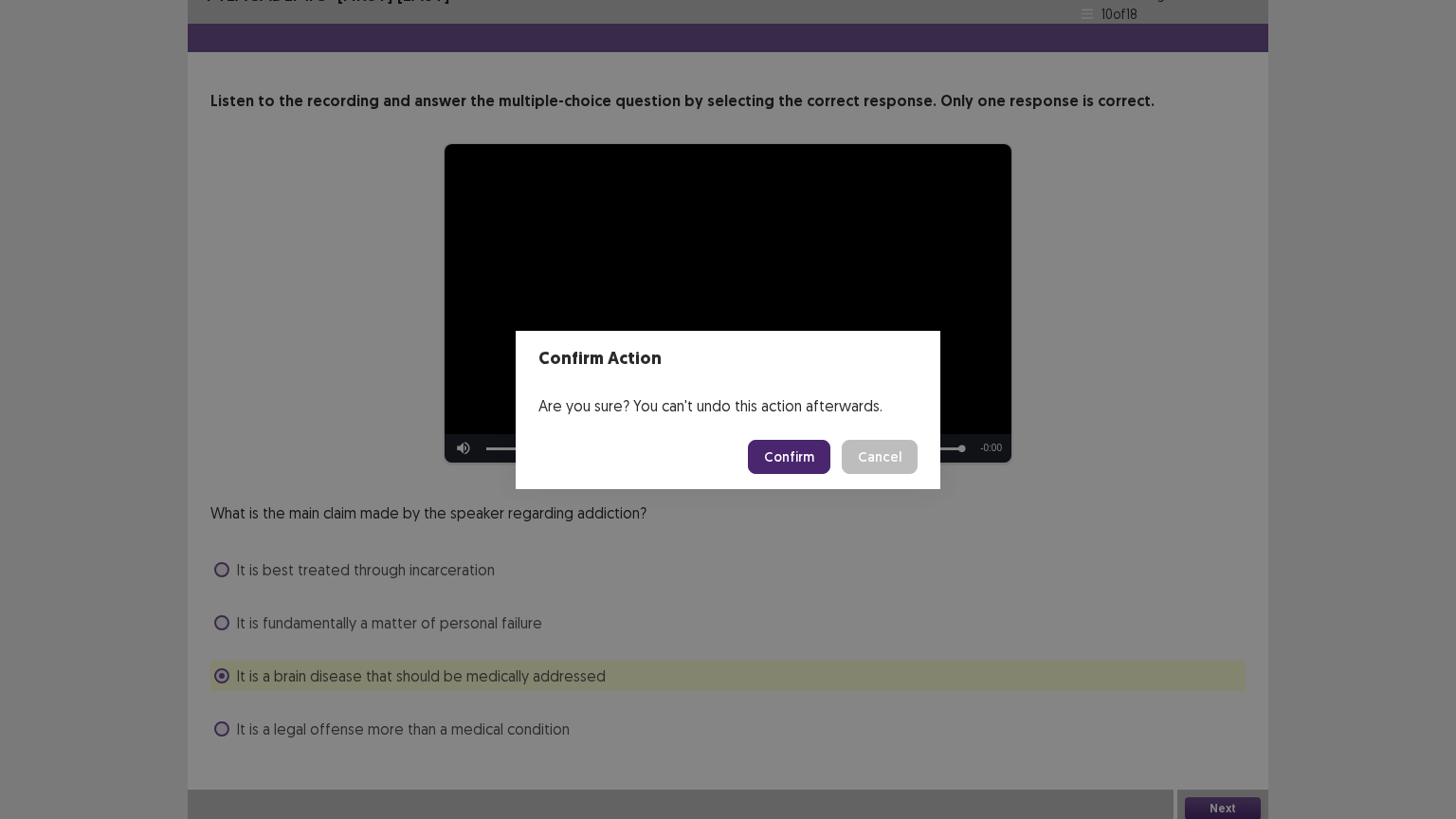 click on "Confirm" at bounding box center [789, 457] 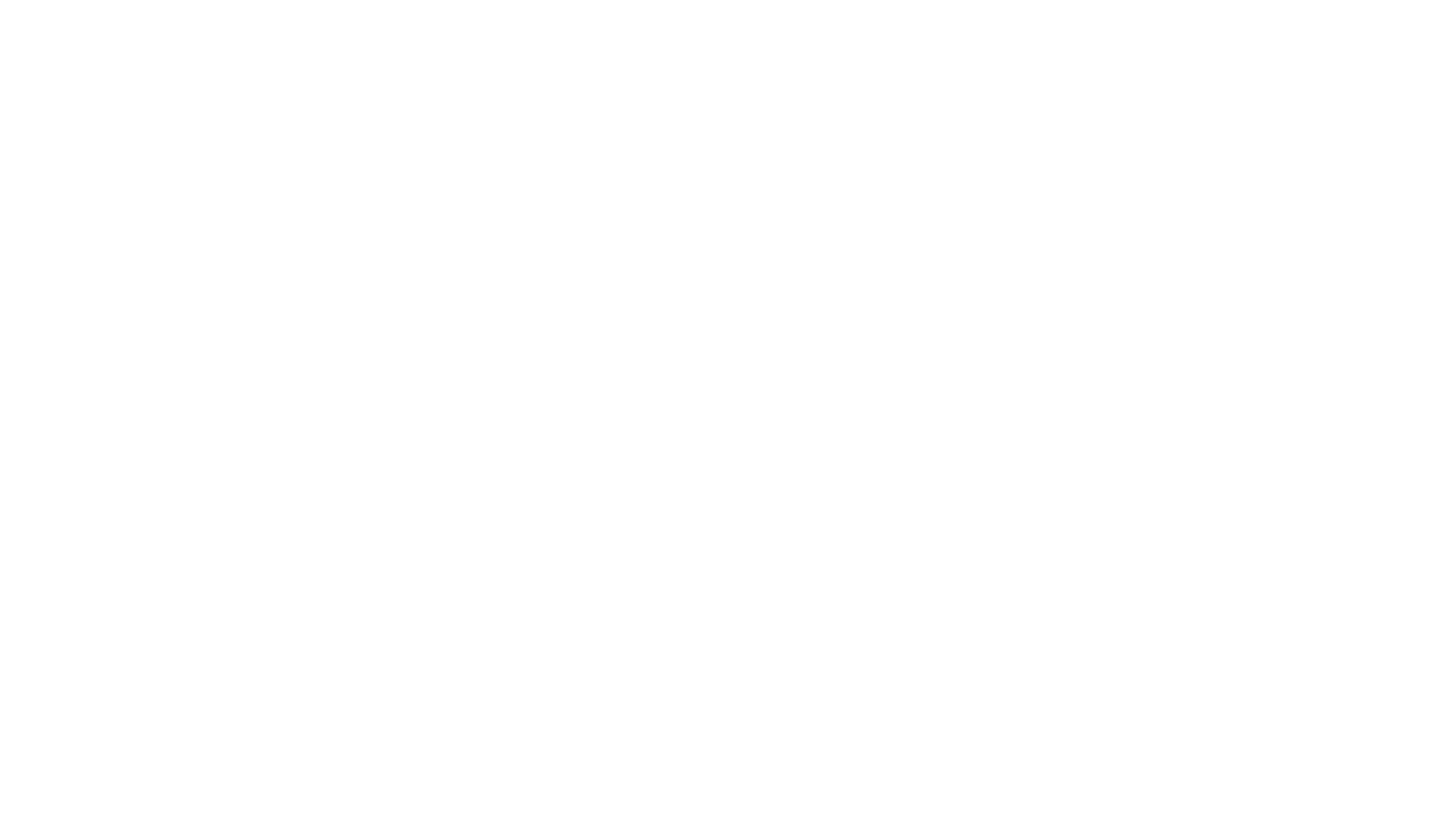 scroll, scrollTop: 0, scrollLeft: 0, axis: both 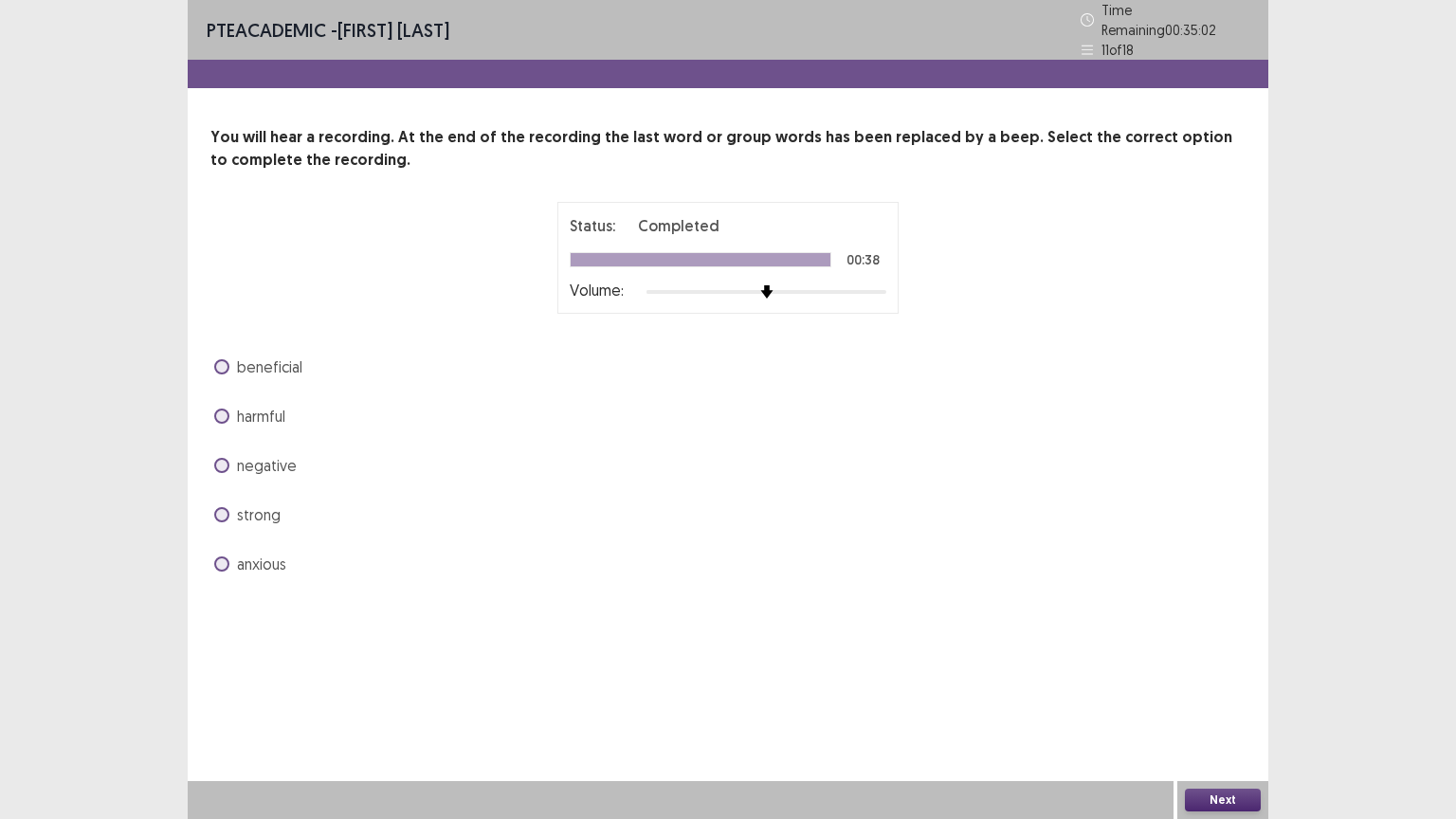 click on "beneficial" at bounding box center [269, 367] 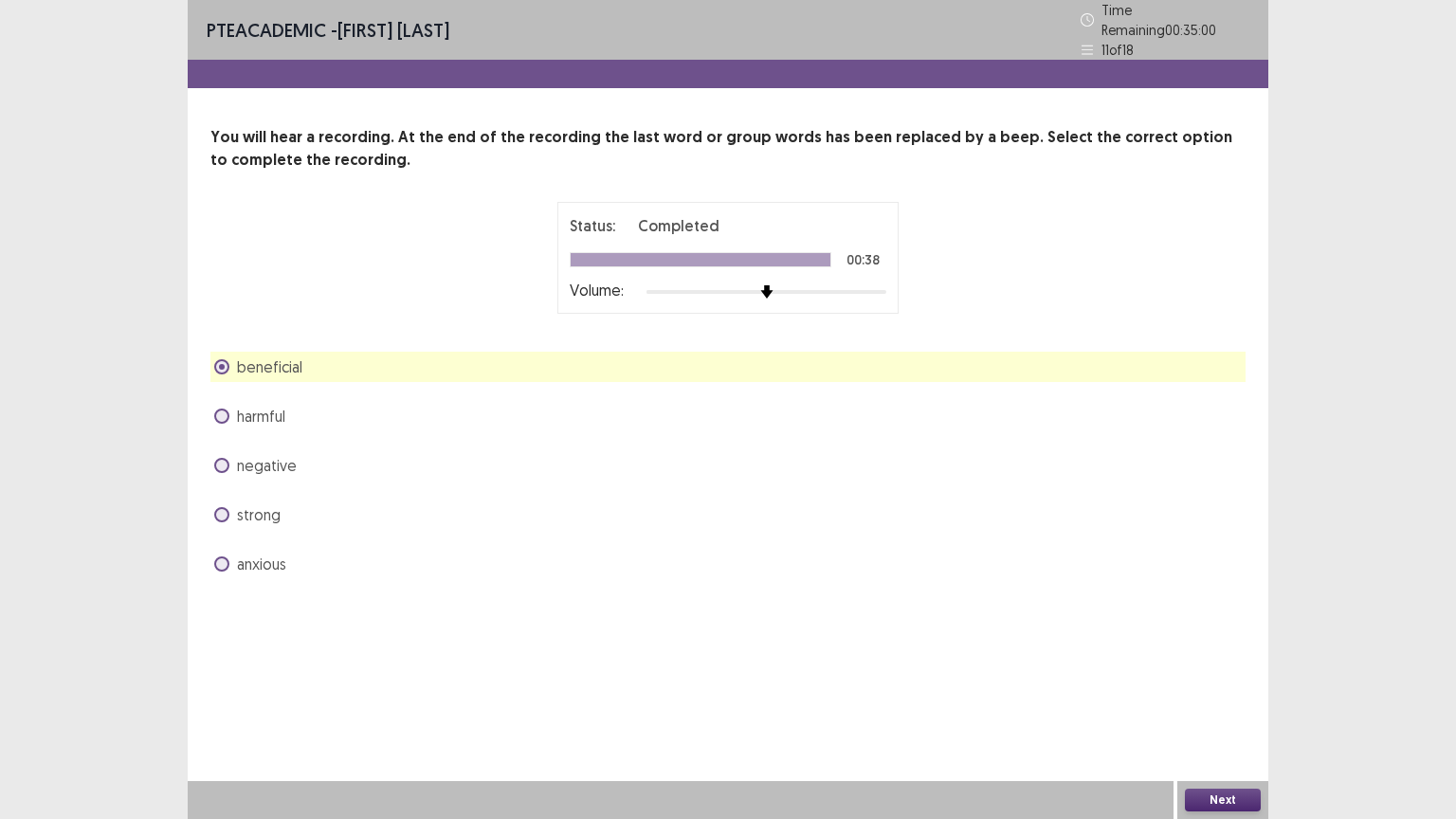 click on "Next" at bounding box center [1223, 800] 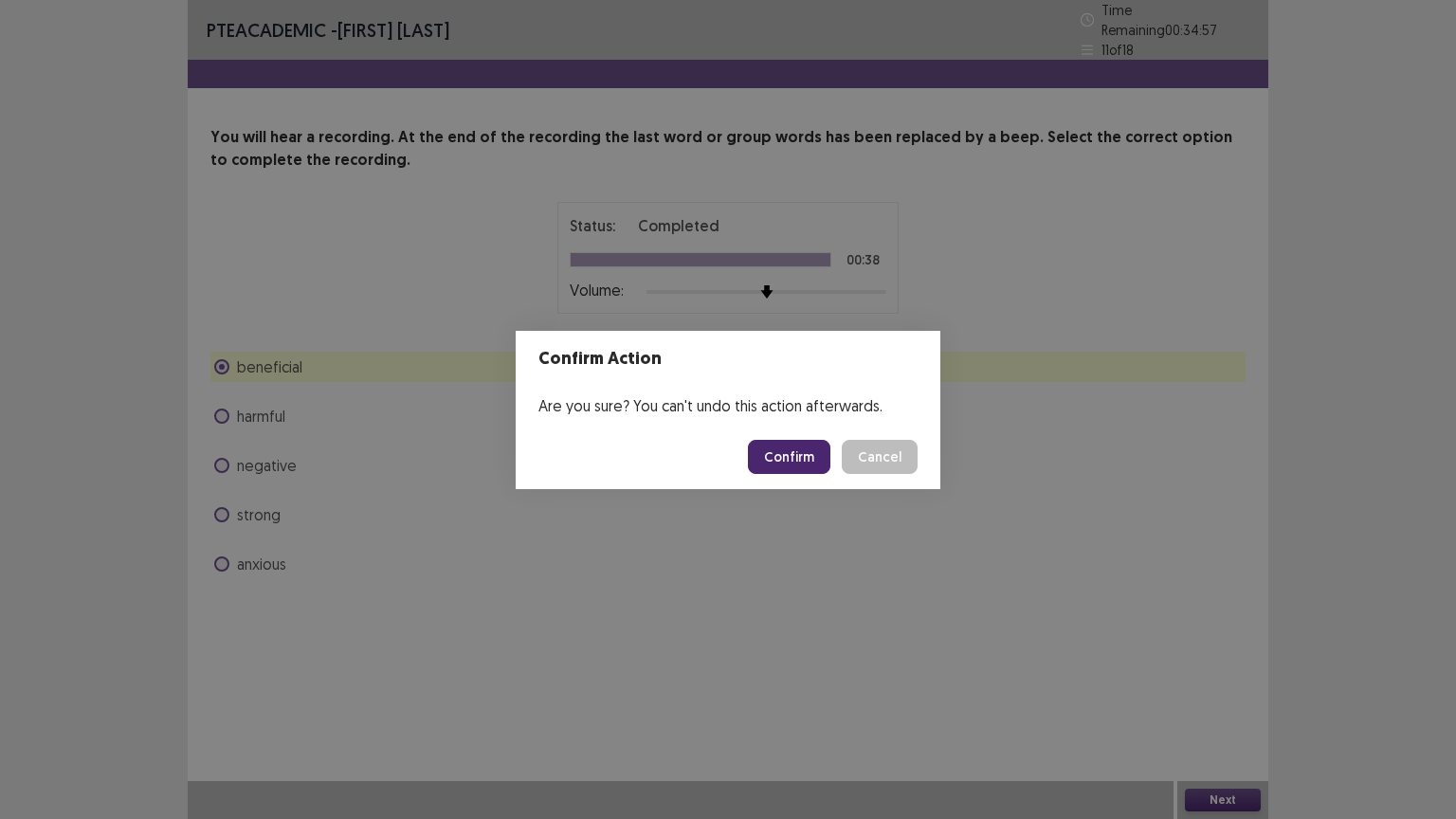 click on "Confirm" at bounding box center (789, 457) 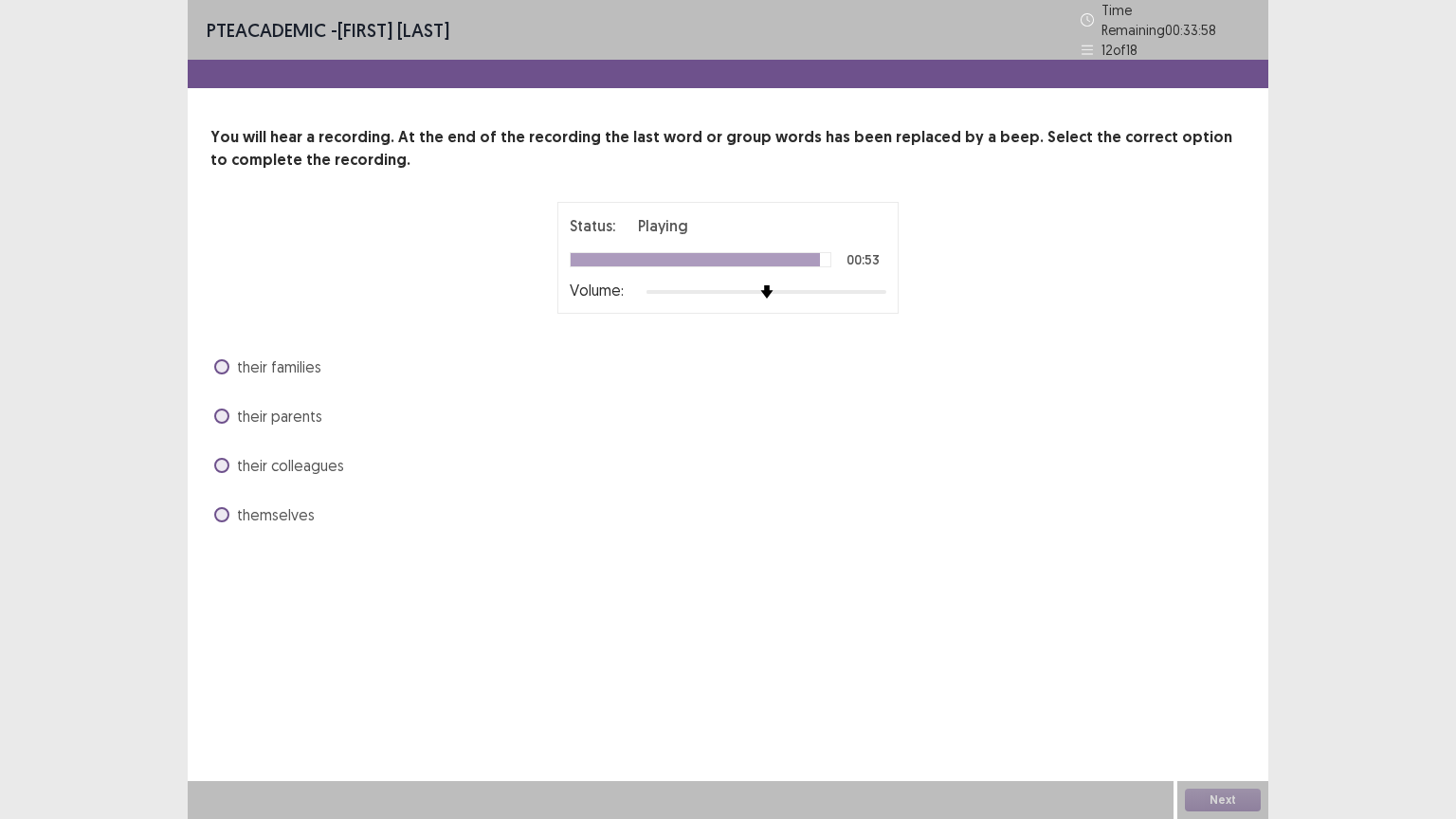click on "themselves" at bounding box center [276, 515] 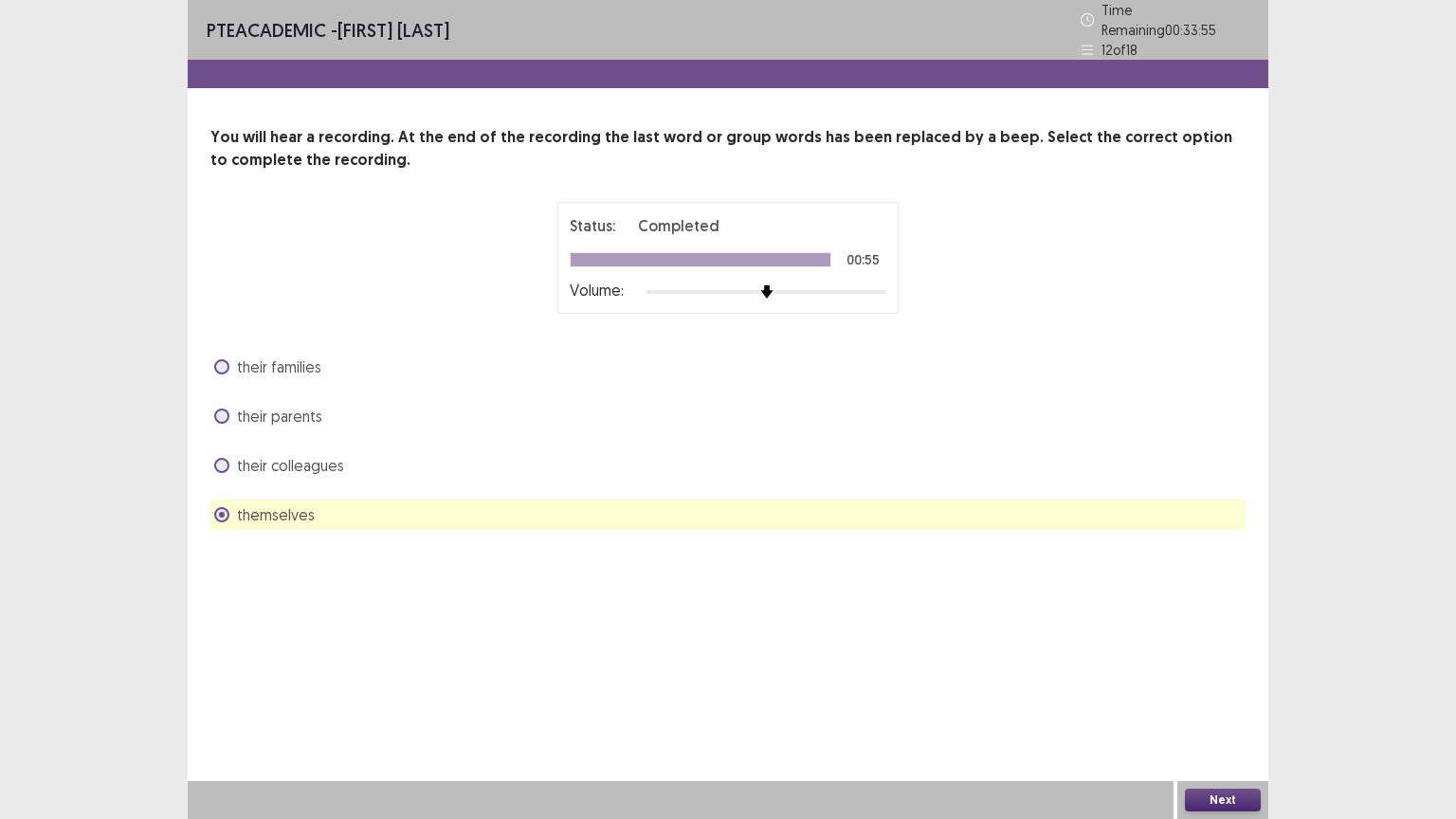 click on "Next" at bounding box center [1223, 800] 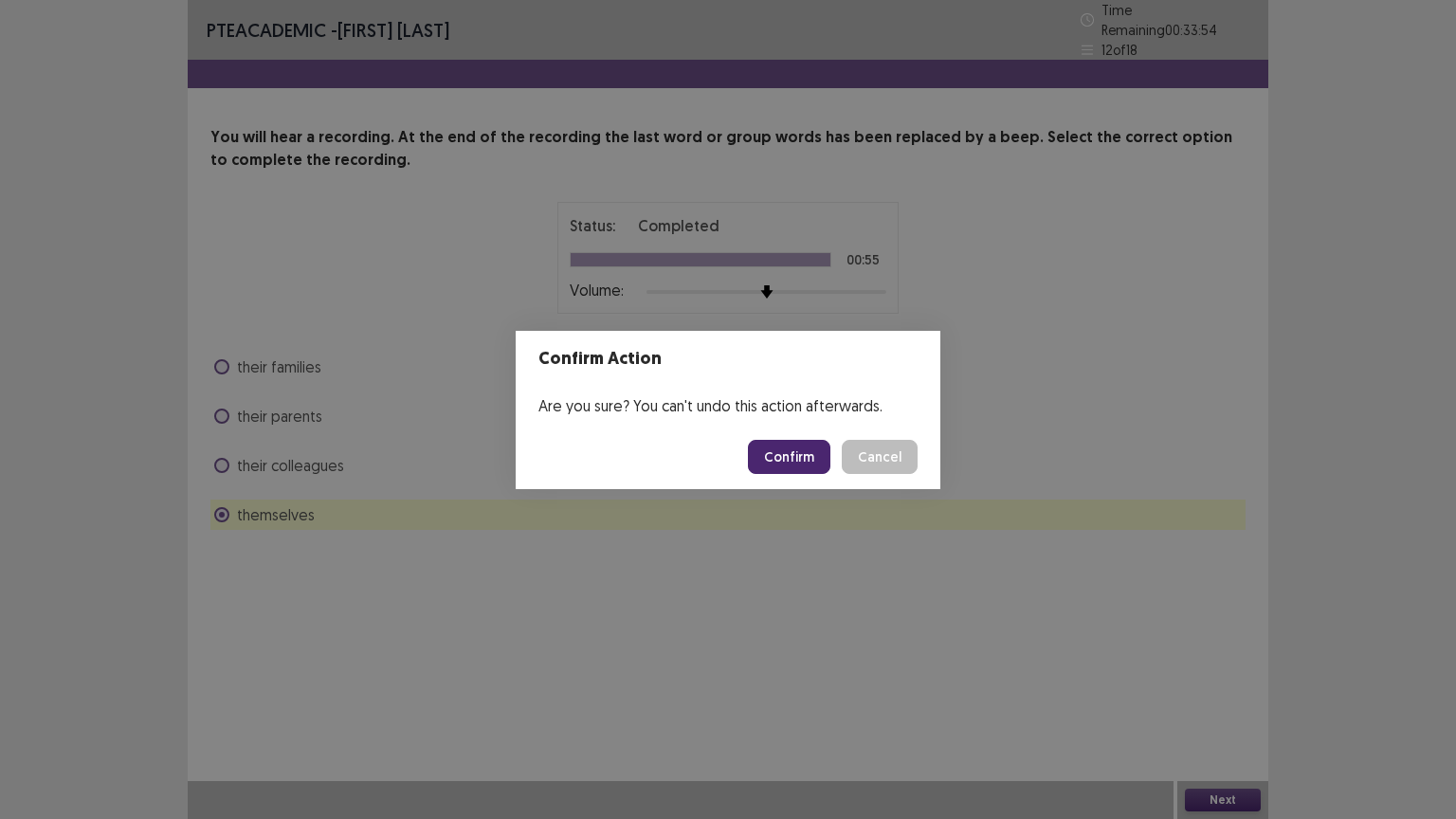 click on "Confirm" at bounding box center (789, 457) 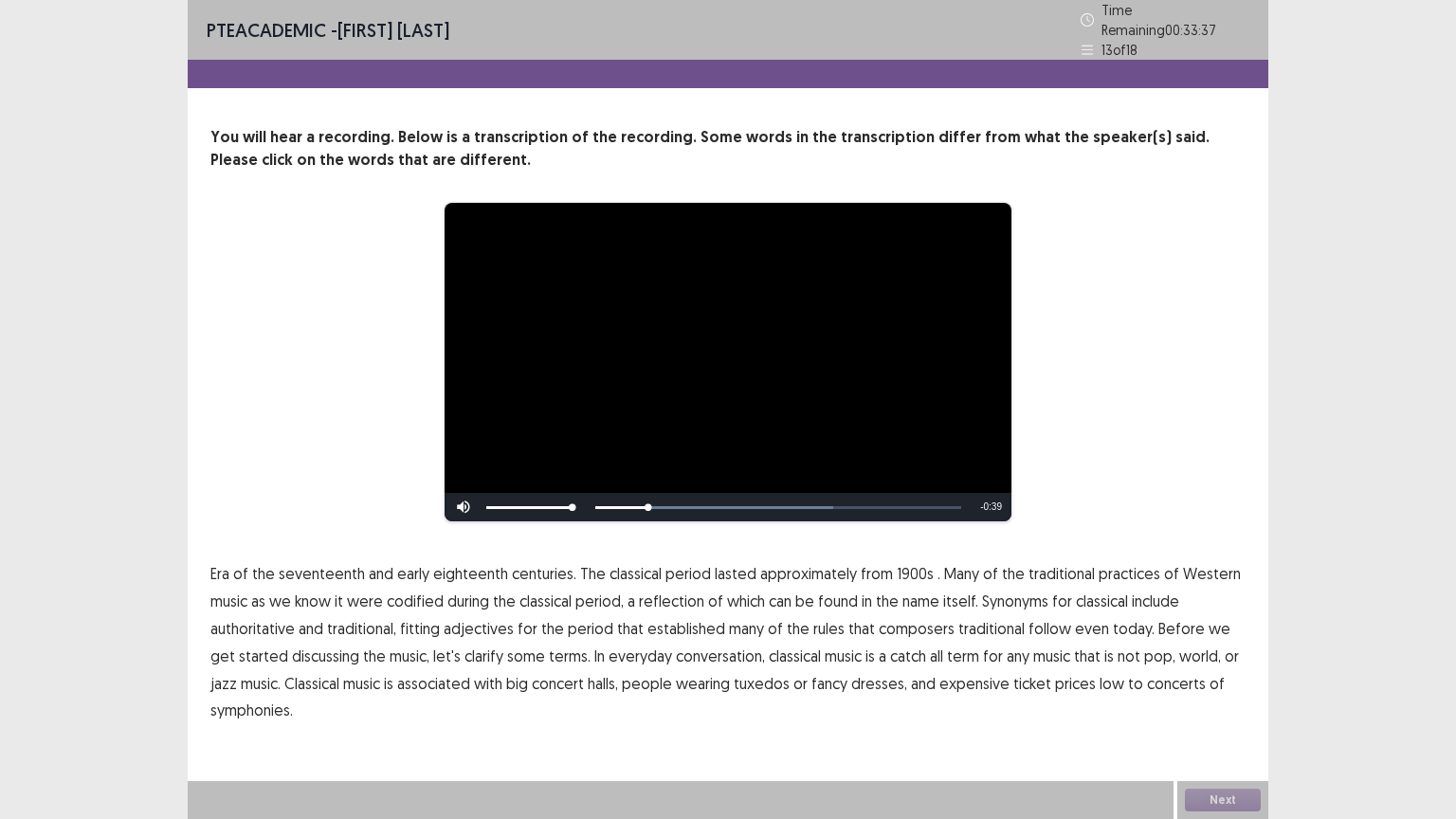 click on "1900s" at bounding box center (915, 573) 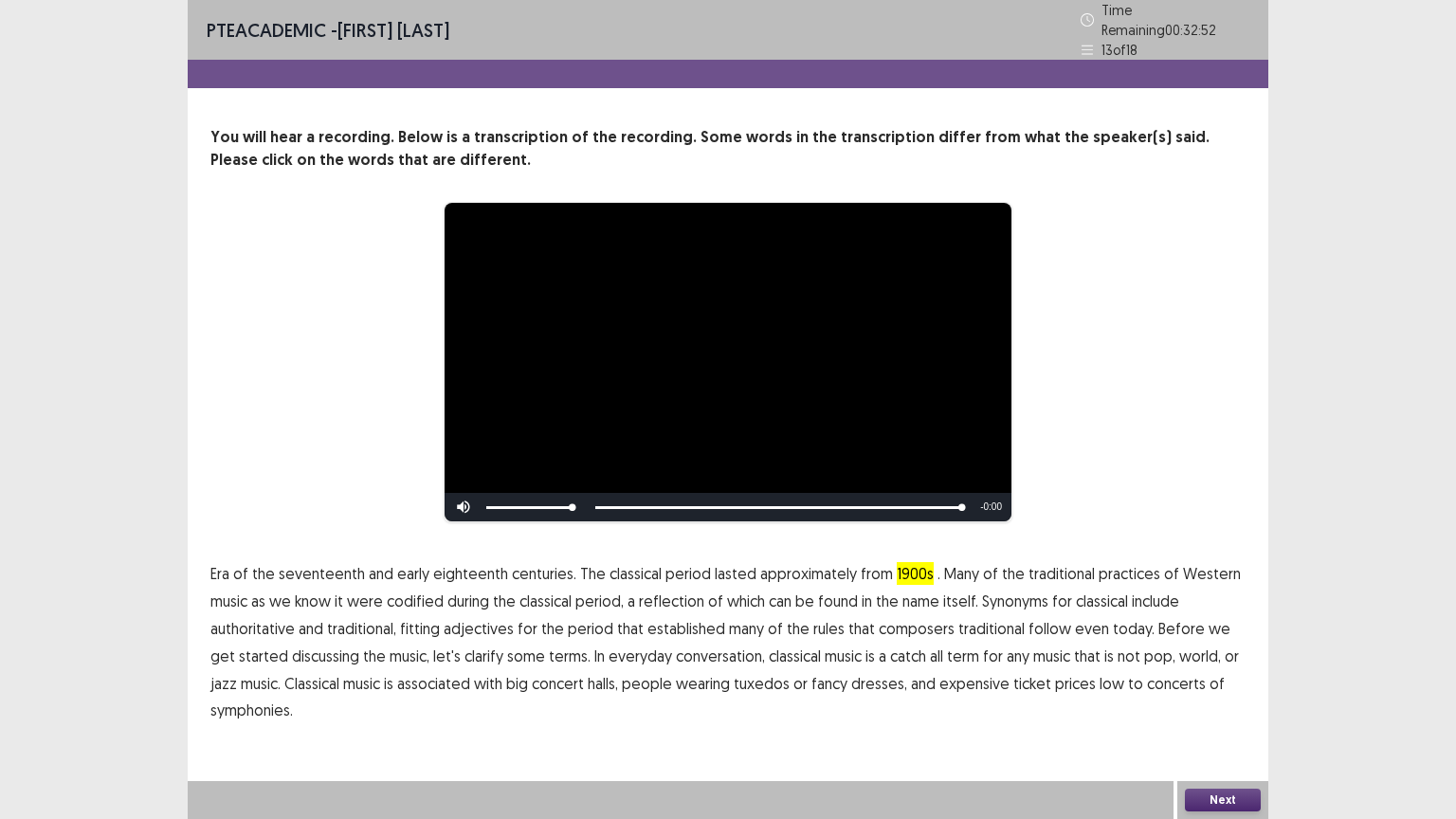 click on "Next" at bounding box center [1223, 800] 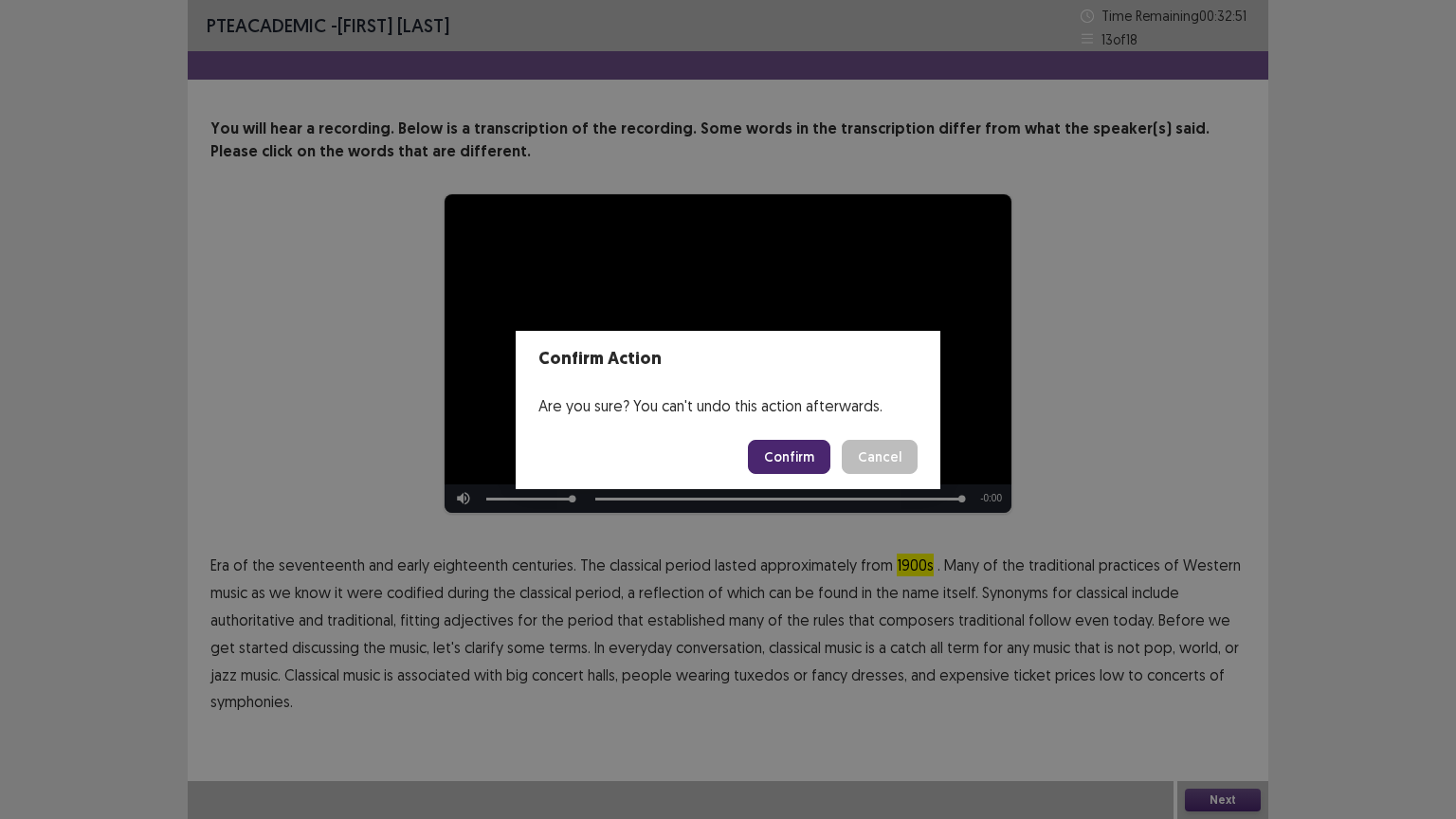 click on "Confirm" at bounding box center [789, 457] 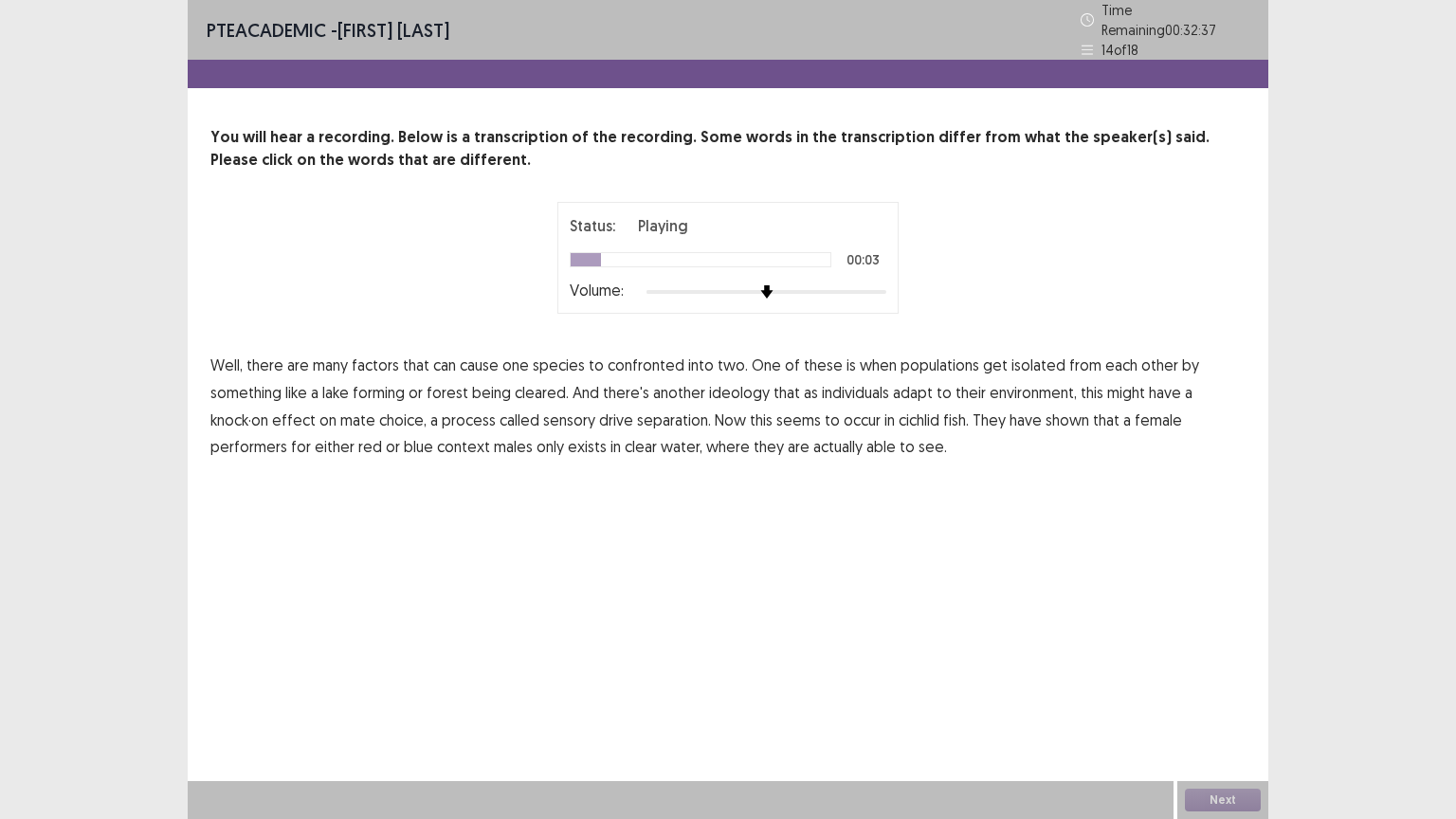 click on "confronted" at bounding box center [646, 365] 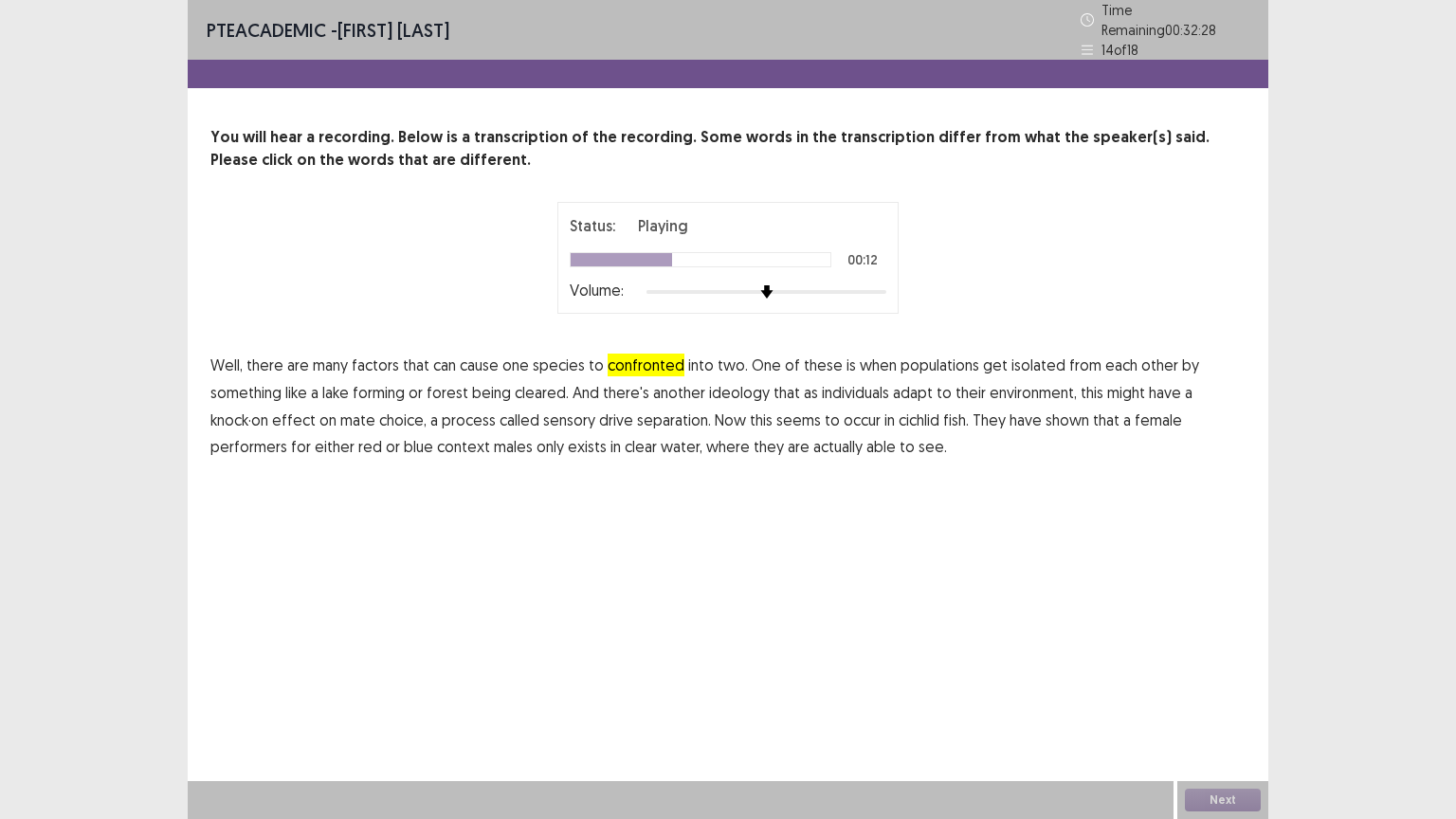 click on "ideology" at bounding box center [739, 392] 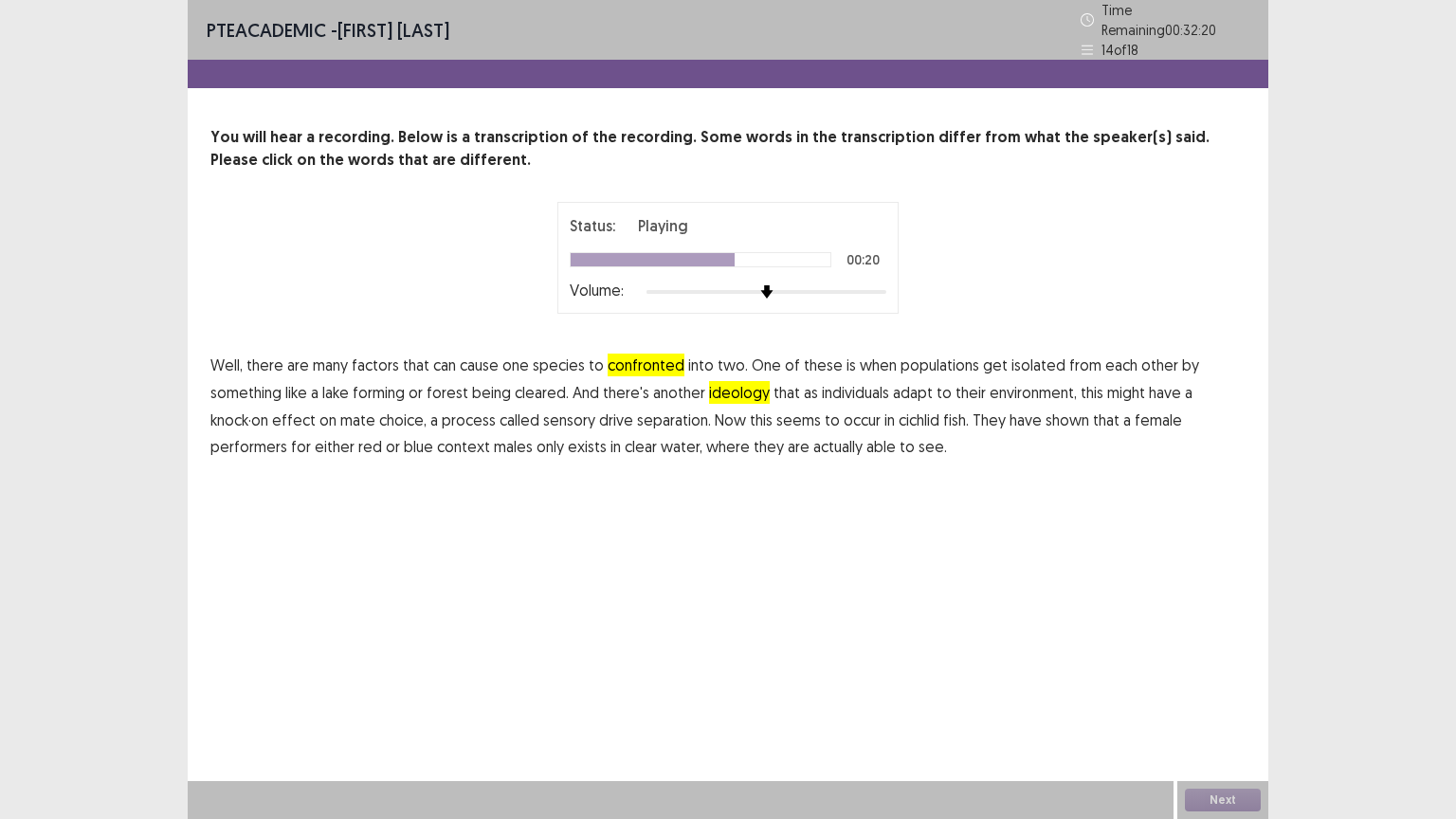 click on "separation." at bounding box center [674, 420] 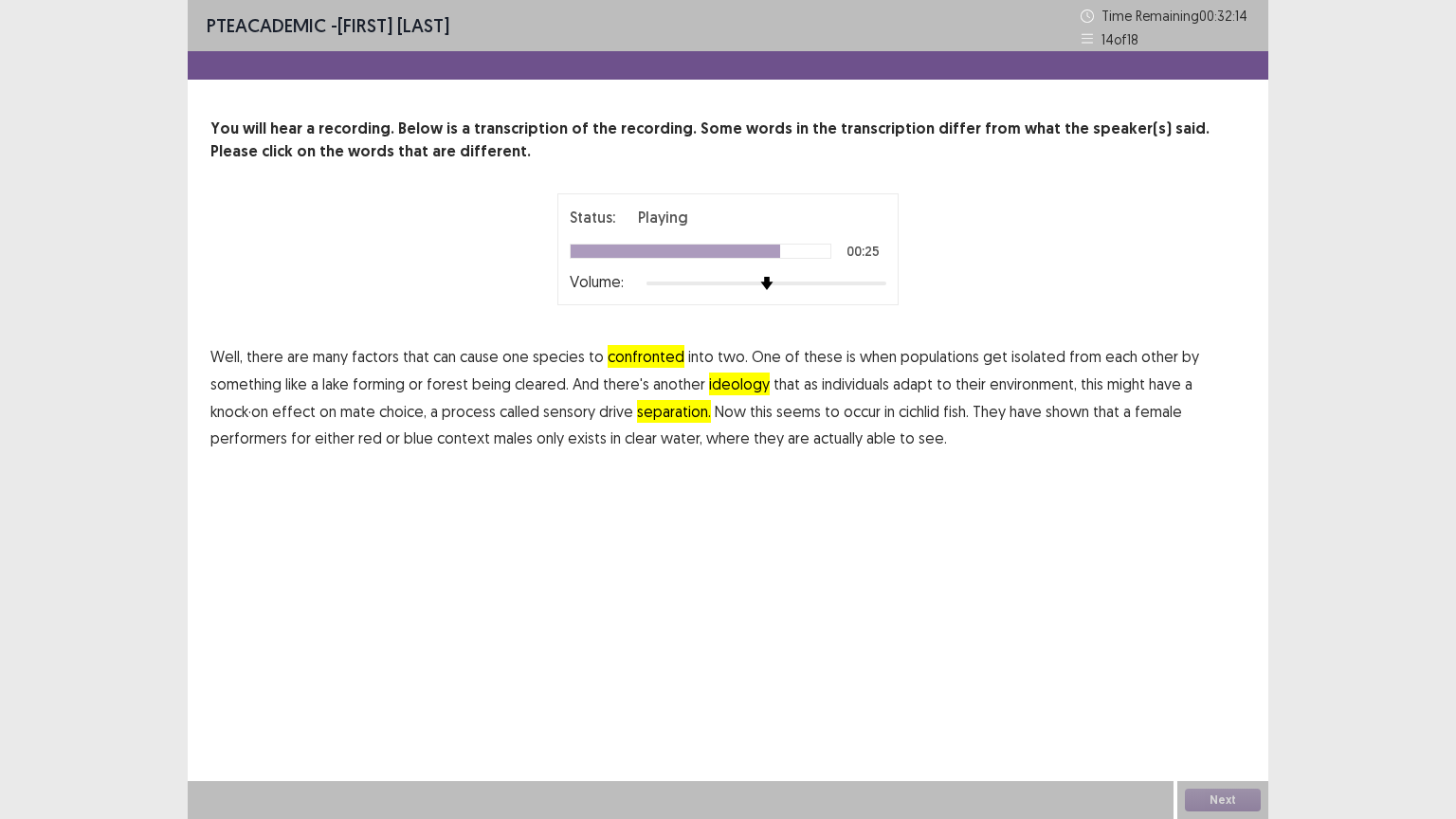 click on "performers" at bounding box center [248, 438] 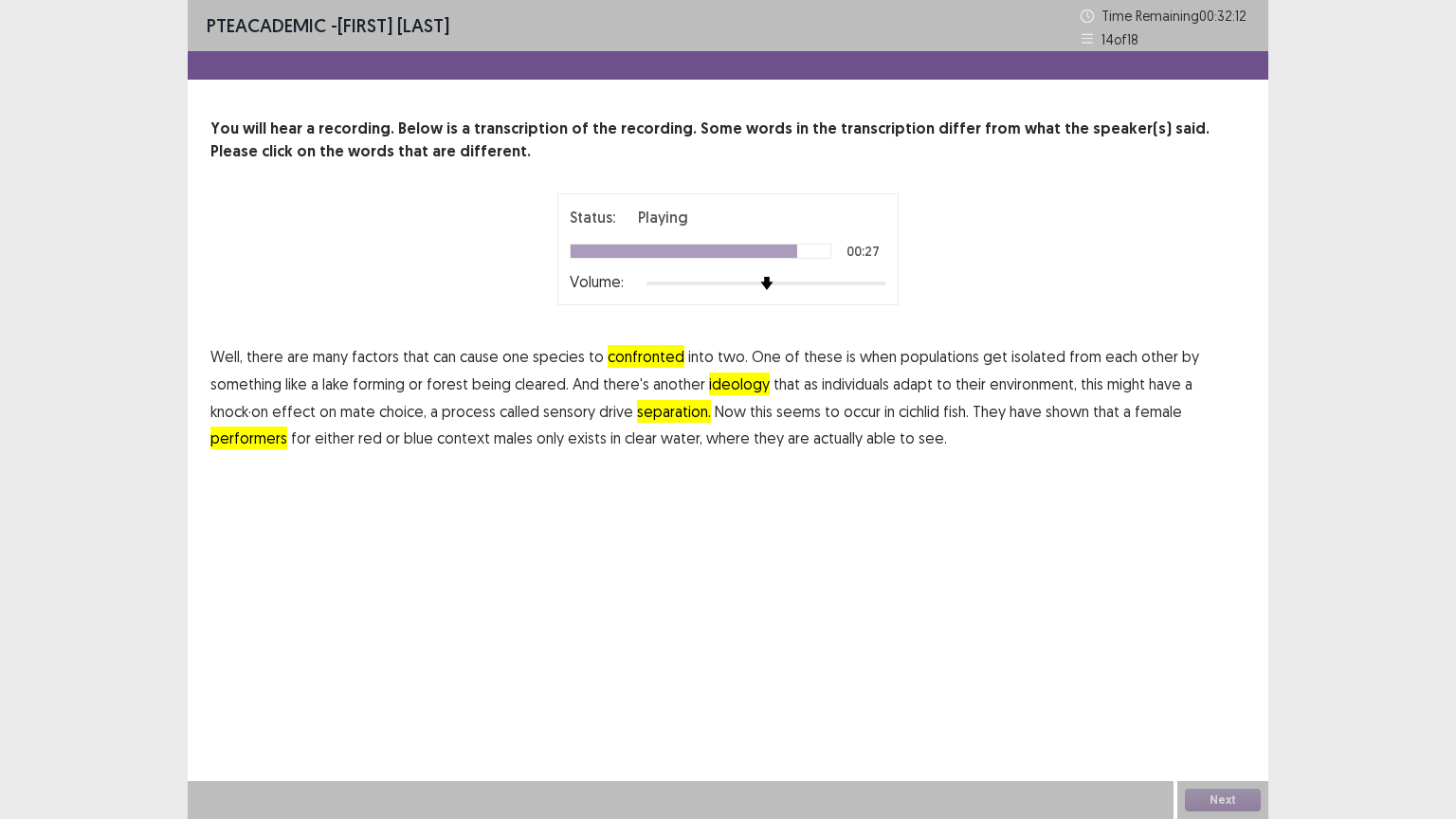click on "context" at bounding box center (464, 438) 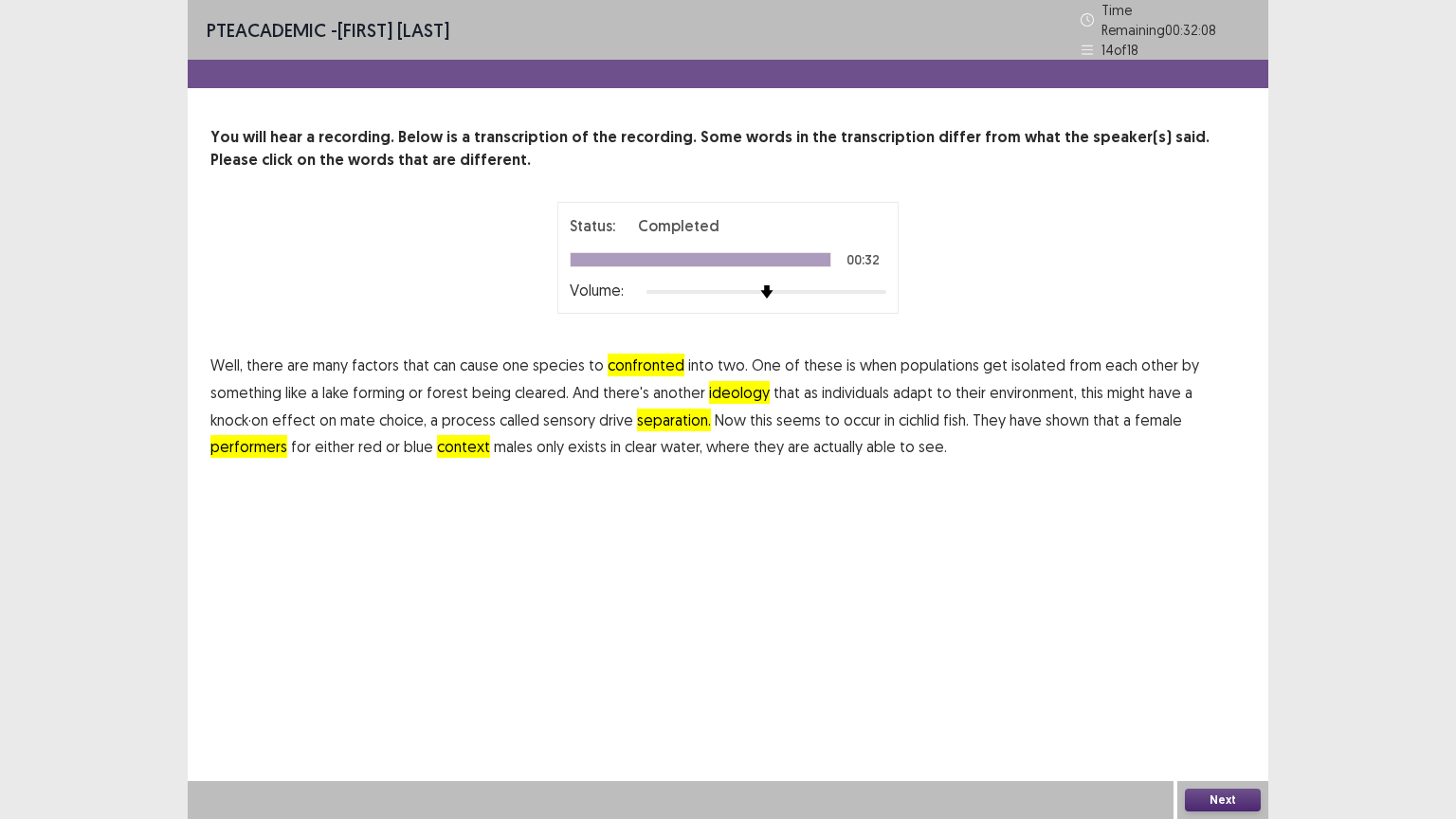 click on "Next" at bounding box center [1223, 800] 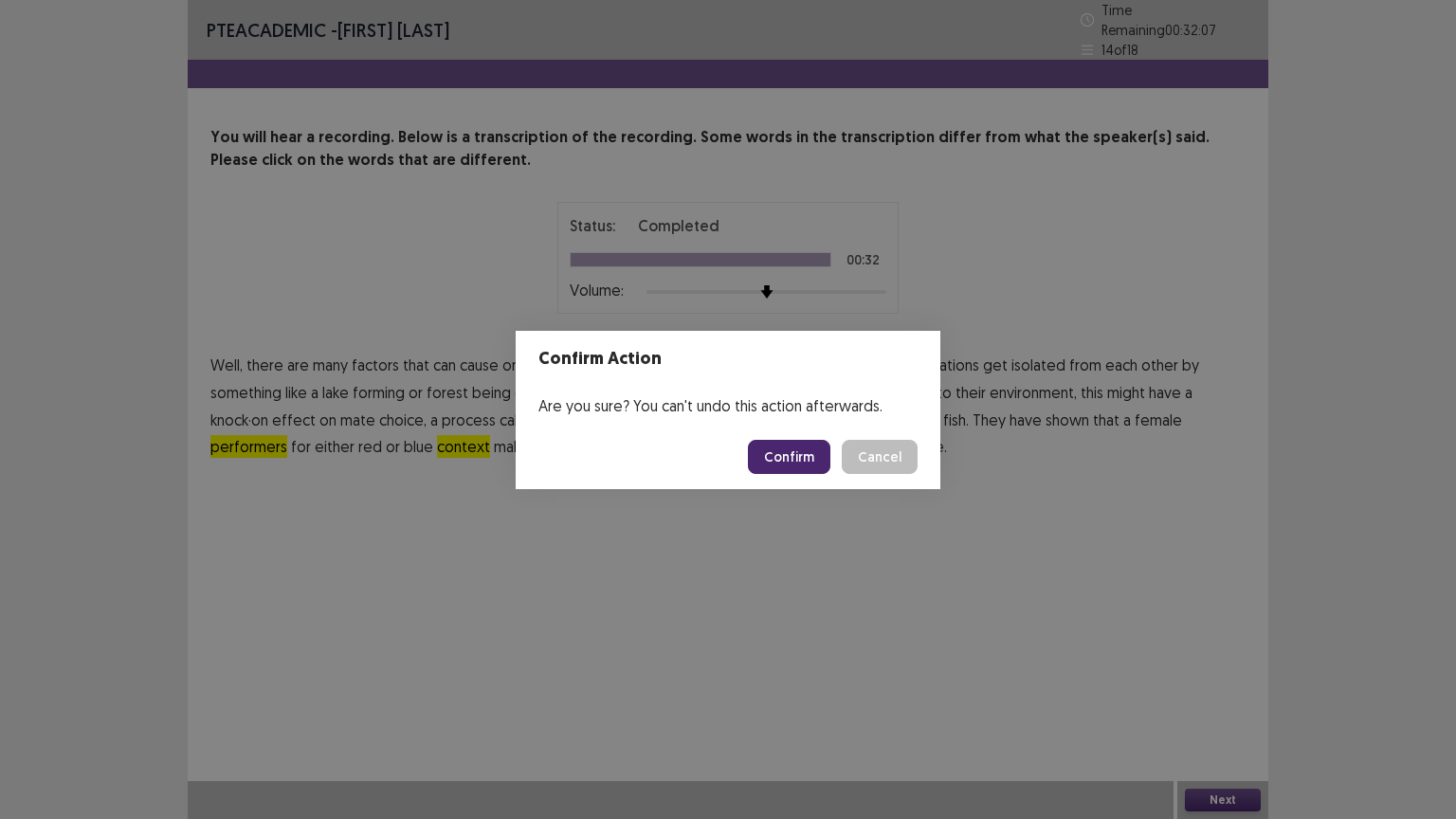 click on "Confirm" at bounding box center [789, 457] 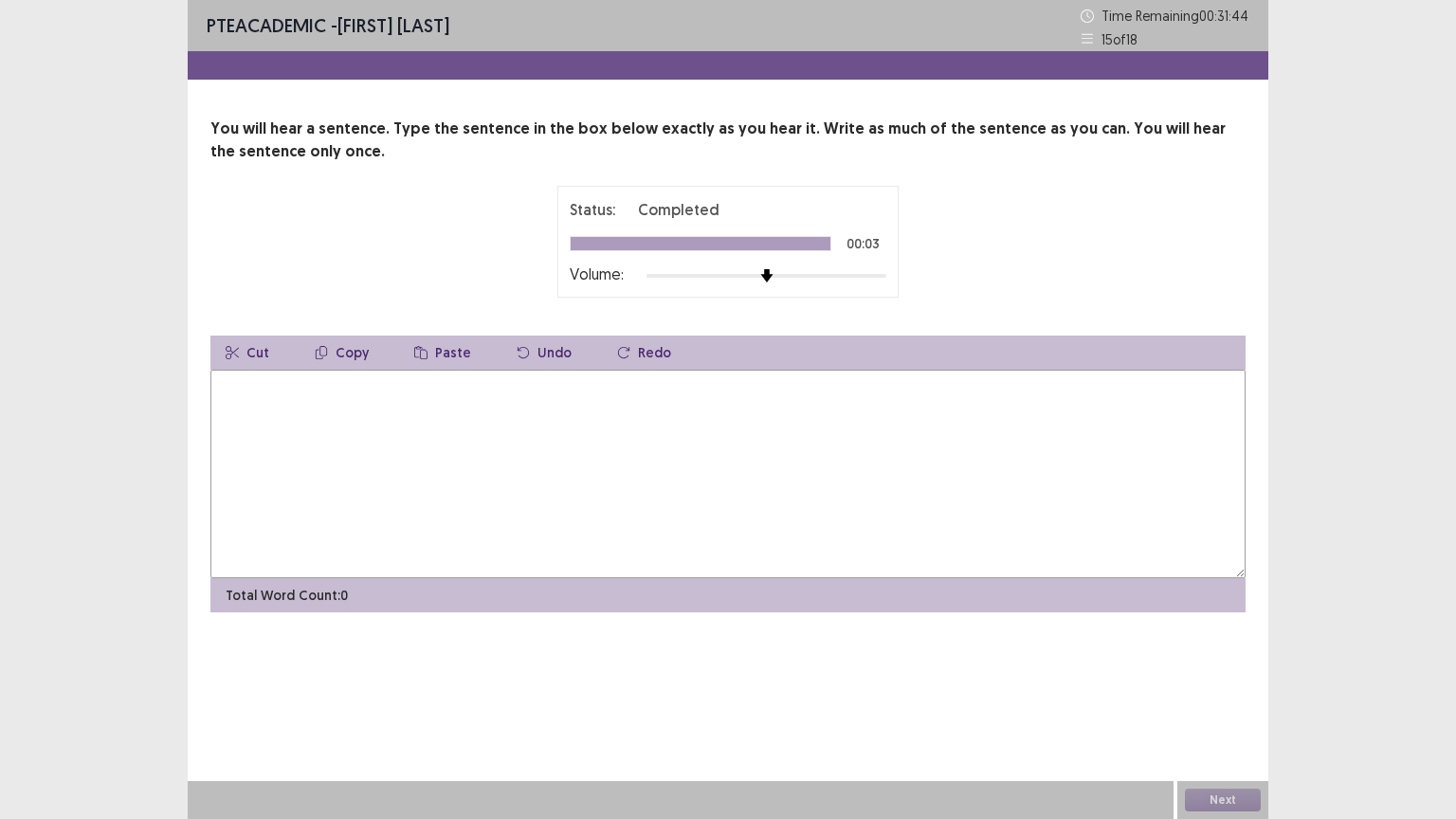 click at bounding box center (728, 474) 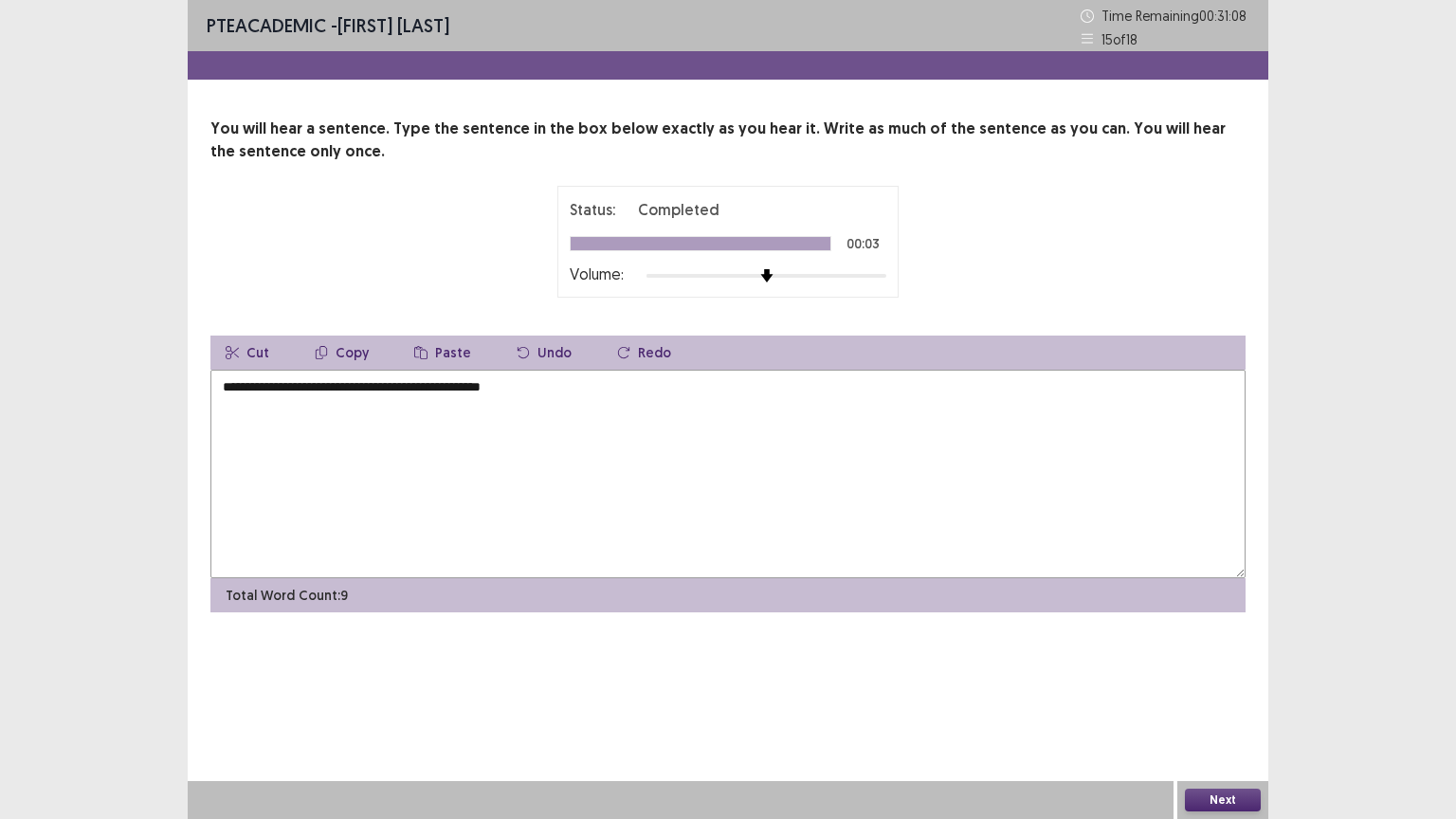 type on "**********" 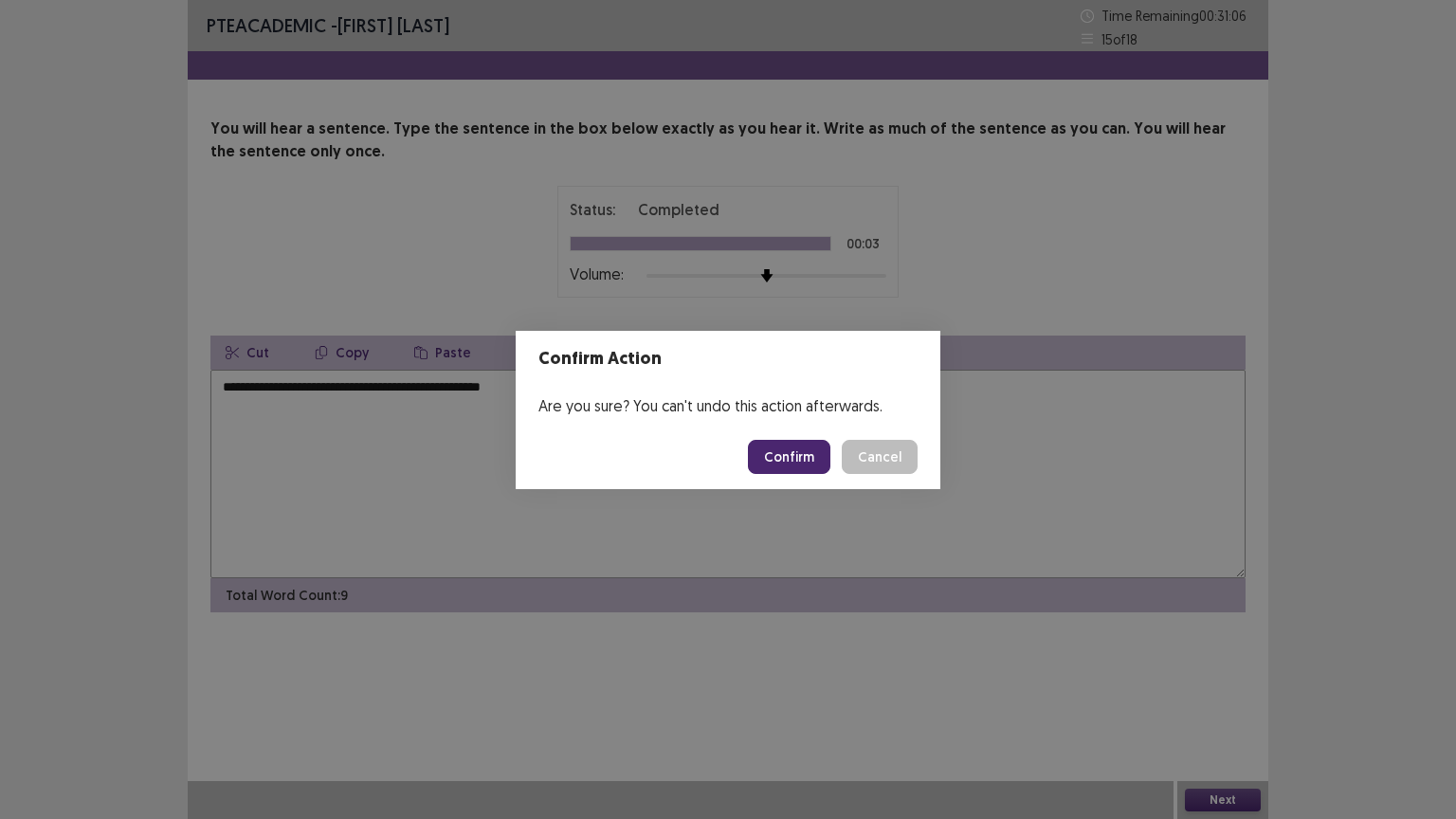 click on "Confirm" at bounding box center [789, 457] 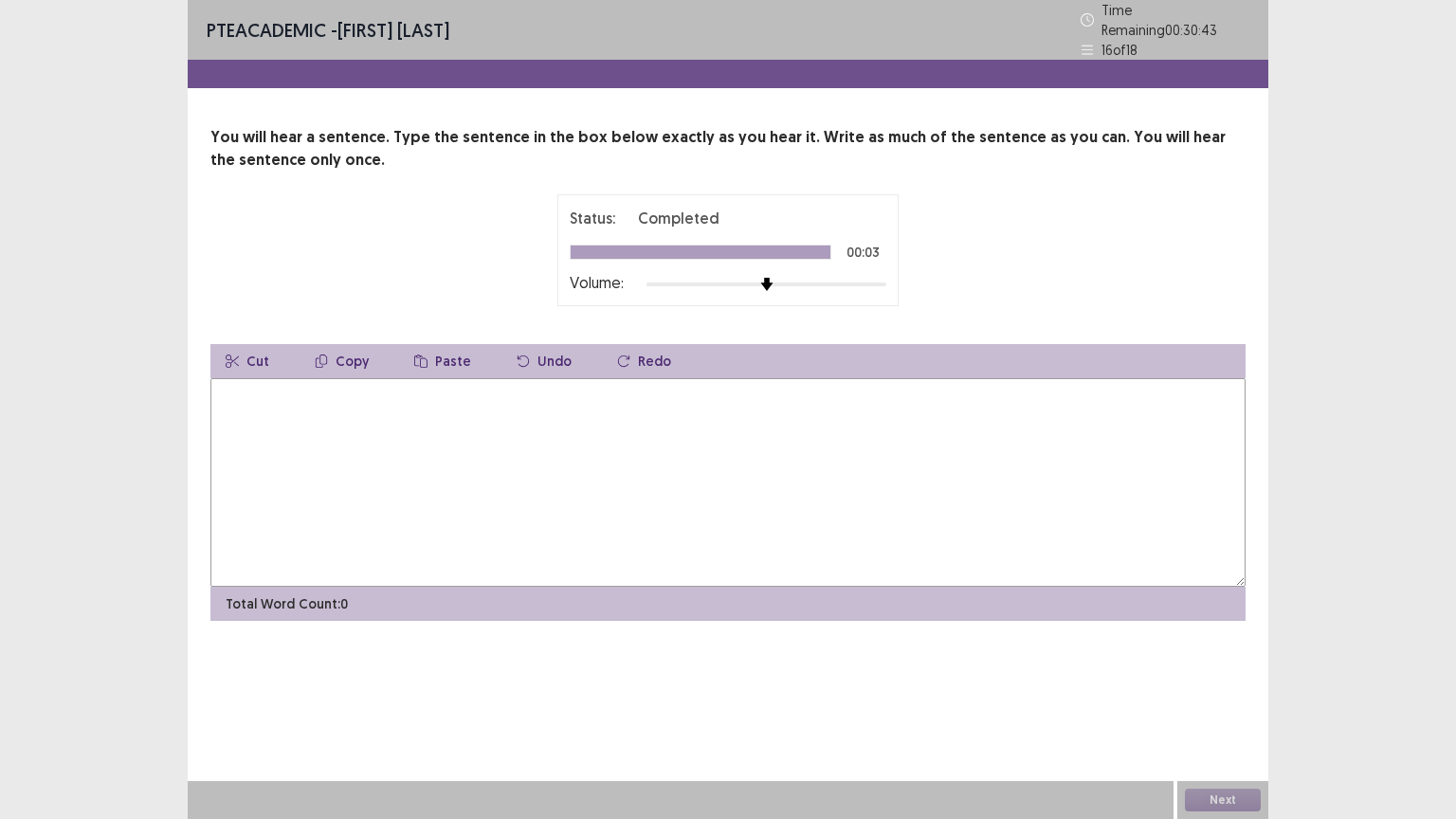 click at bounding box center [728, 482] 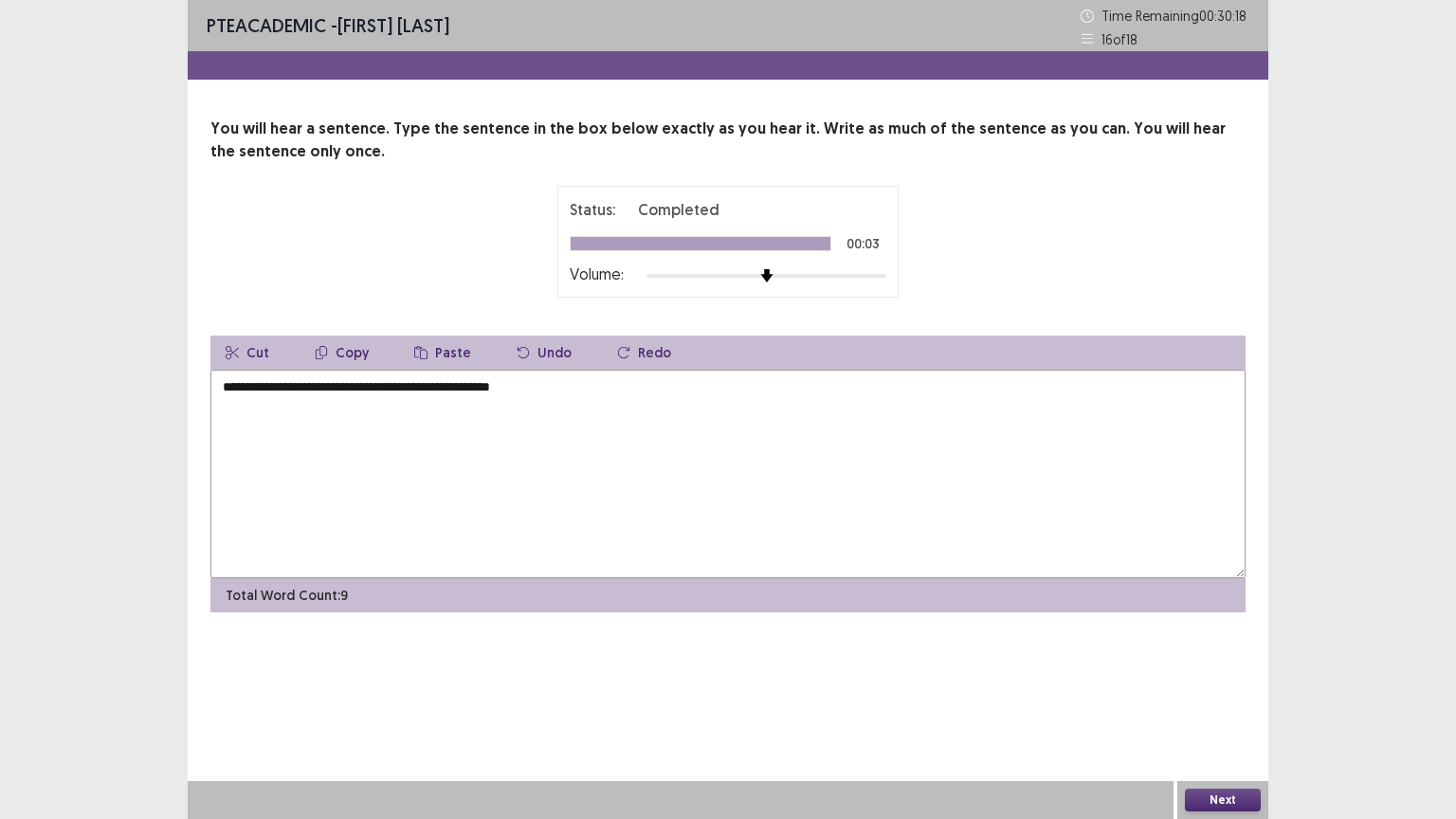 type on "**********" 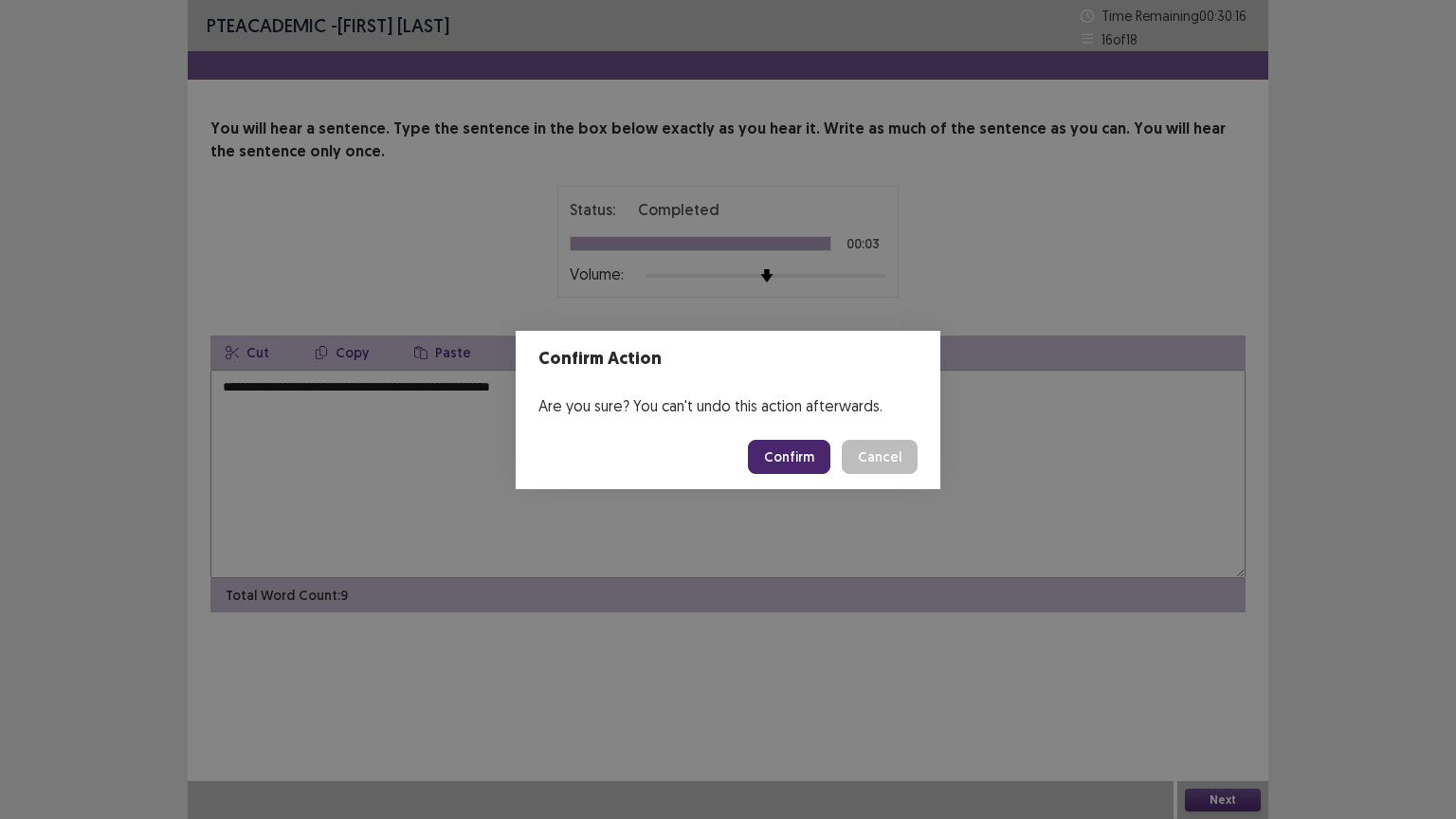 click on "Confirm" at bounding box center (789, 457) 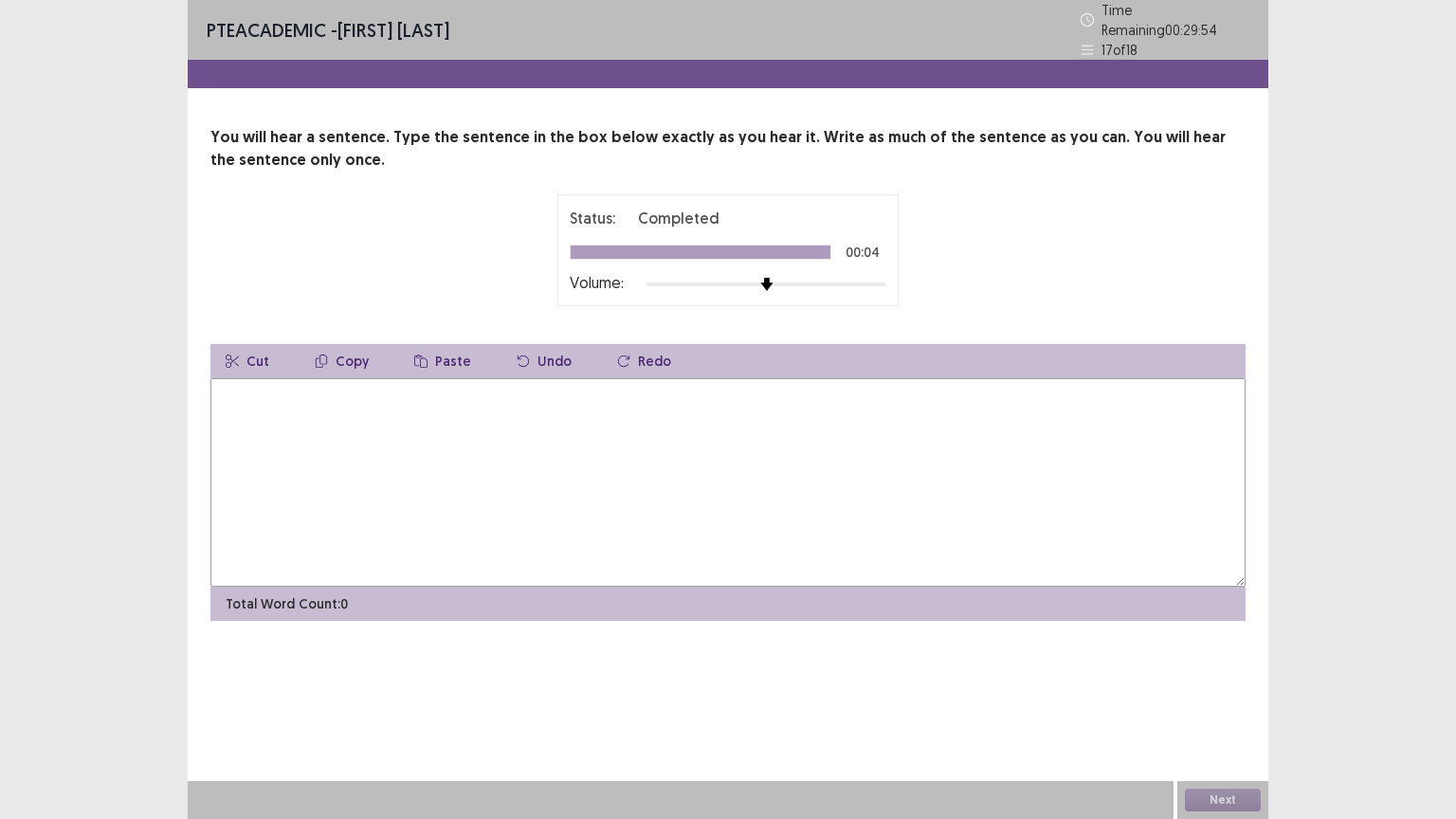 click at bounding box center (728, 482) 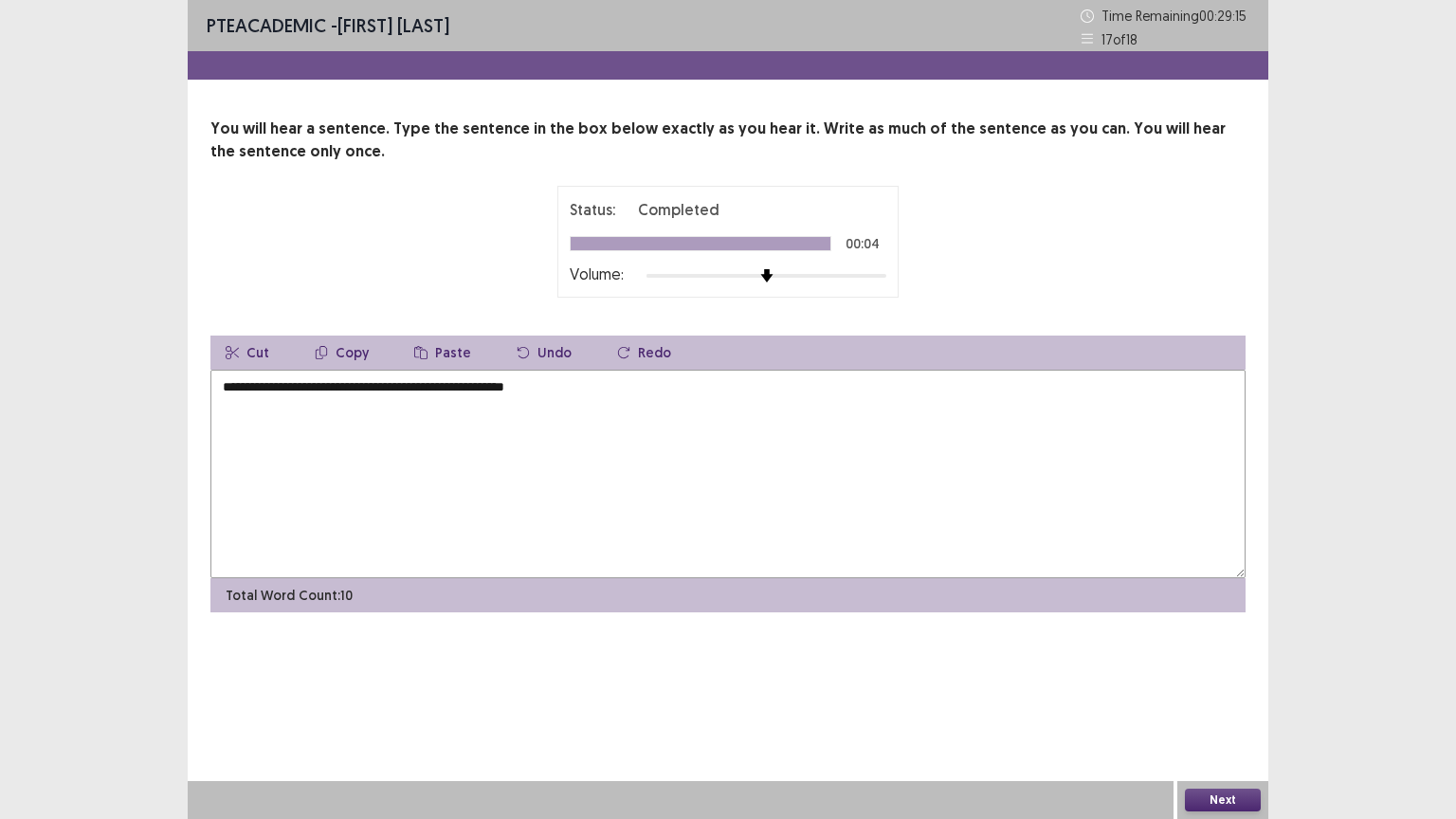 type on "**********" 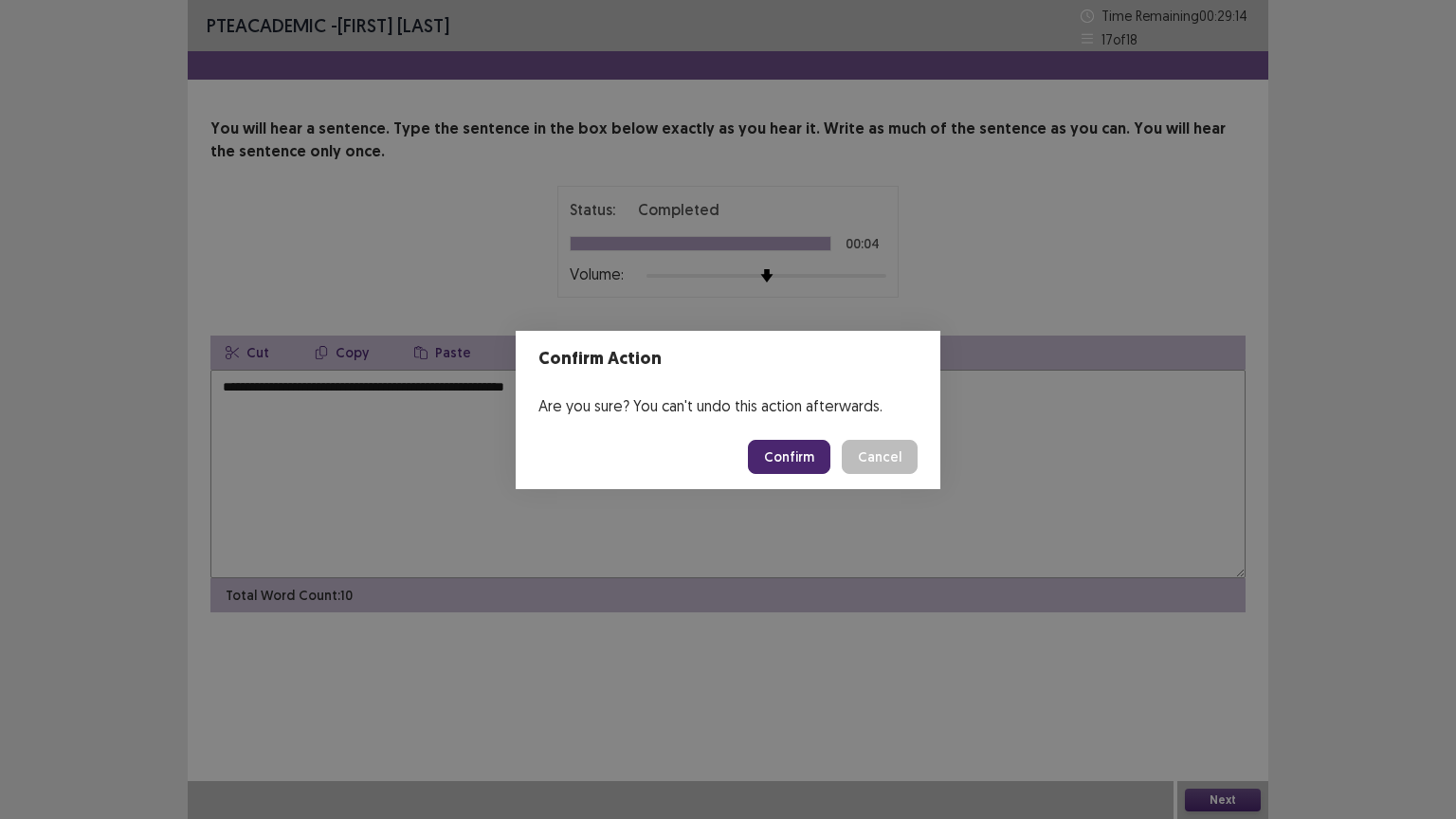 click on "Confirm" at bounding box center (789, 457) 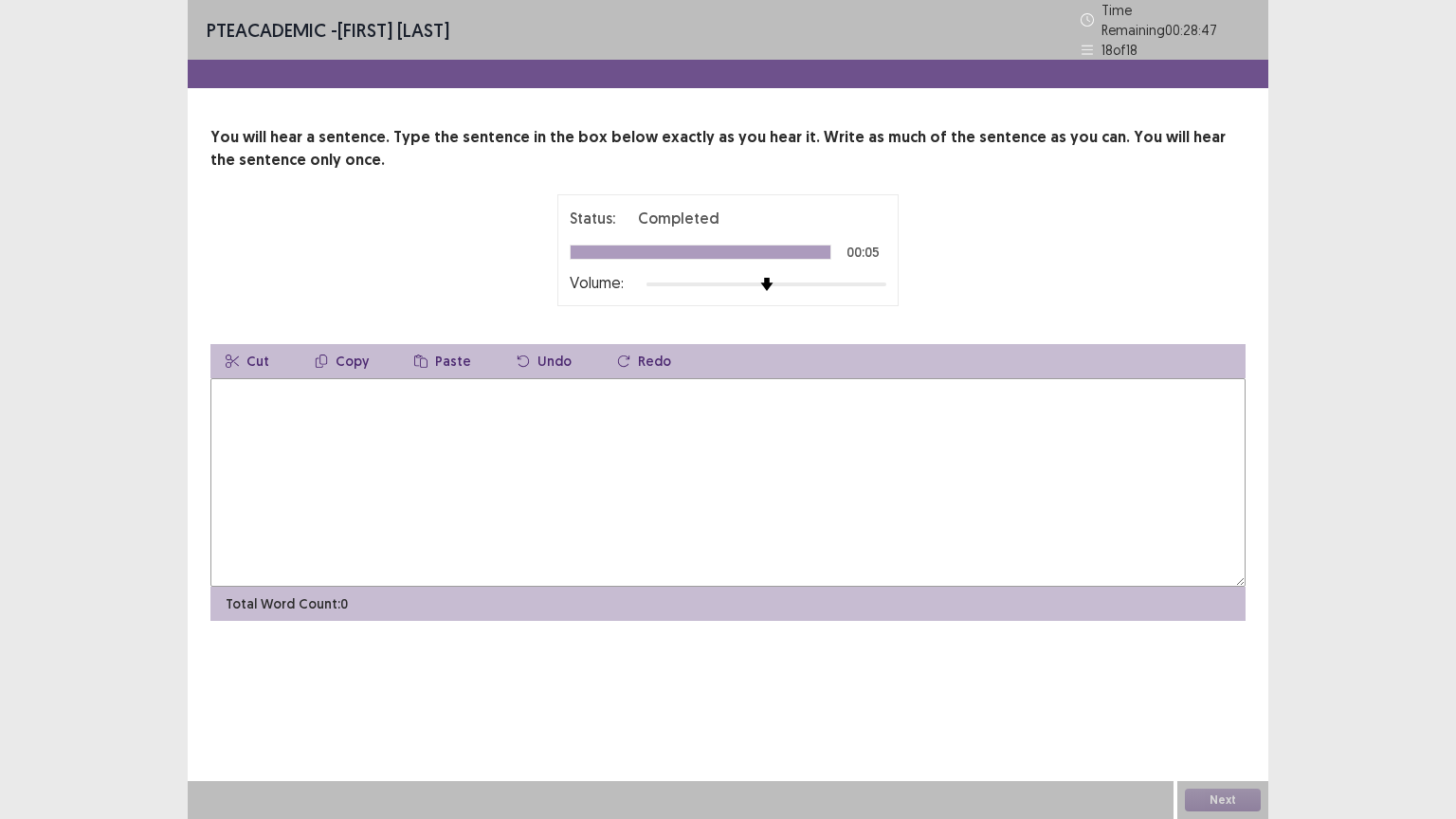 click at bounding box center (728, 482) 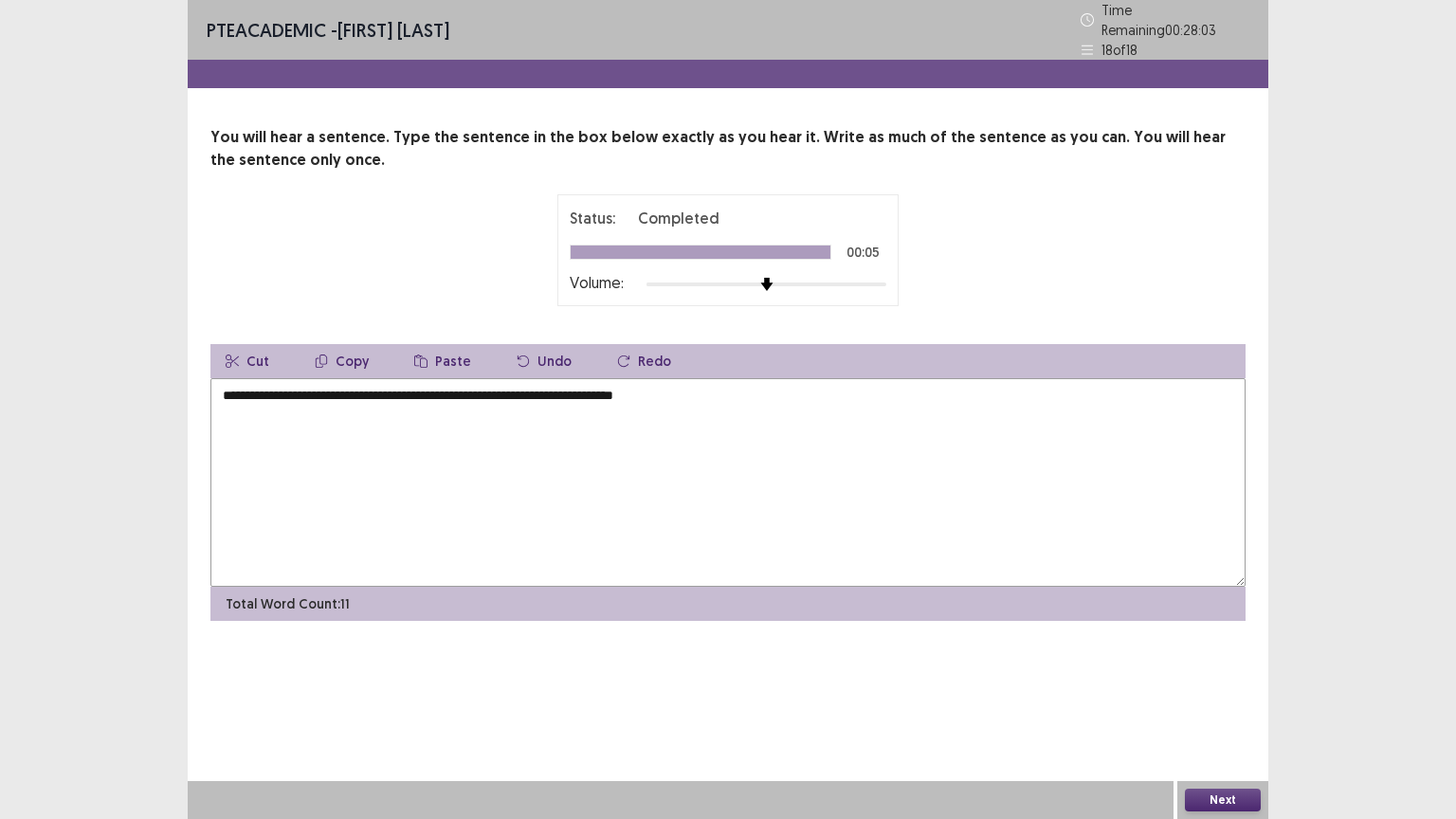 type on "**********" 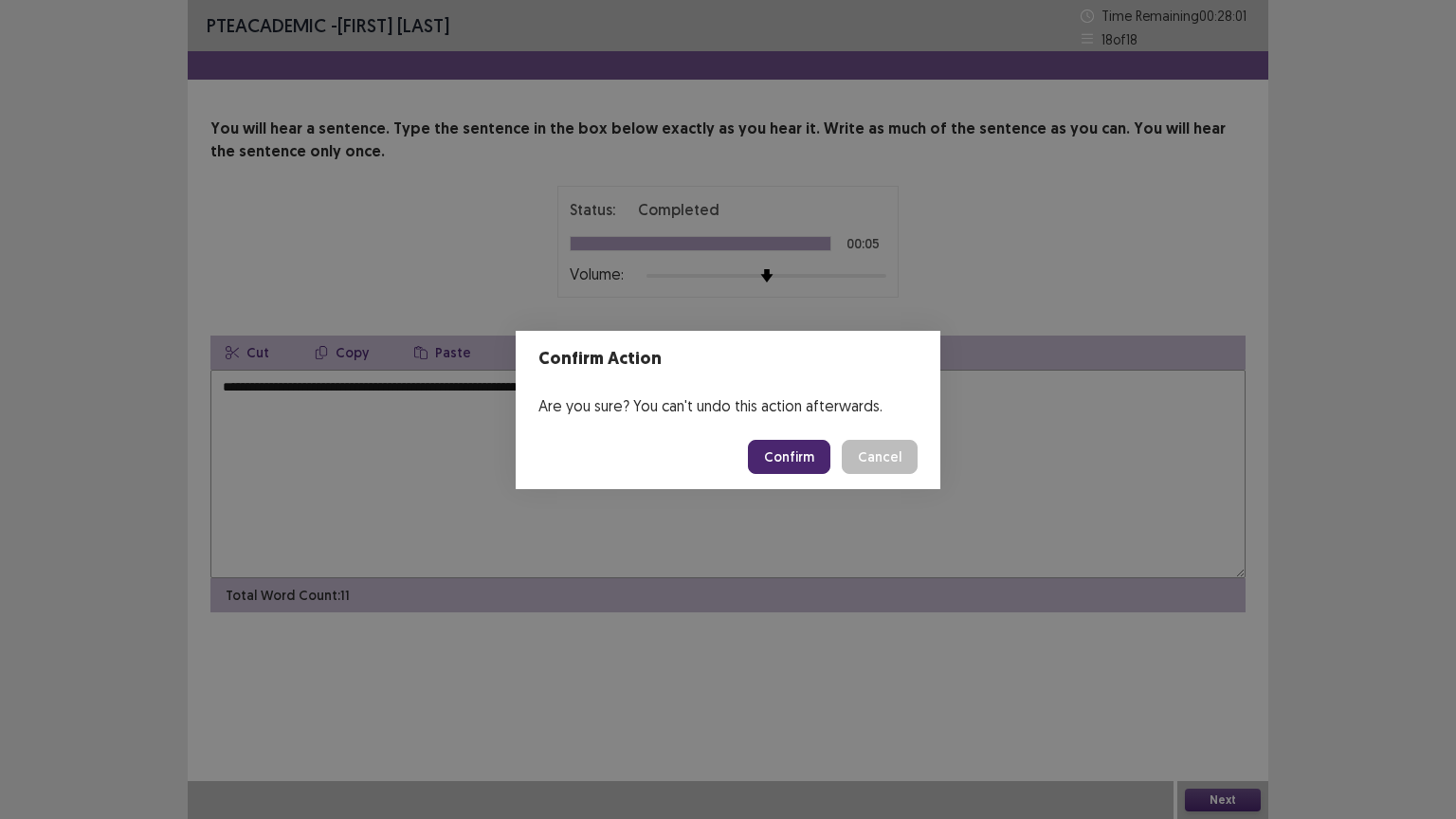 click on "Confirm" at bounding box center (789, 457) 